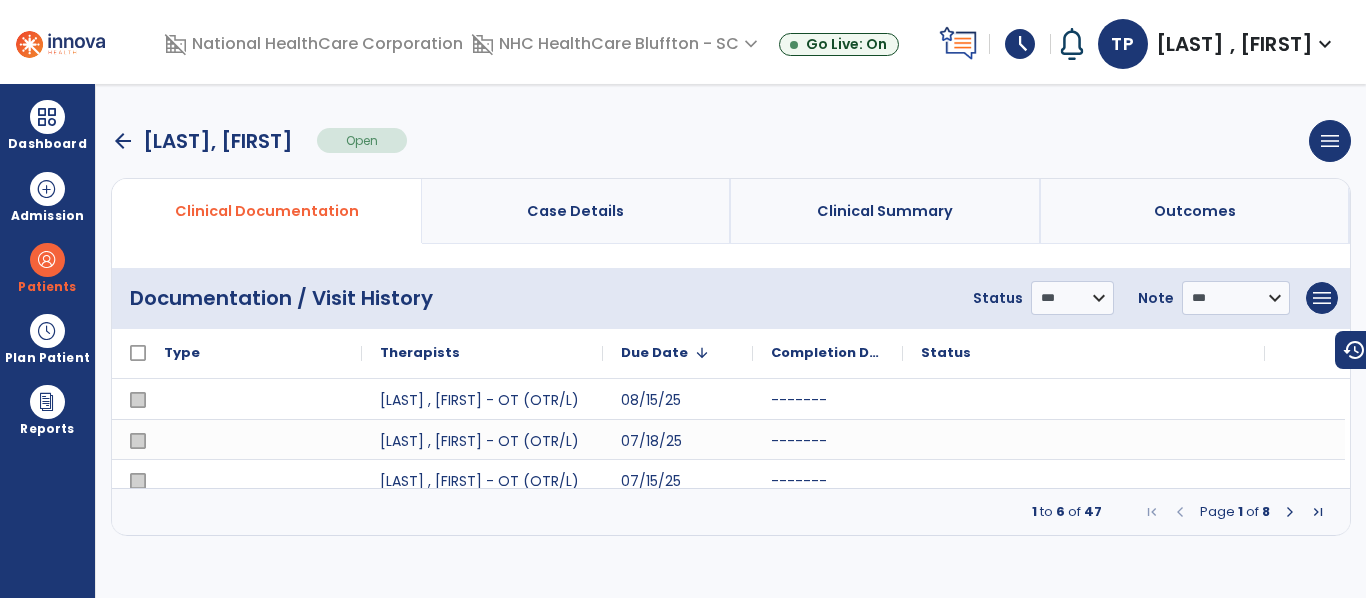 scroll, scrollTop: 0, scrollLeft: 0, axis: both 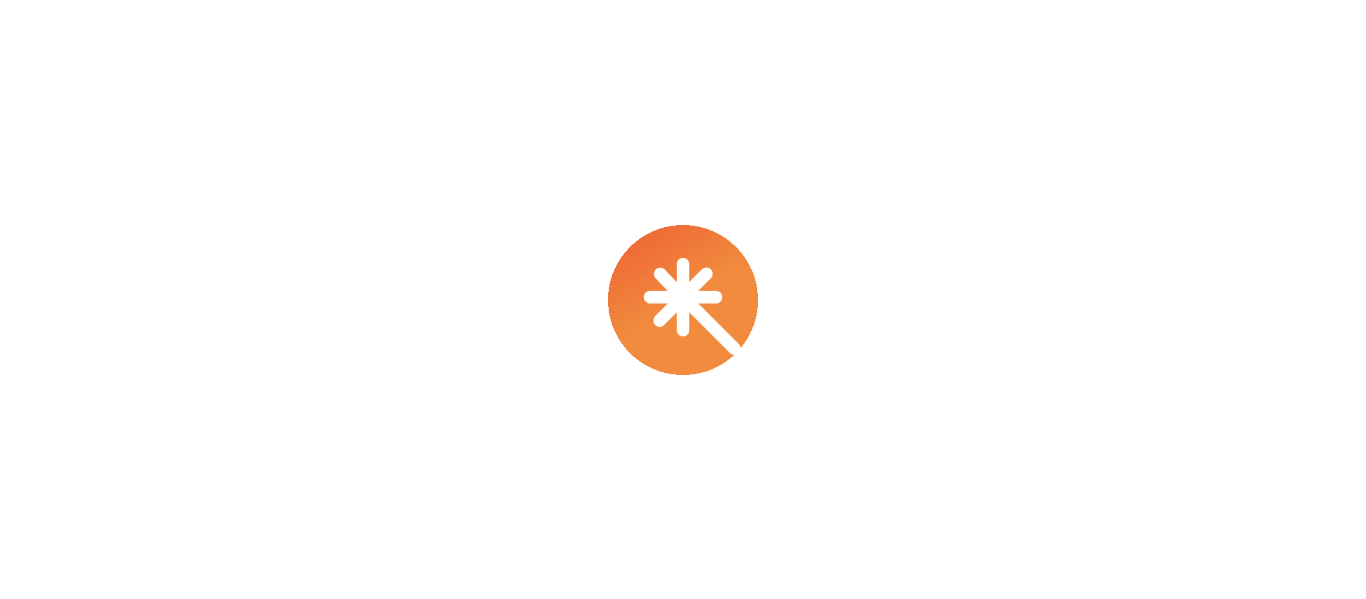 select on "****" 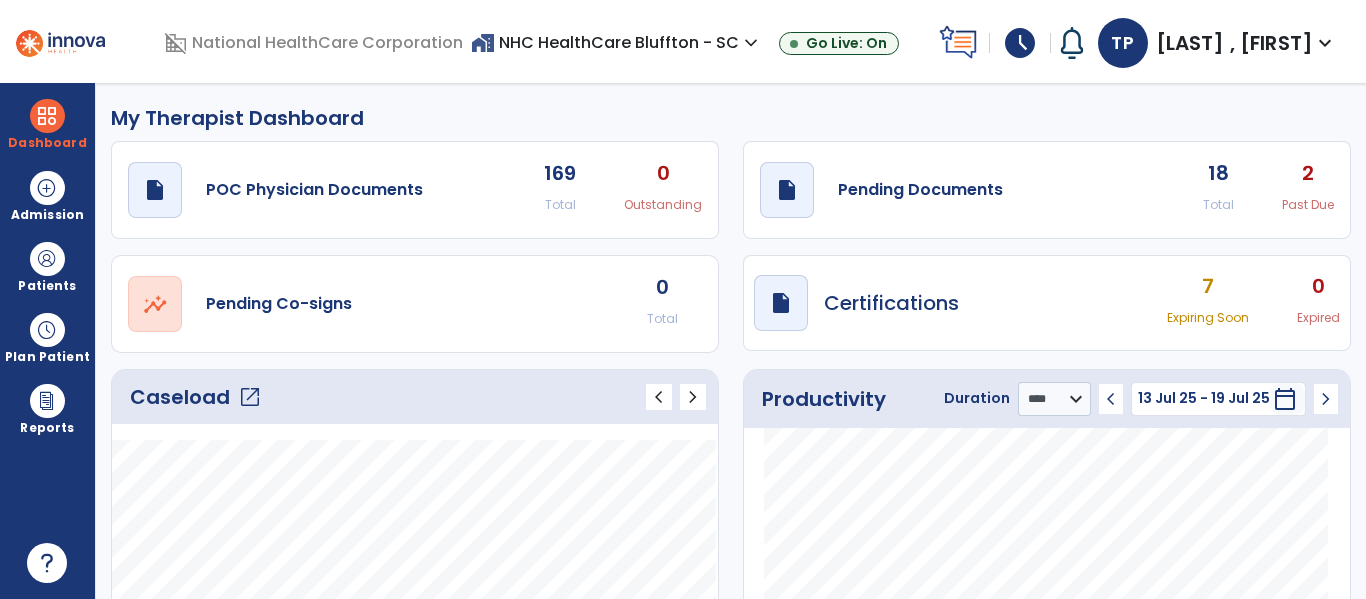 click on "2" 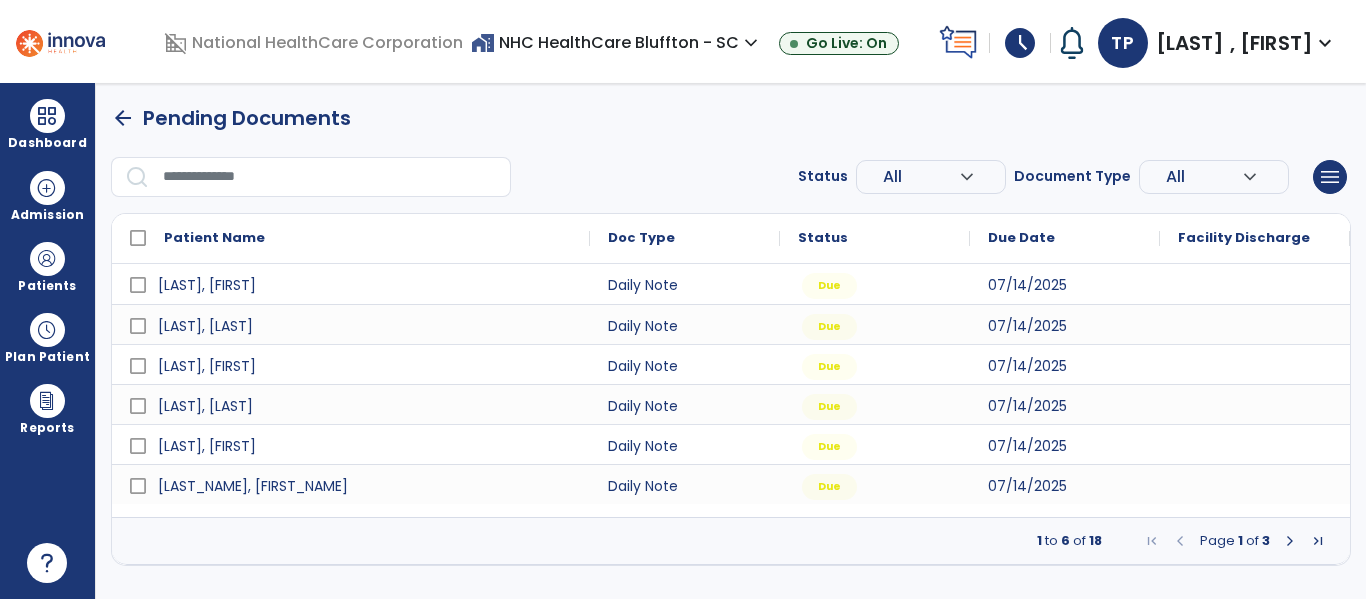 click on "arrow_back" at bounding box center [123, 118] 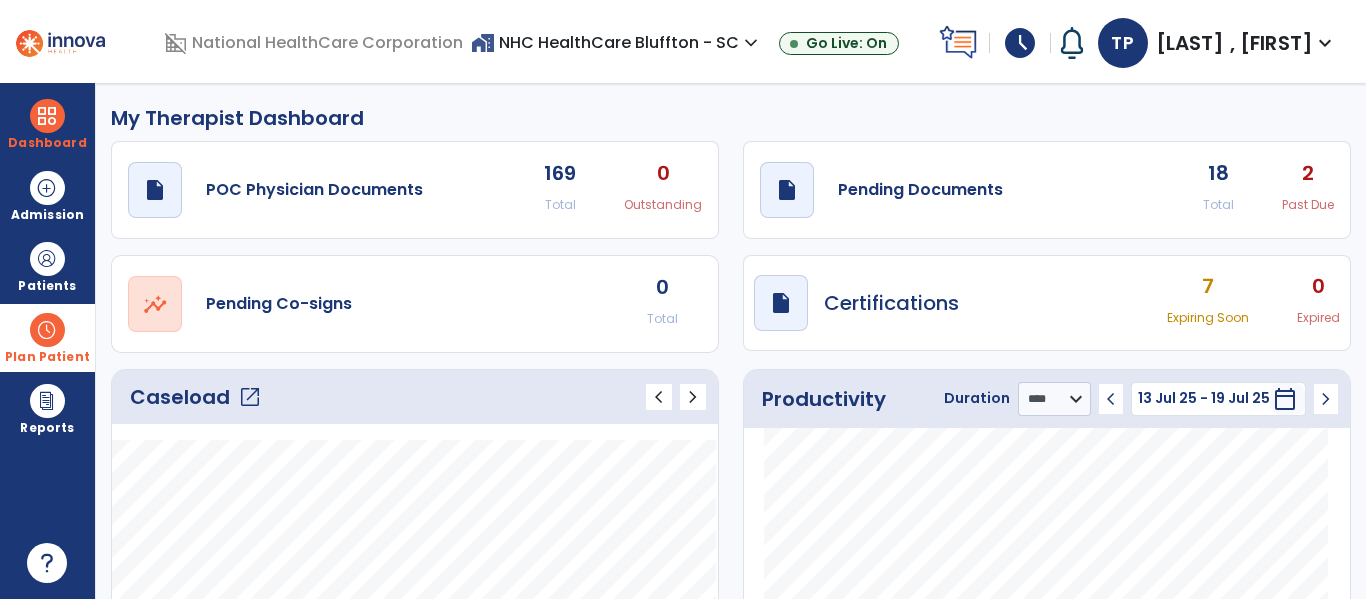 click on "Plan Patient" at bounding box center [47, 286] 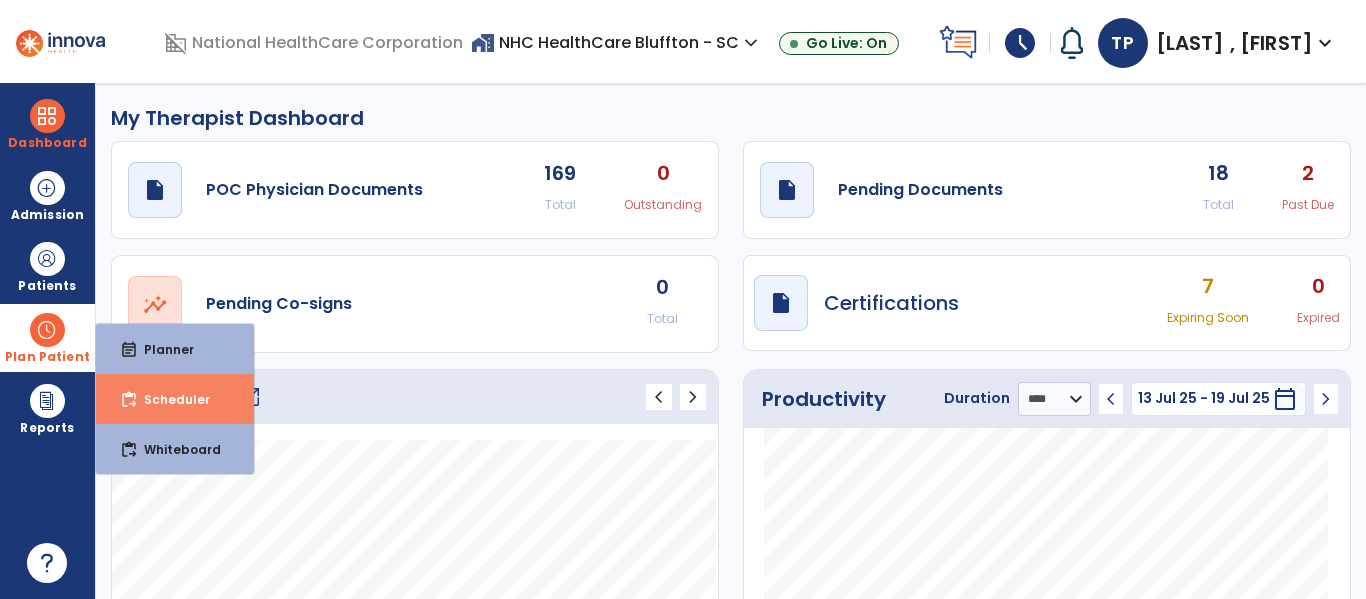 click on "Scheduler" at bounding box center (169, 399) 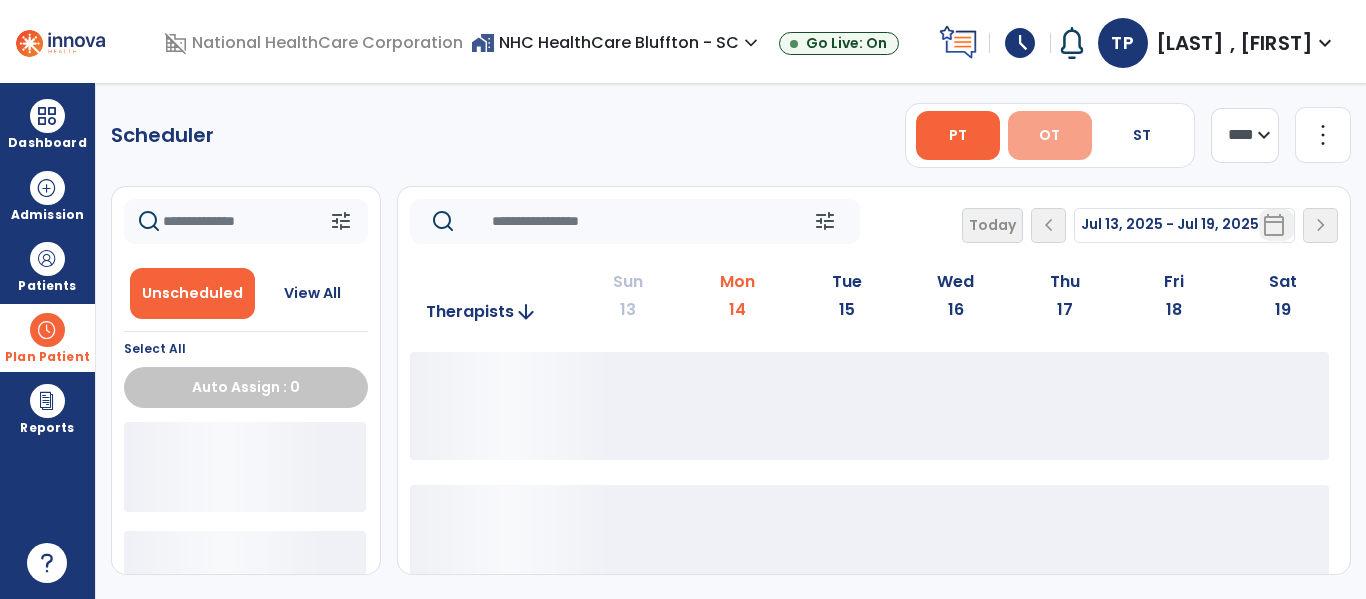 click on "OT" at bounding box center (1050, 135) 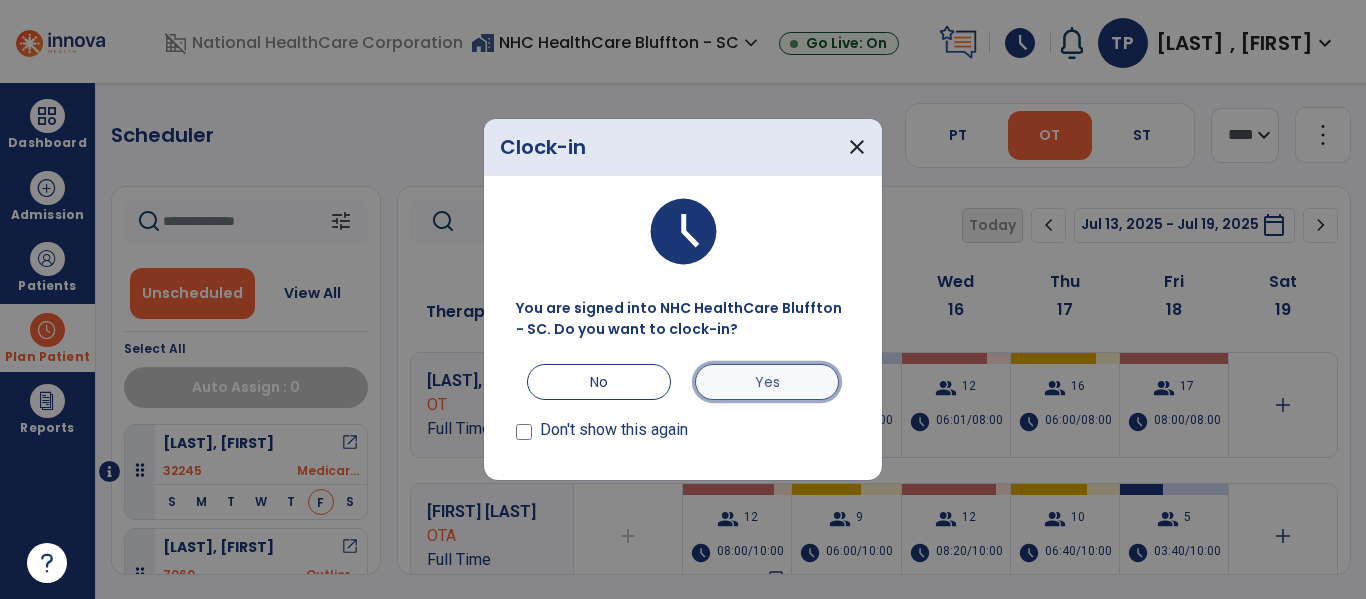 click on "Yes" at bounding box center [767, 382] 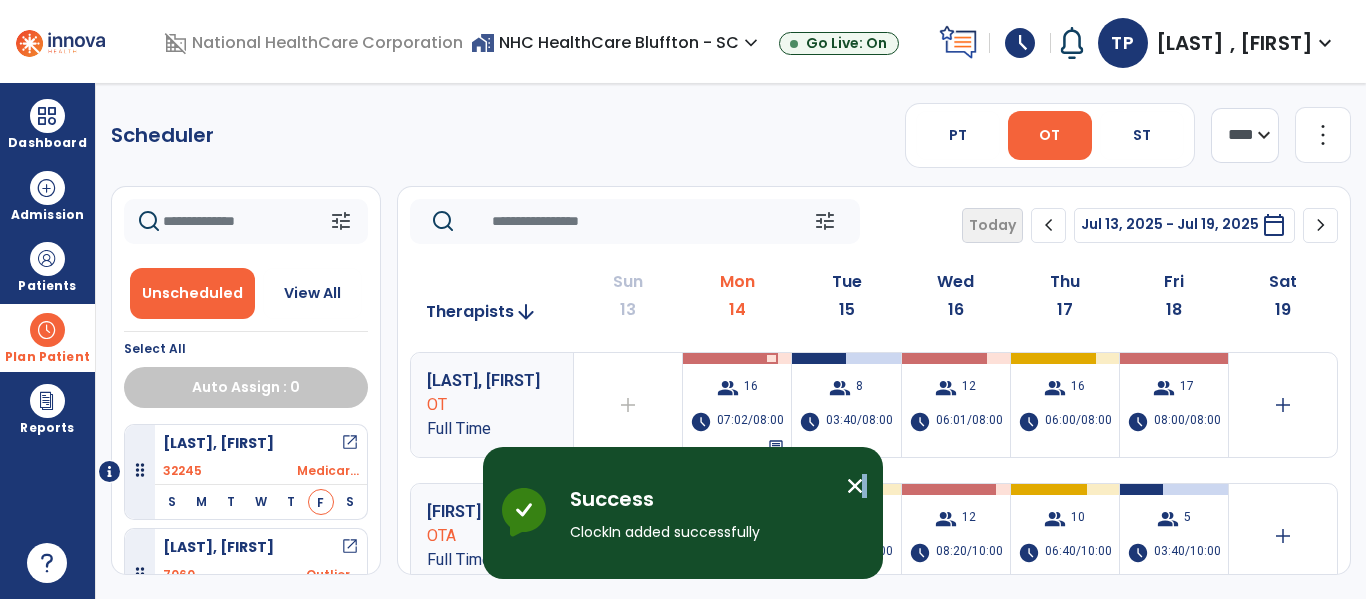click on "close" at bounding box center [855, 486] 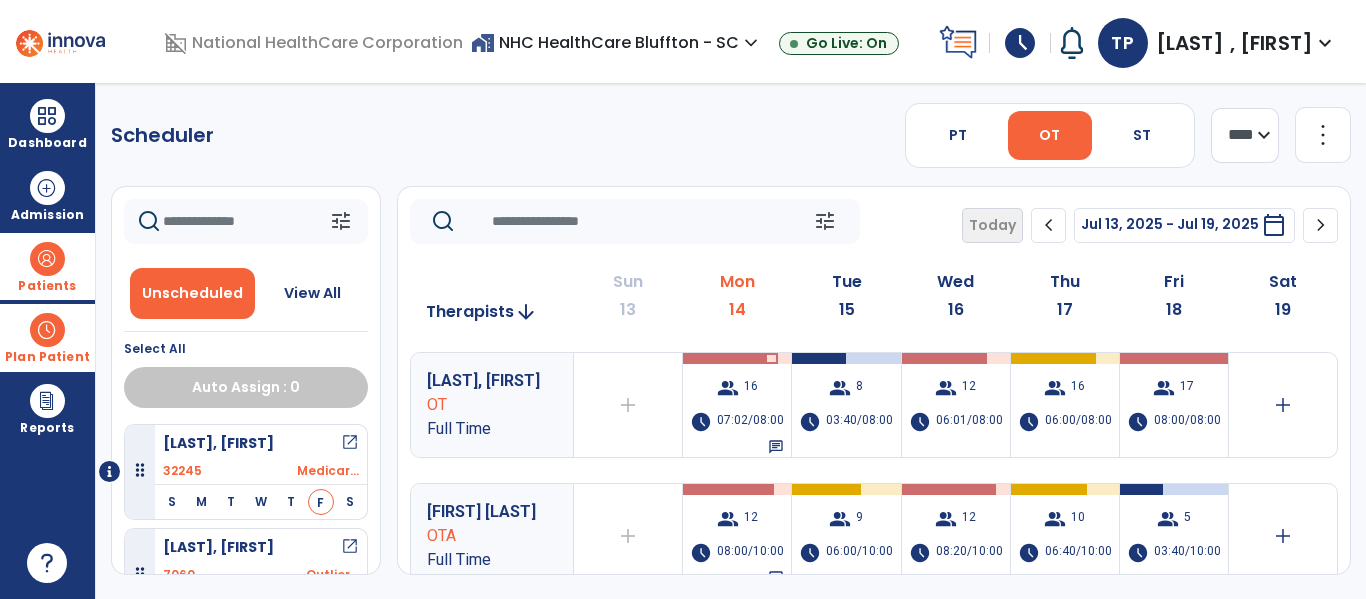 drag, startPoint x: 34, startPoint y: 259, endPoint x: 48, endPoint y: 259, distance: 14 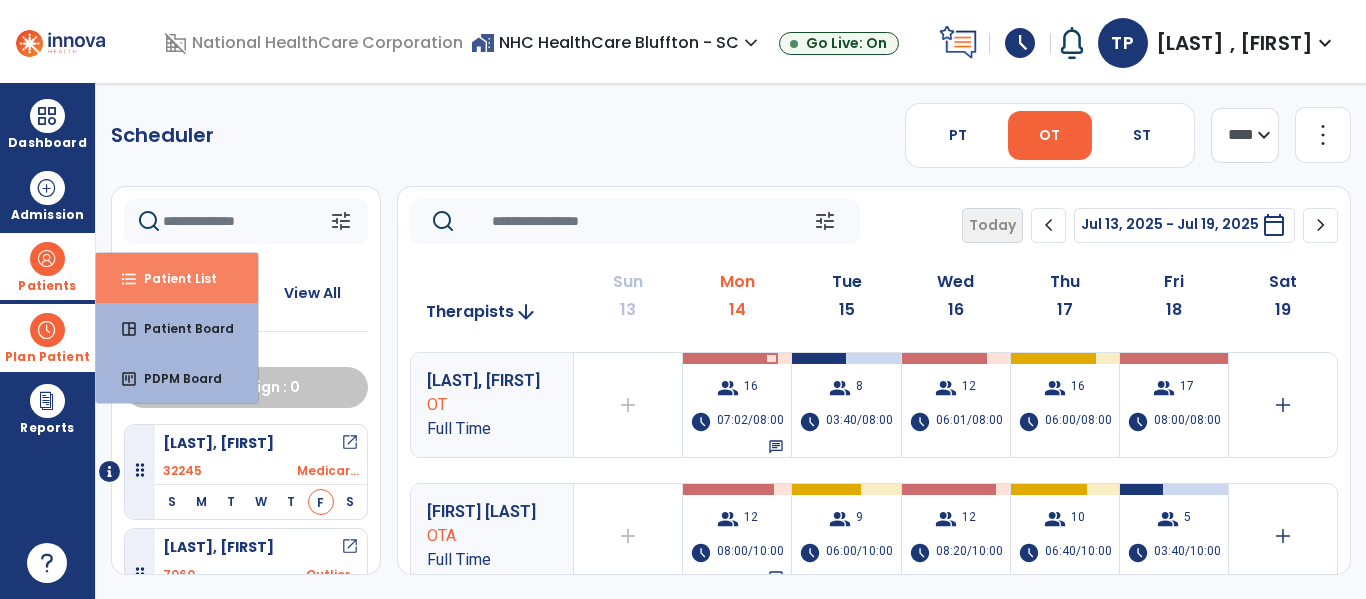 click on "Patient List" at bounding box center (172, 278) 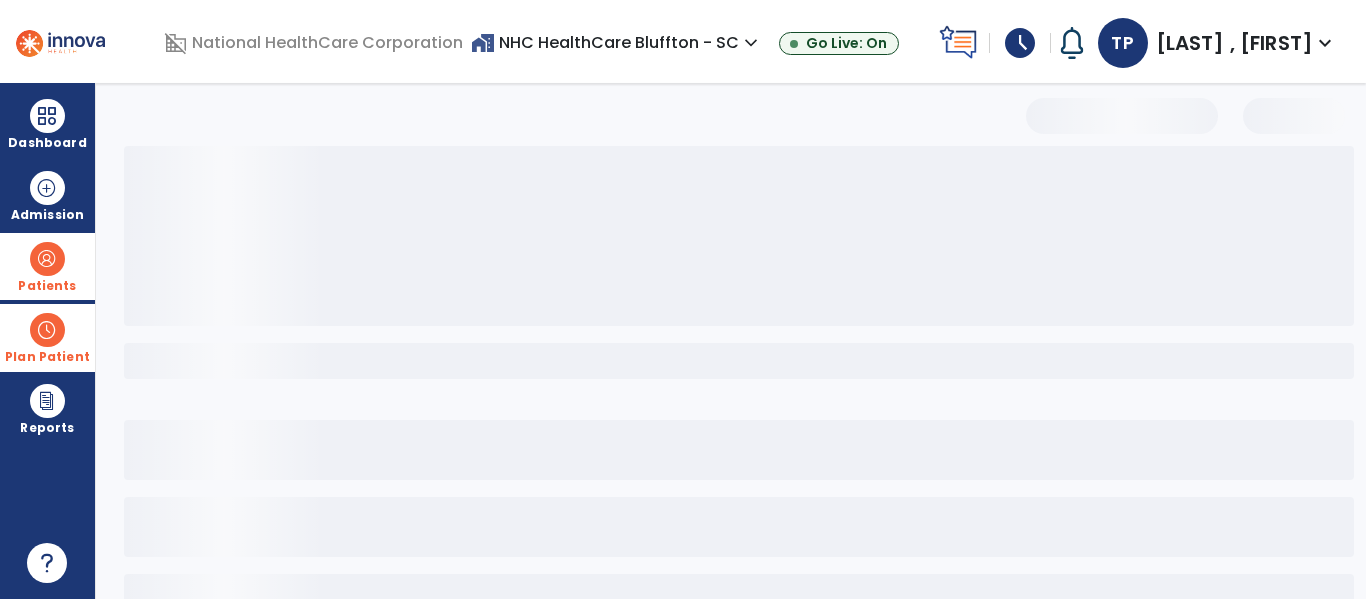 select on "***" 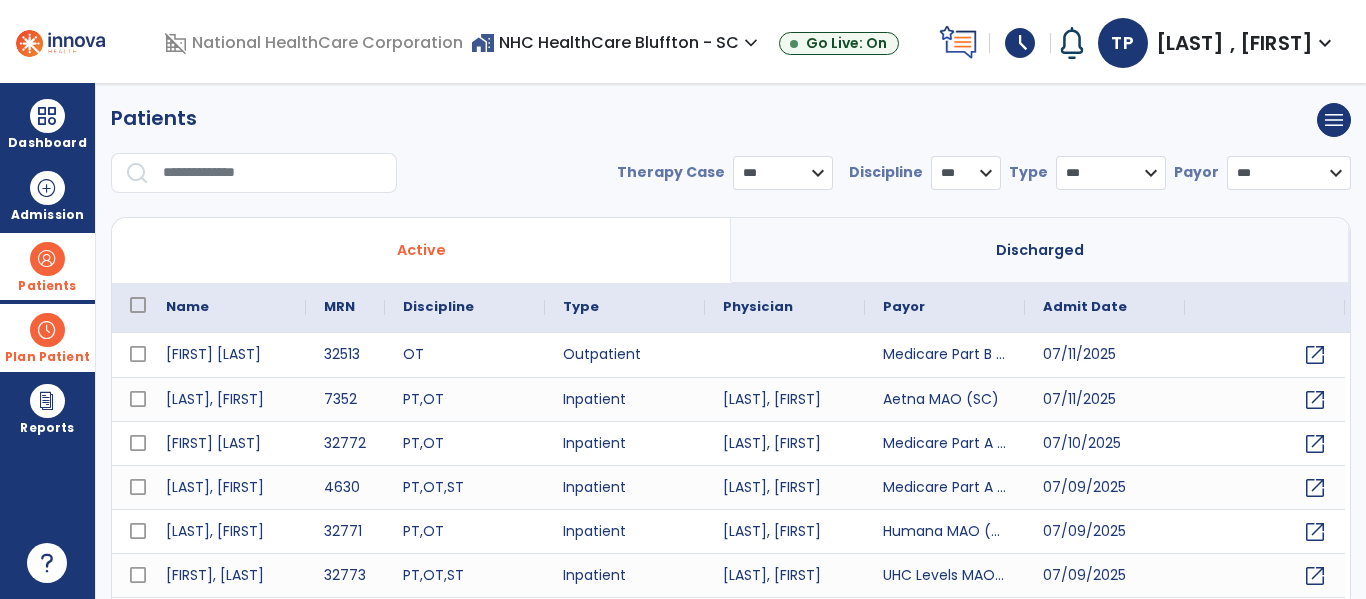click at bounding box center (273, 173) 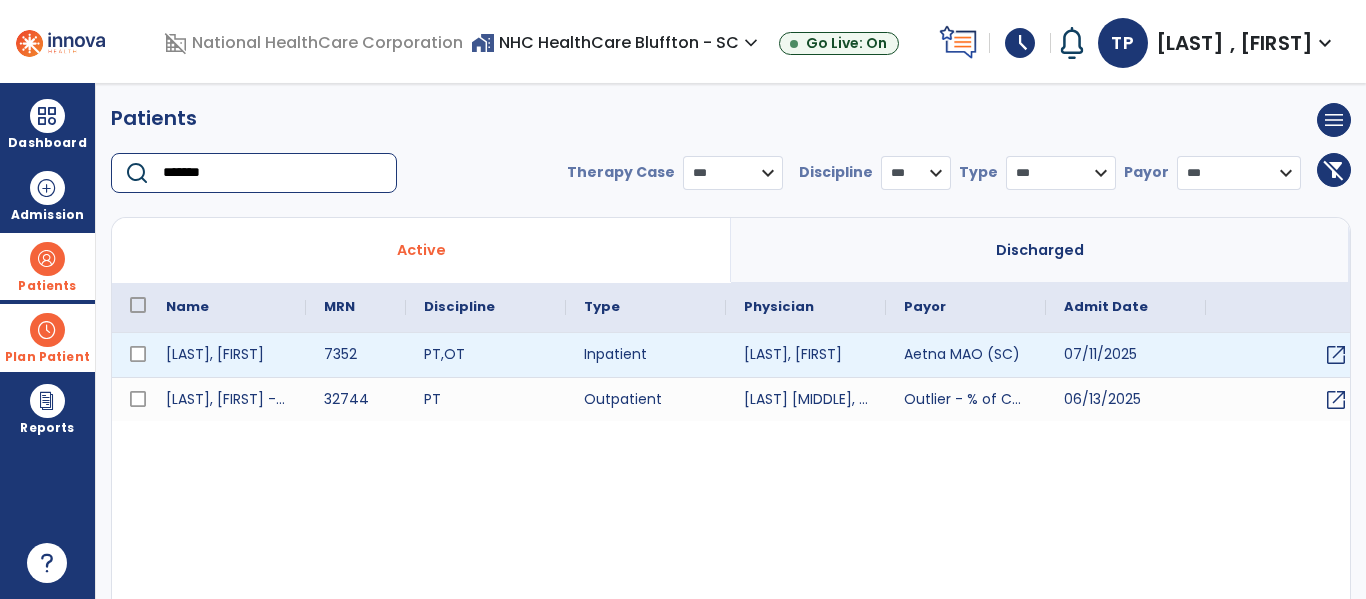 type on "*******" 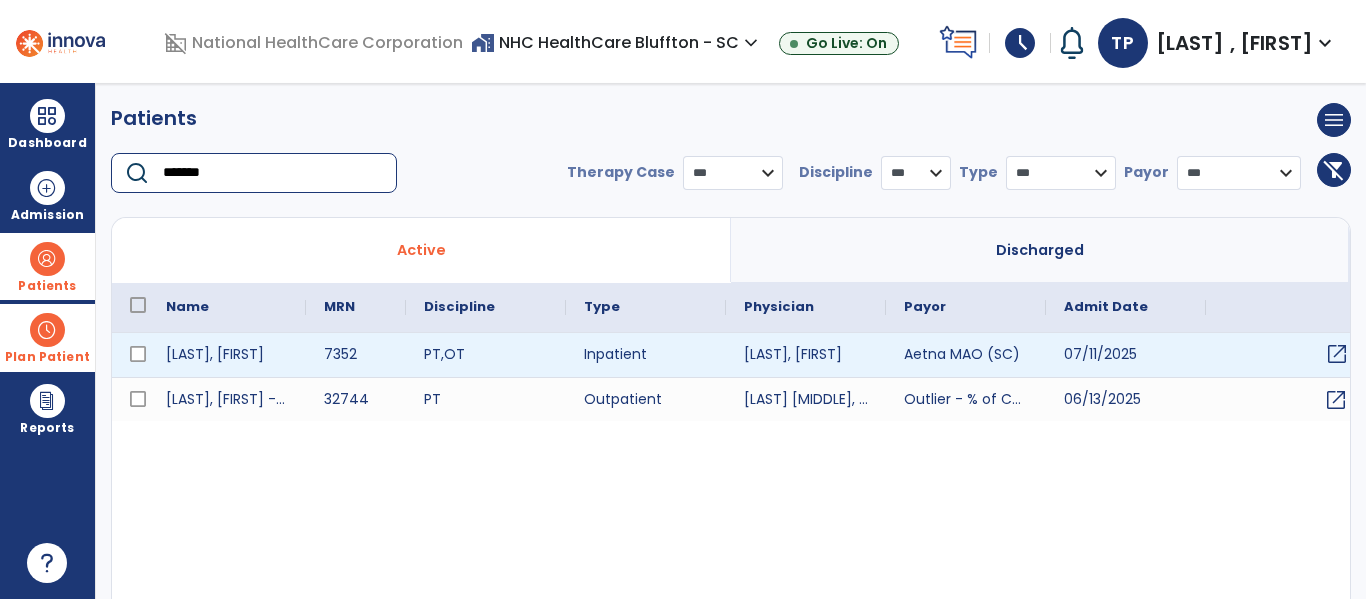 click on "open_in_new" at bounding box center (1286, 355) 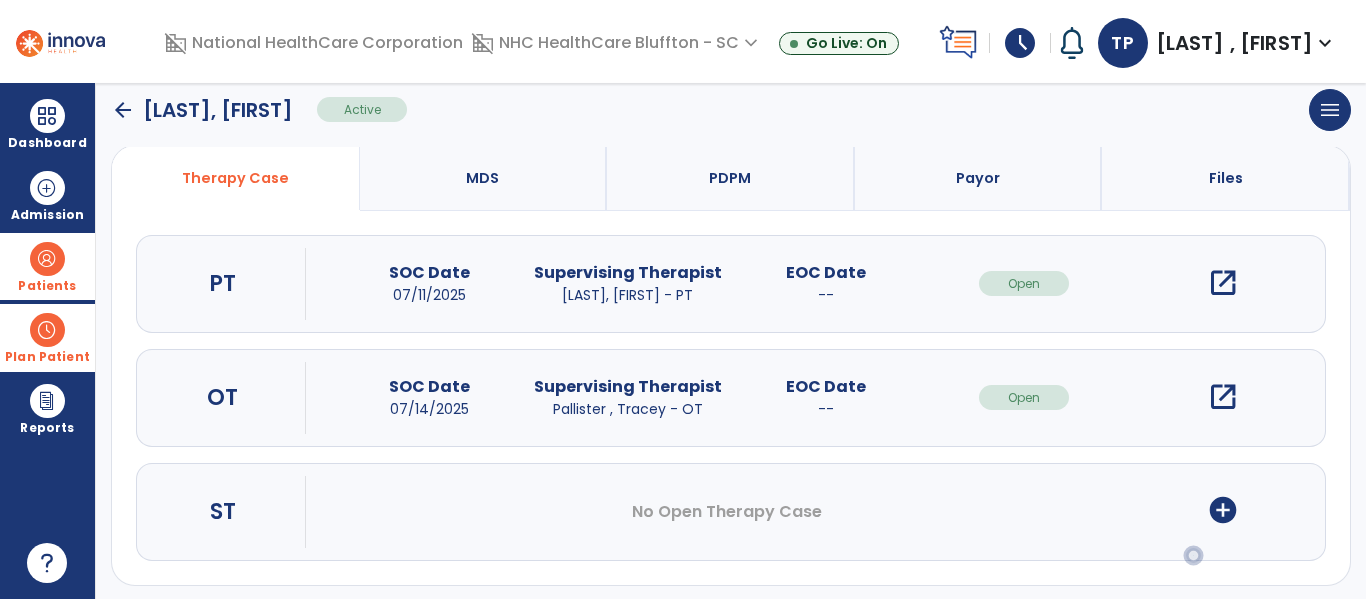 scroll, scrollTop: 200, scrollLeft: 0, axis: vertical 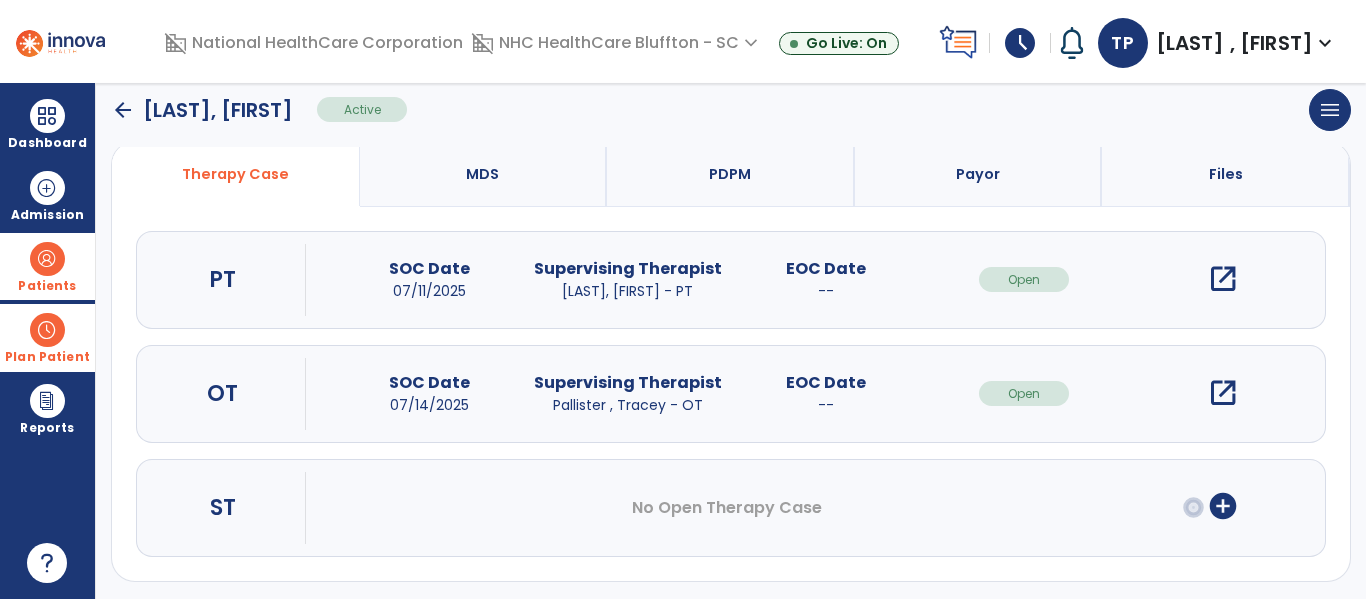 click on "open_in_new" at bounding box center (1223, 279) 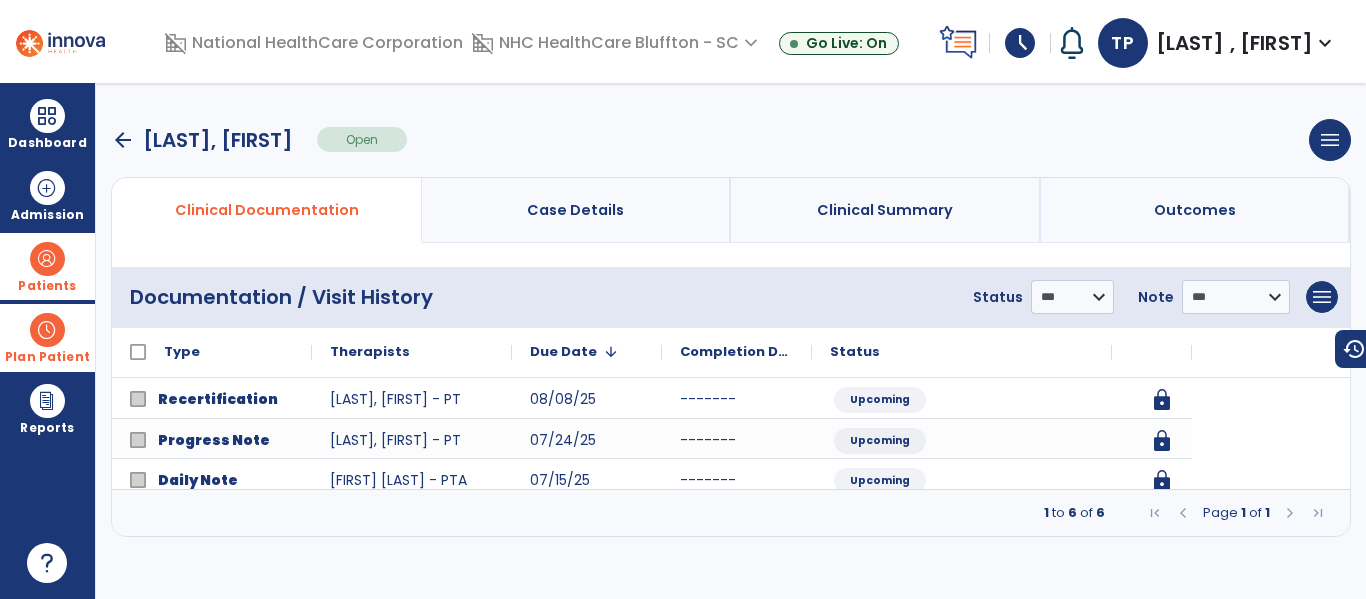 scroll, scrollTop: 0, scrollLeft: 0, axis: both 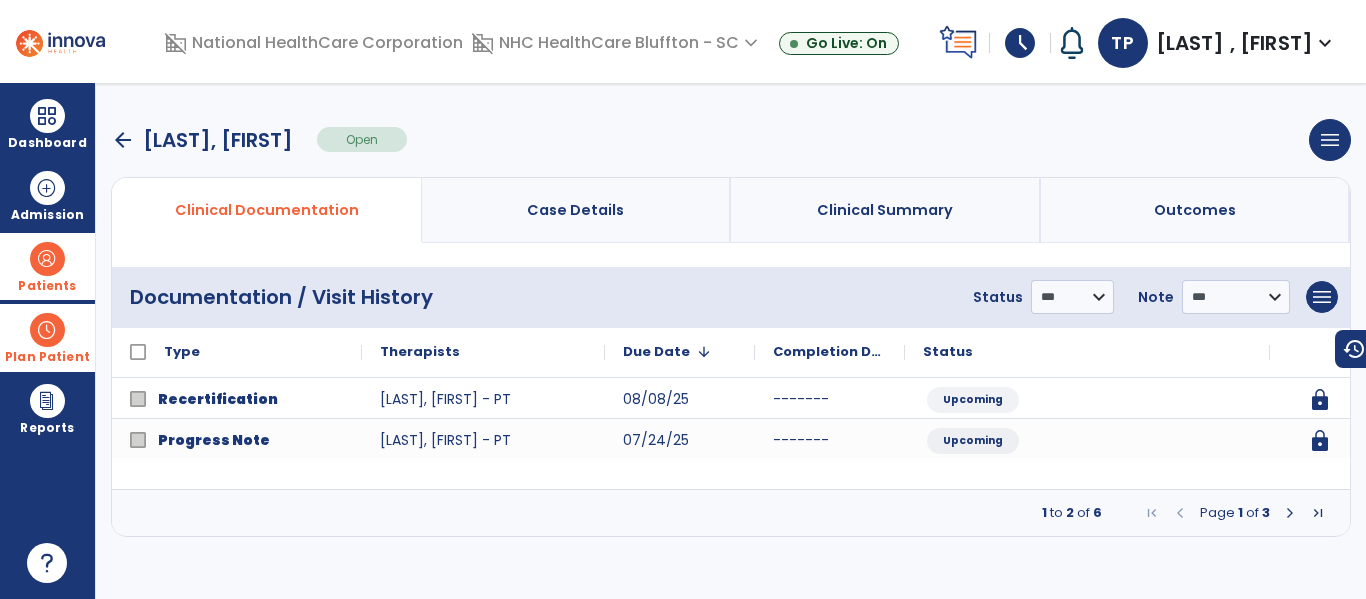 click at bounding box center (1290, 513) 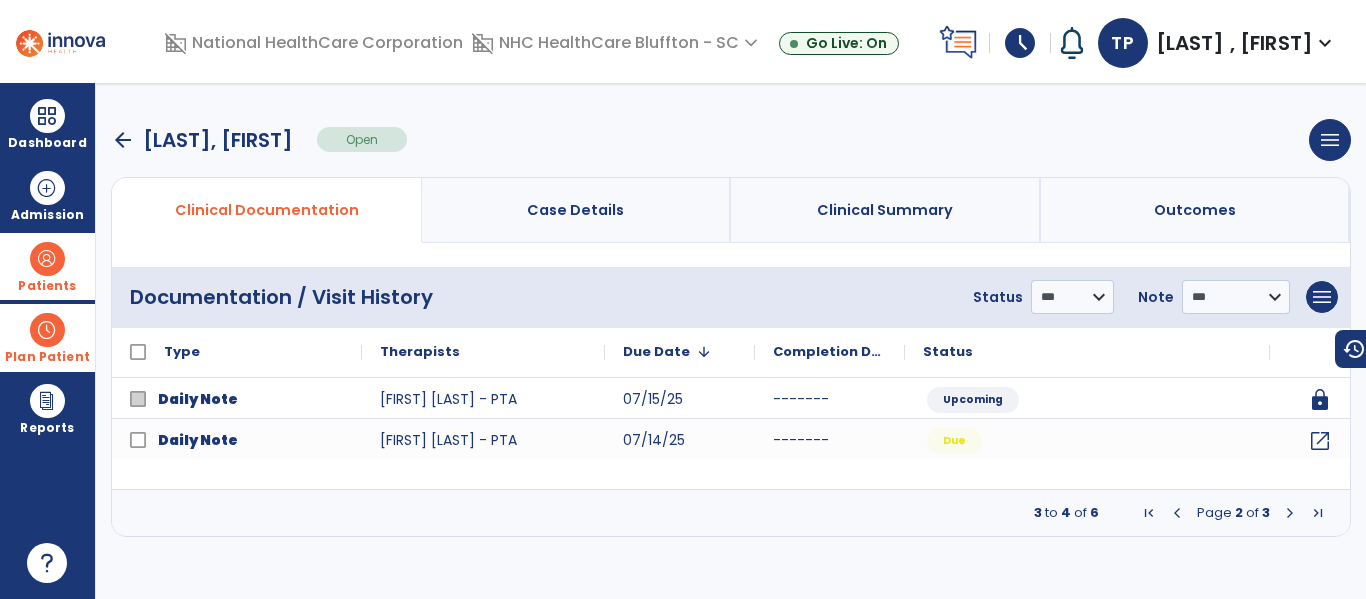 click at bounding box center [1290, 513] 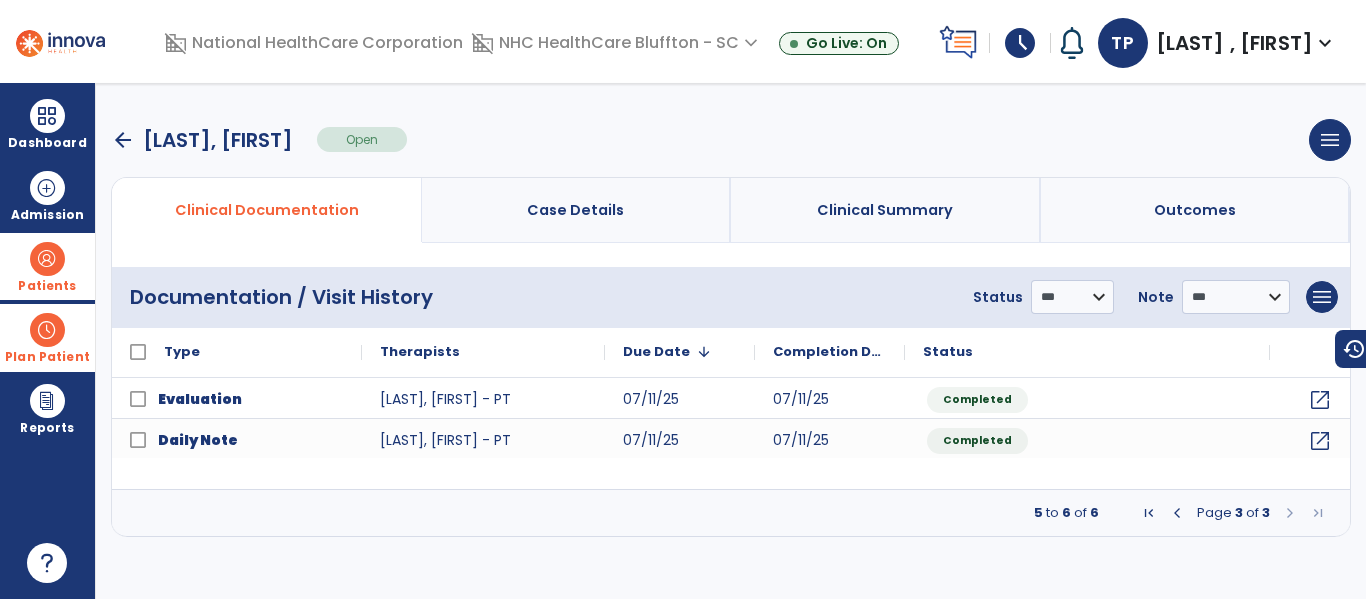 click on "arrow_back" at bounding box center (123, 140) 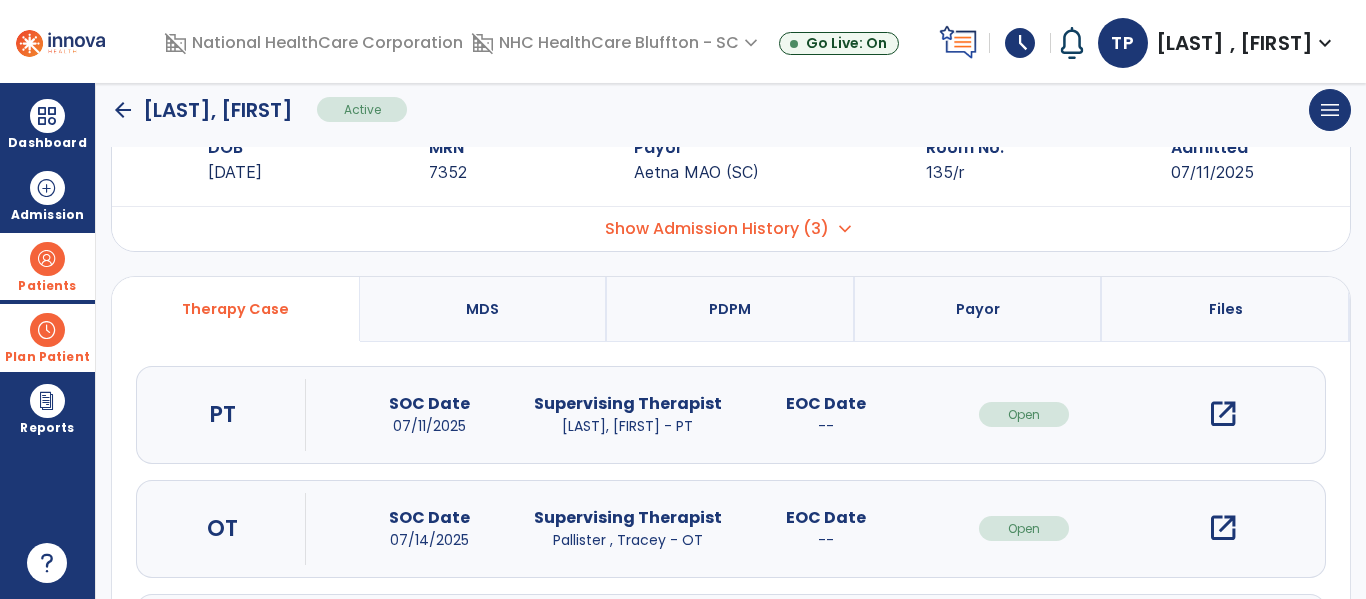 scroll, scrollTop: 100, scrollLeft: 0, axis: vertical 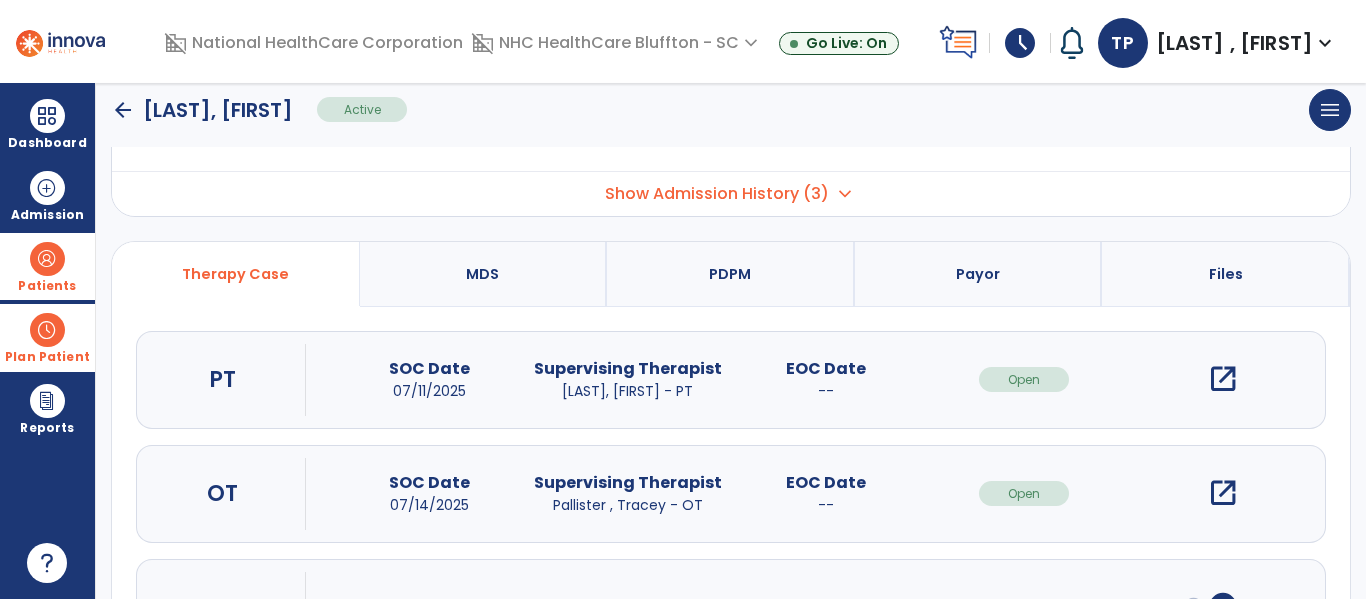 click on "open_in_new" at bounding box center (1223, 379) 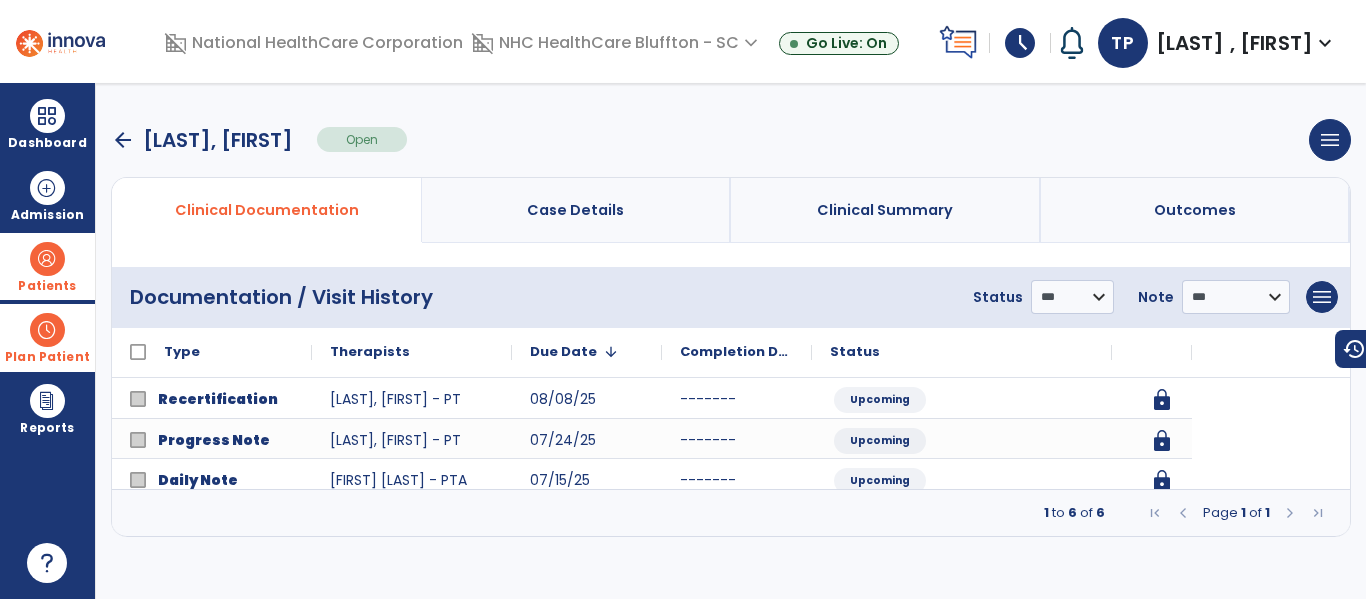 scroll, scrollTop: 0, scrollLeft: 0, axis: both 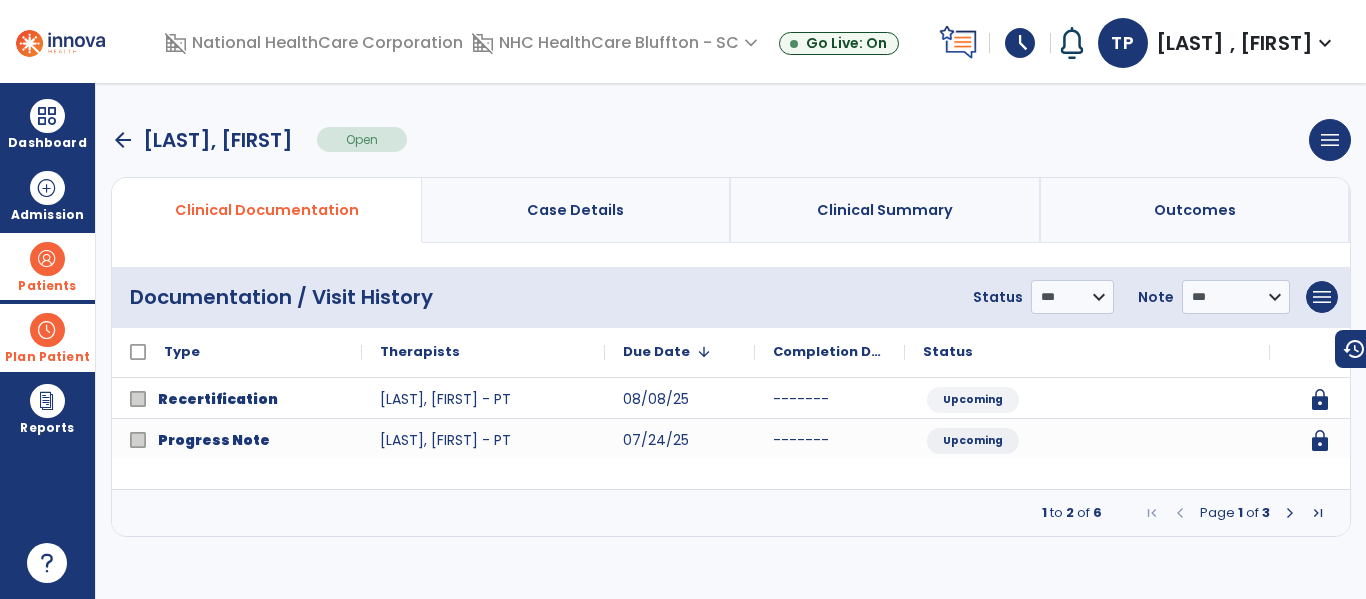 click at bounding box center (1290, 513) 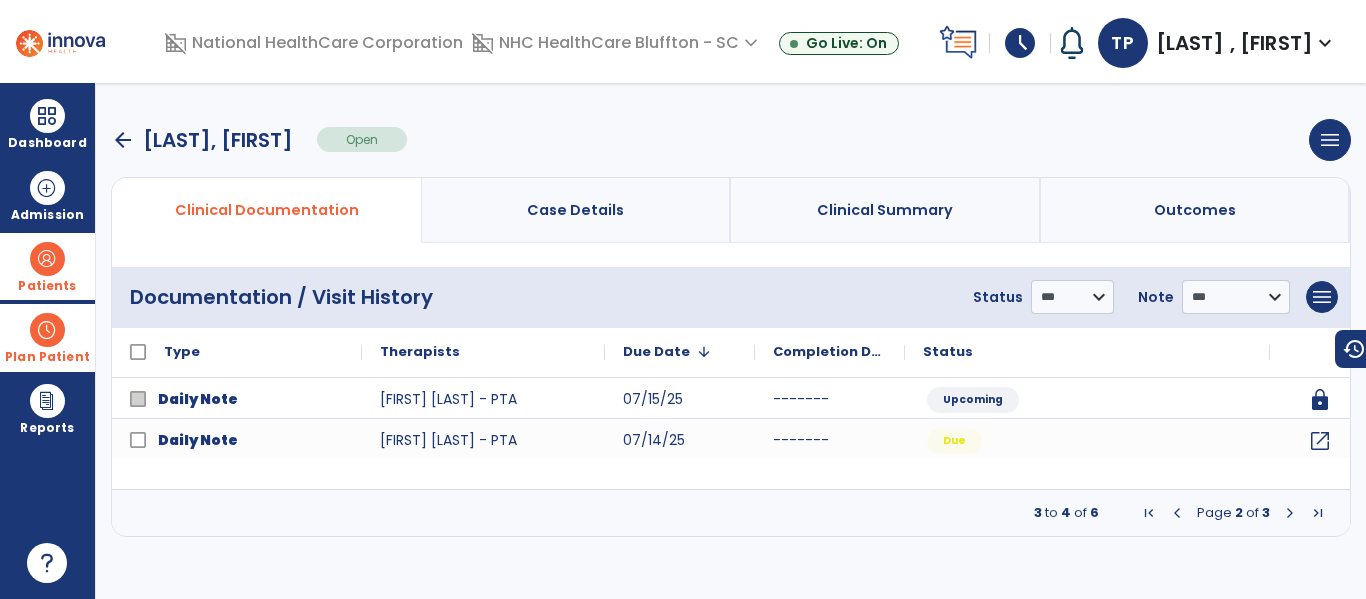 click at bounding box center (1290, 513) 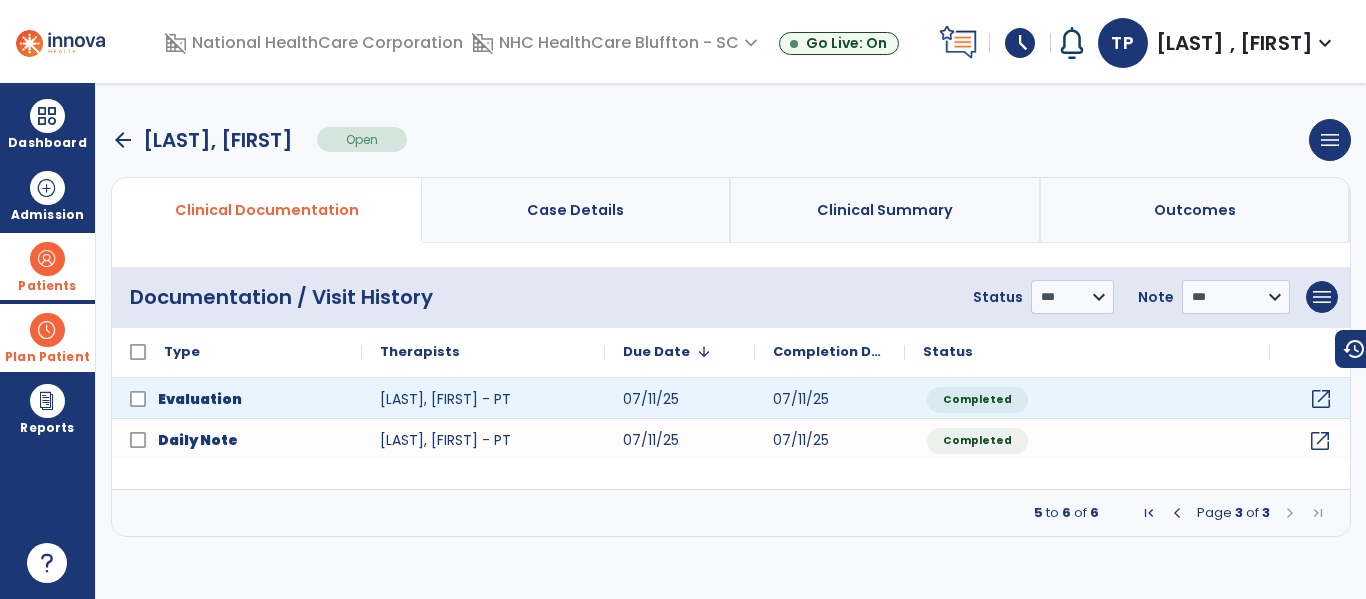 click on "open_in_new" 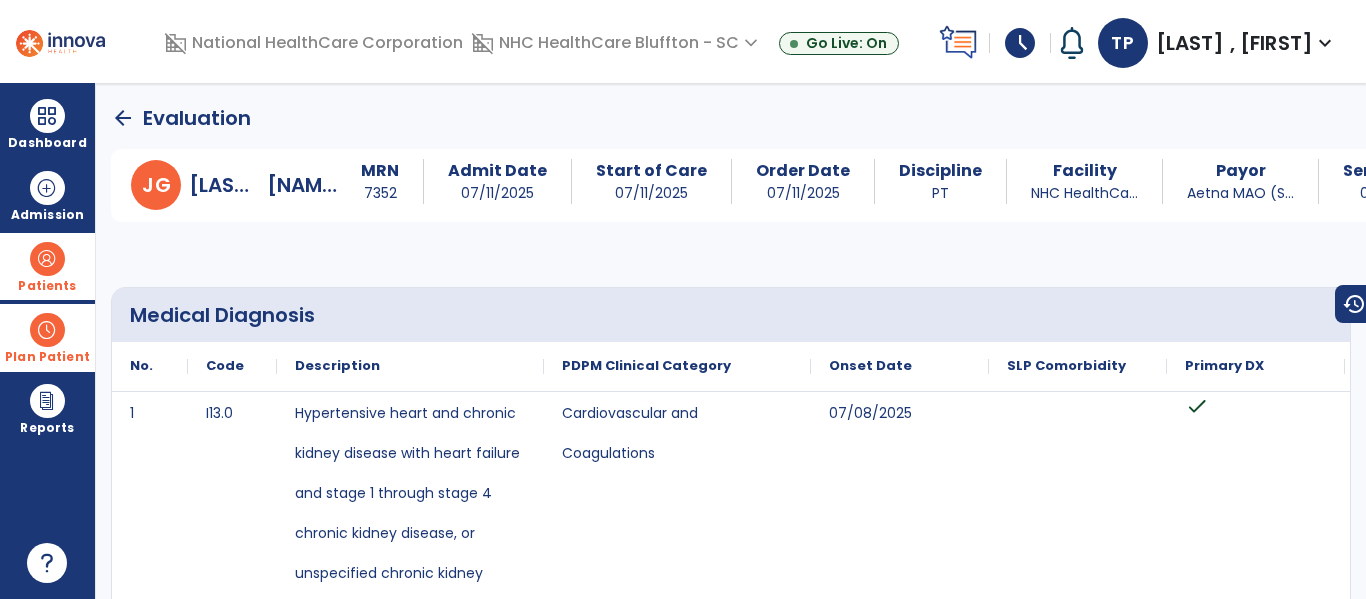 click on "arrow_back" 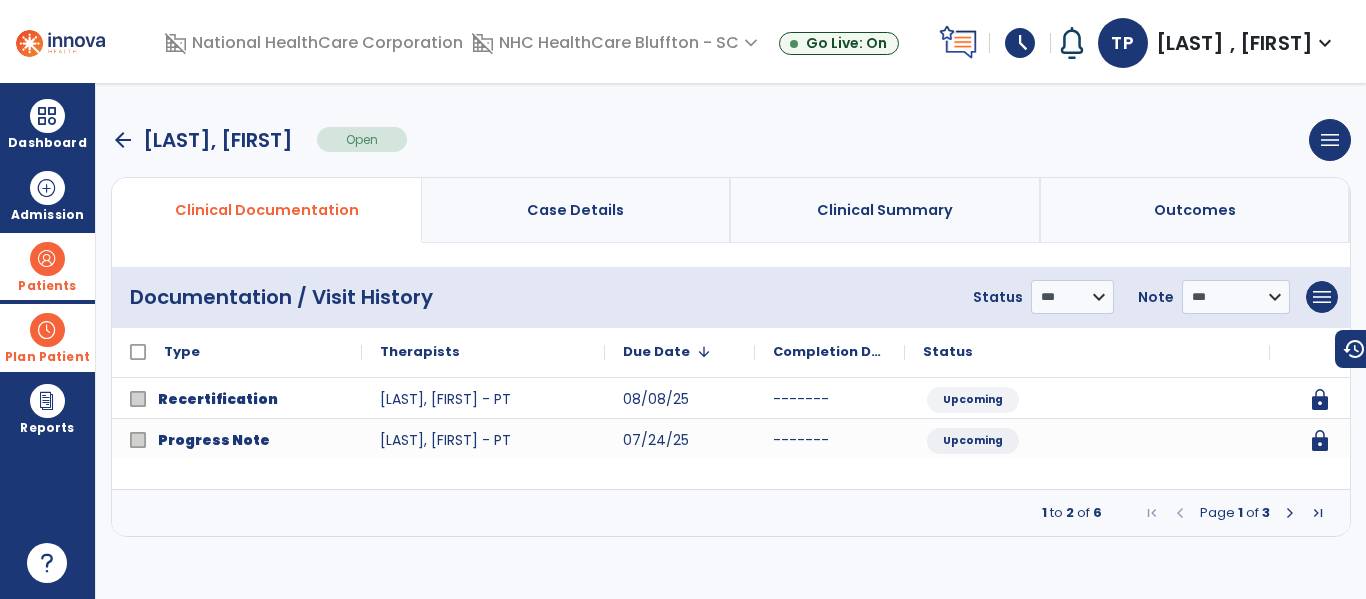 click on "arrow_back" at bounding box center [123, 140] 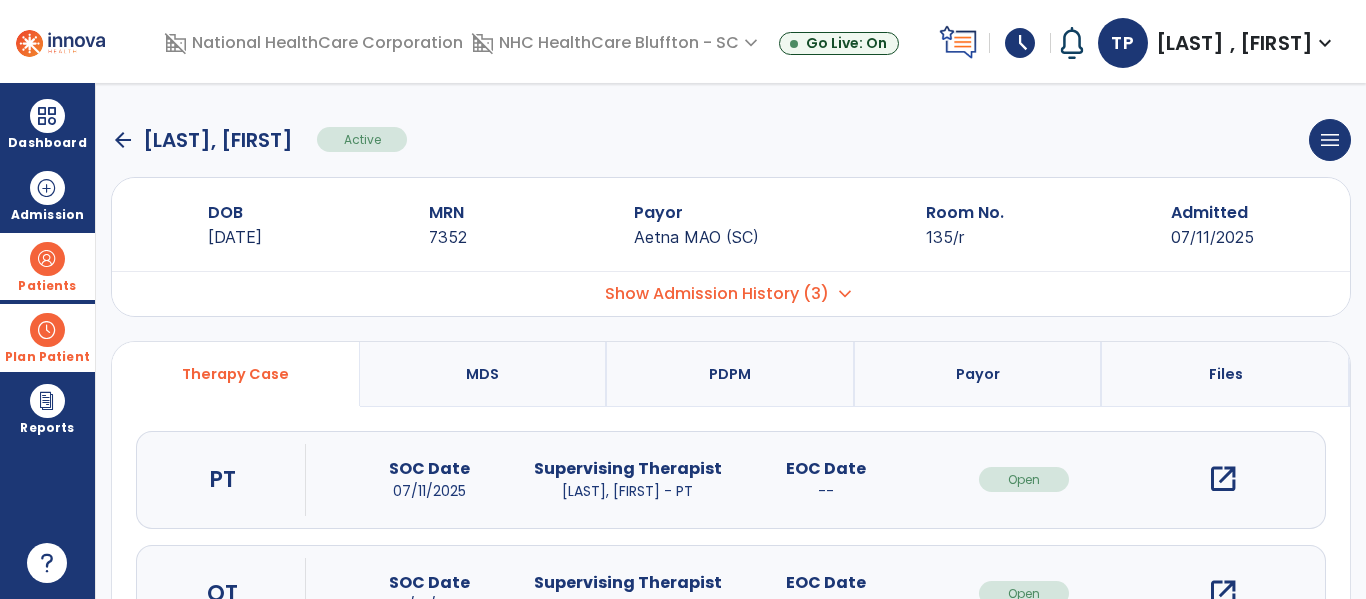 click on "arrow_back" 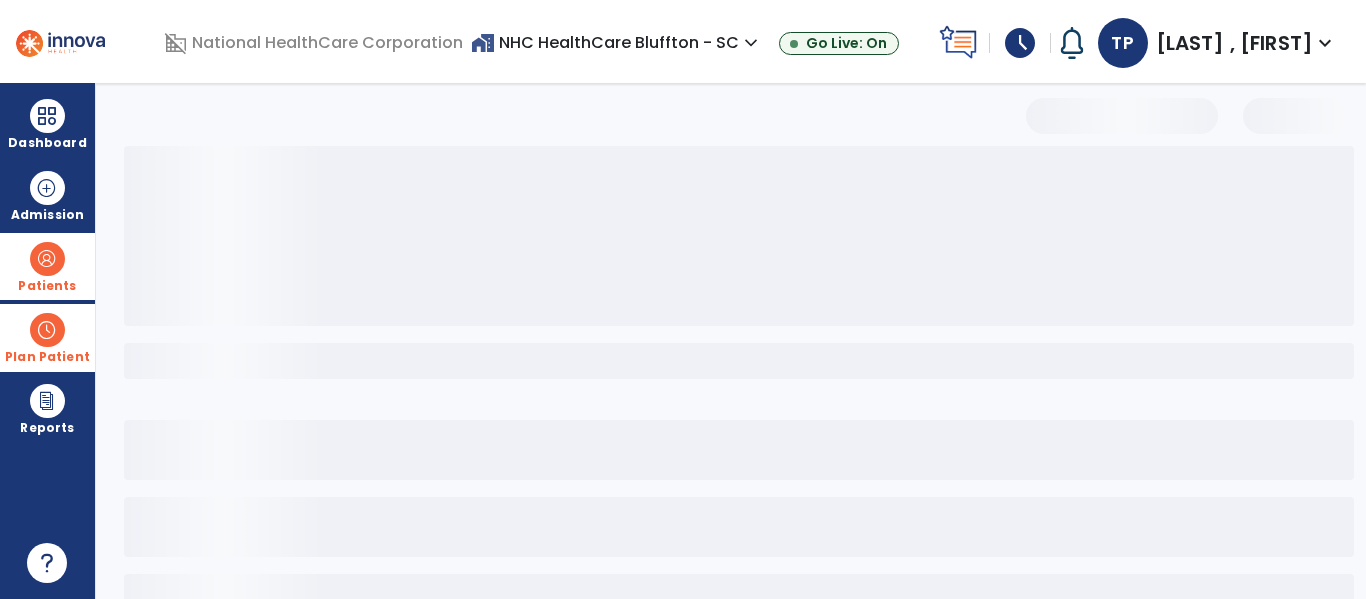 select on "***" 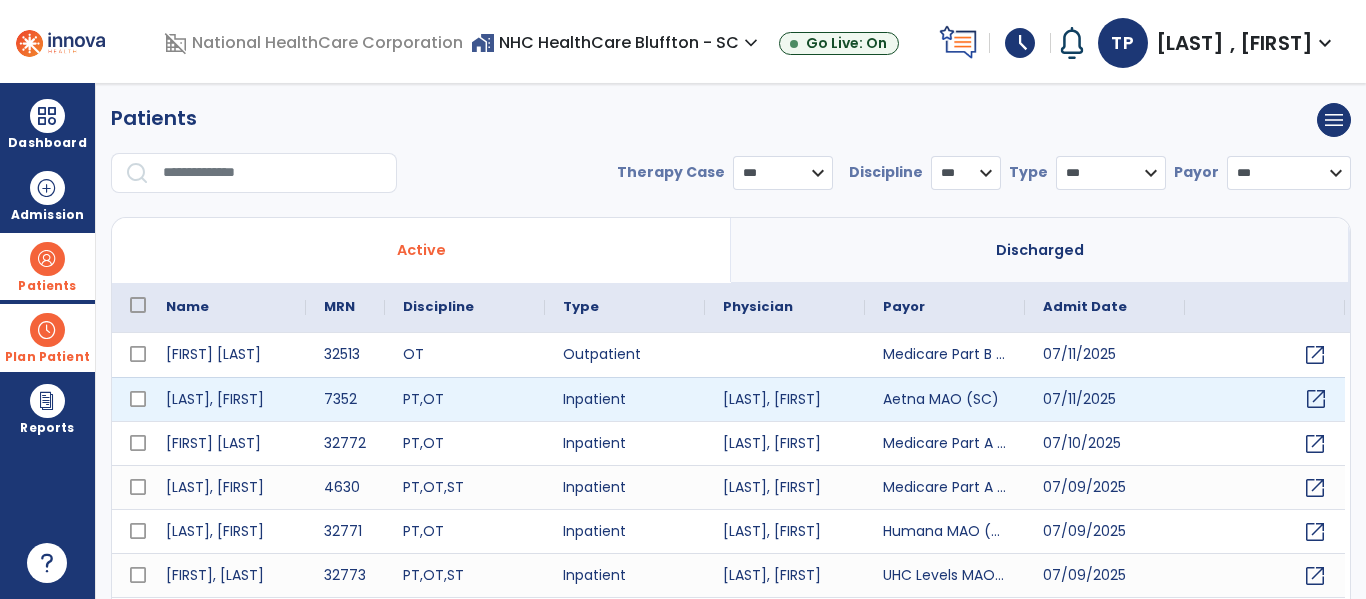 click on "open_in_new" at bounding box center (1316, 399) 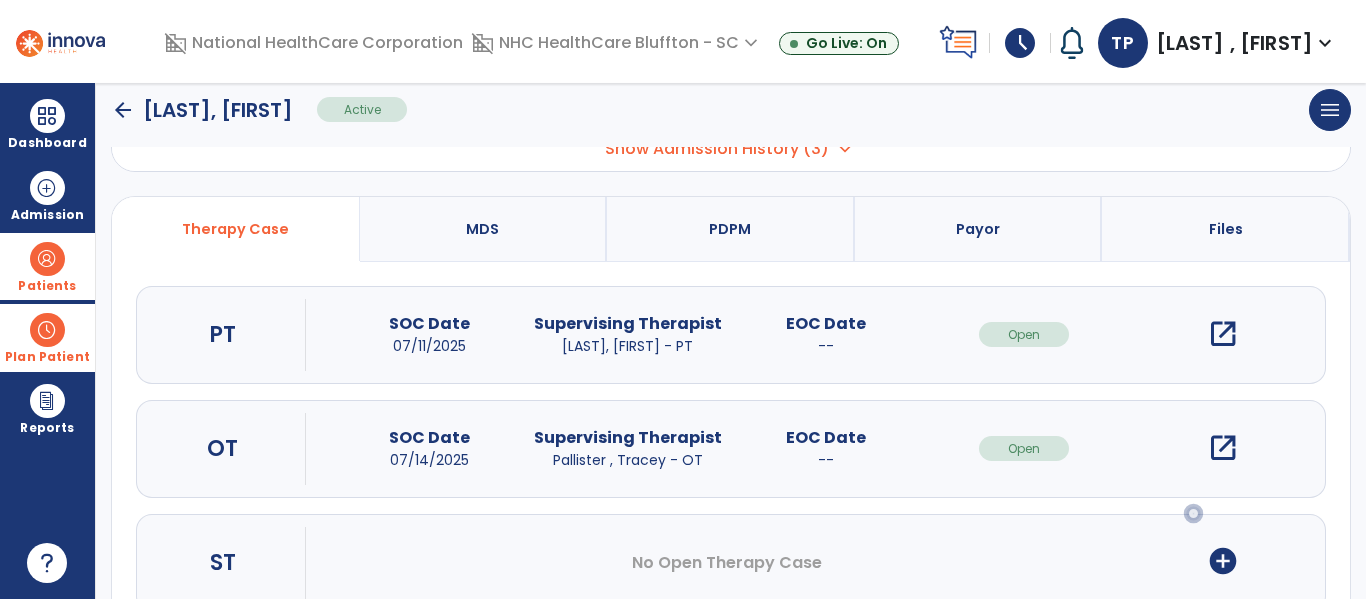 scroll, scrollTop: 200, scrollLeft: 0, axis: vertical 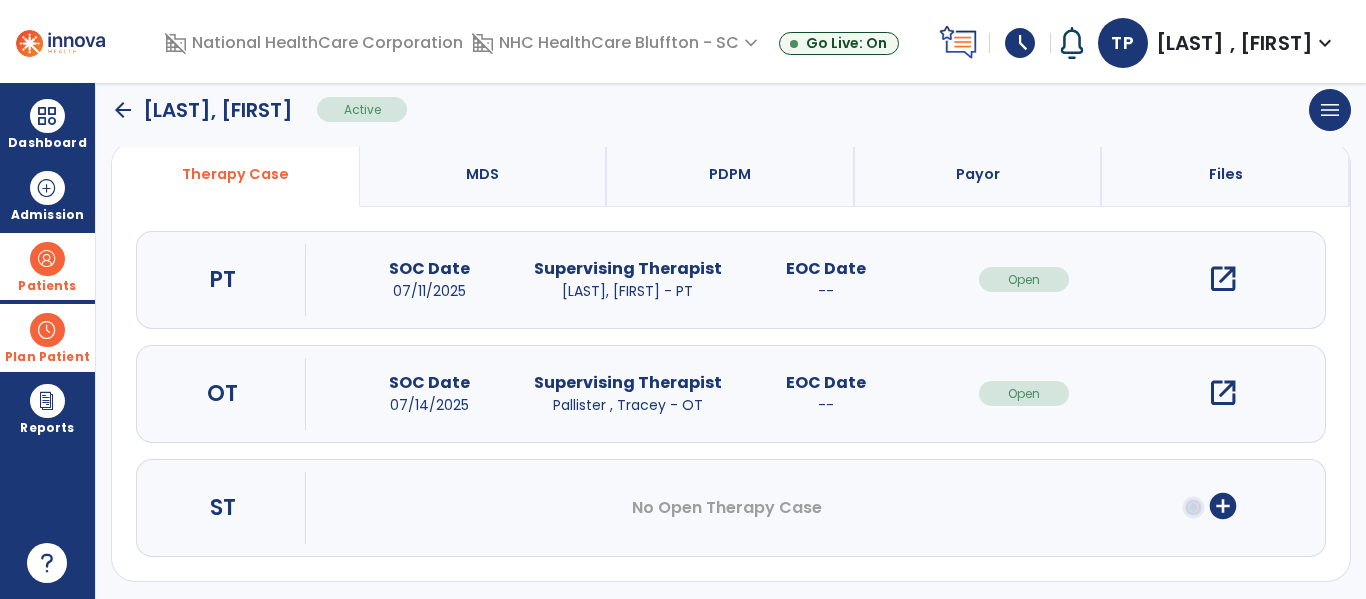 click on "open_in_new" at bounding box center [1223, 393] 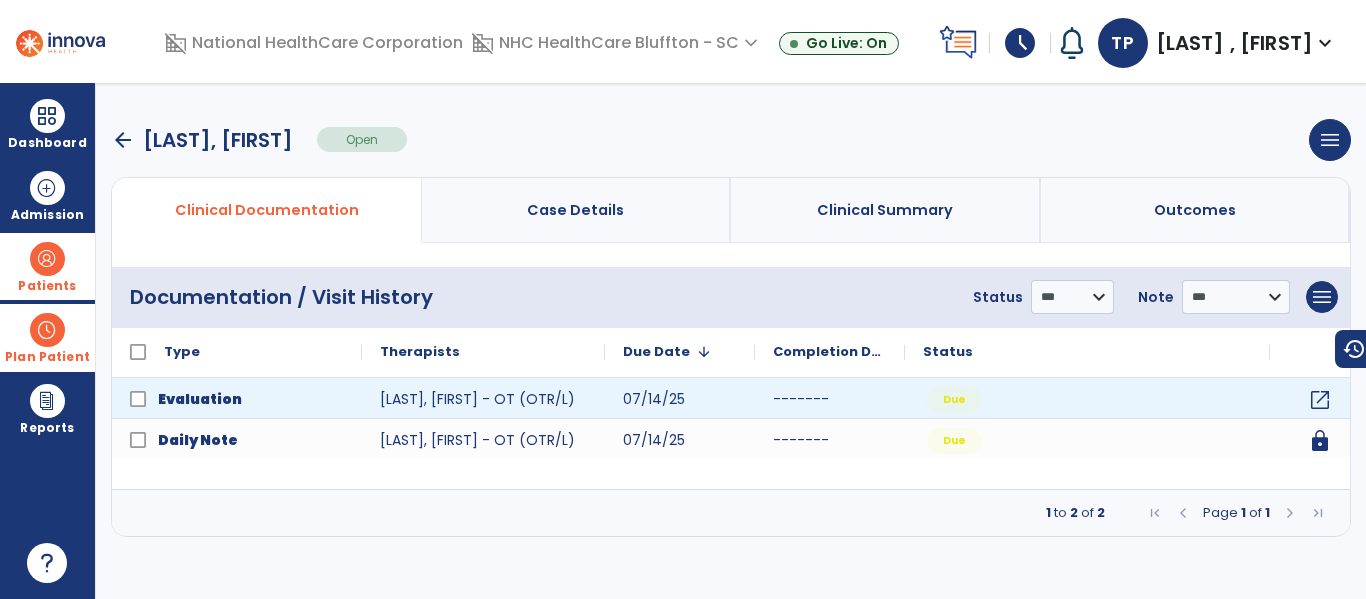 scroll, scrollTop: 0, scrollLeft: 0, axis: both 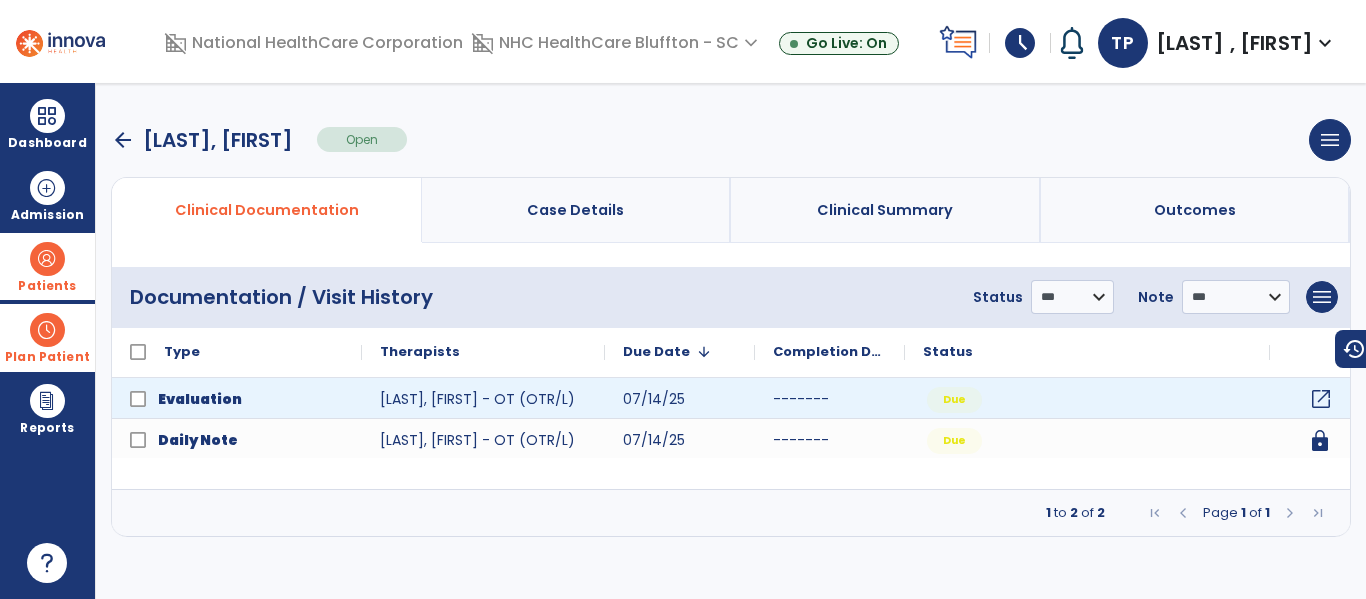 click on "open_in_new" 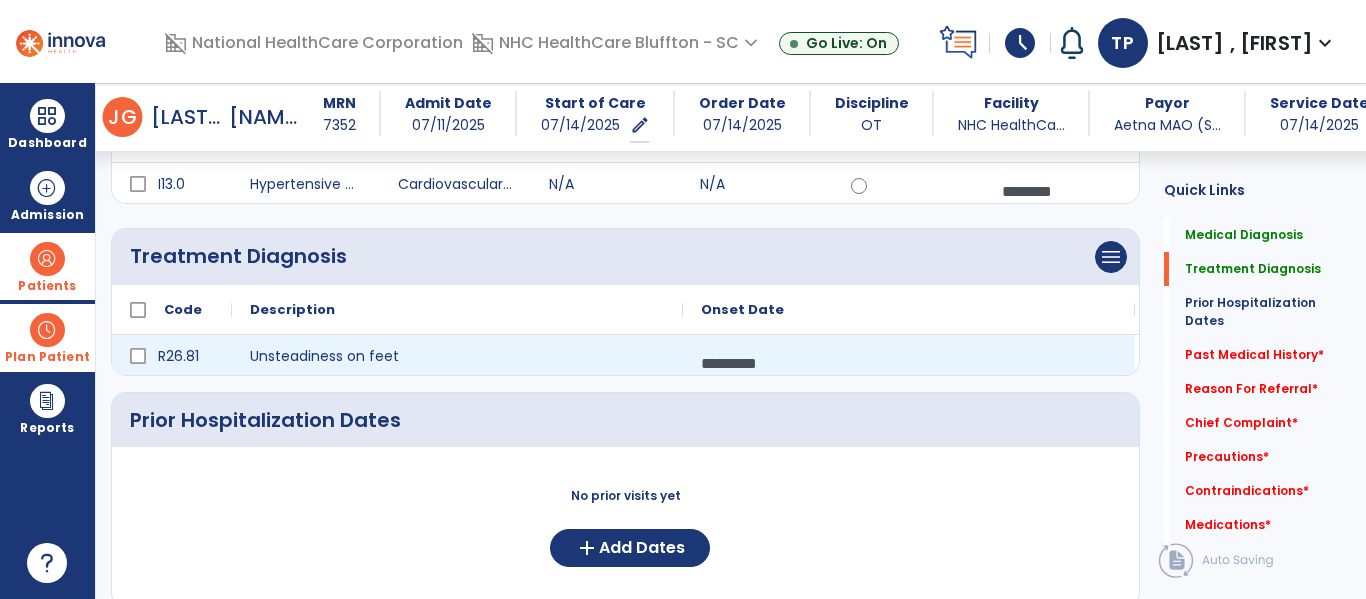 scroll, scrollTop: 300, scrollLeft: 0, axis: vertical 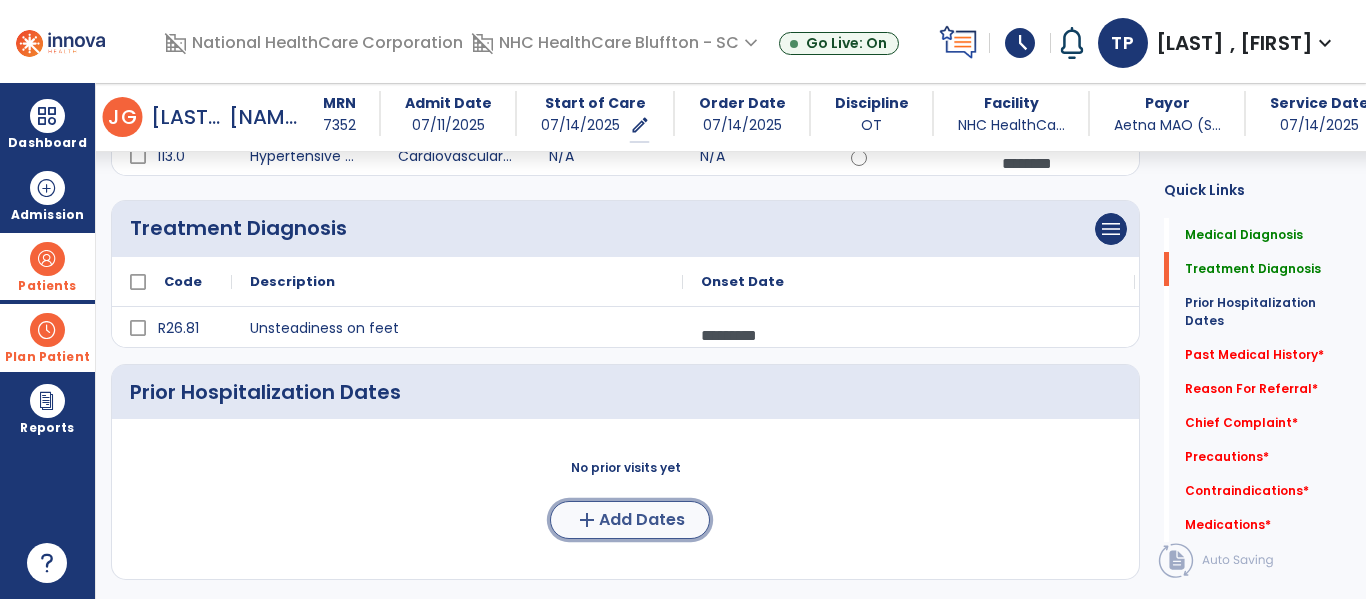 click on "Add Dates" 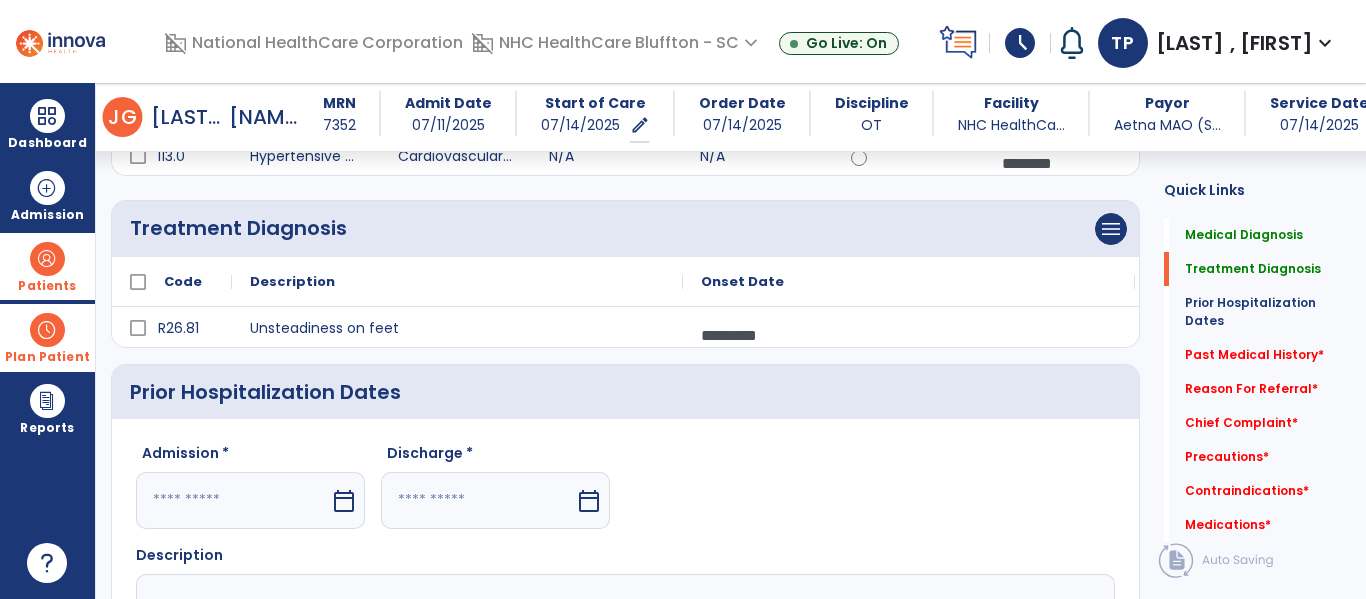click on "calendar_today" at bounding box center (344, 501) 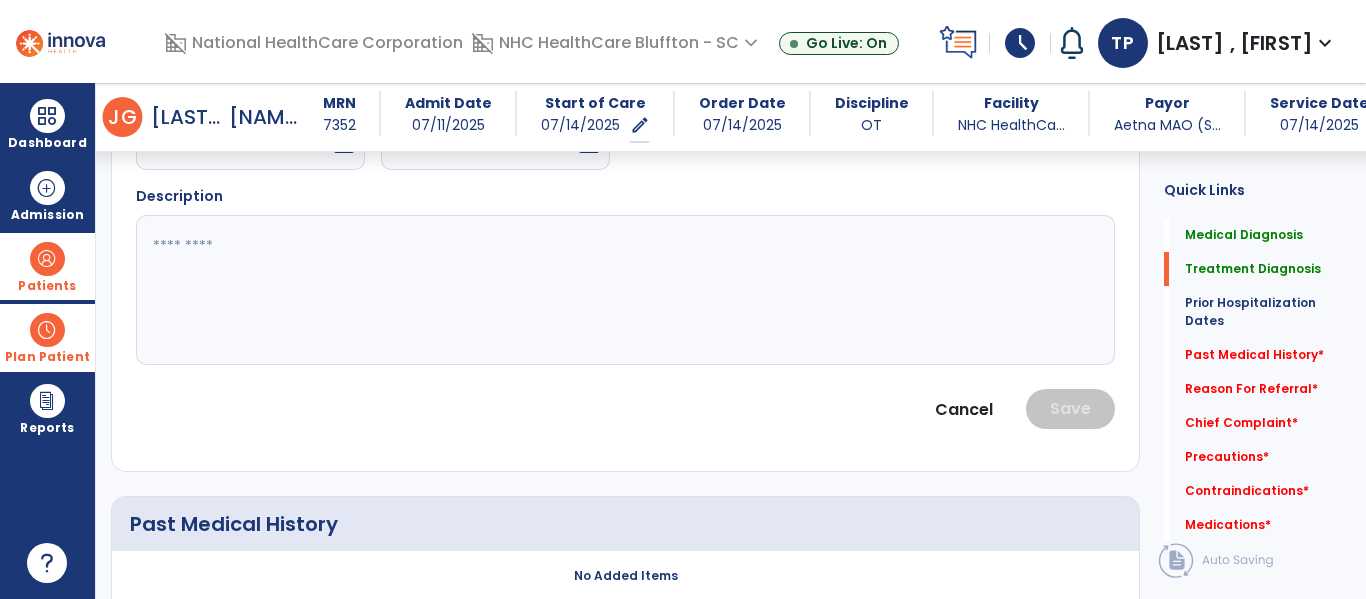 select on "*" 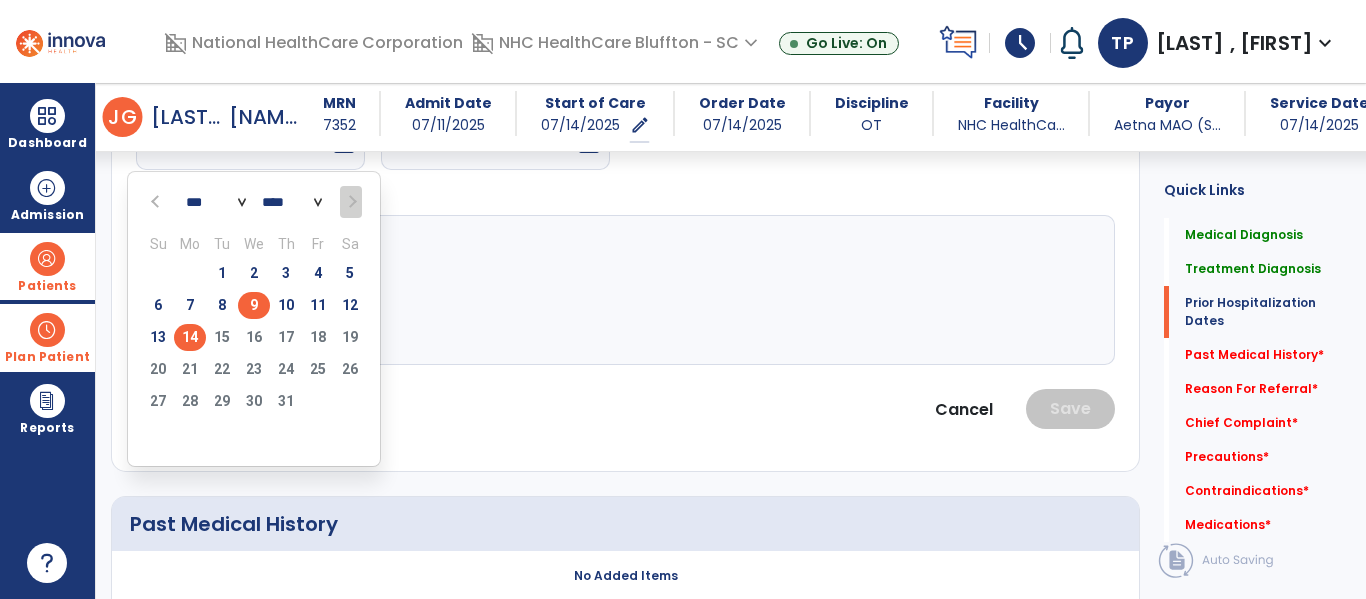 click on "9" at bounding box center [254, 305] 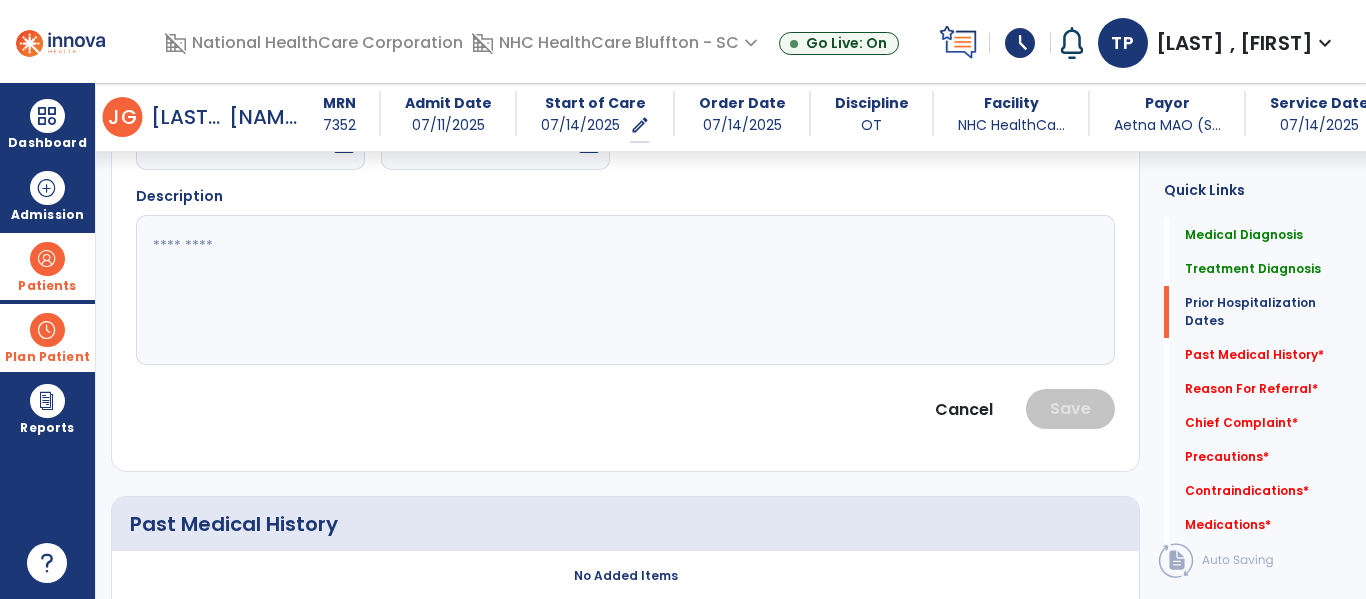 scroll, scrollTop: 559, scrollLeft: 0, axis: vertical 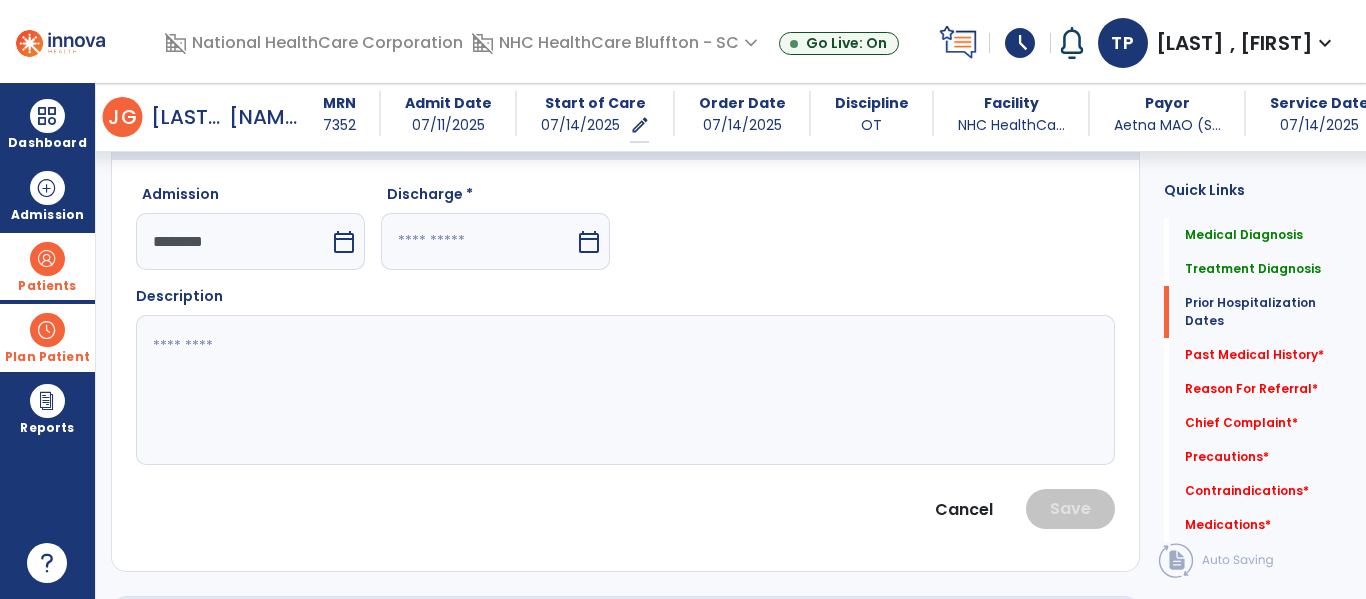 click on "calendar_today" at bounding box center [589, 242] 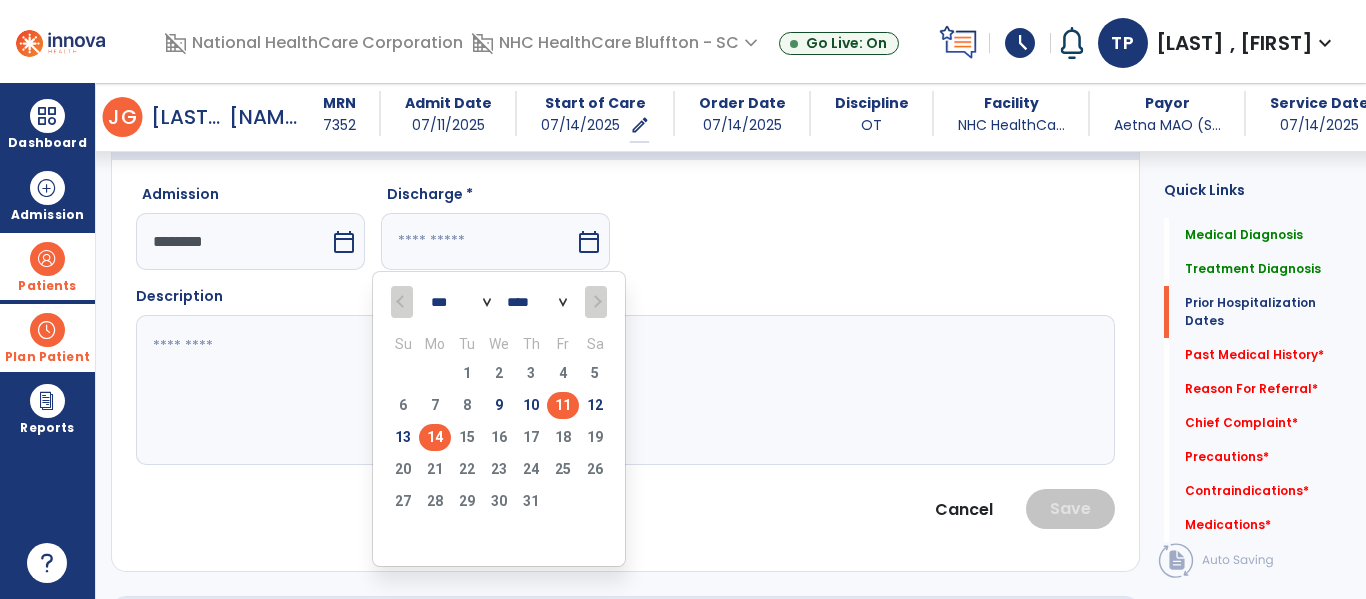 click on "11" at bounding box center (563, 405) 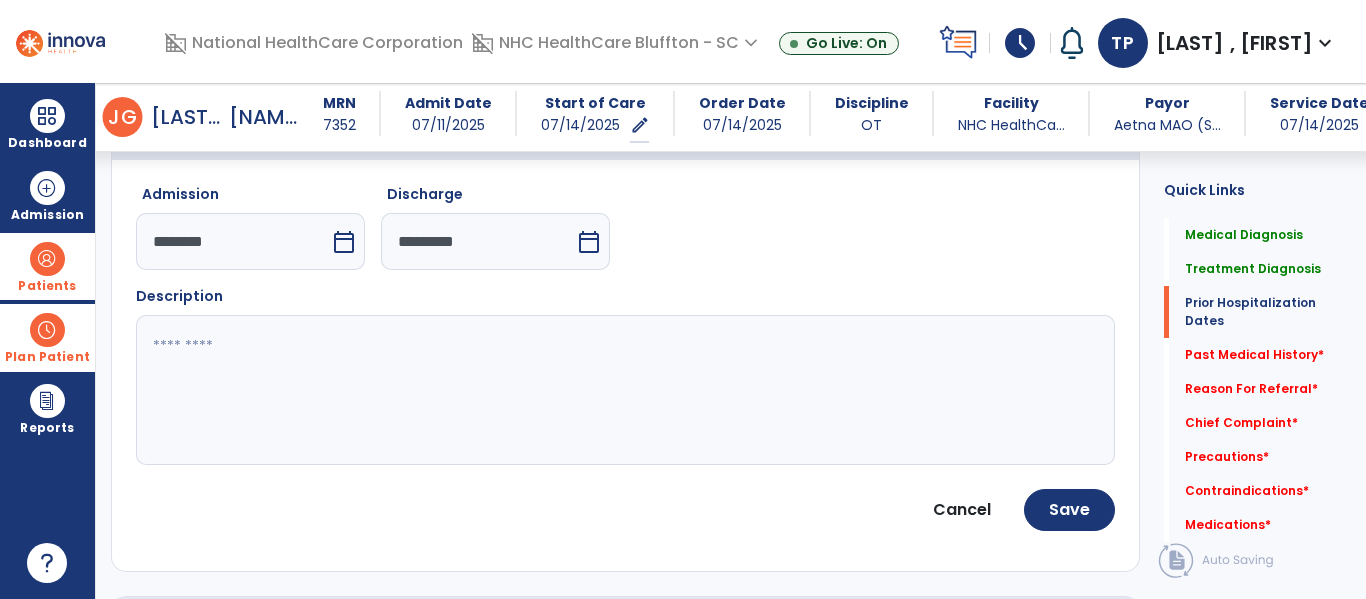 click 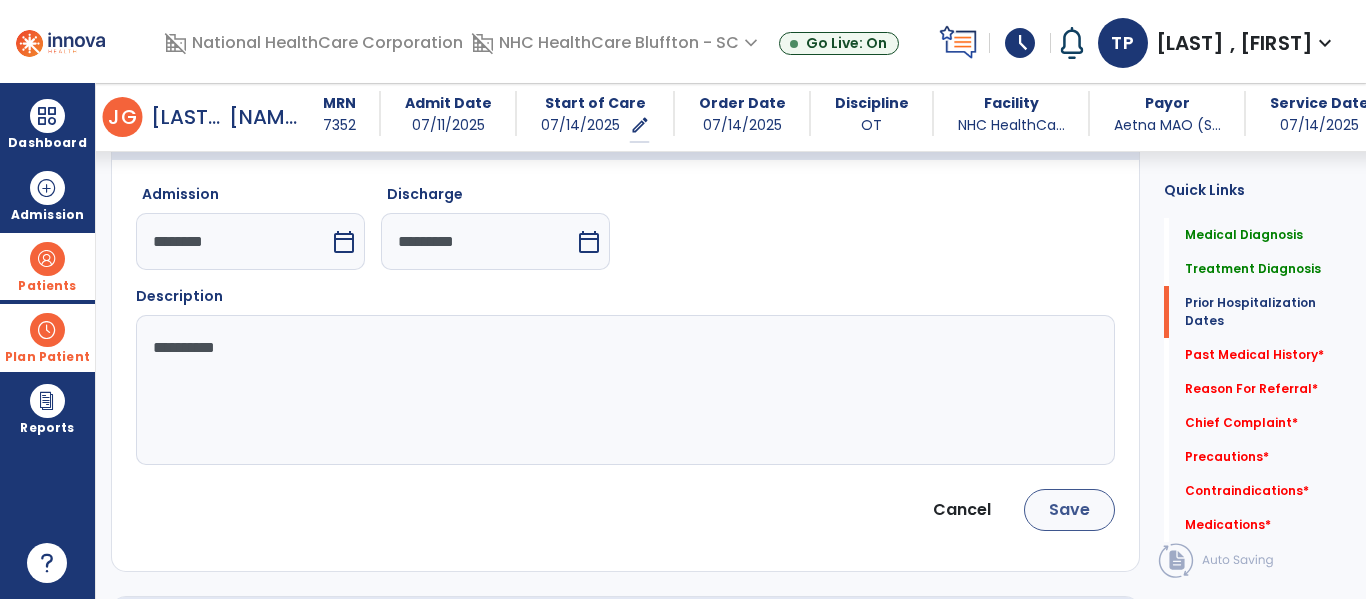 type on "**********" 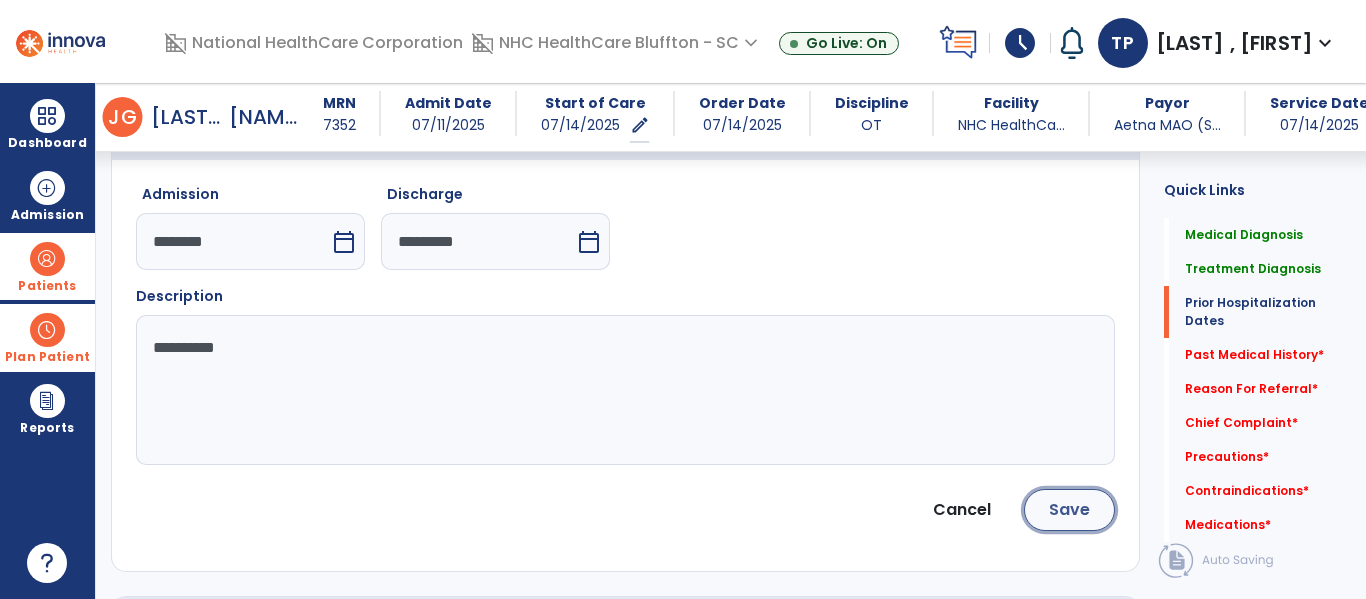 click on "Save" 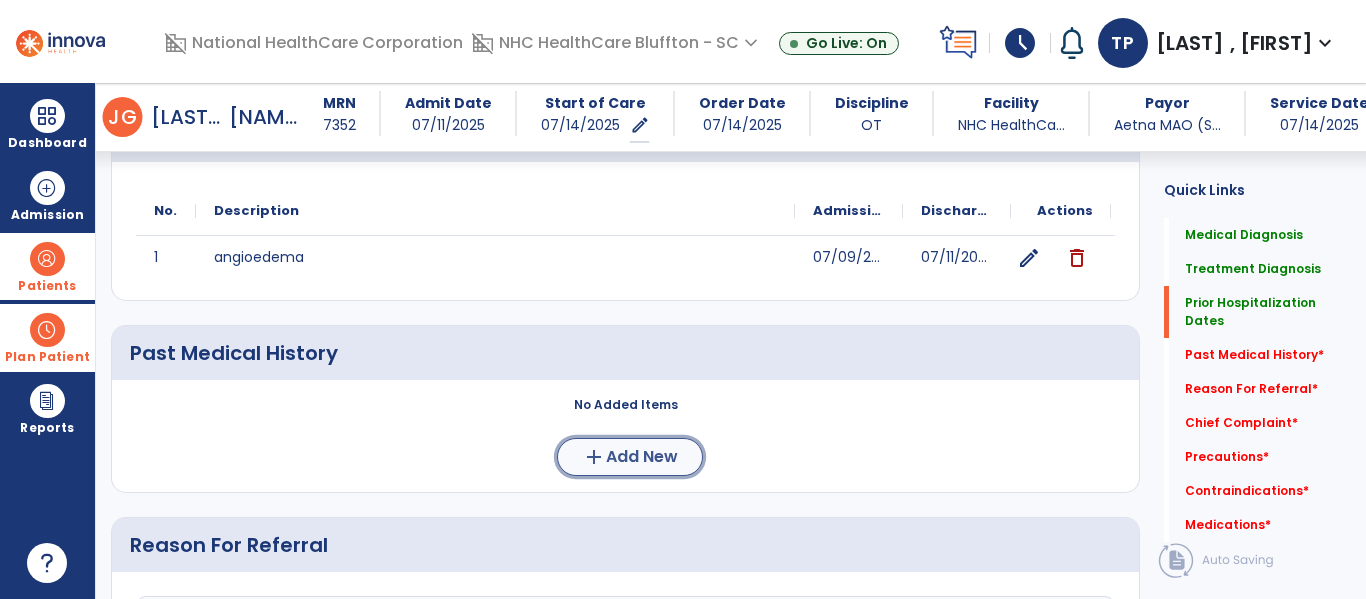 click on "Add New" 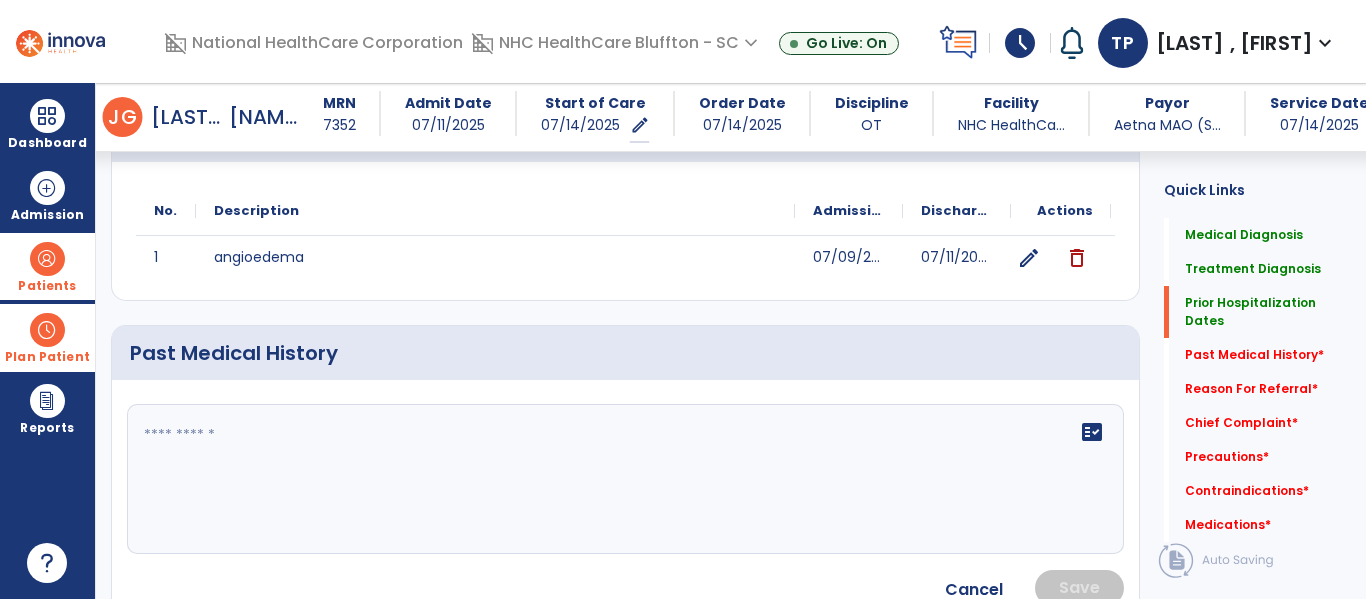 click on "fact_check" 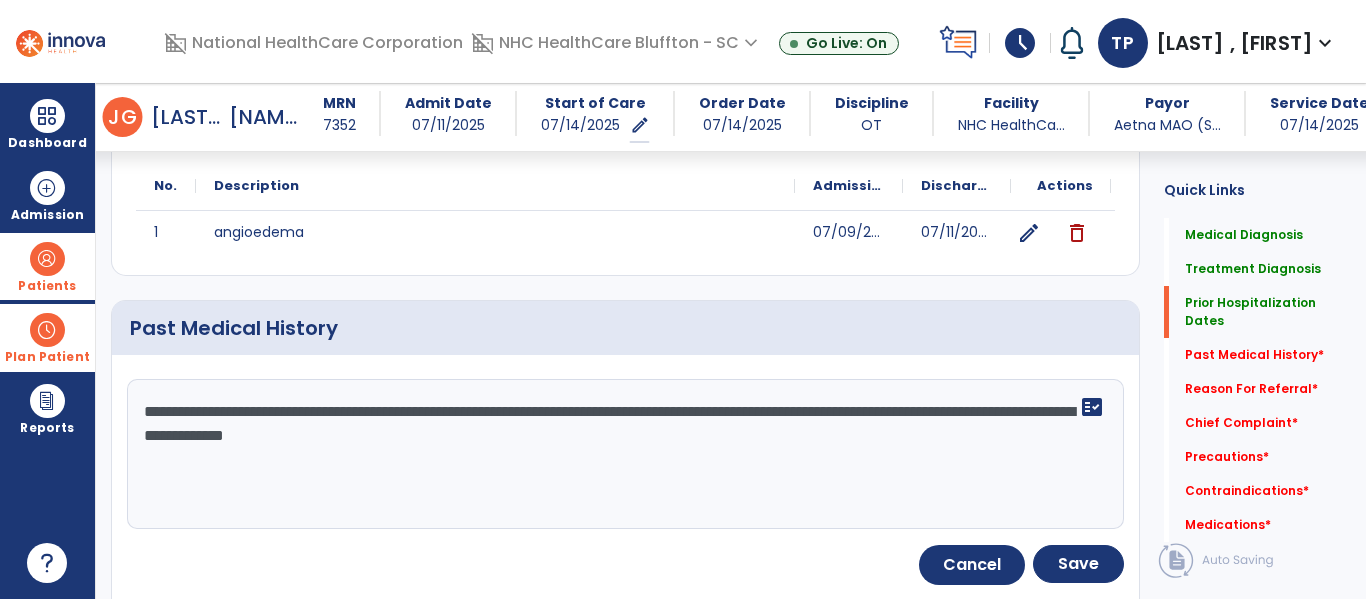 scroll, scrollTop: 659, scrollLeft: 0, axis: vertical 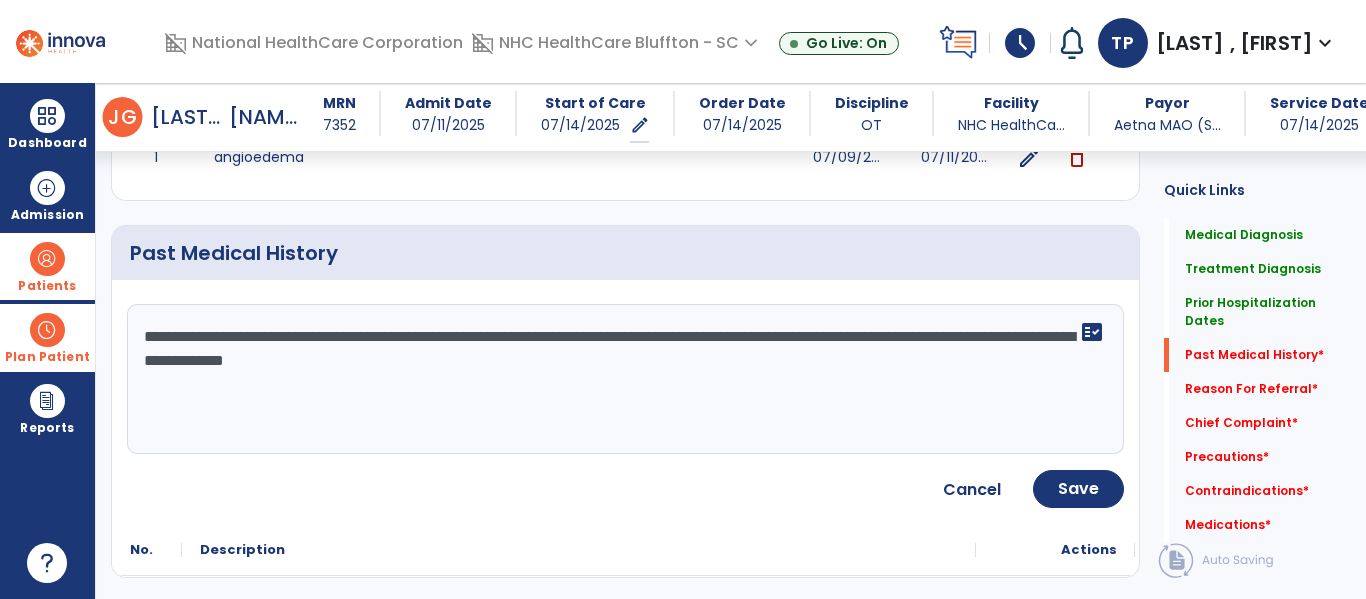 type on "**********" 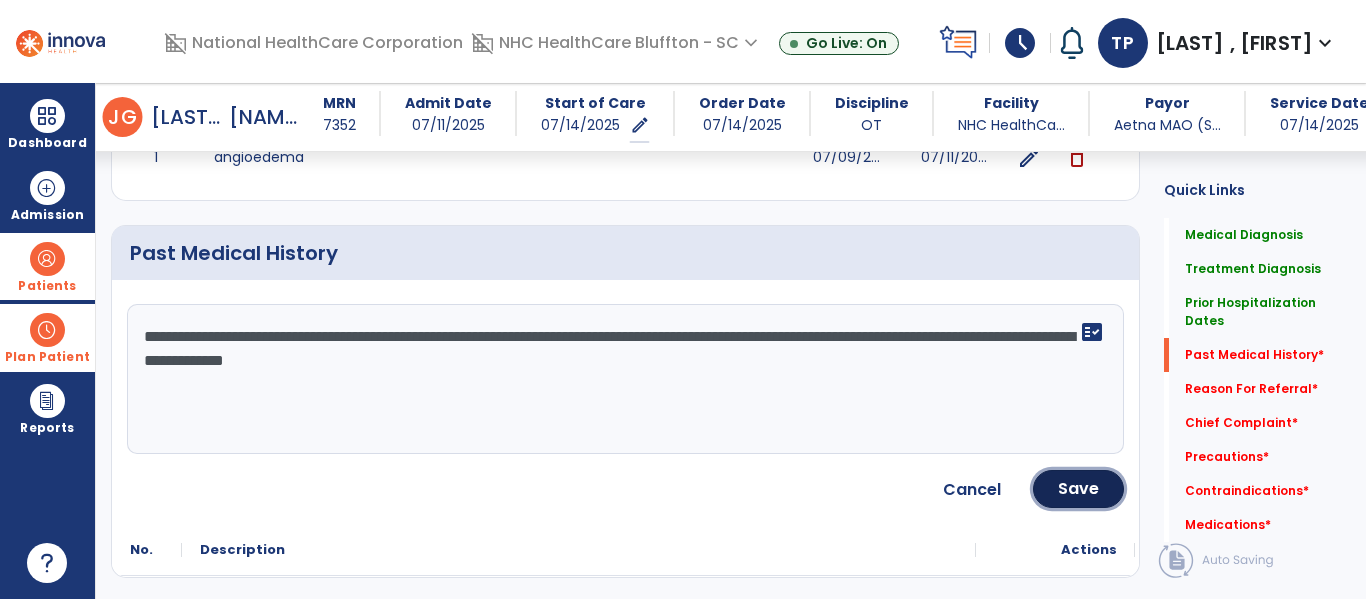 click on "Save" 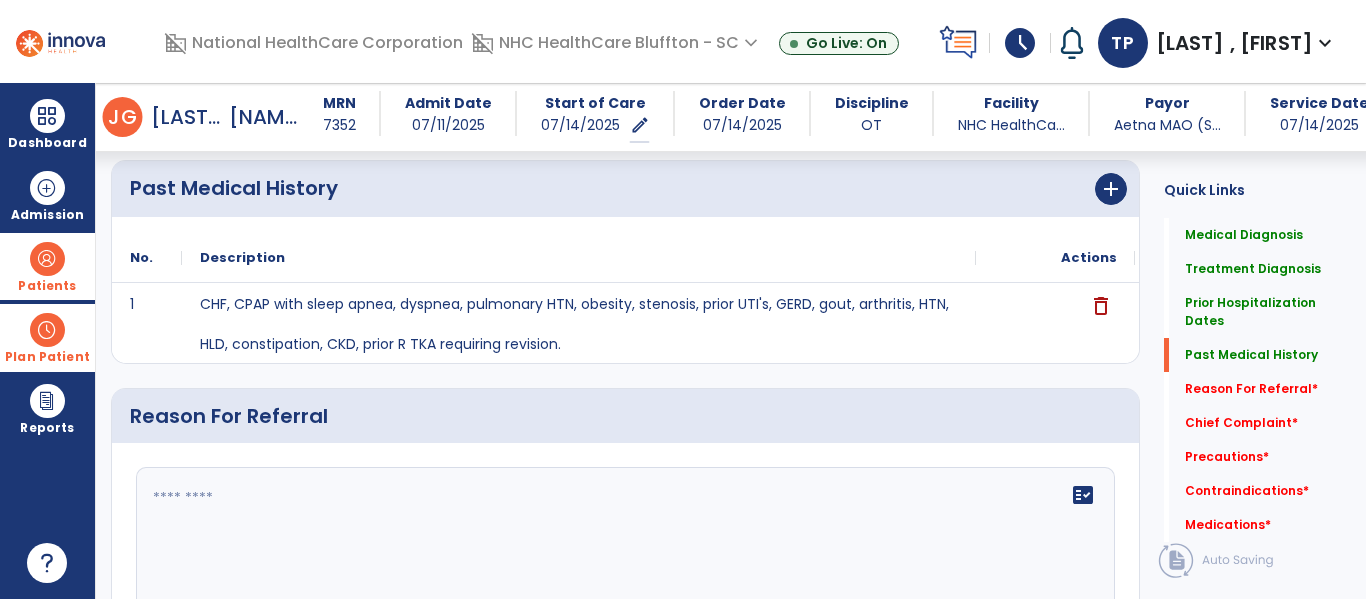 scroll, scrollTop: 759, scrollLeft: 0, axis: vertical 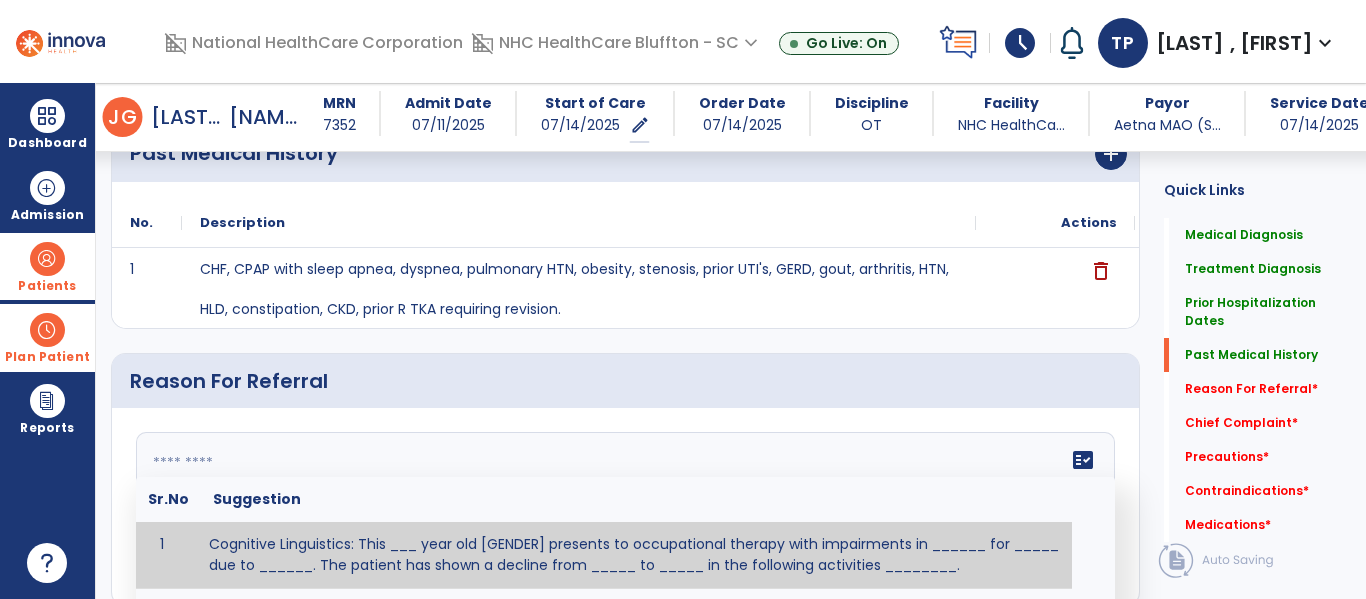 click on "fact_check  Sr.No Suggestion 1 Cognitive Linguistics: This ___ year old [GENDER] presents to occupational therapy with impairments in ______ for _____ due to ______.  The patient has shown a decline from _____ to _____ in the following activities ________. 2 CVA: This _____ year old [GENDER] was admitted with a history of a CVA on[DATE] with resulting ________ impacting the patients ability to perform _________. 3 Fall: This _____ year old [GENDER] presents to therapy due to a fall on [DATE] as a result of _______ resulting in _______.  Patient has complaints of _________ with resulting impairments in _________. 4 5 Fall at Home: This _____ year old [GENDER] fell at home, resulting  in ________.  This has impacted this patient's _______.  As a result of these noted limitations in functional activities, this patient is unable to safely return to home.  This patient requires skilled therapy in order to improve safety and function. 6 7 8 9 10 11" 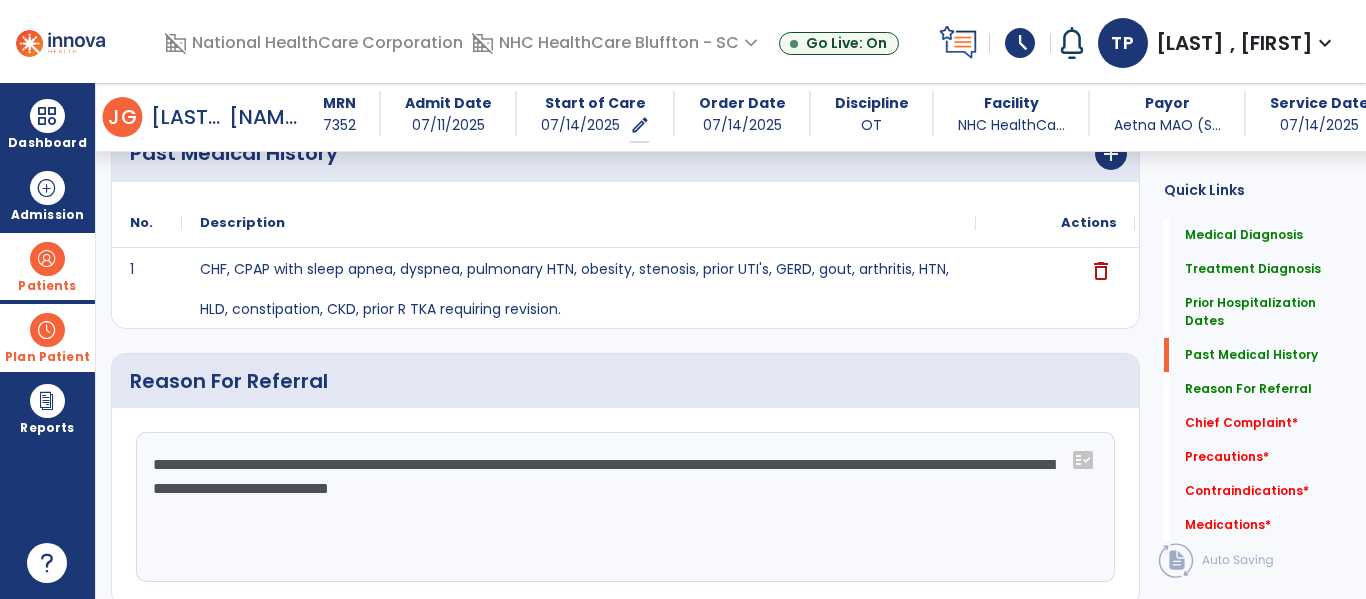 click on "**********" 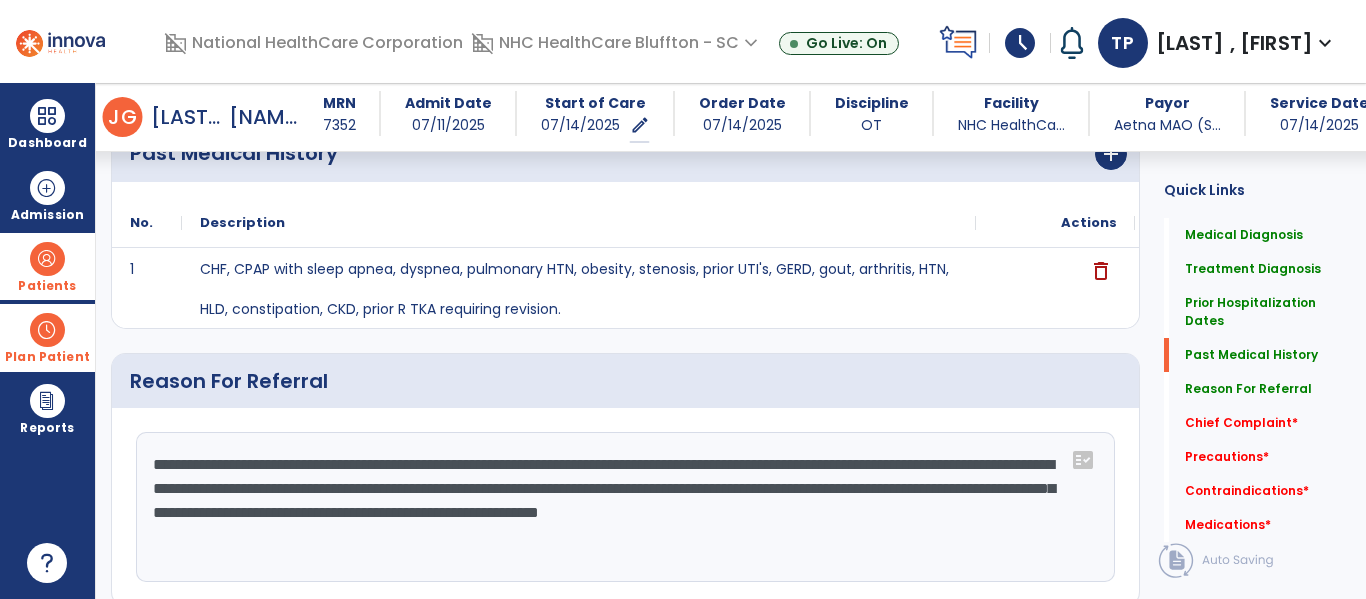 click on "**********" 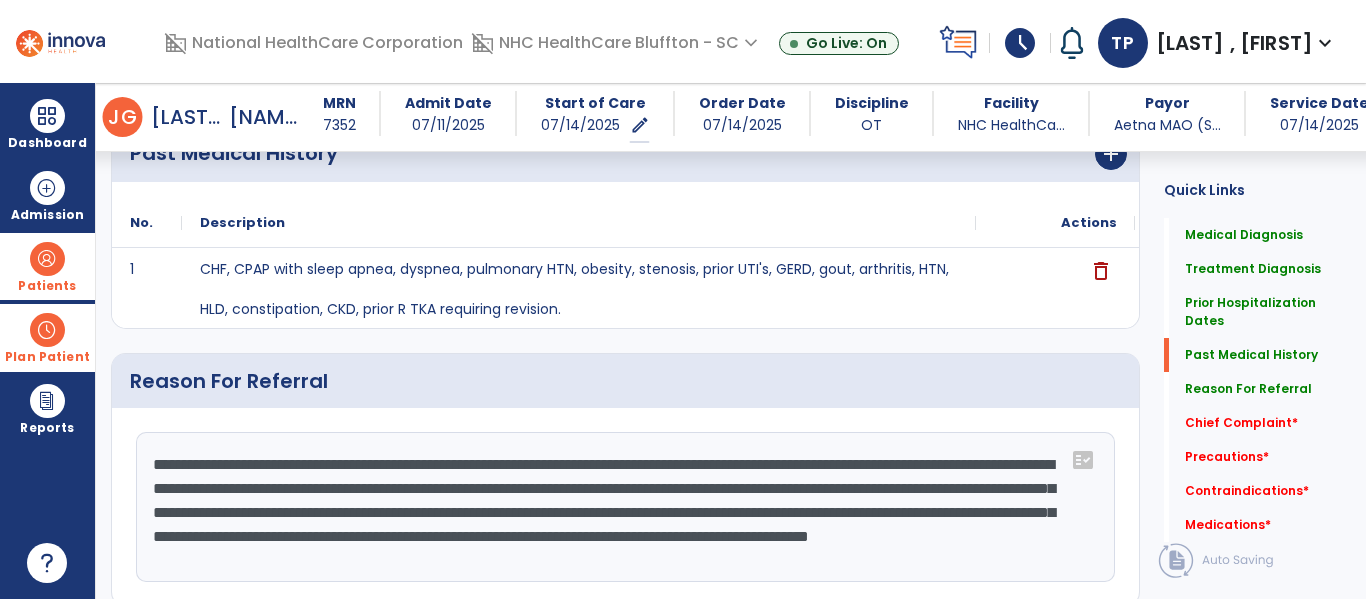 click on "**********" 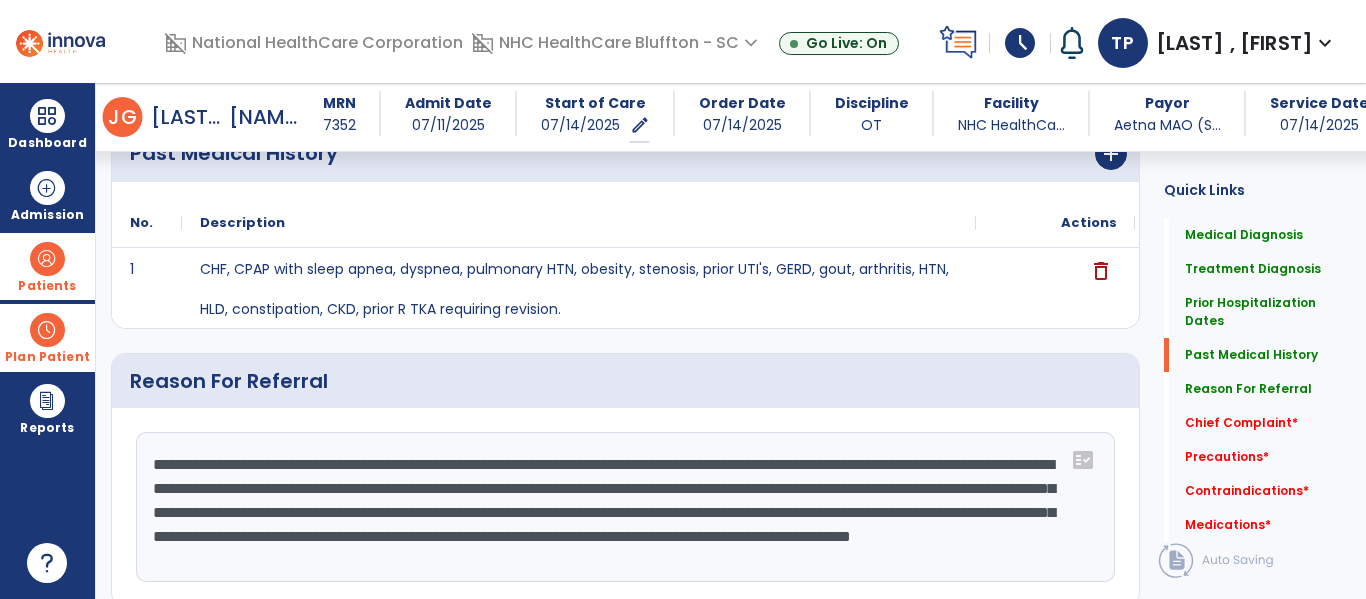 click on "**********" 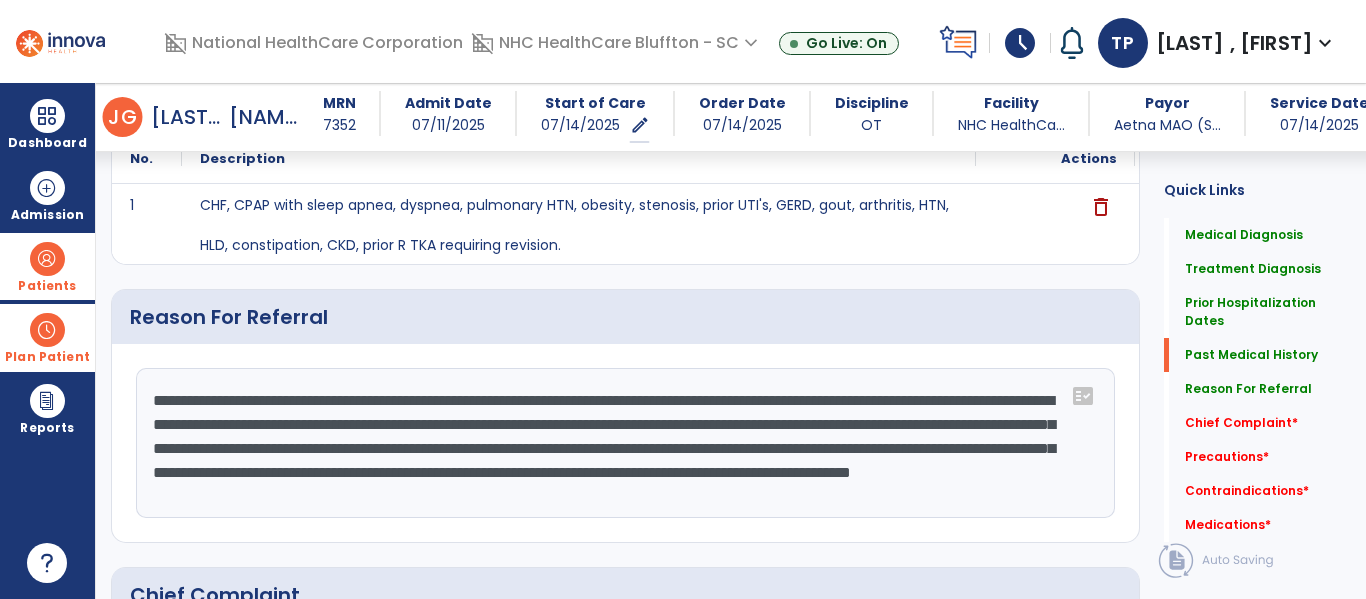 scroll, scrollTop: 859, scrollLeft: 0, axis: vertical 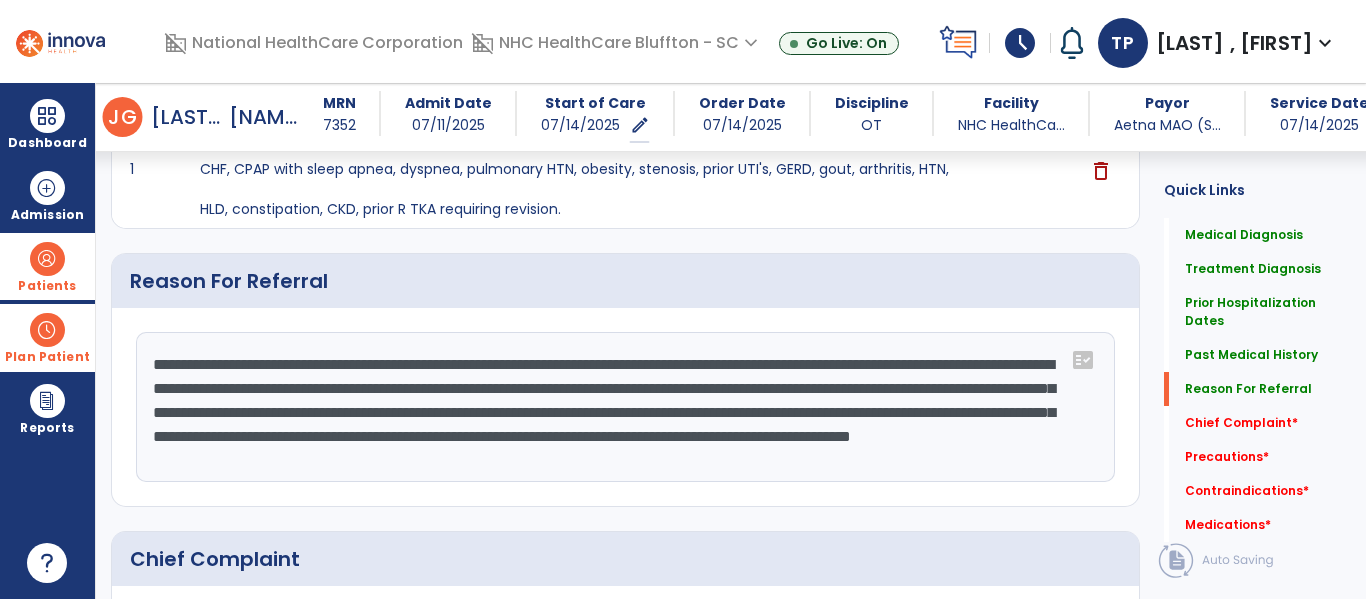 click on "**********" 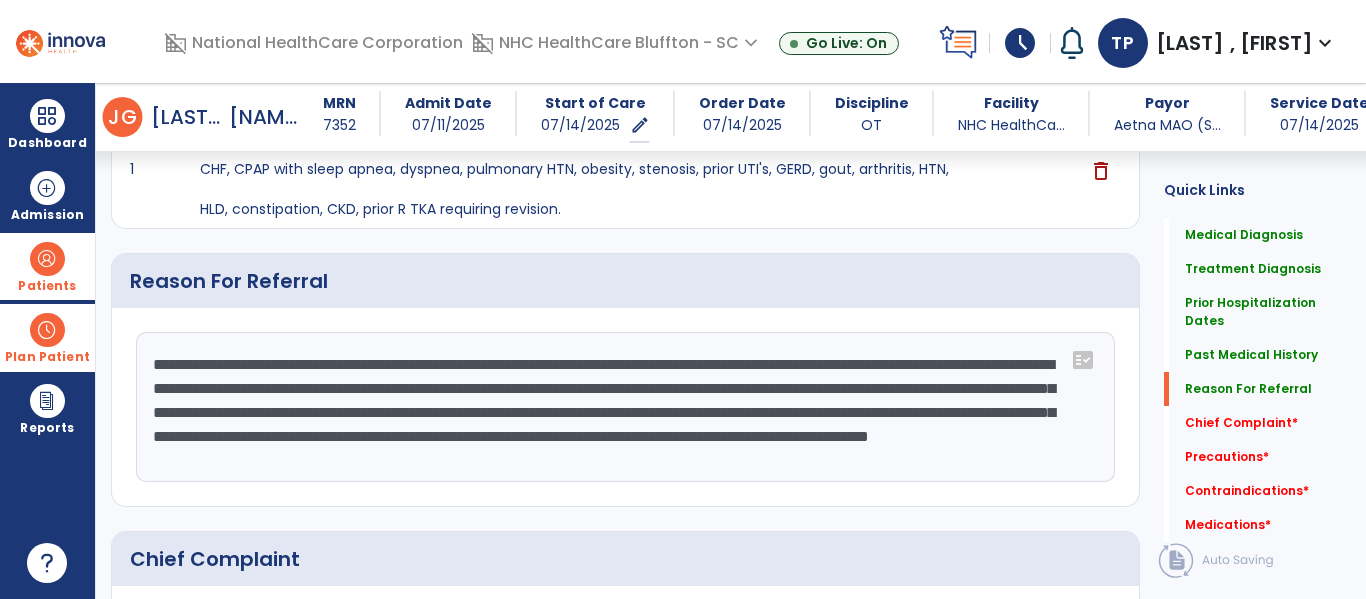 scroll, scrollTop: 16, scrollLeft: 0, axis: vertical 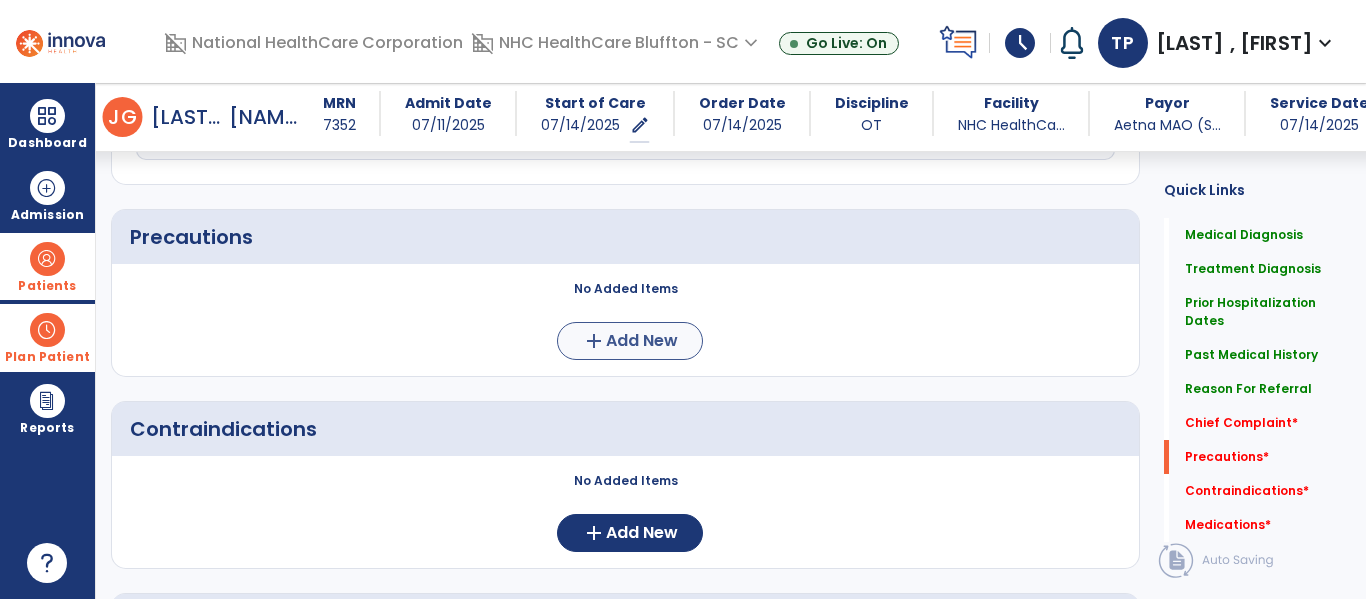 type on "**********" 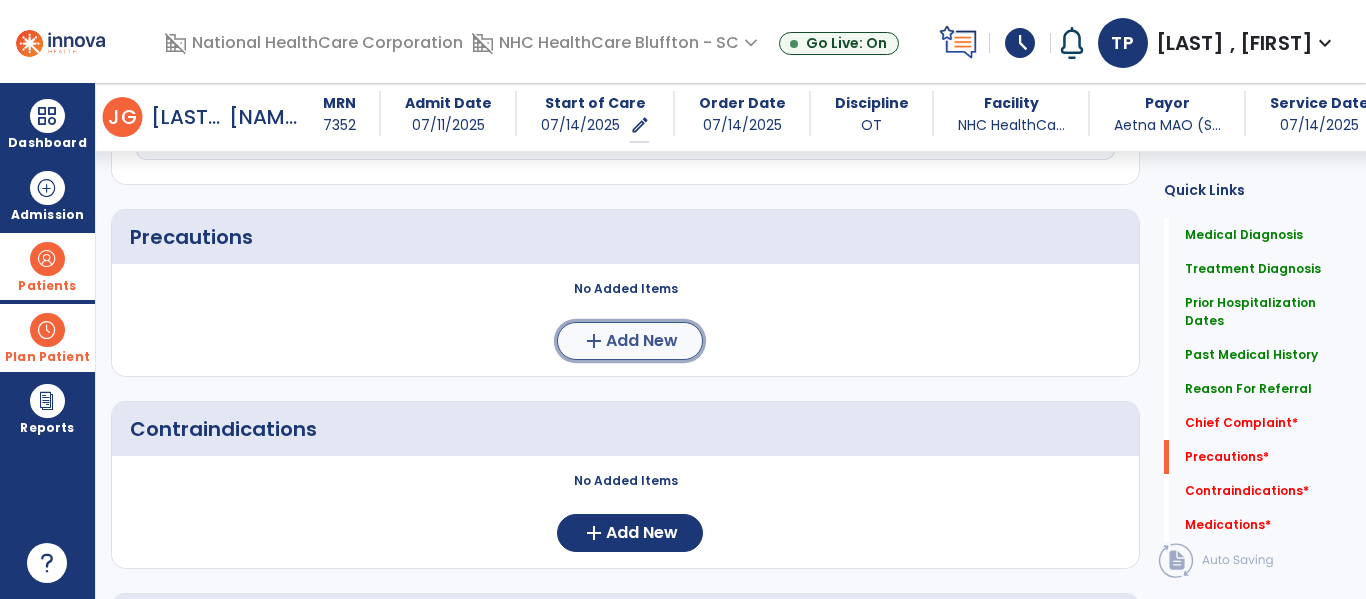 click on "add  Add New" 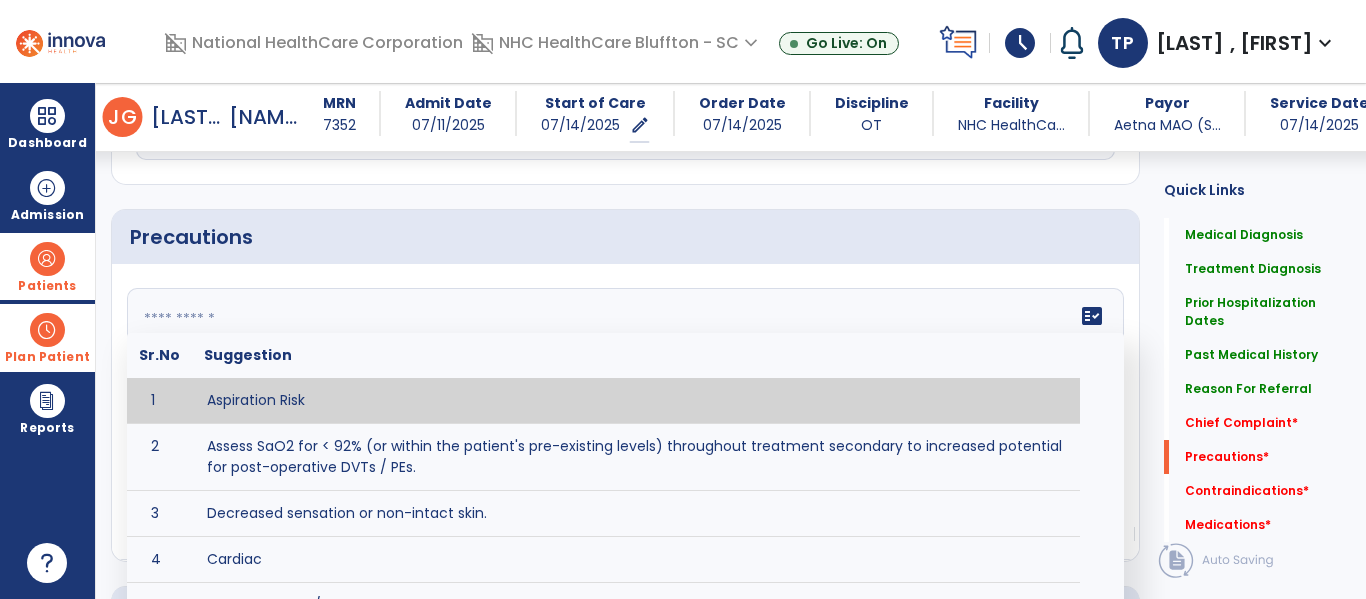 click on "fact_check  Sr.No Suggestion 1 Aspiration Risk 2 Assess SaO2 for < 92% (or within the patient's pre-existing levels) throughout treatment secondary to increased potential for post-operative DVTs / PEs. 3 Decreased sensation or non-intact skin. 4 Cardiac 5 Cease exercise/activity SpO2 < 88 - 90%, RPE > 16, RR > 45 6 Check for modified diet / oral intake restrictions related to swallowing impairments. Consult ST as appropriate. 7 Check INR lab results prior to activity if patient on blood thinners. 8 Closely monitor anxiety or stress due to increased SOB/dyspnea and cease activity/exercise until patient is able to control this response 9 Code Status:  10 Confirm surgical approach and discoloration or other precautions. 11 Confirm surgical procedure and specific precautions based on procedure (e.g., no twisting/bending/lifting, need for post-op brace, limiting time in sitting, etc.). 12 Confirm weight bearing status as defined by the surgeon. 13 14 Precautions for exercise include:  15 Depression 16 17 18 19 20" 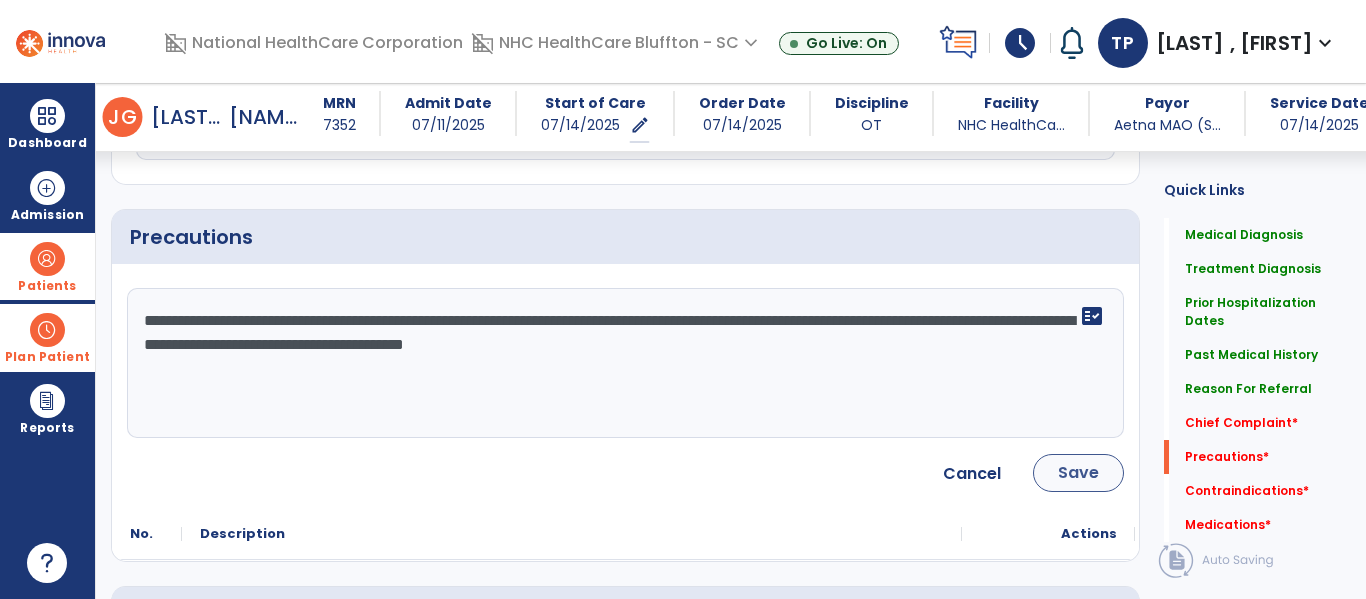 type on "**********" 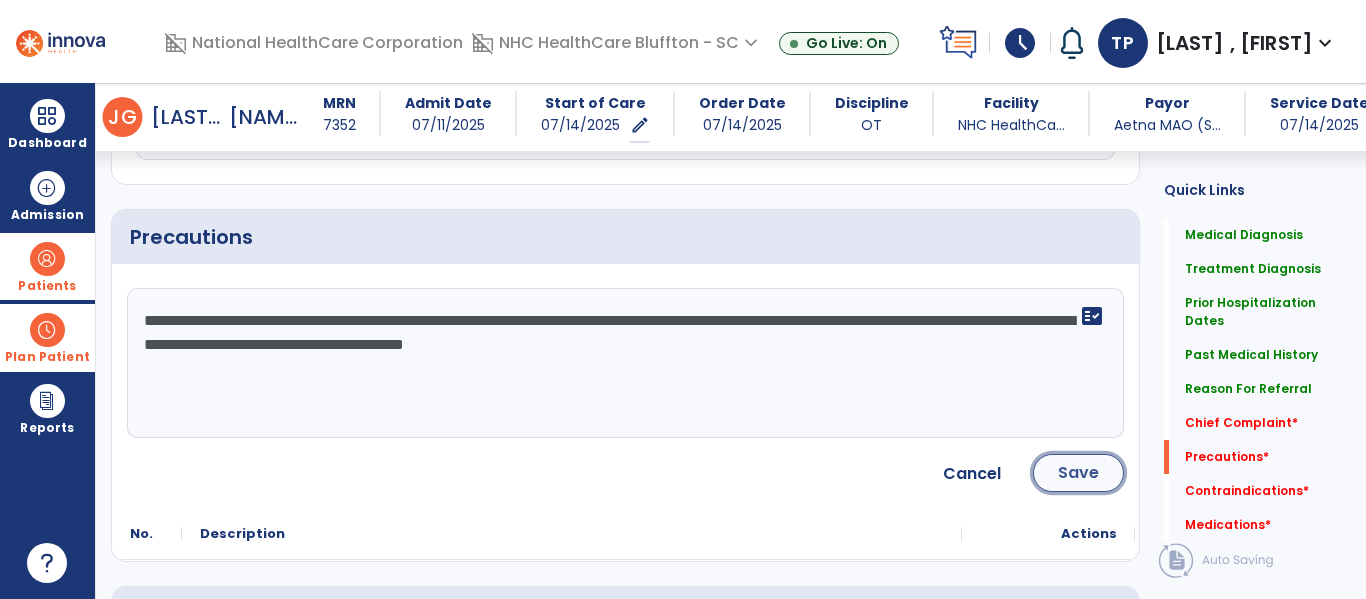 click on "Save" 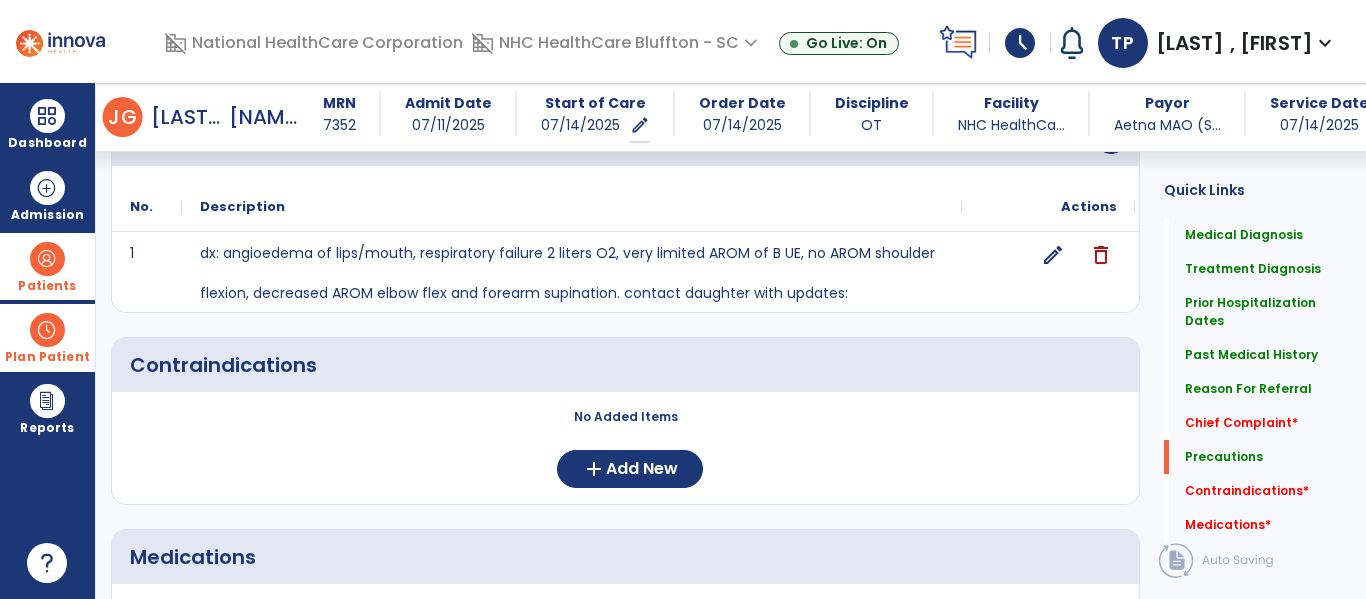 scroll, scrollTop: 1659, scrollLeft: 0, axis: vertical 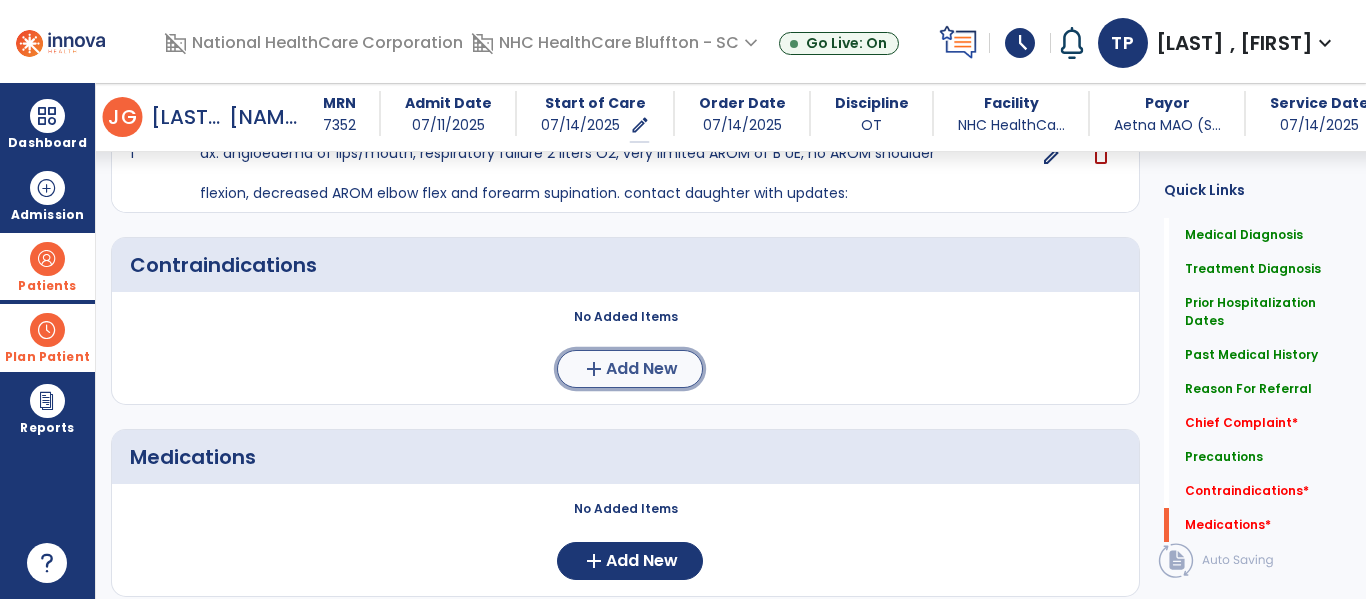 click on "add  Add New" 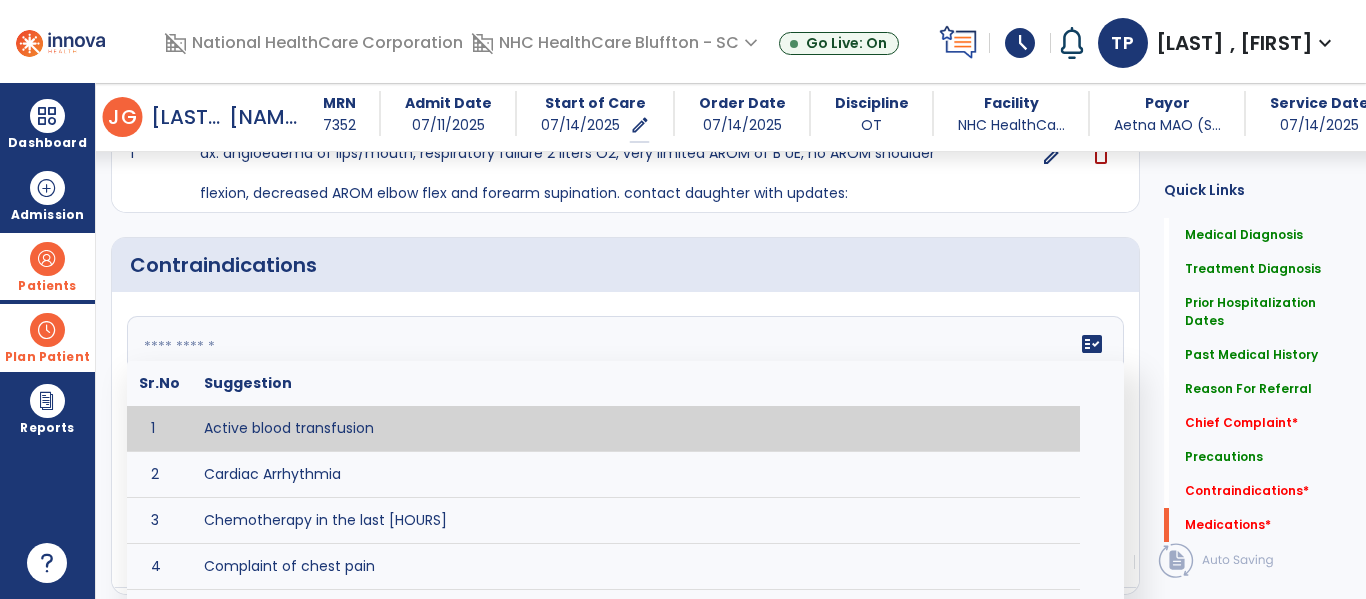 click on "fact_check  Sr.No Suggestion 1 Active blood transfusion 2 Cardiac Arrhythmia 3 Chemotherapy in the last [HOURS] 4 Complaint of chest pain 5 DVT 6 Hypertension [VALUES] 7 Inflammation or infection in the heart. 8 Oxygen saturation lower than [VALUE] 9 Pacemaker 10 Pulmonary infarction 11 Recent changes in EKG 12 Severe aortic stenosis 13 Severe dehydration 14 Severe diaphoresis 15 Severe orthostatic hypotension 16 Severe shortness of breath/dyspnea 17 Significantly elevated potassium levels 18 Significantly low potassium levels 19 Suspected or known dissecting aneurysm 20 Systemic infection 21 Uncontrolled diabetes with blood sugar levels greater than [VALUE] or less than [Value]  22 Unstable angina 23 Untreated blood clots" 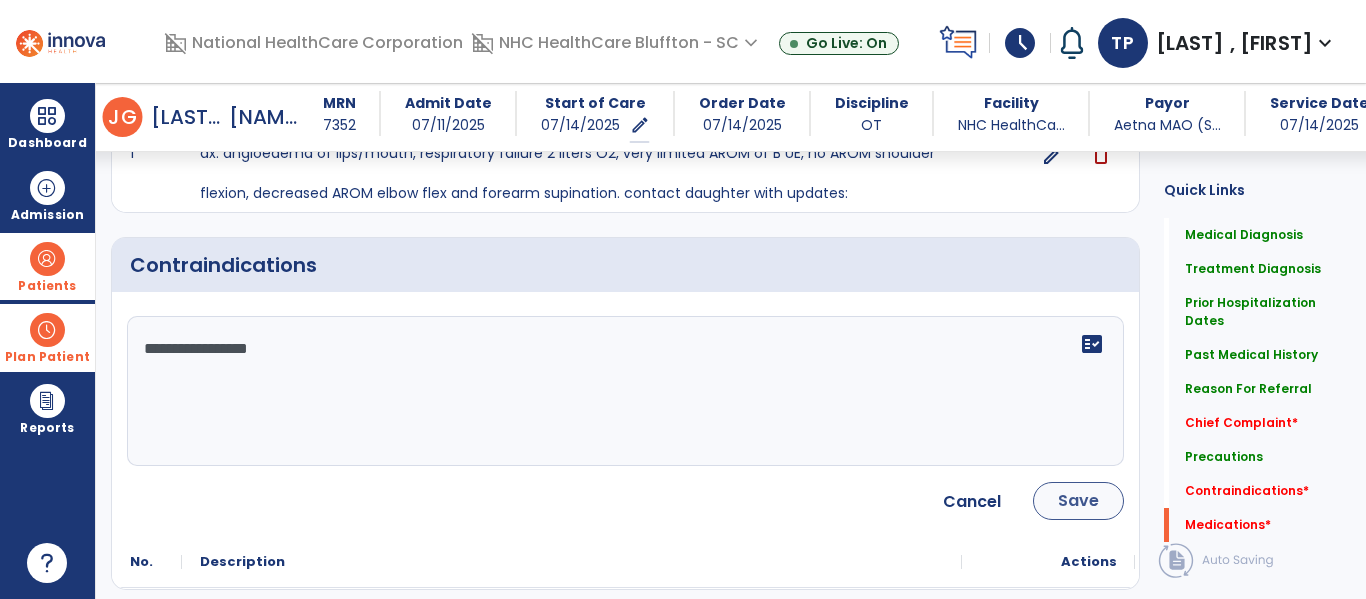 type on "**********" 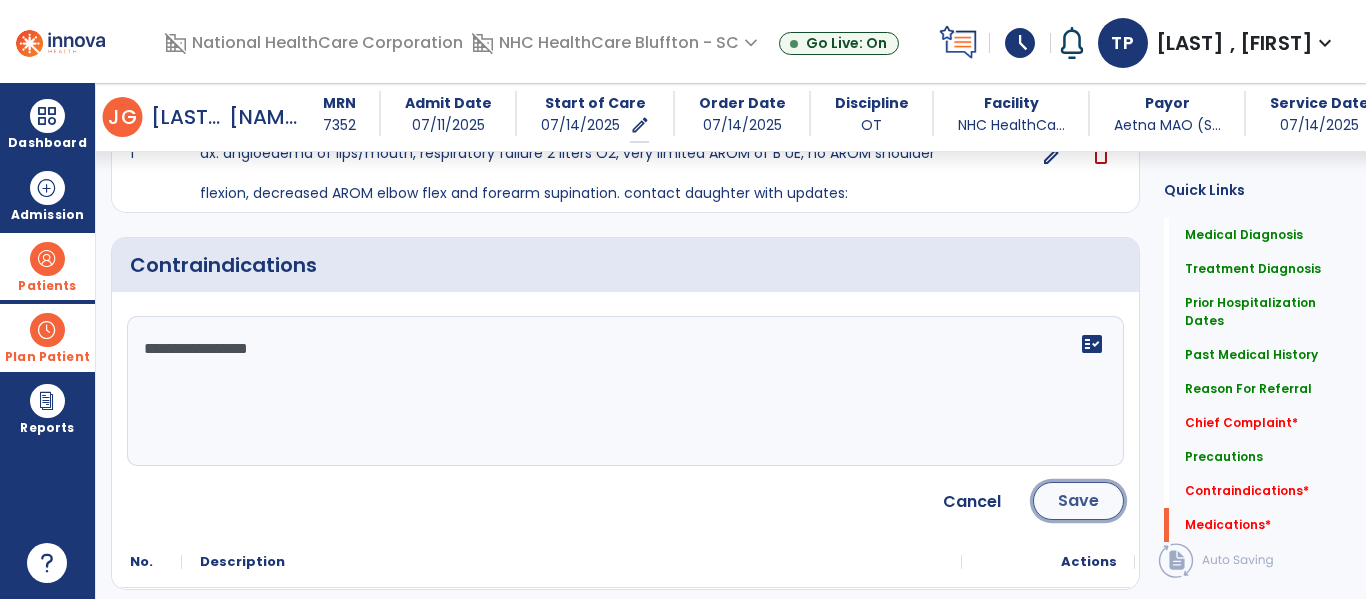 click on "Save" 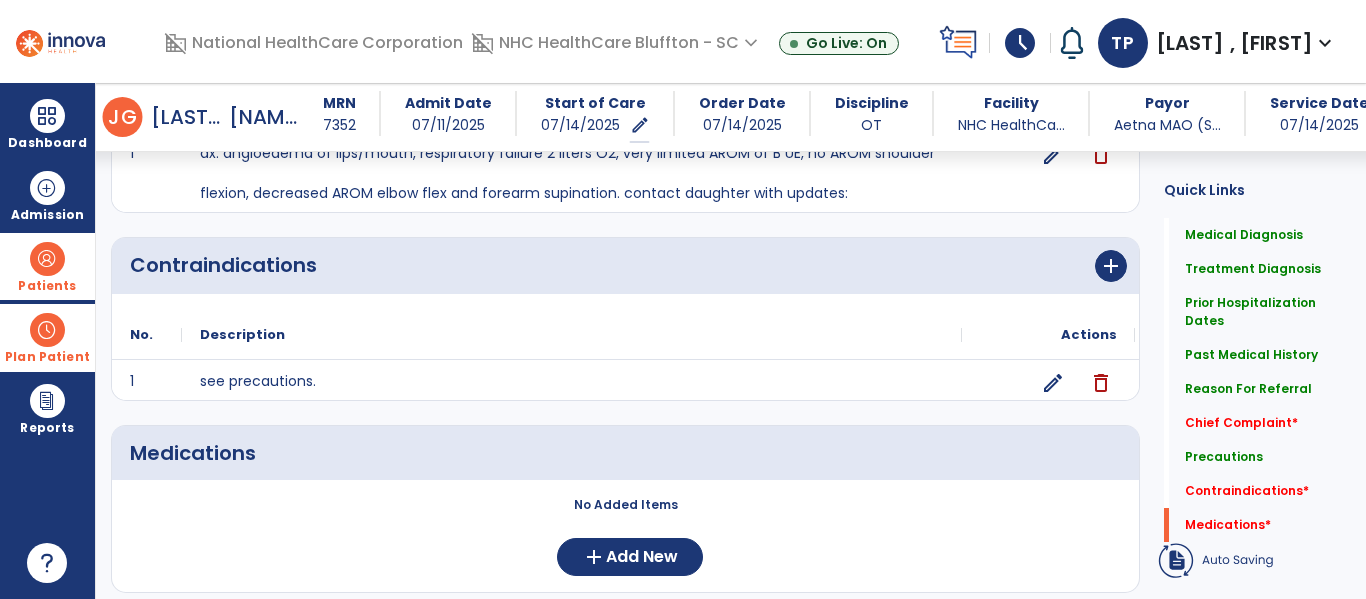 scroll, scrollTop: 1659, scrollLeft: 0, axis: vertical 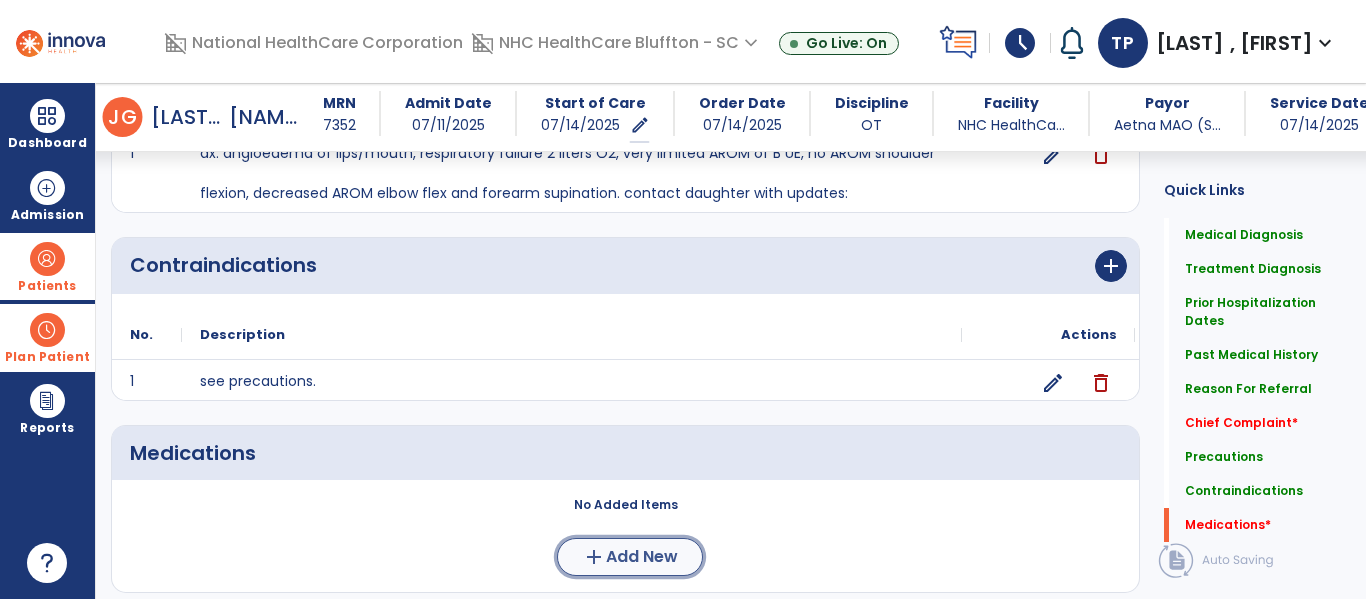 click on "Add New" 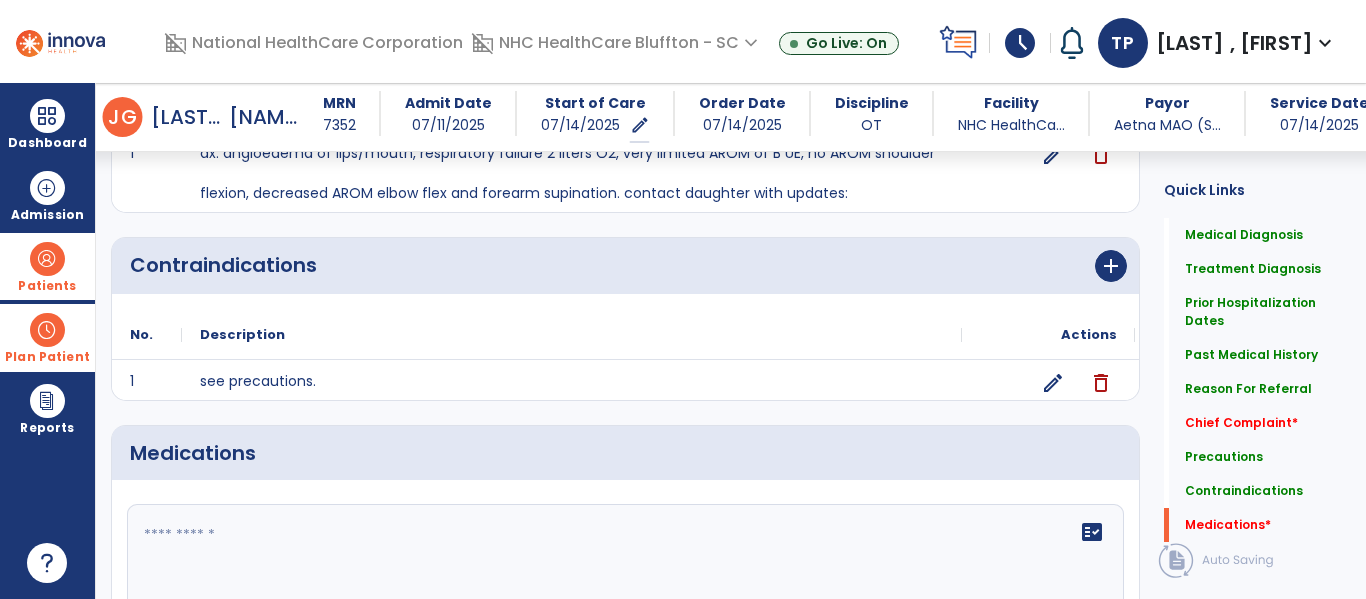 click 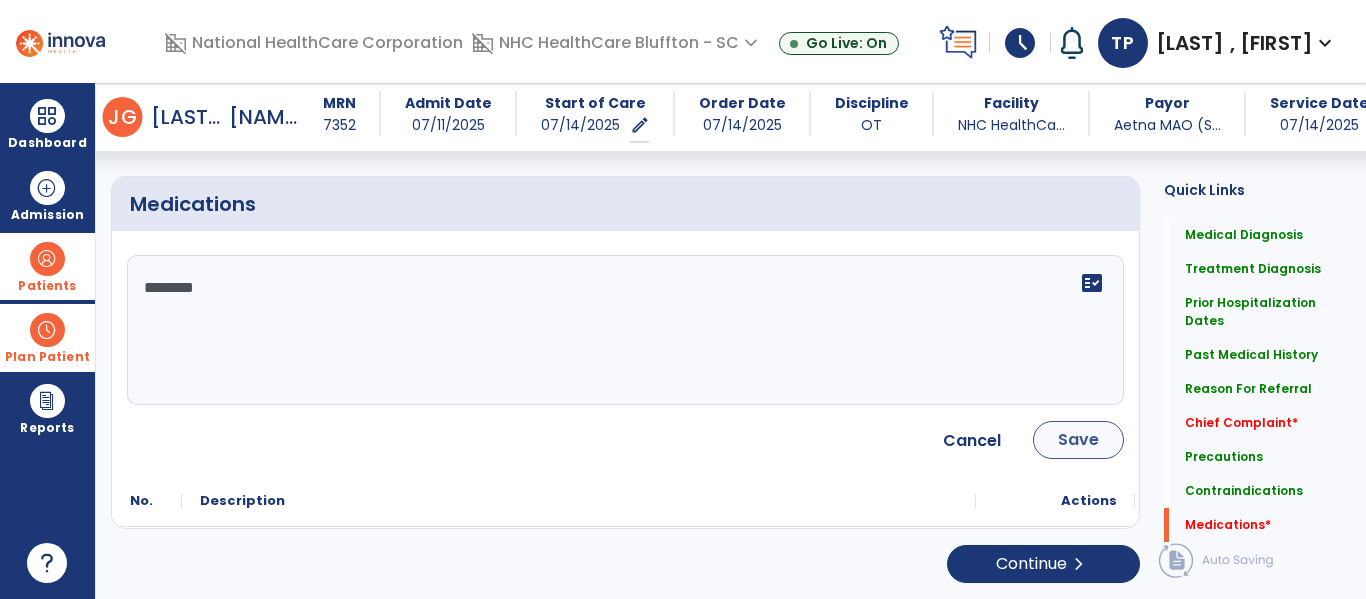 type on "********" 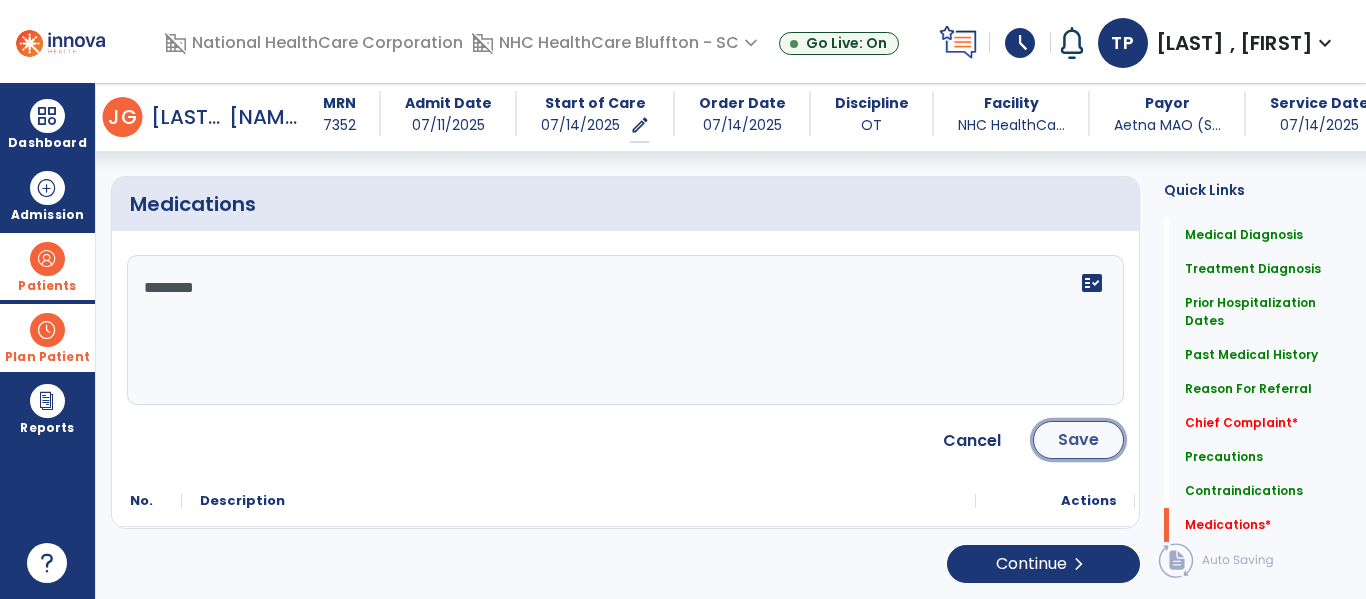 click on "Save" 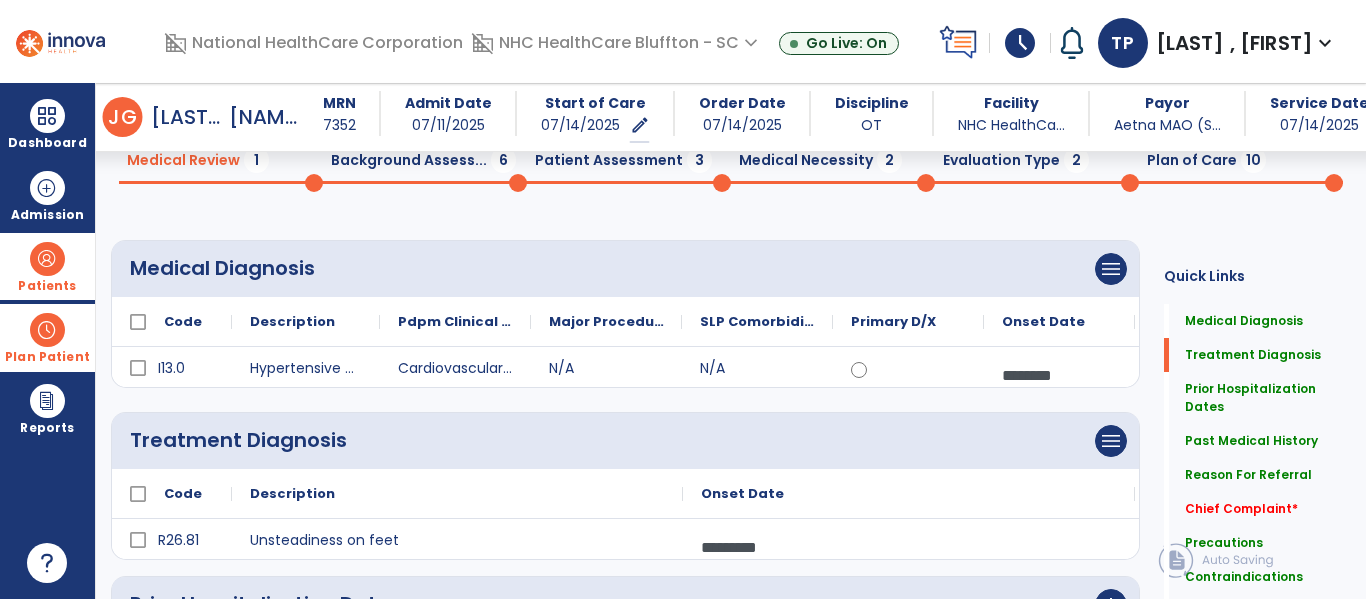 scroll, scrollTop: 0, scrollLeft: 0, axis: both 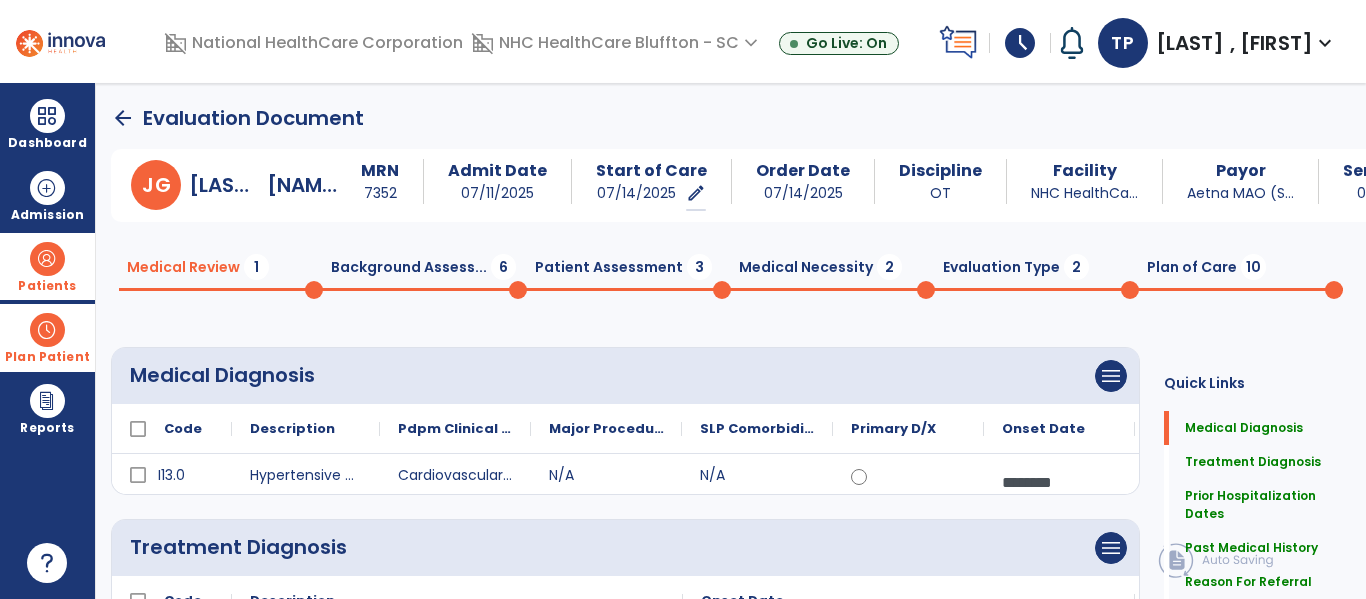 click on "Background Assess...  6" 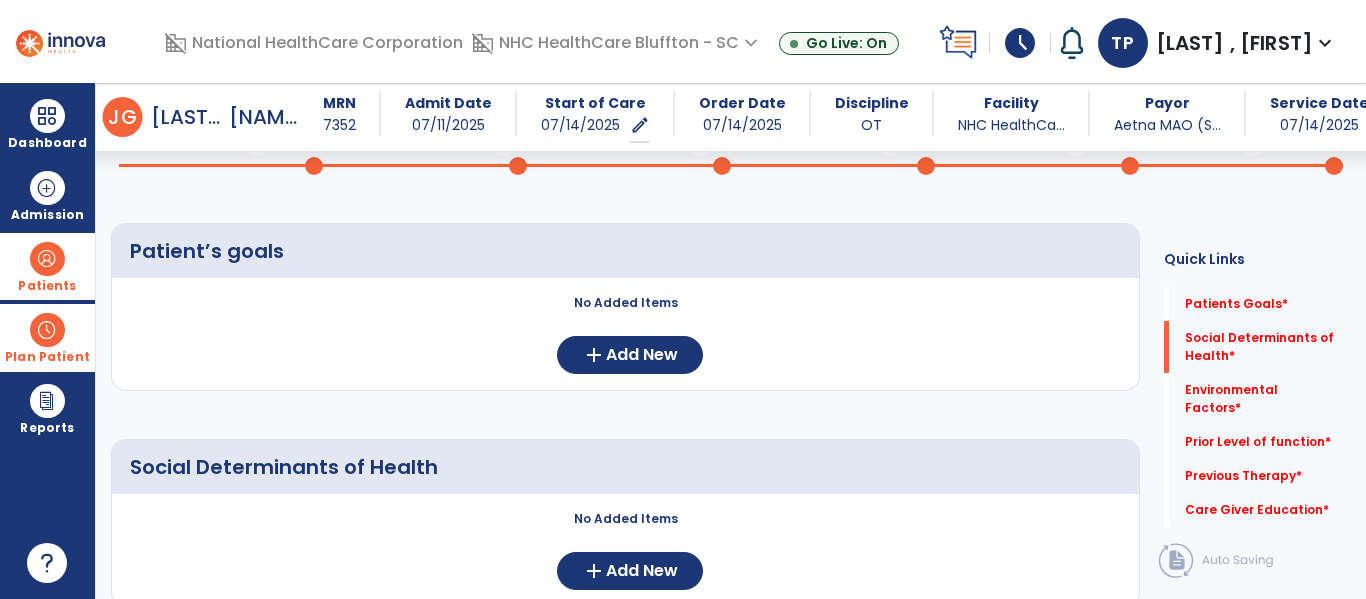 scroll, scrollTop: 300, scrollLeft: 0, axis: vertical 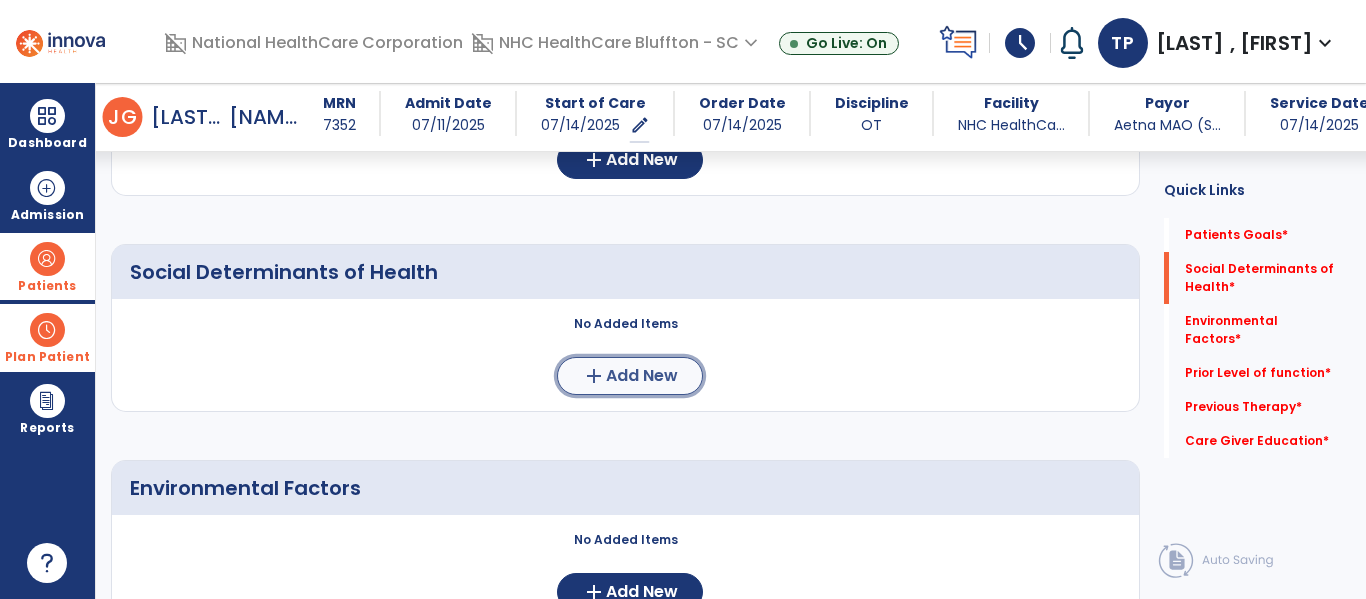 click on "add" 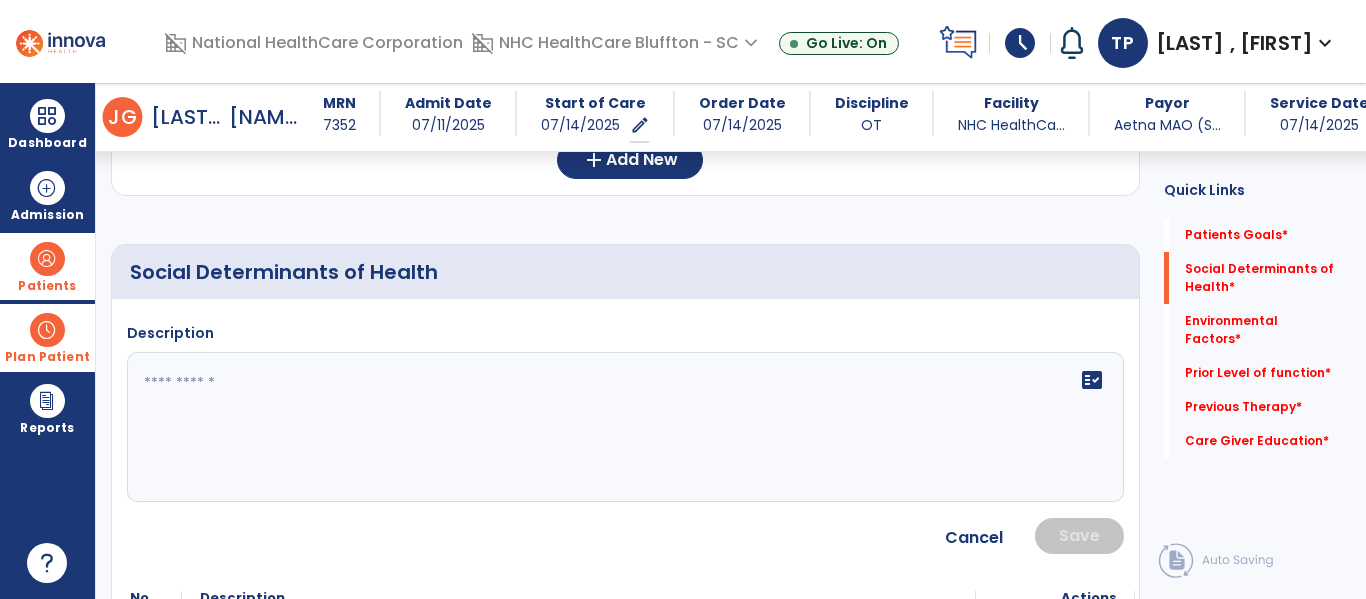click 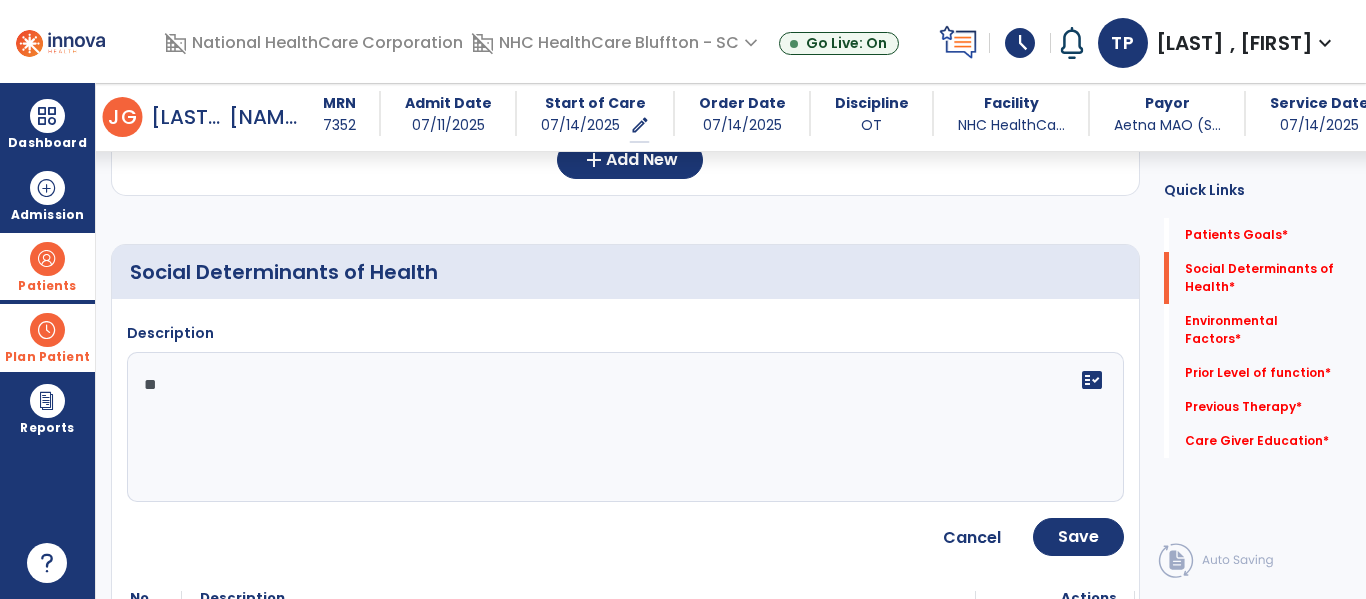 type on "*" 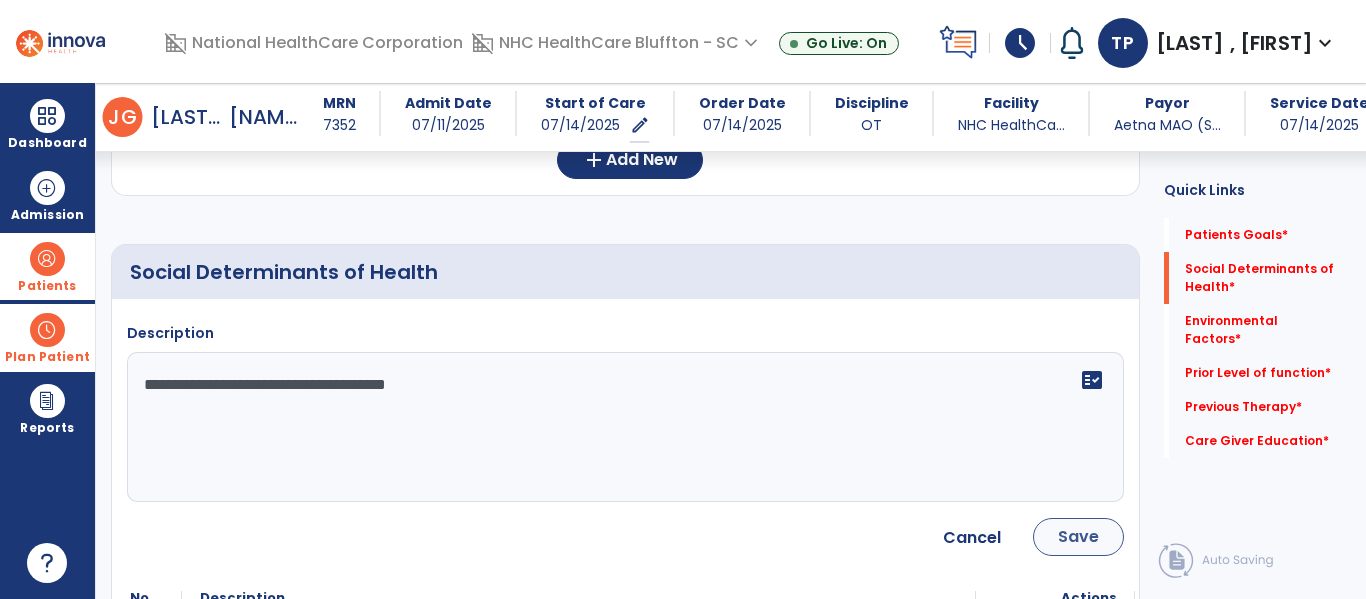 type on "**********" 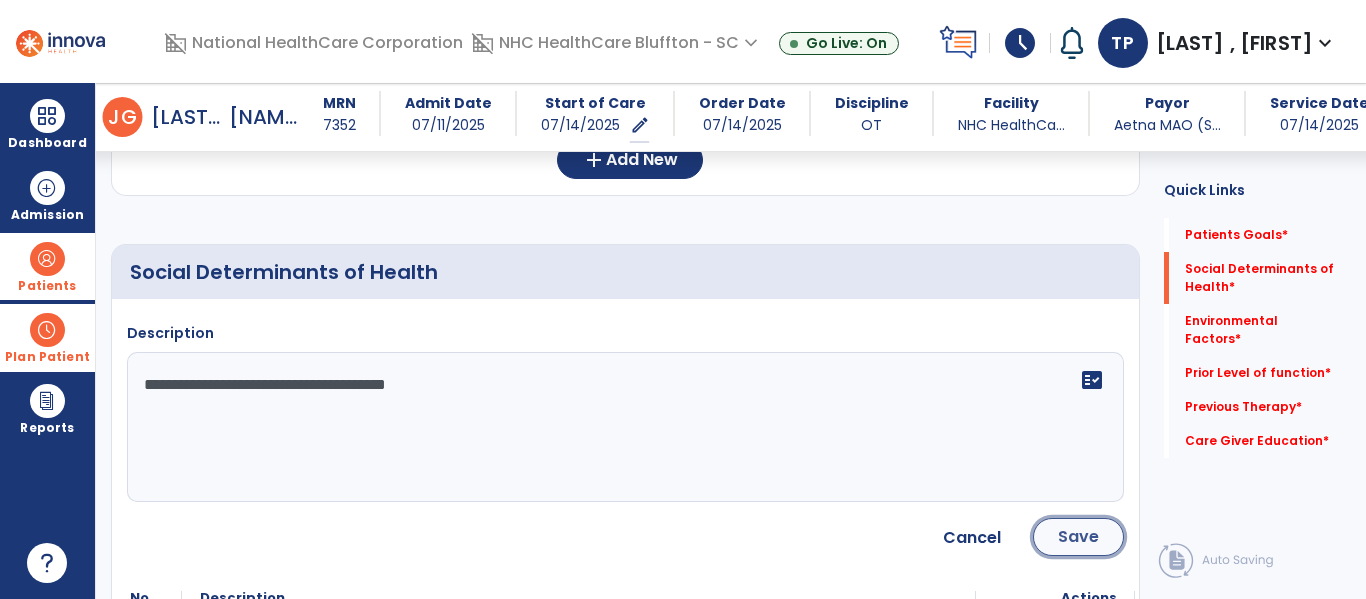 click on "Save" 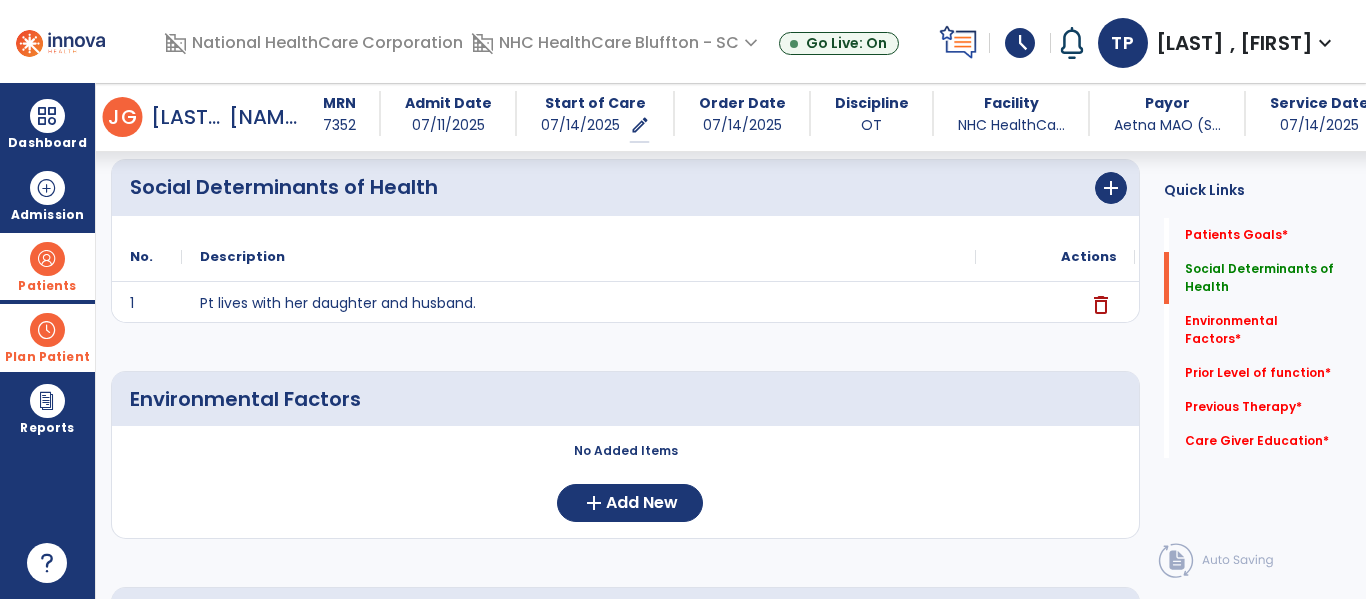 scroll, scrollTop: 500, scrollLeft: 0, axis: vertical 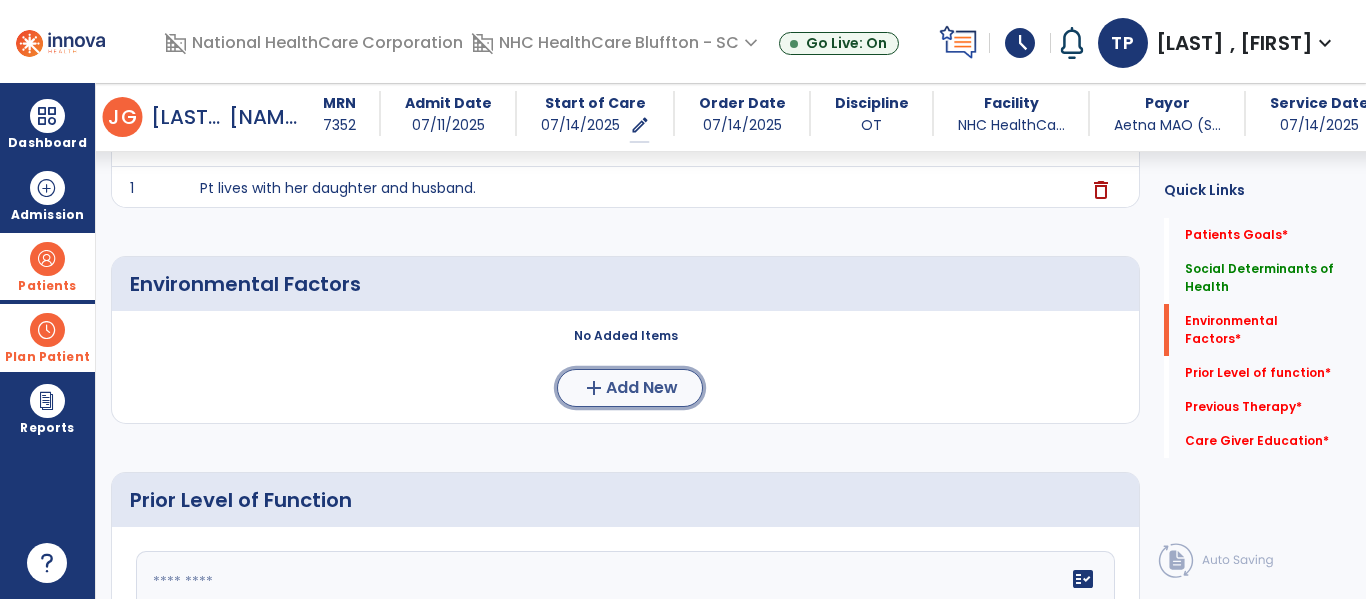 click on "Add New" 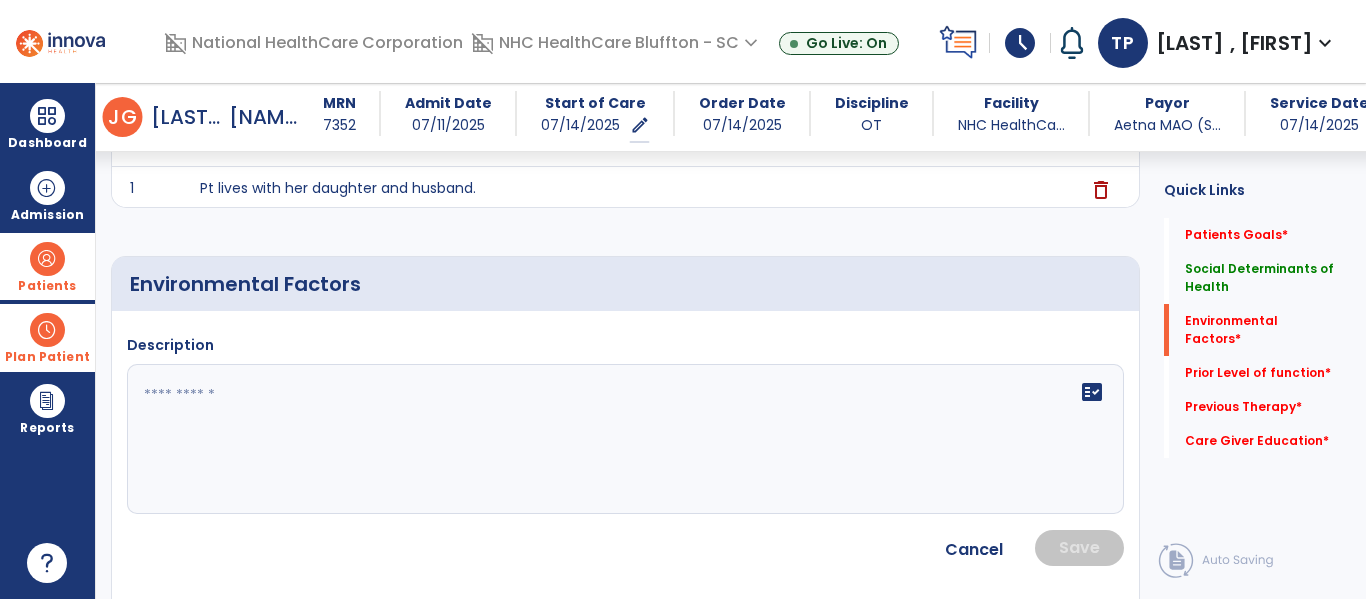 click 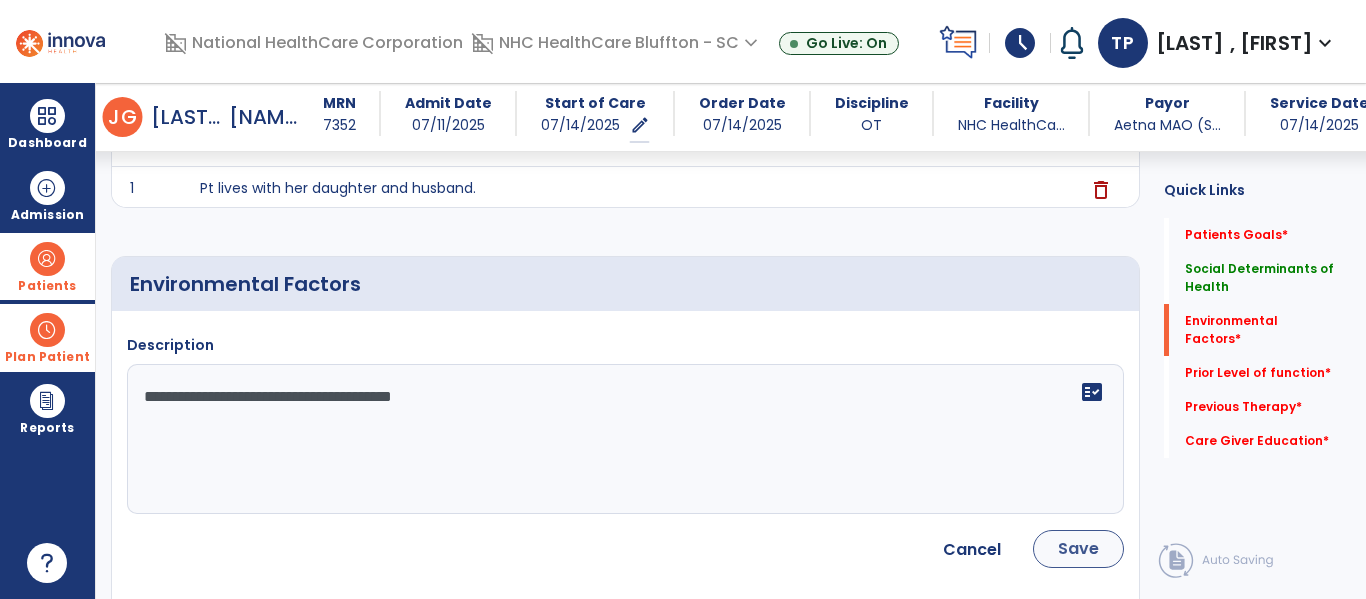 type on "**********" 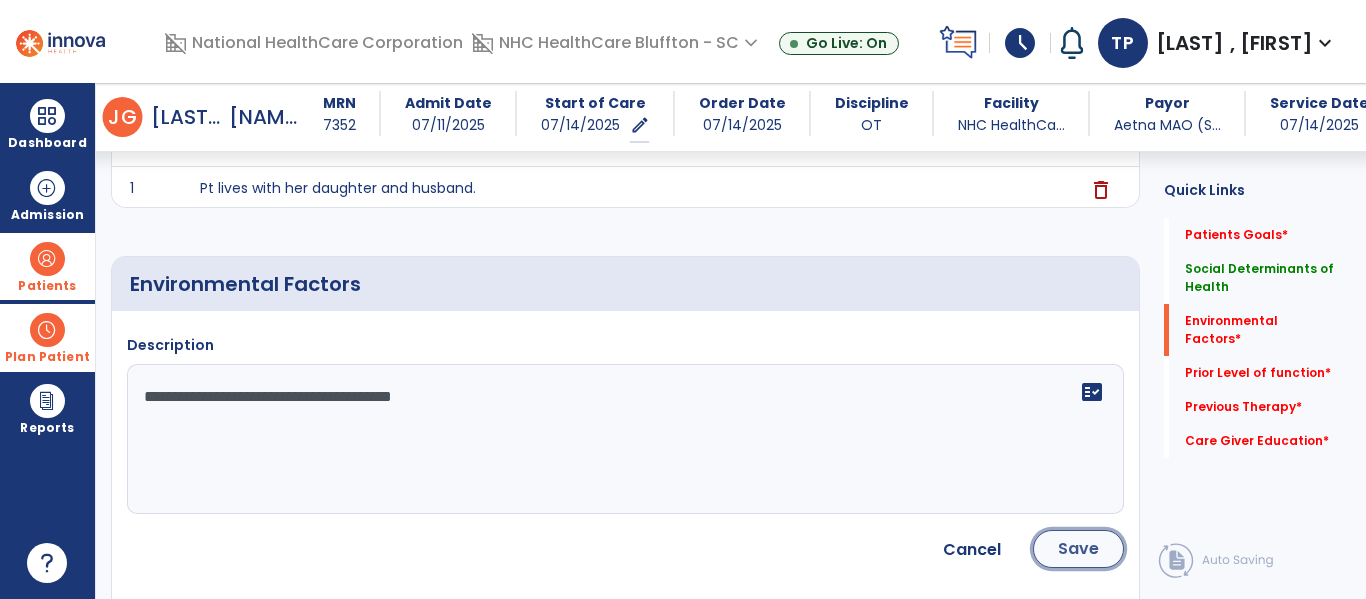 click on "Save" 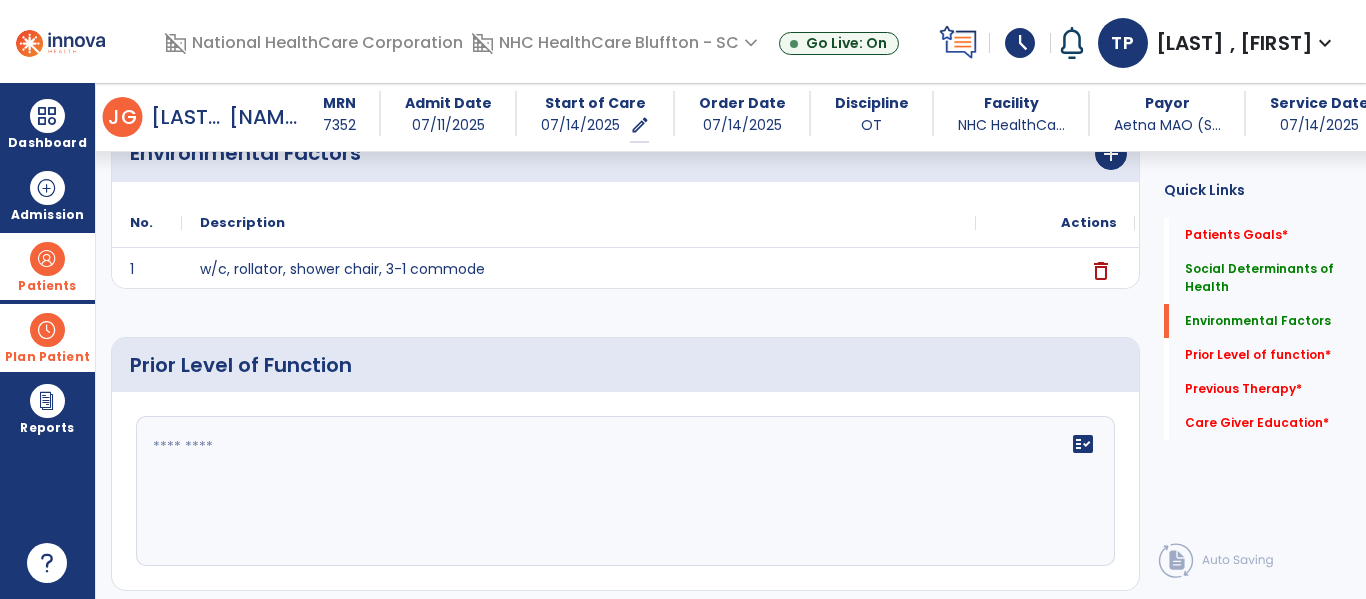 scroll, scrollTop: 700, scrollLeft: 0, axis: vertical 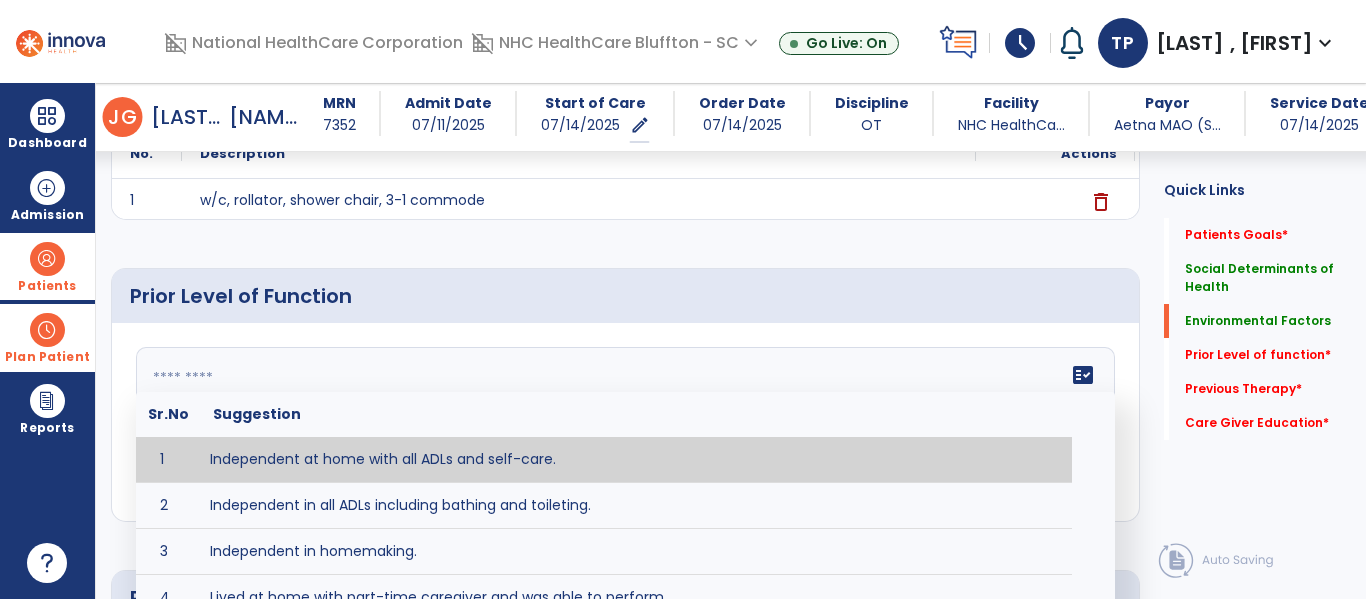 click on "fact_check  Sr.No Suggestion 1 Independent at home with all ADLs and self-care. 2 Independent in all ADLs including bathing and toileting. 3 Independent in homemaking. 4 Lived at home with part-time caregiver and was able to perform _________. 5 Lived at home with full-time caregiver and was able to perform _________. 6 Lived at home with home health assistant for ________. 7 Lived at SNF and able to _______. 8 Lived at SNF and required ______ assist for ________. 9 Lived in assisted living facility and able to _______. 10 Lived in home with ______ stairs and able to navigate with_________ assistance and _______ device. 11 Lived in single story home and did not have to navigate stairs or steps. 12 Lived in SNF and began to develop increase in risk for ______. 13 Lived in SNF and skin was intact without pressure sores or wounds 14 Lived in SNF and was independent with the following ADL's ________. 15 Lived independently at home with _________ and able to __________. 16 17 Worked as a __________." 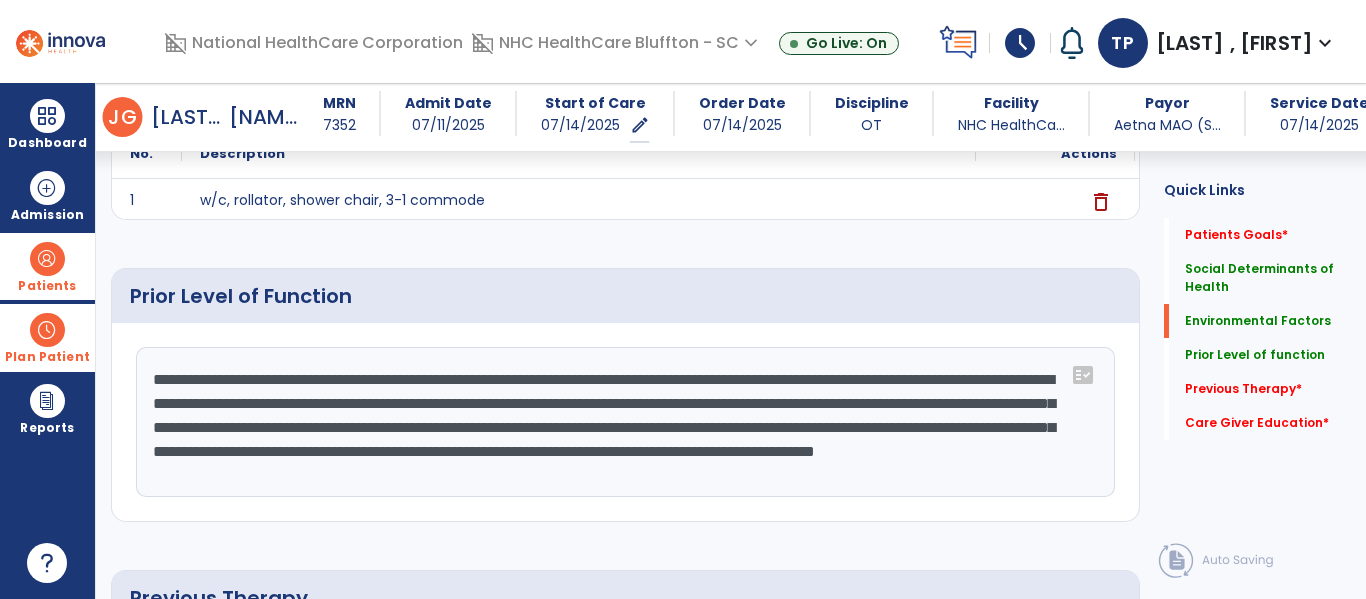 scroll, scrollTop: 16, scrollLeft: 0, axis: vertical 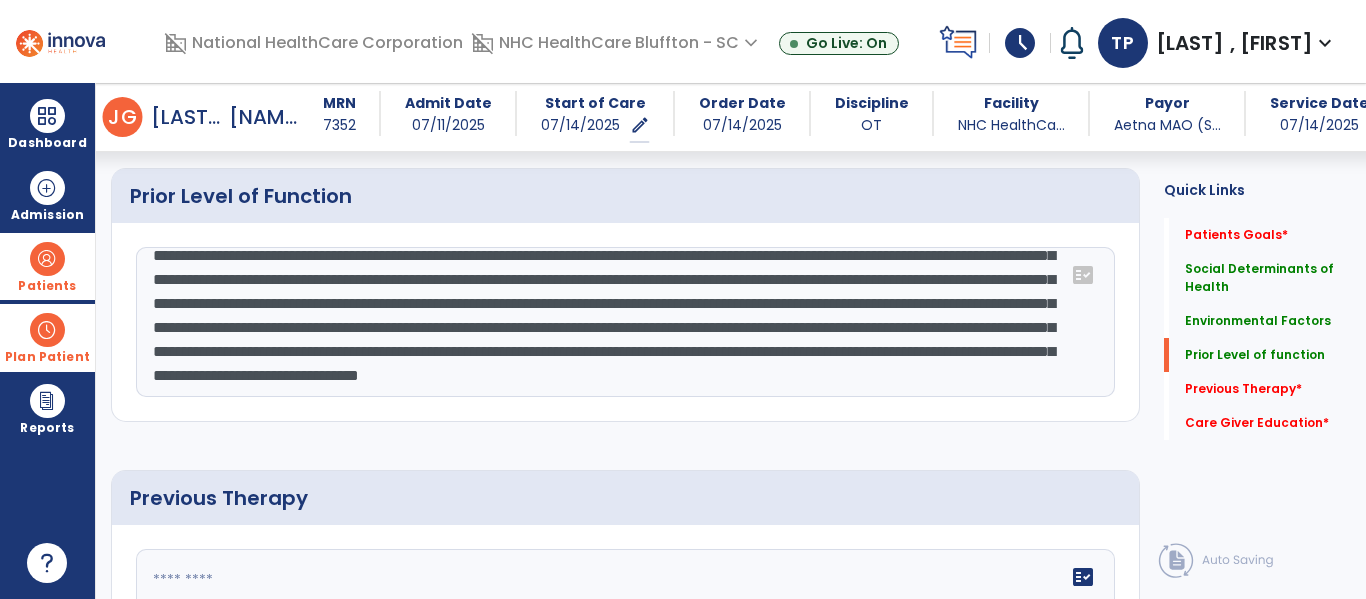 click on "**********" 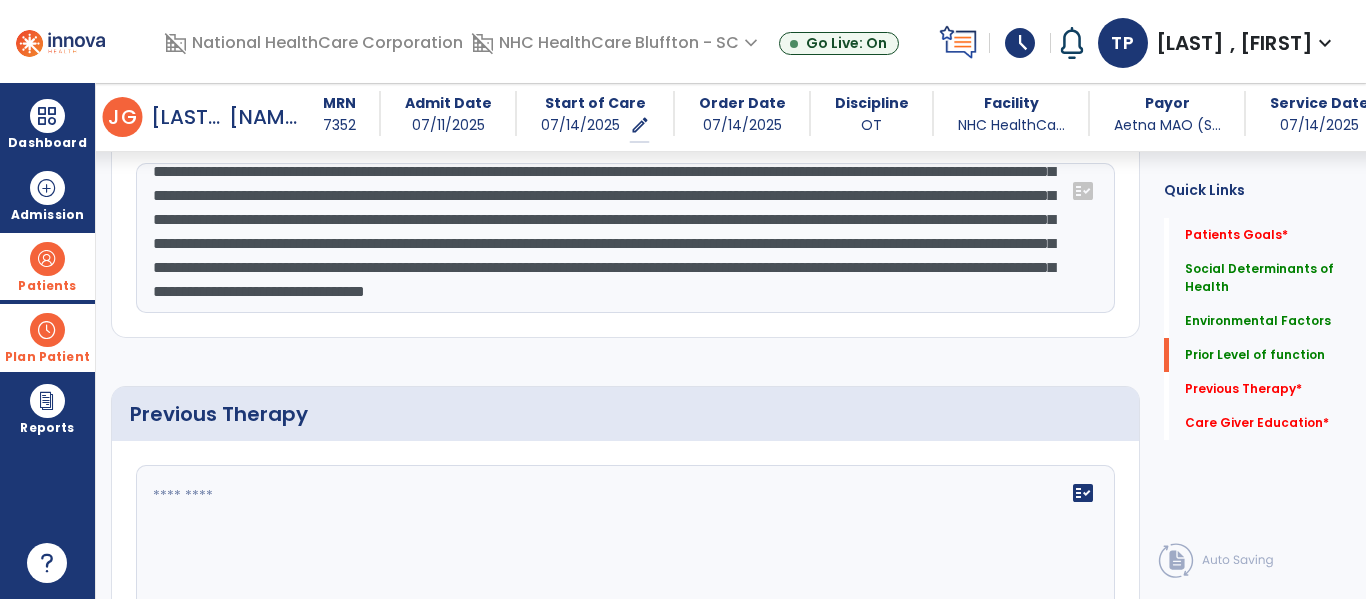 scroll, scrollTop: 1000, scrollLeft: 0, axis: vertical 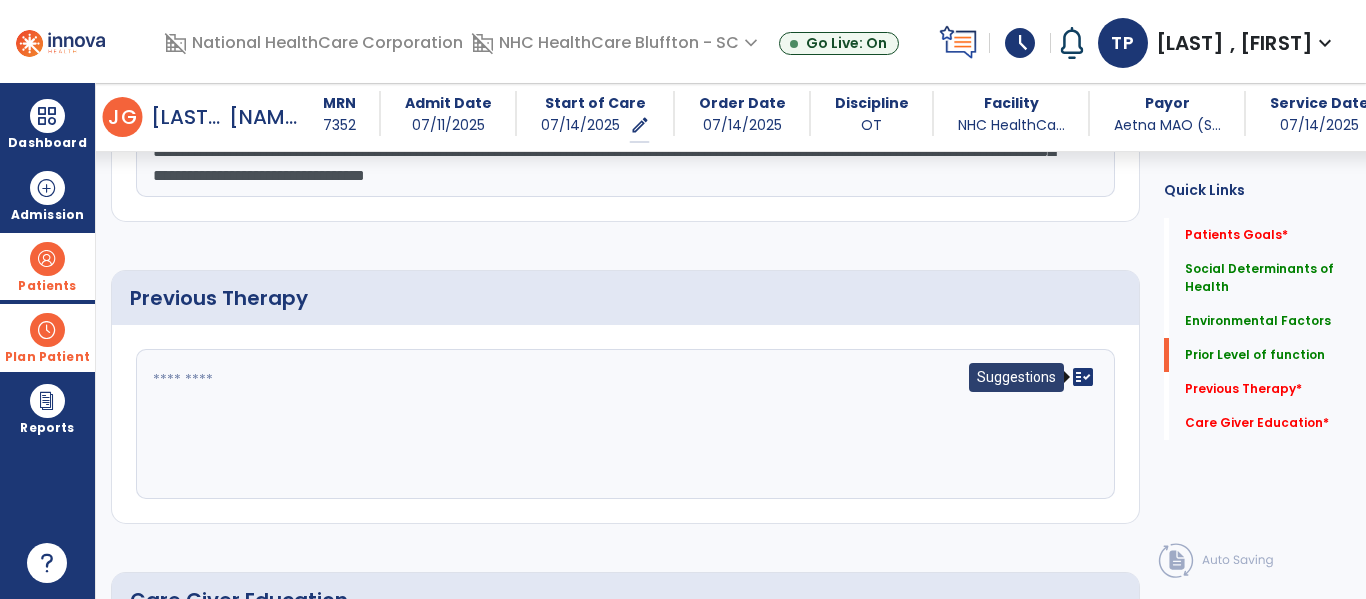 type on "**********" 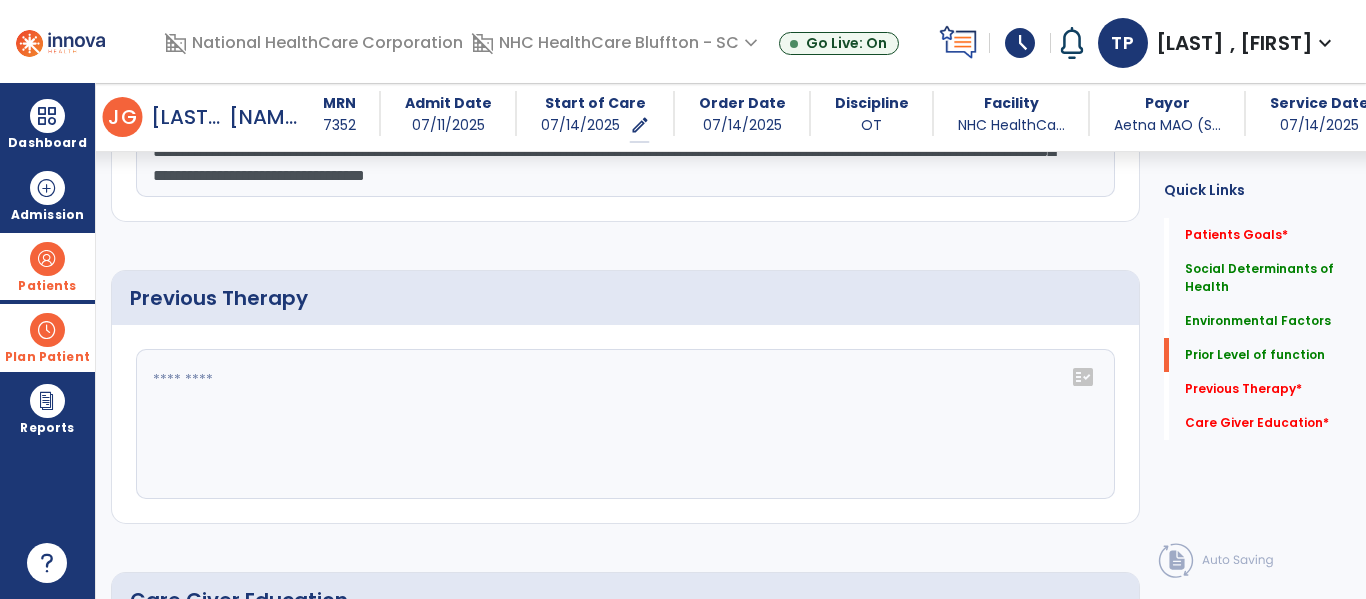 click on "fact_check" 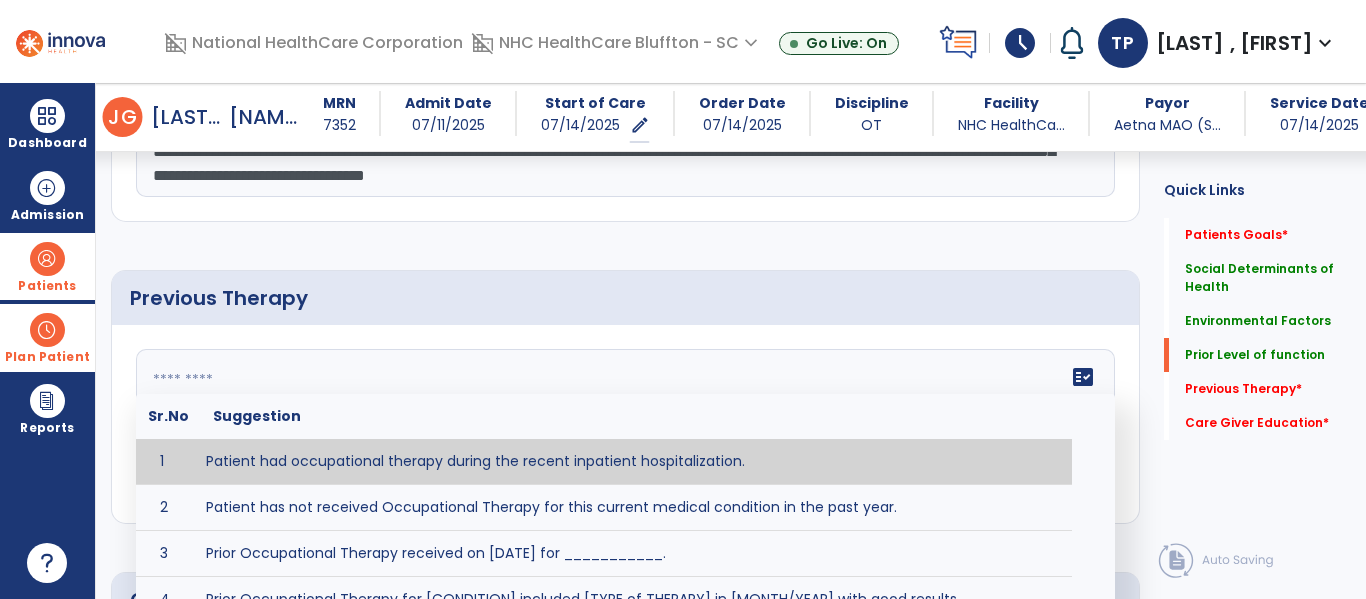 type on "**********" 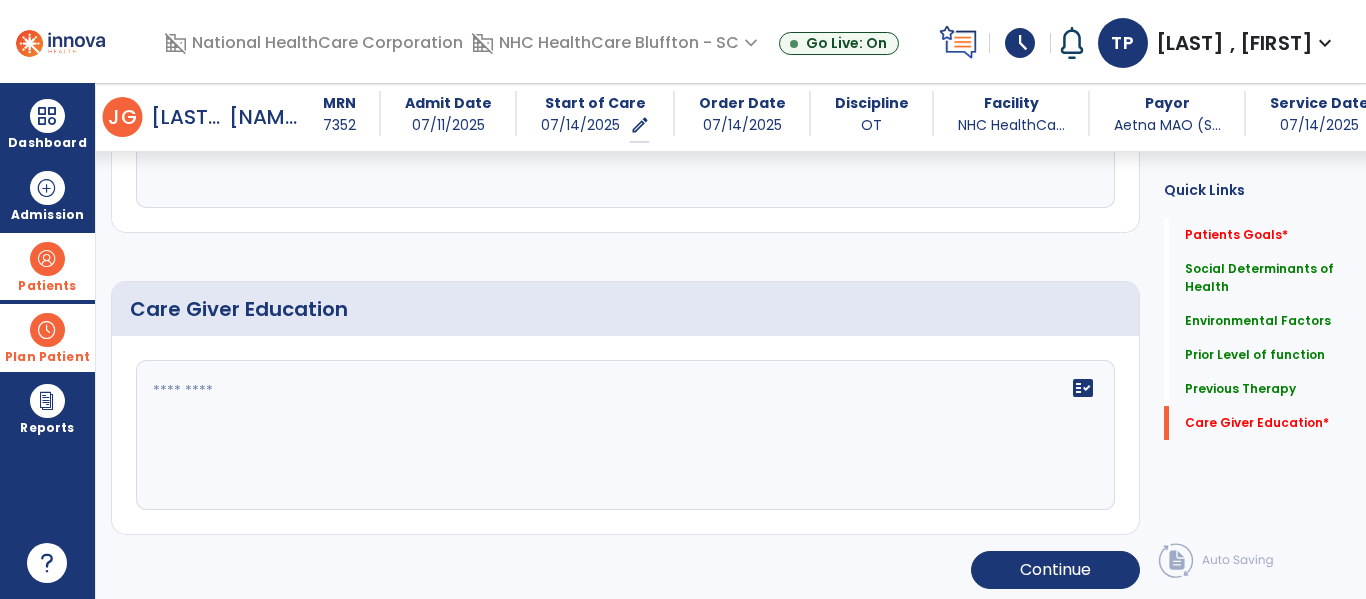 scroll, scrollTop: 1297, scrollLeft: 0, axis: vertical 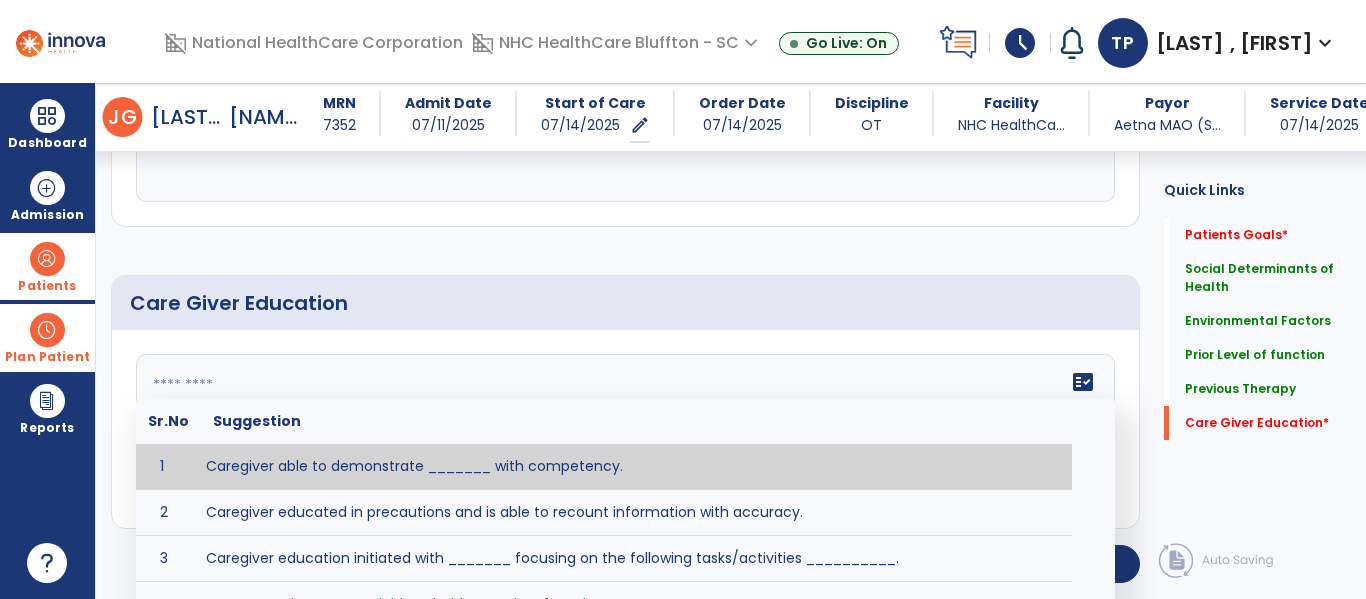 click on "fact_check  Sr.No Suggestion 1 Caregiver able to demonstrate _______ with competency. 2 Caregiver educated in precautions and is able to recount information with accuracy. 3 Caregiver education initiated with _______ focusing on the following tasks/activities __________. 4 Home exercise program initiated with caregiver focusing on __________. 5 Patient educated in precautions and is able to recount information with [VALUE]% accuracy." 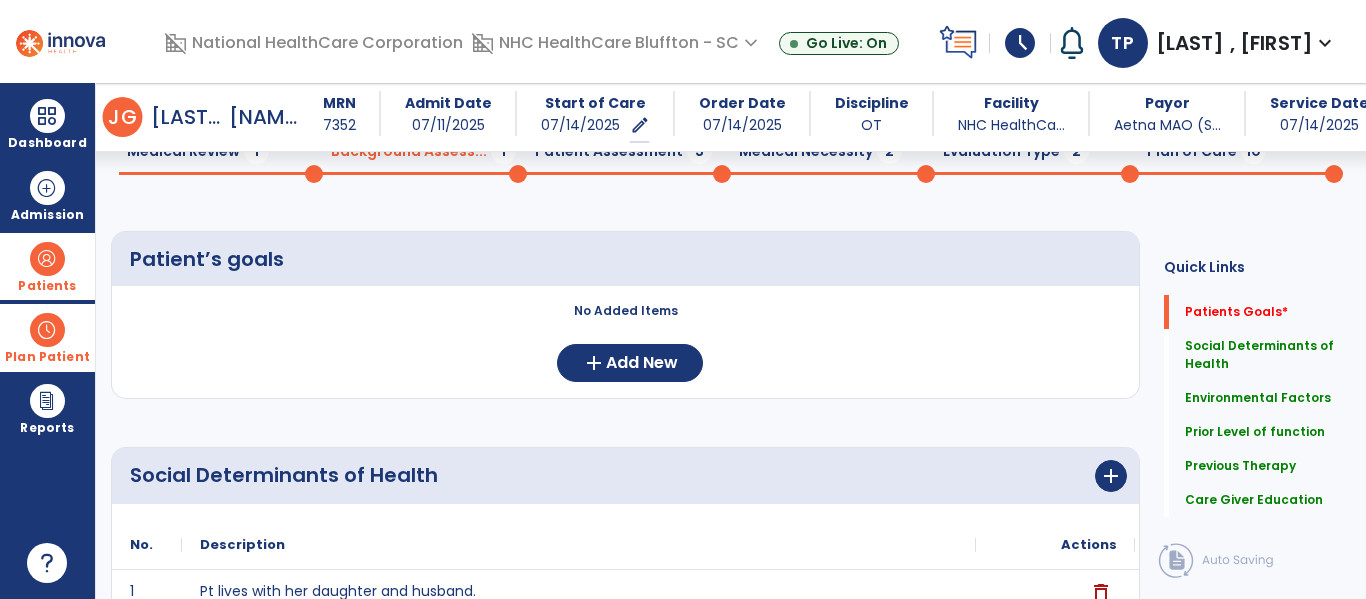 scroll, scrollTop: 0, scrollLeft: 0, axis: both 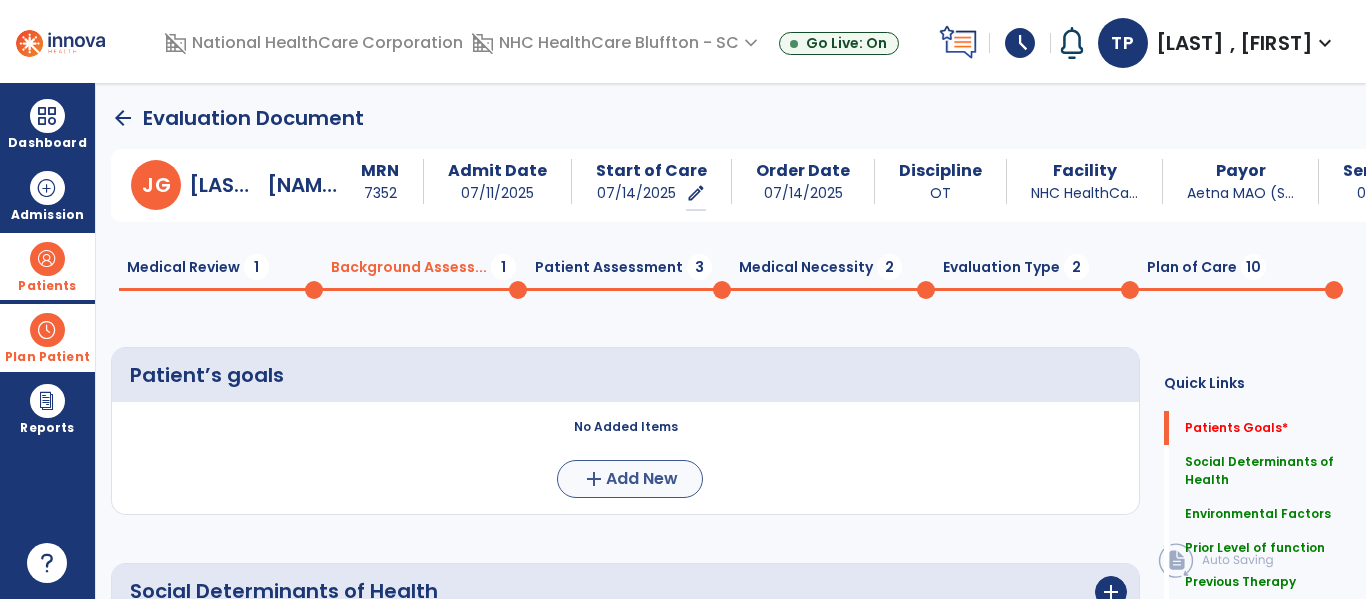 type on "**********" 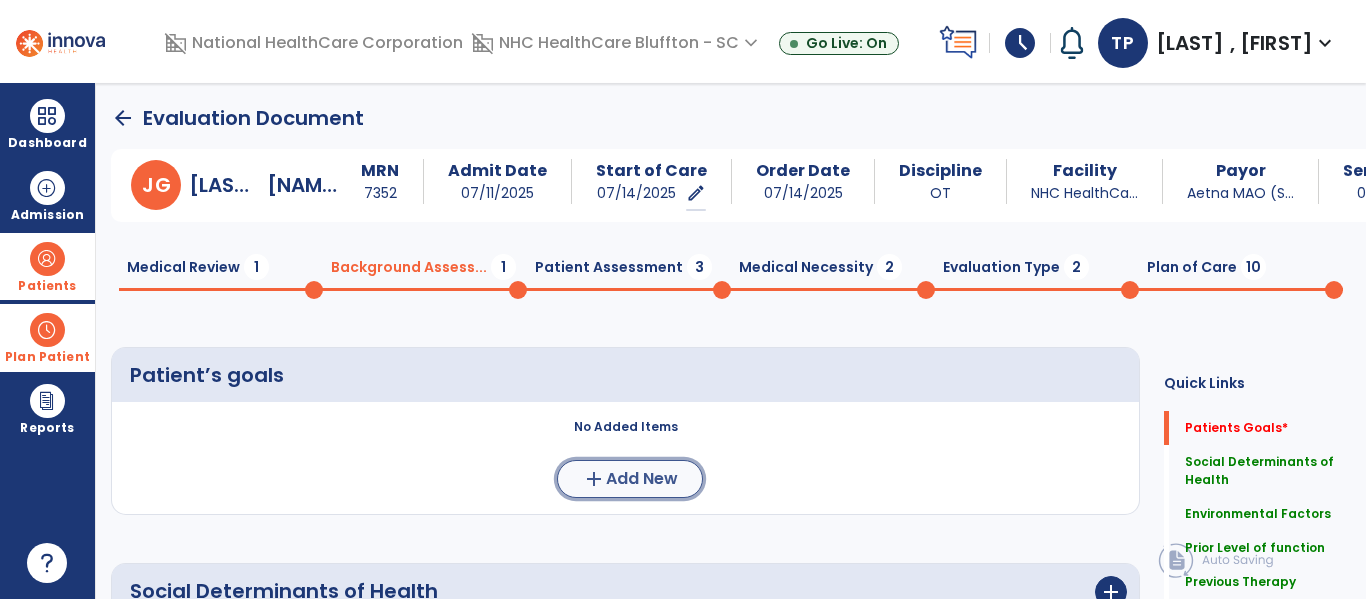 click on "Add New" 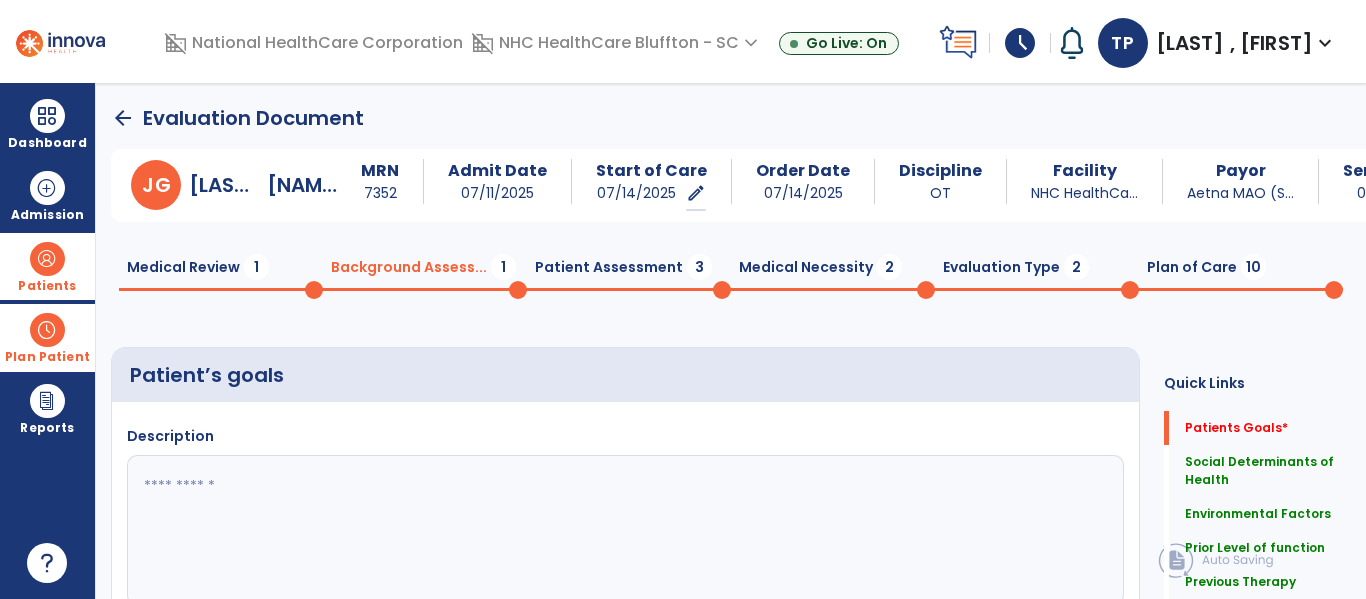 click 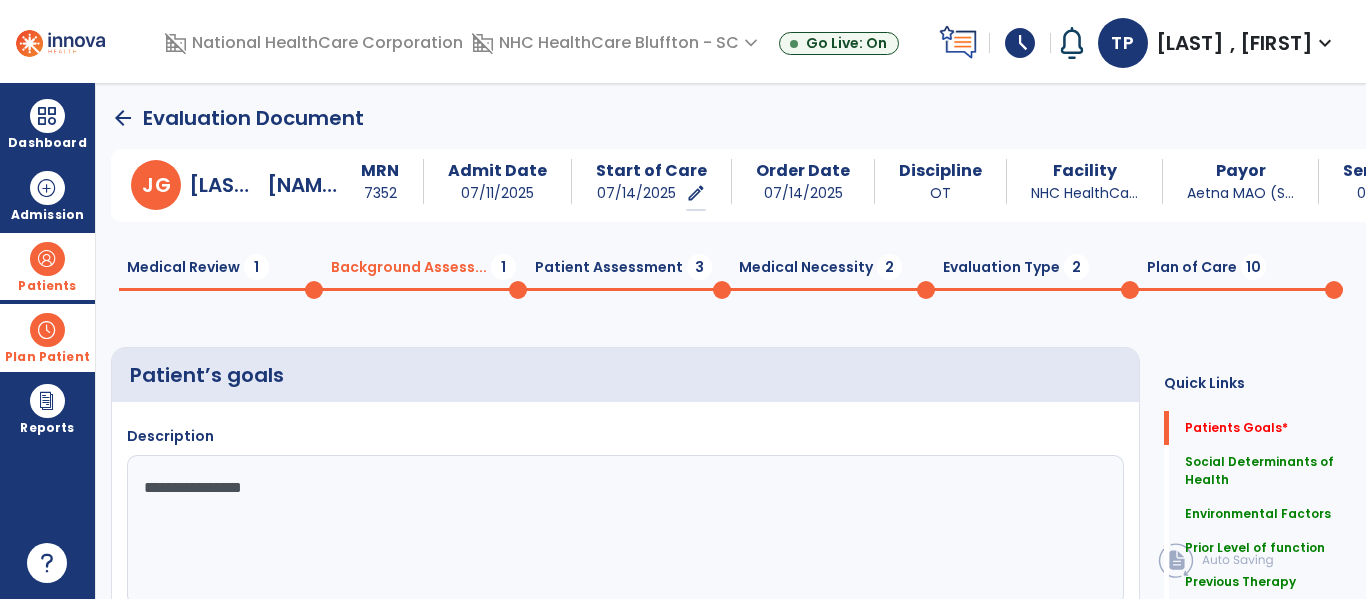 type on "**********" 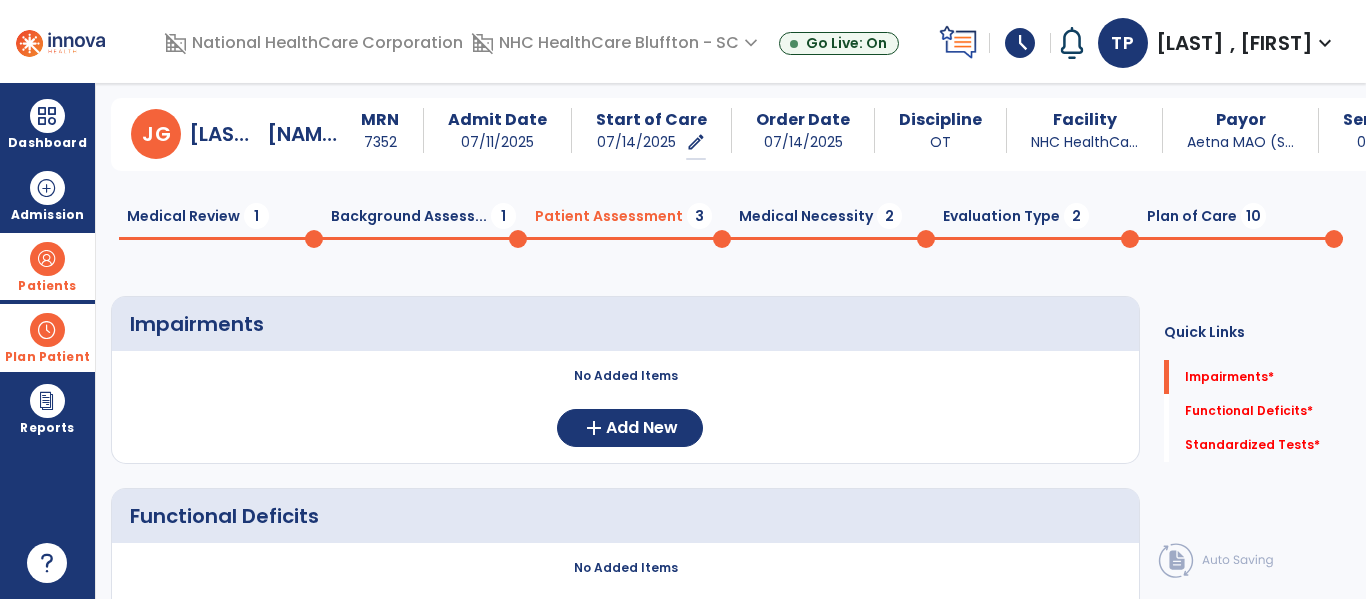 click on "Medical Necessity  2" 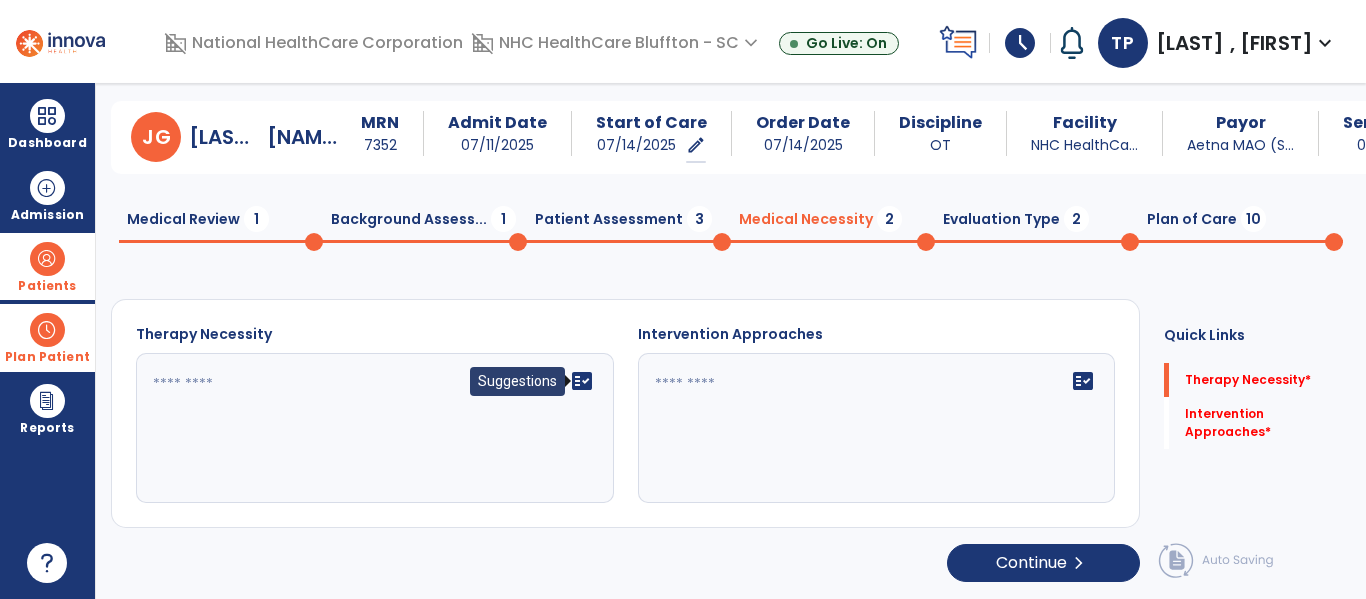click on "fact_check" 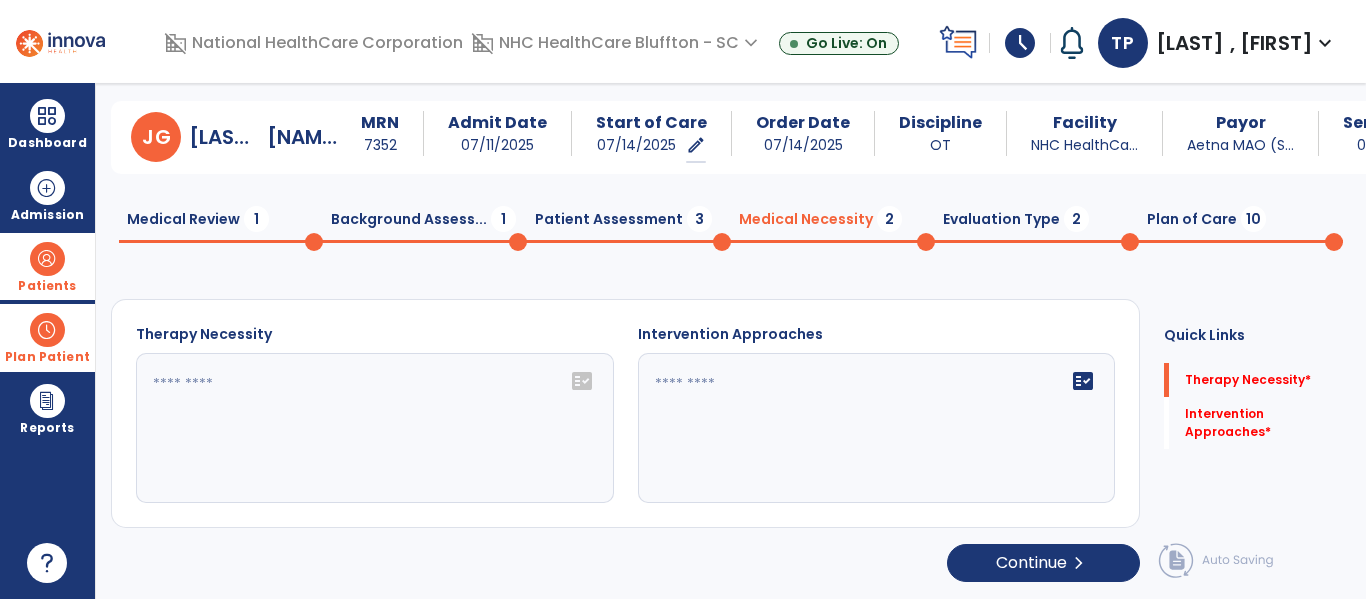 scroll, scrollTop: 0, scrollLeft: 0, axis: both 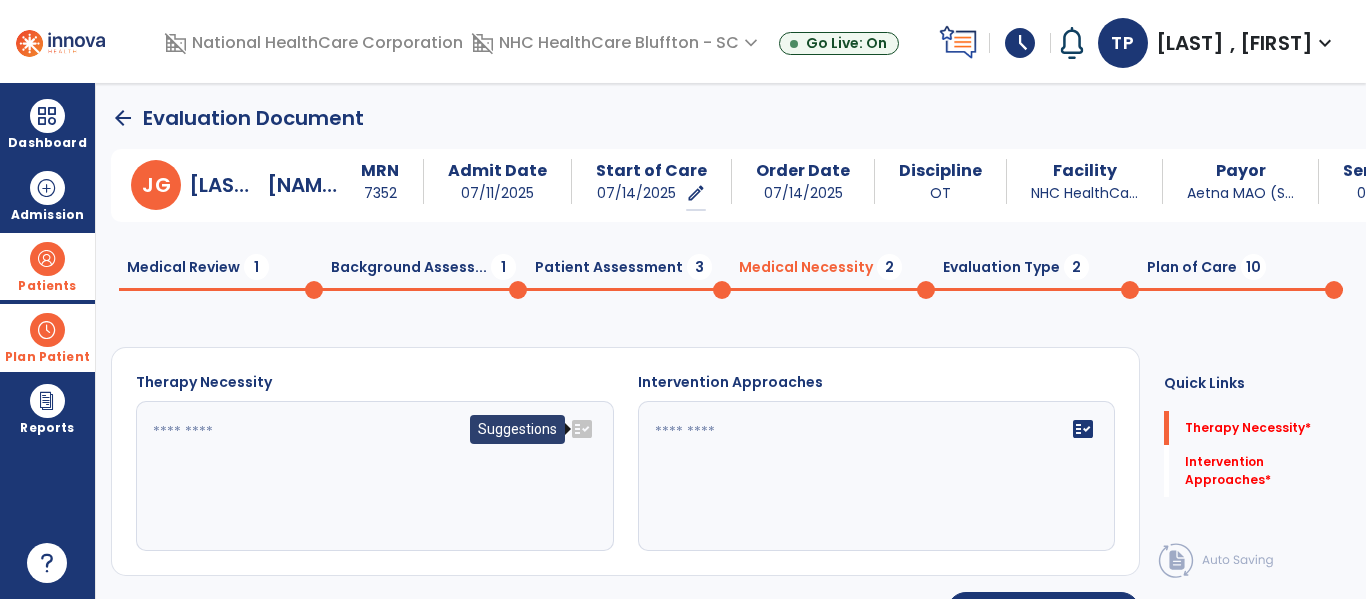 click on "fact_check" 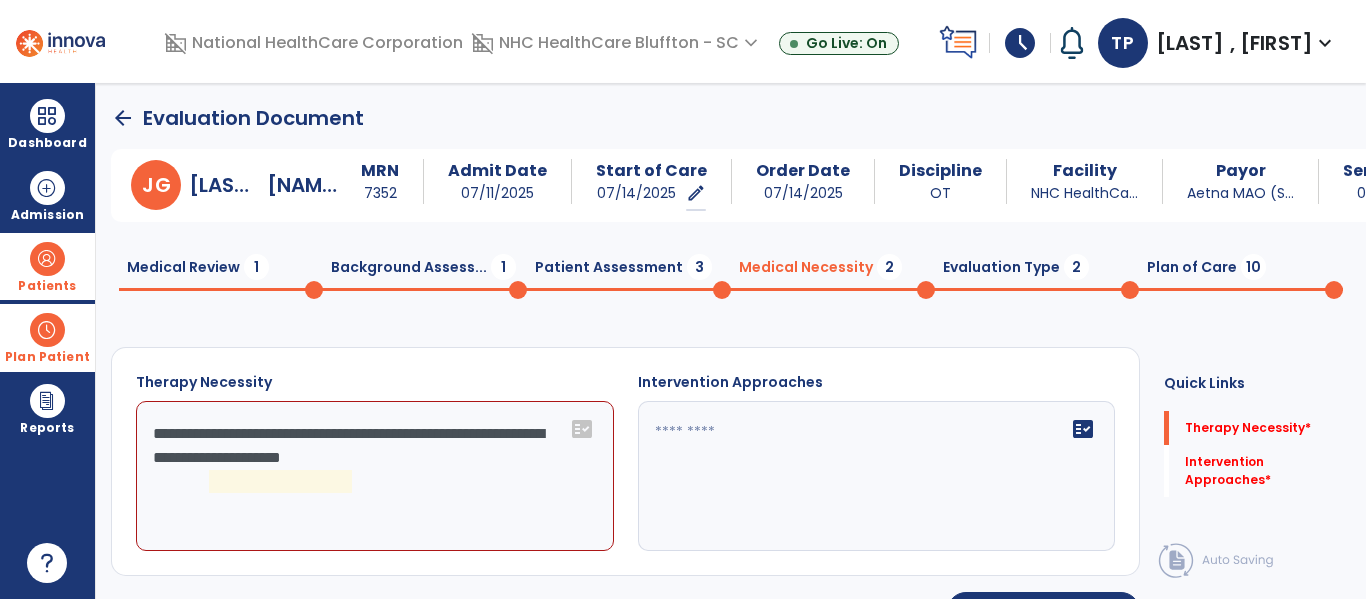 click on "**********" 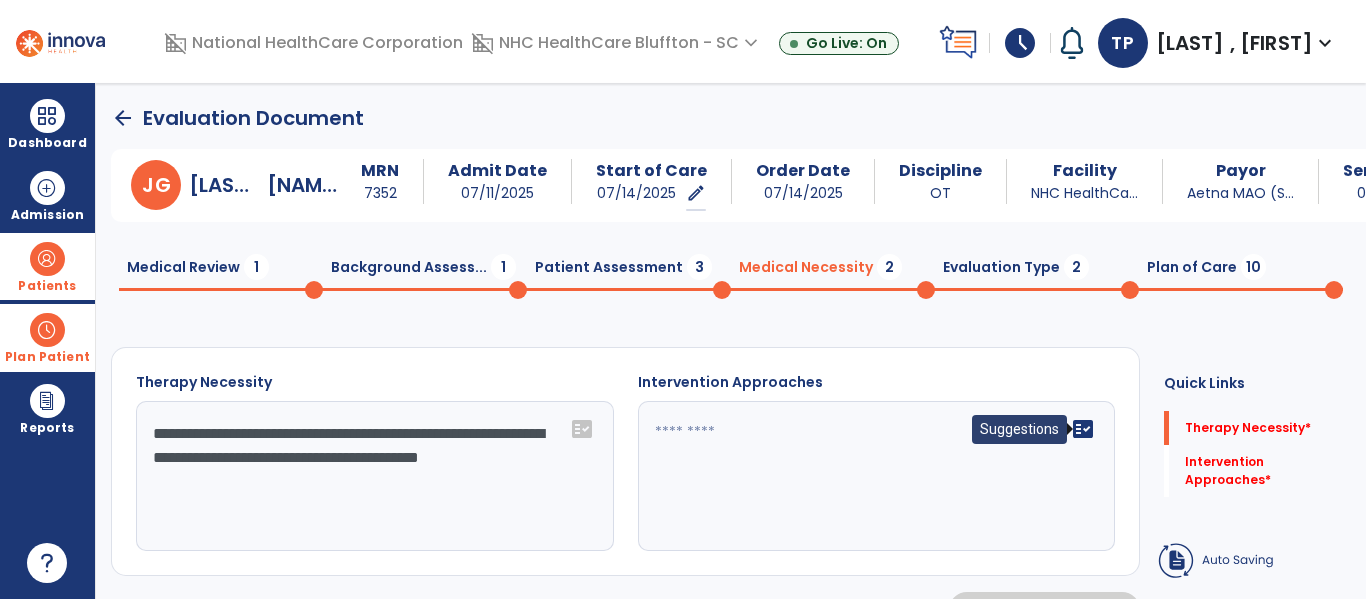 type on "**********" 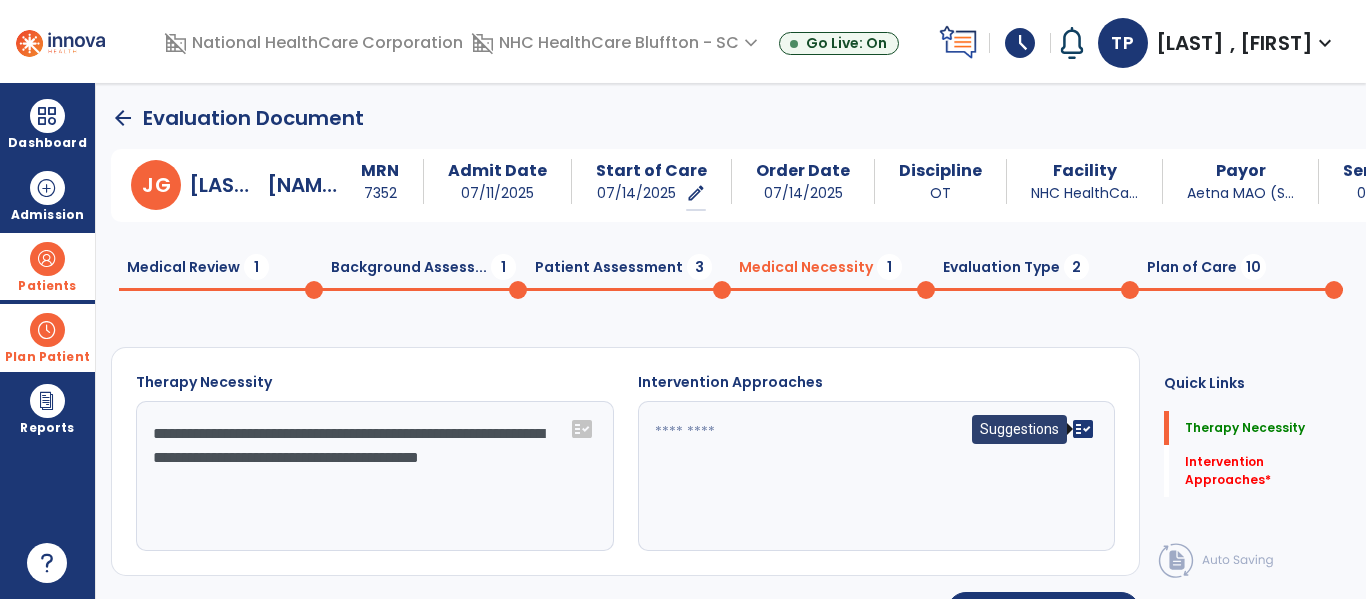 click on "fact_check" 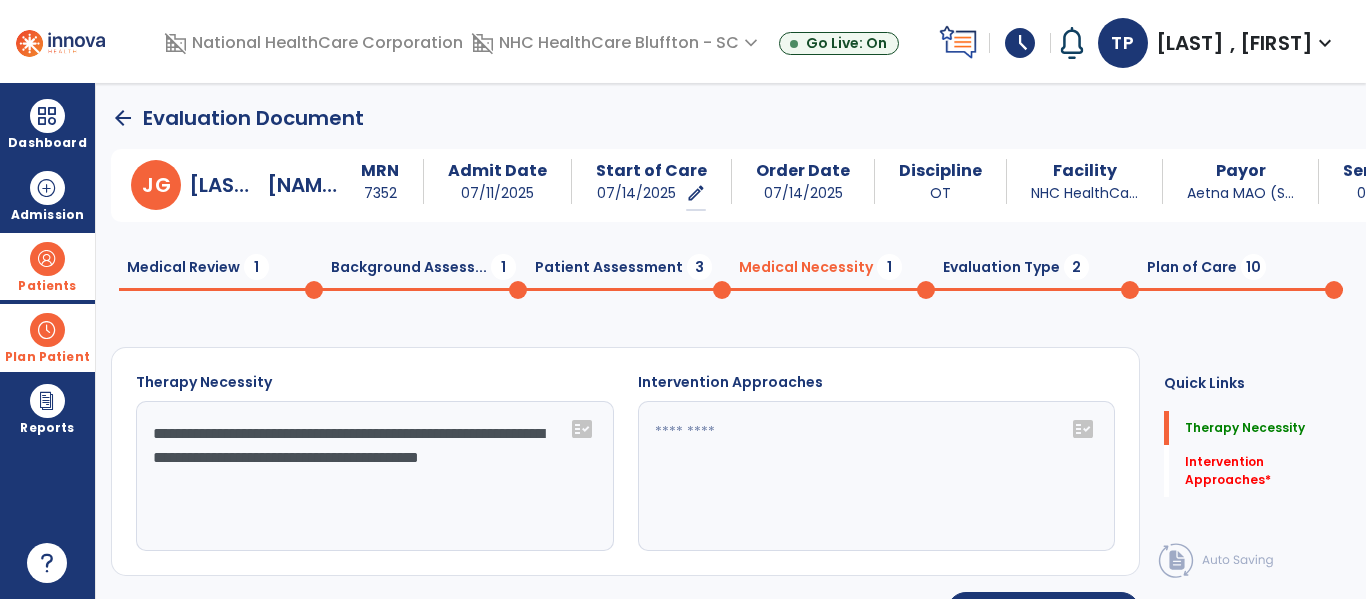 click on "fact_check" 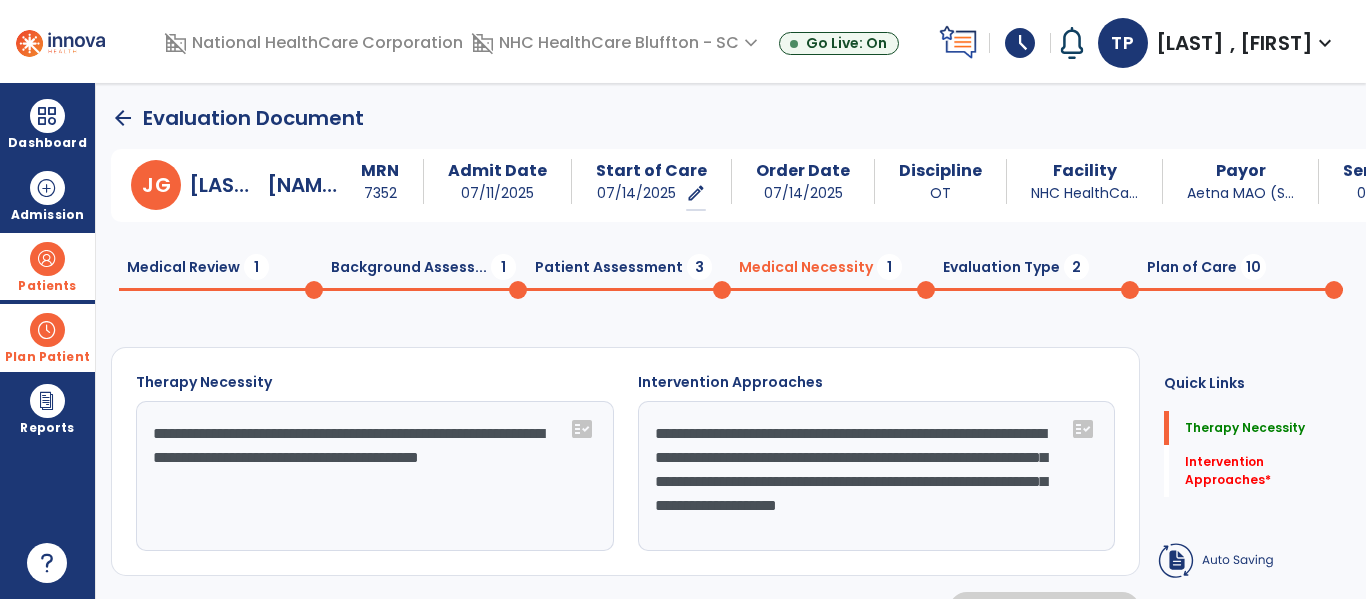 type on "**********" 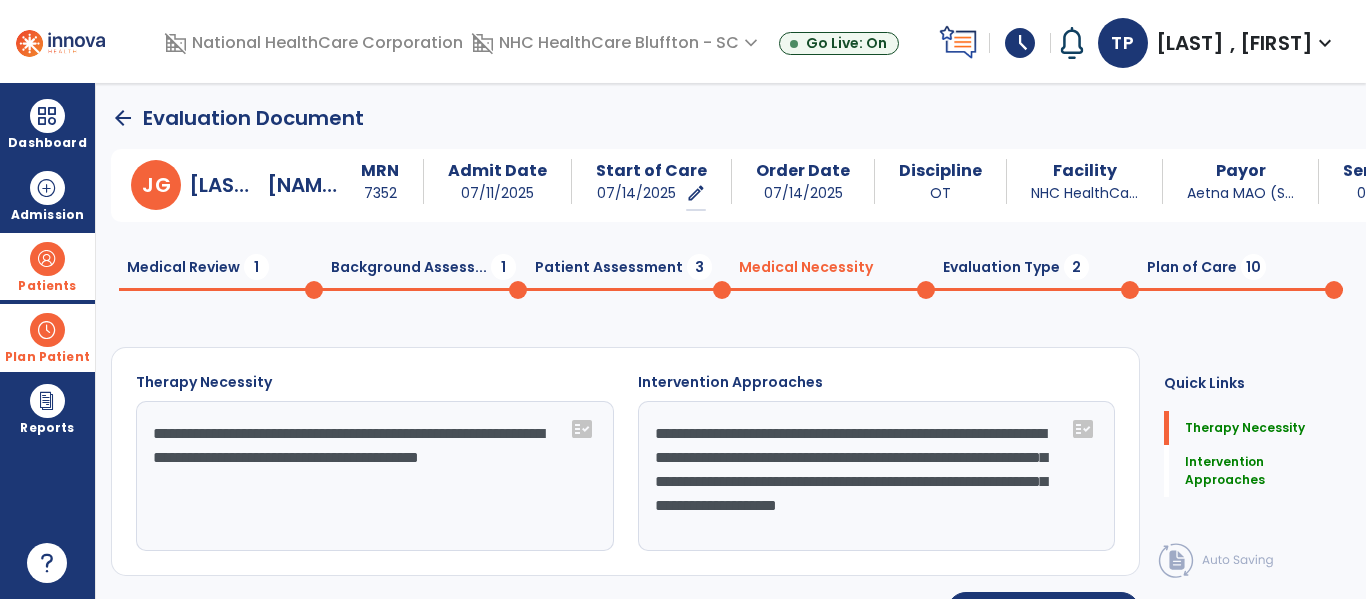 click on "Medical Review  1  Background Assess...  1  Patient Assessment  3  Medical Necessity  0  Evaluation Type  2  Plan of Care  10" 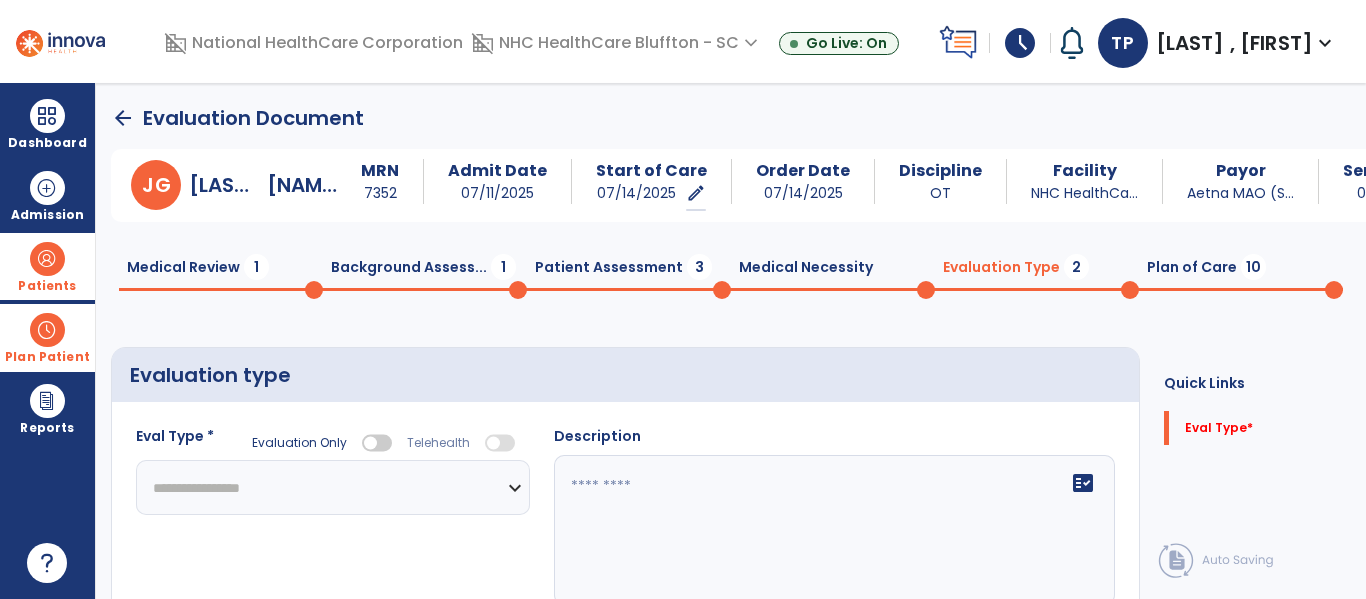 click on "Evaluation Type  2" 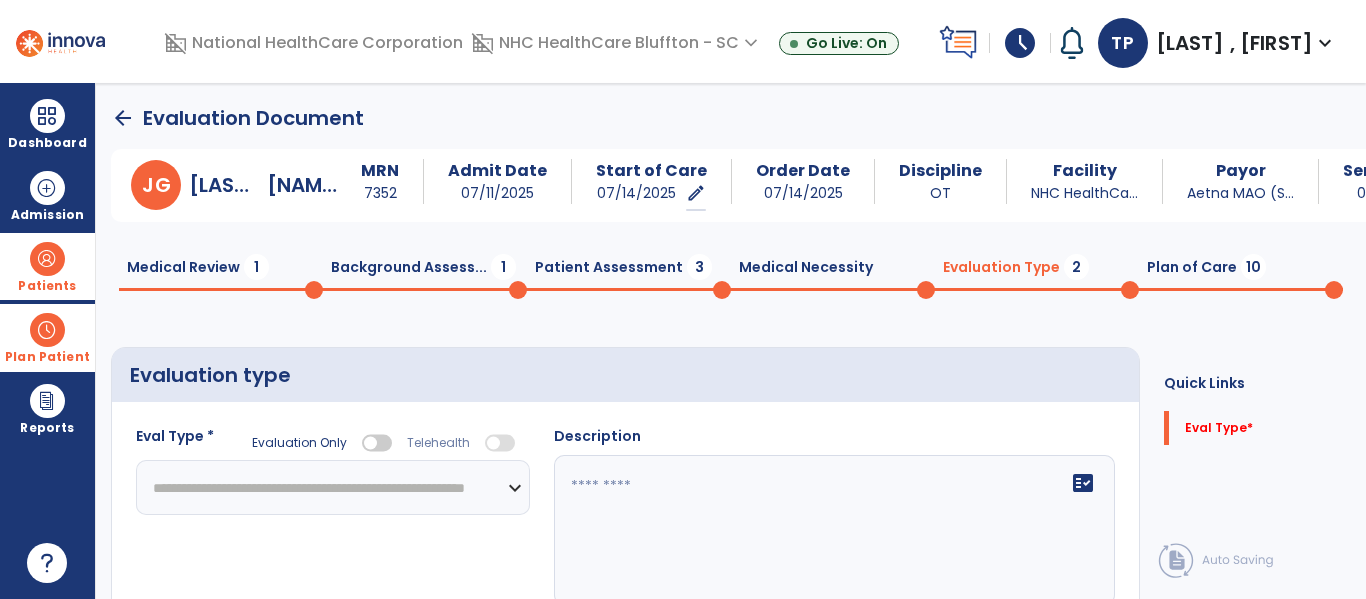 click on "**********" 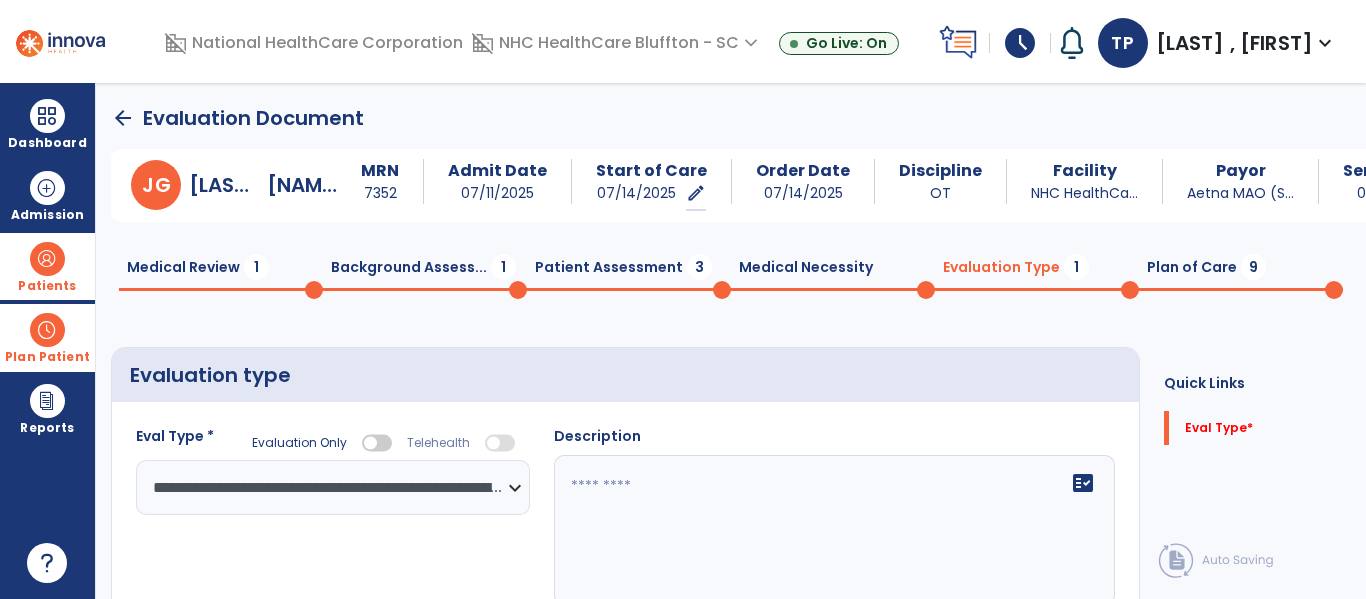 drag, startPoint x: 1061, startPoint y: 497, endPoint x: 1089, endPoint y: 476, distance: 35 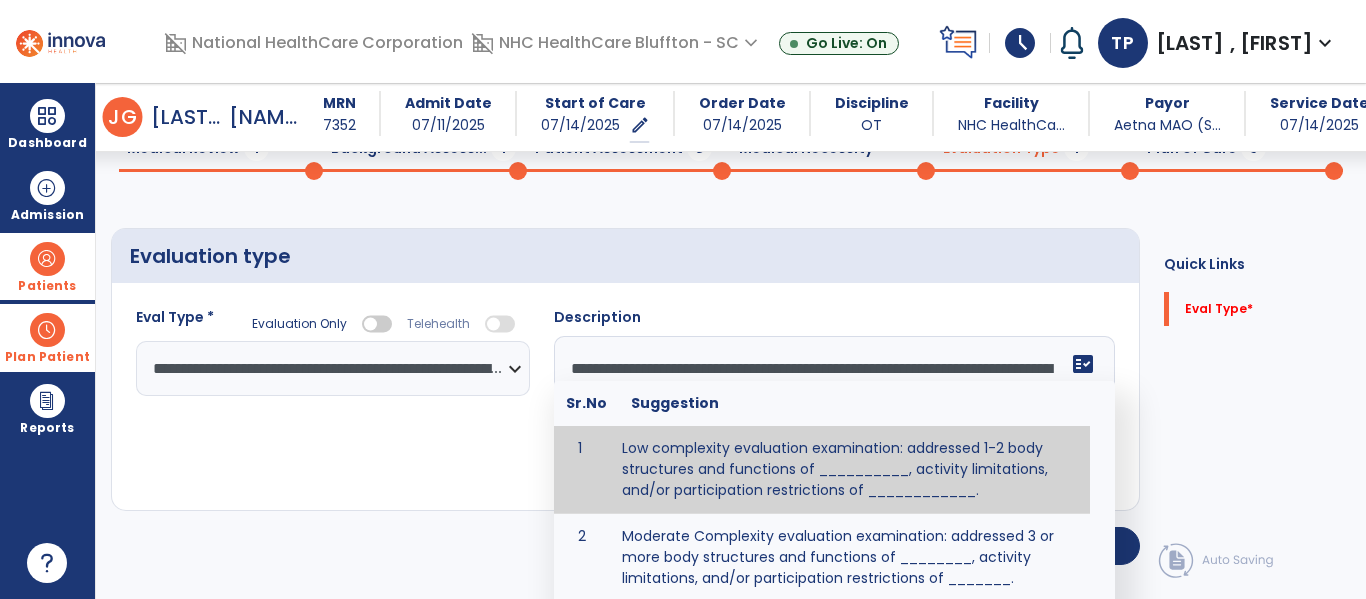 scroll, scrollTop: 83, scrollLeft: 0, axis: vertical 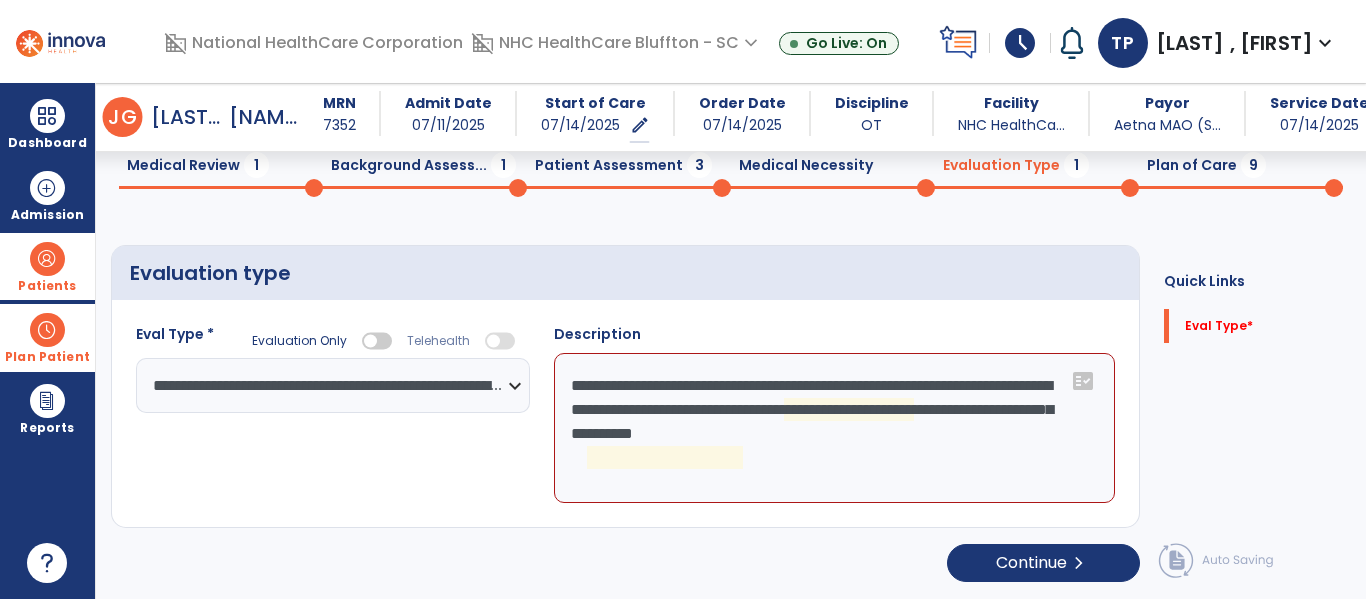 click on "**********" 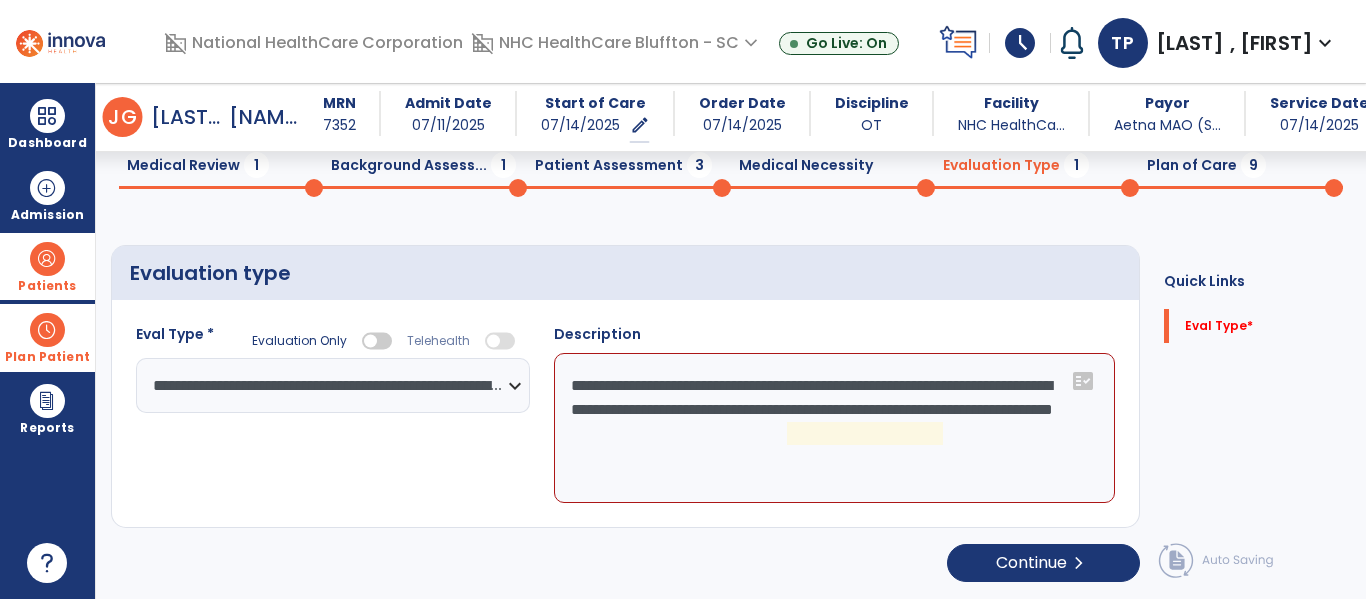 click on "**********" 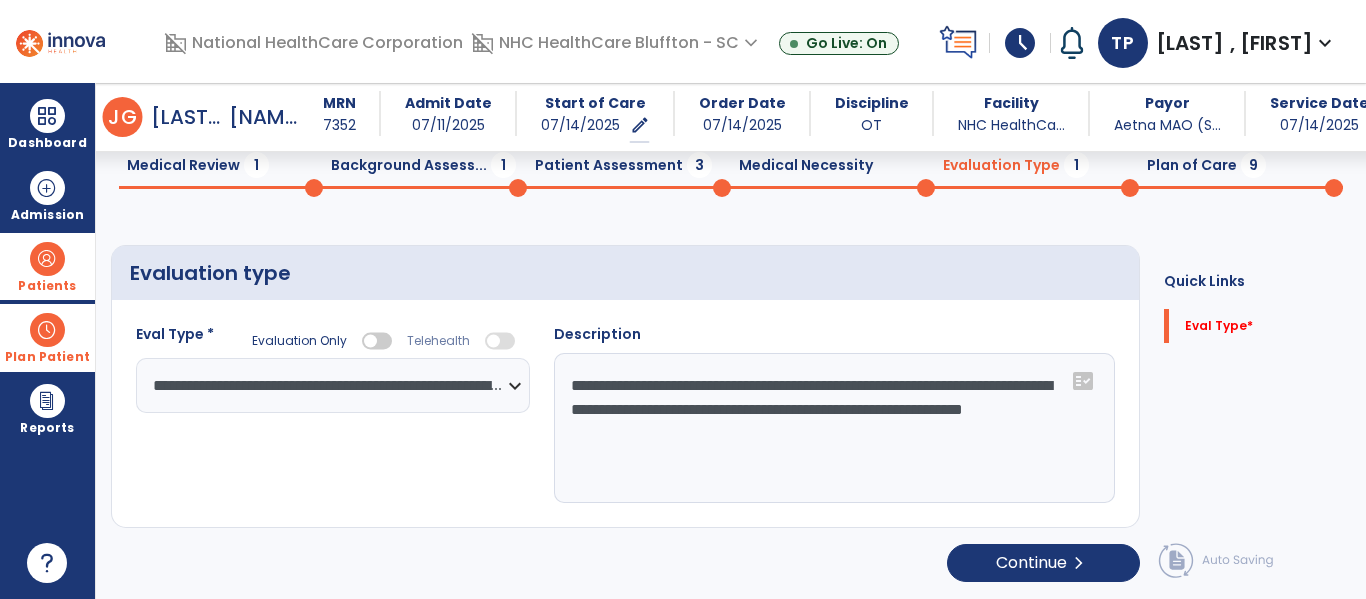 type on "**********" 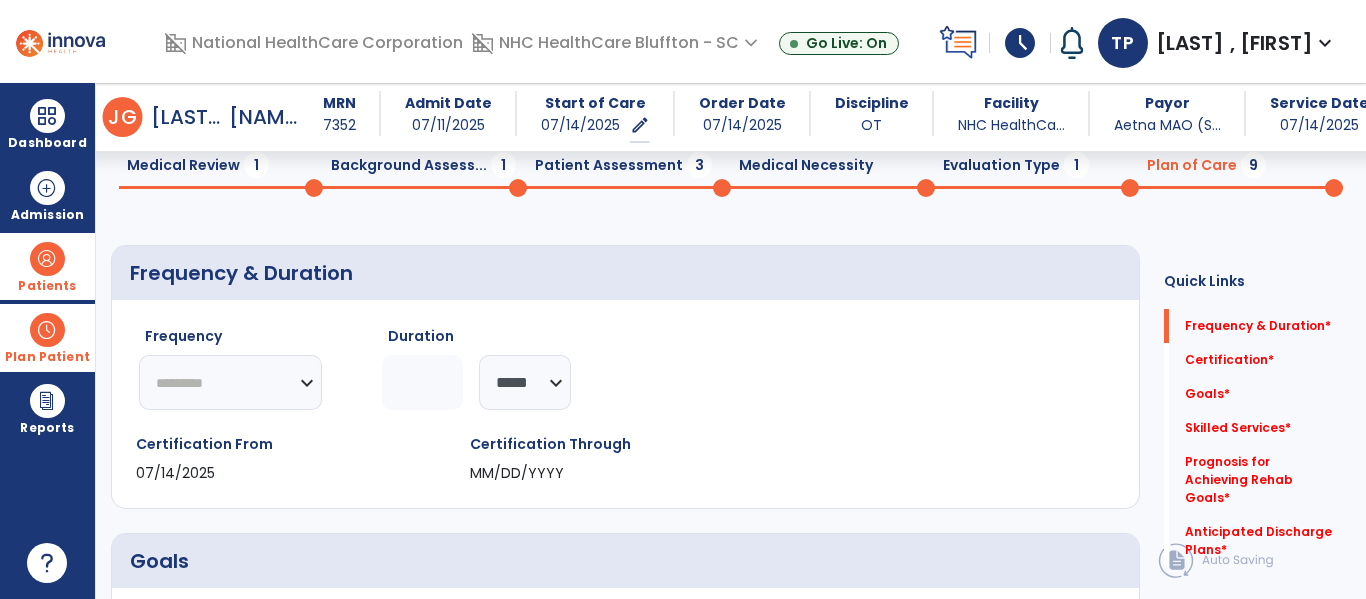 click on "********* ** ** ** ** ** ** **" 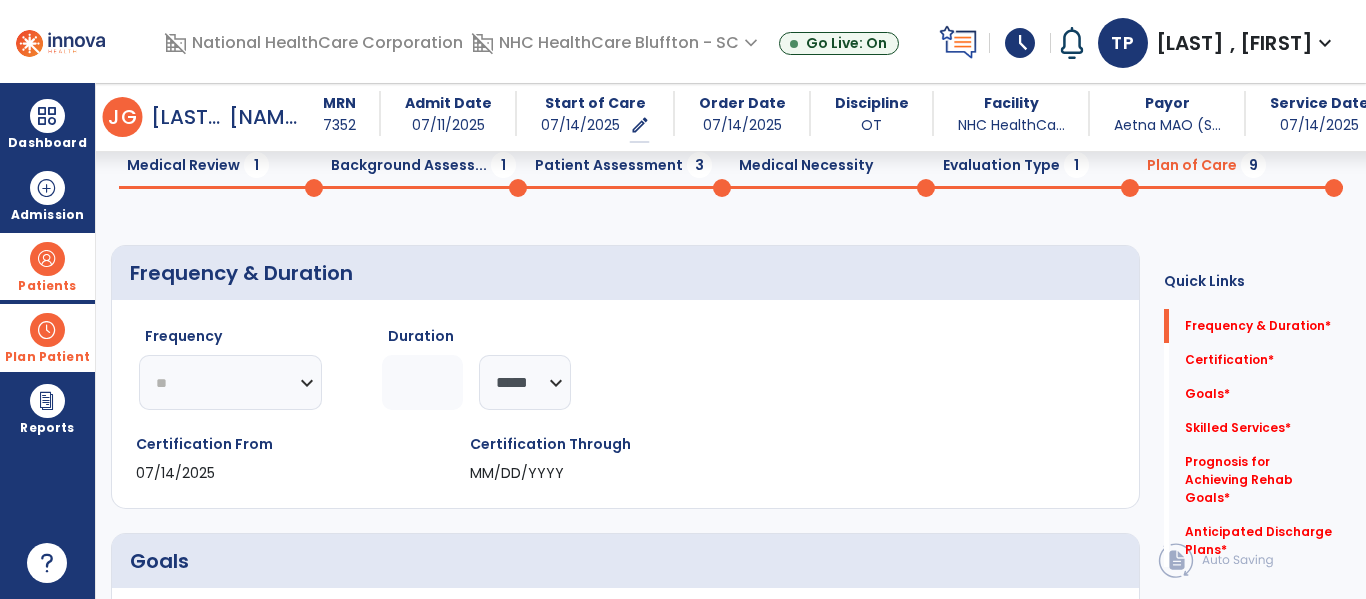 click on "********* ** ** ** ** ** ** **" 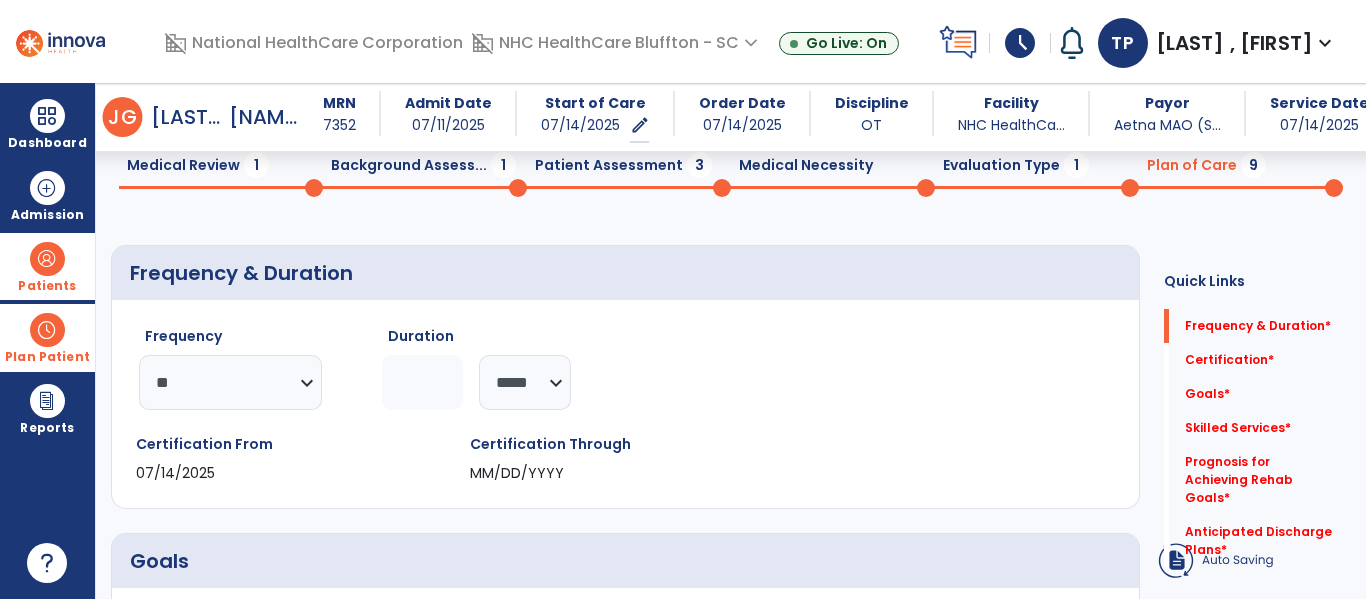 click 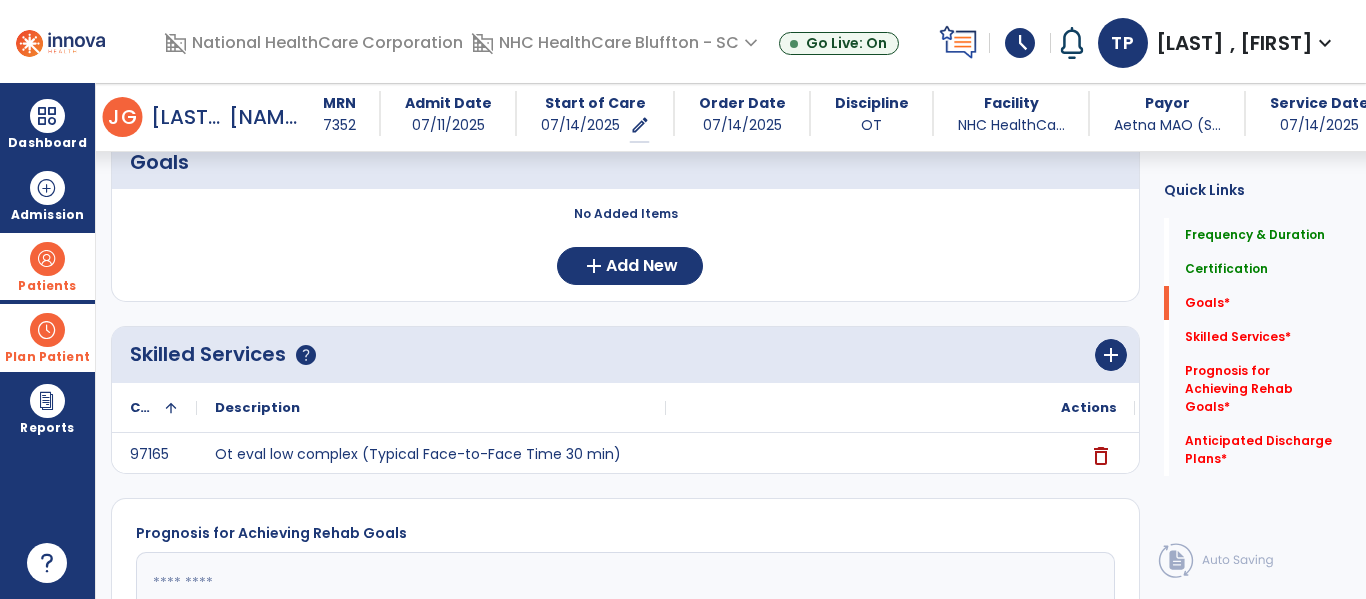 scroll, scrollTop: 483, scrollLeft: 0, axis: vertical 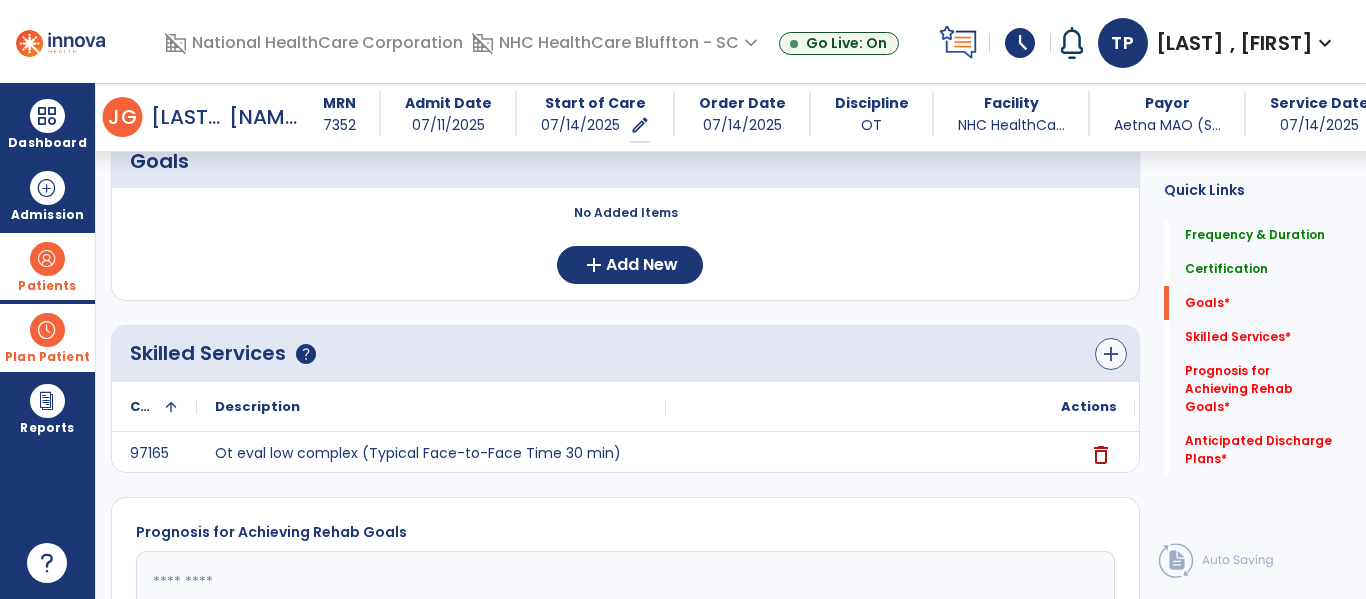 type on "**" 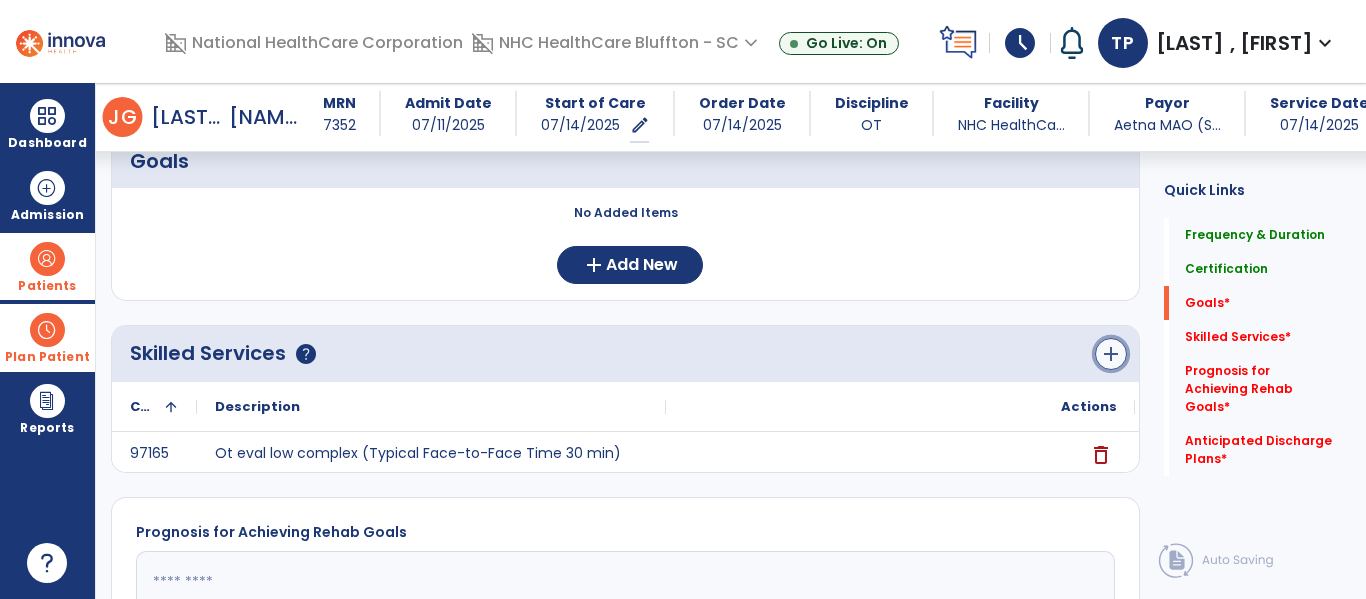 click on "add" 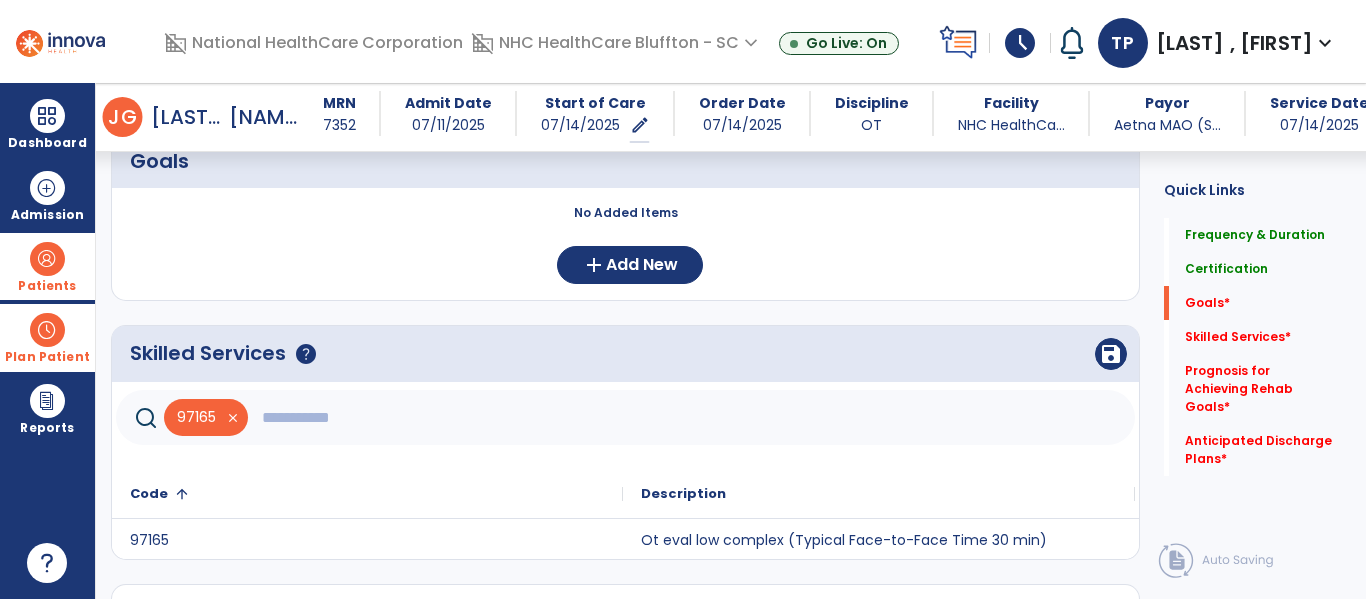 click 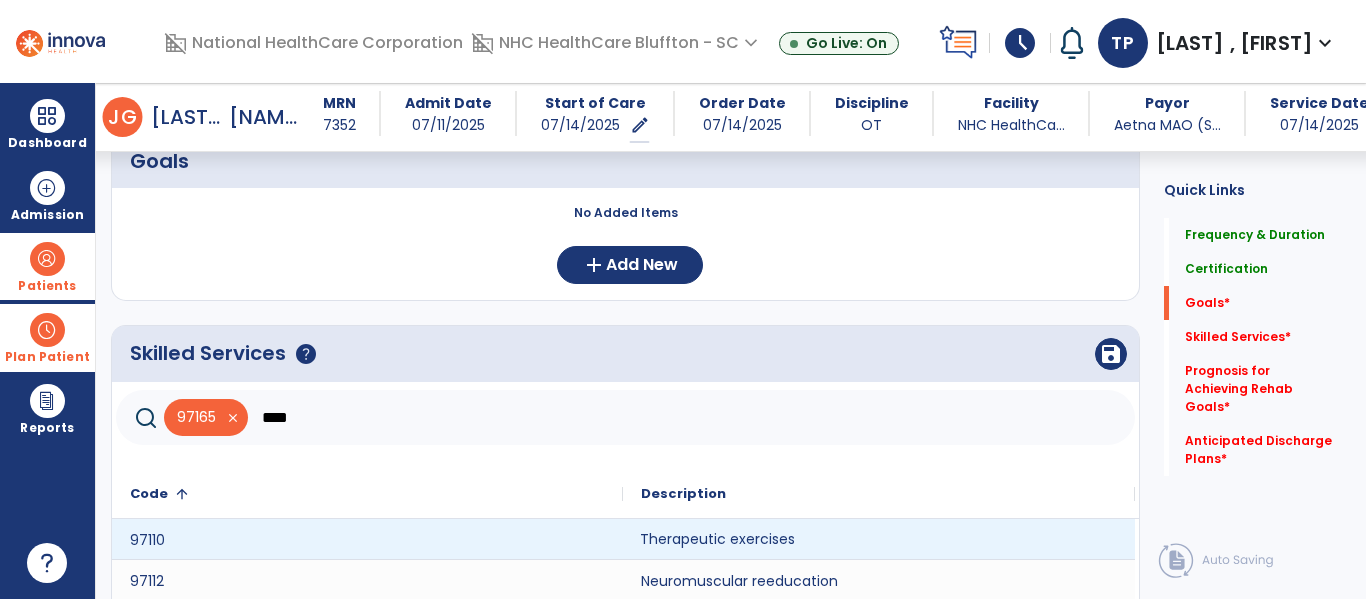 click on "Therapeutic exercises" 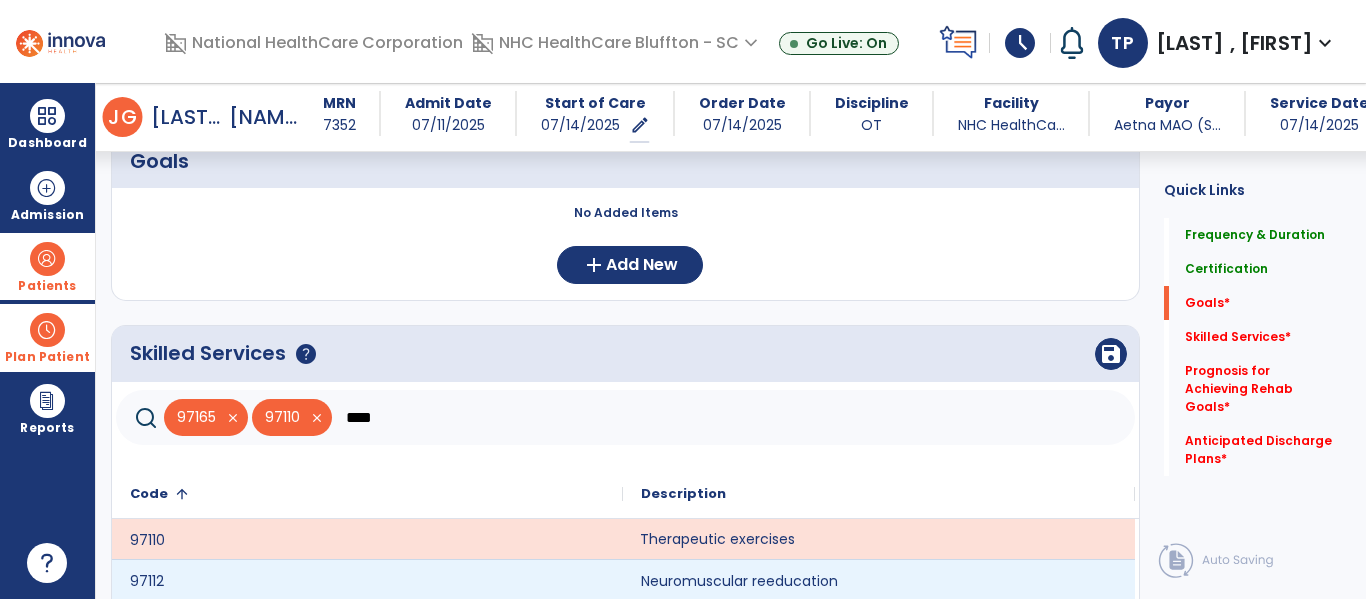 scroll, scrollTop: 583, scrollLeft: 0, axis: vertical 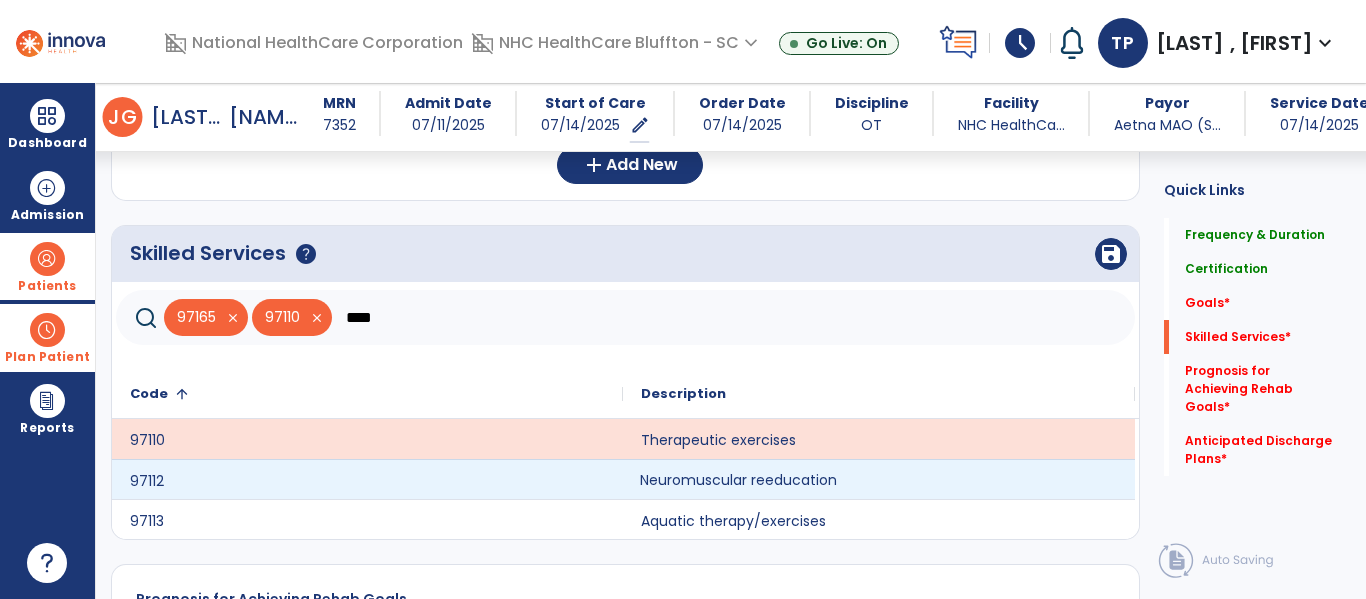 click on "Neuromuscular reeducation" 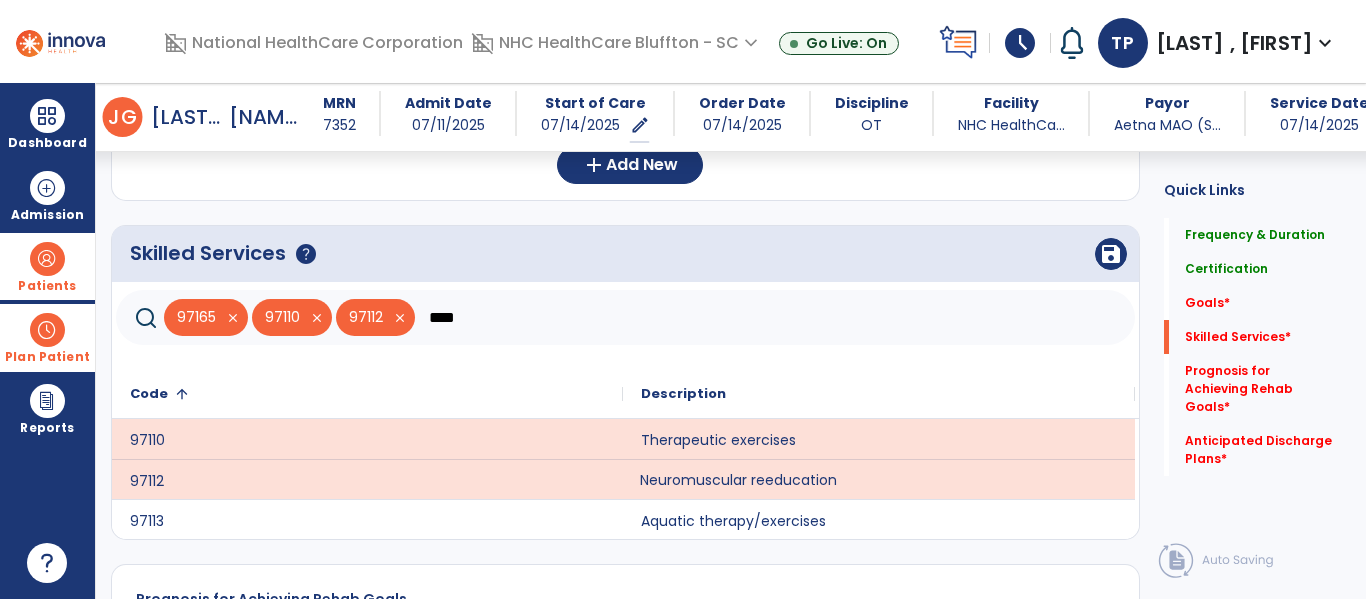 click on "****" 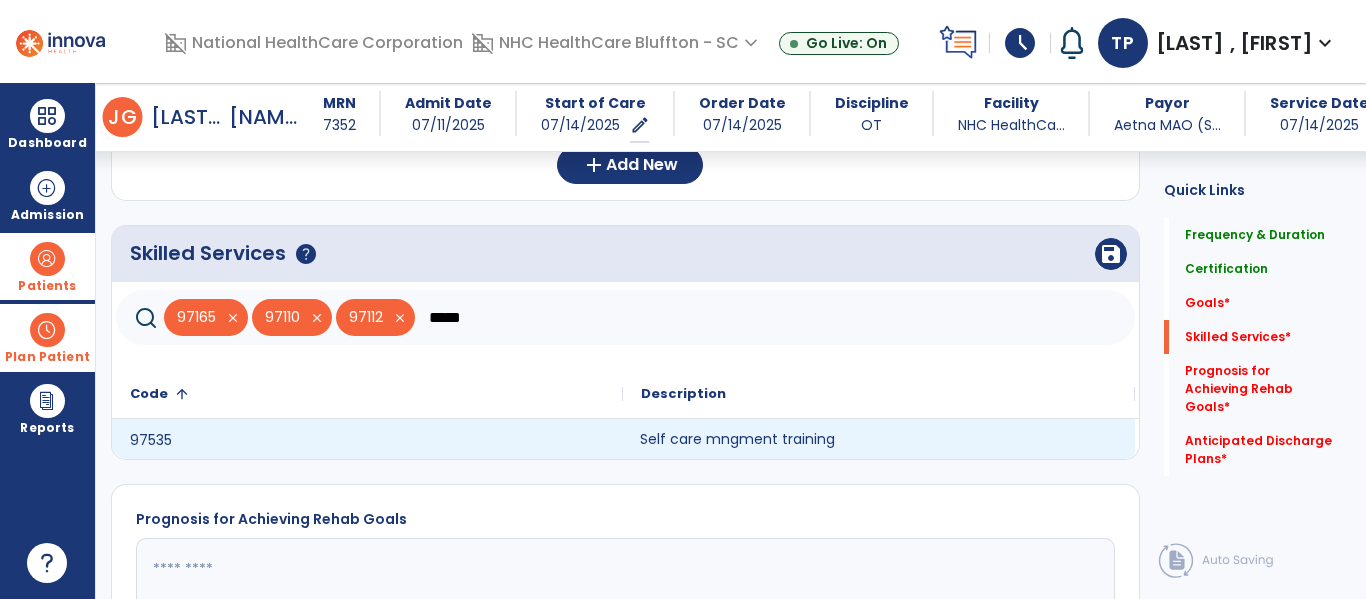 click on "Self care mngment training" 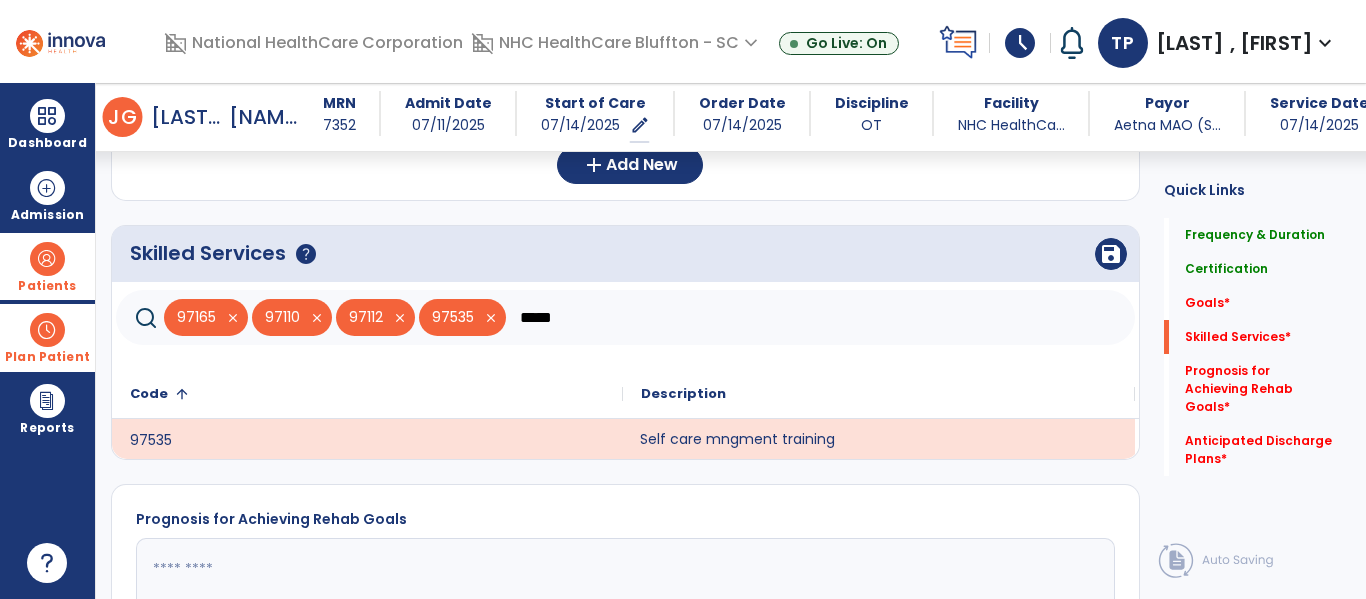 click on "*****" 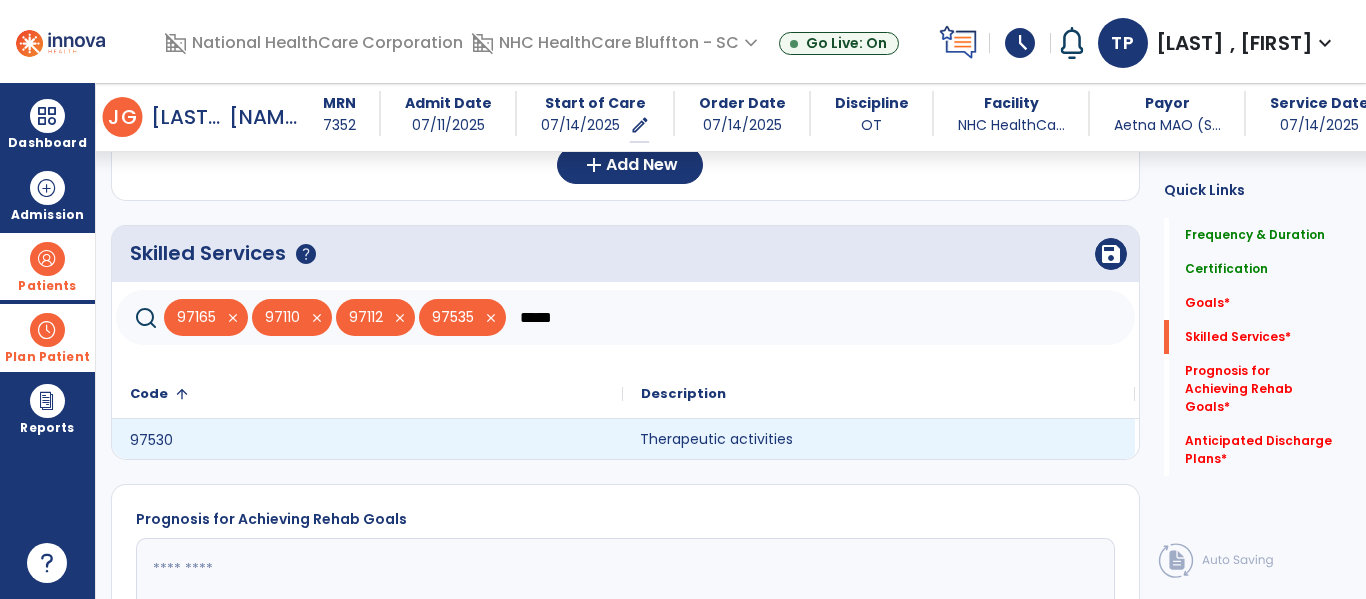 click on "Therapeutic activities" 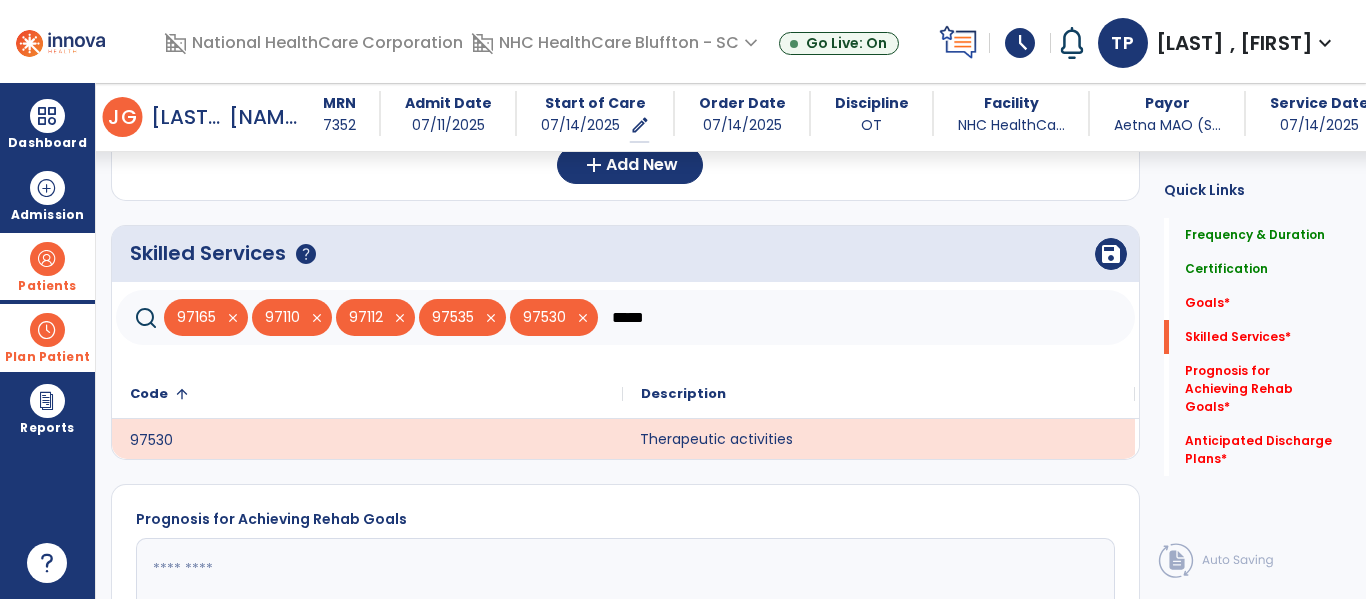 click on "*****" 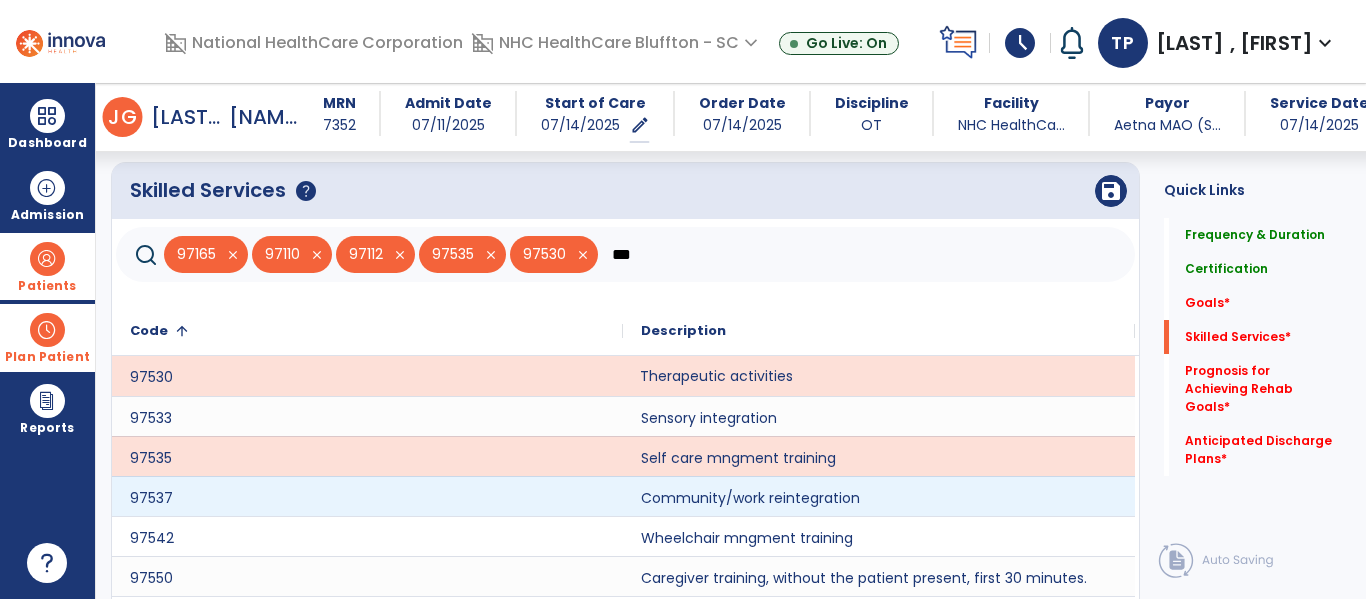 scroll, scrollTop: 783, scrollLeft: 0, axis: vertical 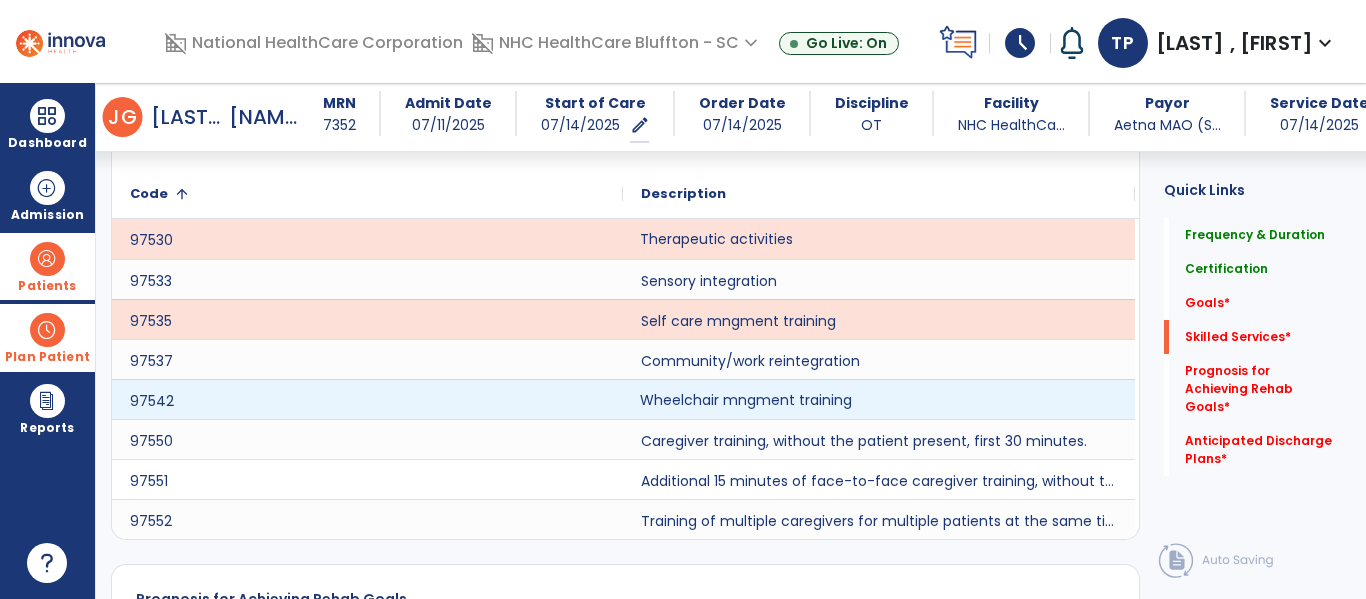 click on "Wheelchair mngment training" 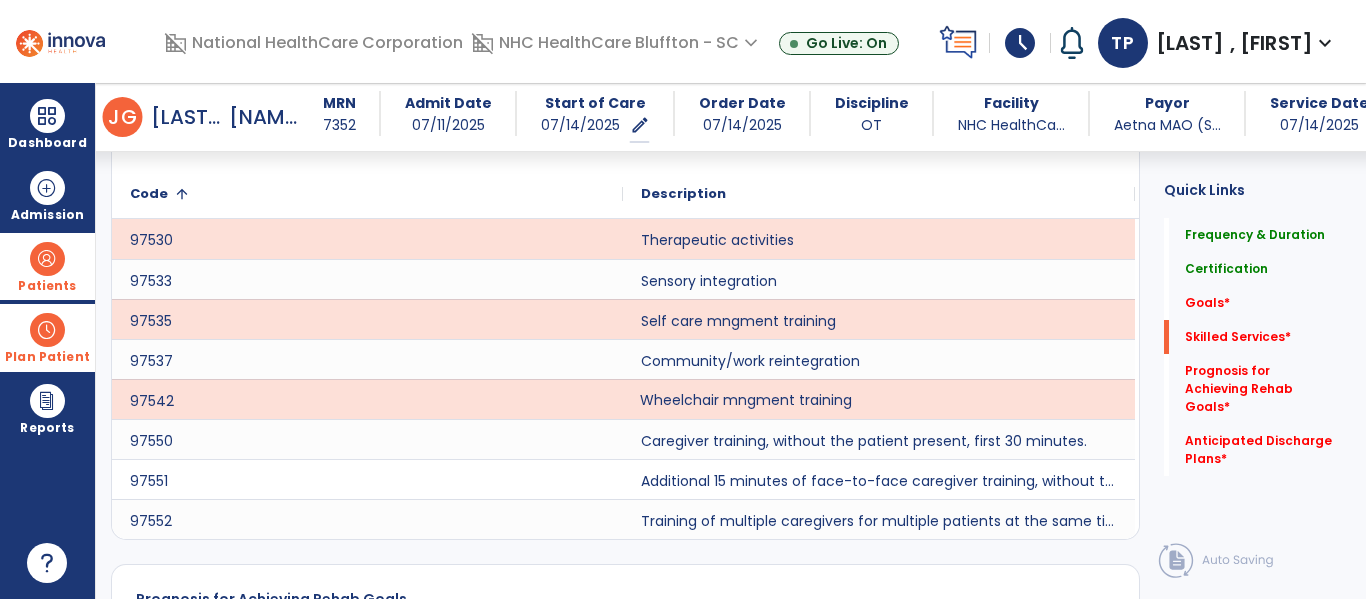 scroll, scrollTop: 683, scrollLeft: 0, axis: vertical 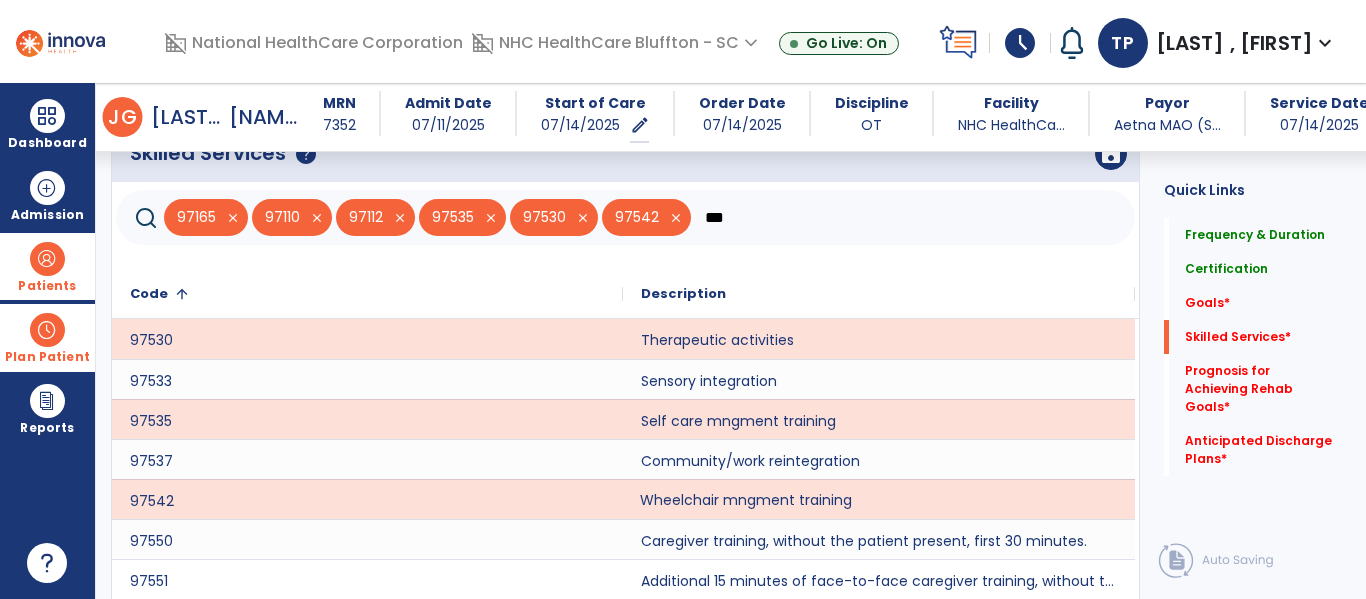 click on "***" 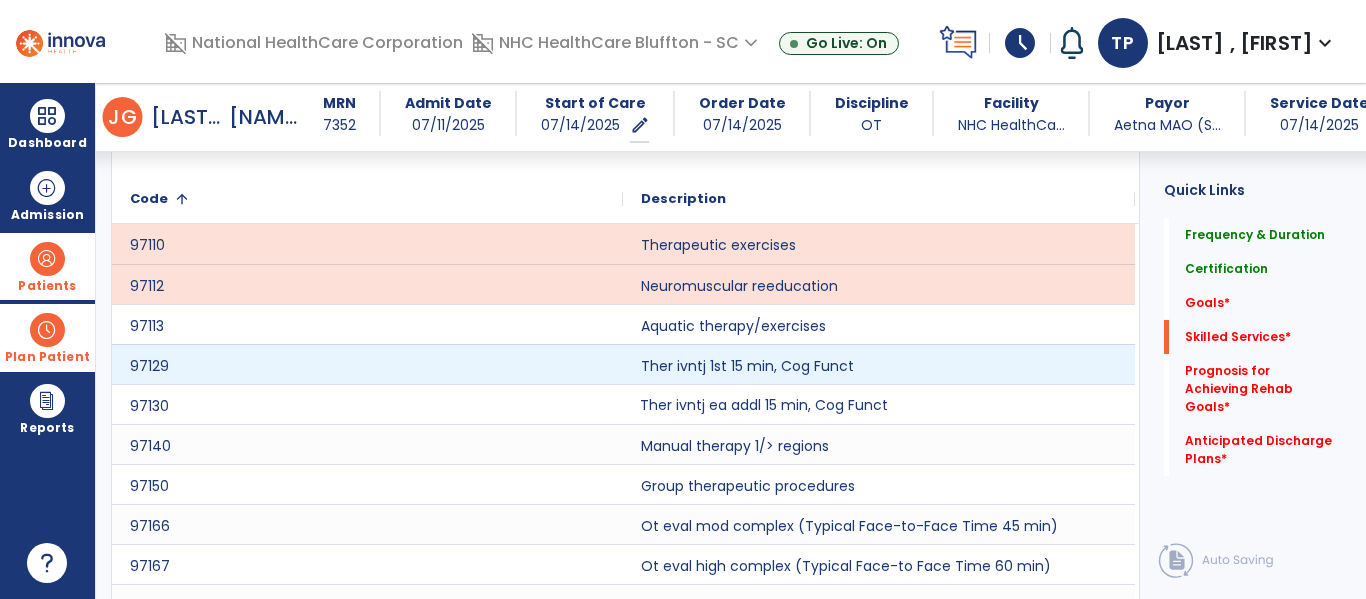 scroll, scrollTop: 850, scrollLeft: 0, axis: vertical 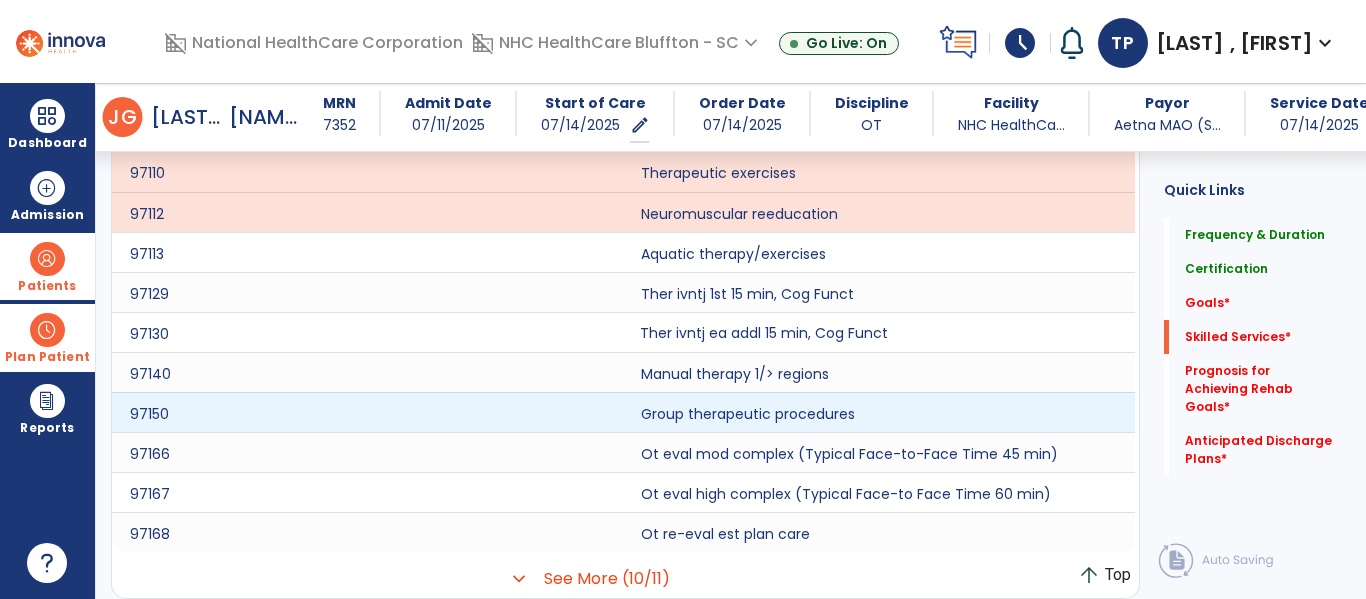 type on "***" 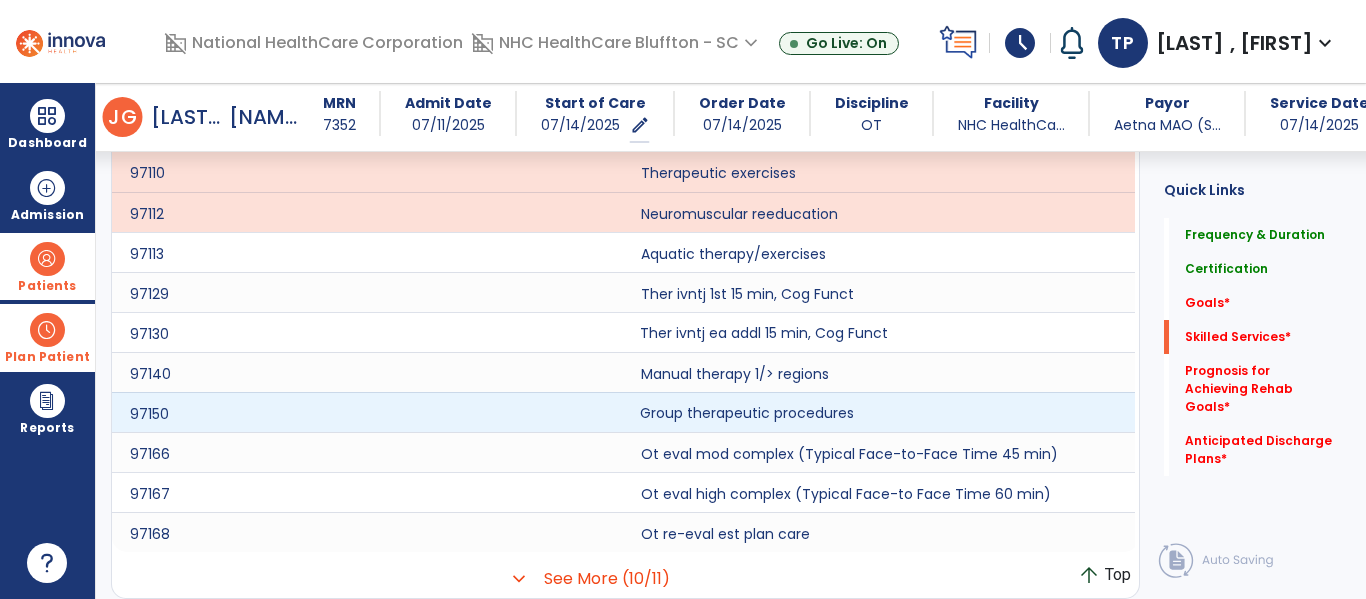click on "Group therapeutic procedures" 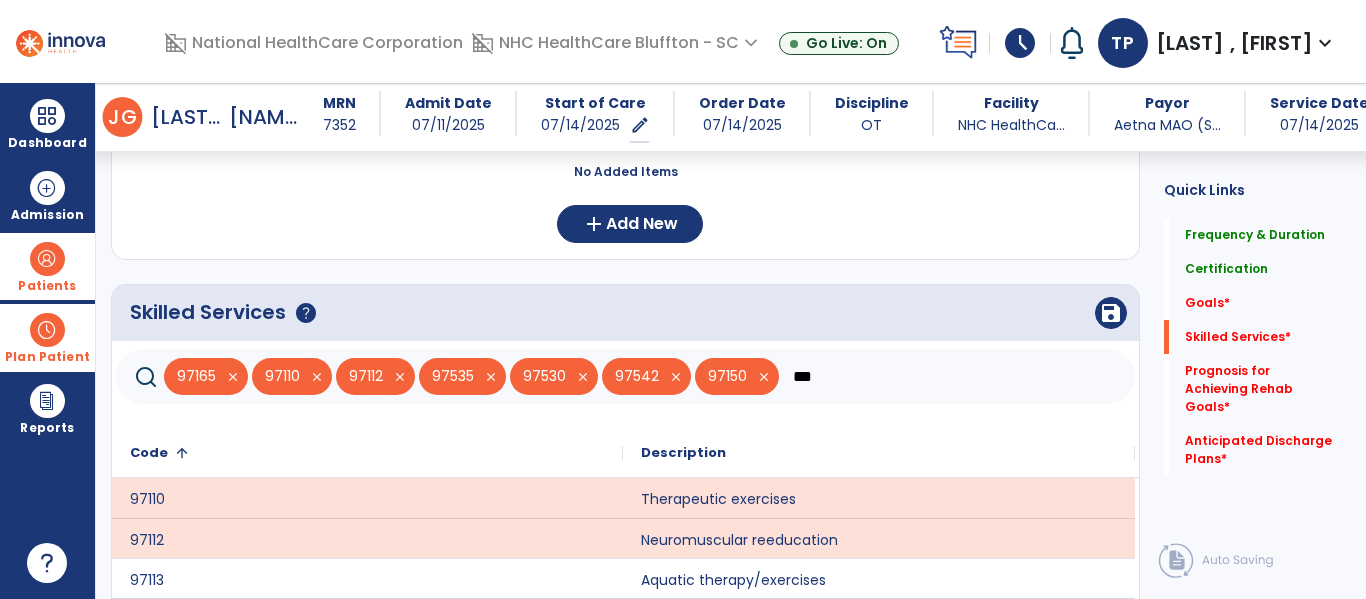scroll, scrollTop: 450, scrollLeft: 0, axis: vertical 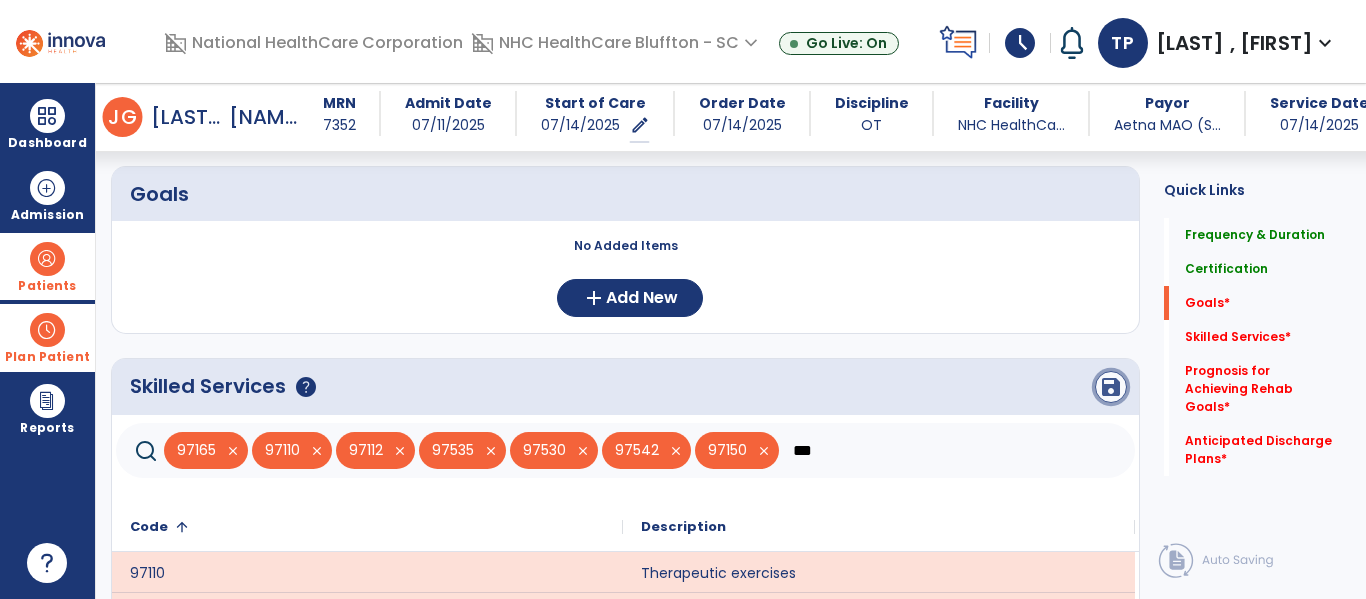 click on "save" 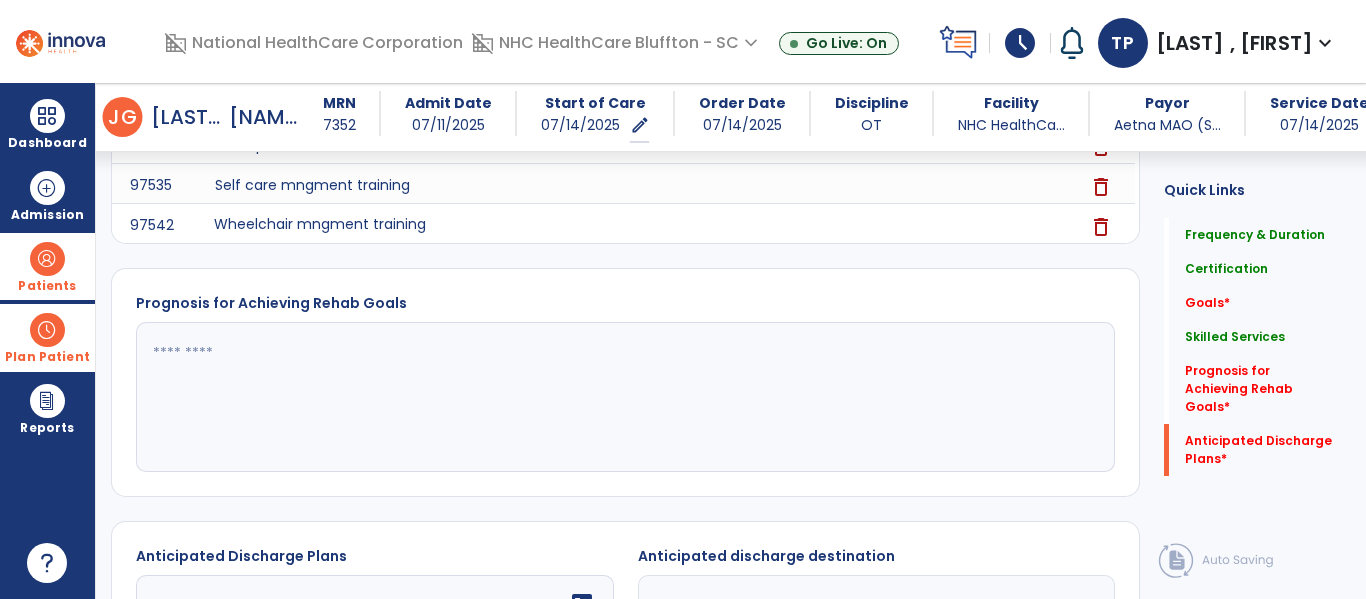 scroll, scrollTop: 950, scrollLeft: 0, axis: vertical 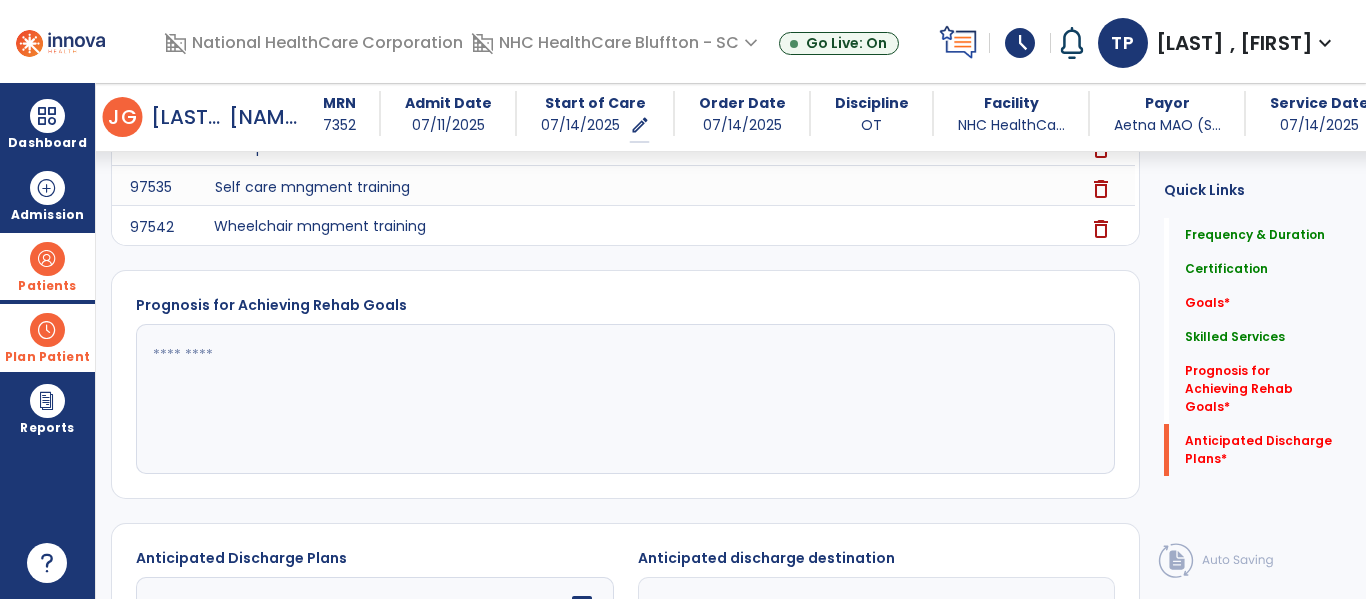 click 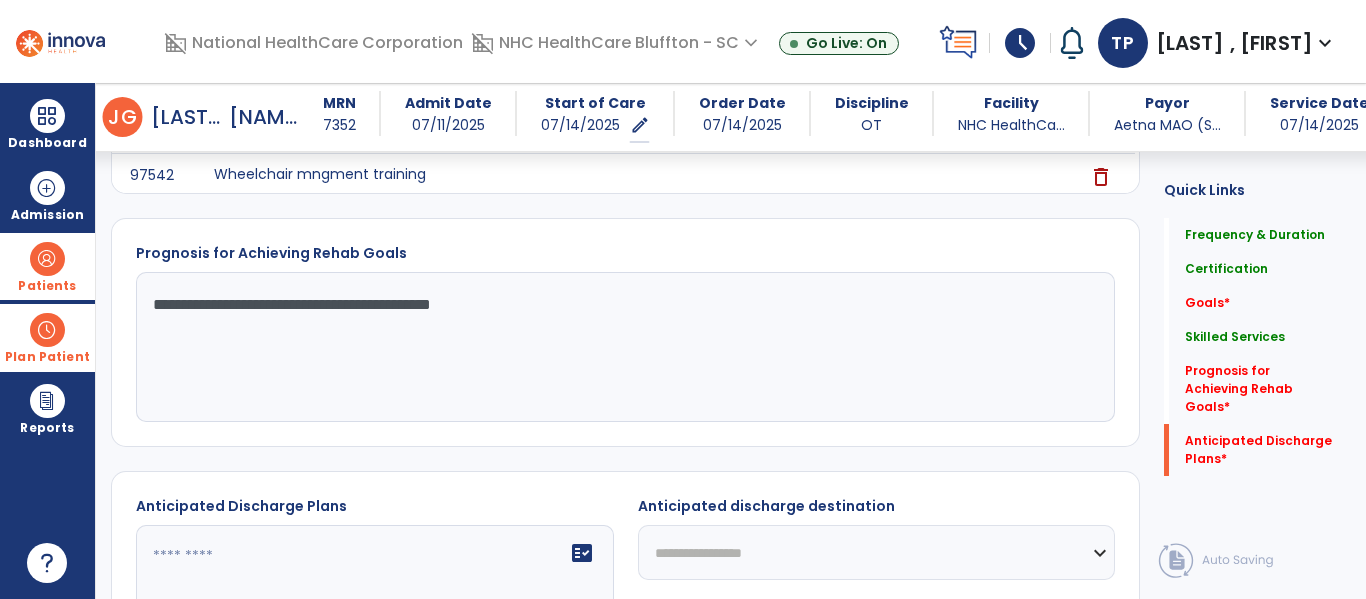 scroll, scrollTop: 1150, scrollLeft: 0, axis: vertical 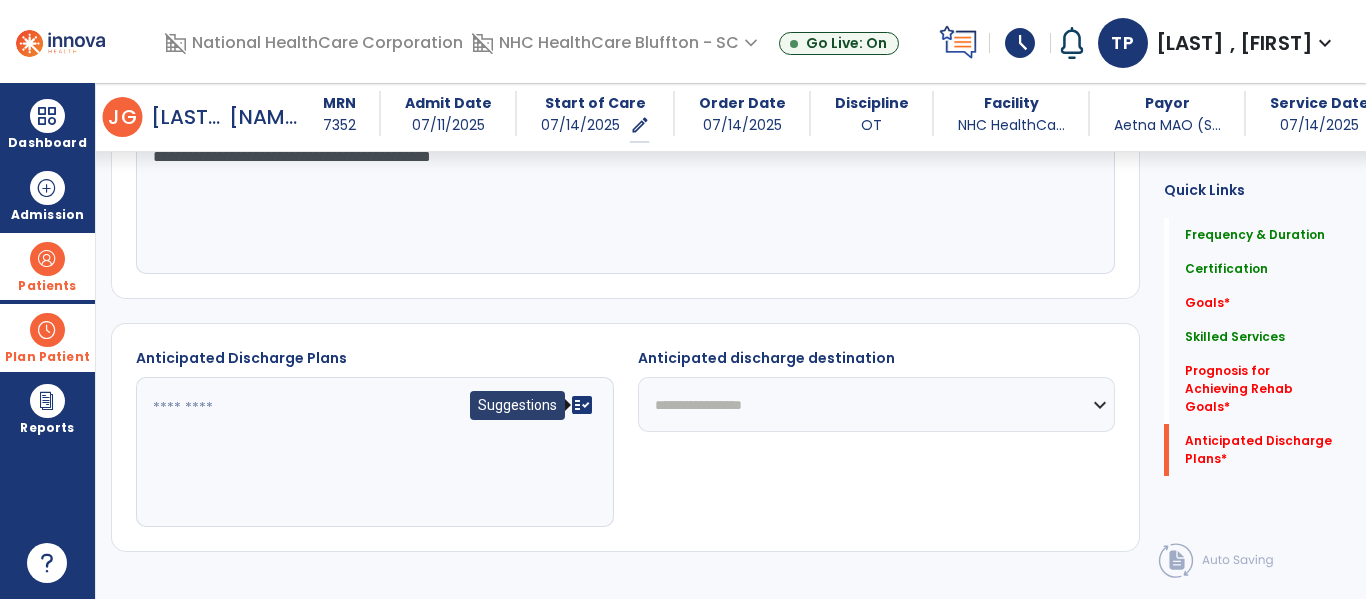 type on "**********" 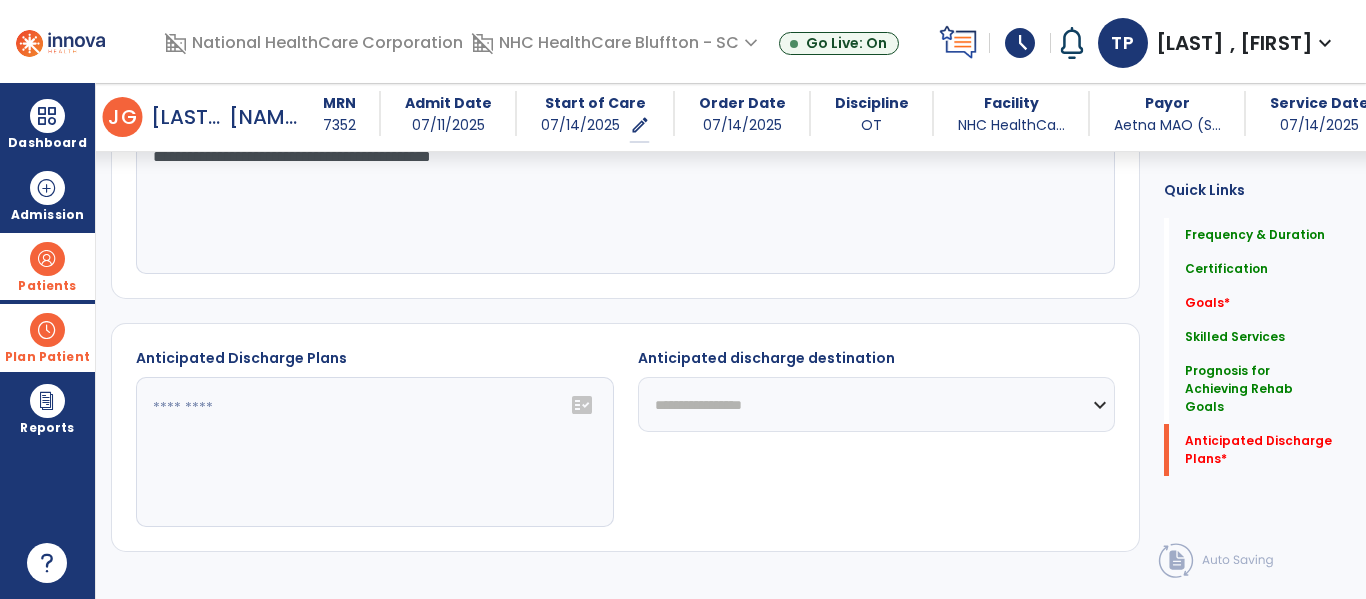 click on "fact_check" 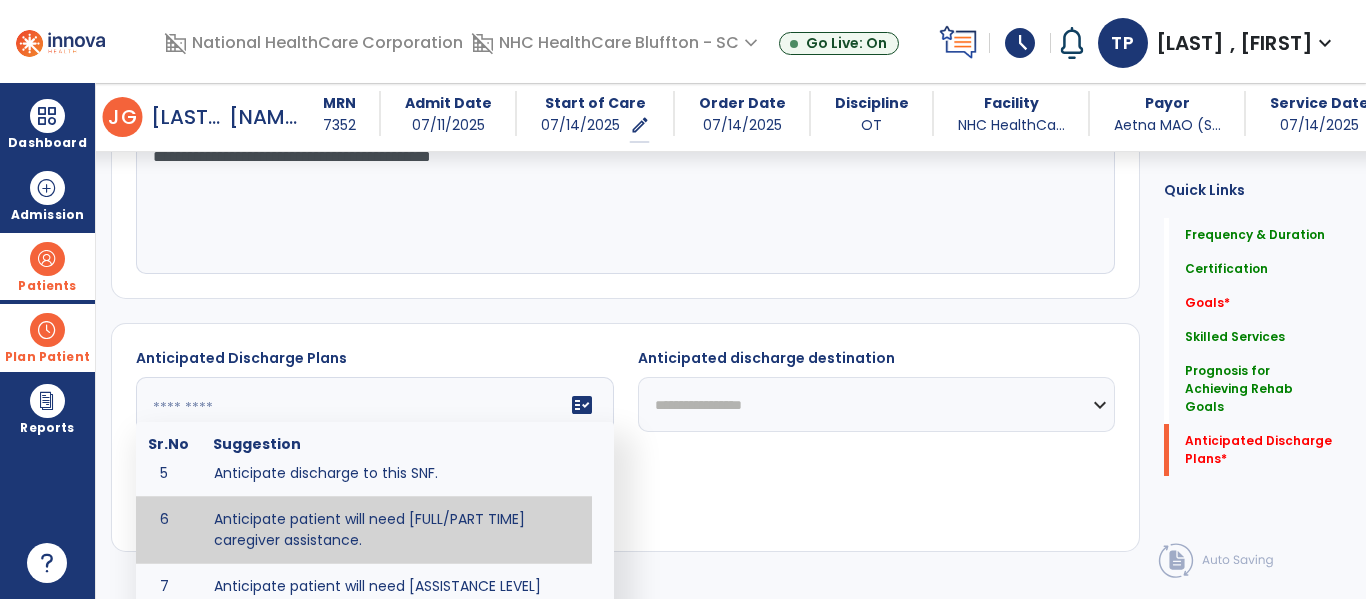 scroll, scrollTop: 100, scrollLeft: 0, axis: vertical 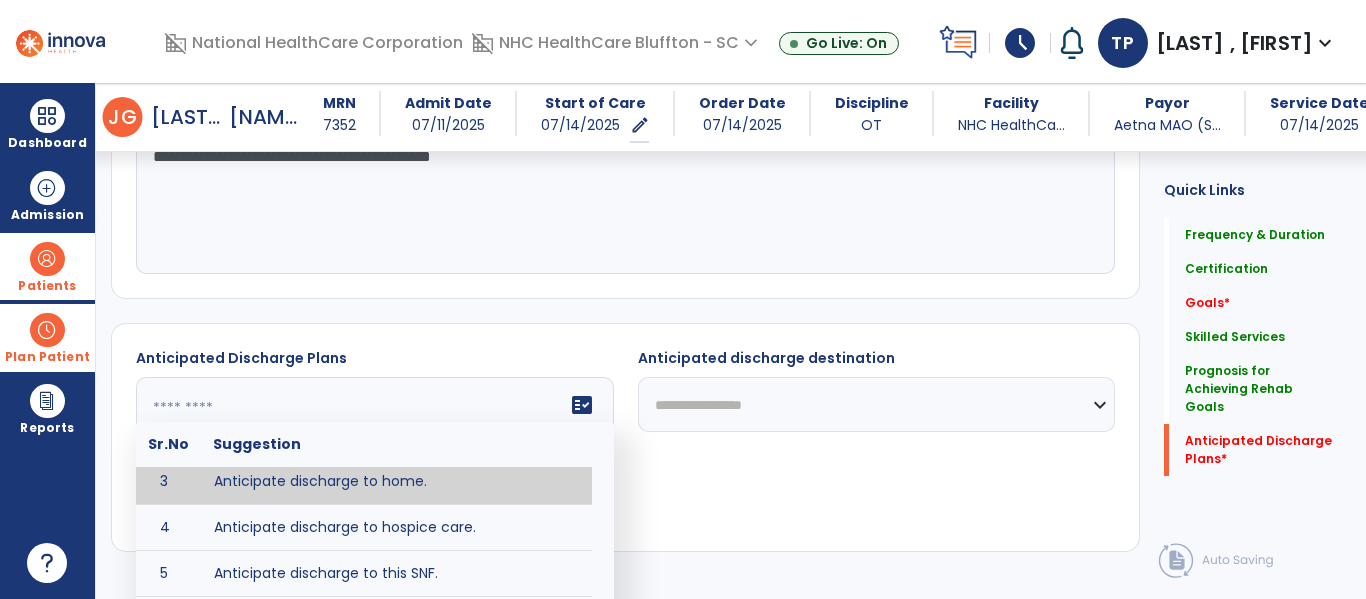 type on "**********" 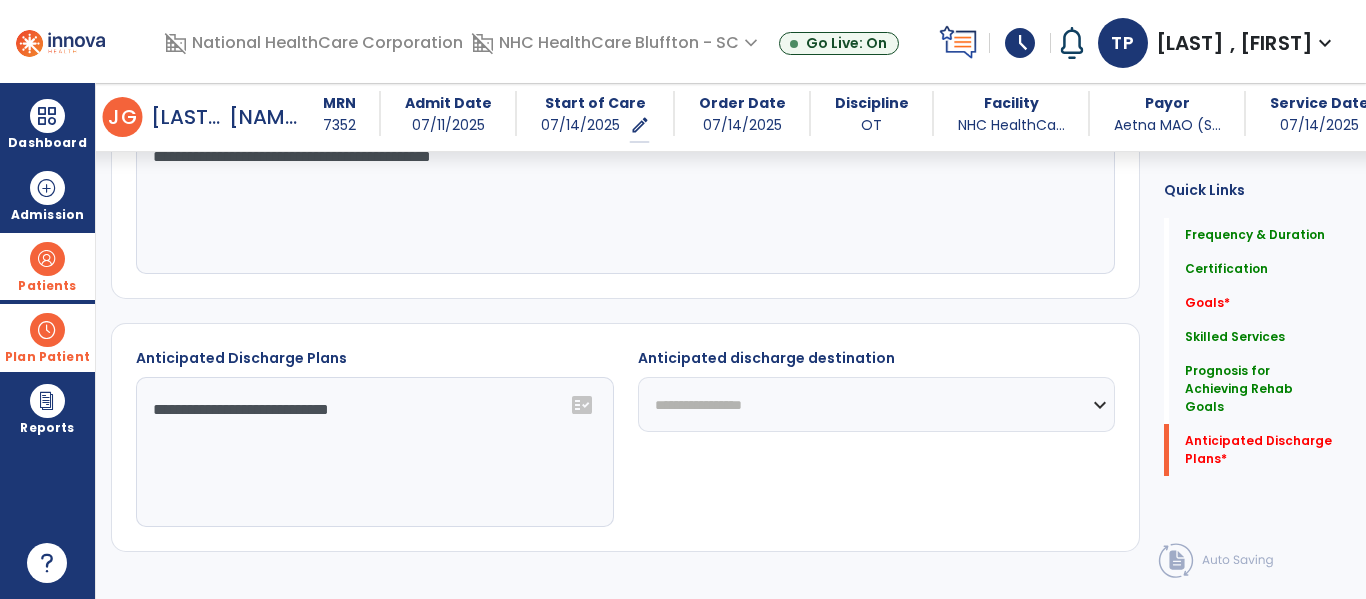 click on "**********" 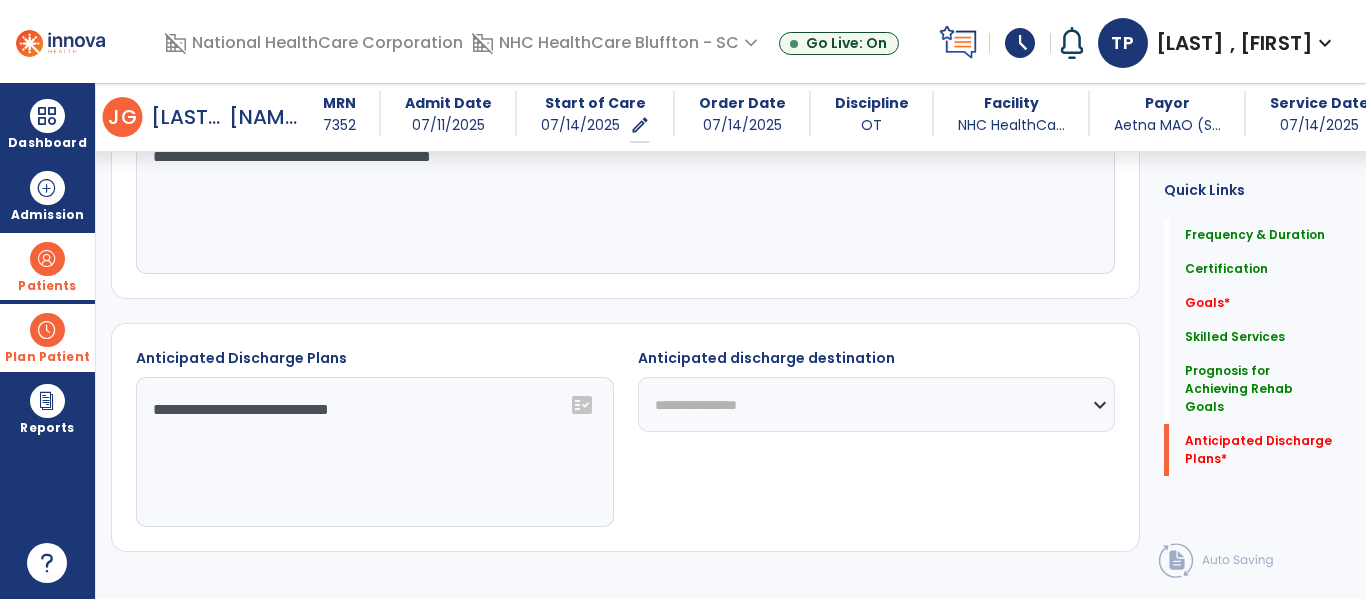 click on "**********" 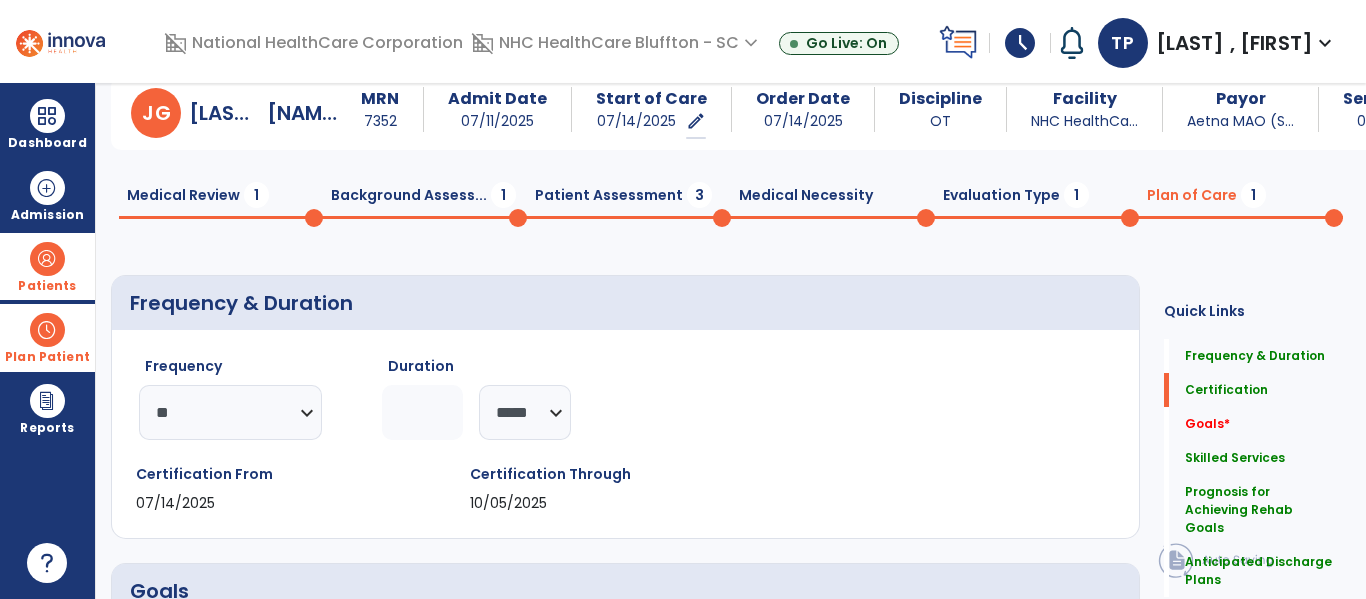 scroll, scrollTop: 0, scrollLeft: 0, axis: both 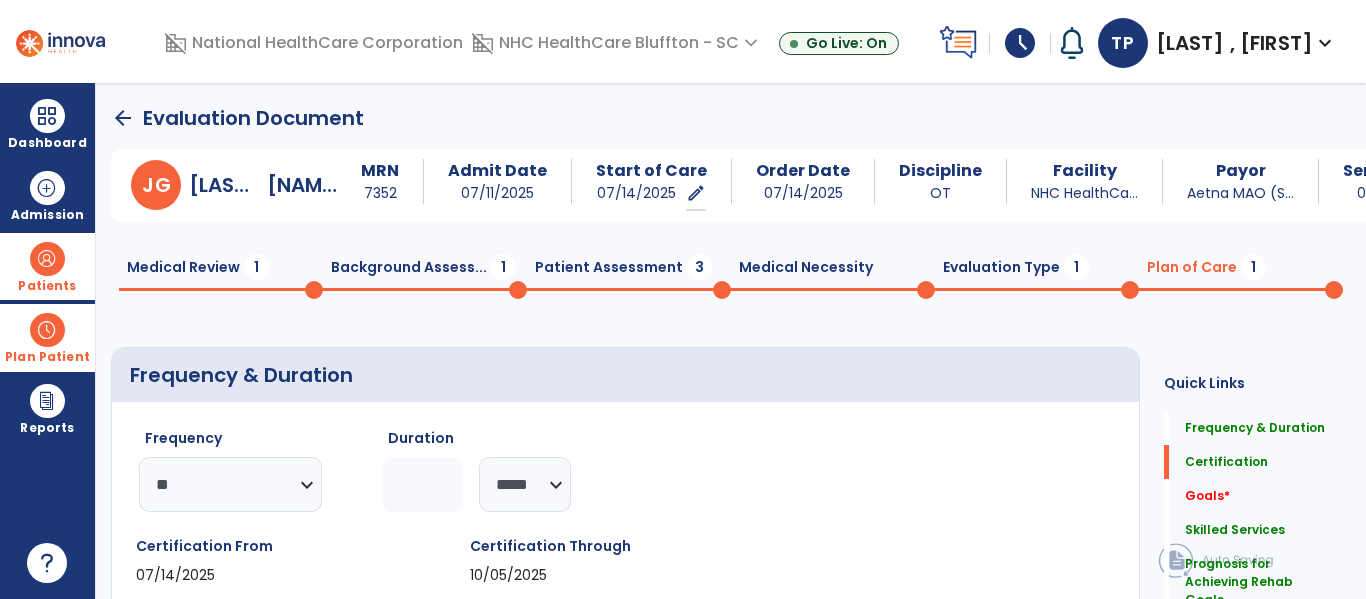click on "Patient Assessment  3" 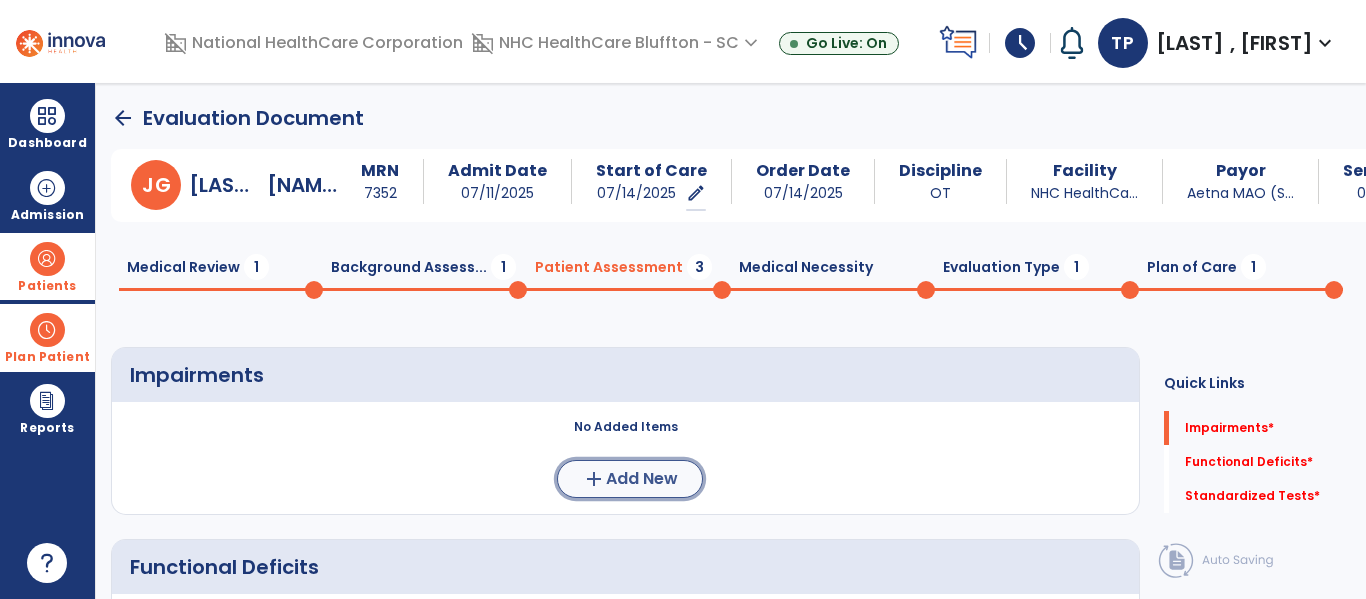 click on "Add New" 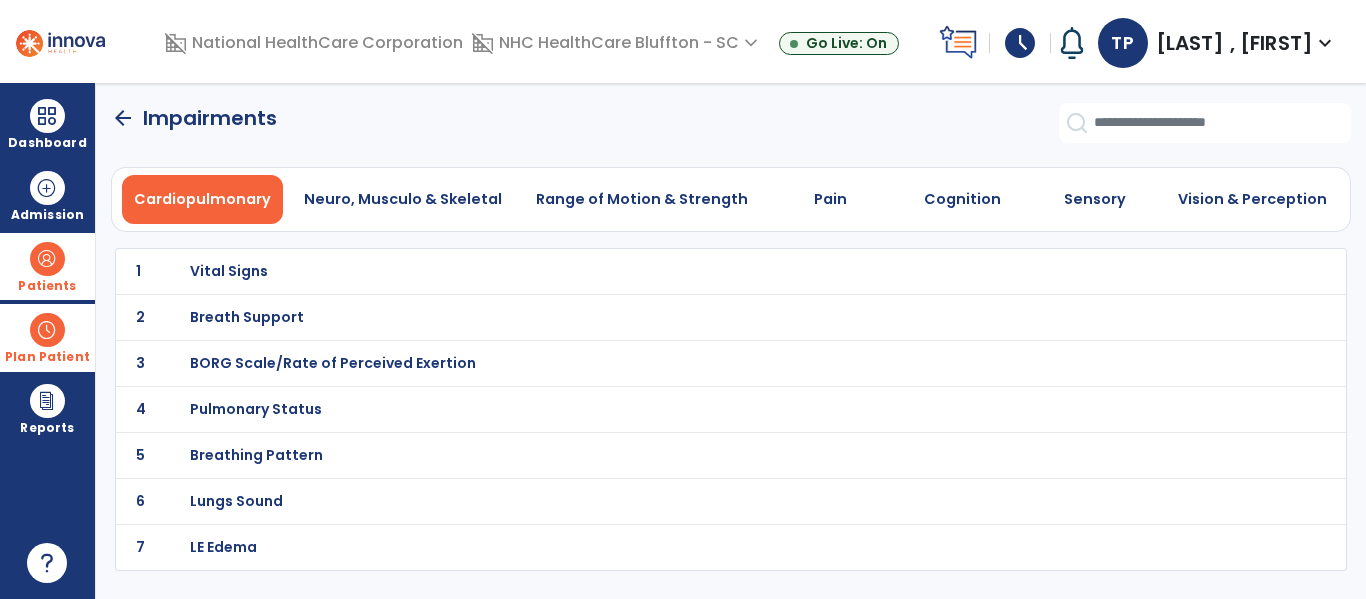 click on "arrow_back" 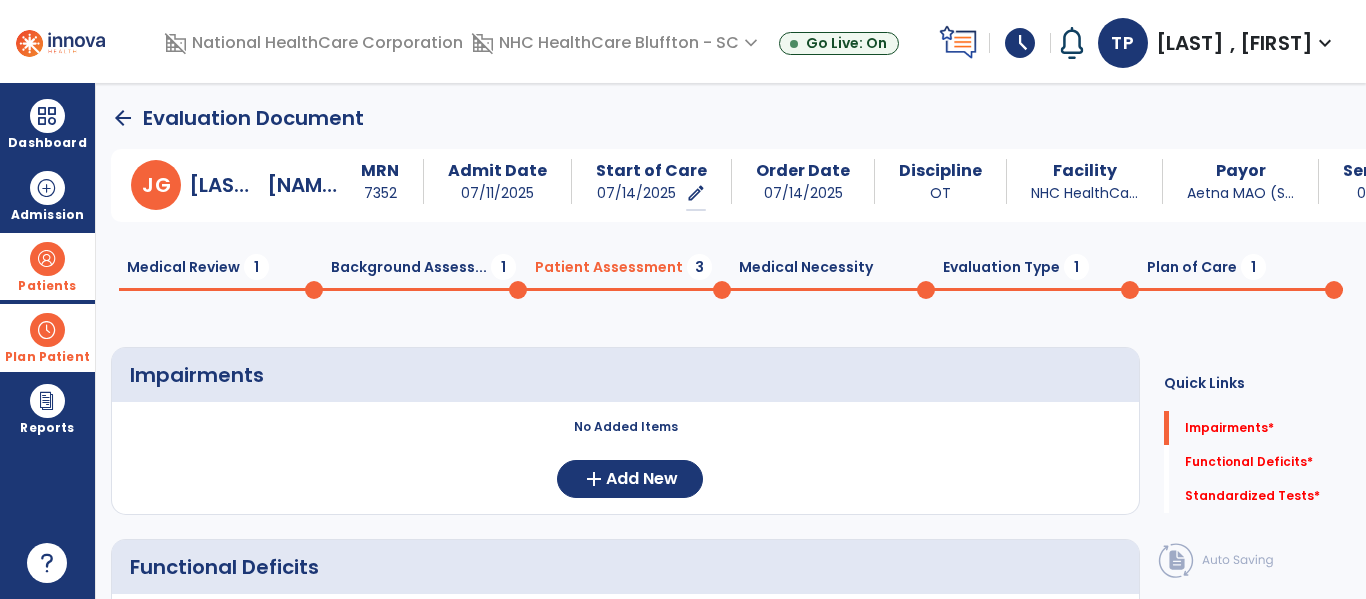 scroll, scrollTop: 351, scrollLeft: 0, axis: vertical 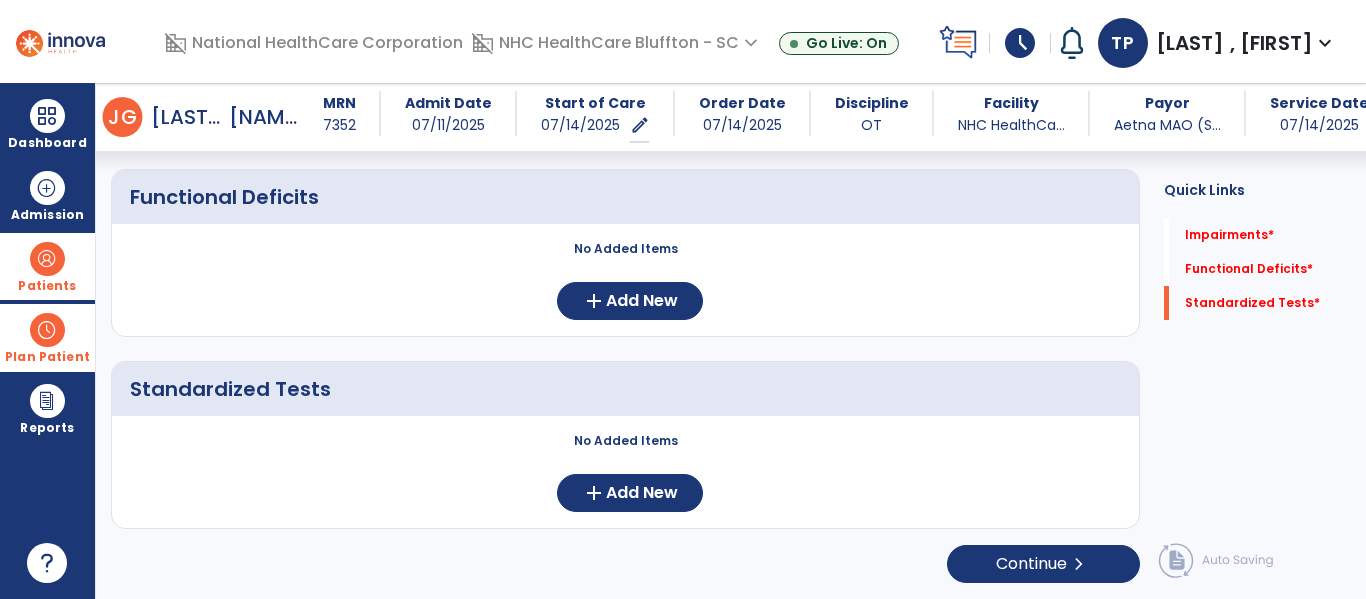 click on "No Added Items  add  Add New" 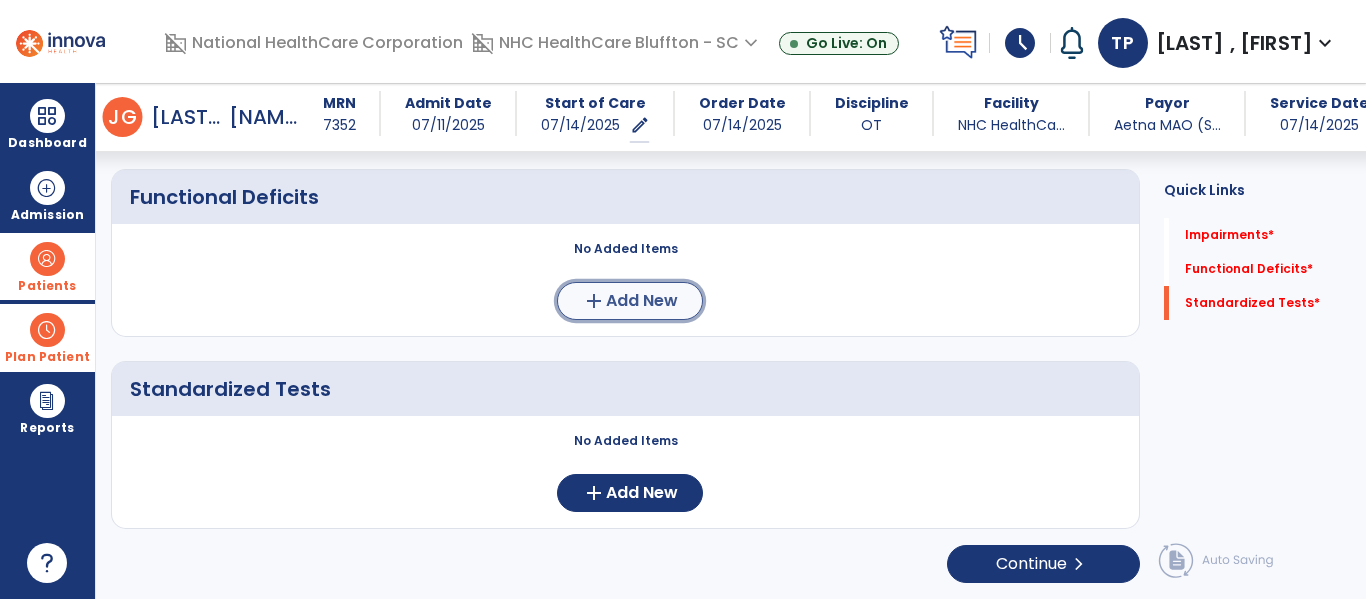 click on "Add New" 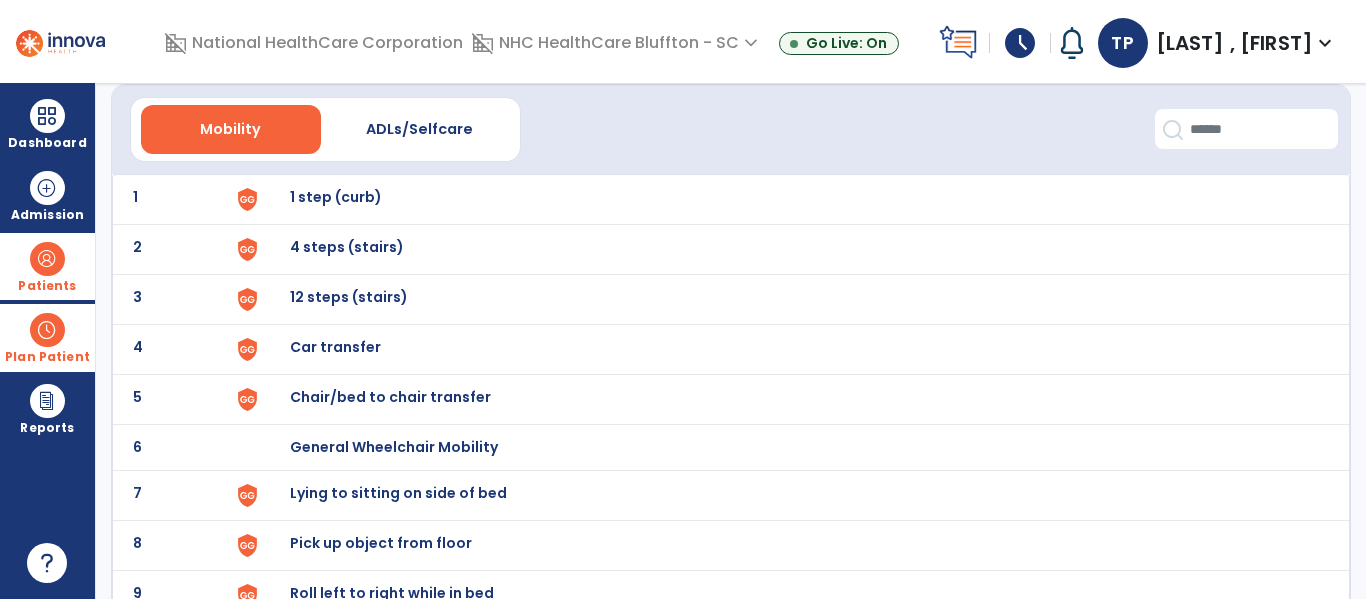 scroll, scrollTop: 100, scrollLeft: 0, axis: vertical 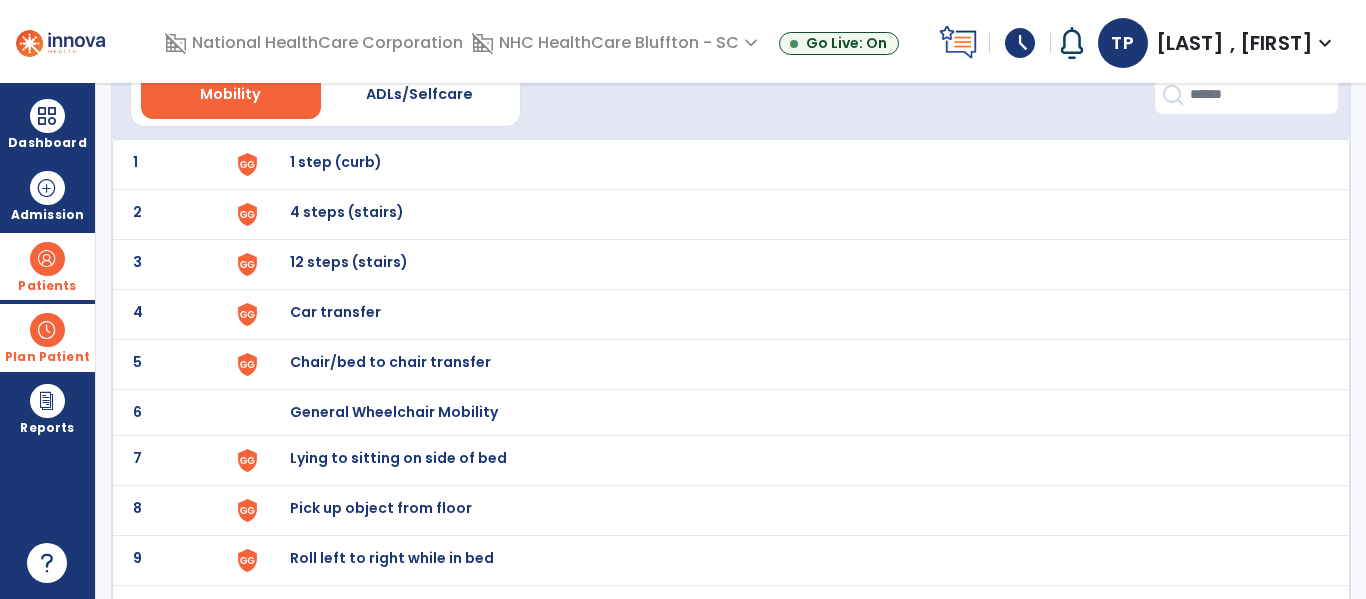 click on "Chair/bed to chair transfer" at bounding box center (336, 162) 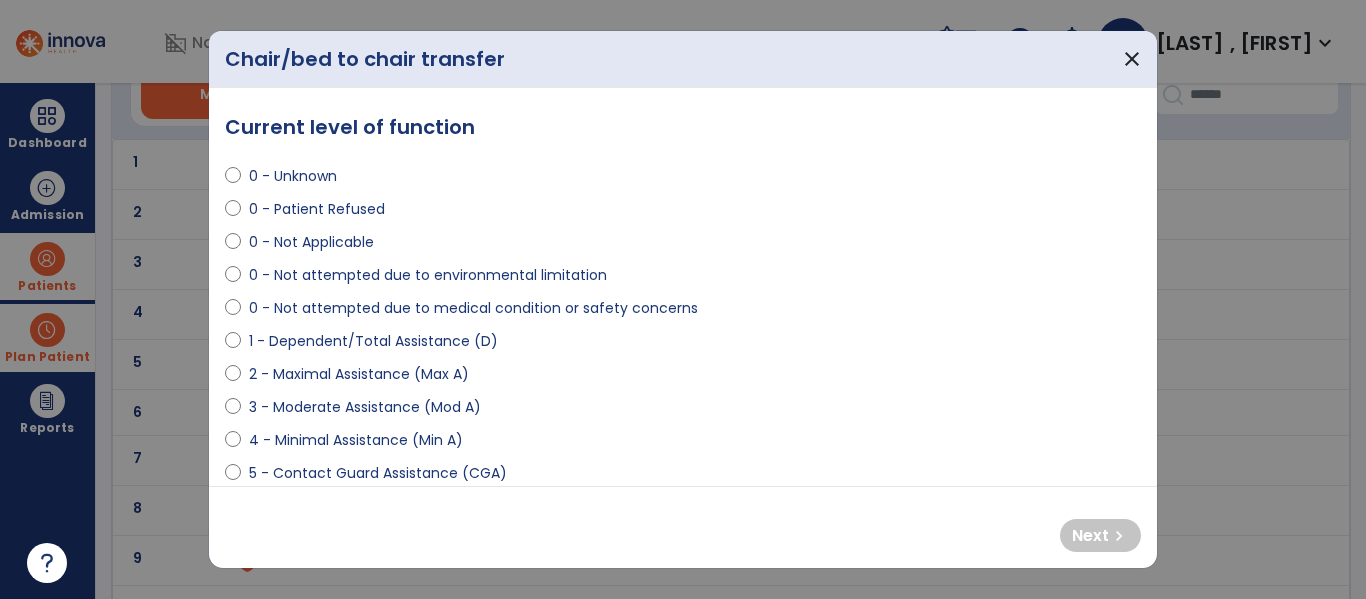 select on "**********" 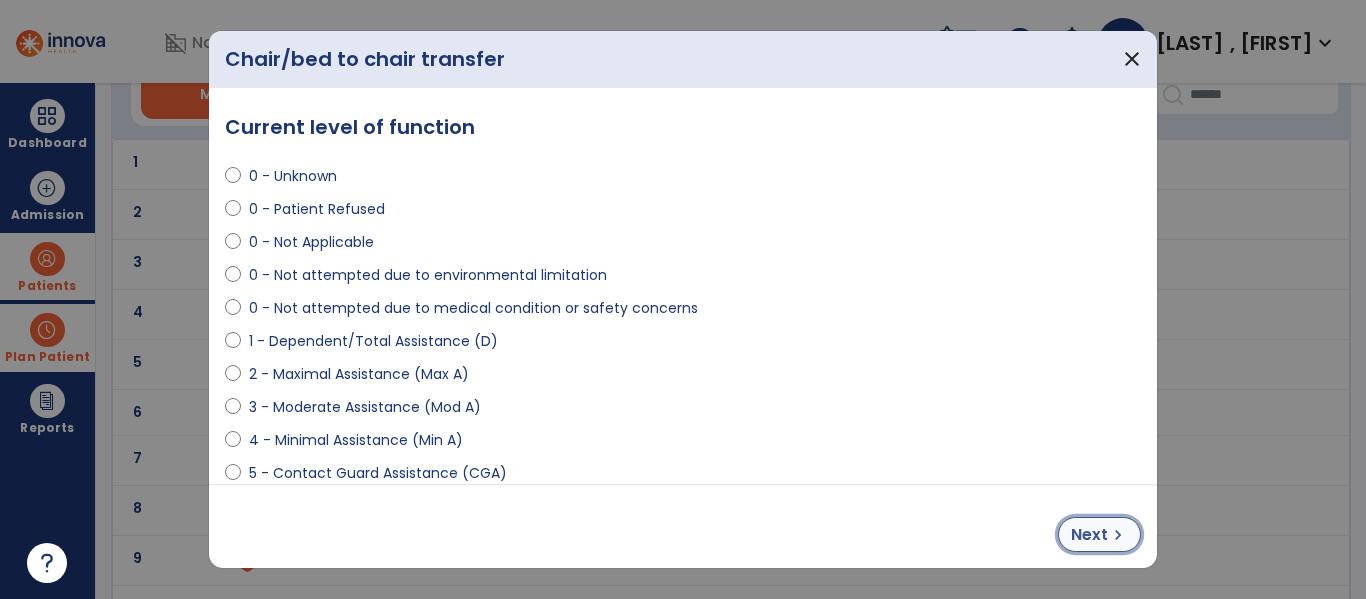 click on "Next" at bounding box center (1089, 535) 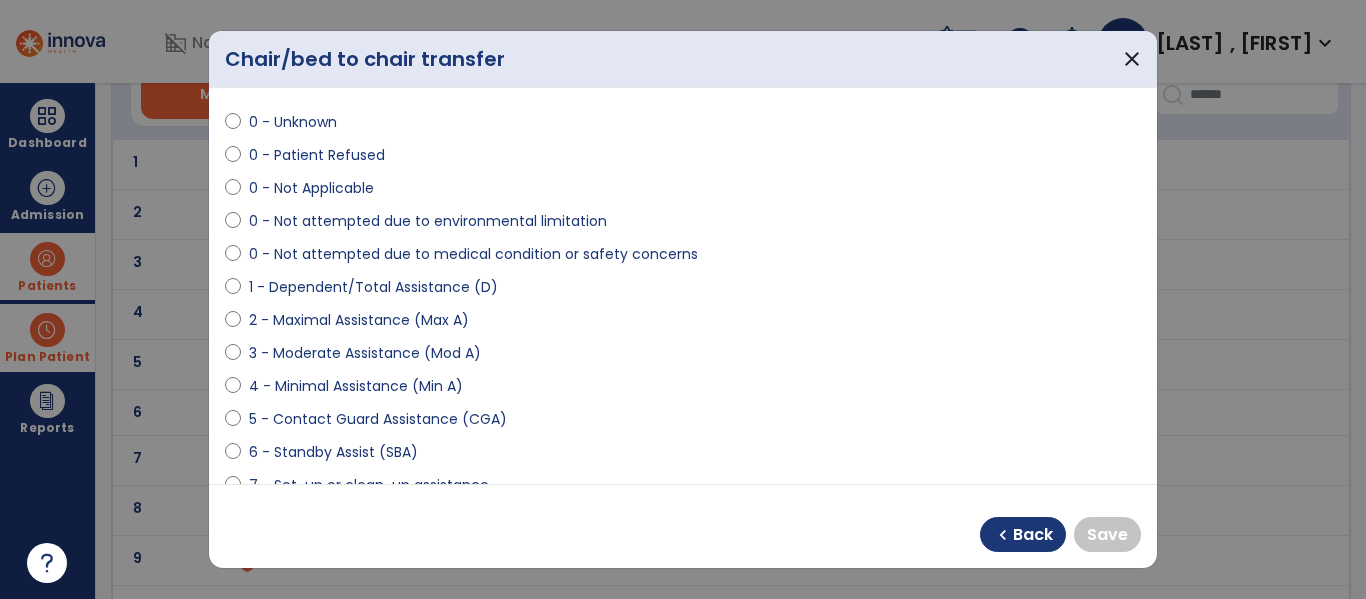 scroll, scrollTop: 100, scrollLeft: 0, axis: vertical 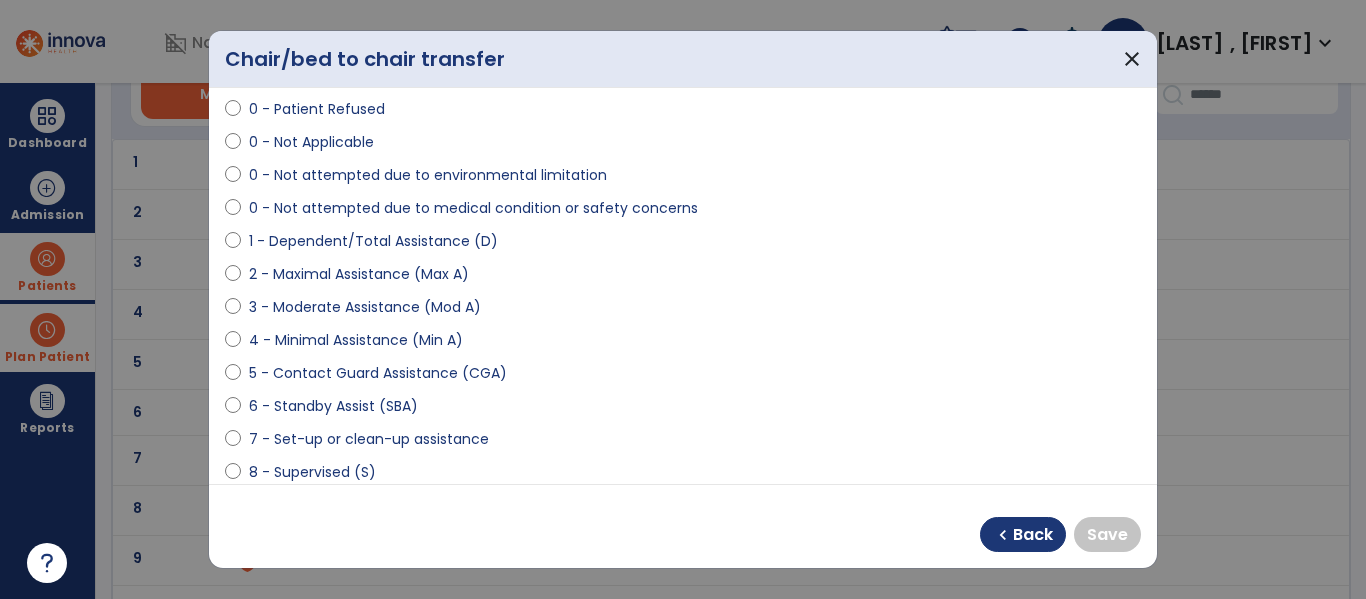 select on "**********" 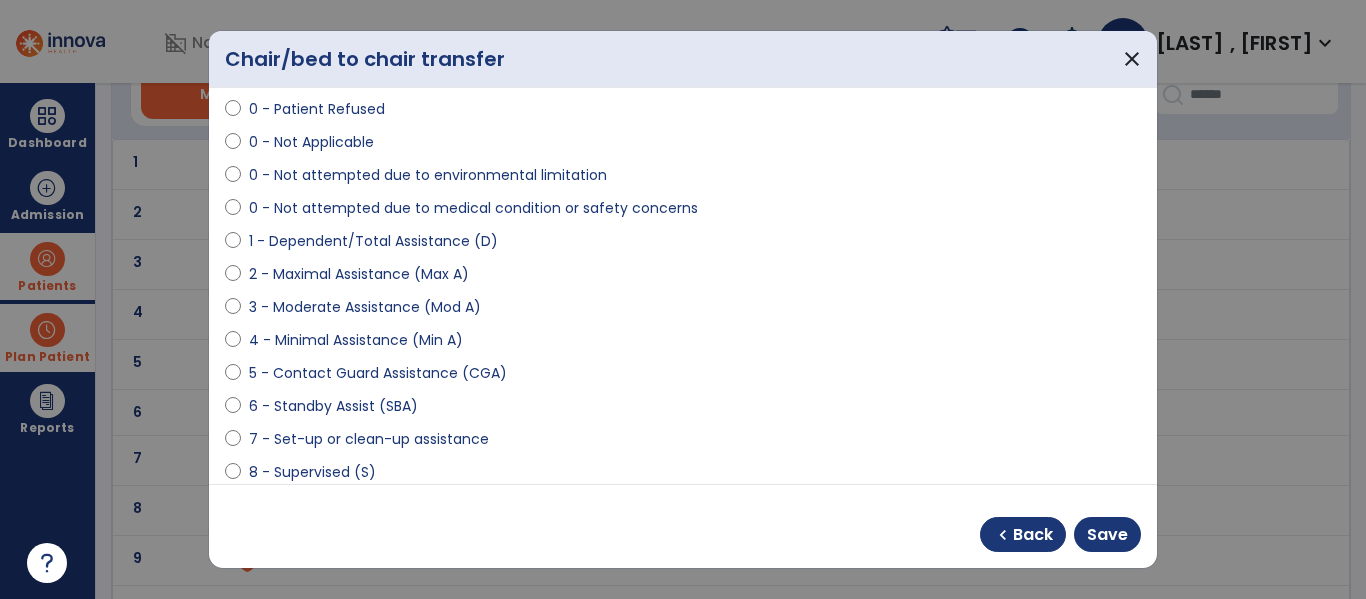 click on "chevron_left  Back Save" at bounding box center (1060, 534) 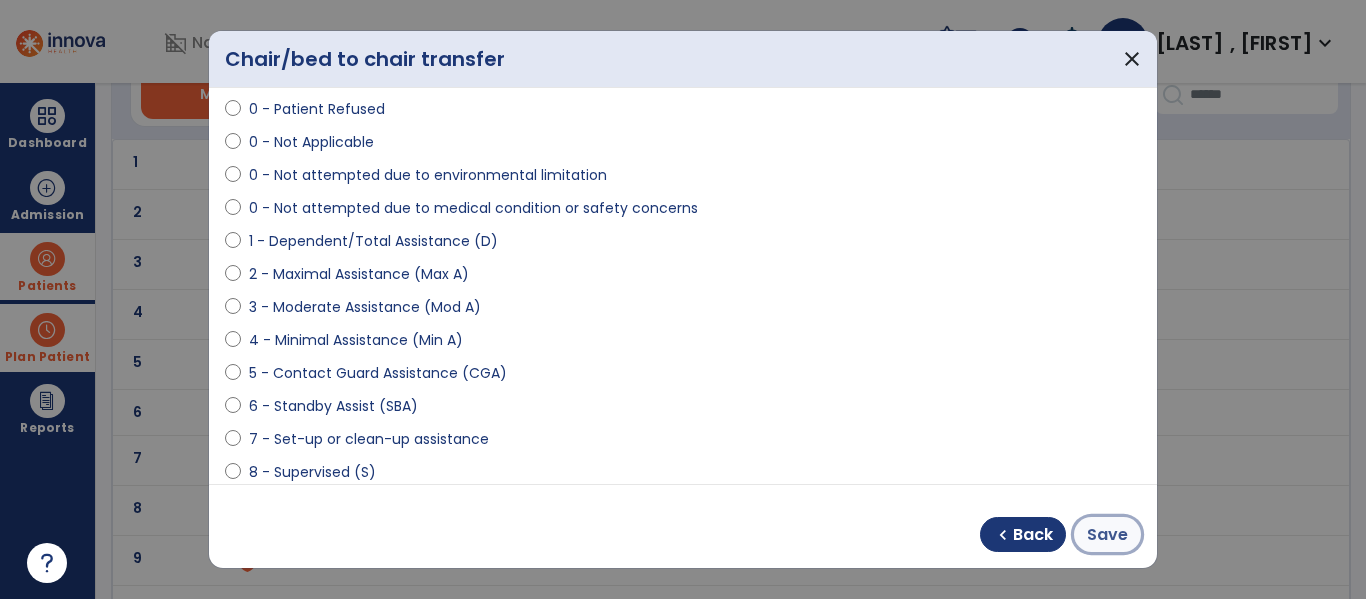 click on "Save" at bounding box center (1107, 535) 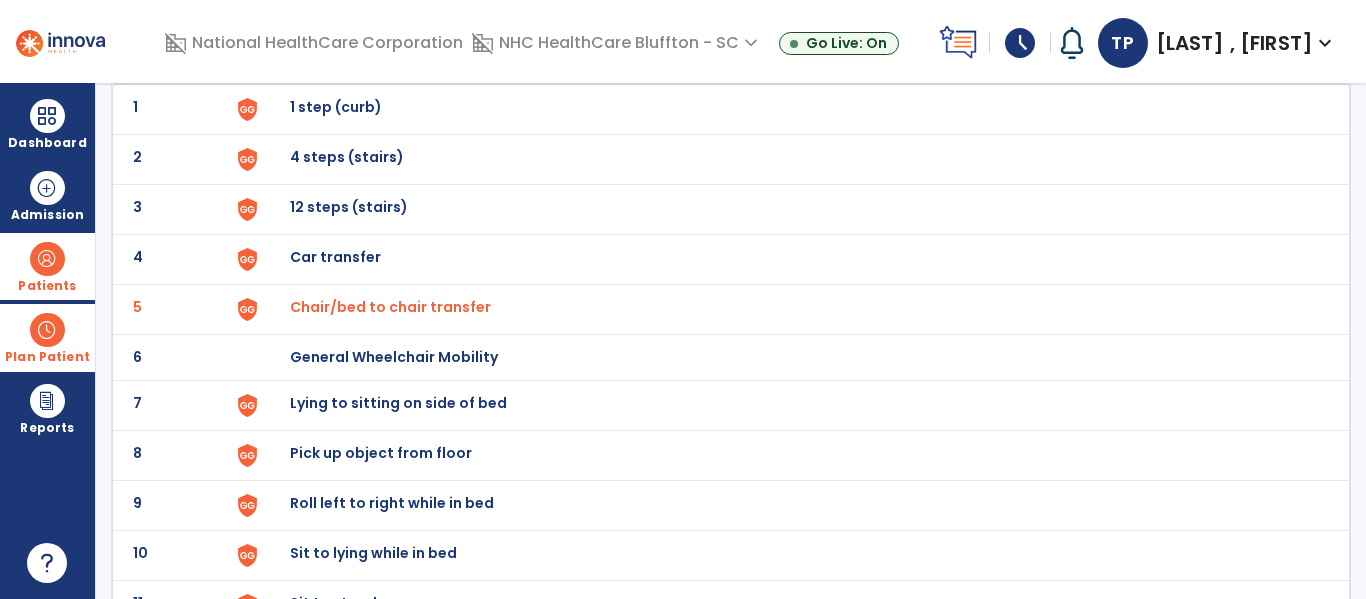 scroll, scrollTop: 200, scrollLeft: 0, axis: vertical 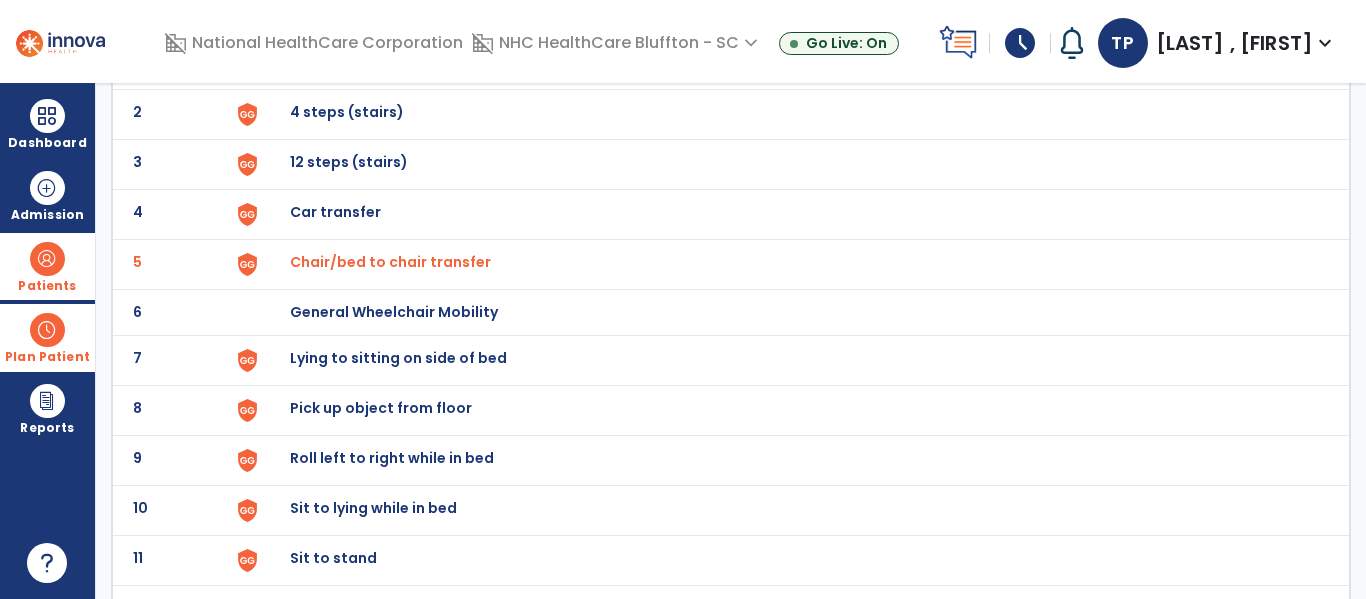 click on "Lying to sitting on side of bed" at bounding box center [336, 62] 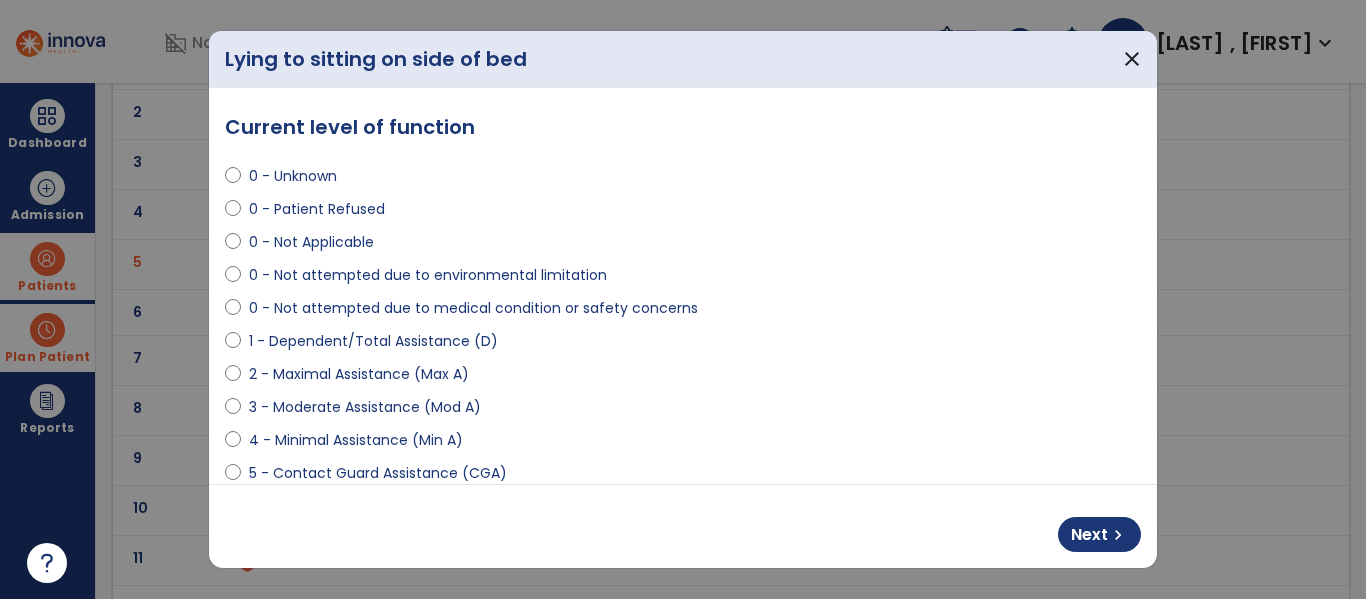select on "**********" 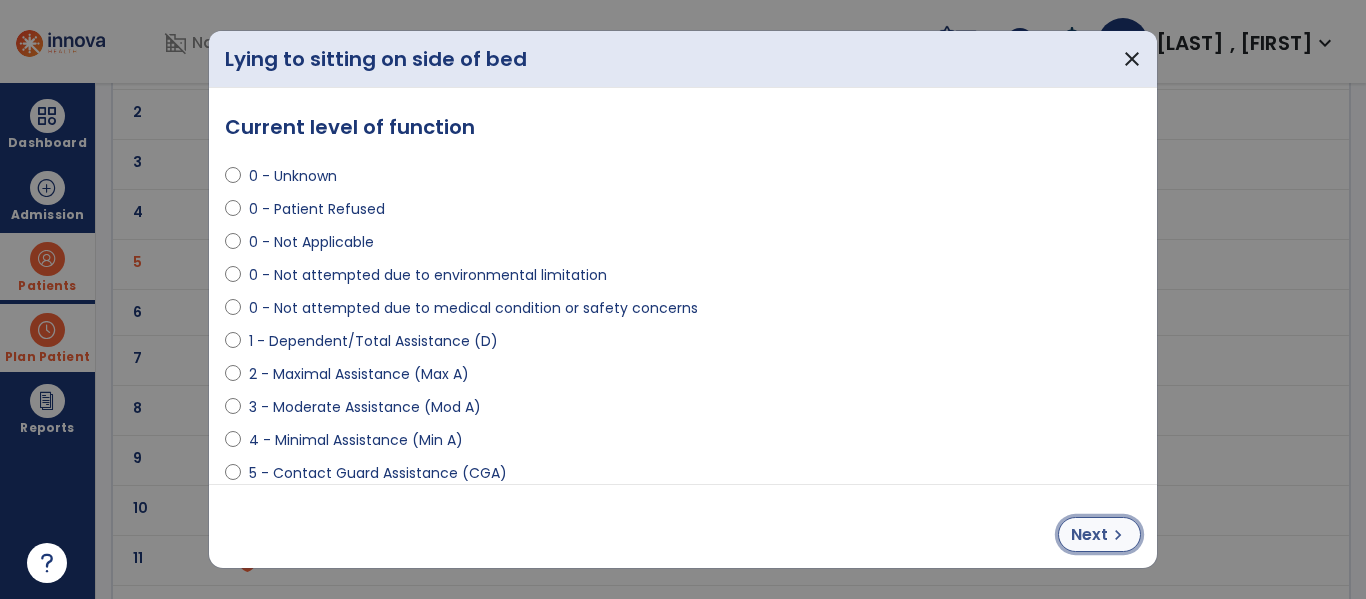 click on "chevron_right" at bounding box center [1118, 535] 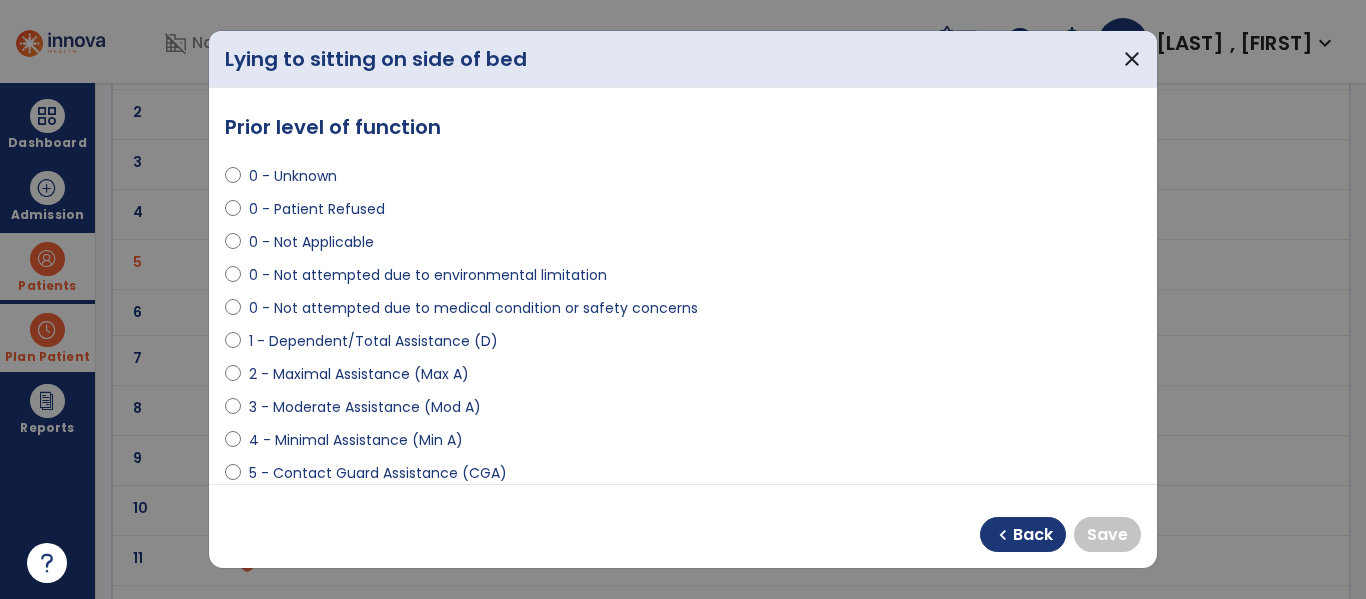 select on "**********" 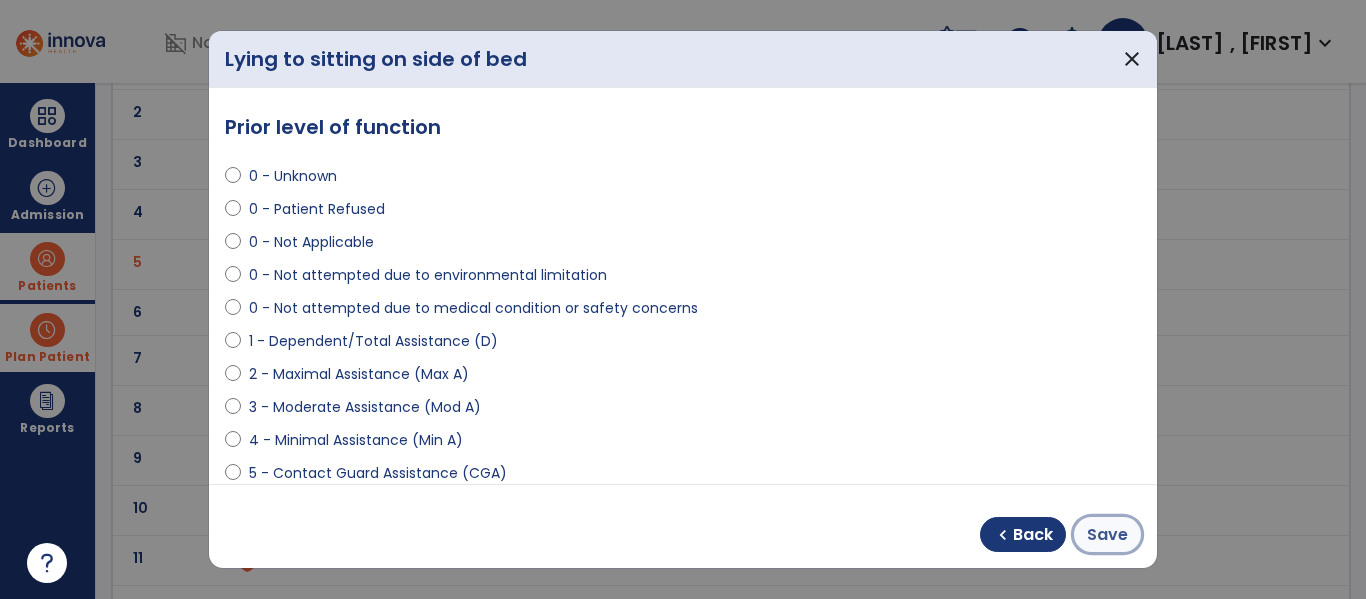 click on "Save" at bounding box center (1107, 534) 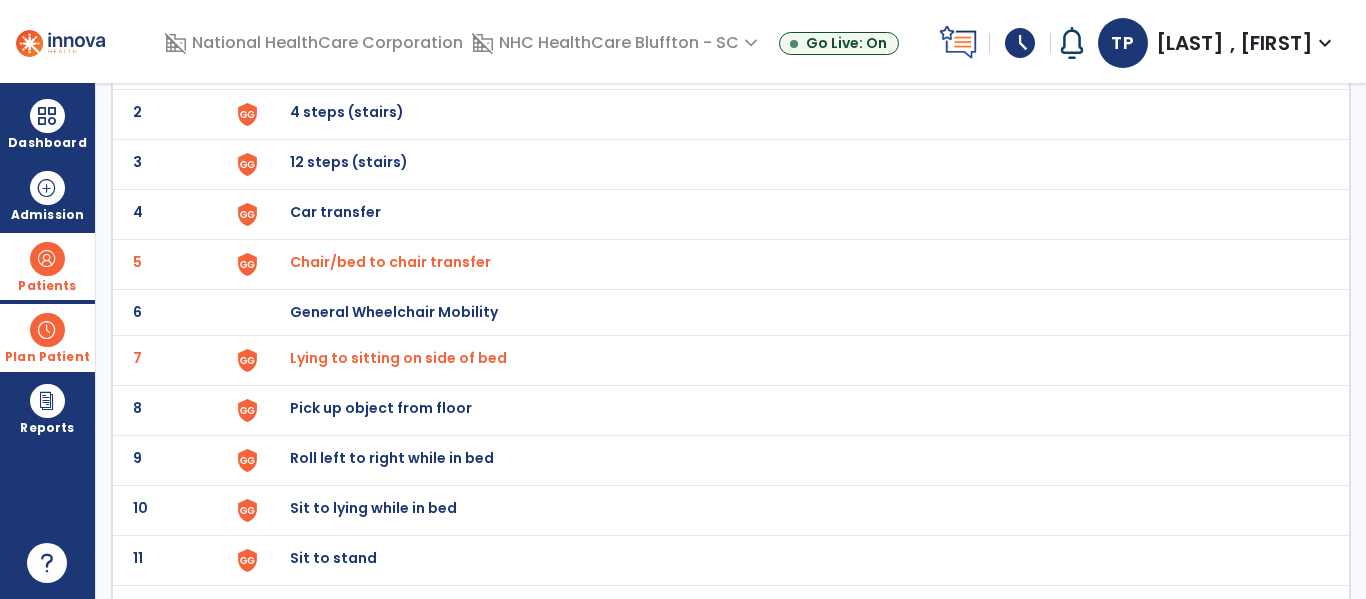 click on "Sit to lying while in bed" at bounding box center (336, 62) 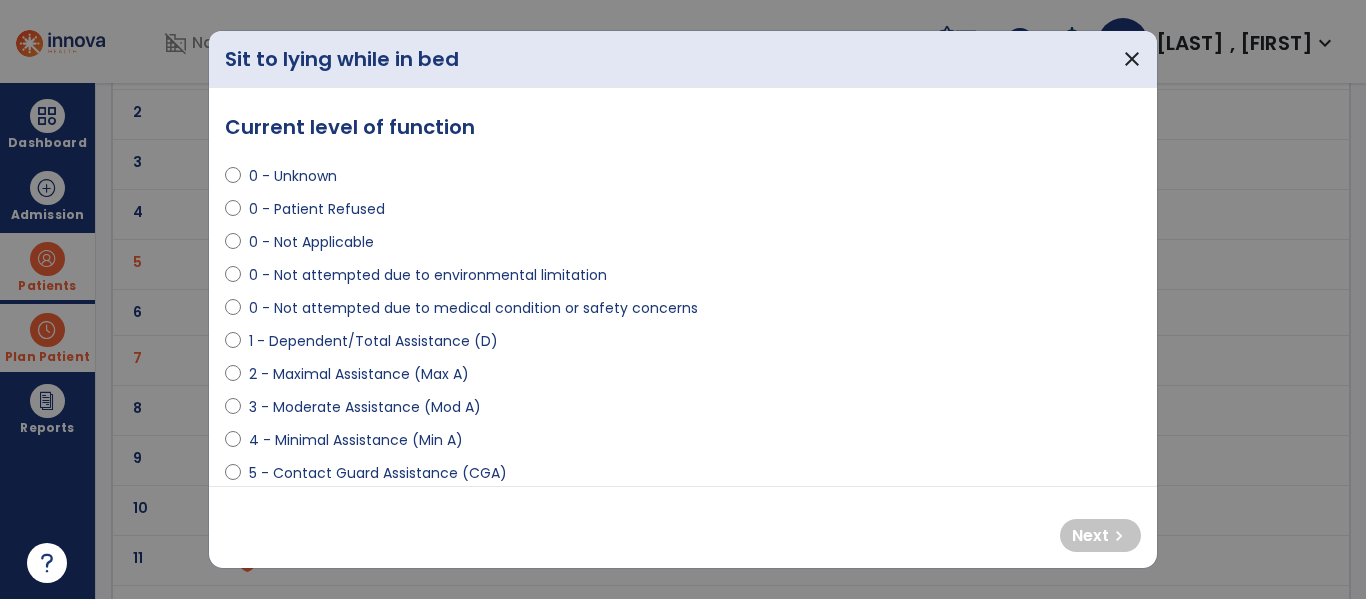 select on "**********" 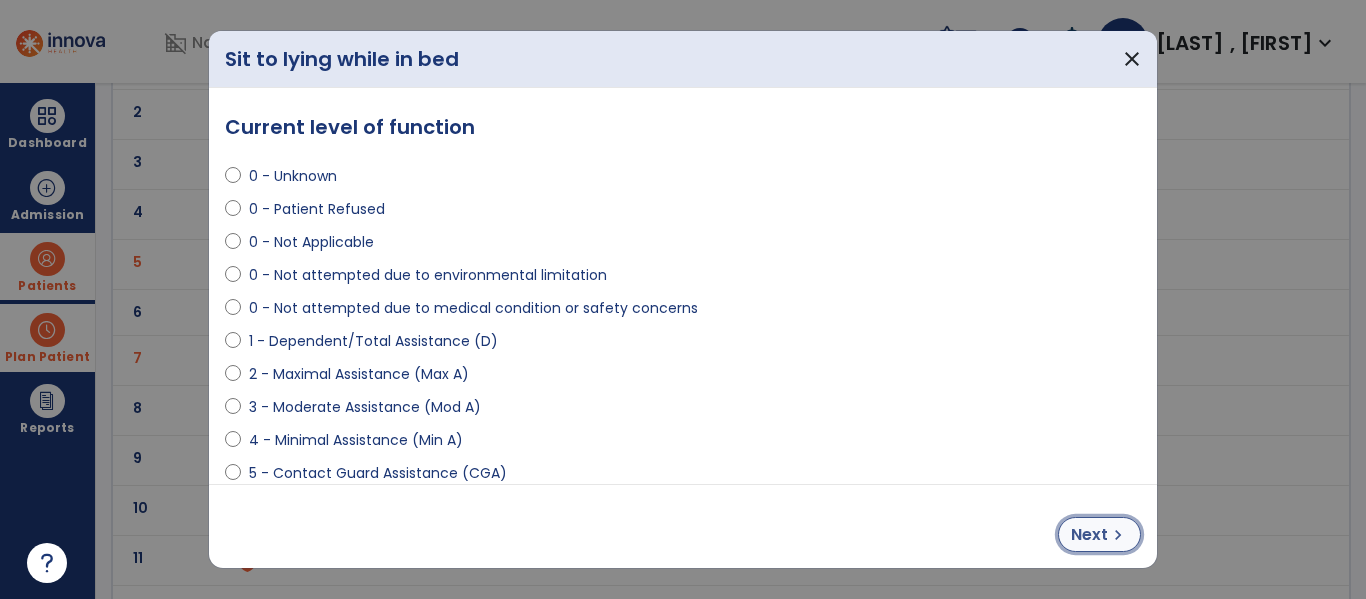 click on "Next" at bounding box center [1089, 535] 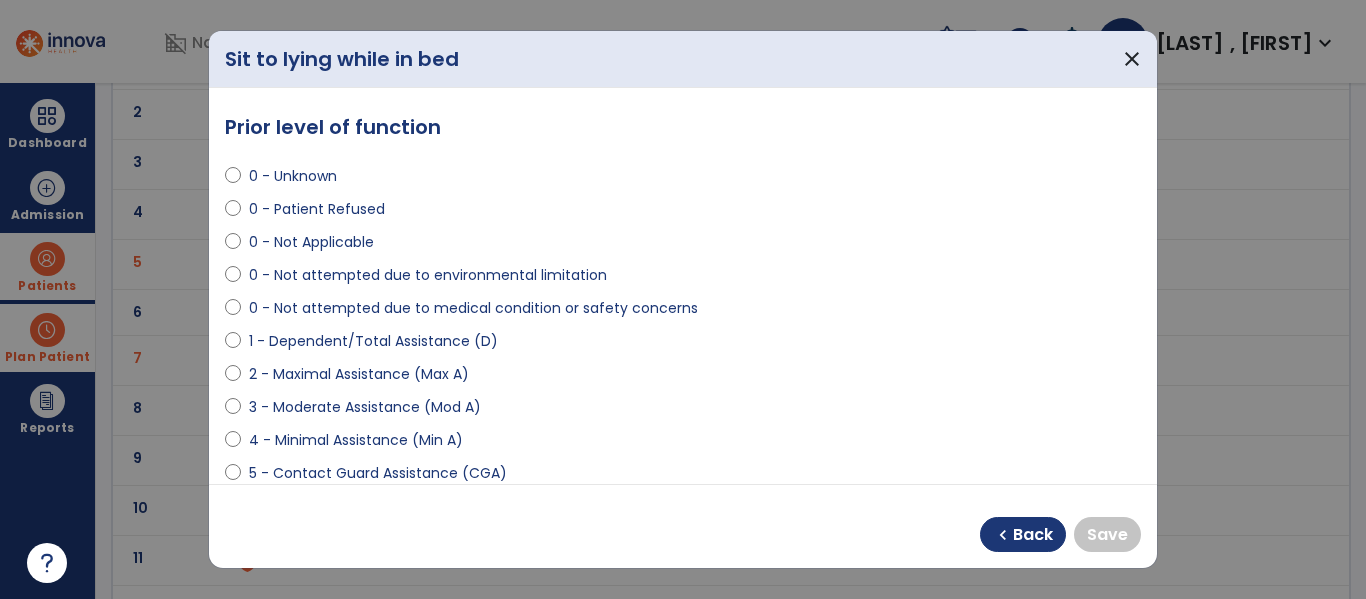 select on "**********" 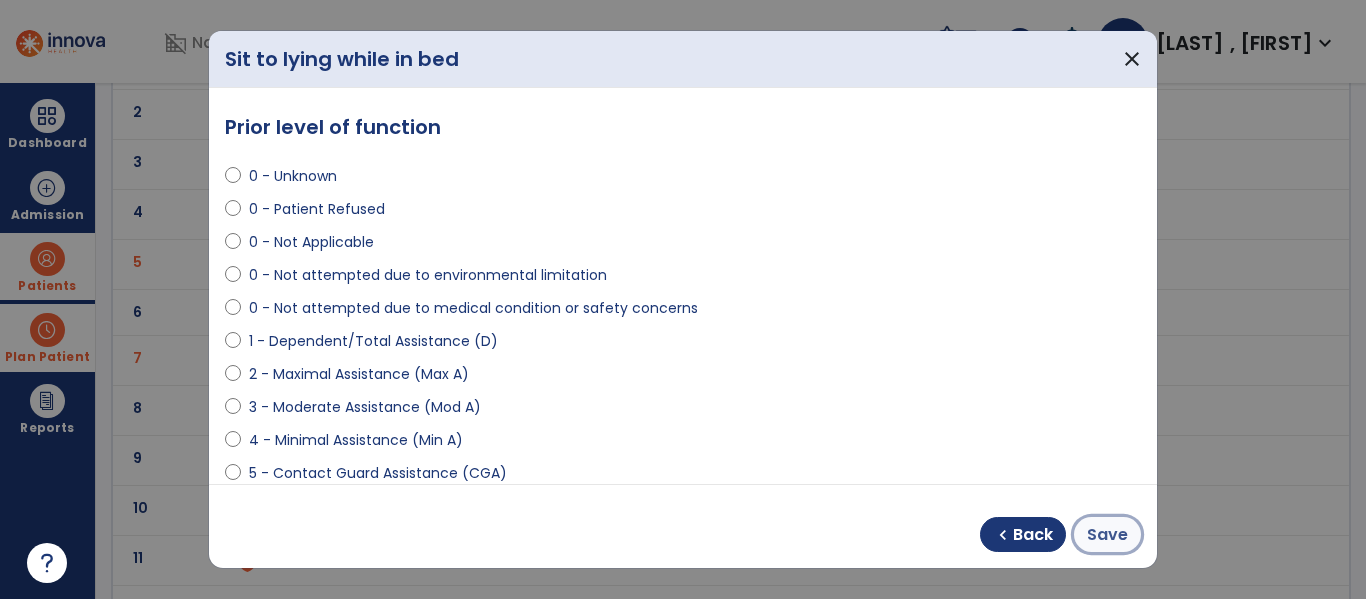 click on "Save" at bounding box center [1107, 535] 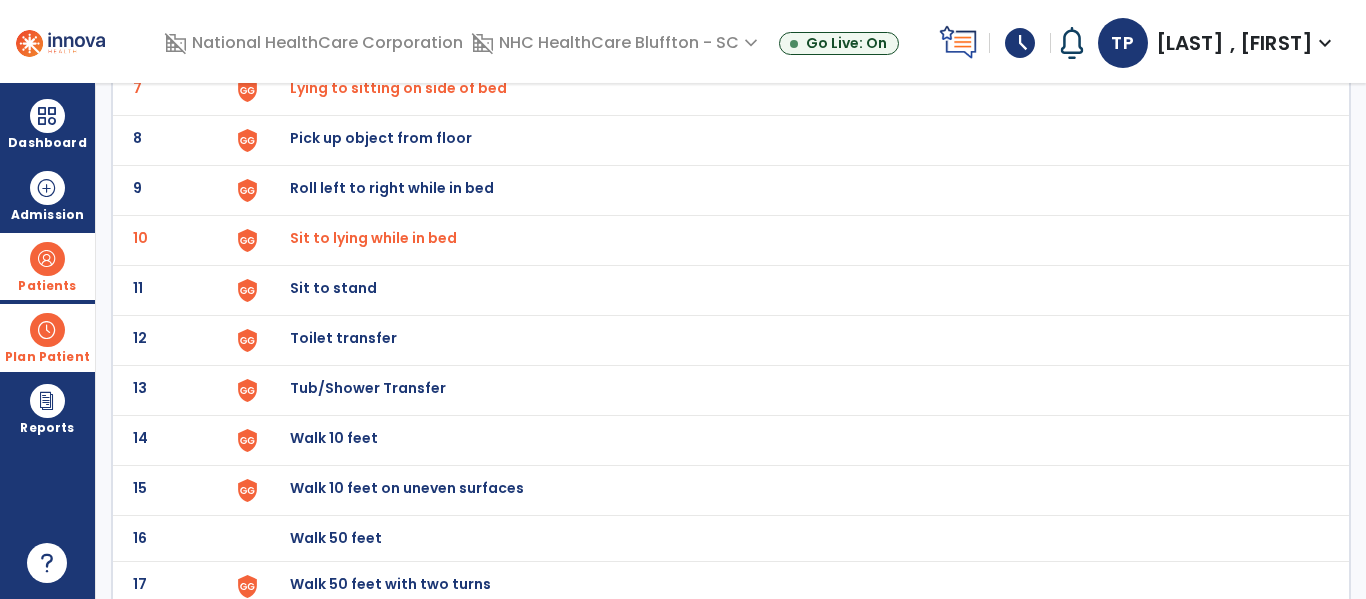 scroll, scrollTop: 500, scrollLeft: 0, axis: vertical 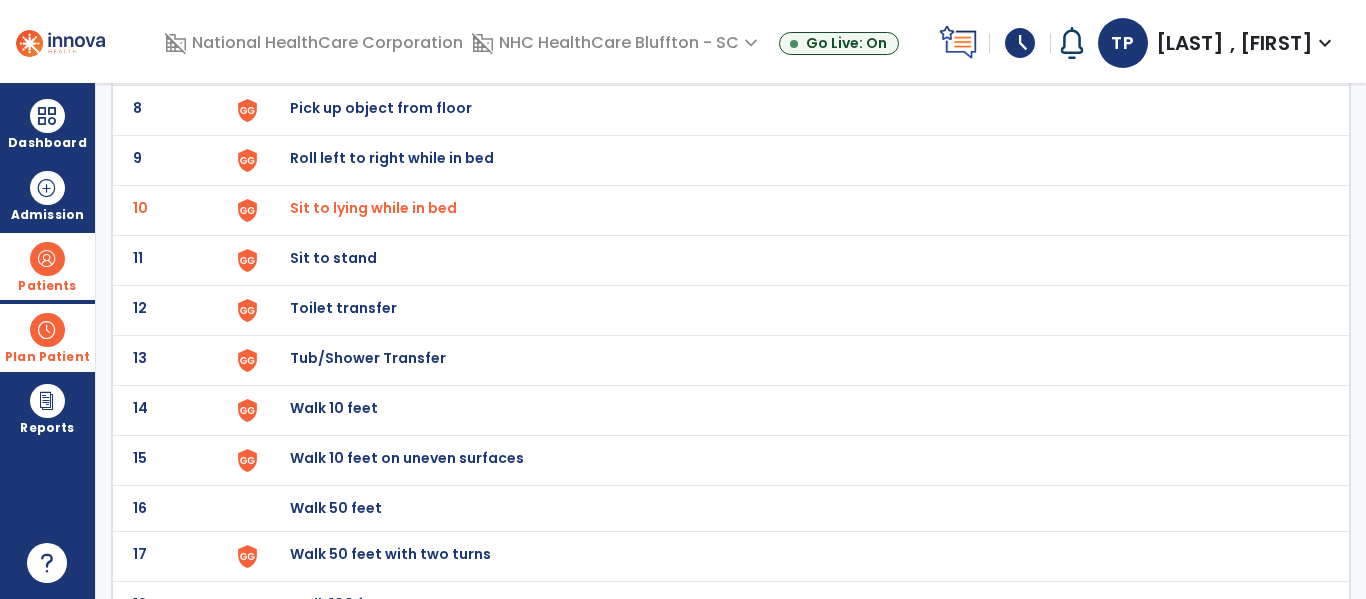 click on "Toilet transfer" at bounding box center [336, -238] 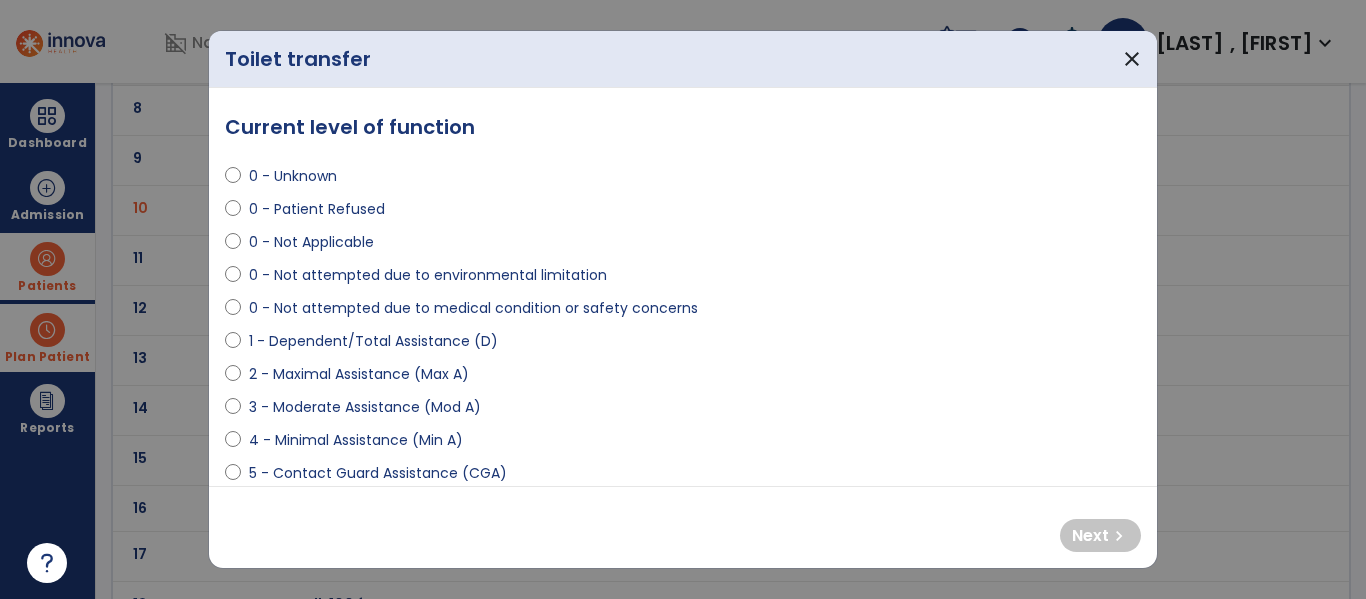select on "**********" 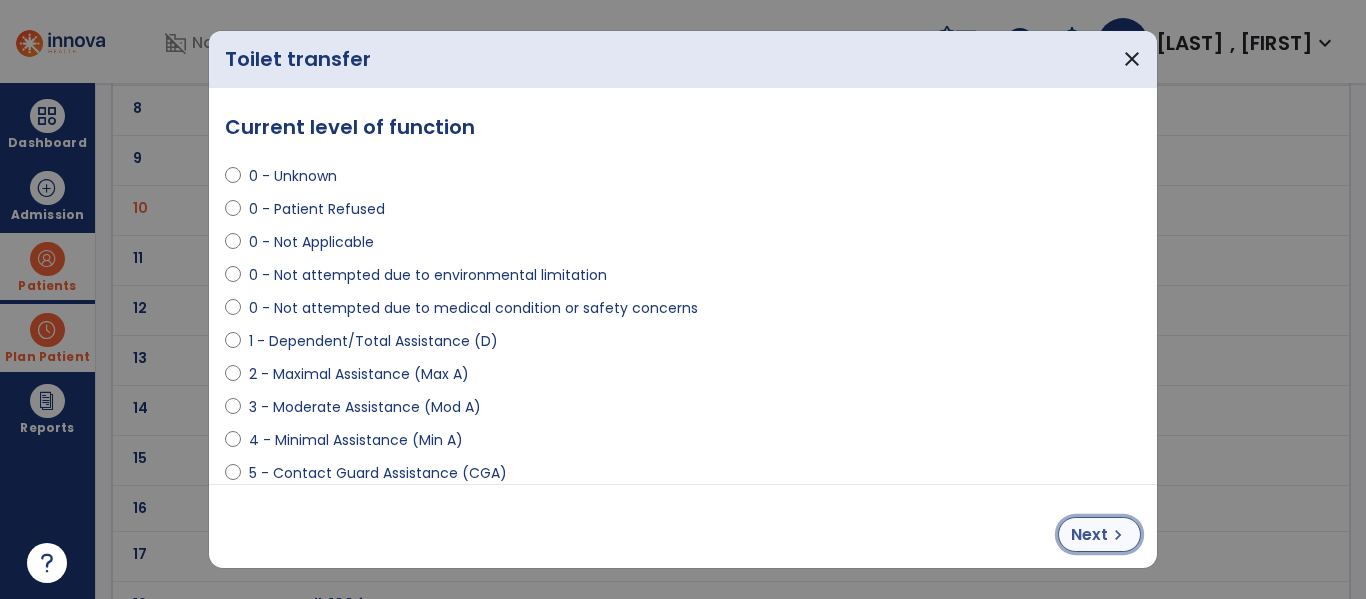 click on "Next" at bounding box center (1089, 535) 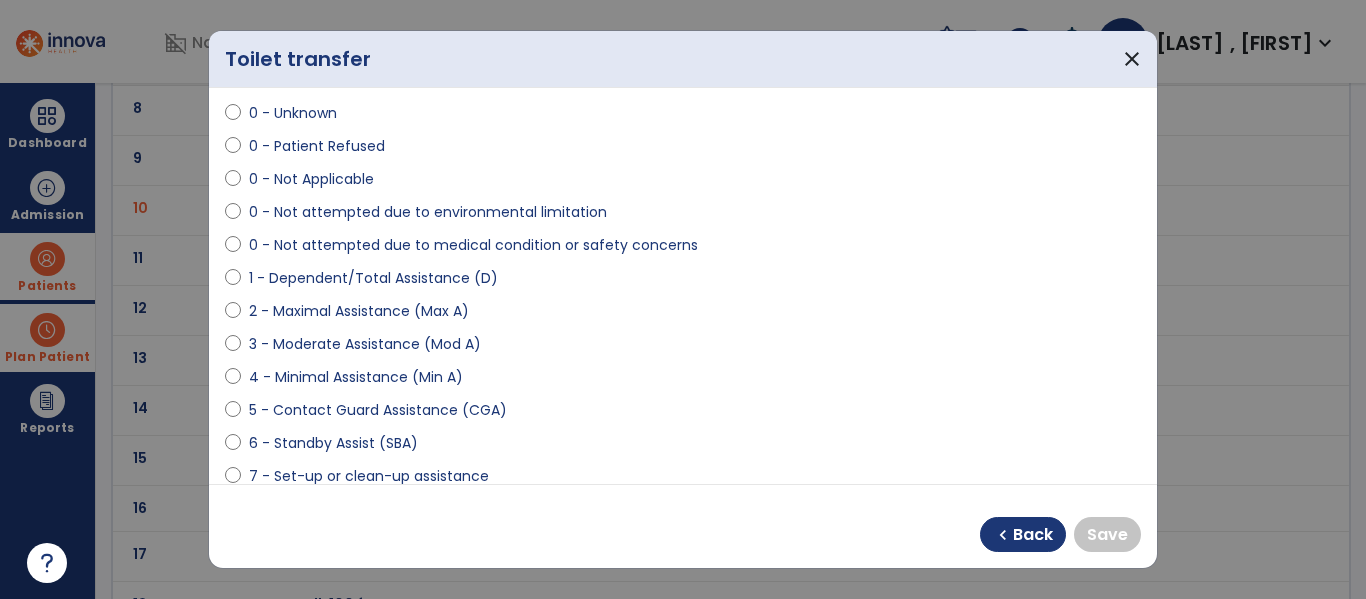 scroll, scrollTop: 100, scrollLeft: 0, axis: vertical 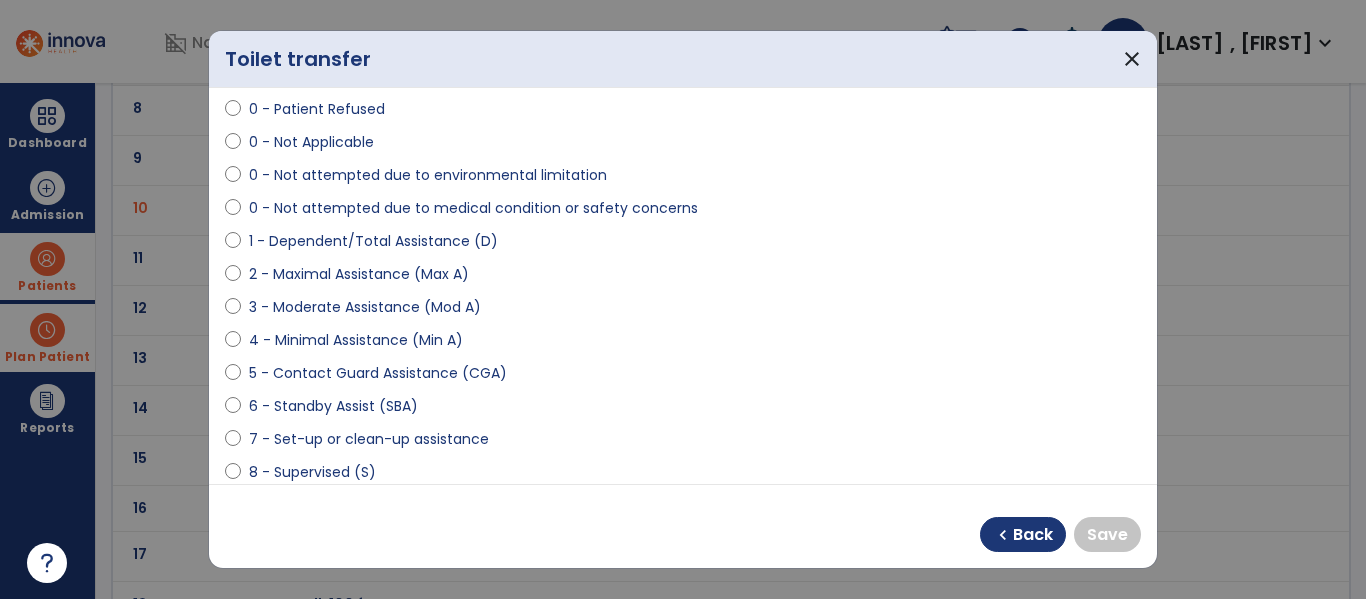 select on "**********" 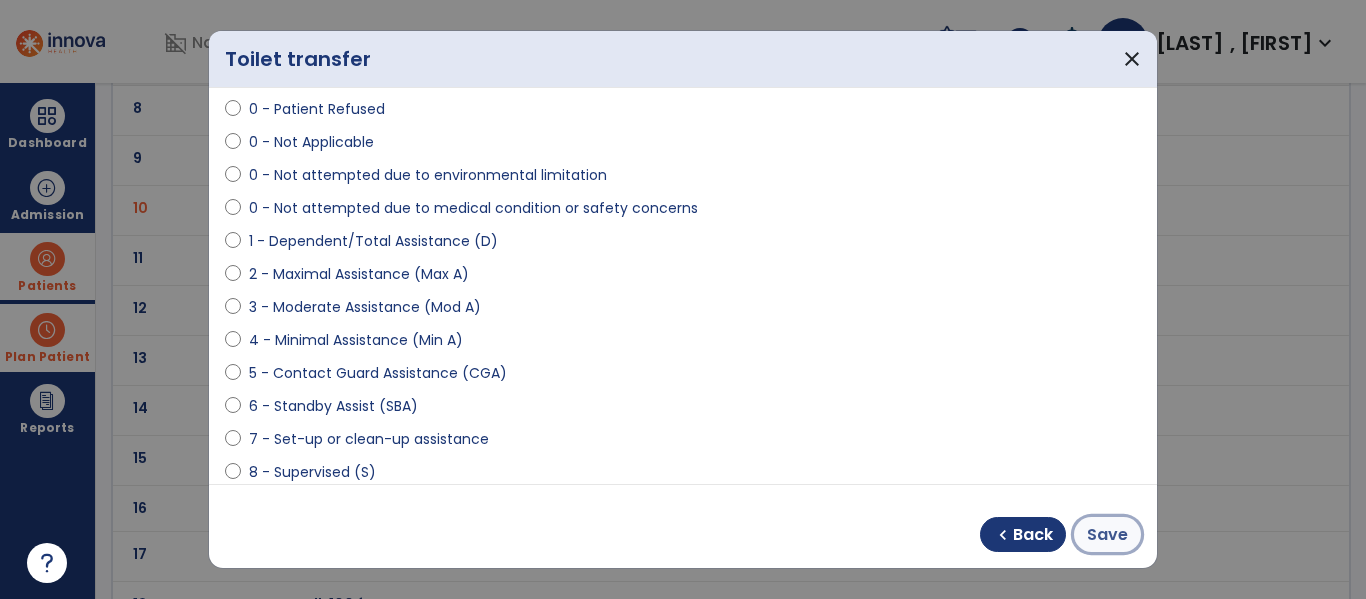 click on "Save" at bounding box center [1107, 535] 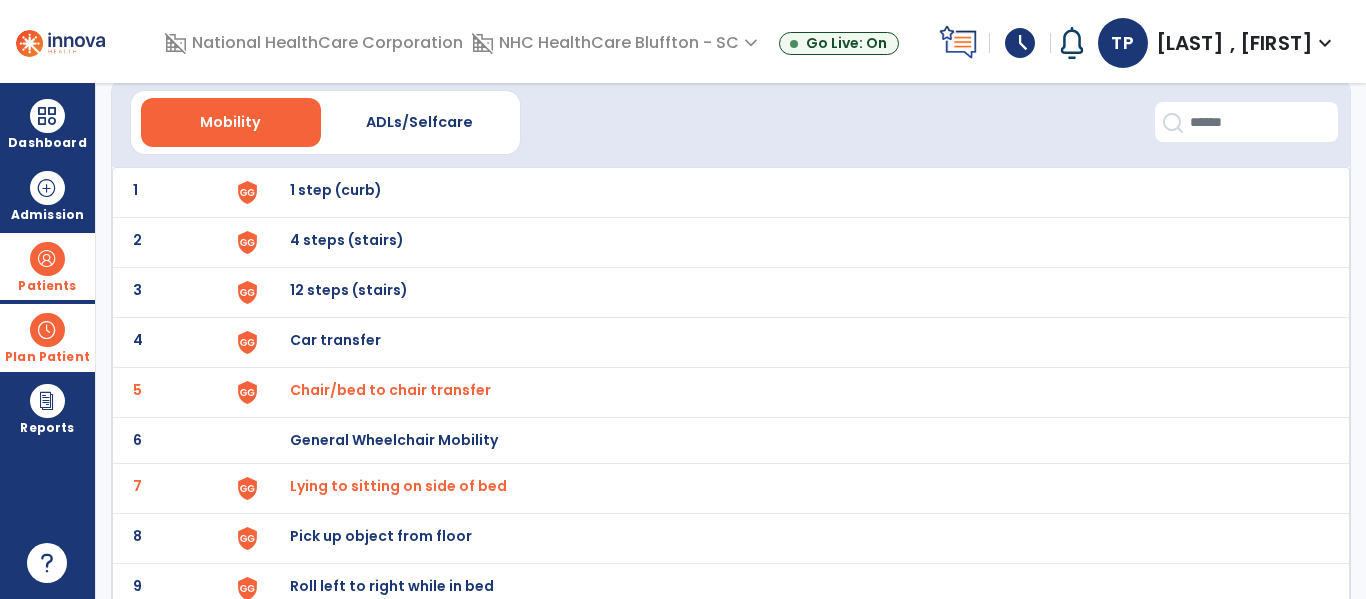 scroll, scrollTop: 0, scrollLeft: 0, axis: both 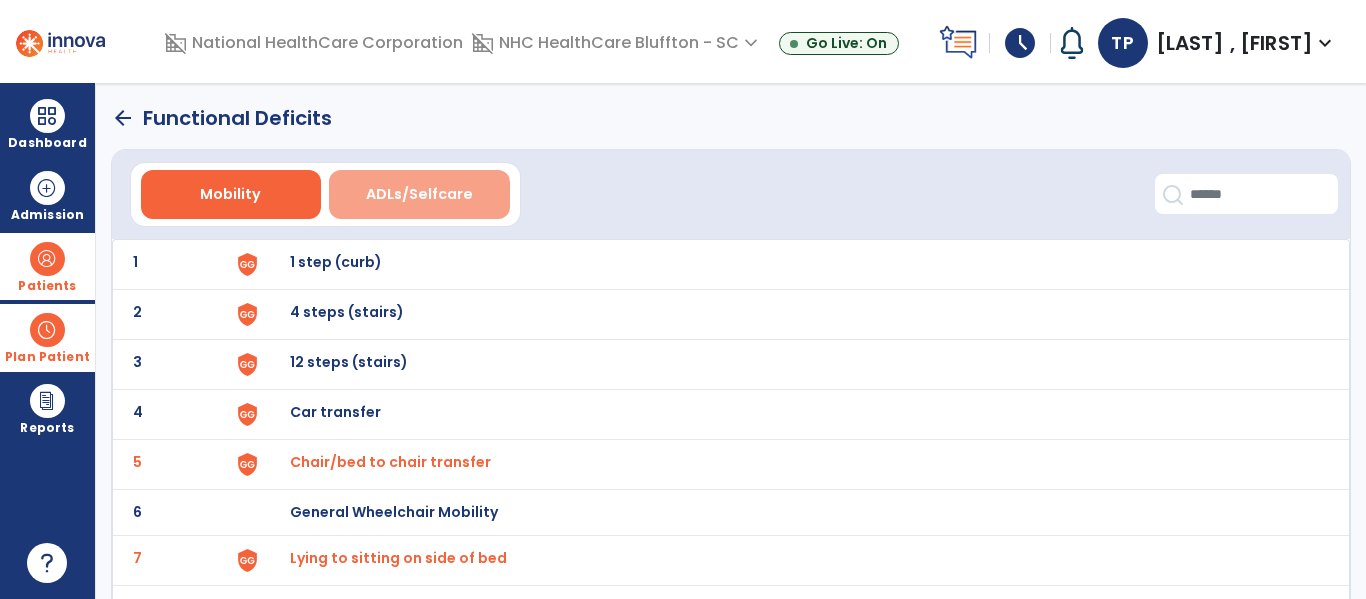 click on "ADLs/Selfcare" at bounding box center [419, 194] 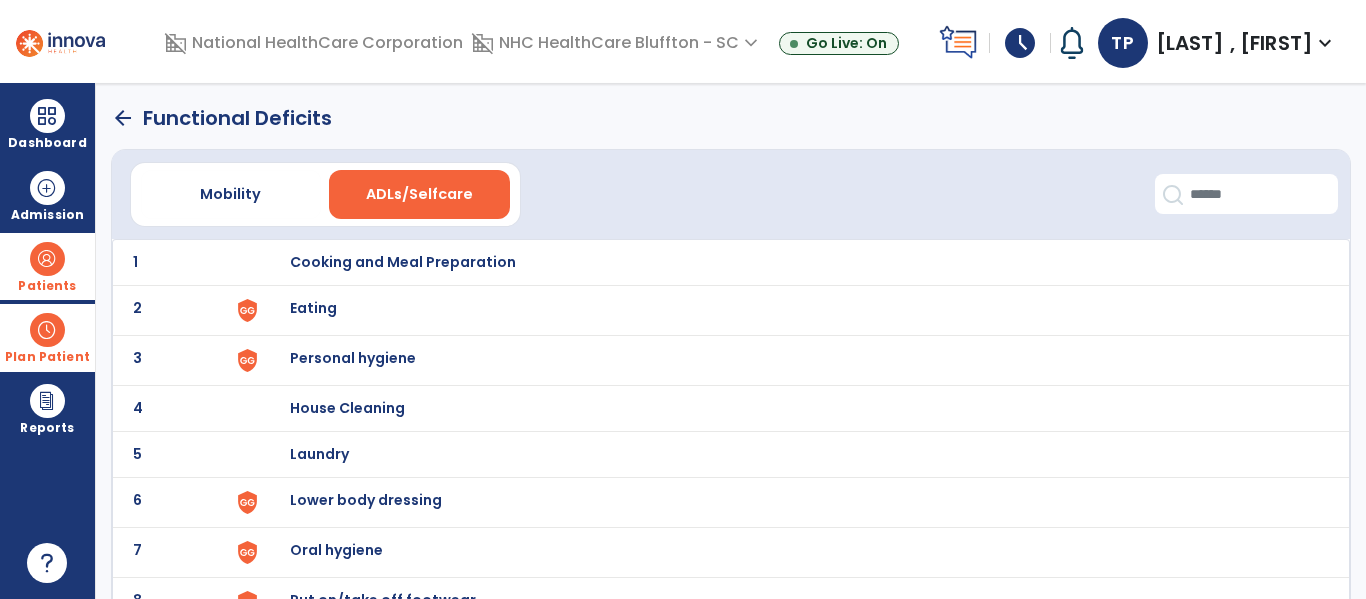 click on "Eating" at bounding box center [403, 262] 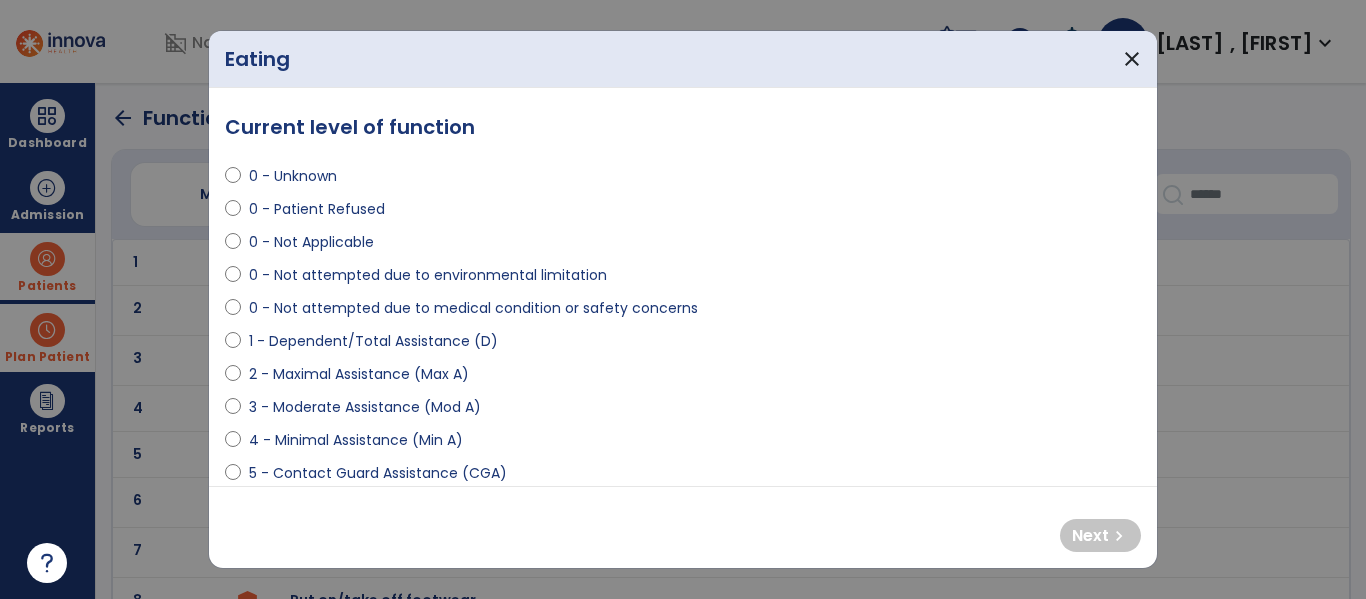 scroll, scrollTop: 100, scrollLeft: 0, axis: vertical 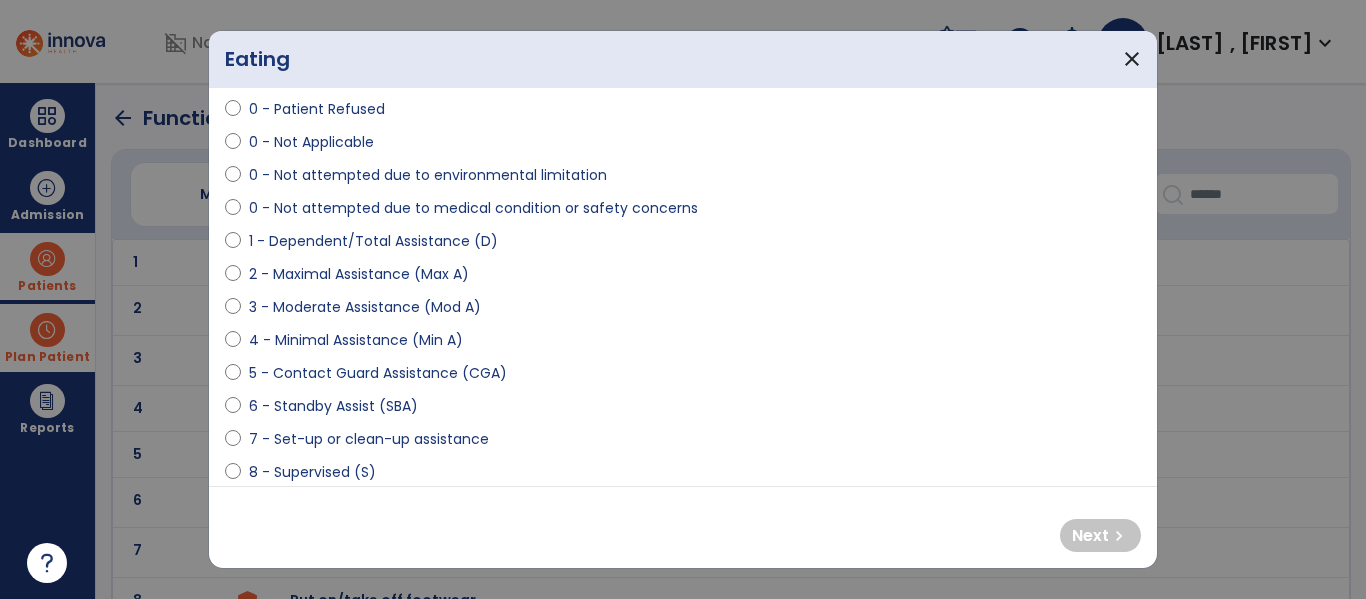 select on "**********" 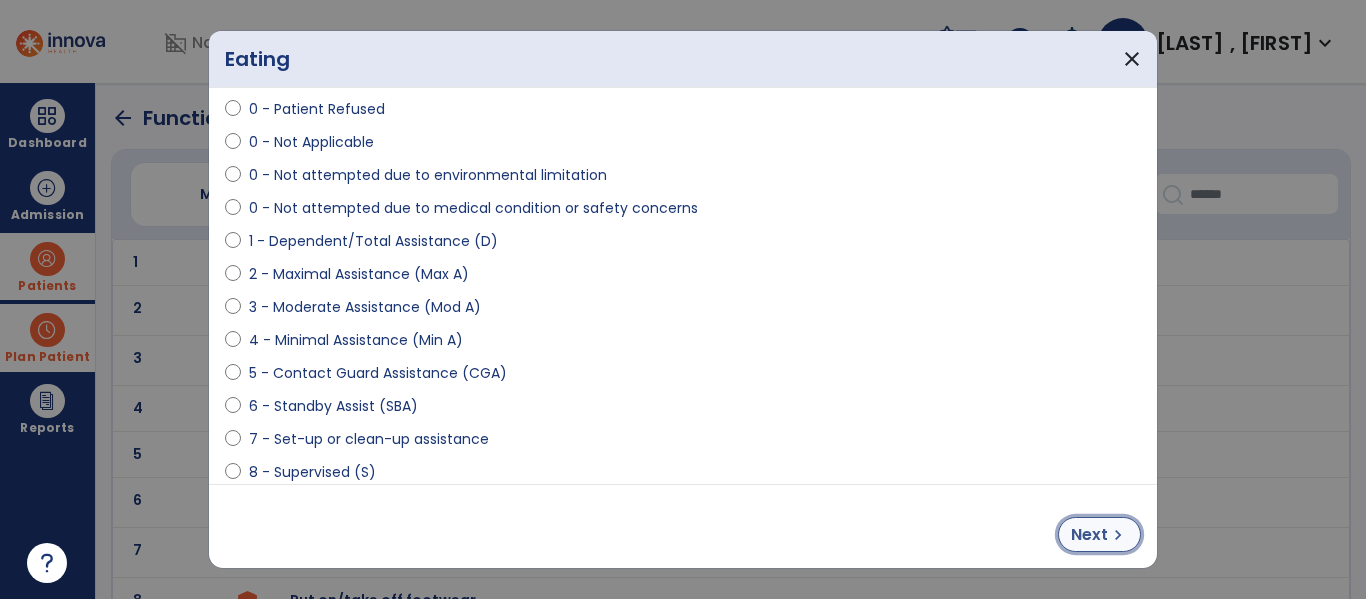click on "Next  chevron_right" at bounding box center [1099, 534] 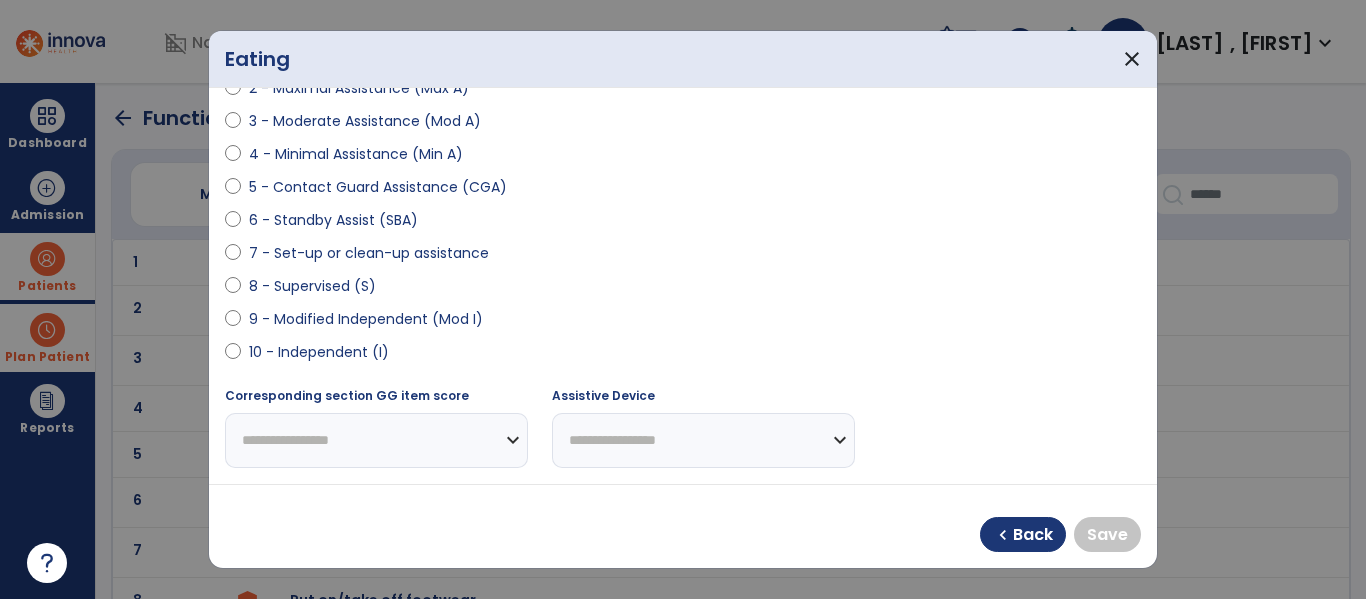 scroll, scrollTop: 300, scrollLeft: 0, axis: vertical 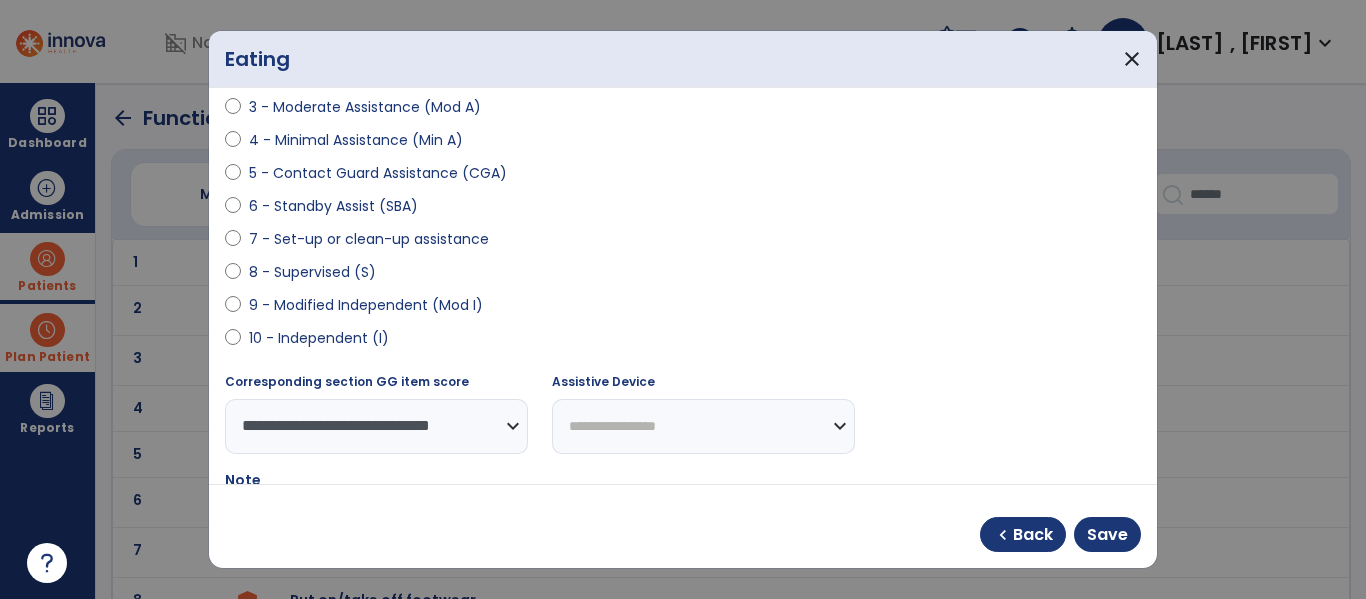 select on "**********" 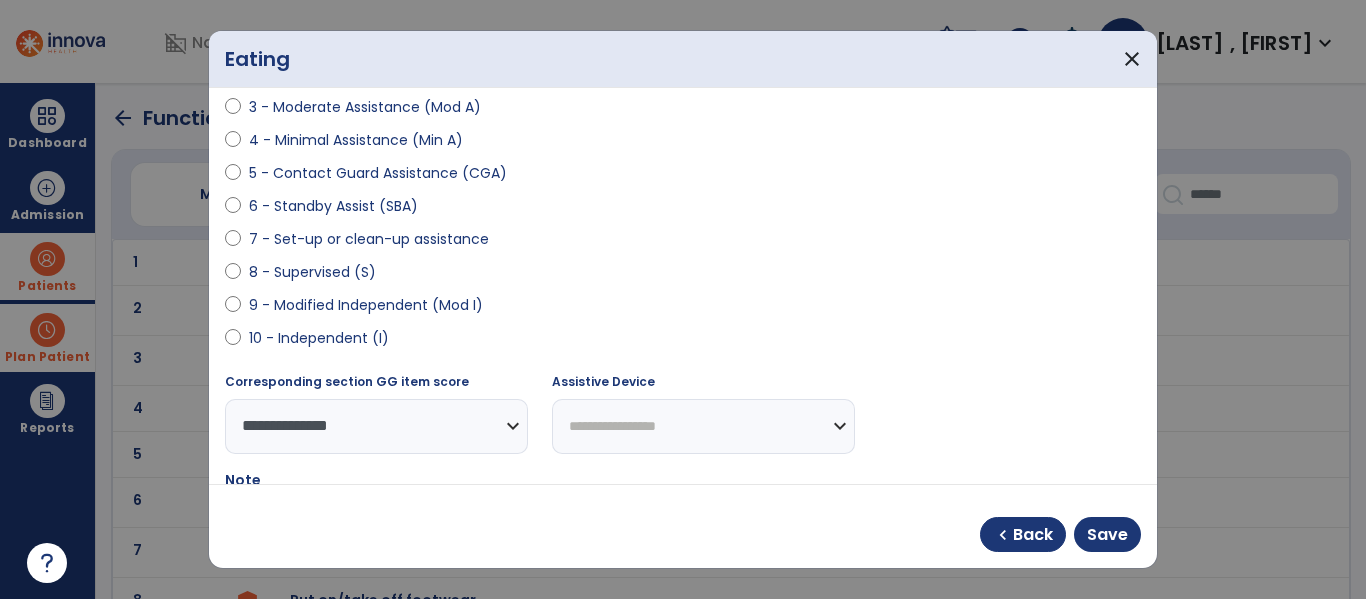 scroll, scrollTop: 100, scrollLeft: 0, axis: vertical 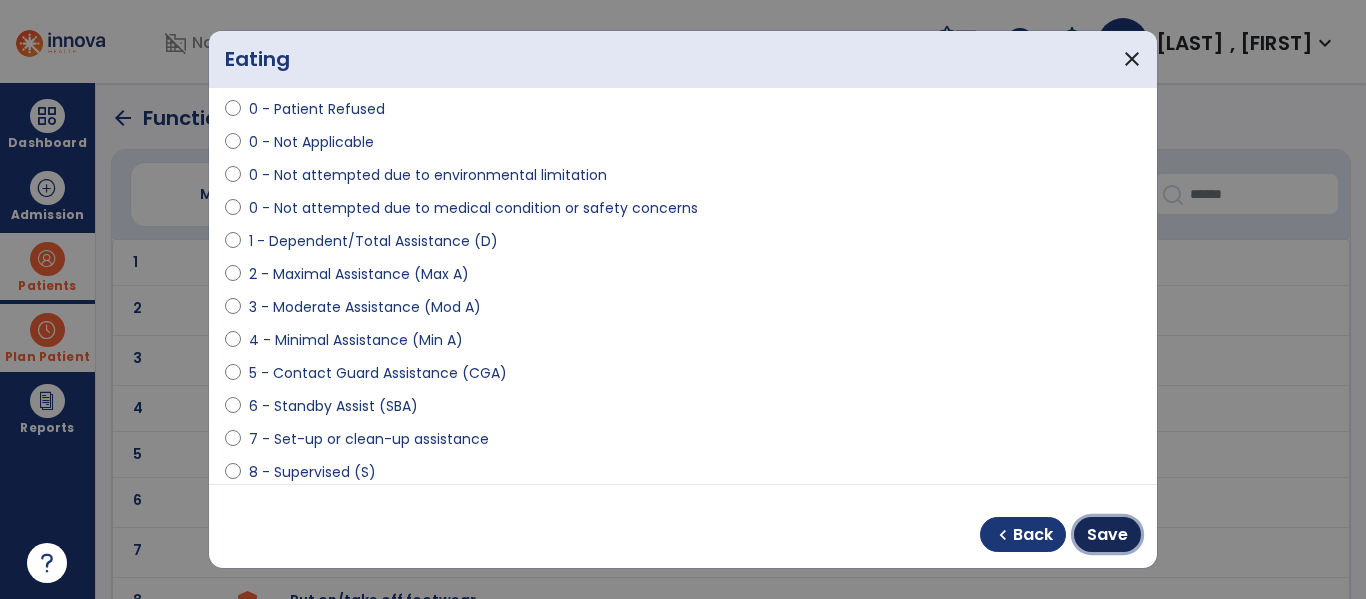 click on "Save" at bounding box center [1107, 534] 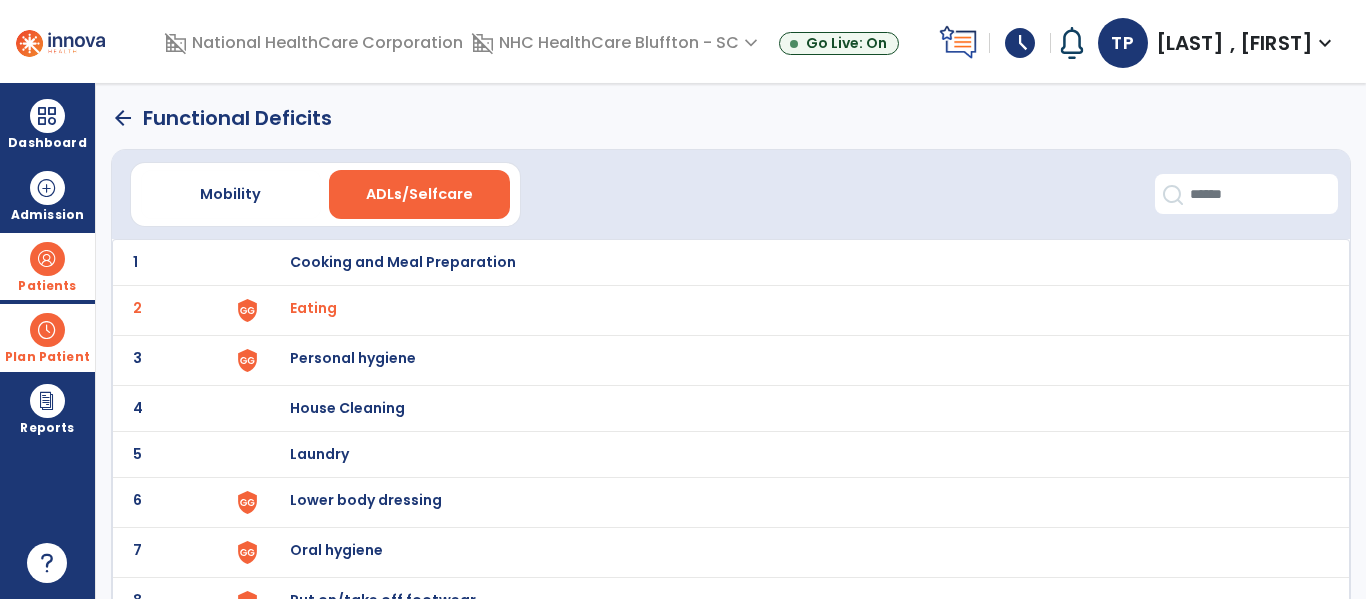 click on "Personal hygiene" at bounding box center [403, 262] 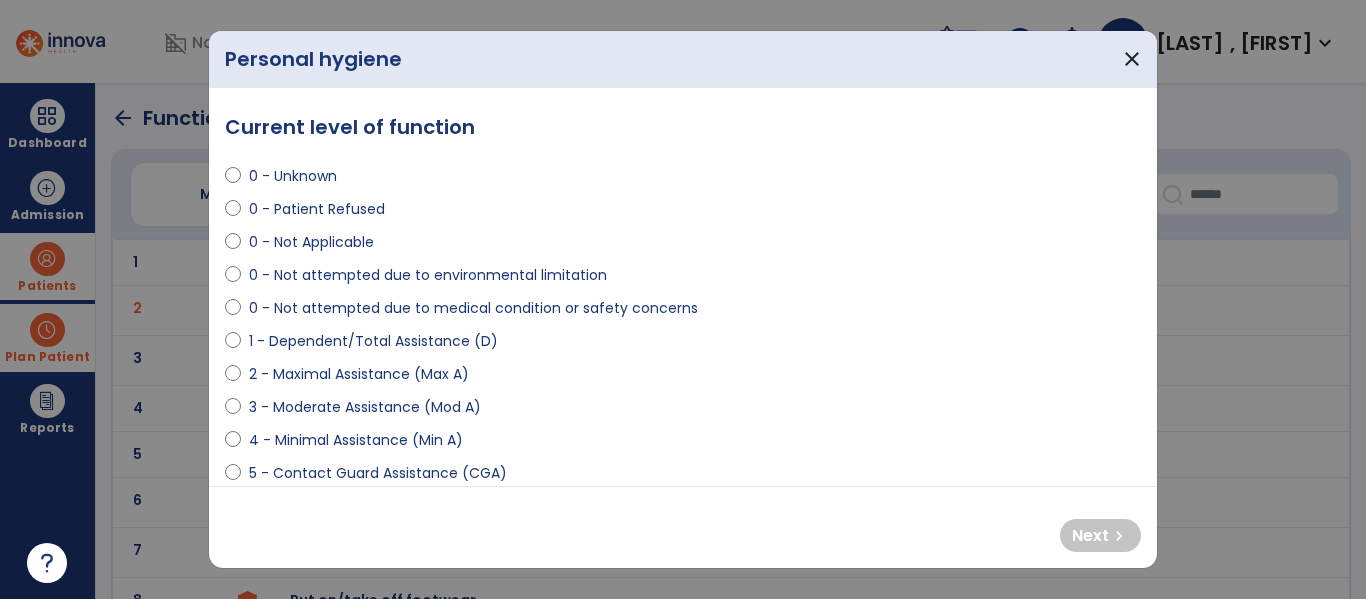 select on "**********" 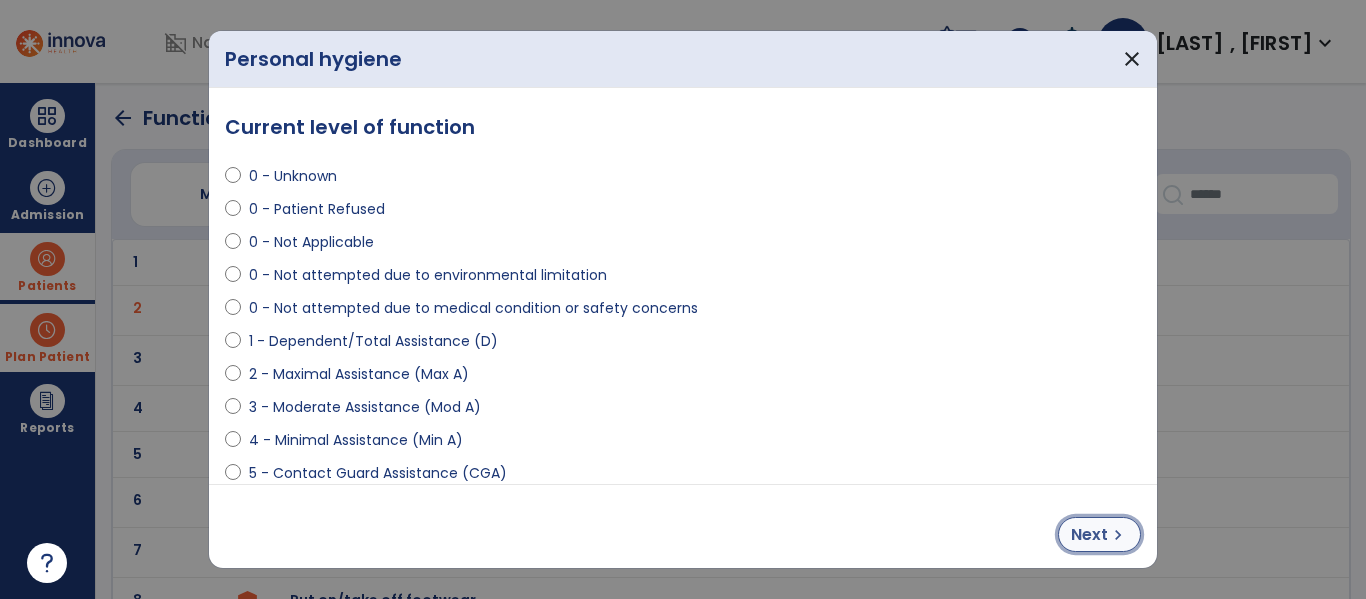 click on "Next" at bounding box center [1089, 535] 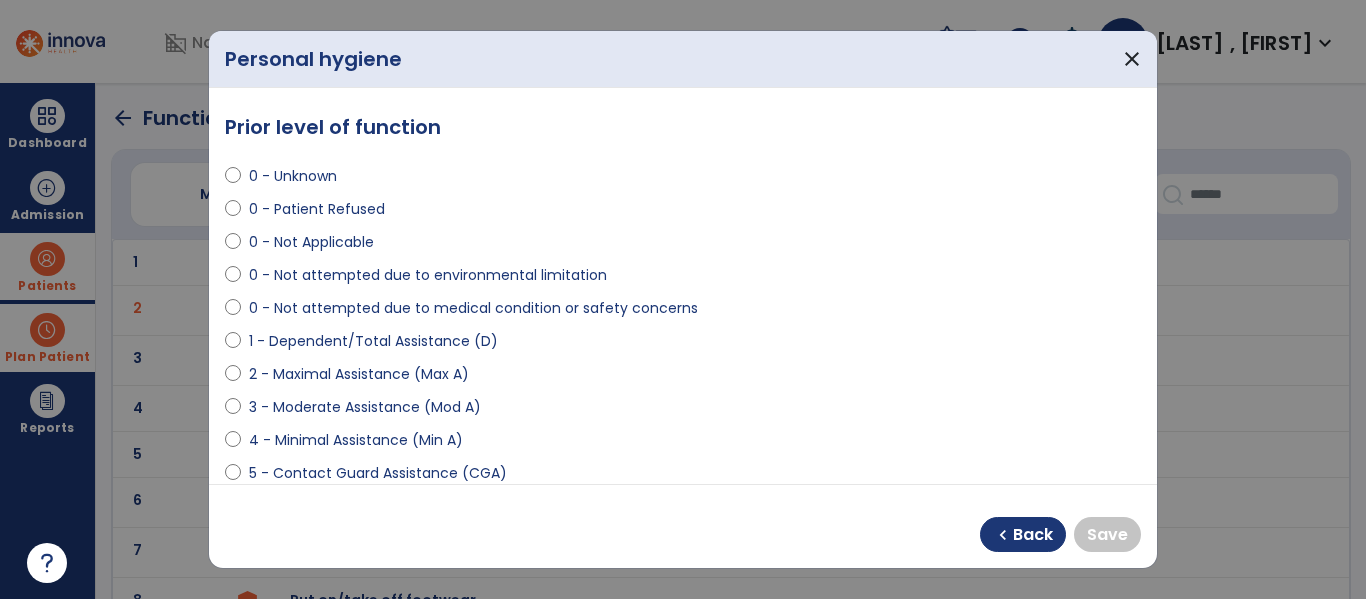 select on "**********" 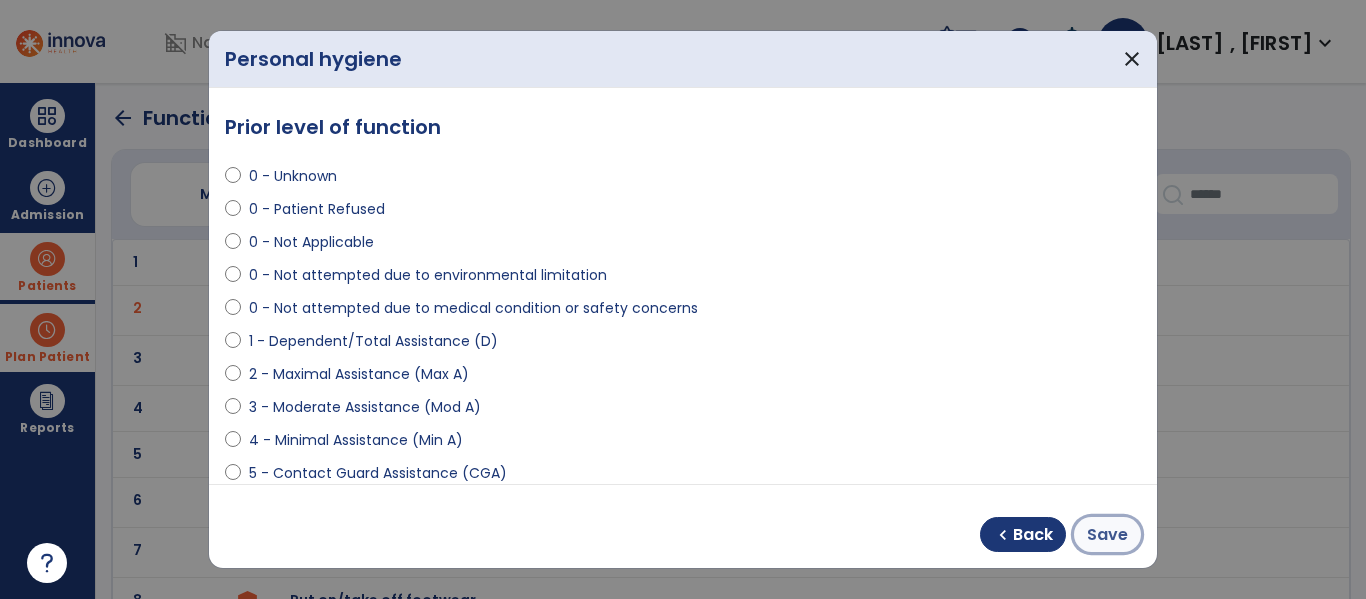click on "Save" at bounding box center [1107, 535] 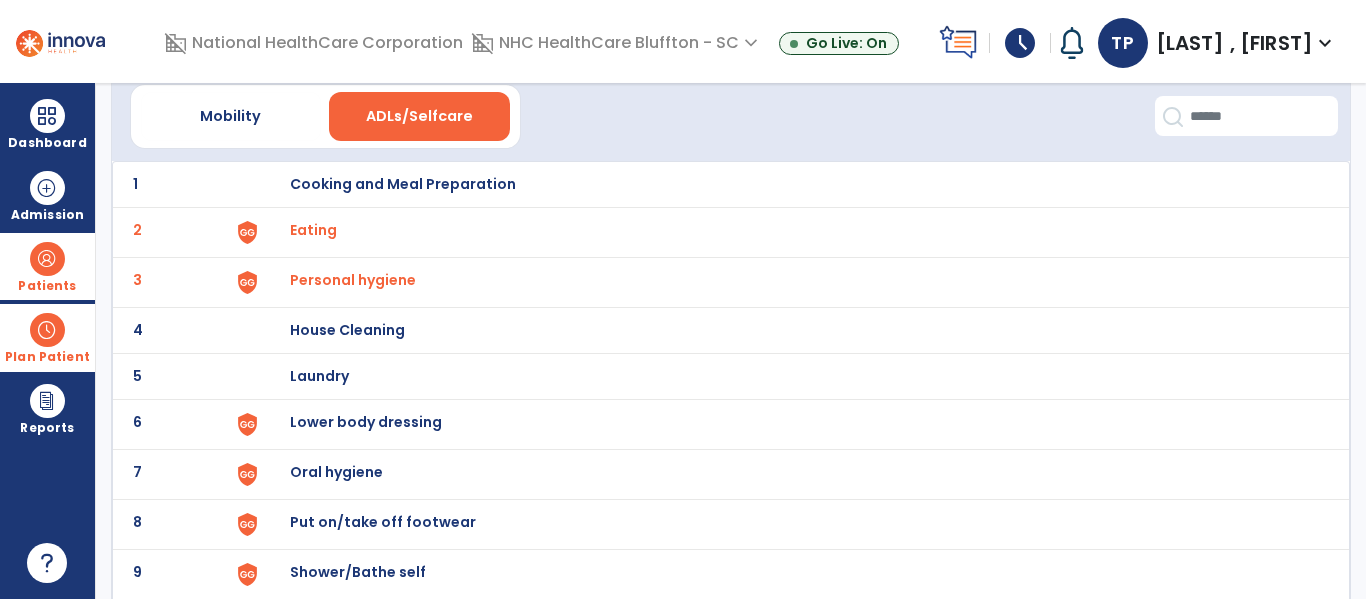scroll, scrollTop: 100, scrollLeft: 0, axis: vertical 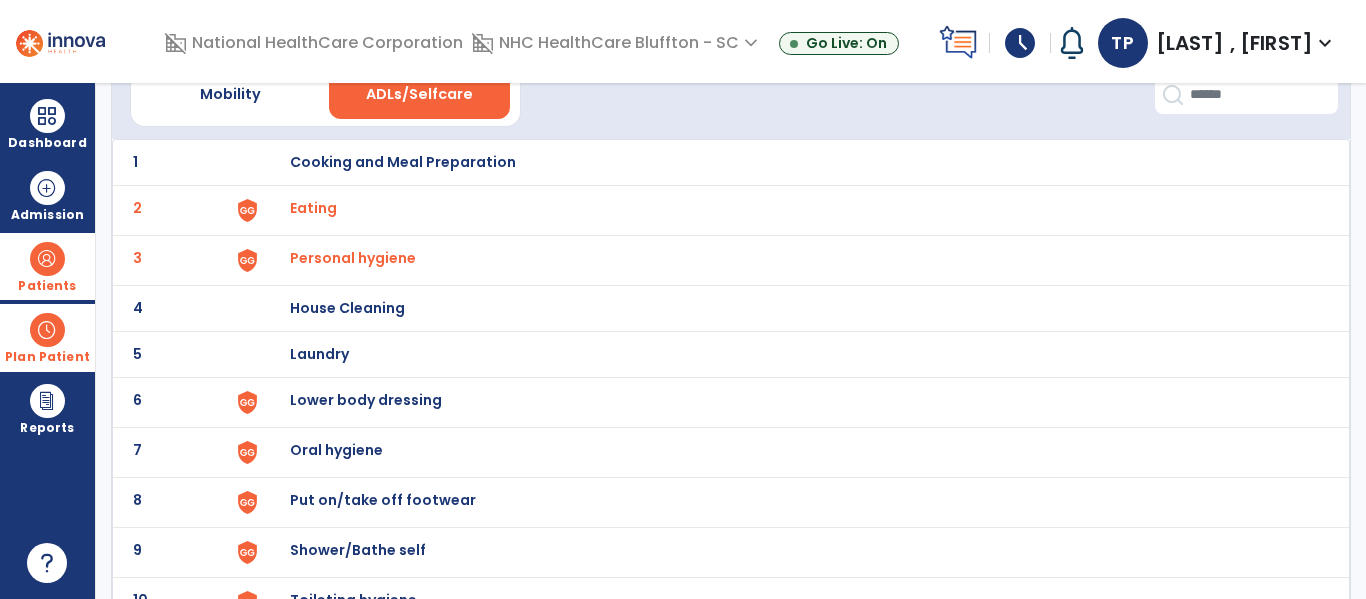 click on "Lower body dressing" at bounding box center [403, 162] 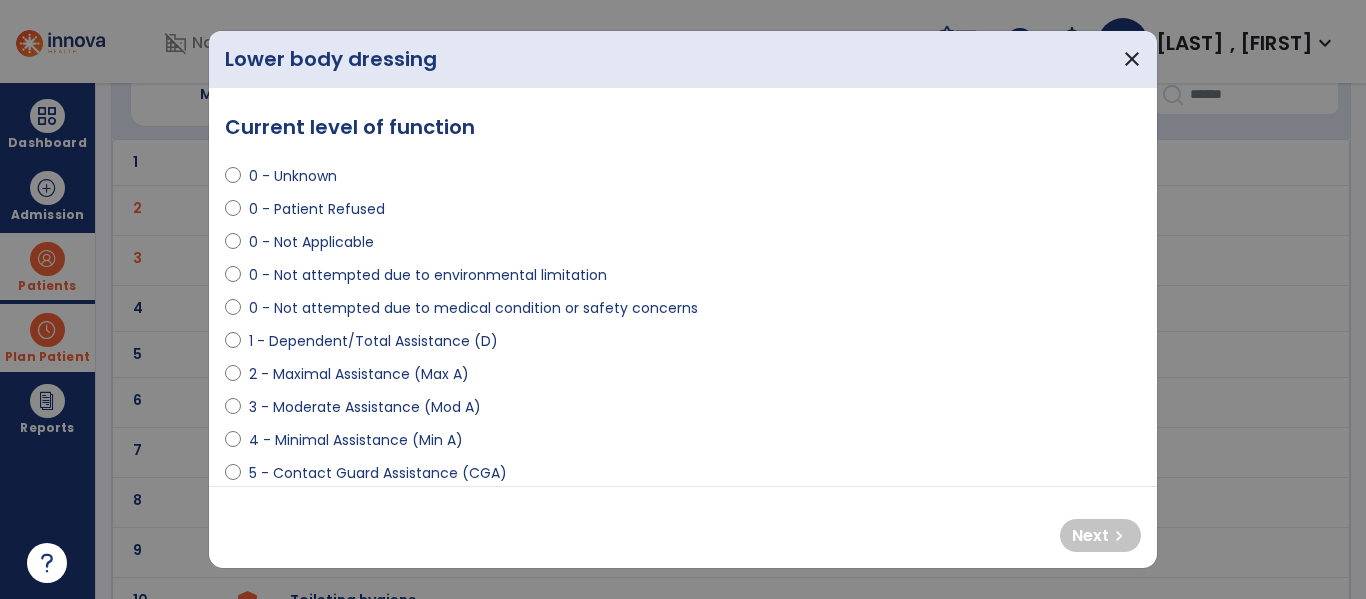 click on "1 - Dependent/Total Assistance (D)" at bounding box center (683, 345) 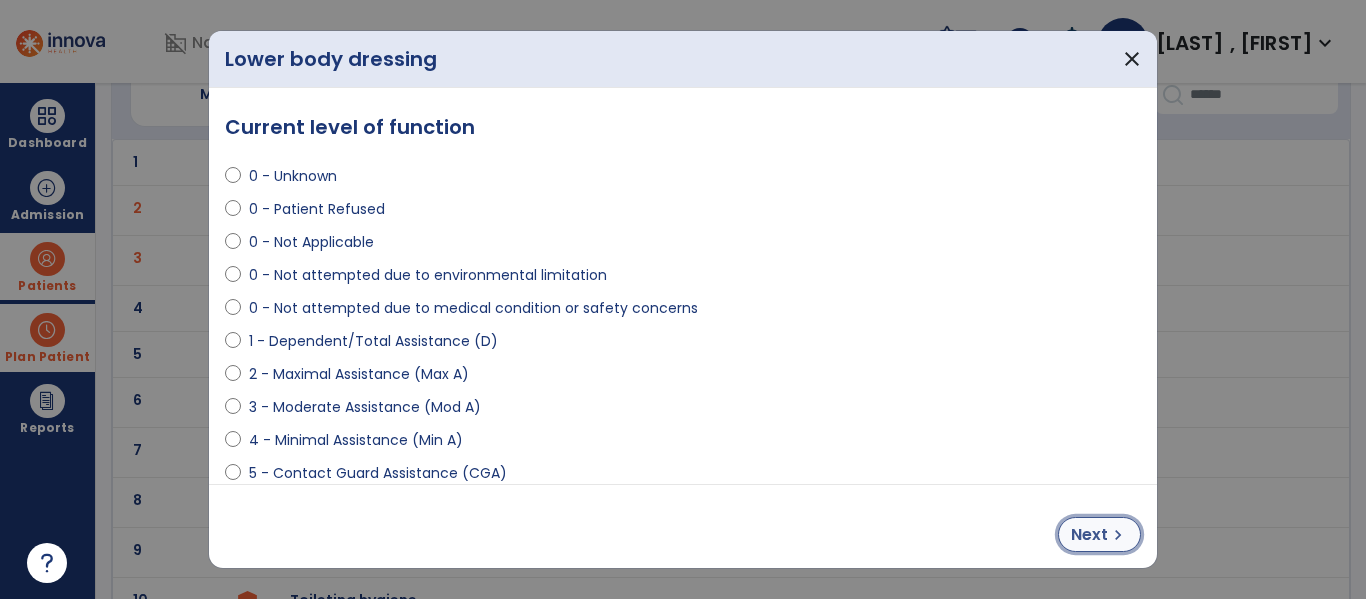 click on "chevron_right" at bounding box center (1118, 535) 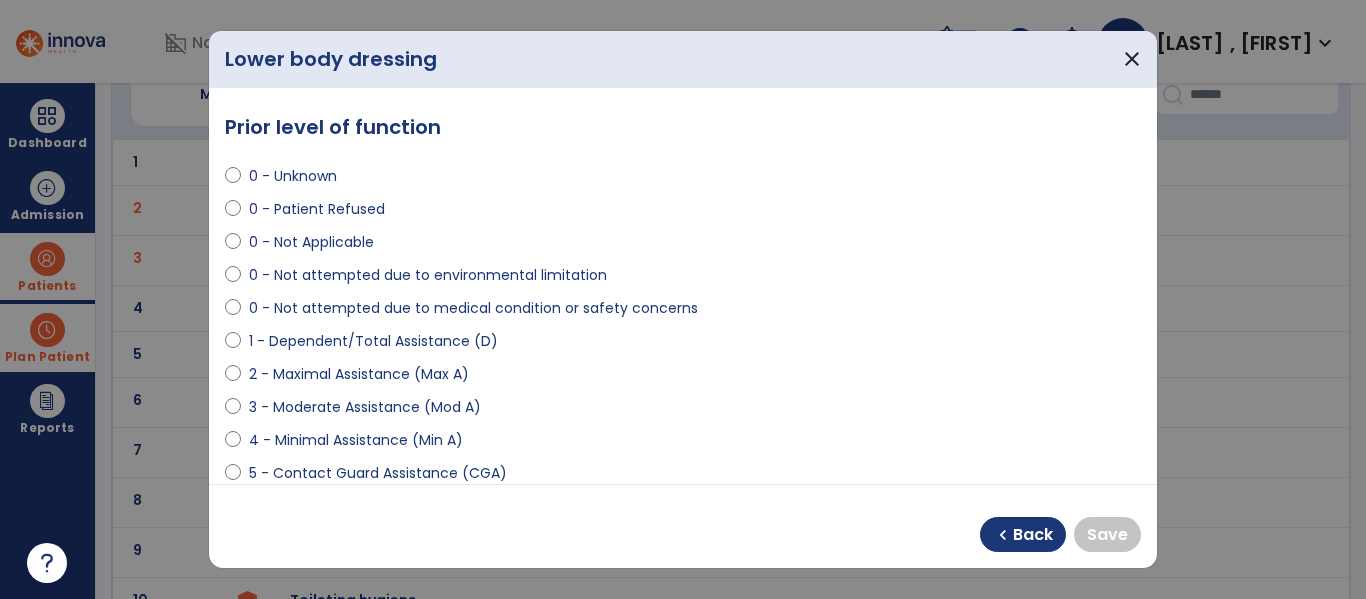 select on "**********" 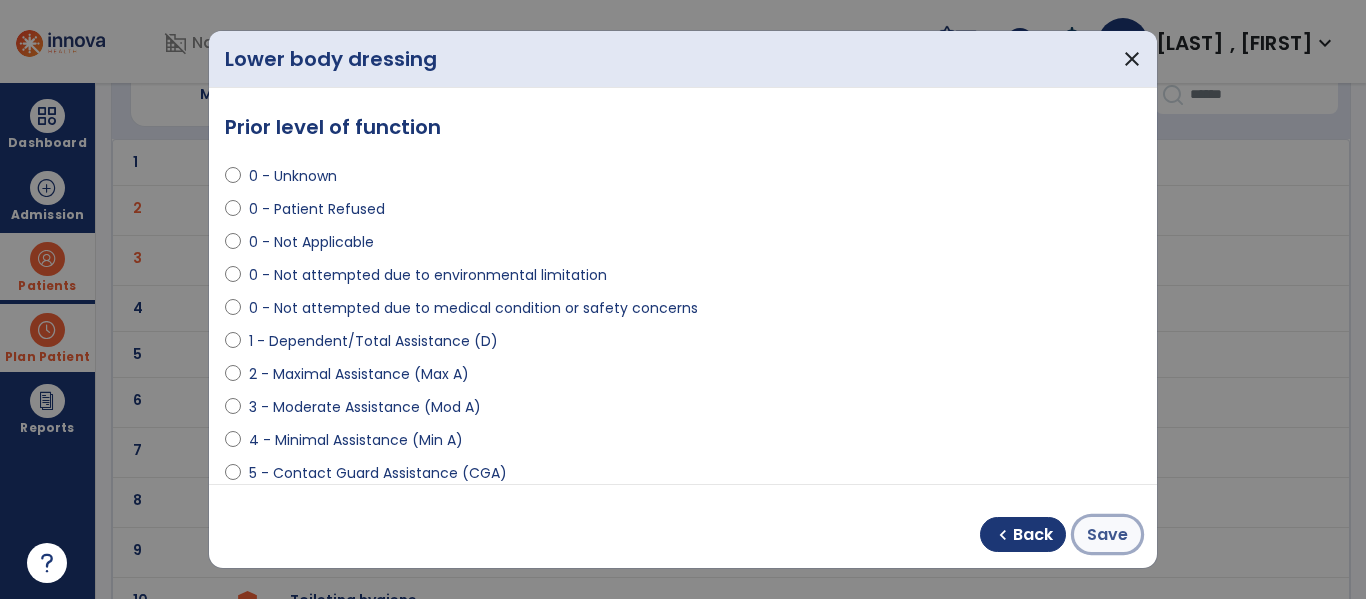 click on "Save" at bounding box center [1107, 535] 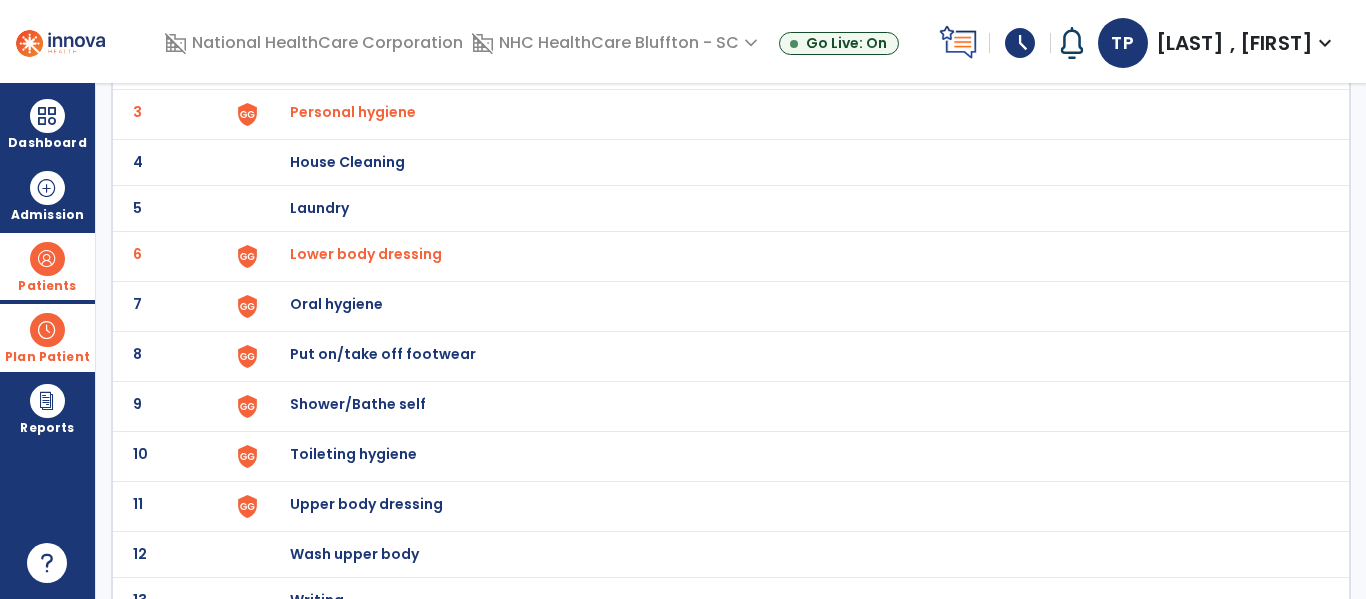 scroll, scrollTop: 272, scrollLeft: 0, axis: vertical 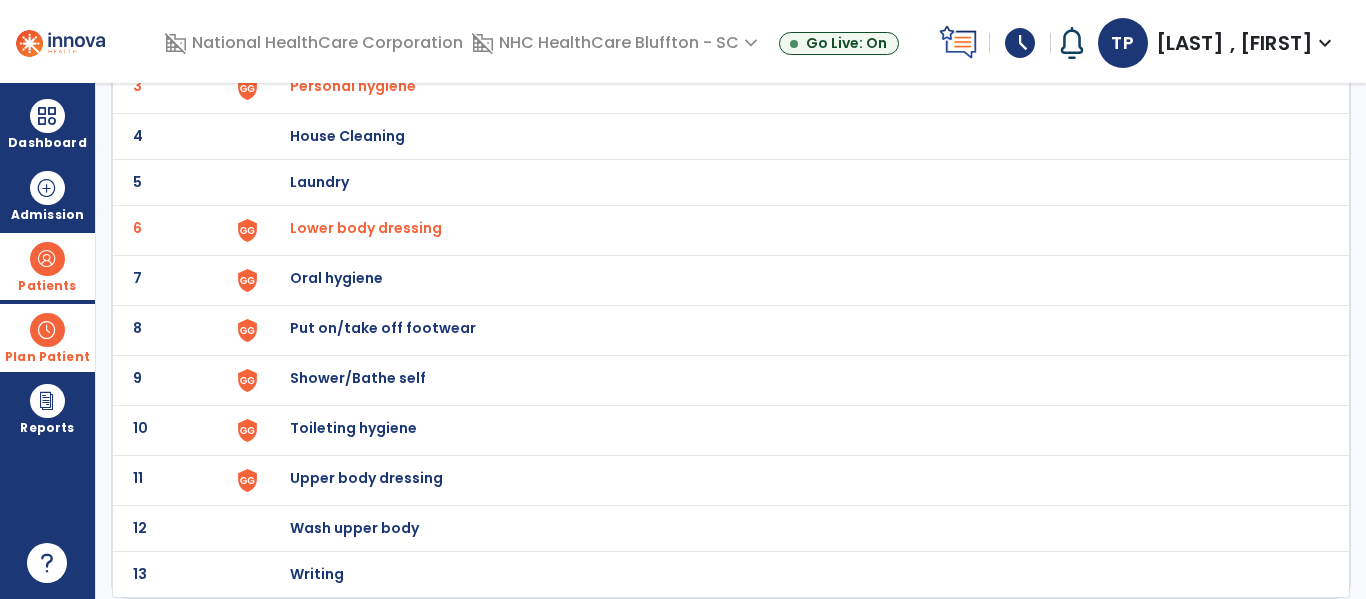 click on "Oral hygiene" at bounding box center [403, -10] 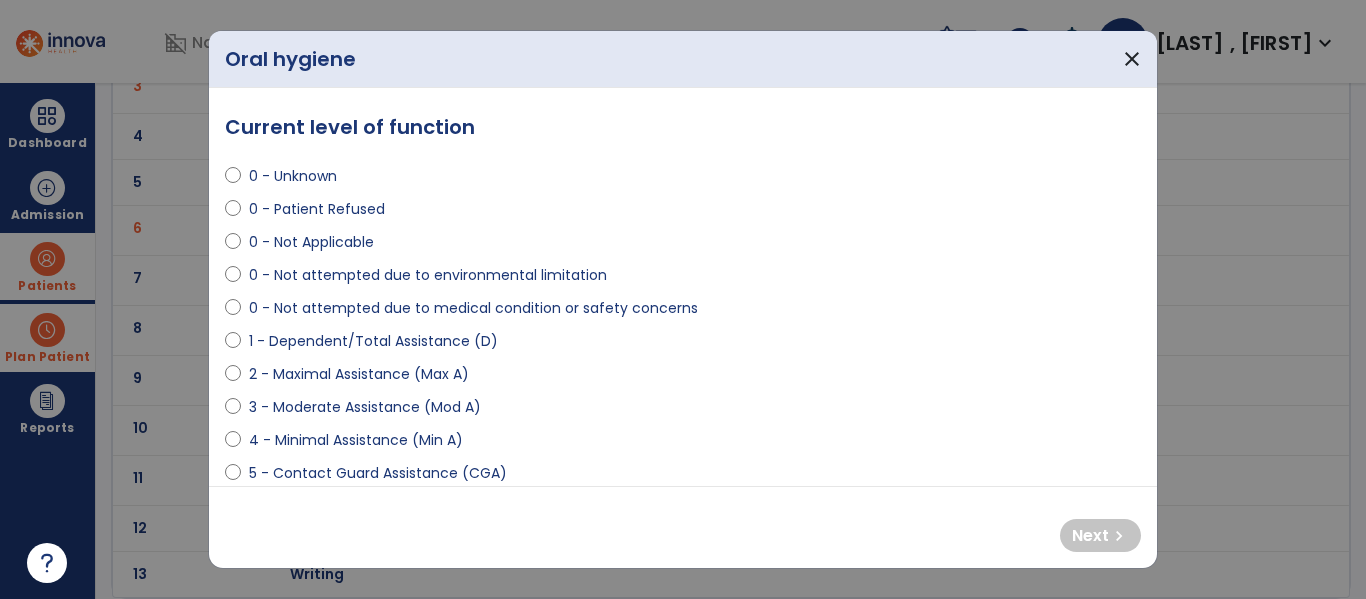 select on "**********" 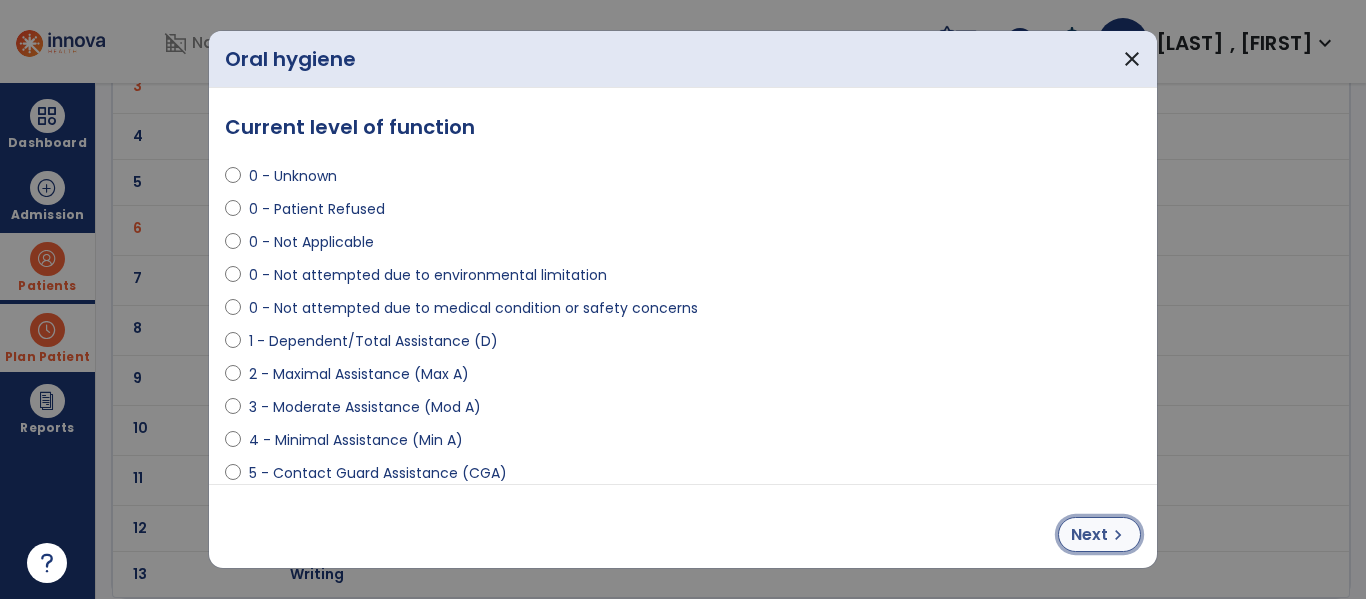 click on "Next" at bounding box center [1089, 535] 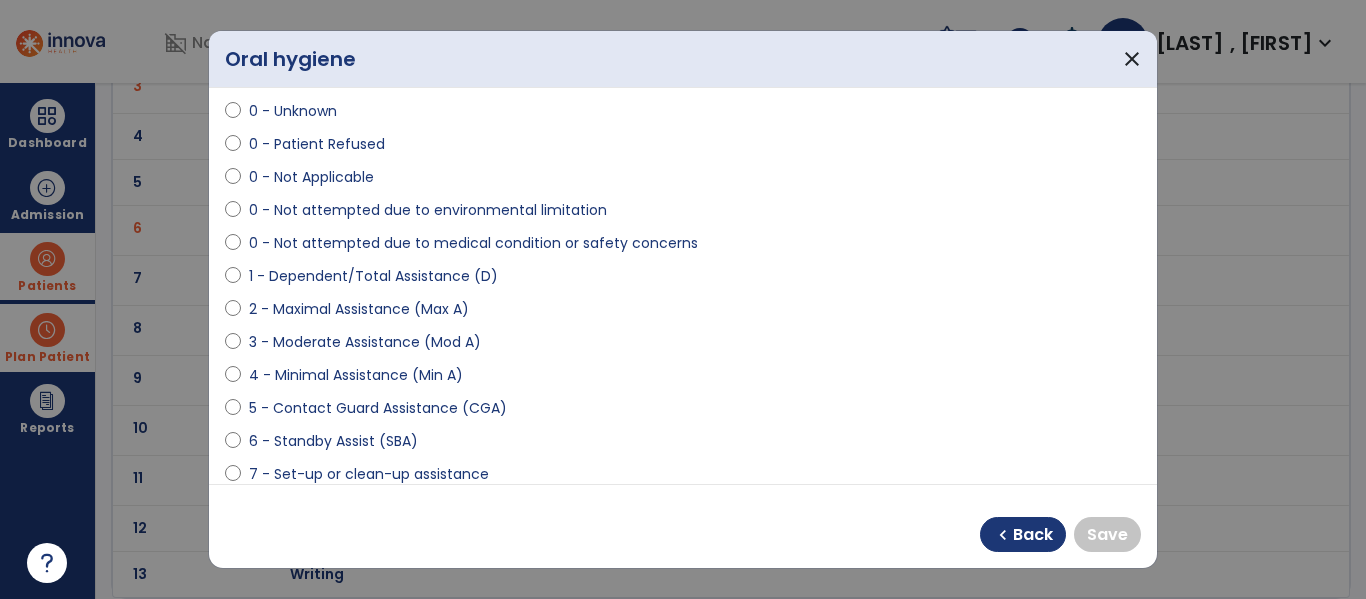 scroll, scrollTop: 100, scrollLeft: 0, axis: vertical 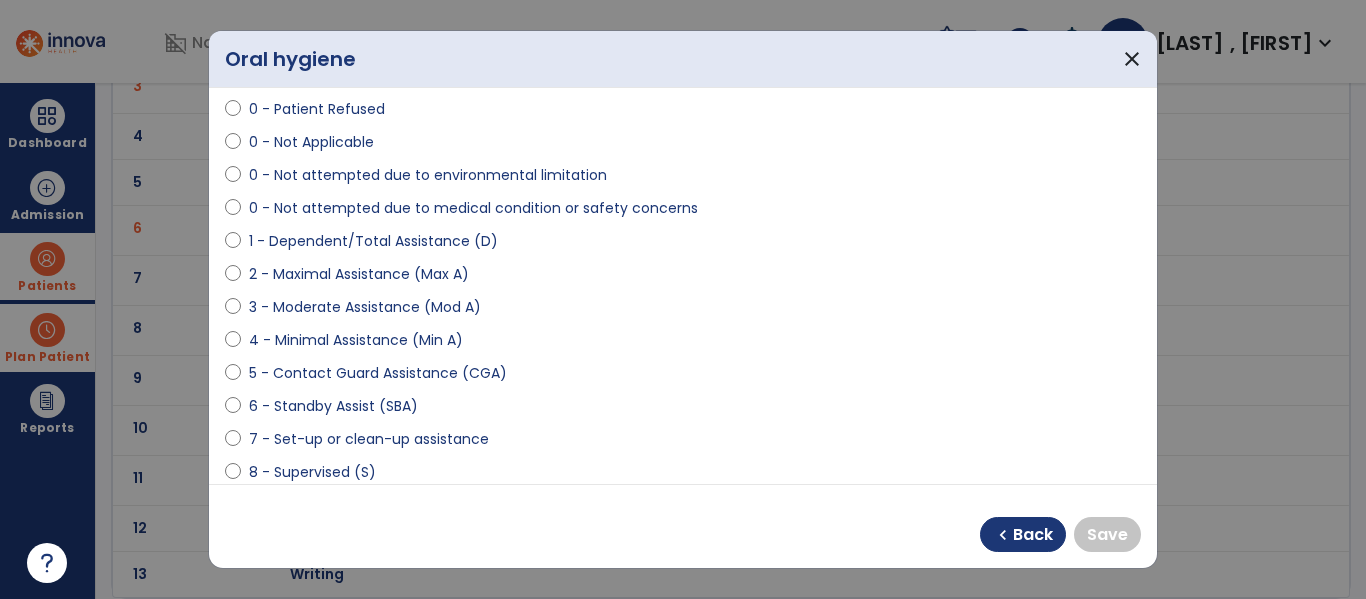 select on "**********" 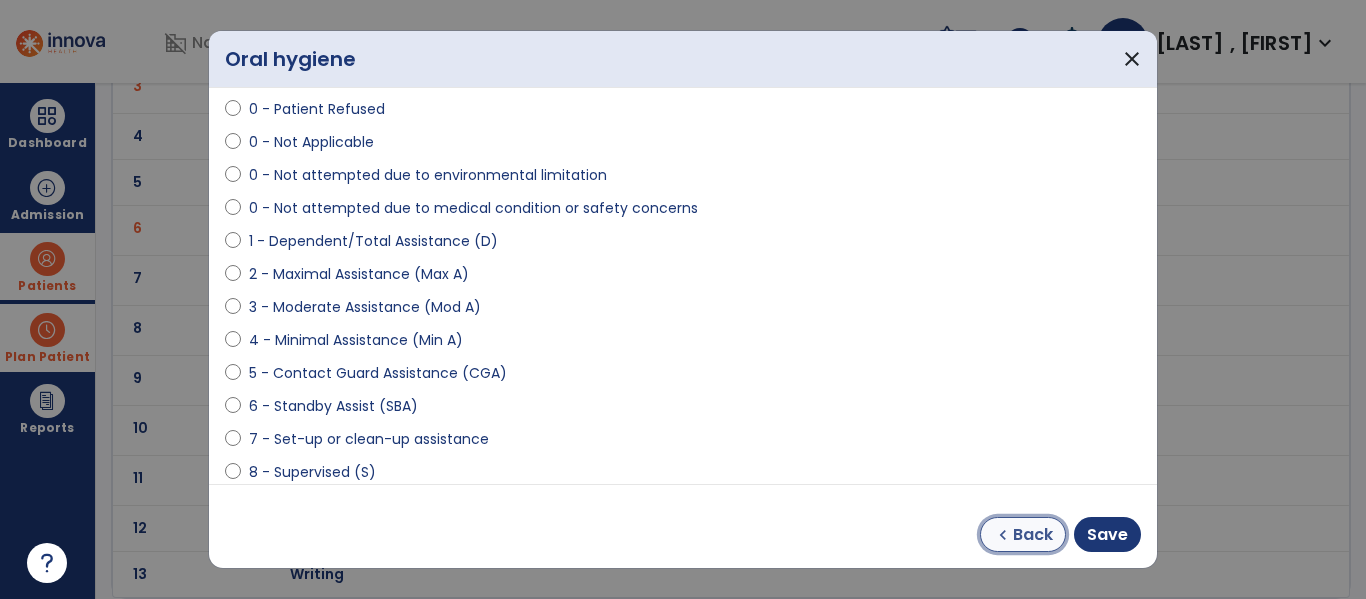 click on "chevron_left" at bounding box center [1003, 535] 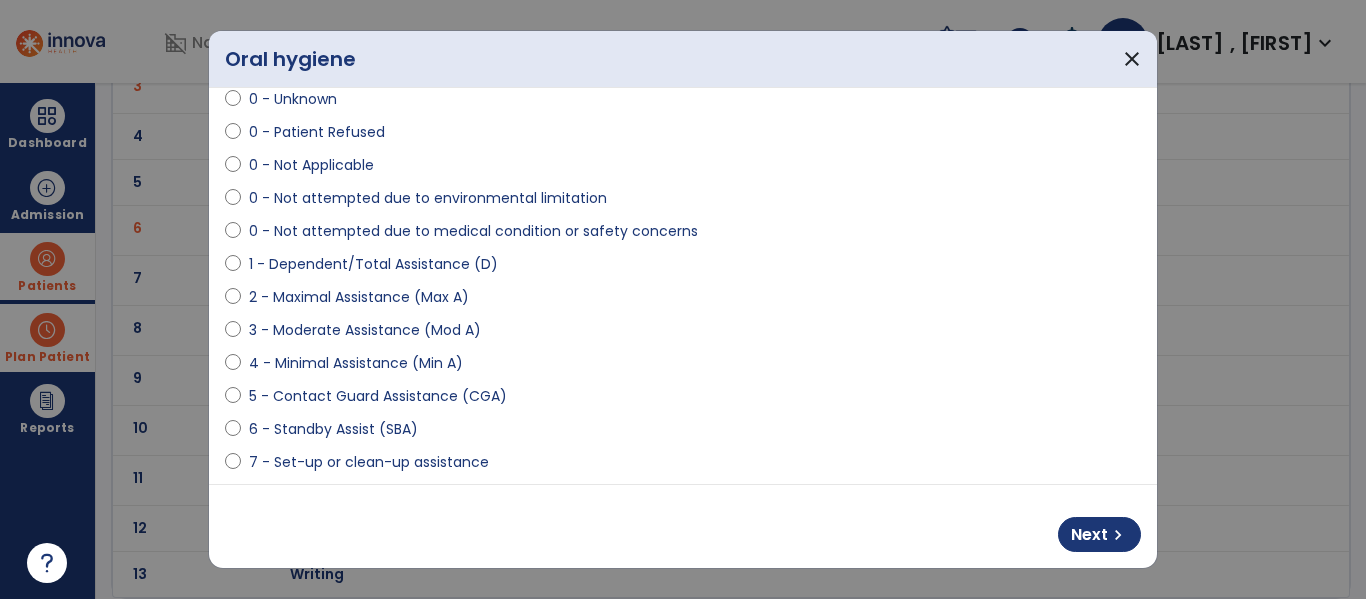 scroll, scrollTop: 100, scrollLeft: 0, axis: vertical 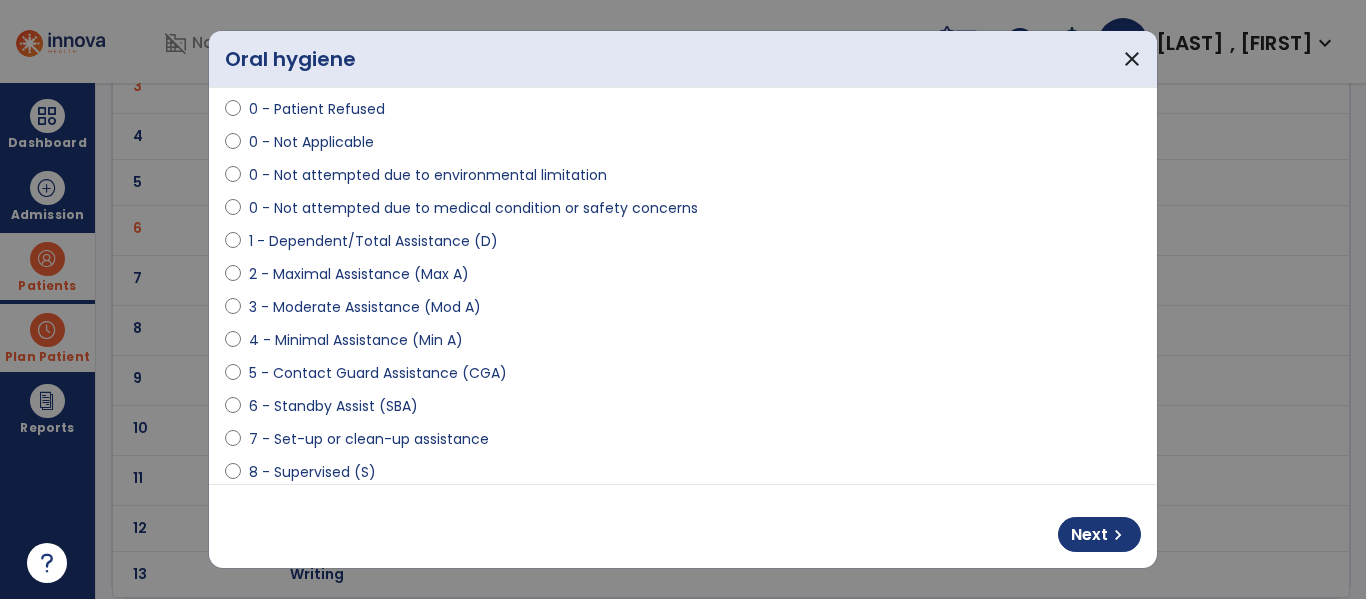 select on "**********" 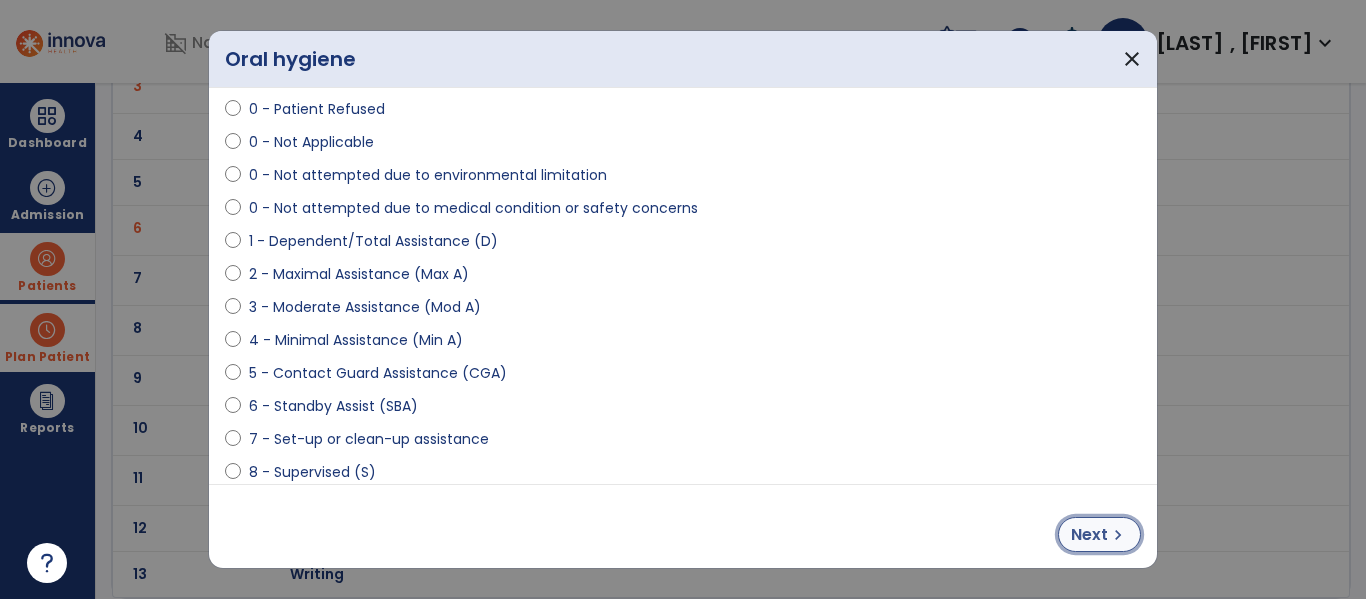 click on "Next" at bounding box center (1089, 535) 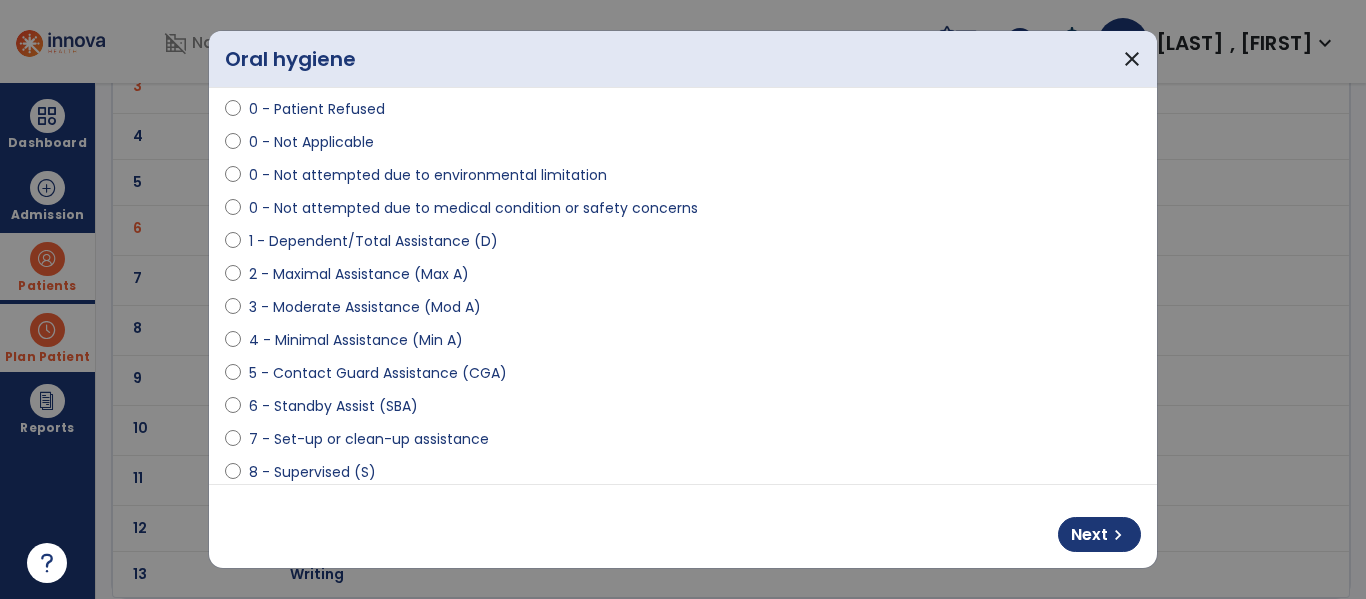 select on "**********" 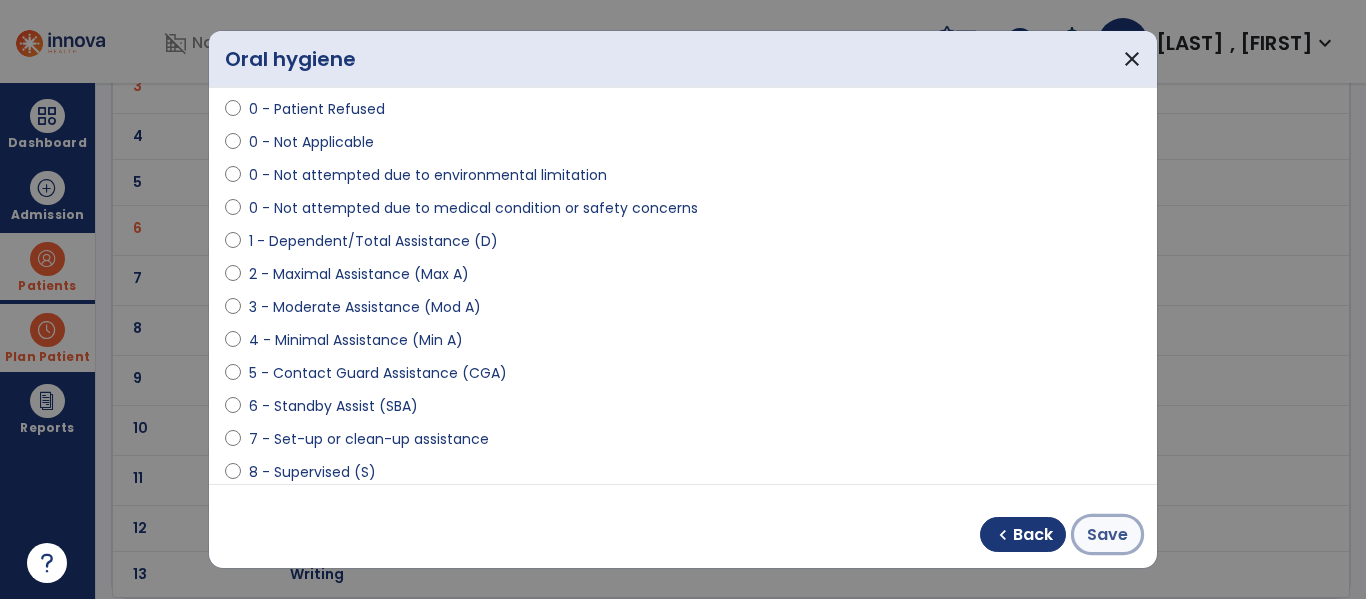 click on "Save" at bounding box center [1107, 535] 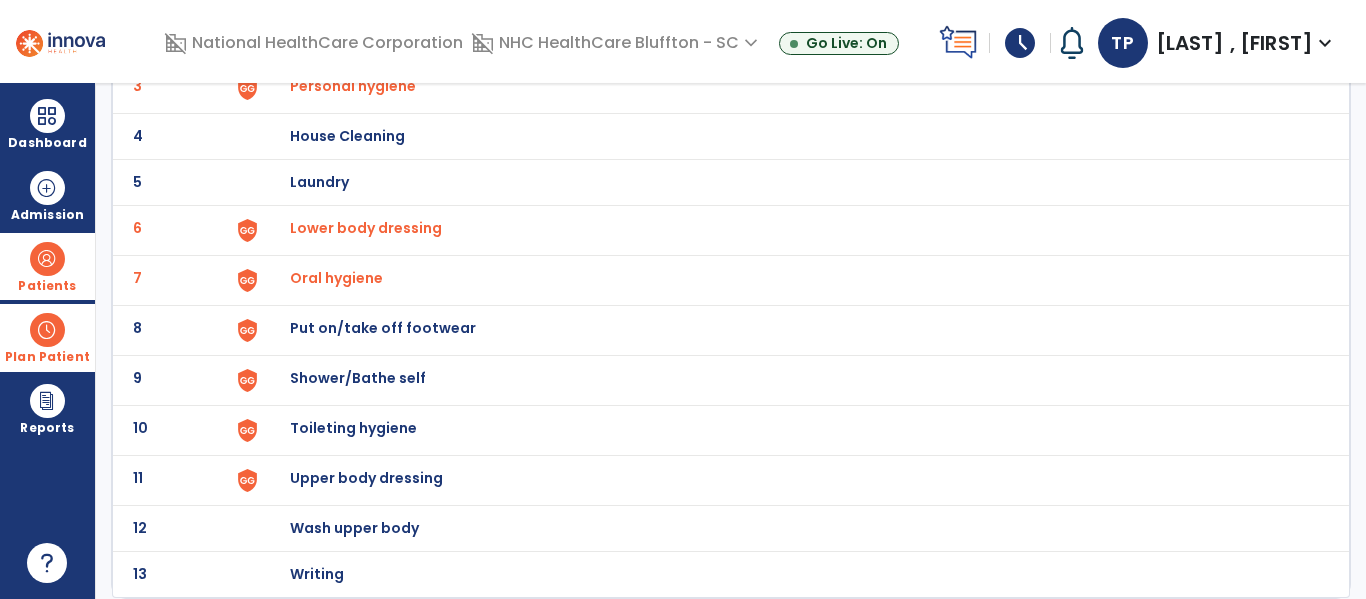 click on "Upper body dressing" at bounding box center (403, -10) 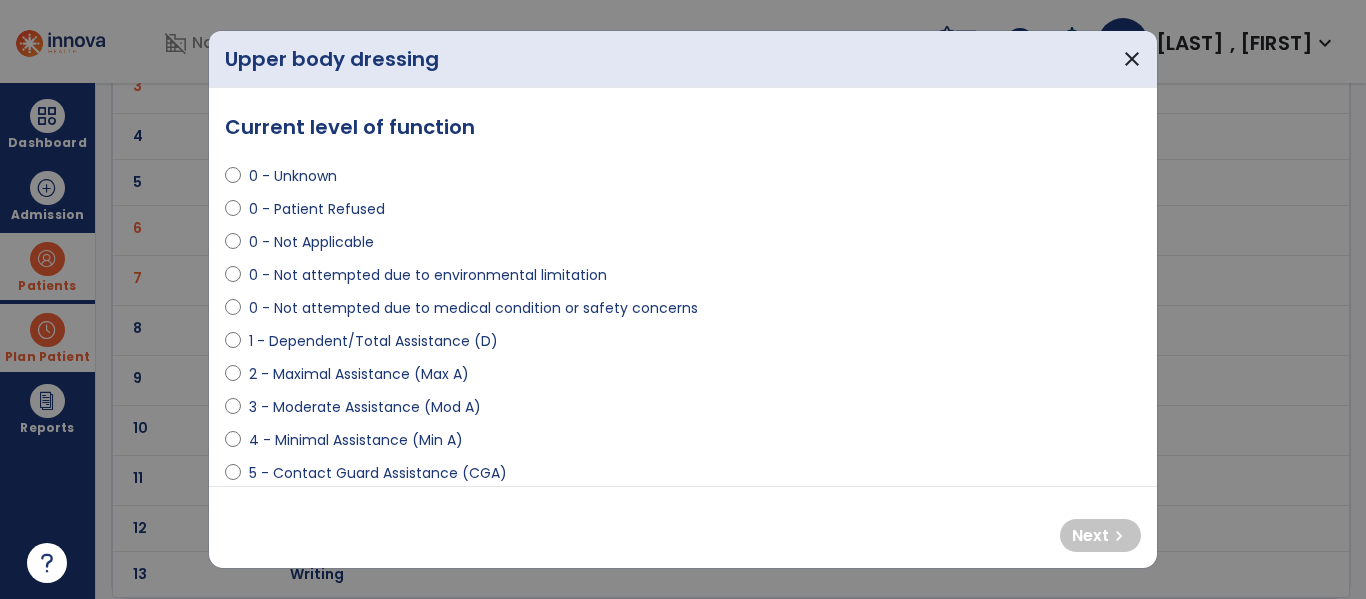 select on "**********" 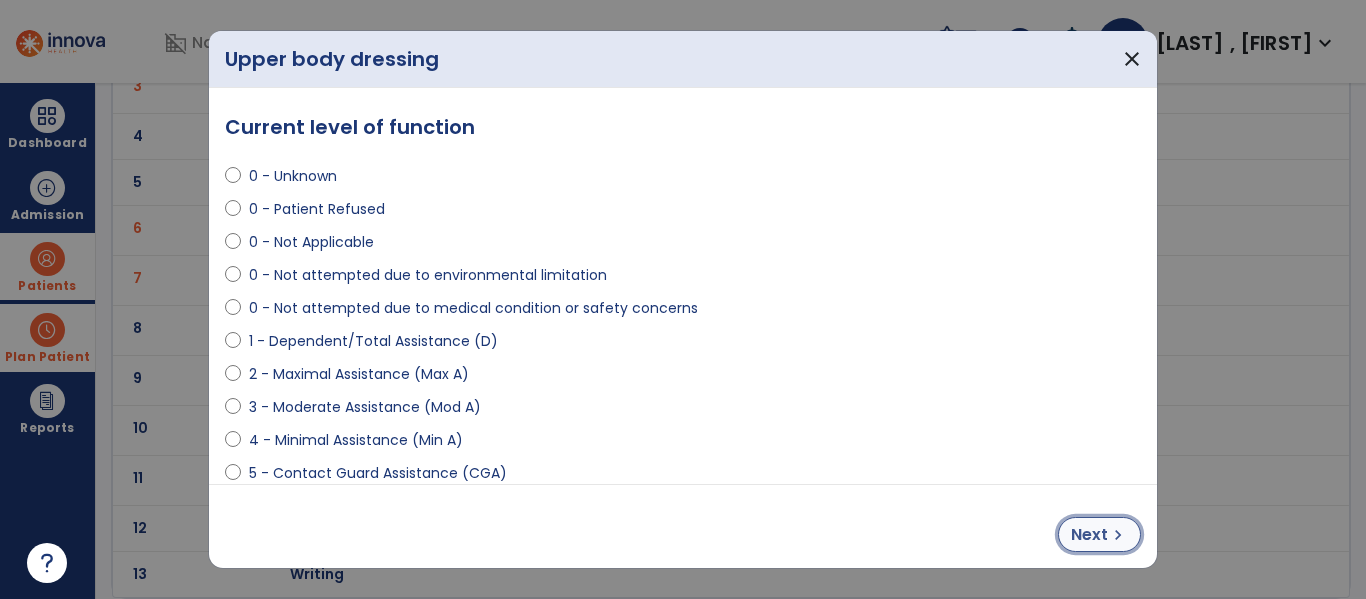 click on "Next" at bounding box center [1089, 535] 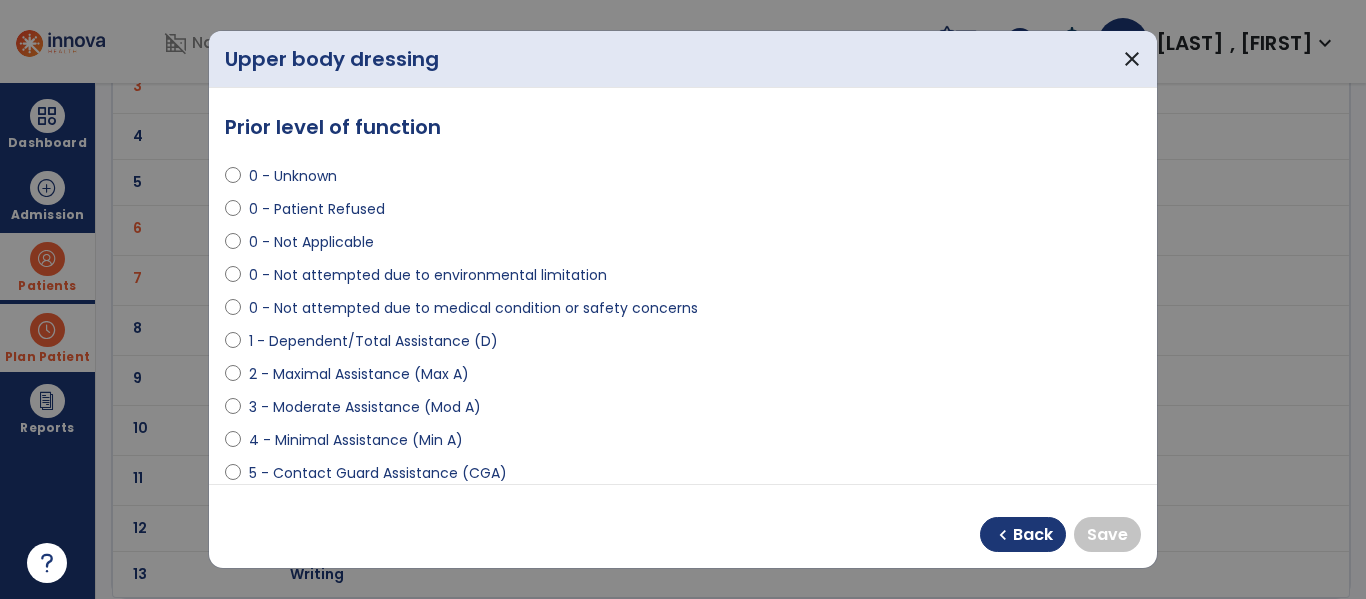 select on "**********" 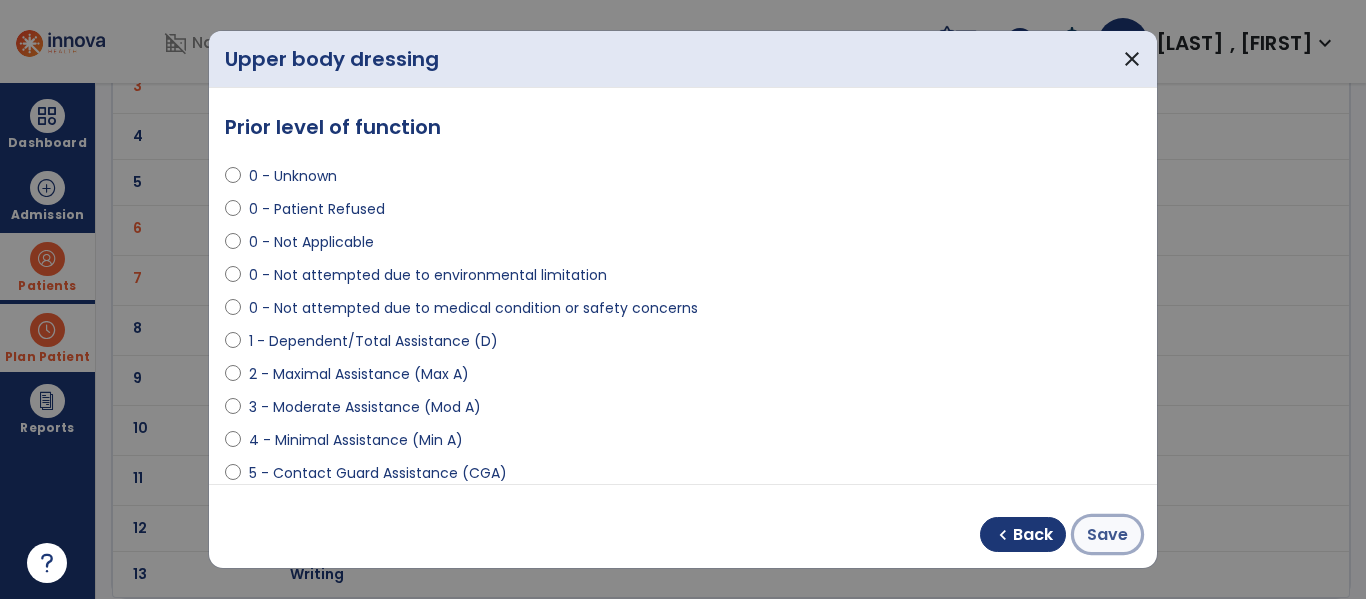 click on "Save" at bounding box center (1107, 535) 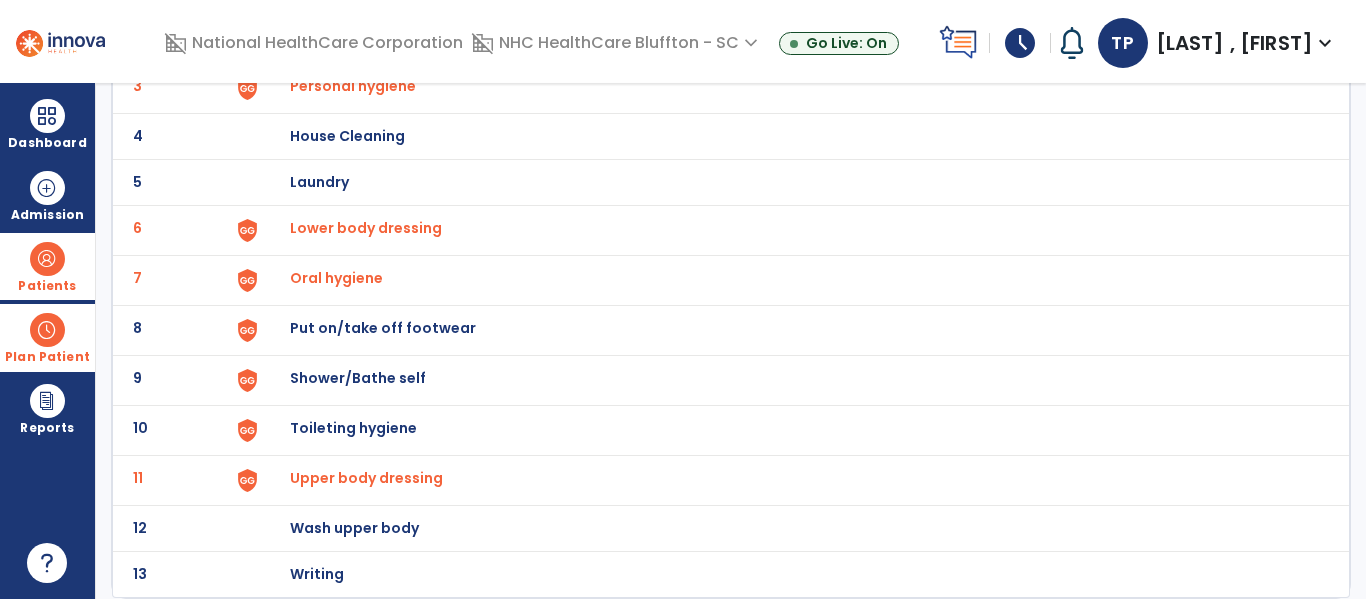 click on "Toileting hygiene" at bounding box center [403, -10] 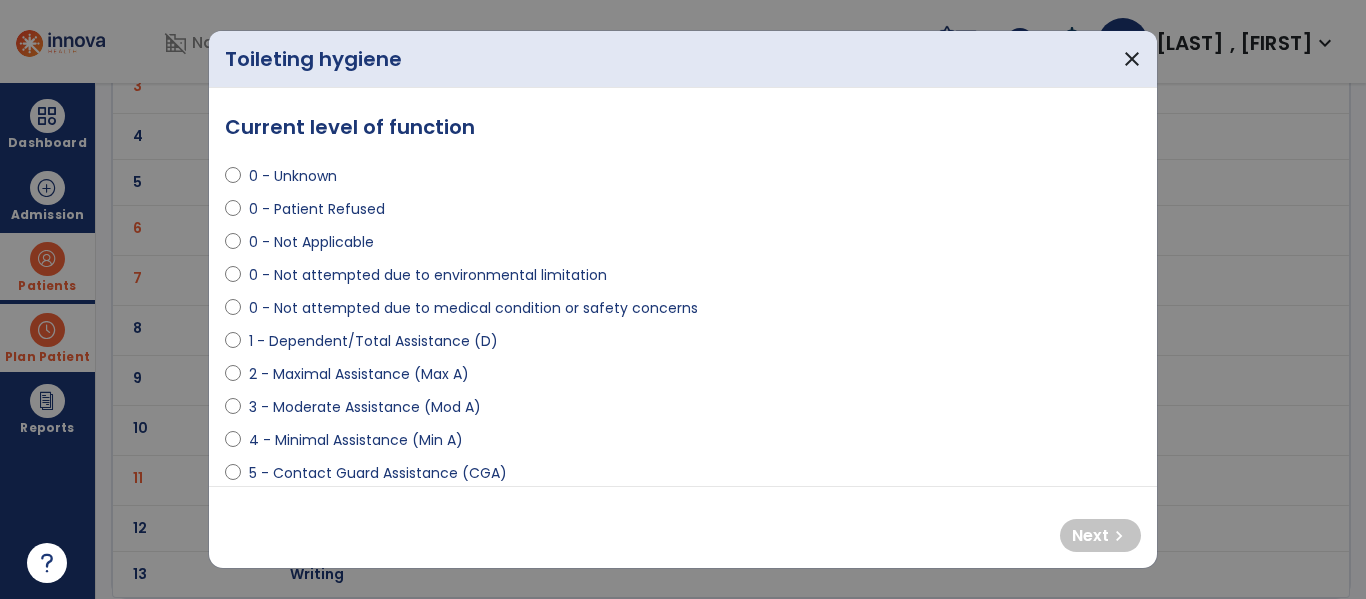 select on "**********" 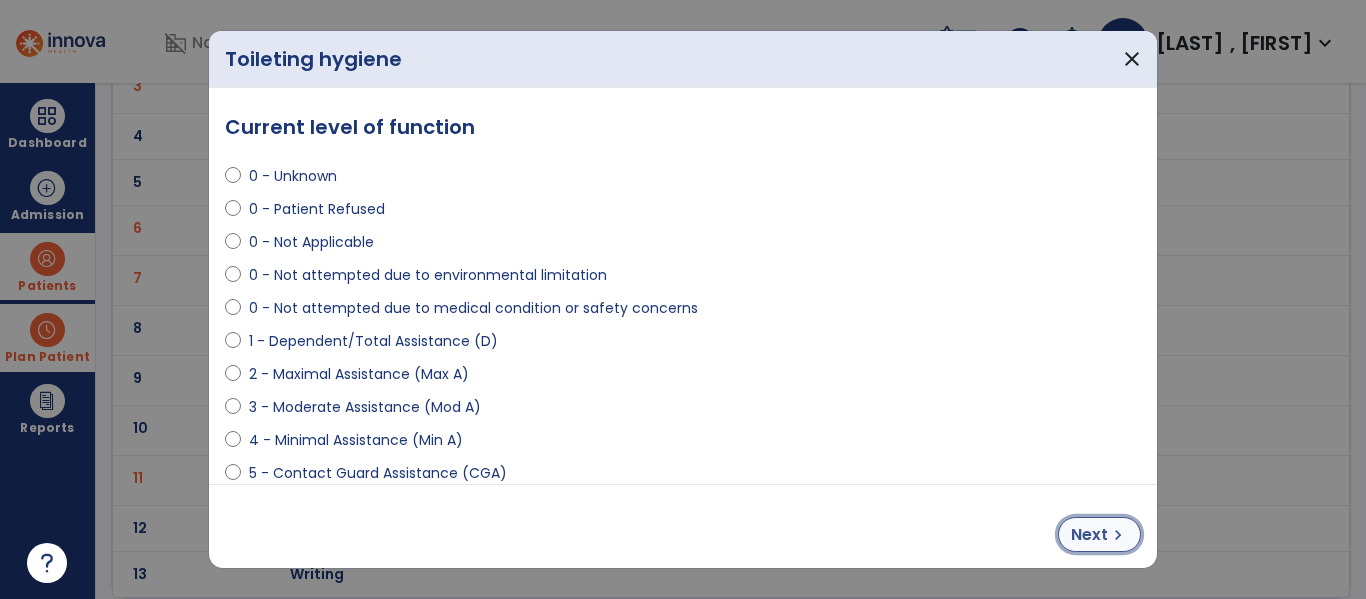 click on "chevron_right" at bounding box center [1118, 535] 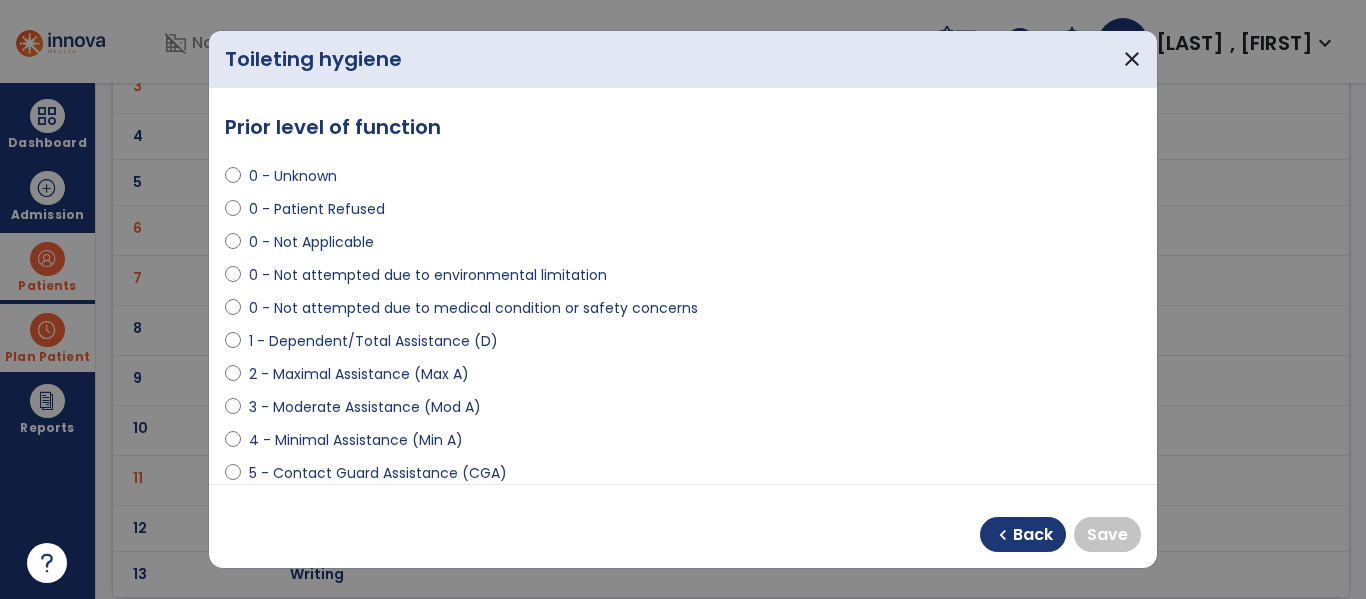 select on "**********" 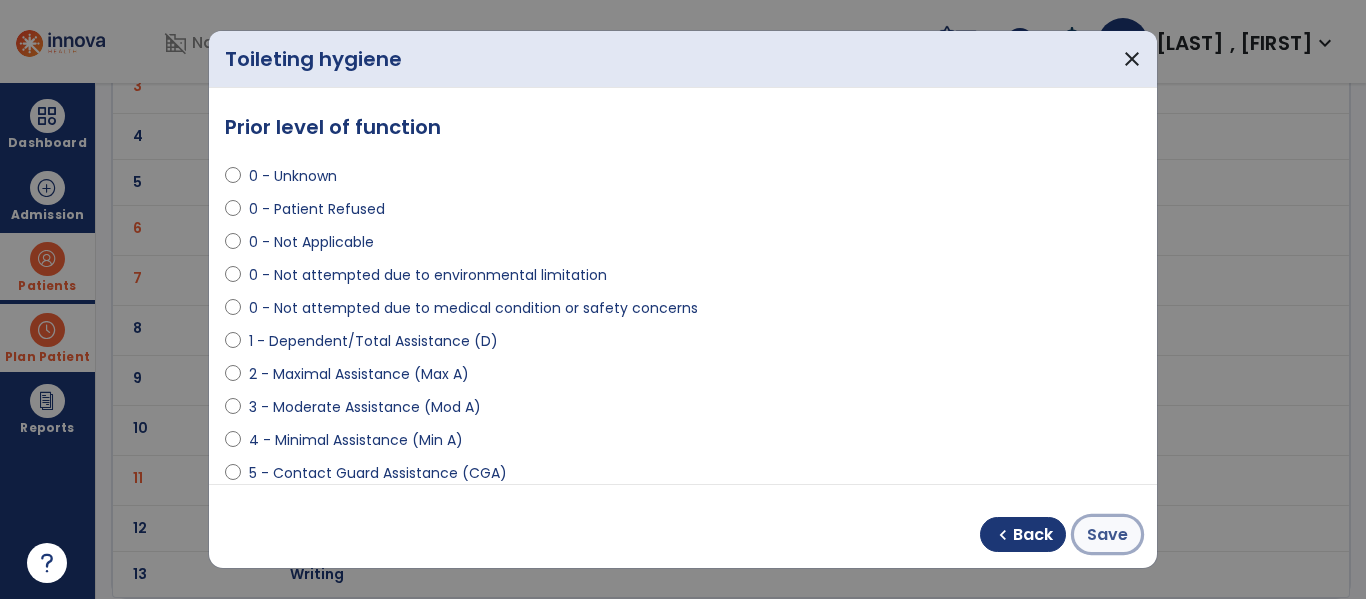 click on "Save" at bounding box center (1107, 535) 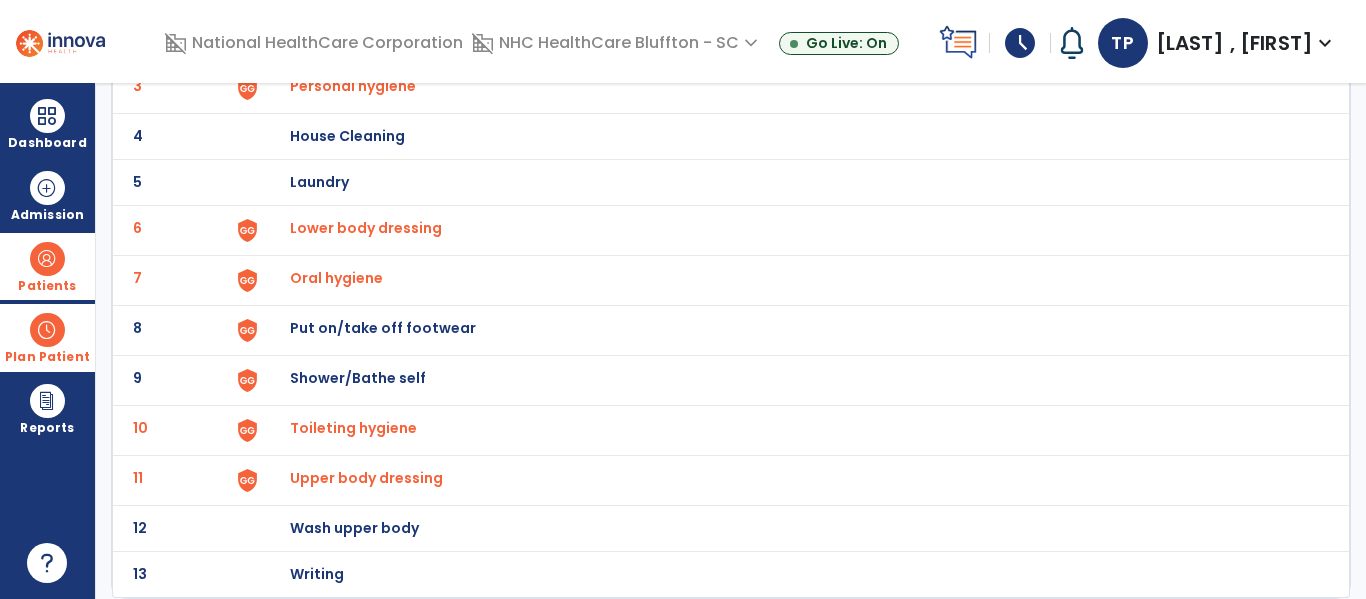 click on "Put on/take off footwear" at bounding box center [403, -10] 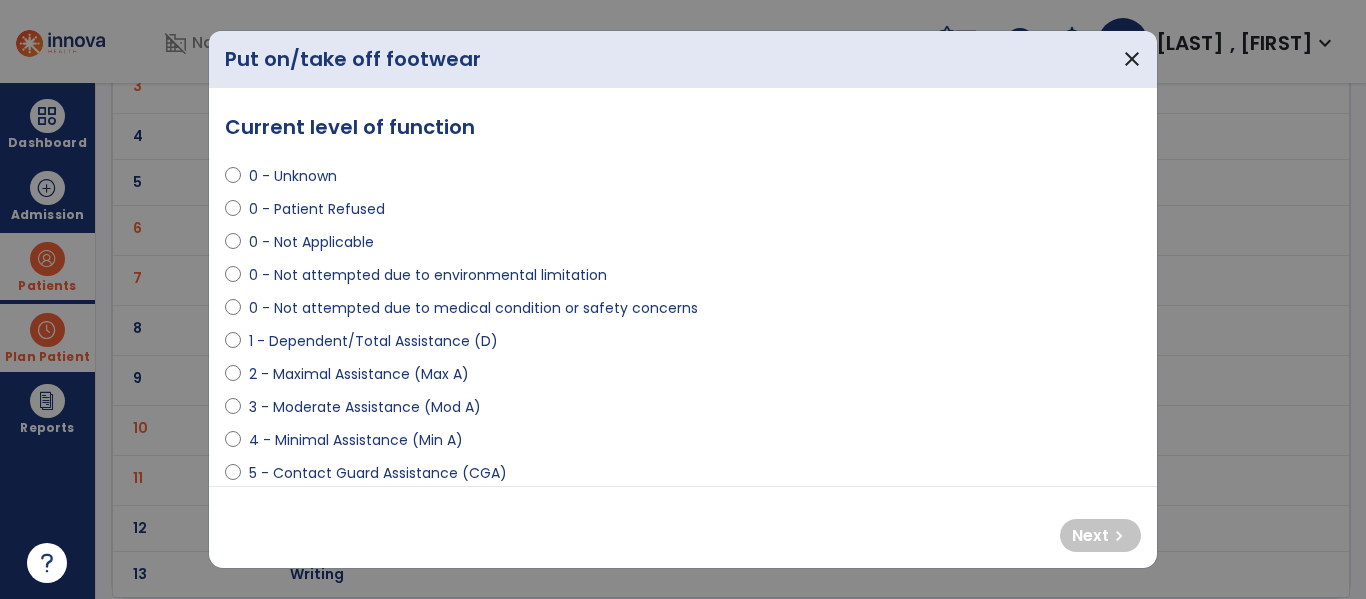 select on "**********" 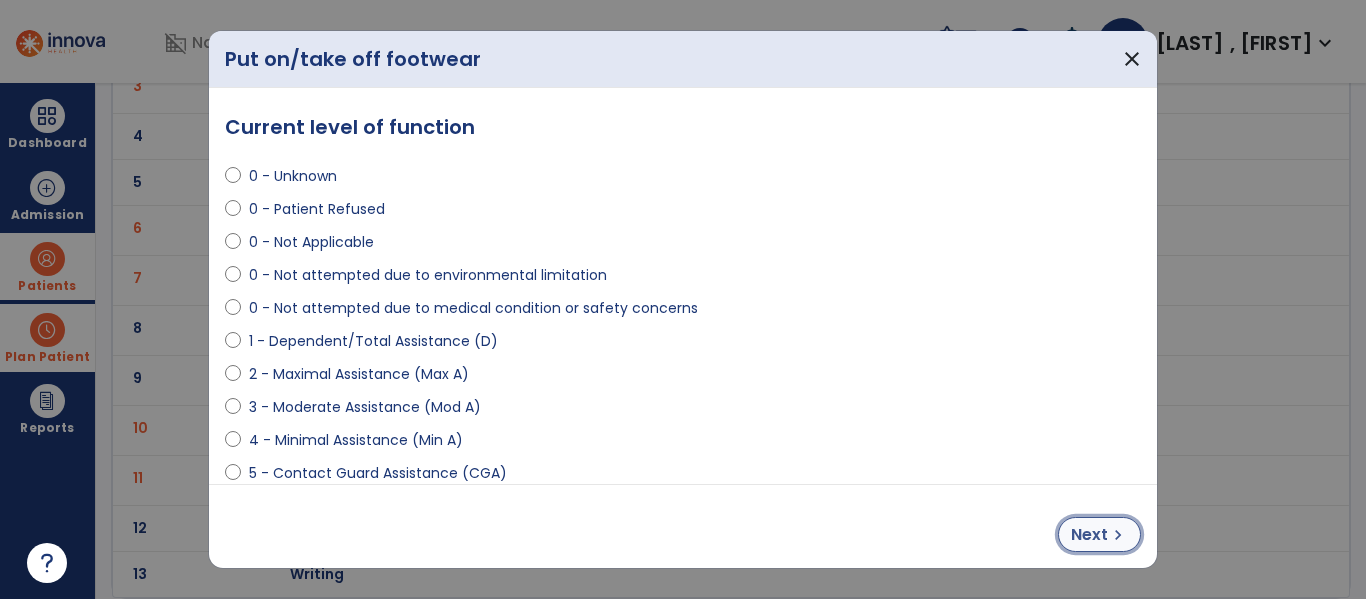 click on "chevron_right" at bounding box center (1118, 535) 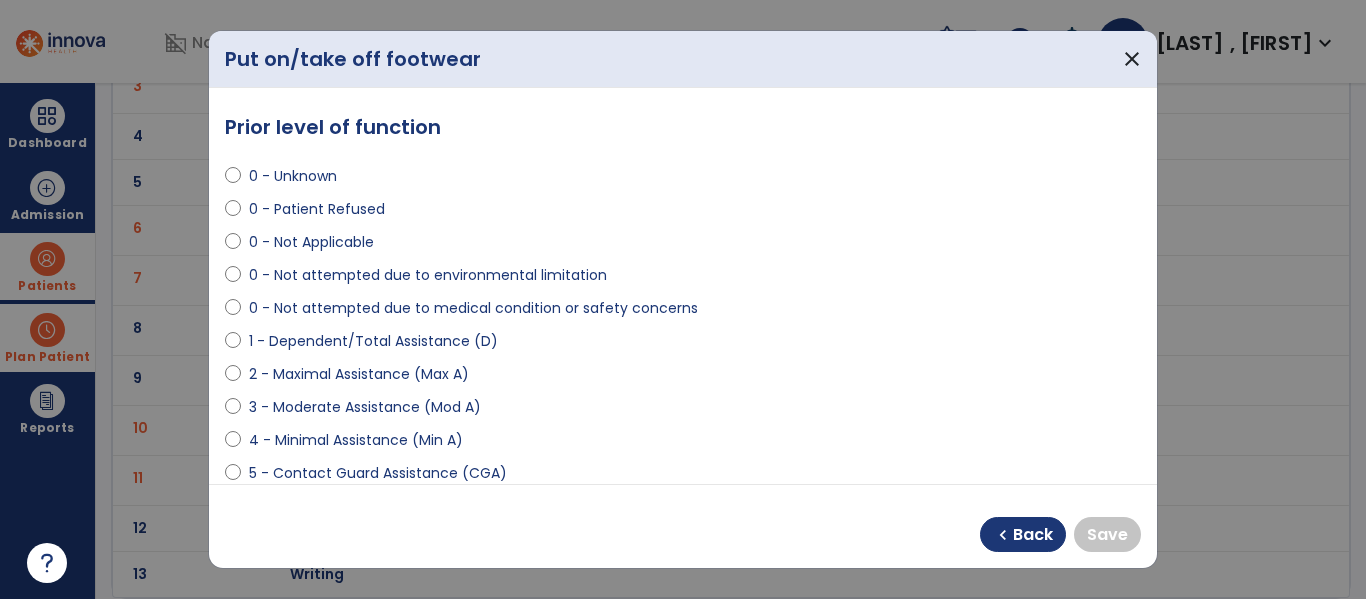 select on "**********" 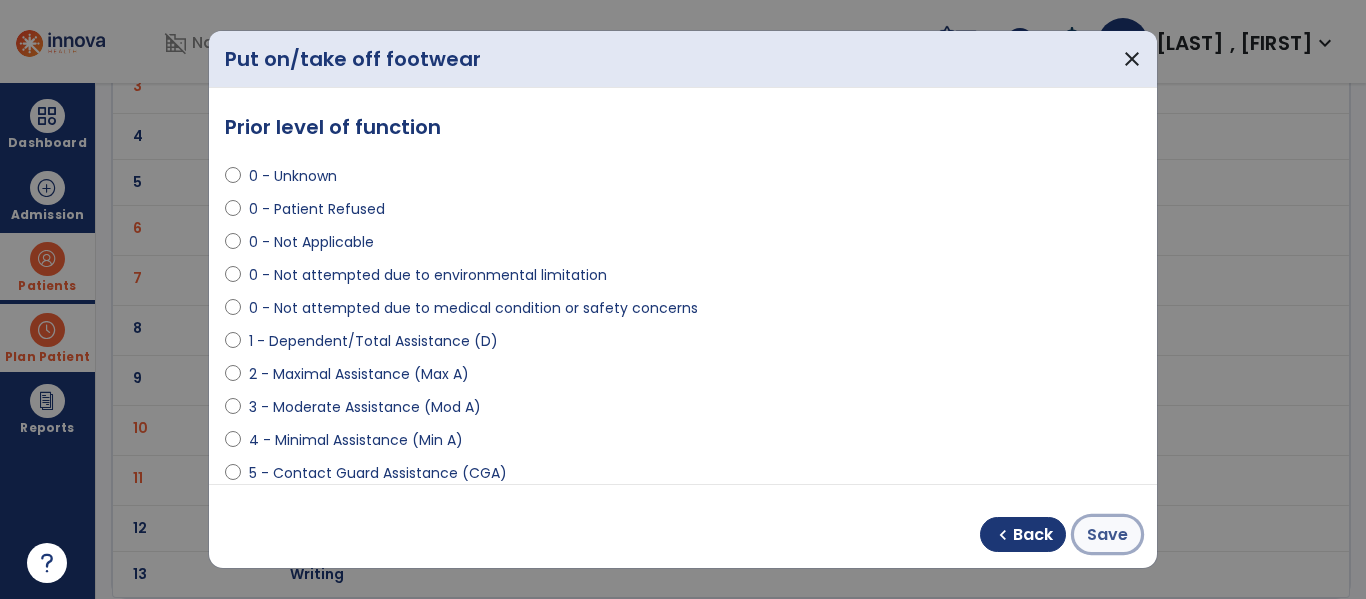 click on "Save" at bounding box center (1107, 534) 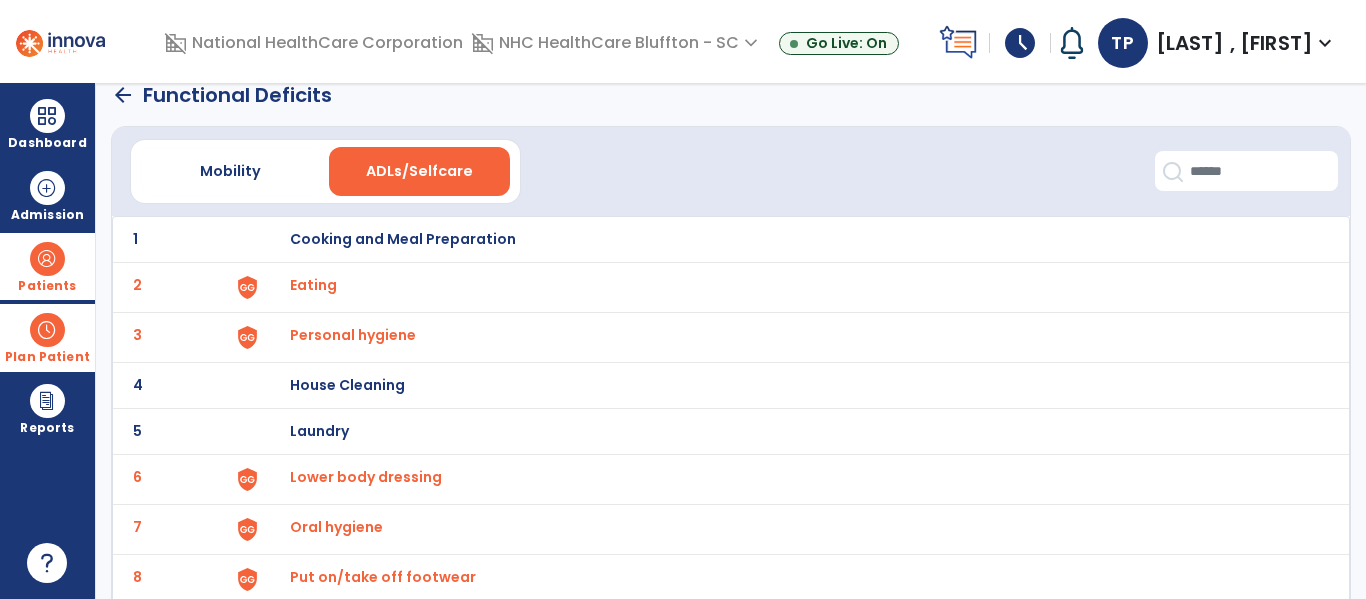 scroll, scrollTop: 0, scrollLeft: 0, axis: both 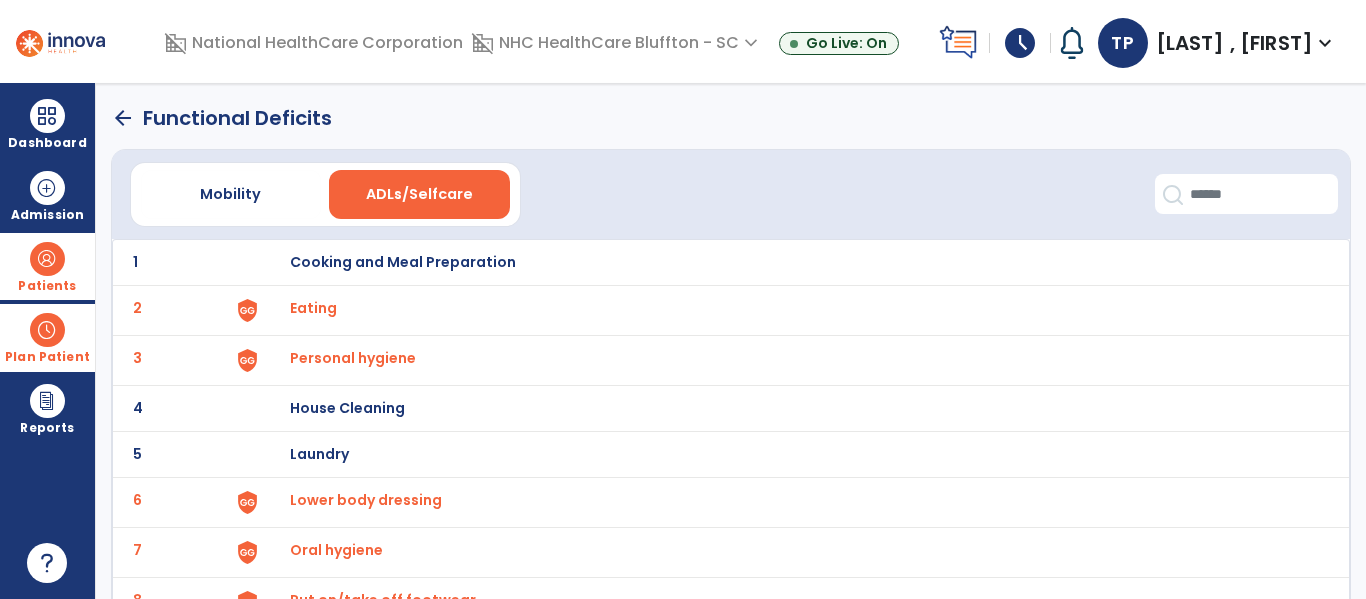 click on "arrow_back" 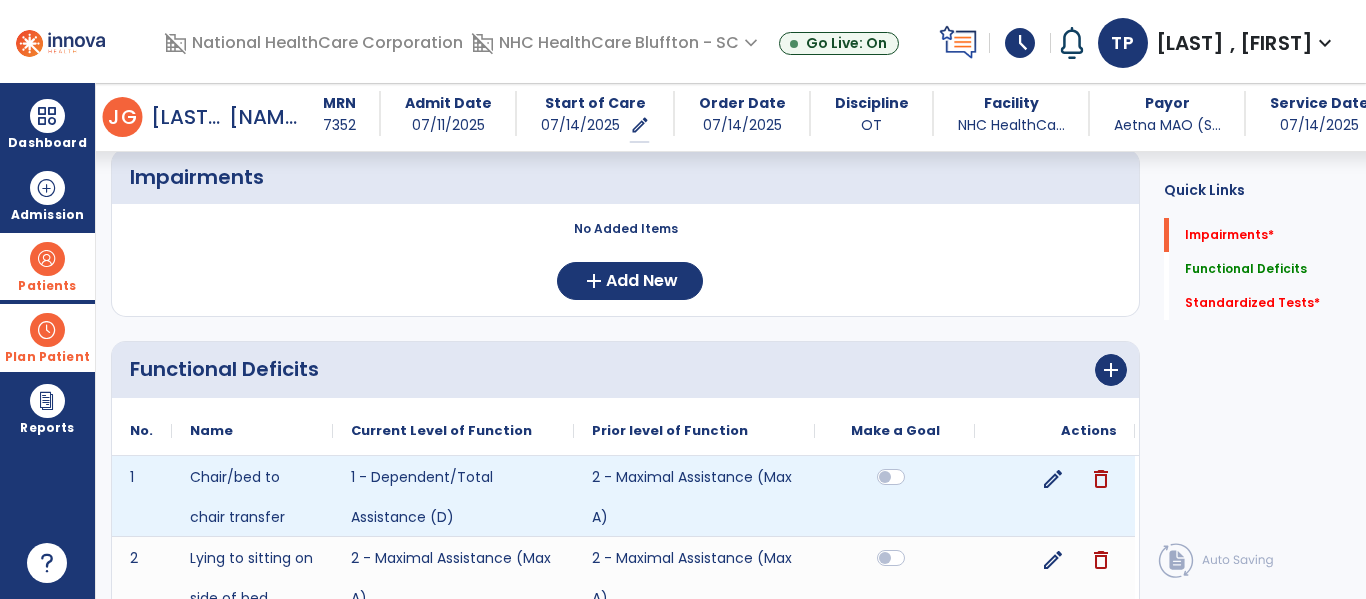 scroll, scrollTop: 0, scrollLeft: 0, axis: both 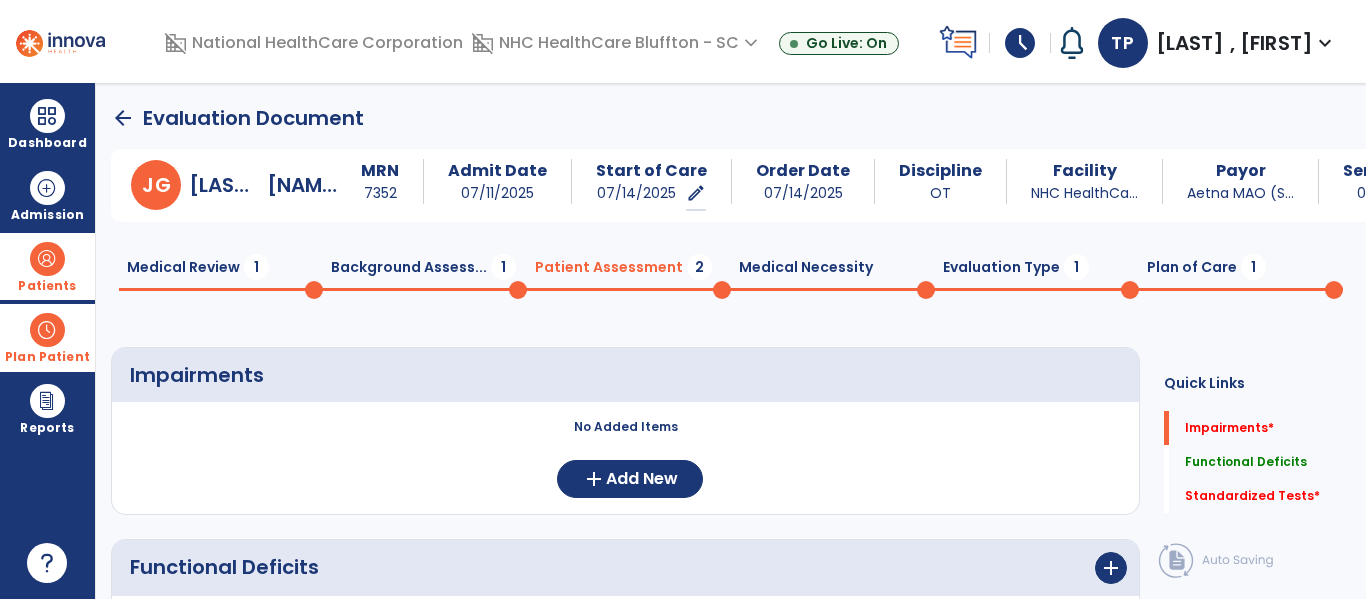 click at bounding box center (47, 259) 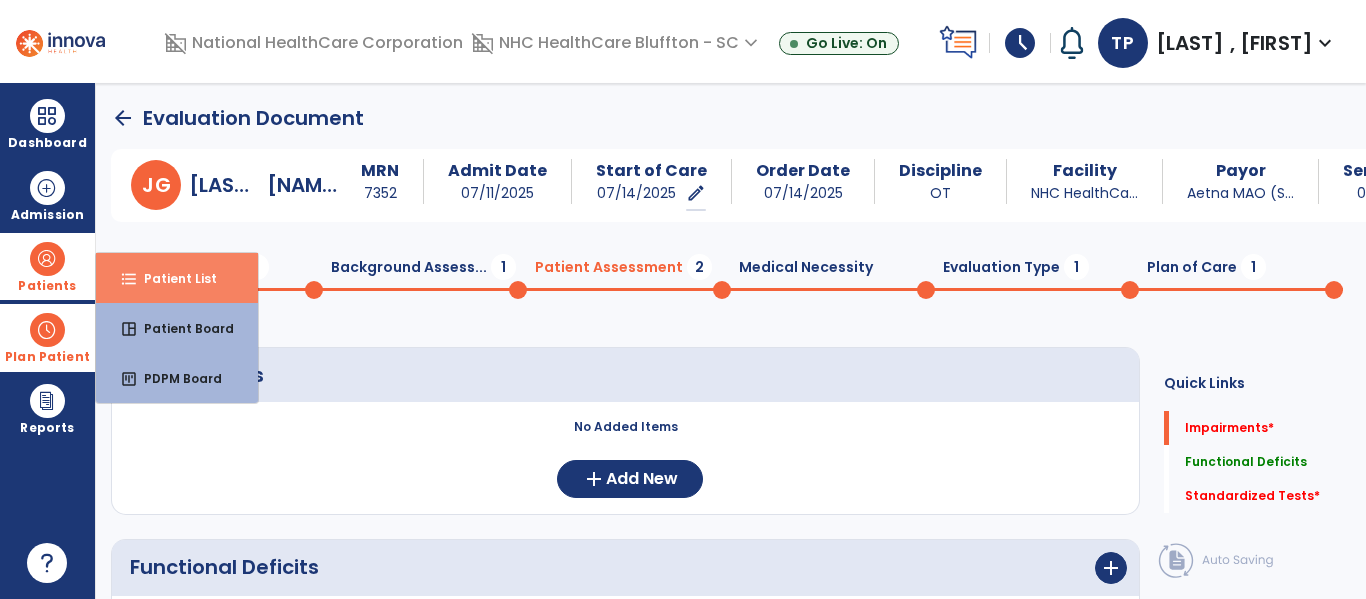 click on "format_list_bulleted  Patient List" at bounding box center [177, 278] 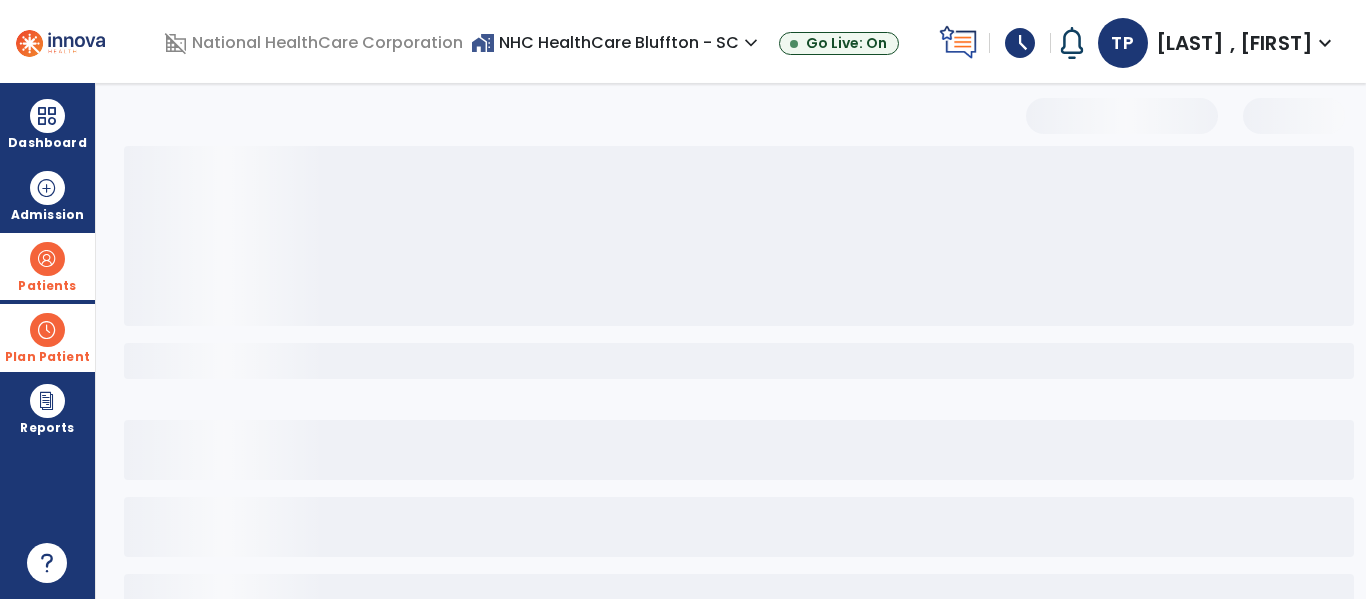 select on "***" 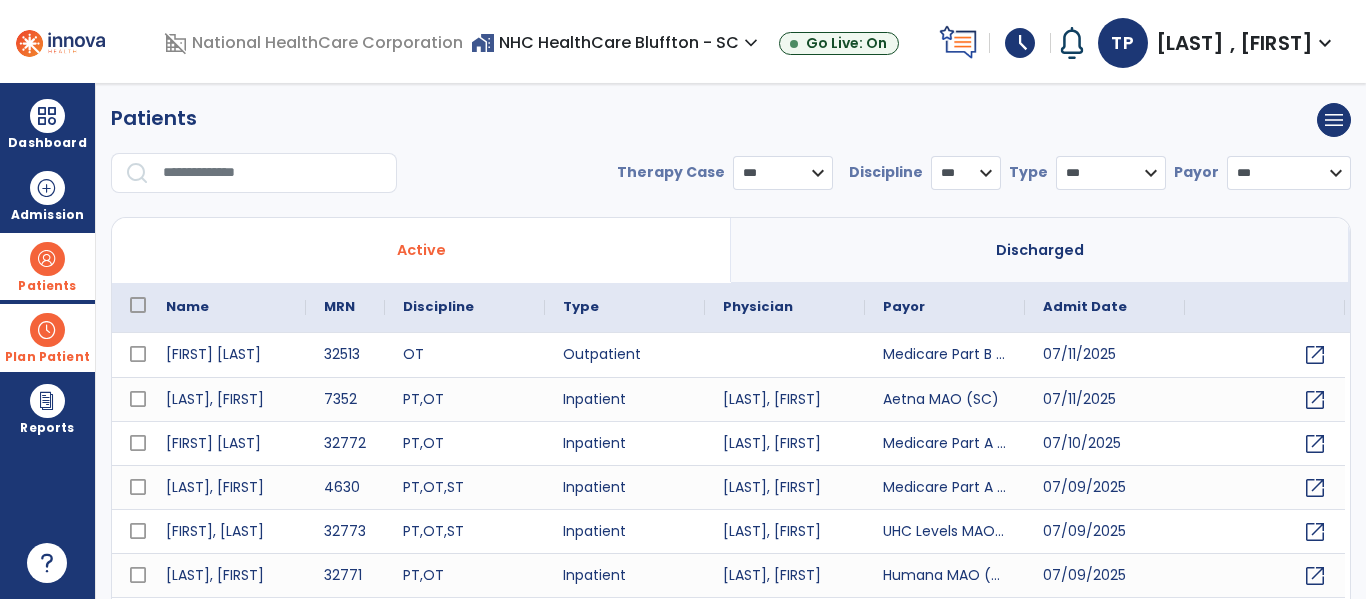click at bounding box center [273, 173] 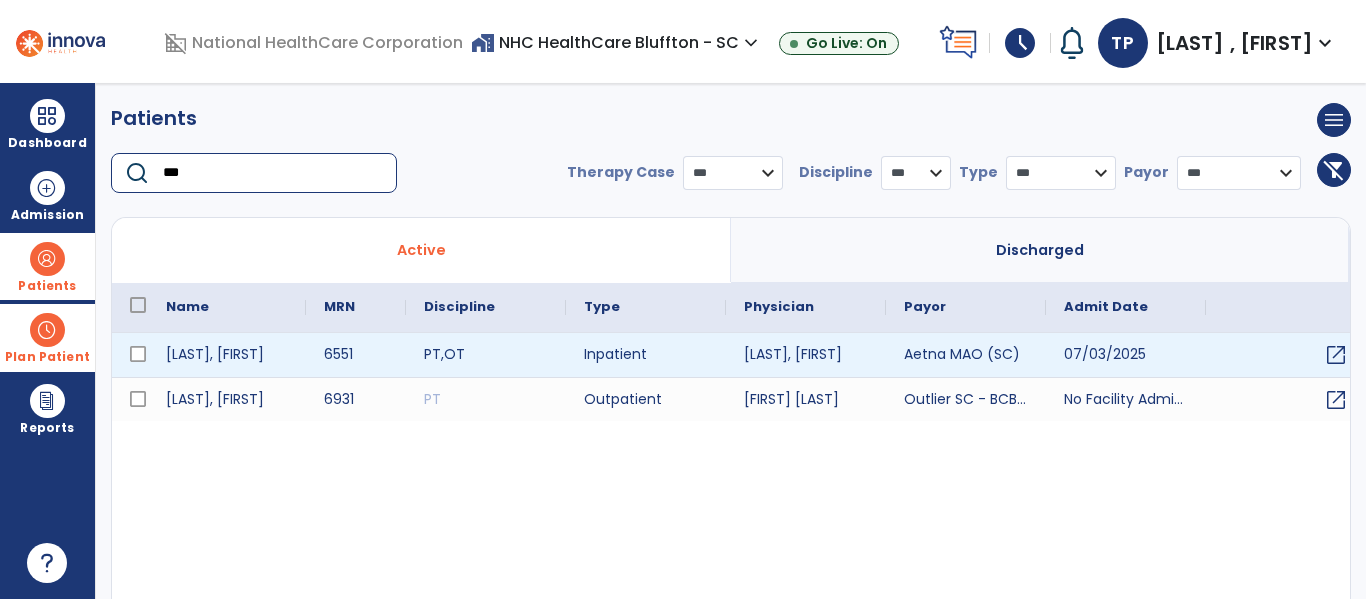 type on "***" 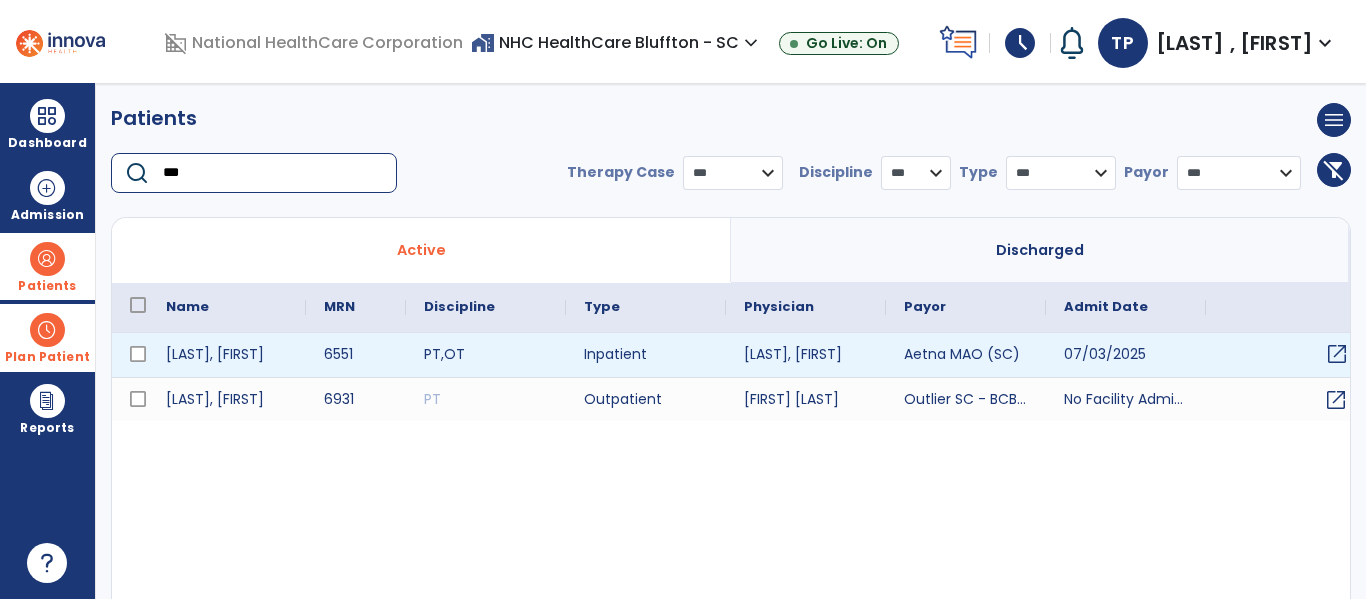 click on "open_in_new" at bounding box center (1337, 354) 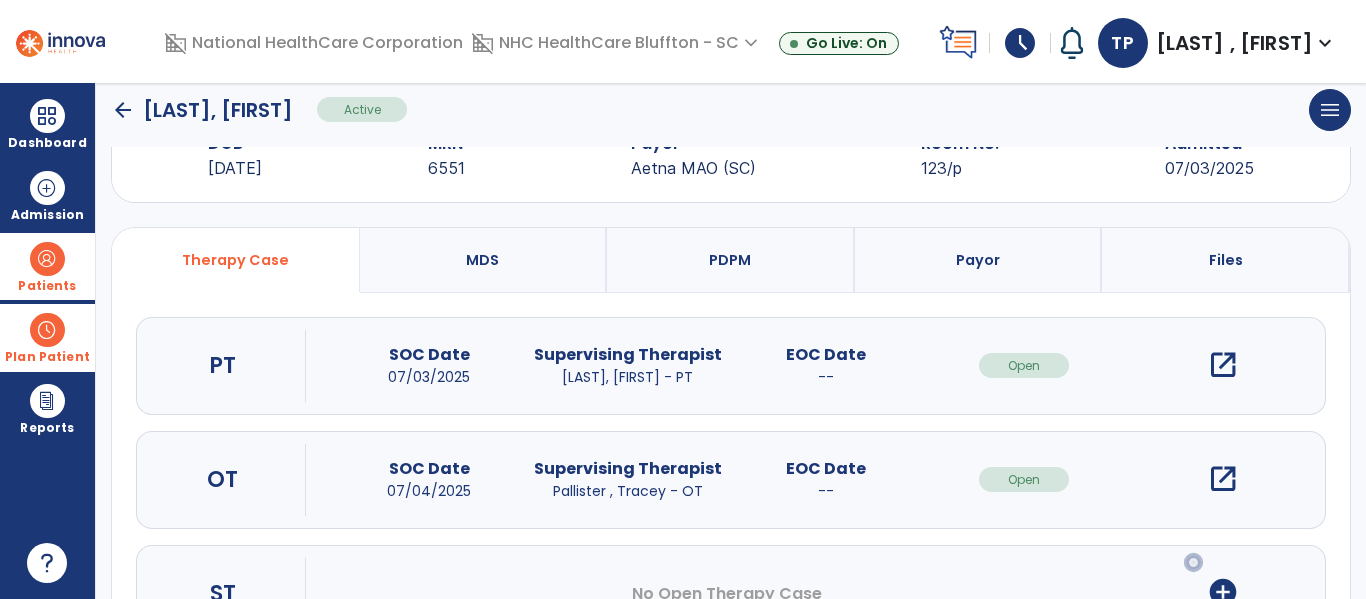 scroll, scrollTop: 100, scrollLeft: 0, axis: vertical 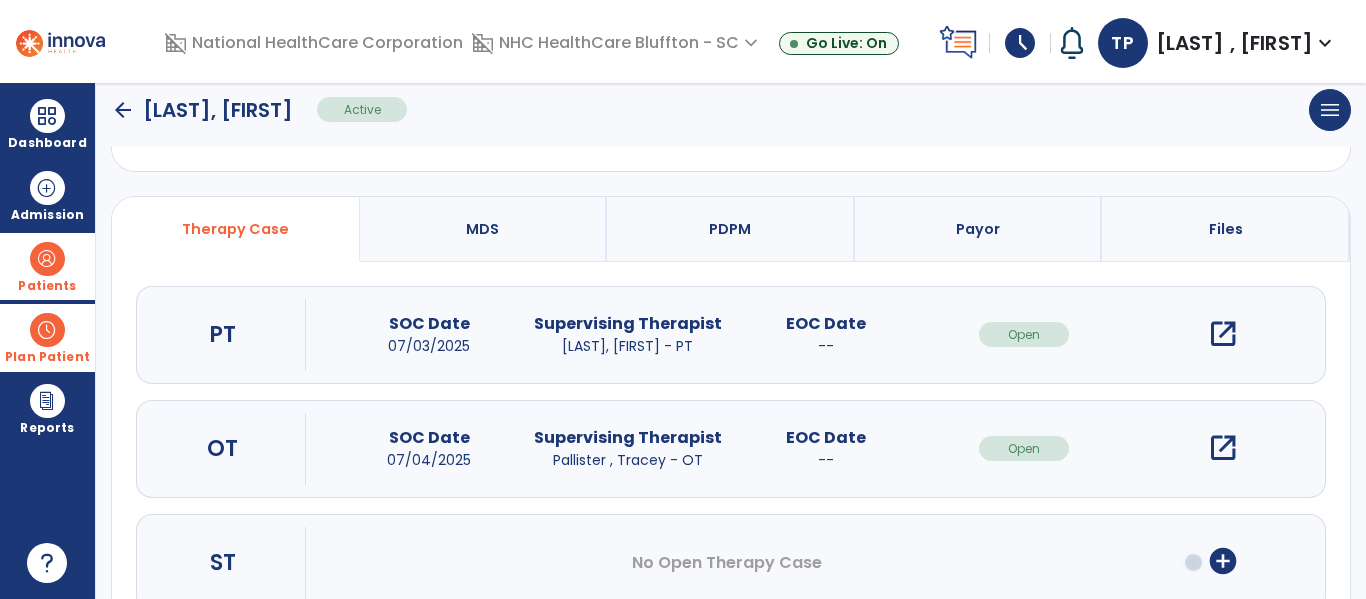 click on "open_in_new" at bounding box center [1223, 448] 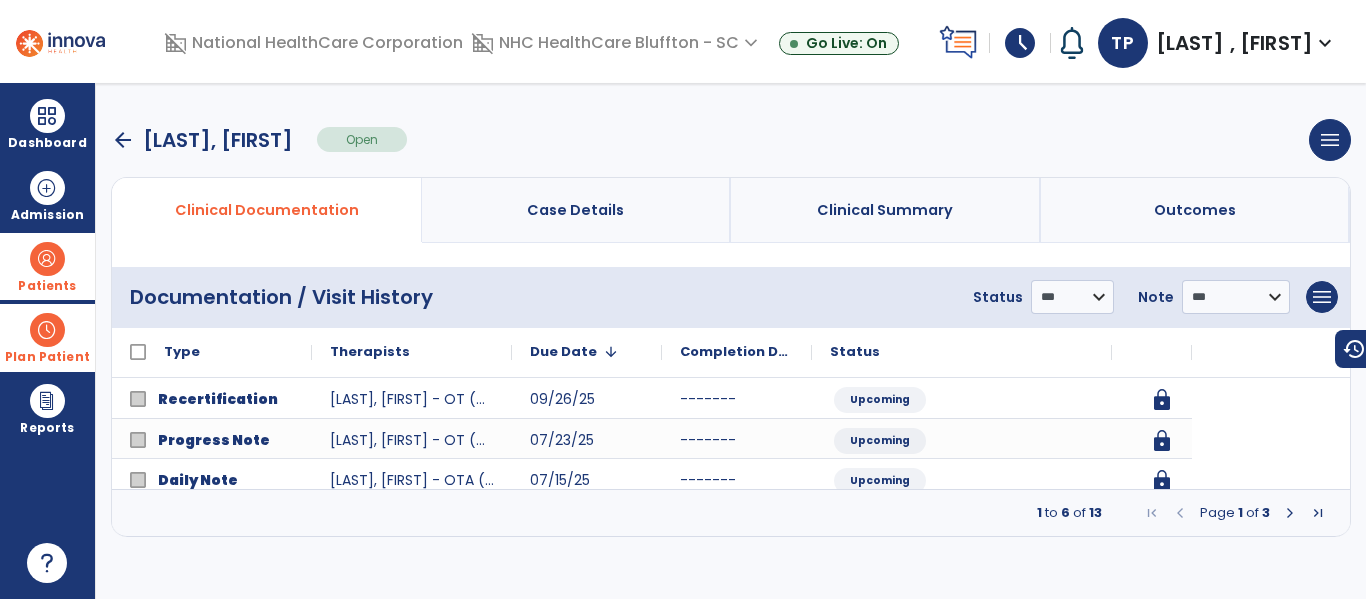 scroll, scrollTop: 0, scrollLeft: 0, axis: both 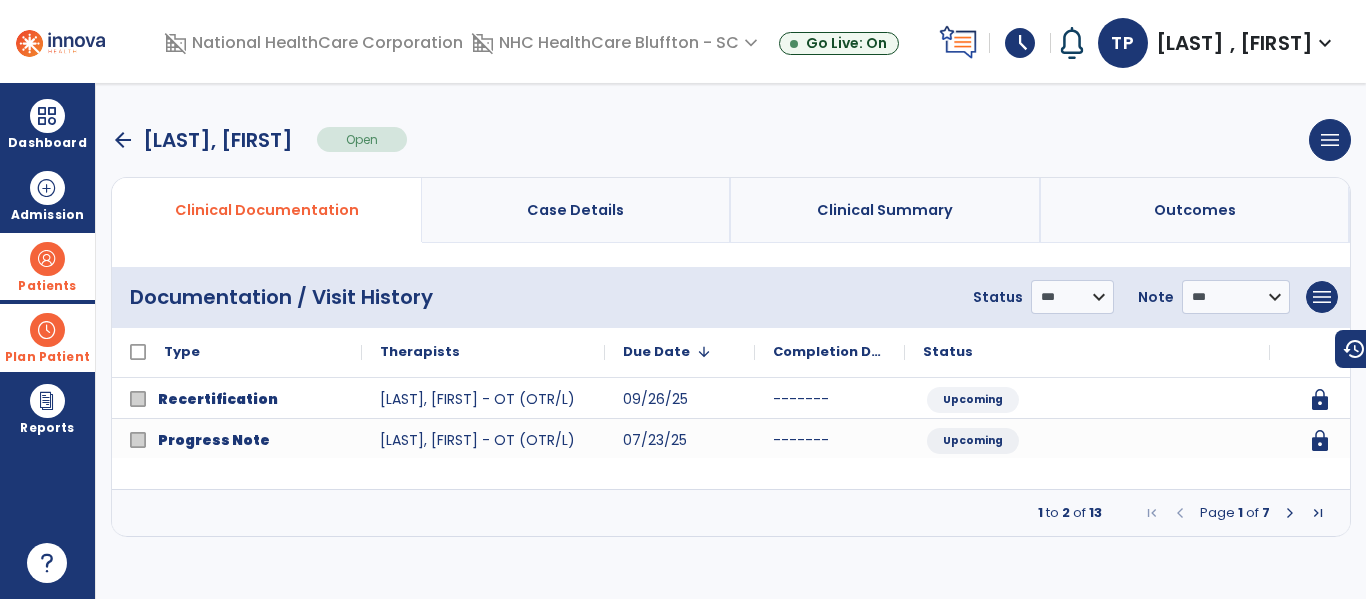 click at bounding box center (1290, 513) 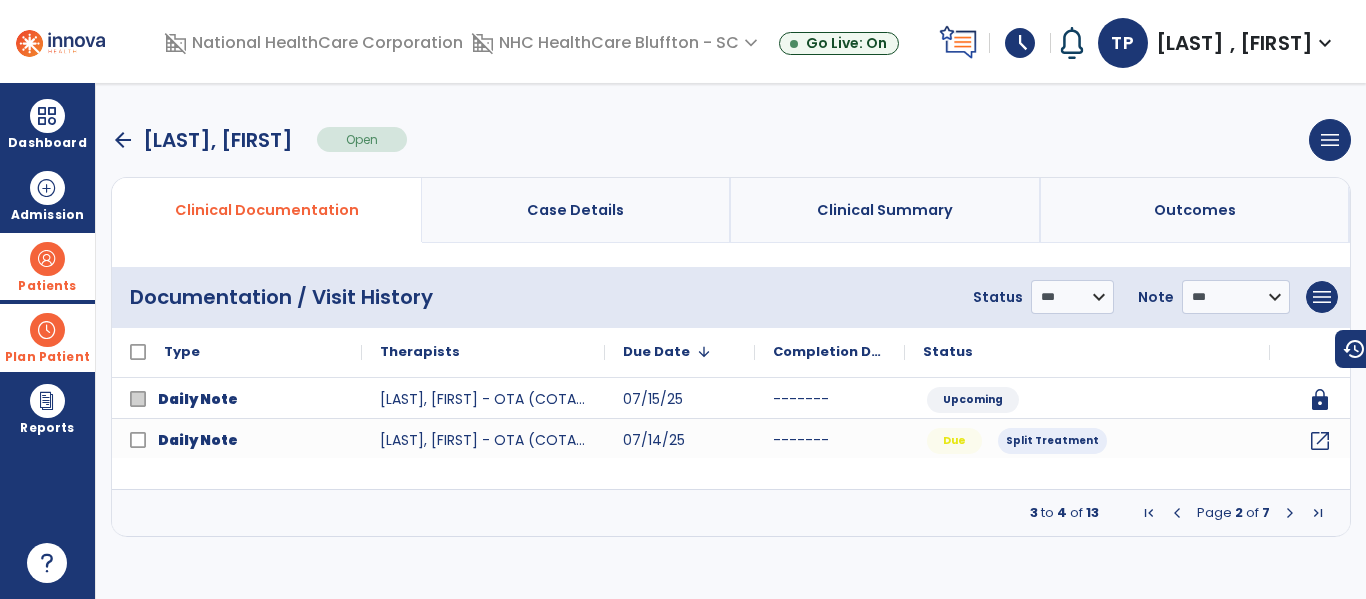 click at bounding box center [1290, 513] 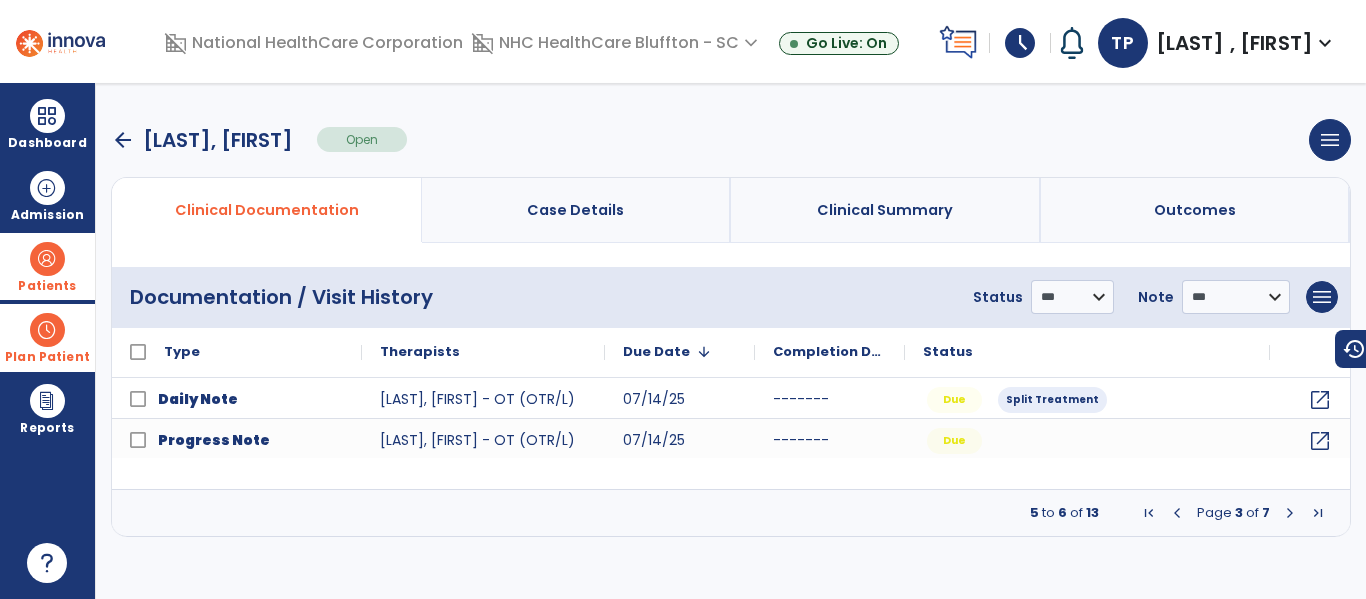 click at bounding box center [1290, 513] 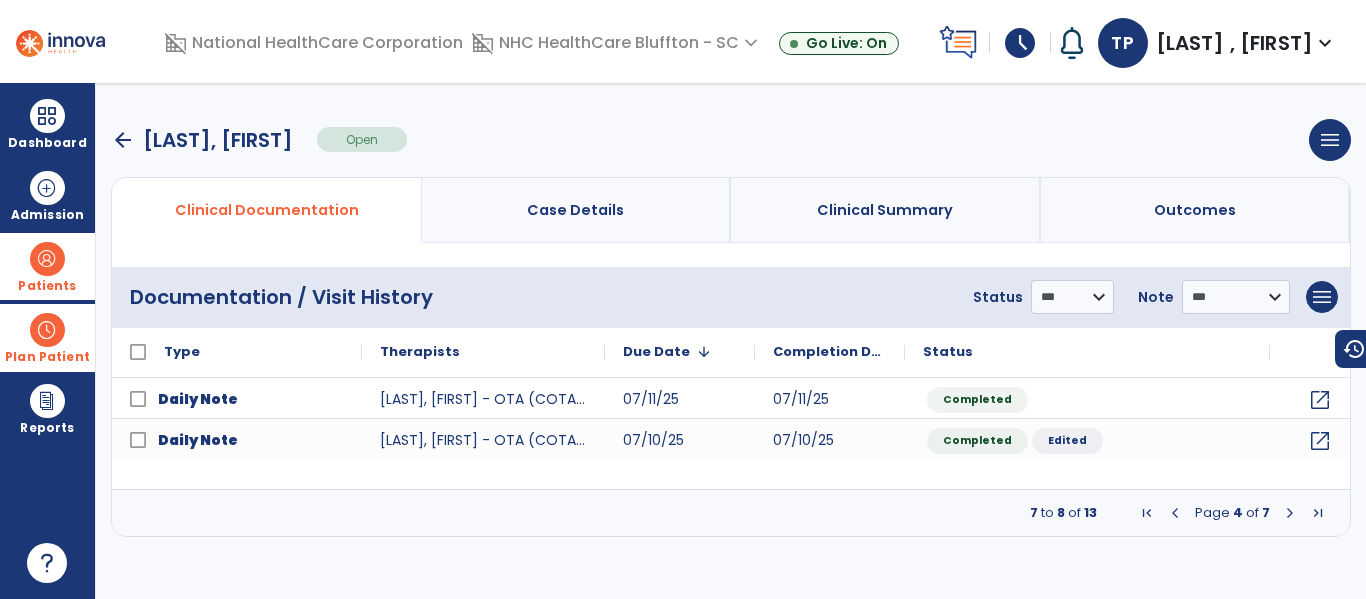 click at bounding box center (1290, 513) 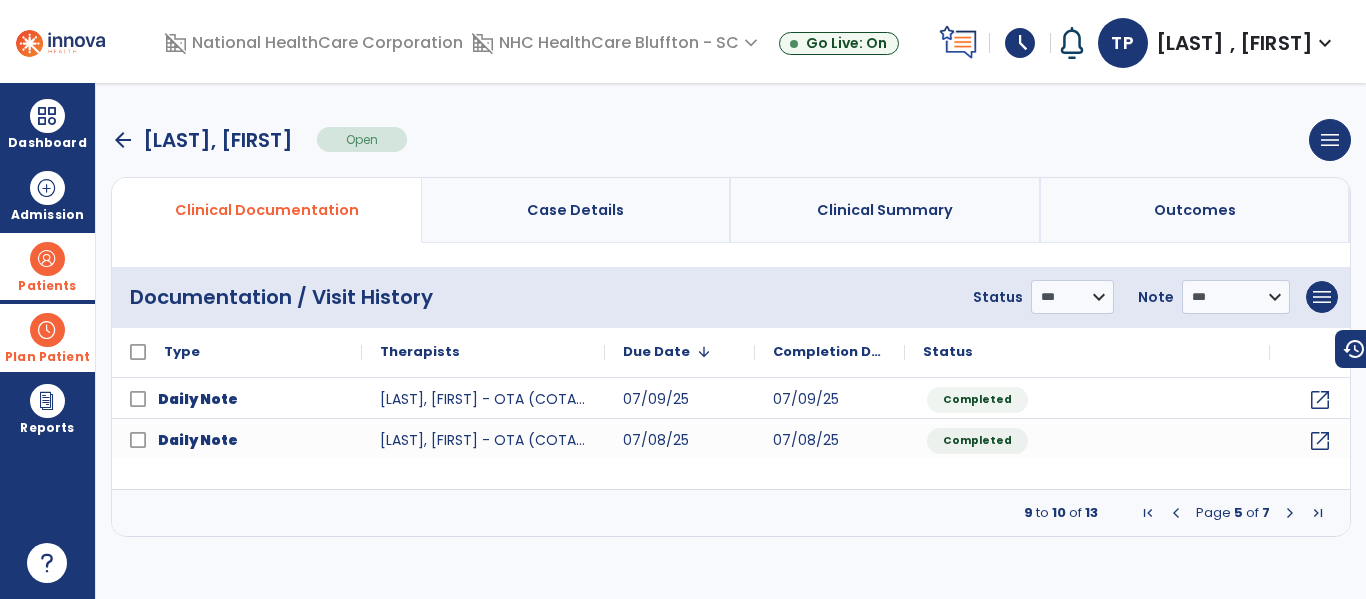 click at bounding box center (1290, 513) 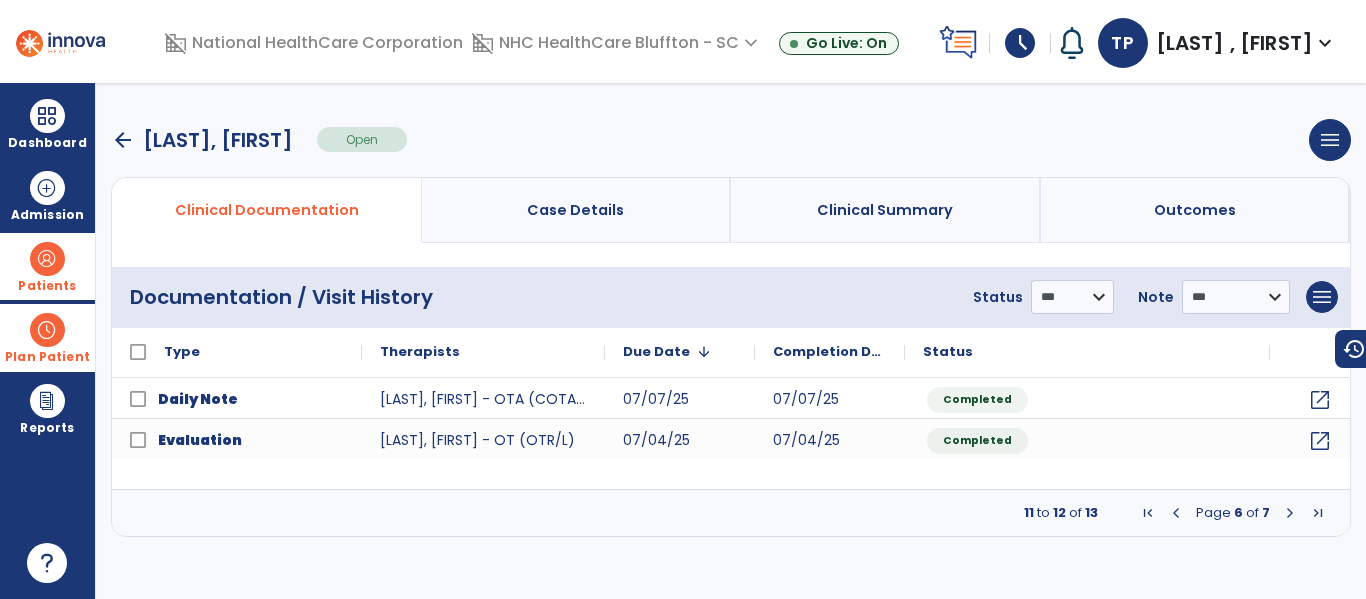 click at bounding box center [1290, 513] 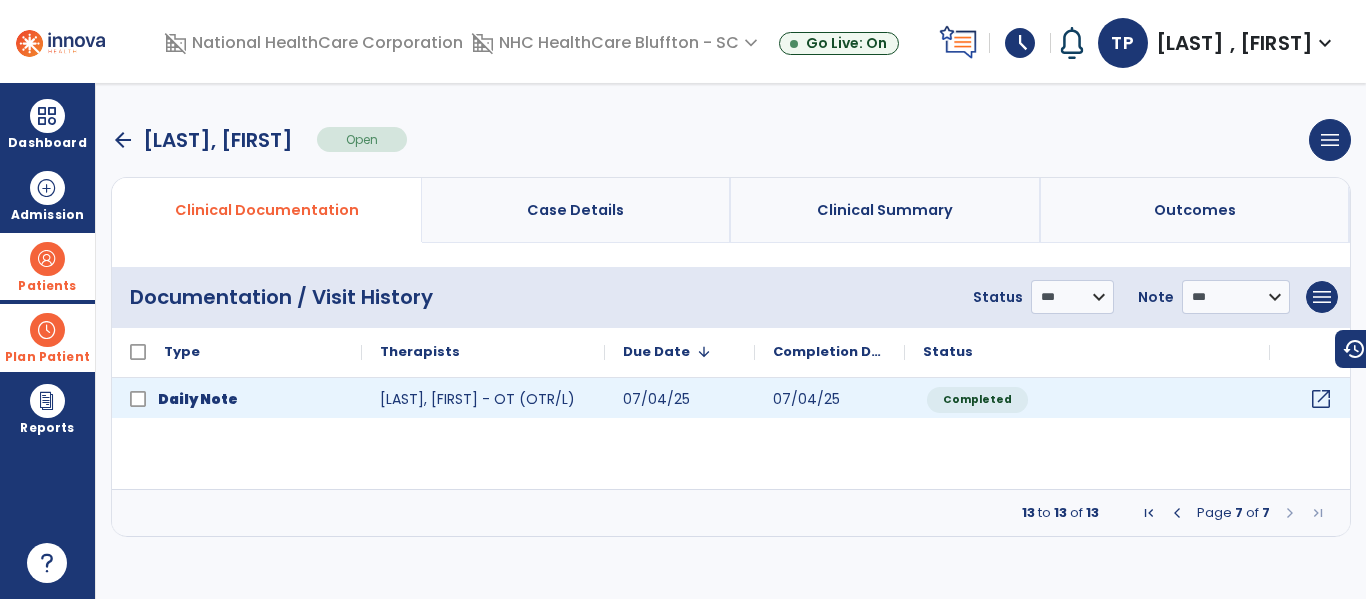 click on "open_in_new" 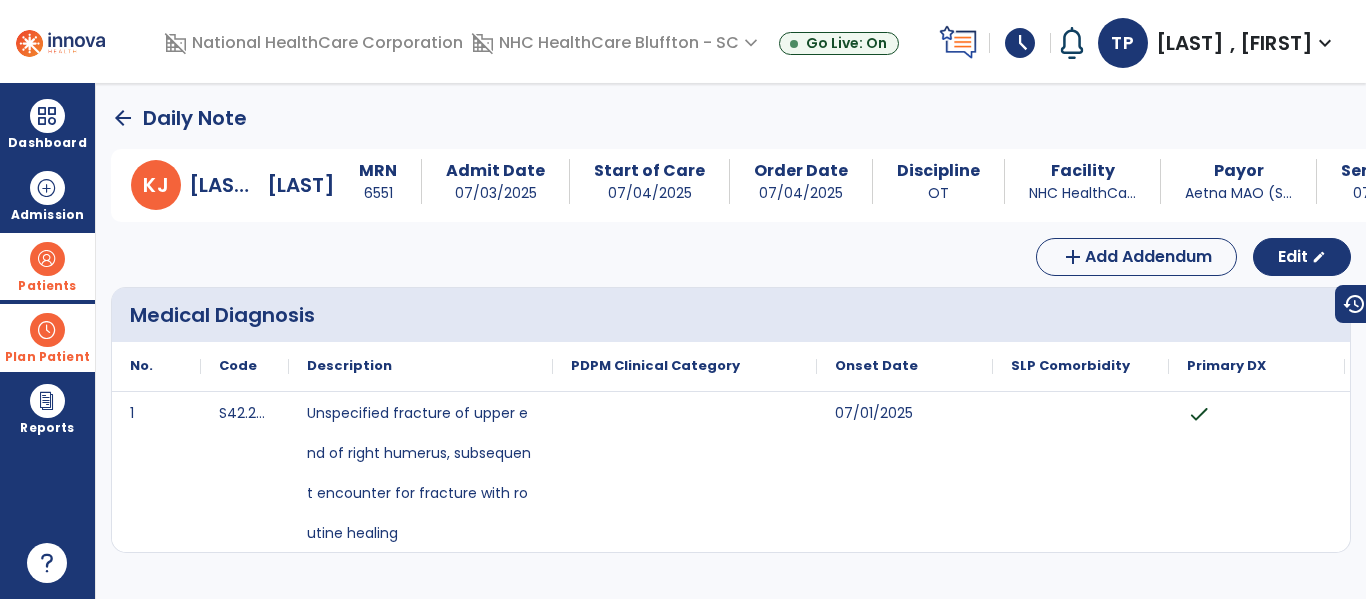 click on "arrow_back" 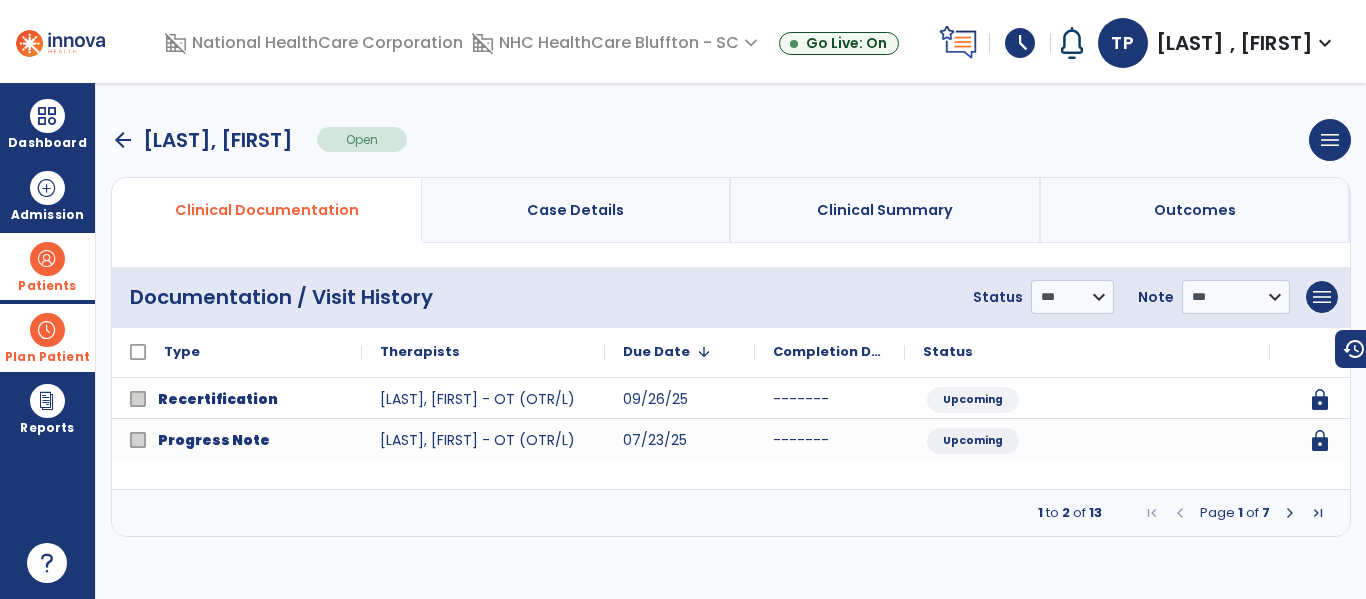 click at bounding box center (1290, 513) 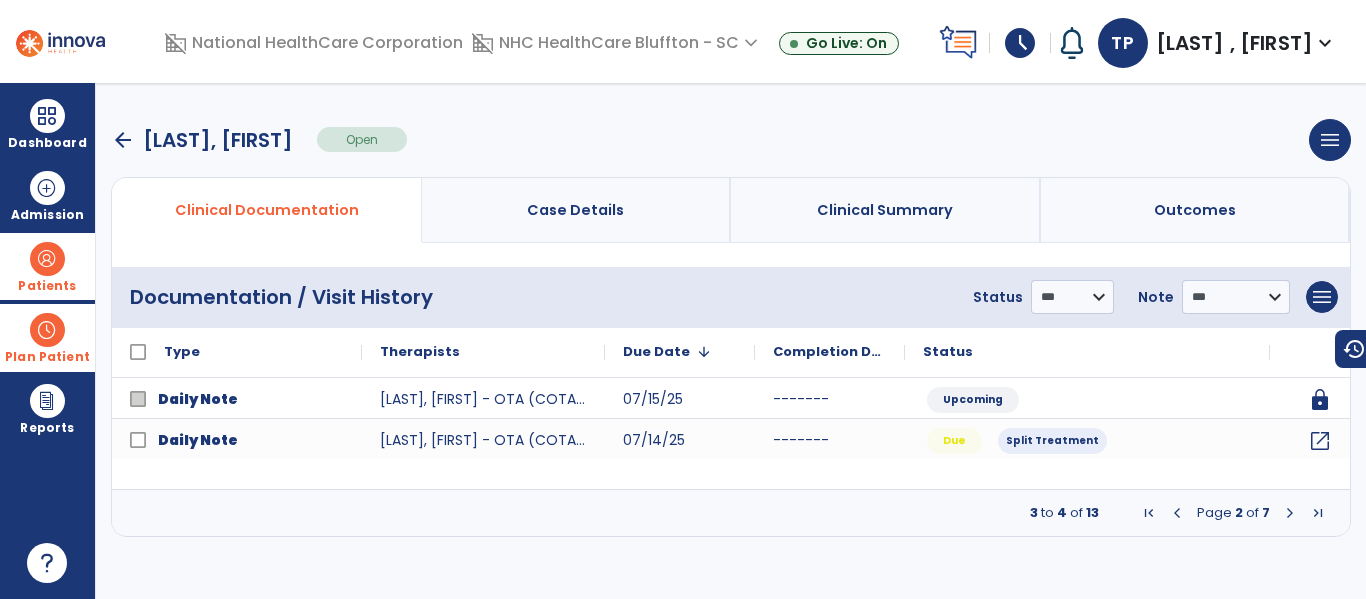 click at bounding box center [1290, 513] 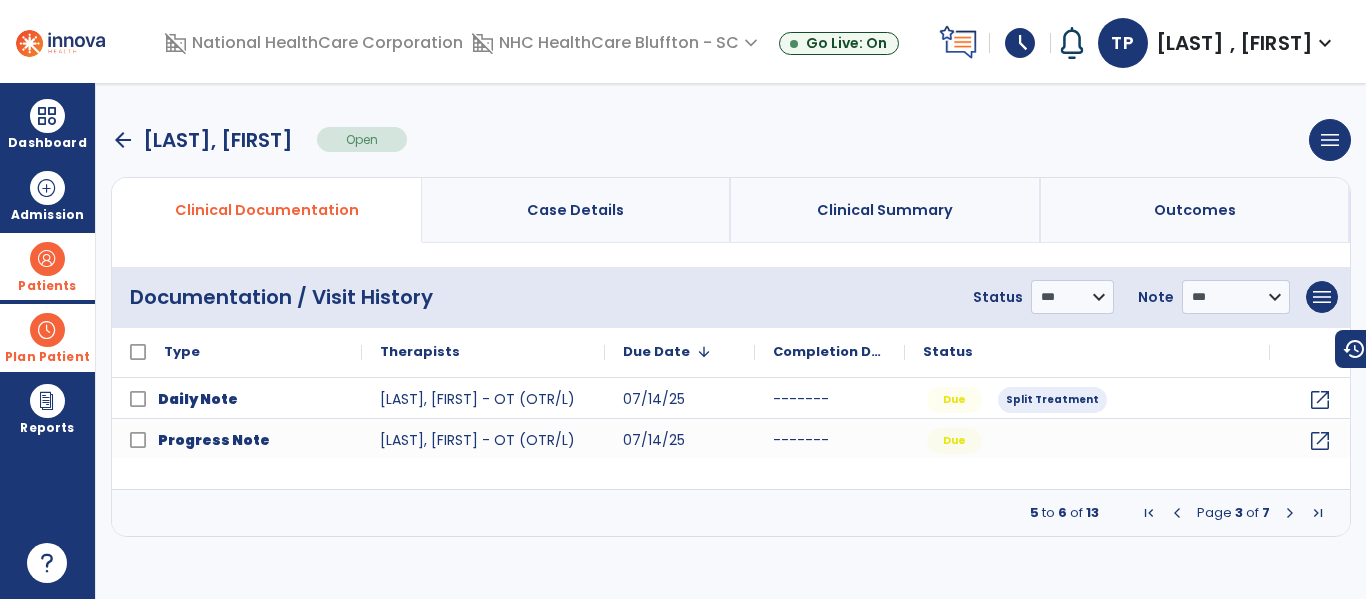 click at bounding box center [1290, 513] 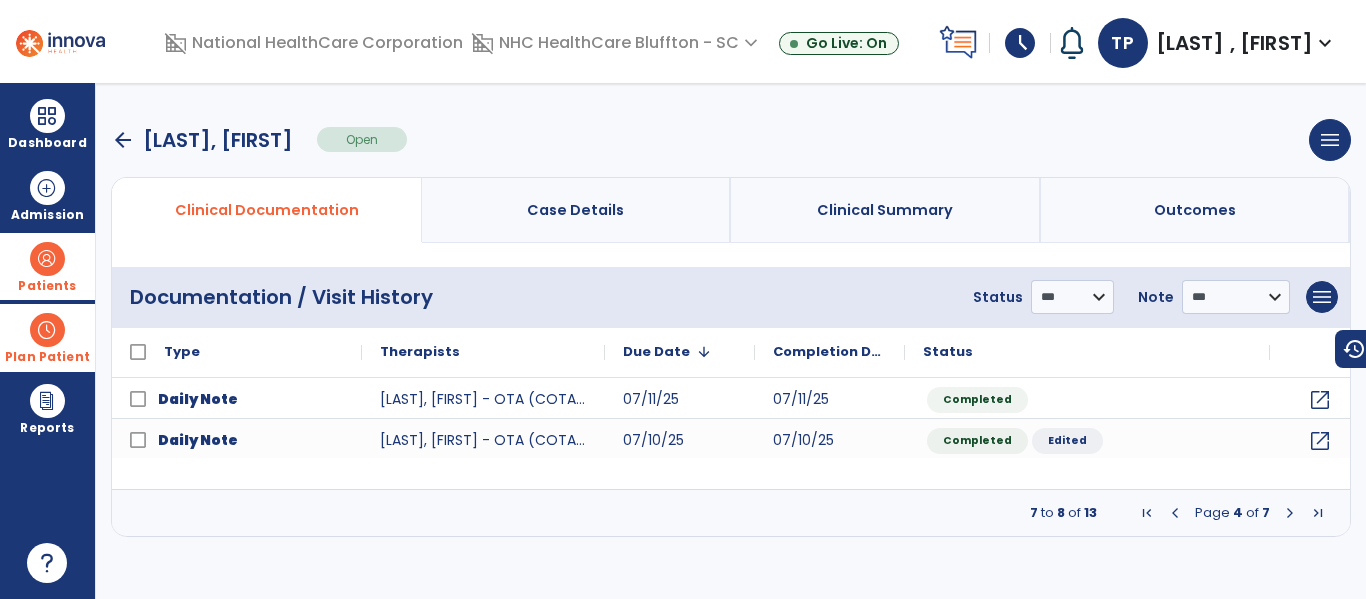 click at bounding box center (1290, 513) 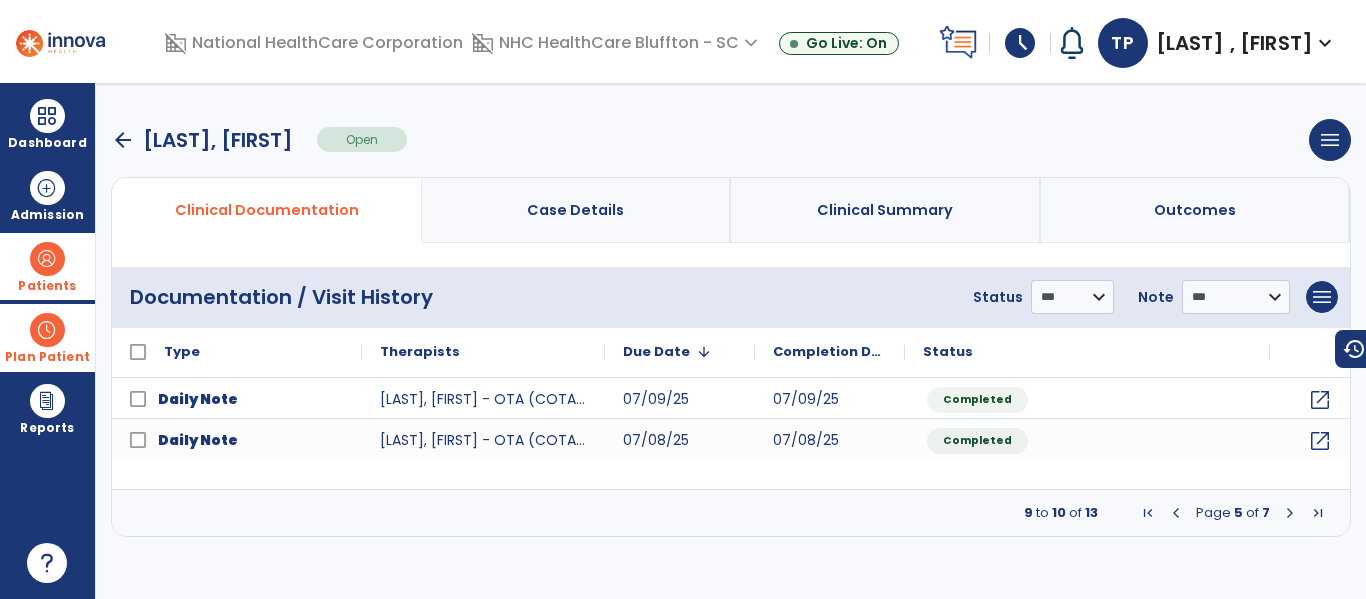 click at bounding box center [1290, 513] 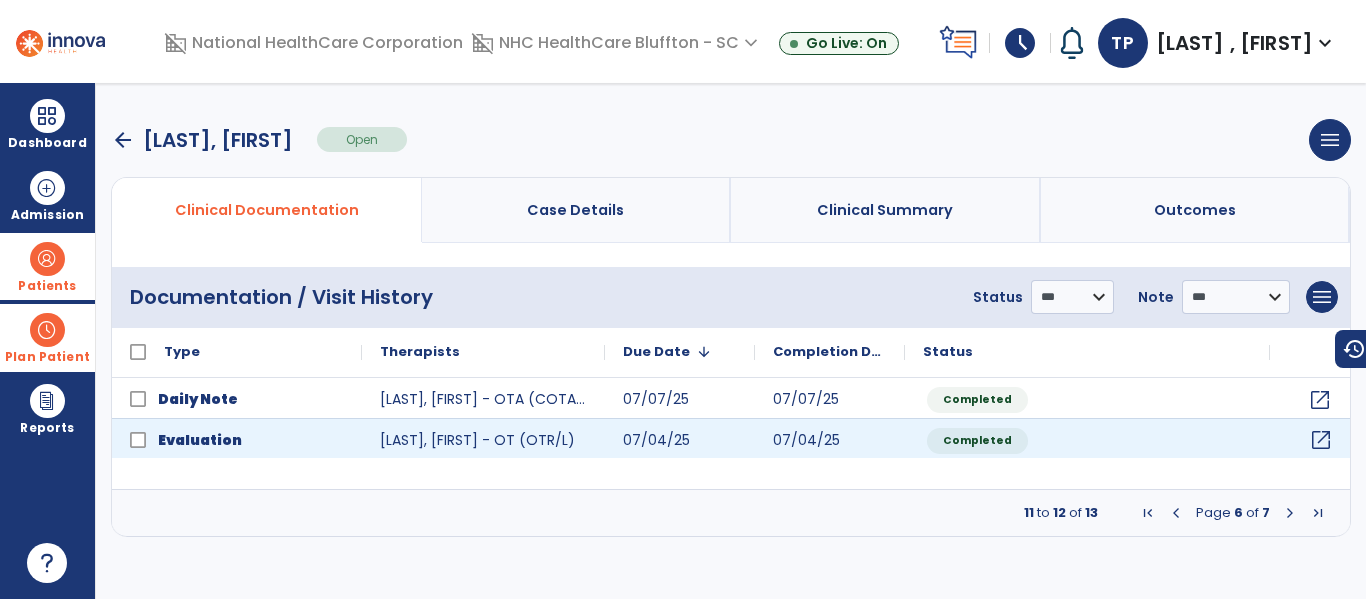 click on "open_in_new" 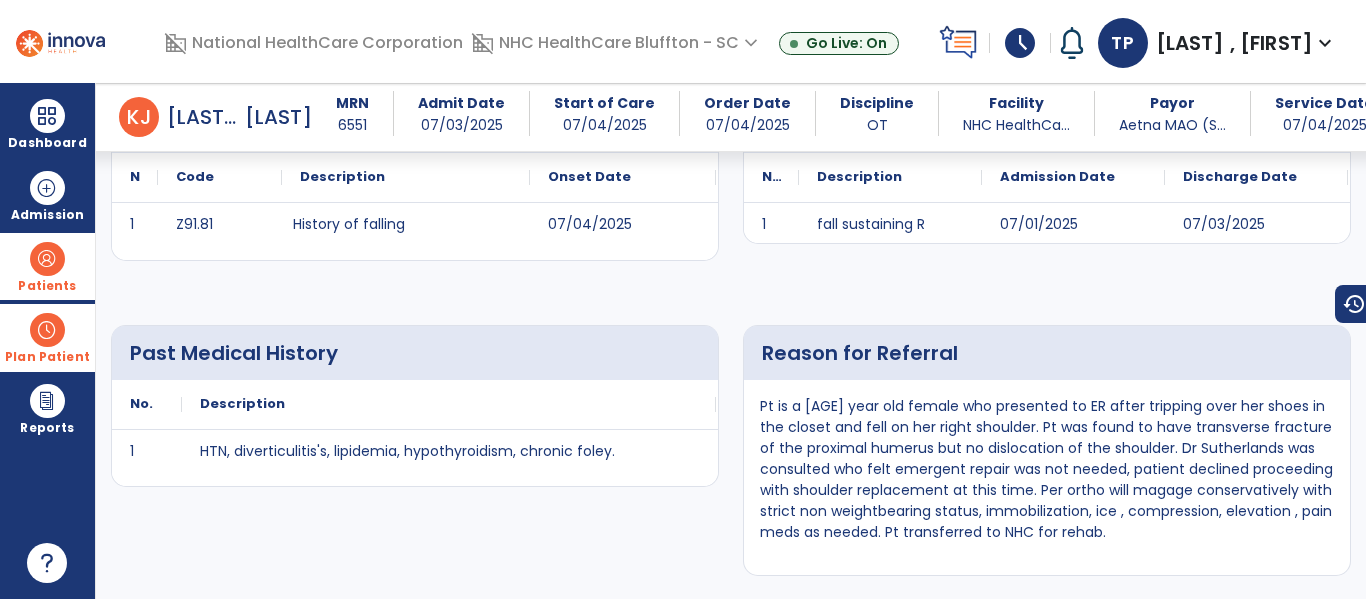 scroll, scrollTop: 0, scrollLeft: 0, axis: both 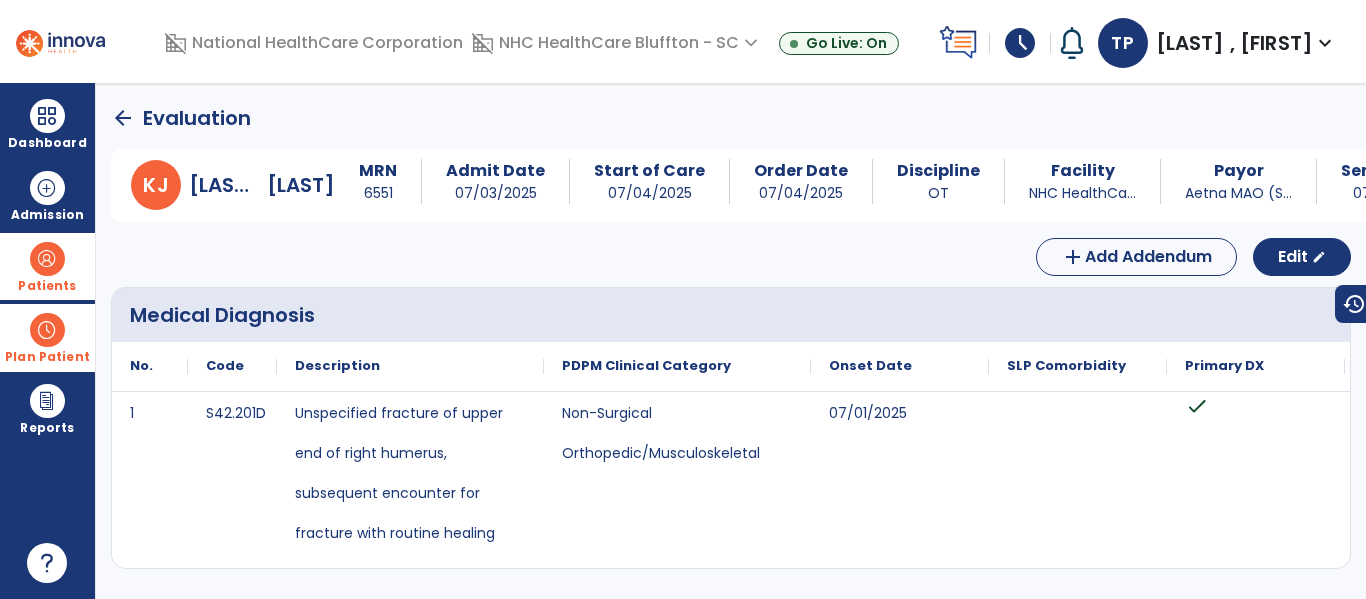 click on "arrow_back" 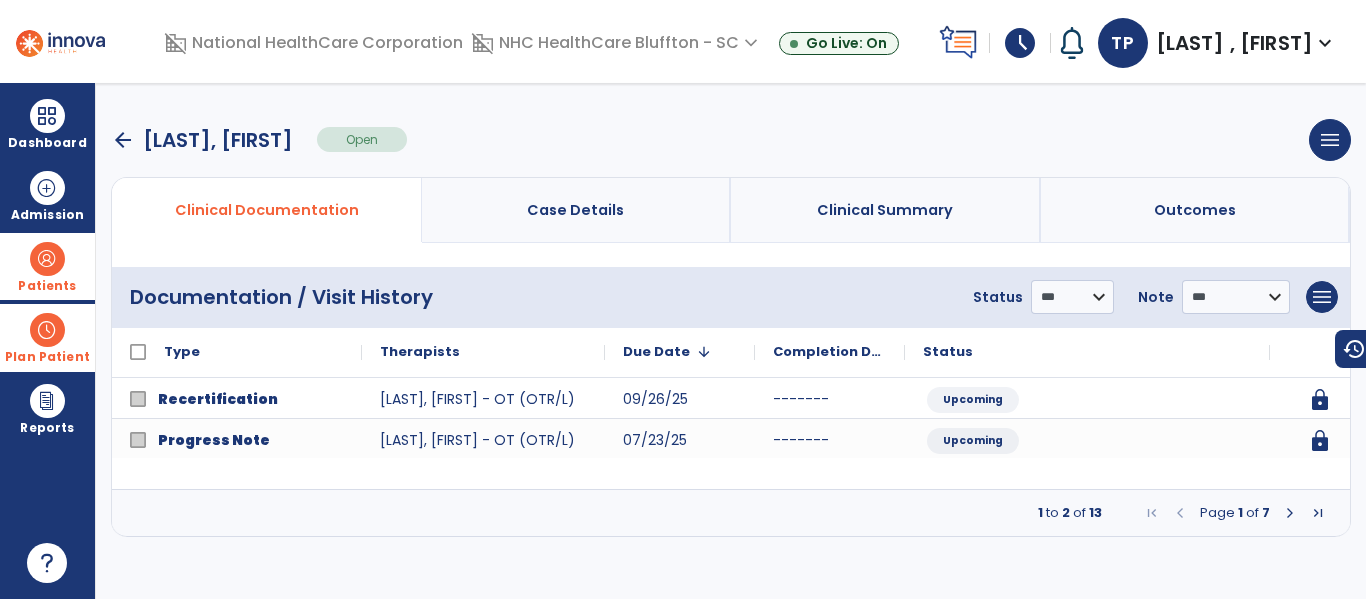 click at bounding box center (1290, 513) 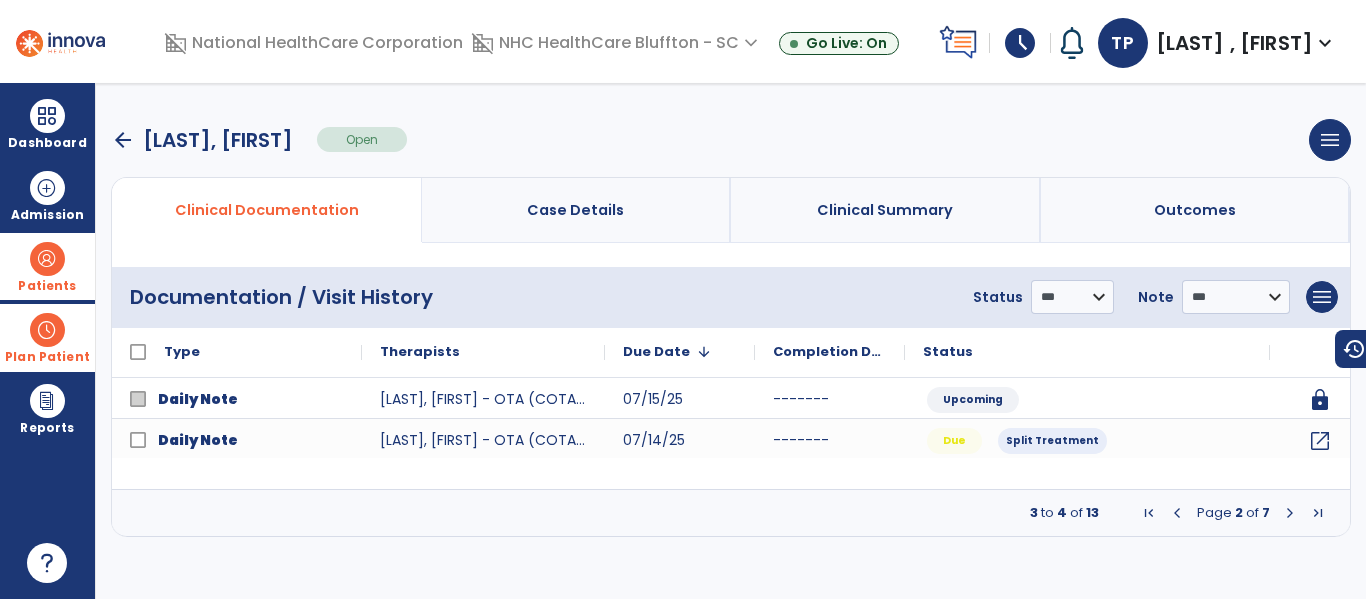 click at bounding box center [1290, 513] 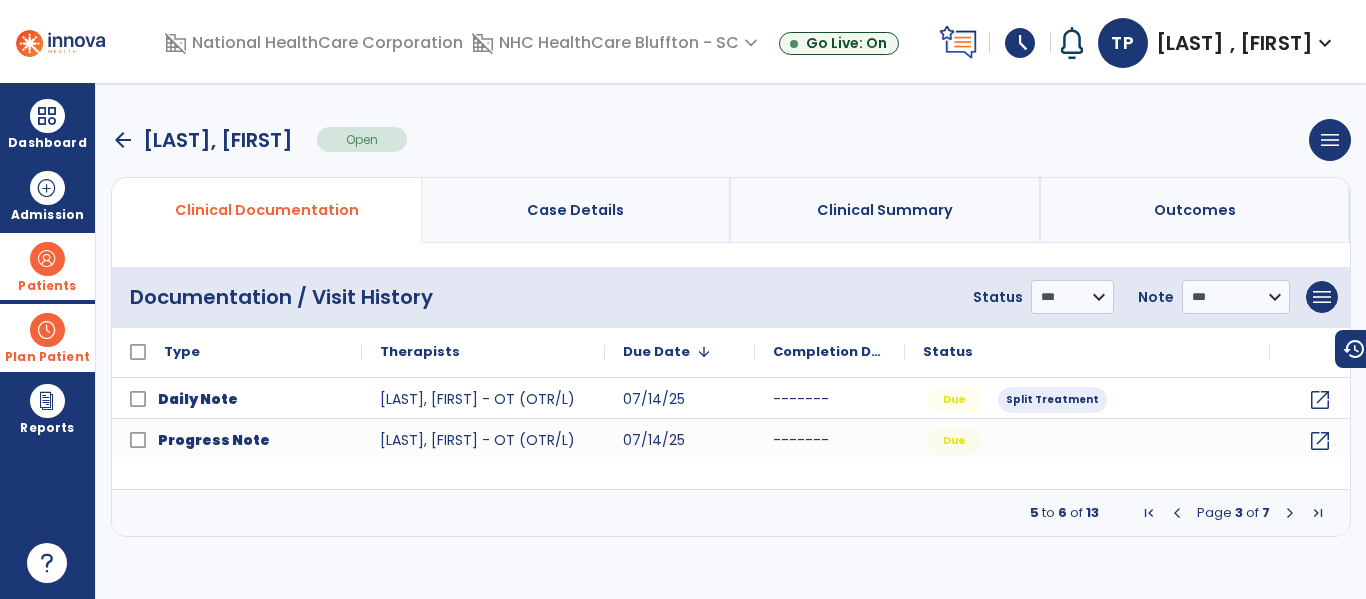 click at bounding box center [1290, 513] 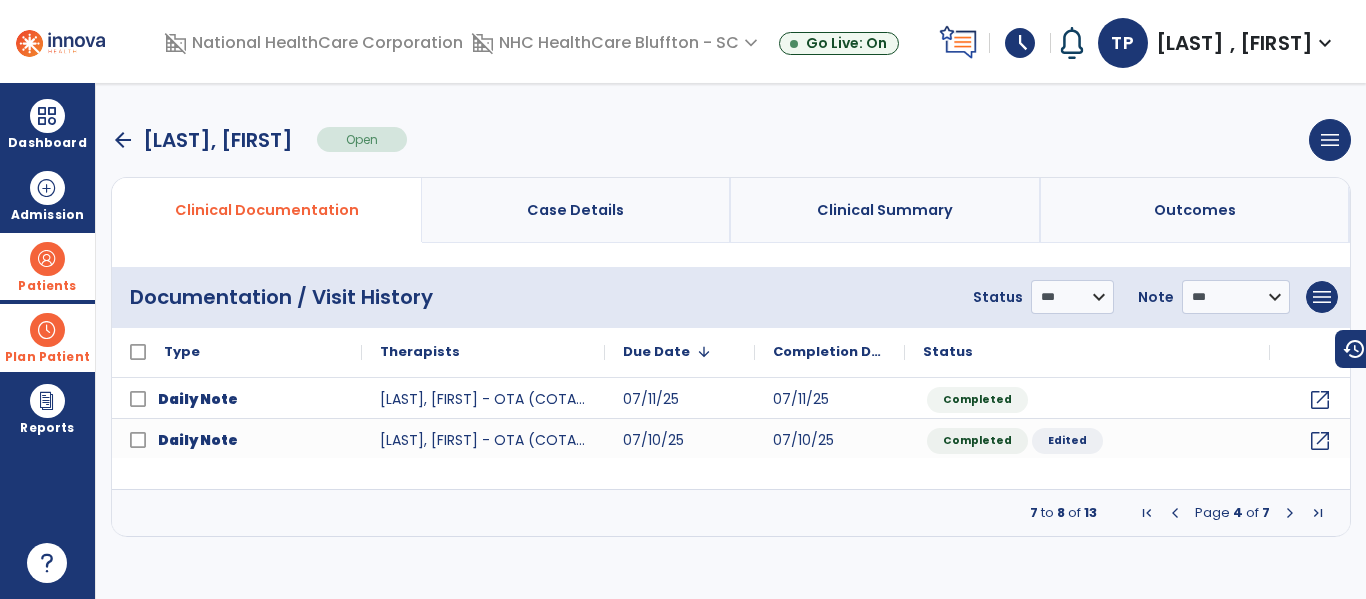 click on "Patients" at bounding box center [47, 266] 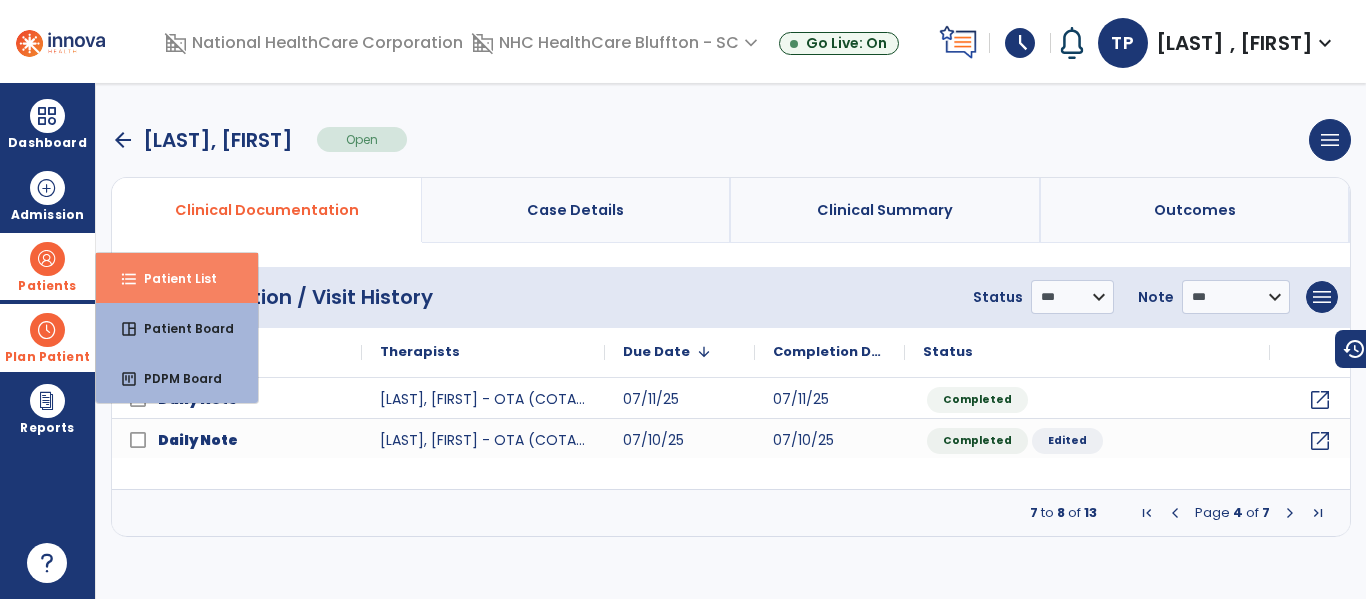 click on "format_list_bulleted  Patient List" at bounding box center (177, 278) 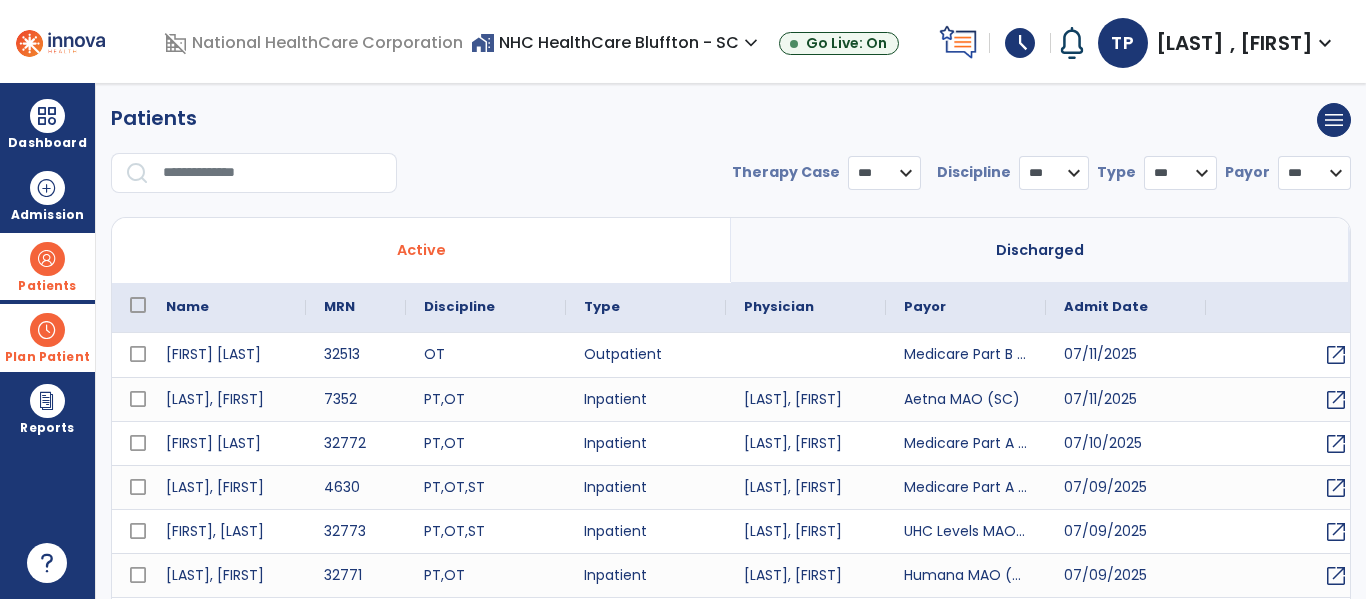 select on "***" 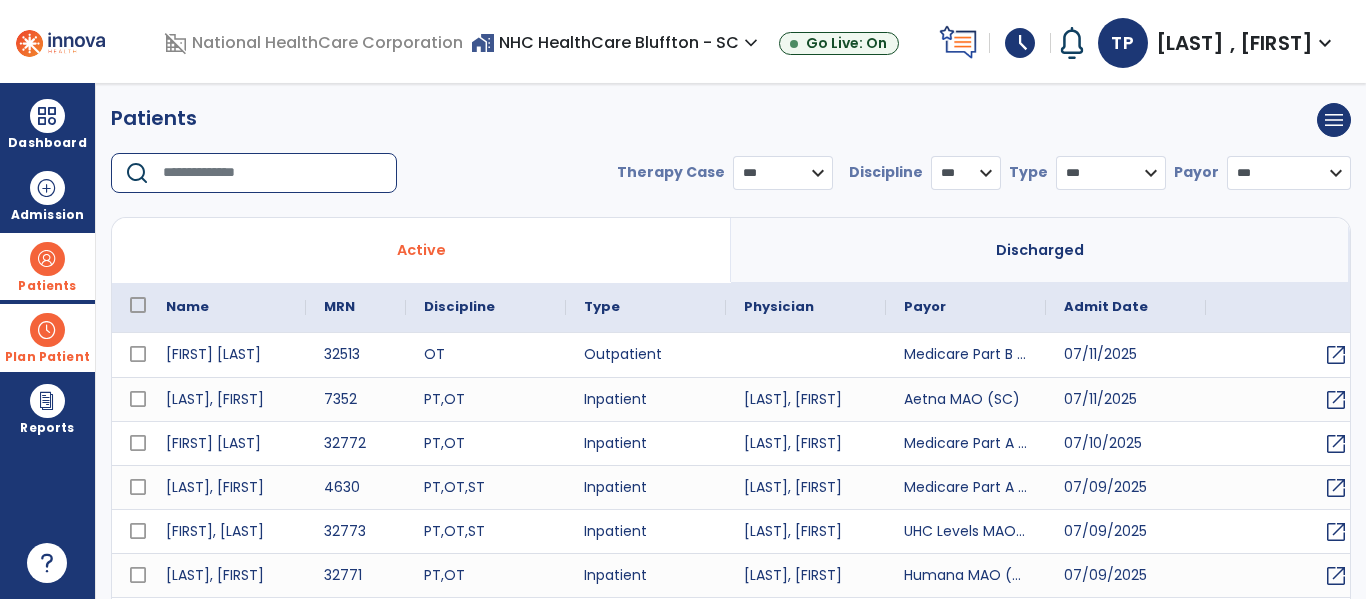click at bounding box center [273, 173] 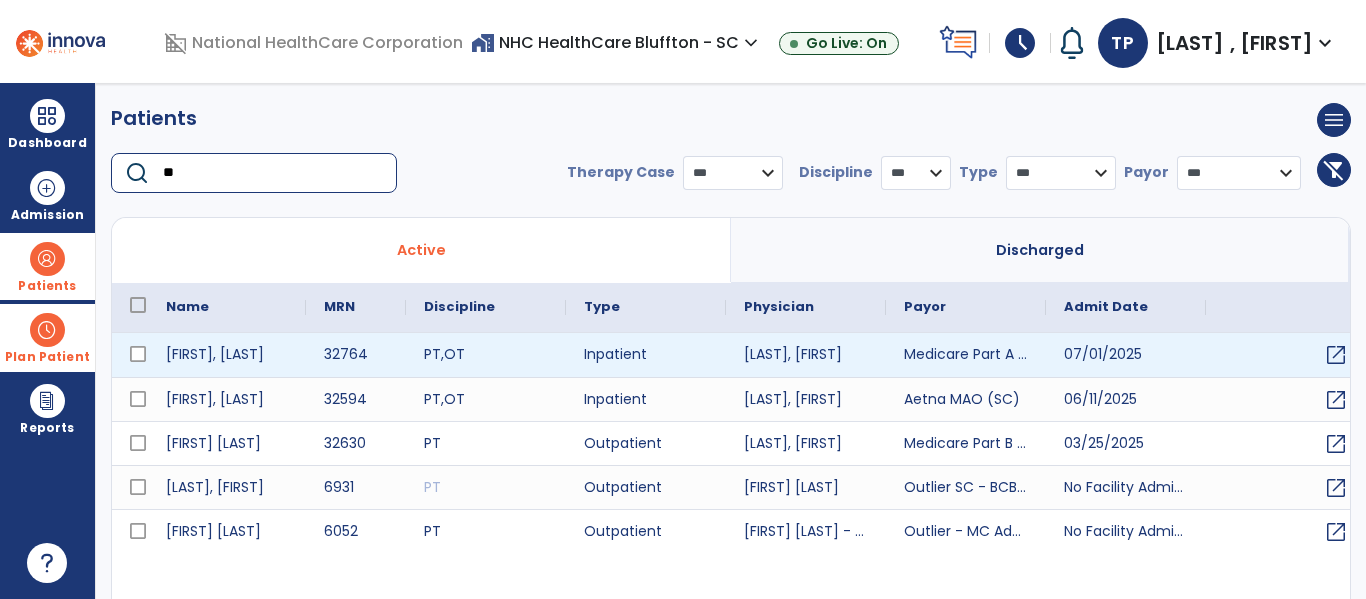 type on "**" 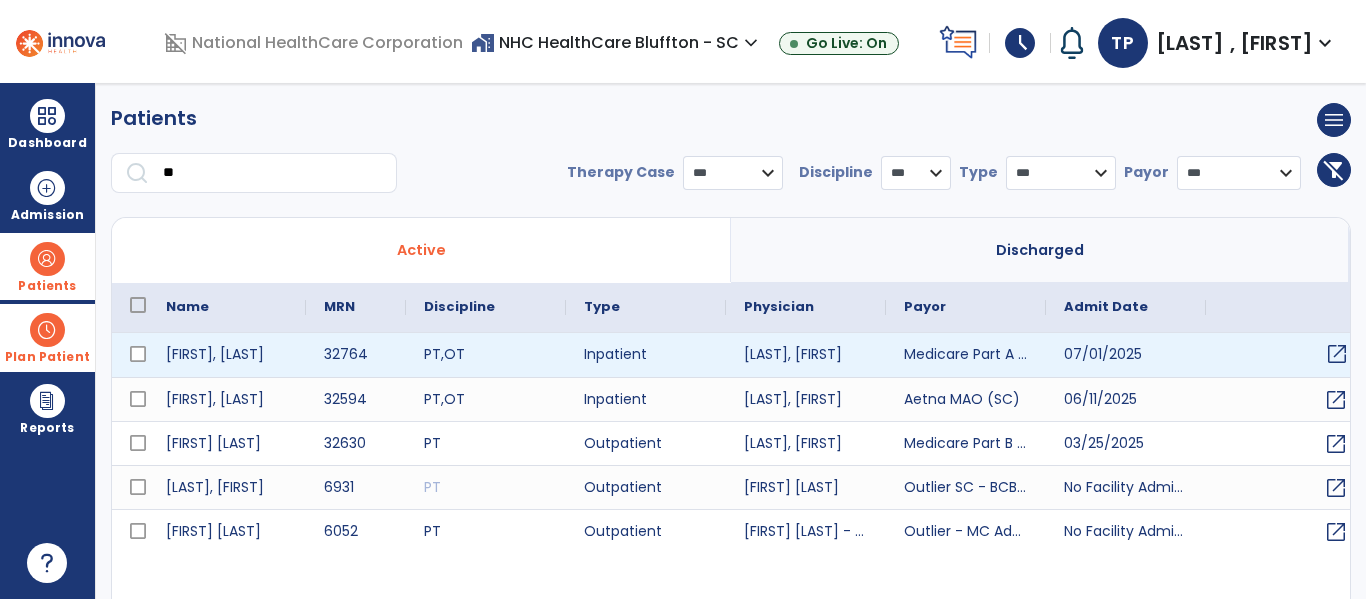click on "open_in_new" at bounding box center [1337, 354] 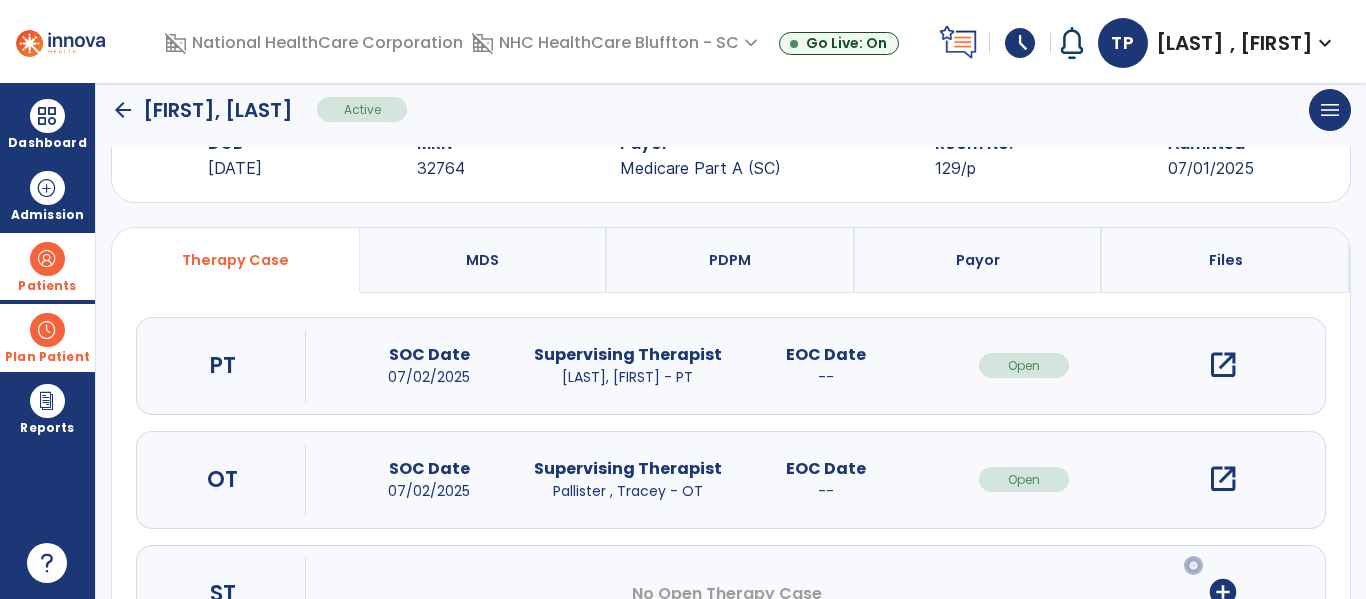 scroll, scrollTop: 100, scrollLeft: 0, axis: vertical 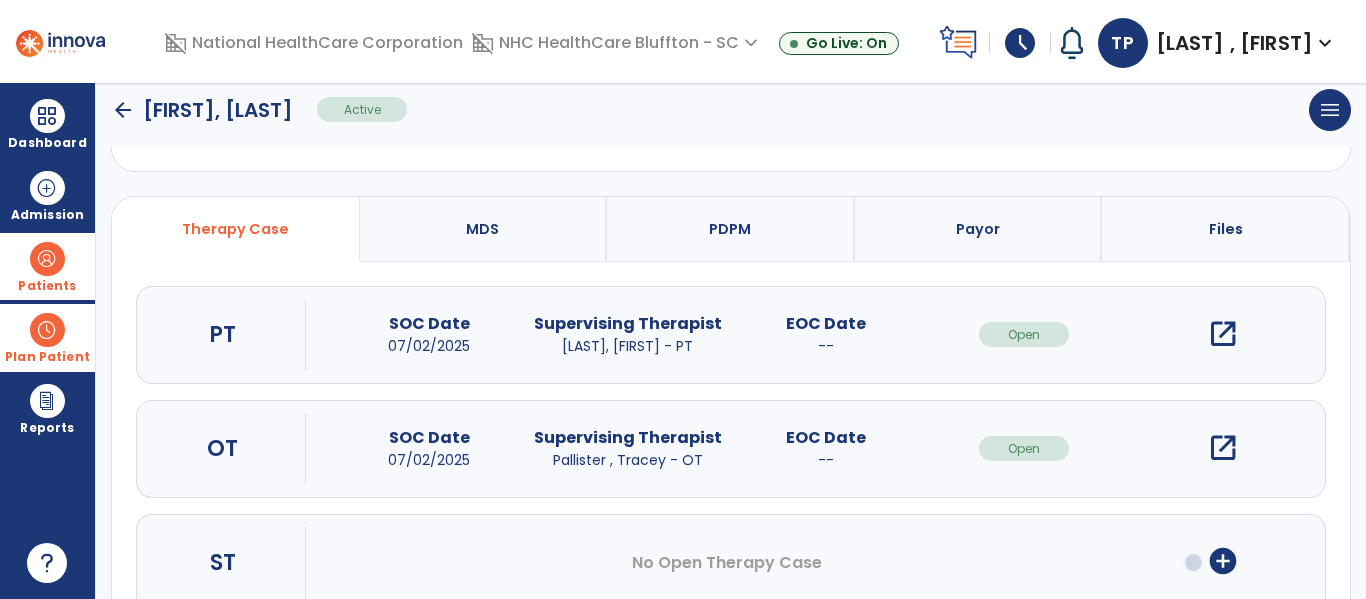 click on "open_in_new" at bounding box center [1223, 448] 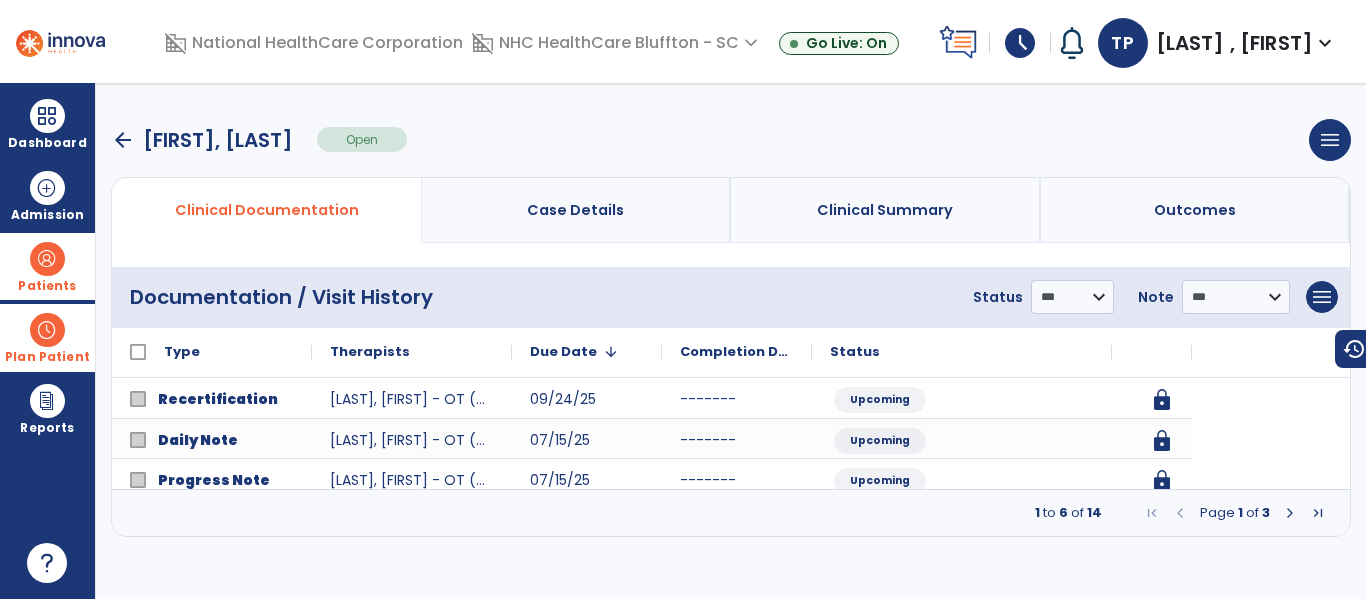 scroll, scrollTop: 0, scrollLeft: 0, axis: both 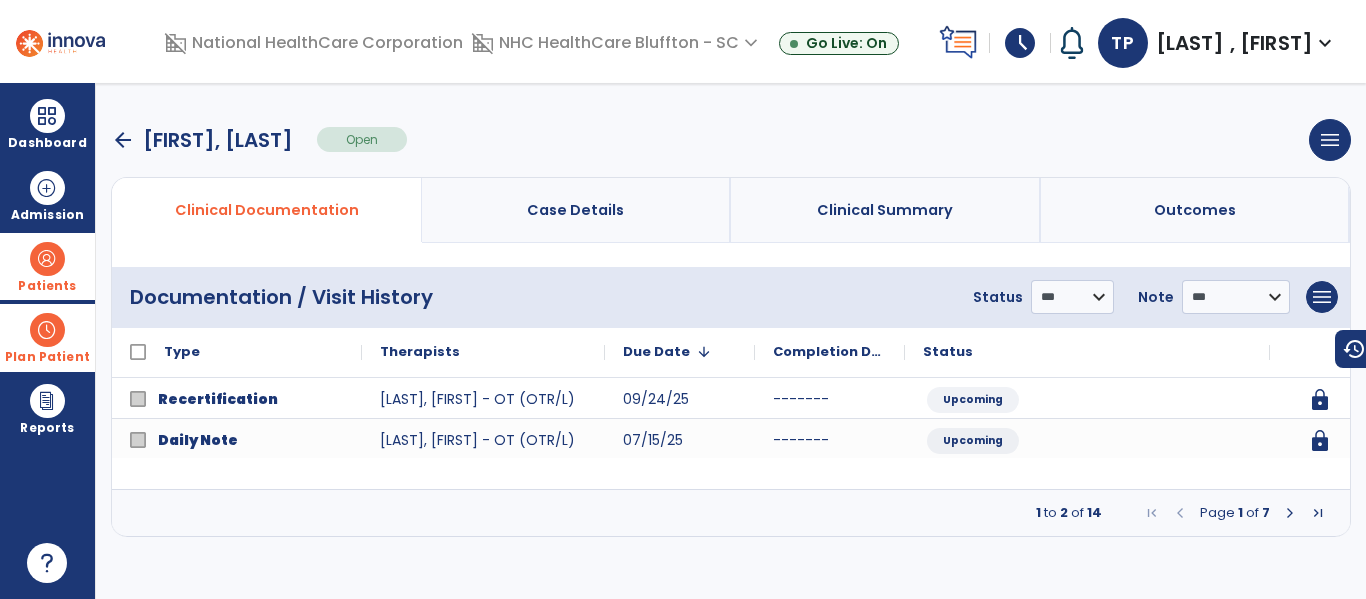 click at bounding box center (1290, 513) 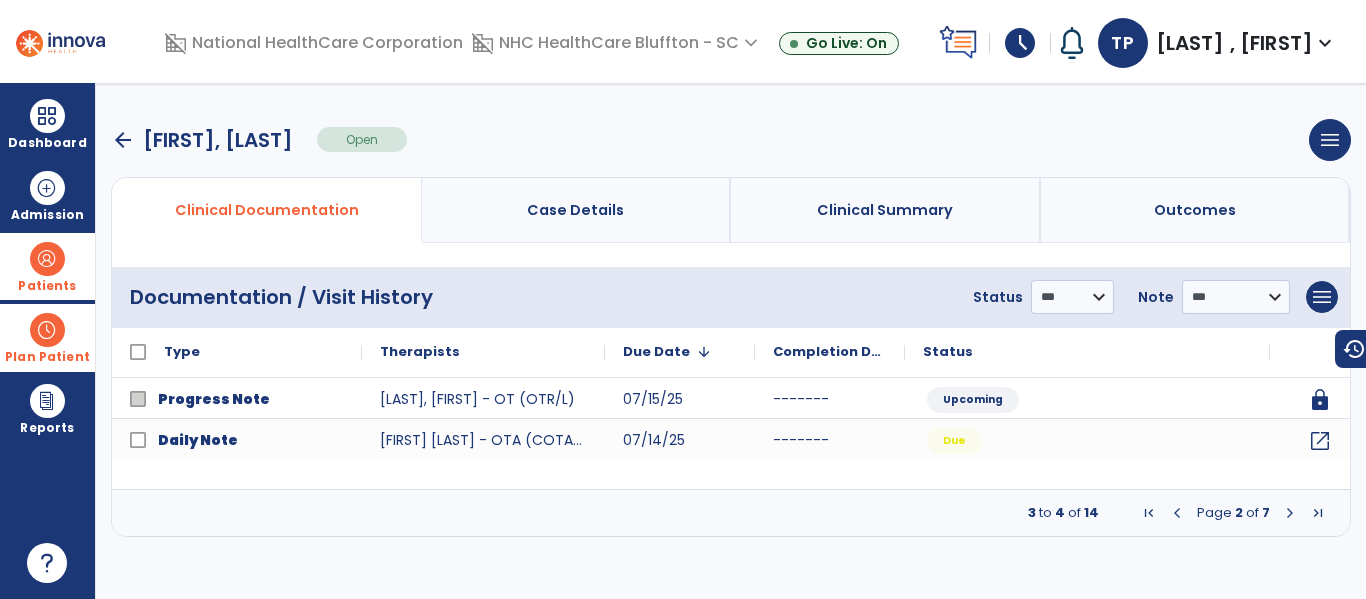 click at bounding box center [1290, 513] 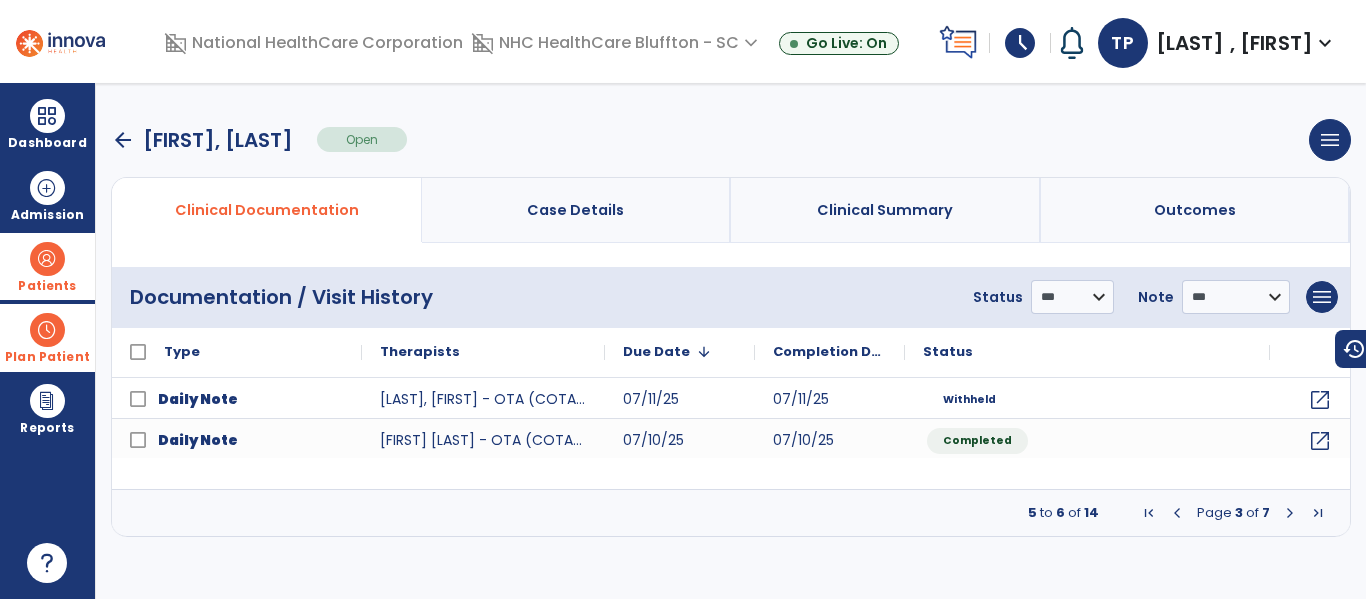 click on "arrow_back" at bounding box center [123, 140] 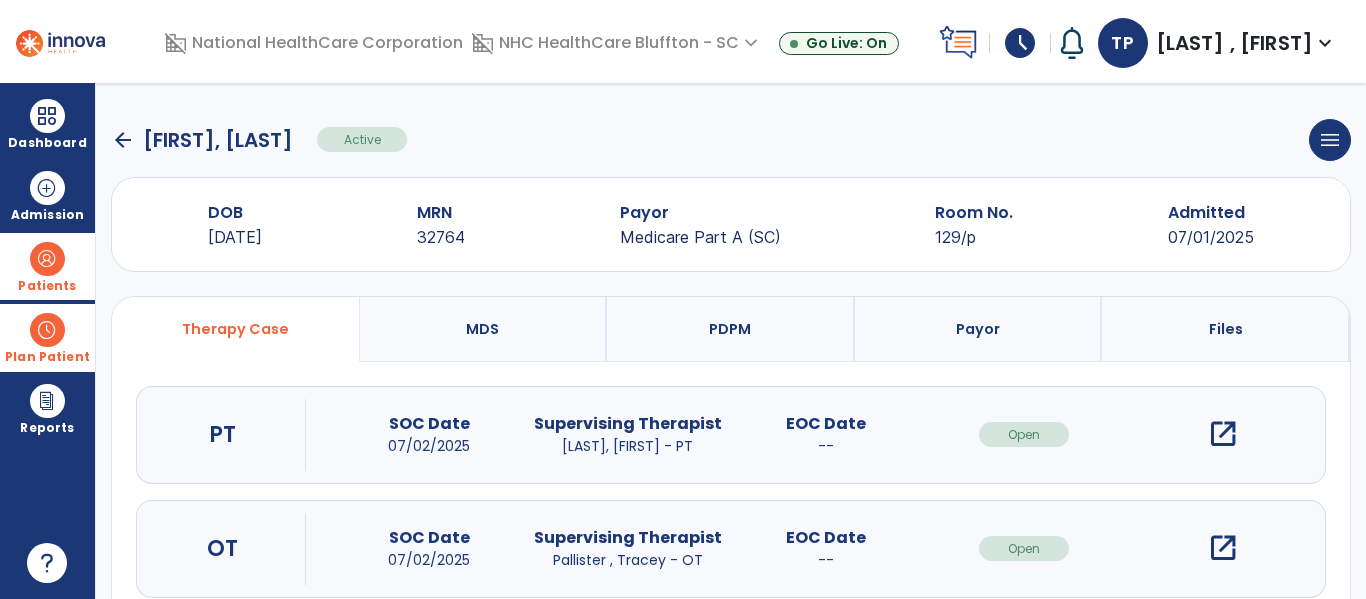 click on "arrow_back" 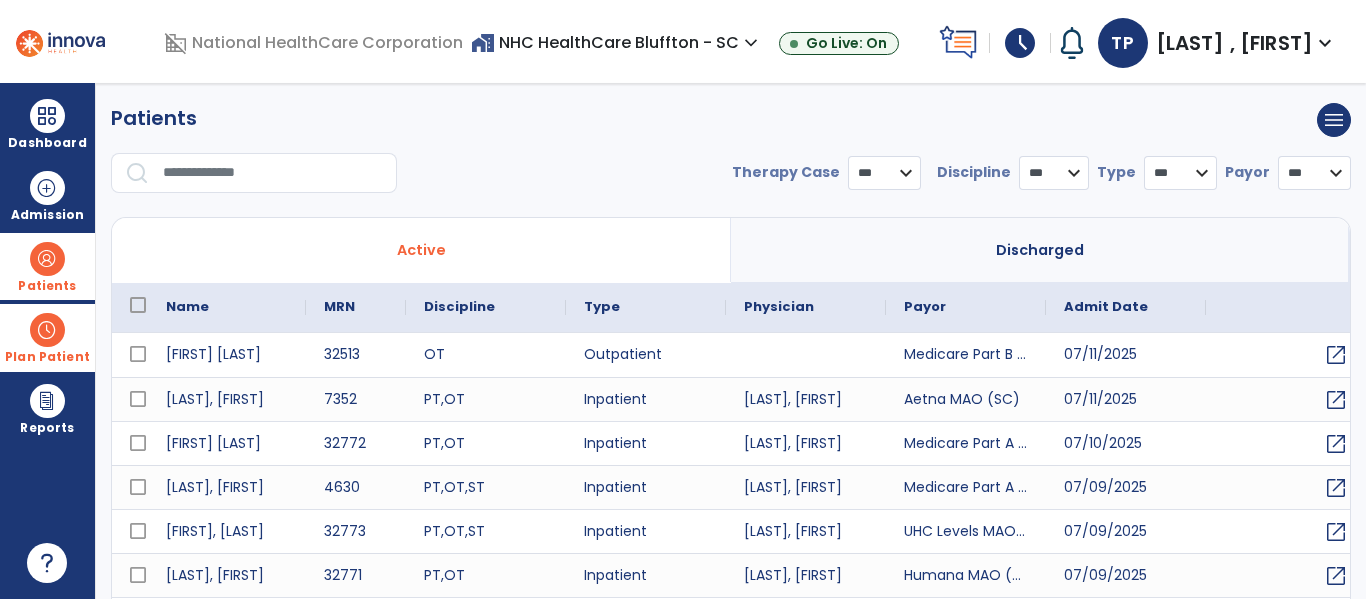 select on "***" 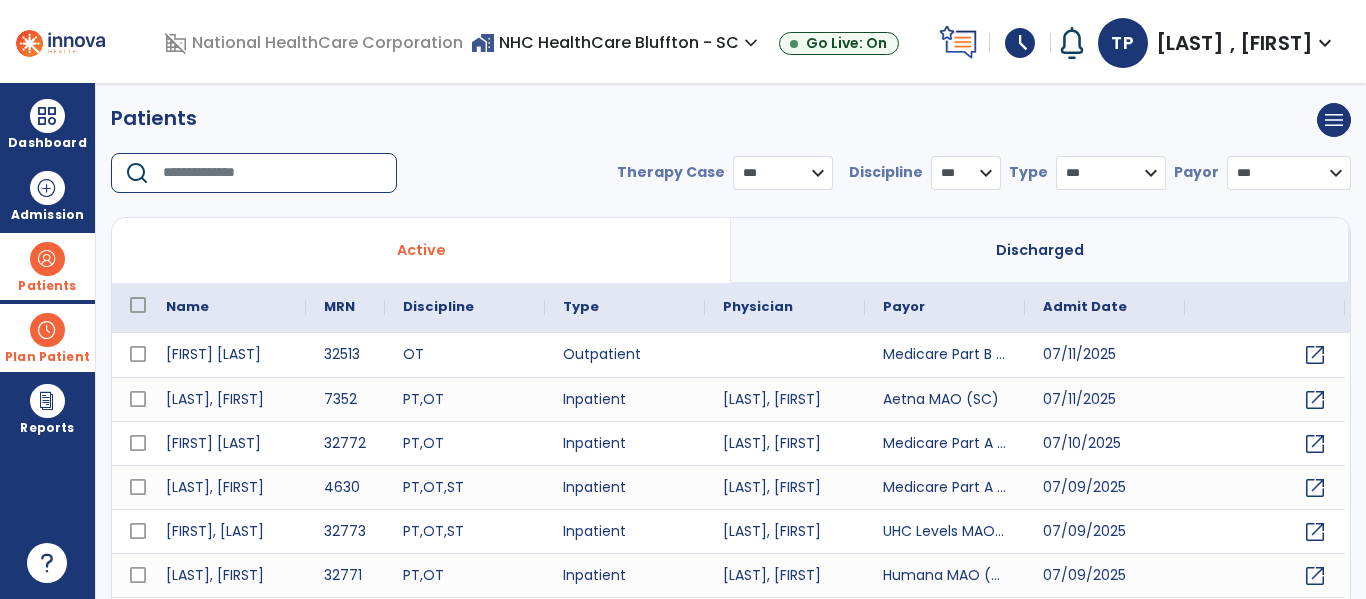 click at bounding box center (273, 173) 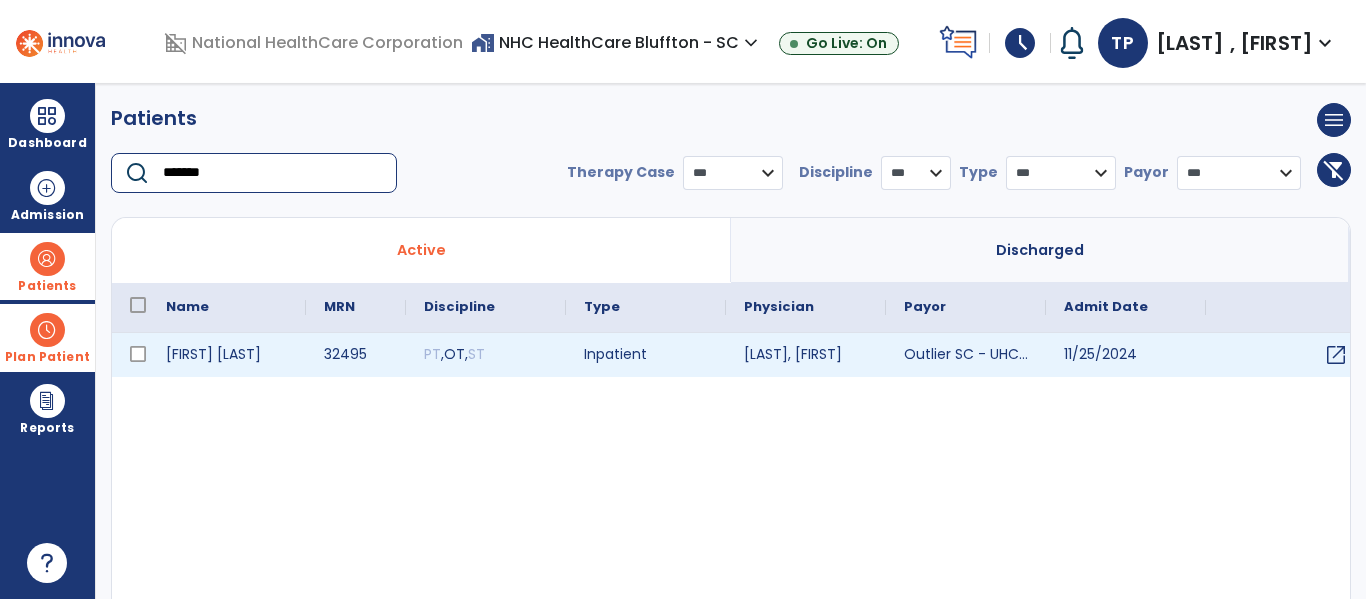 type on "*******" 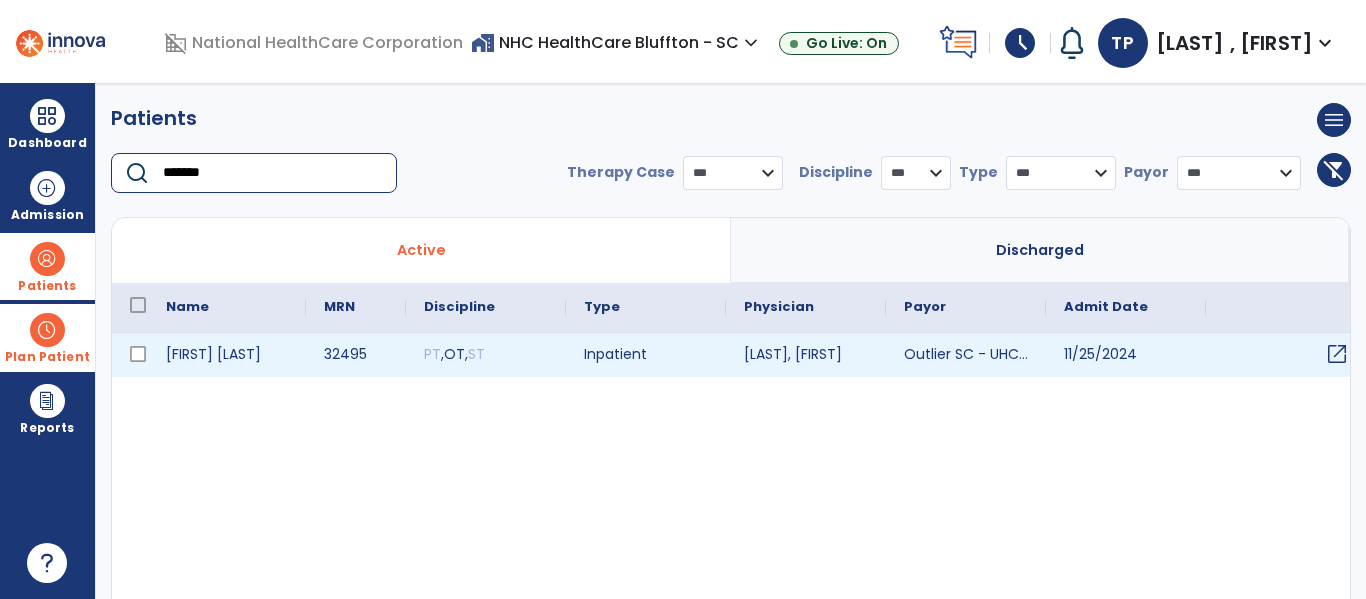 click on "open_in_new" at bounding box center (1337, 354) 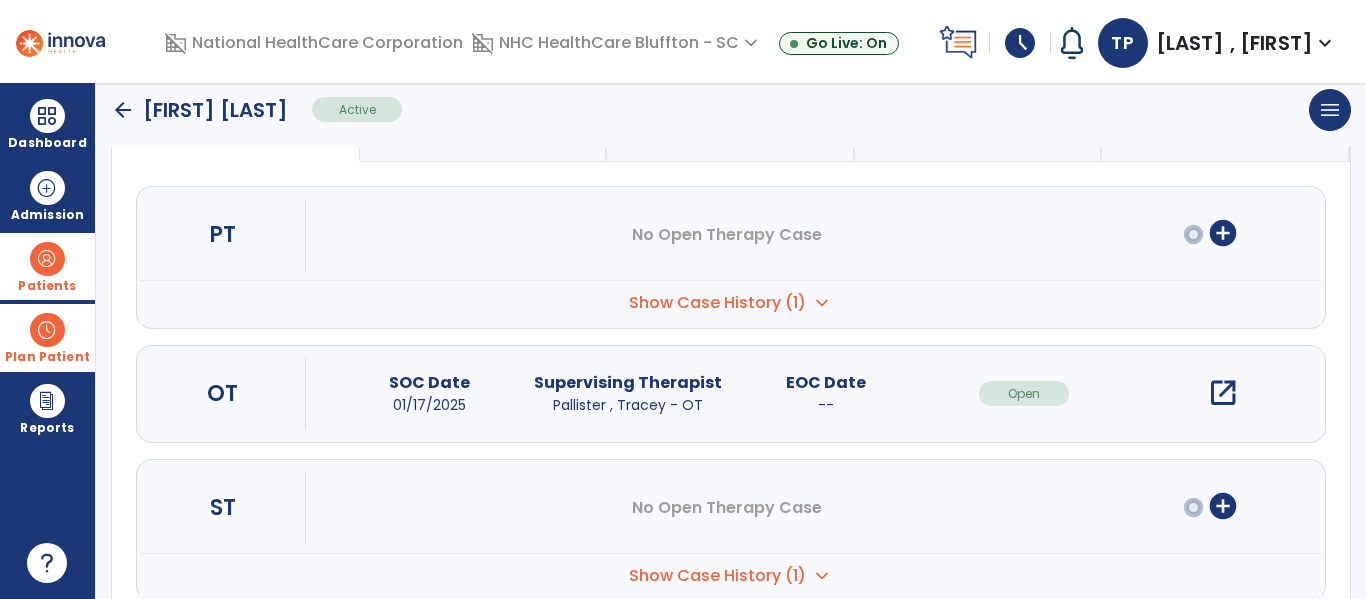 scroll, scrollTop: 297, scrollLeft: 0, axis: vertical 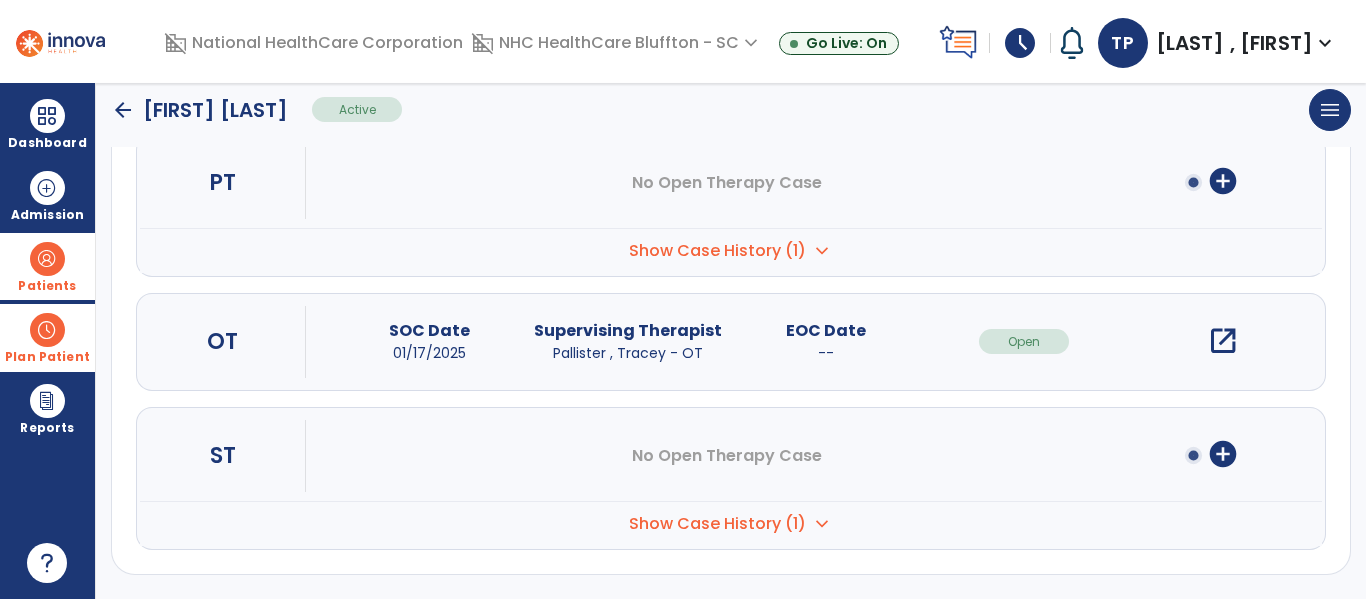click on "open_in_new" at bounding box center (1223, 341) 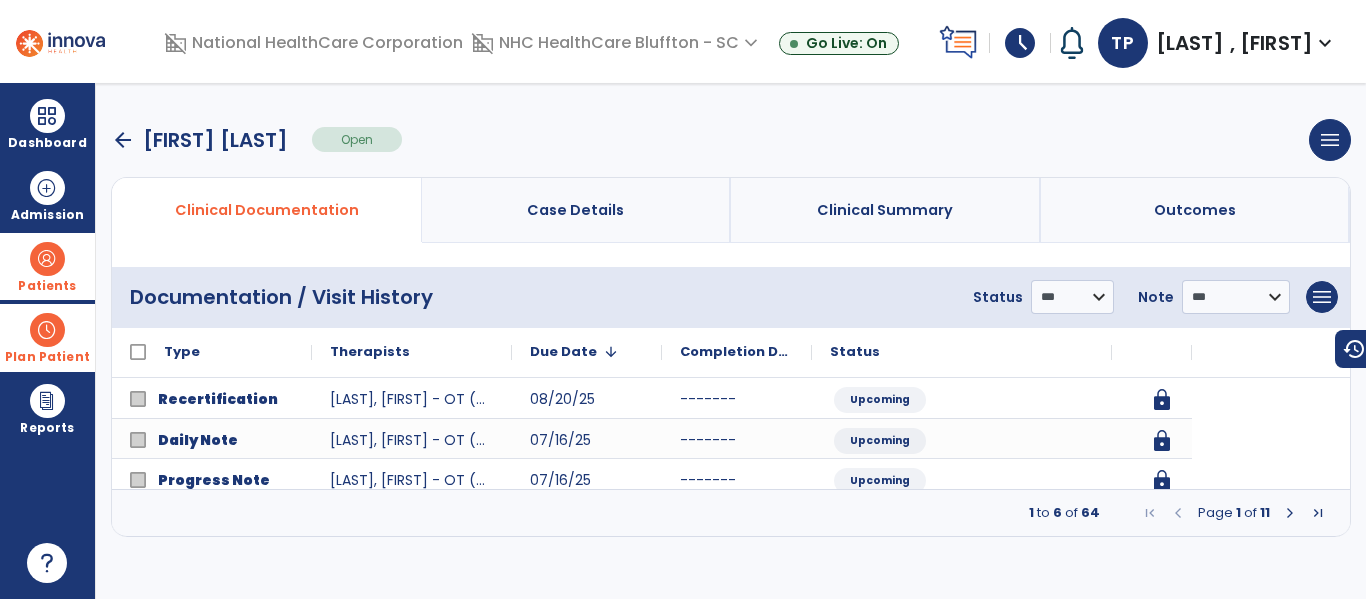 scroll, scrollTop: 0, scrollLeft: 0, axis: both 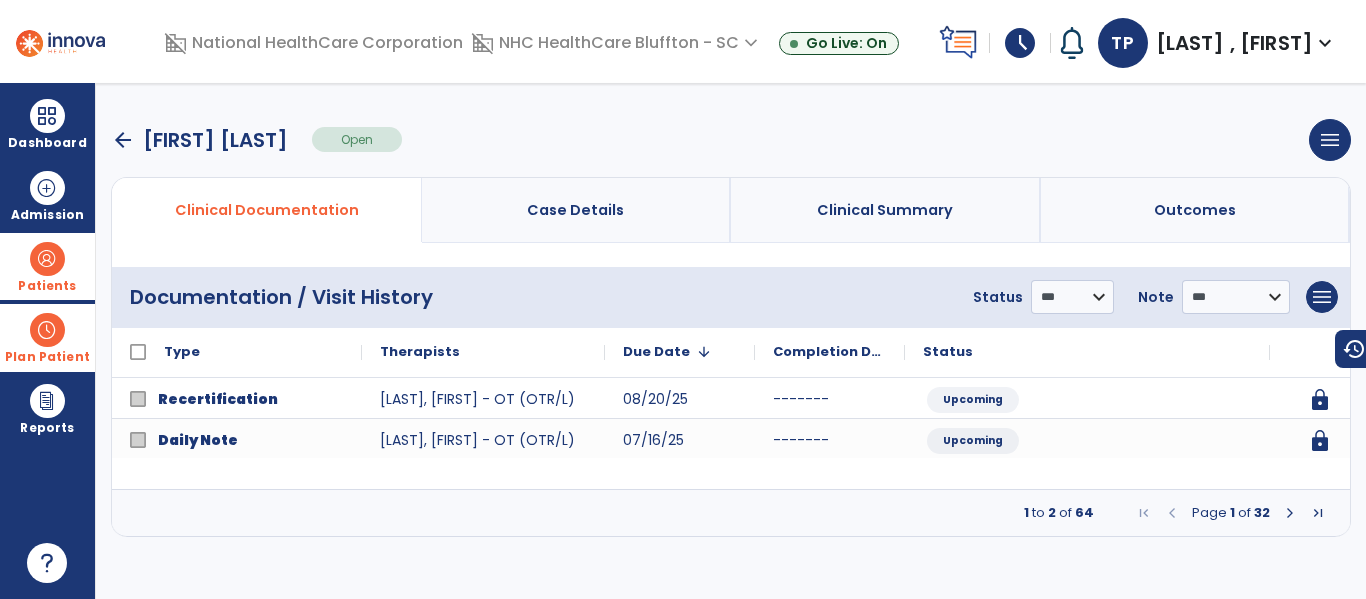 click at bounding box center (1290, 513) 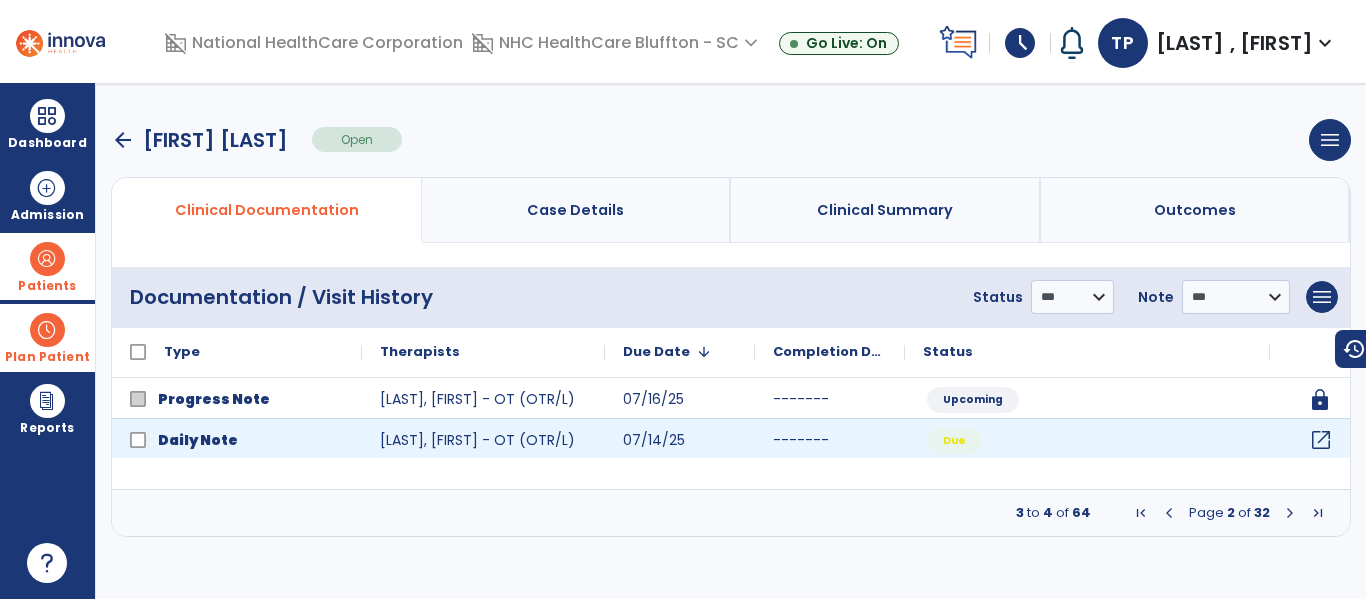 click on "open_in_new" 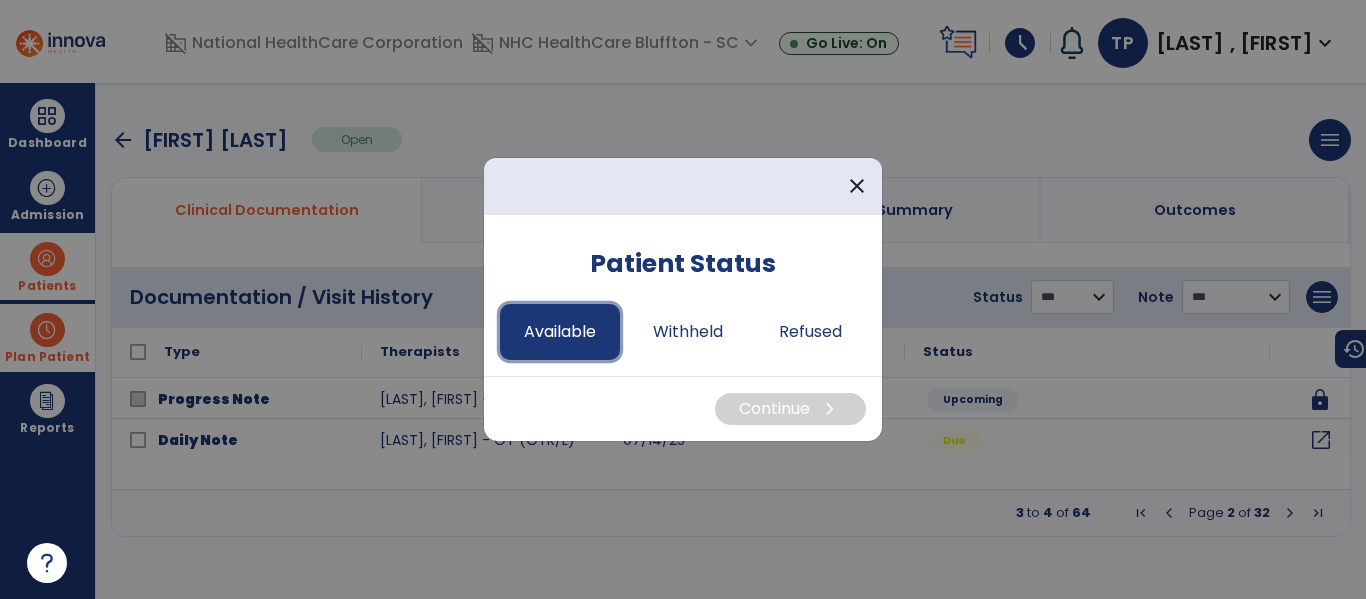 click on "Available" at bounding box center [560, 332] 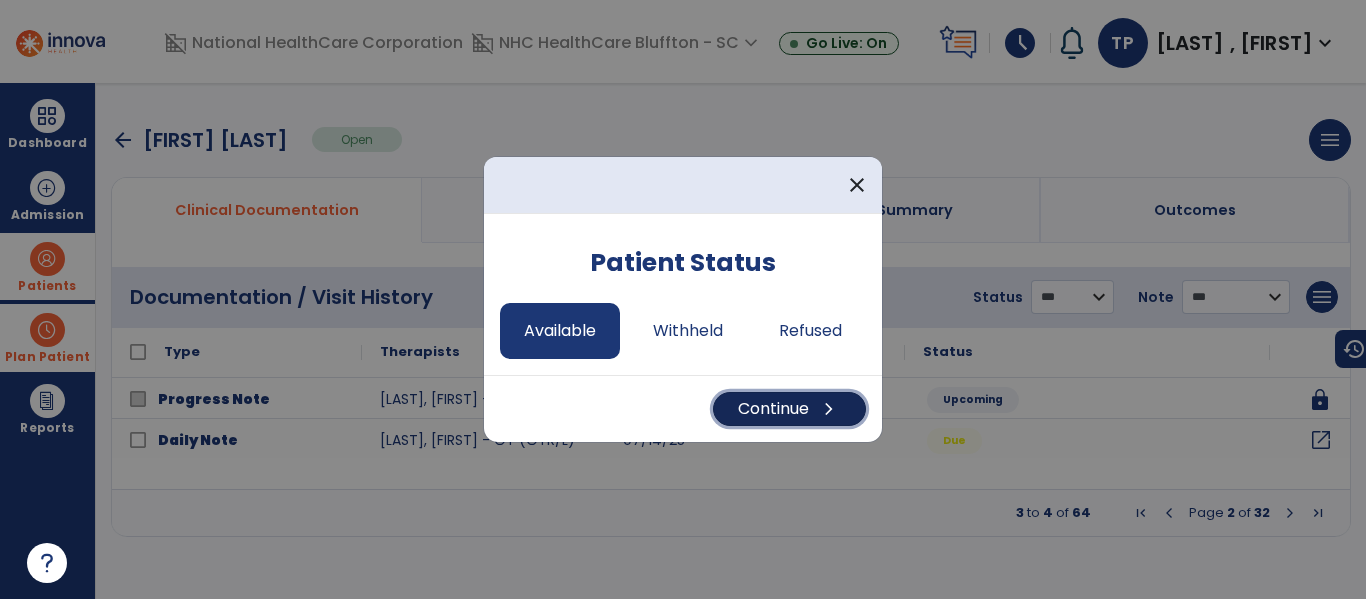 click on "Continue   chevron_right" at bounding box center (789, 409) 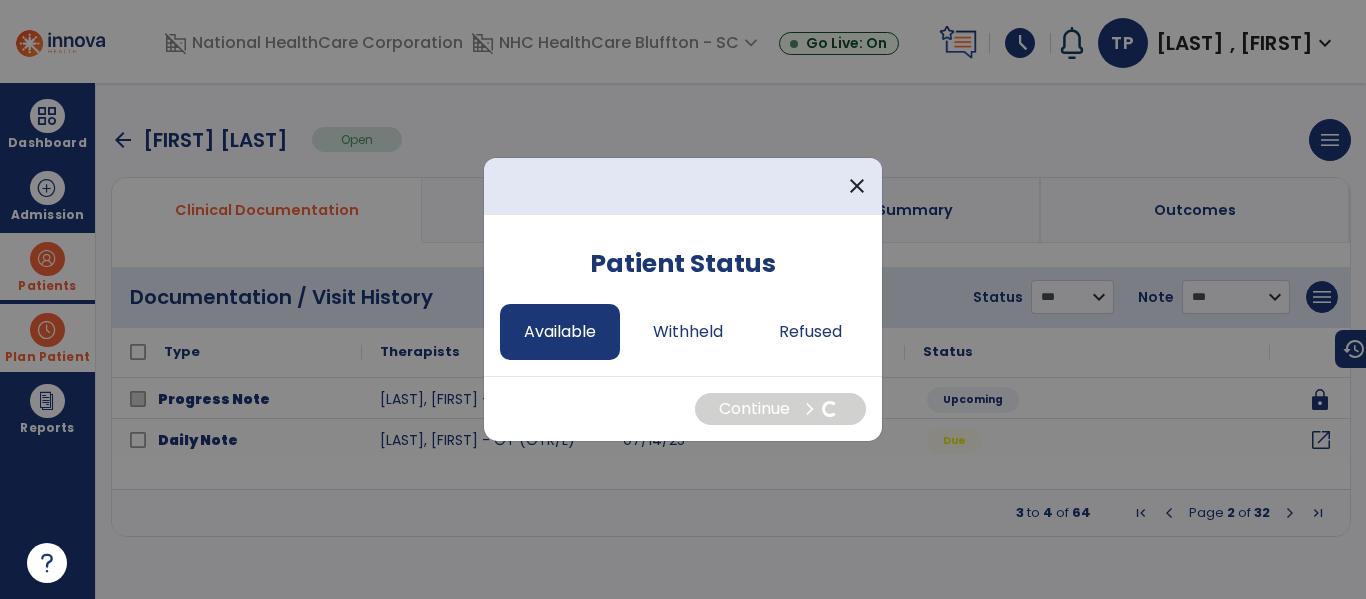 select on "*" 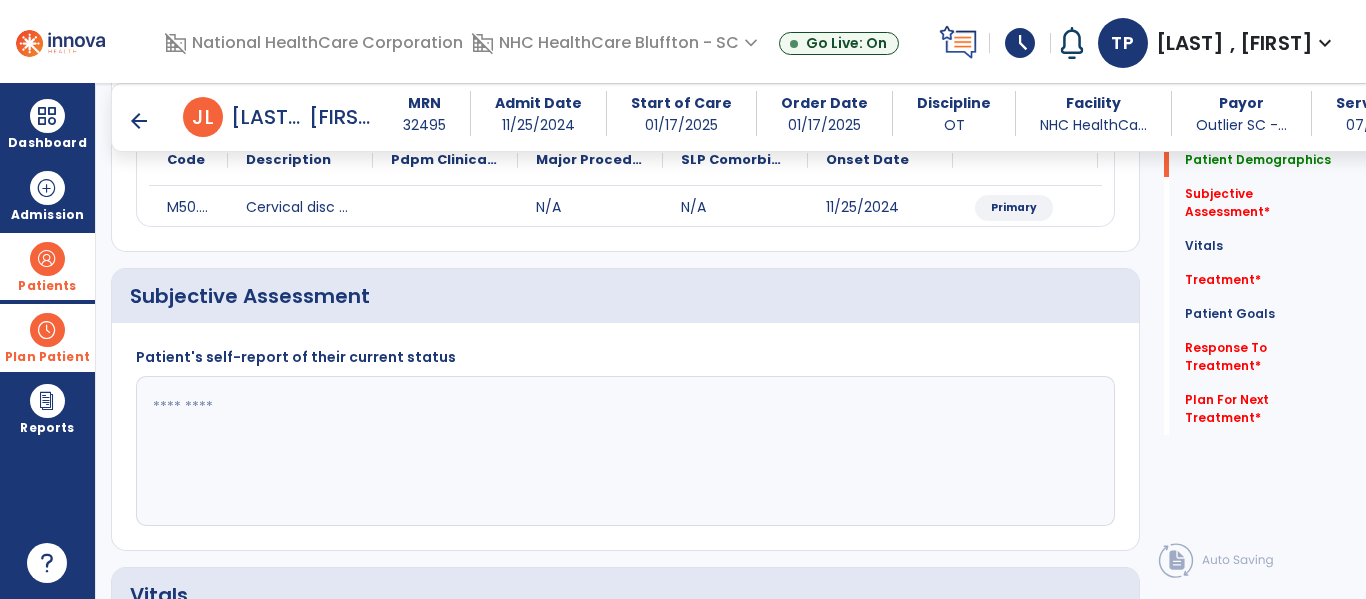 scroll, scrollTop: 300, scrollLeft: 0, axis: vertical 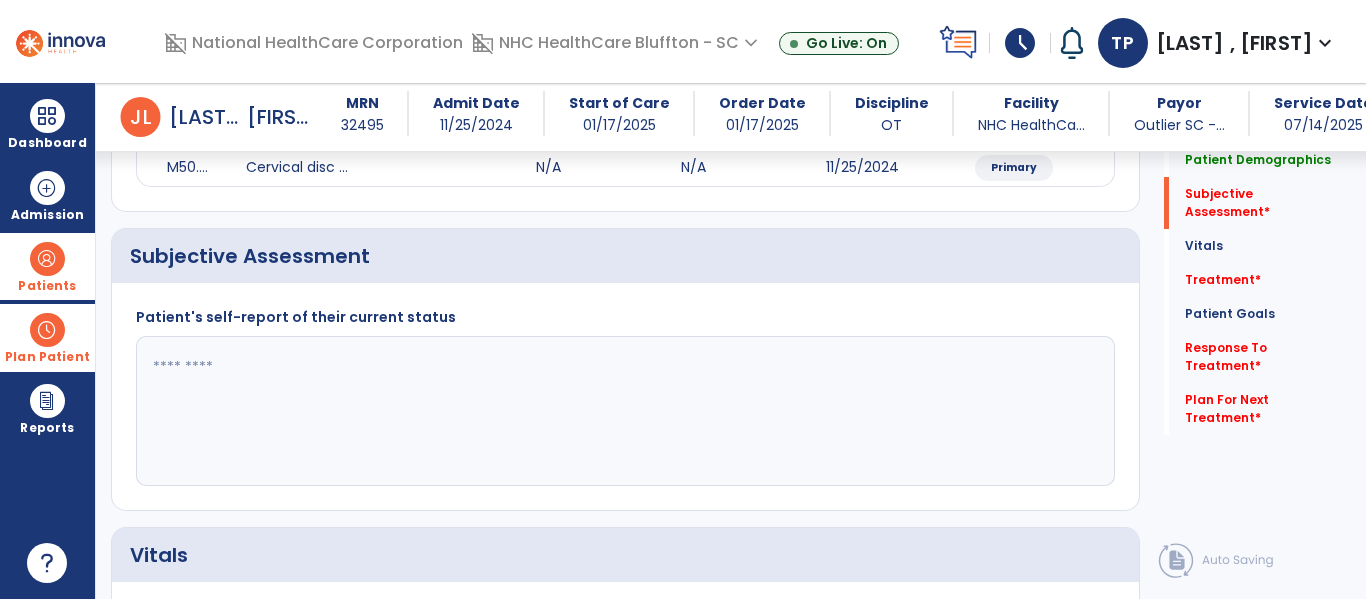 click 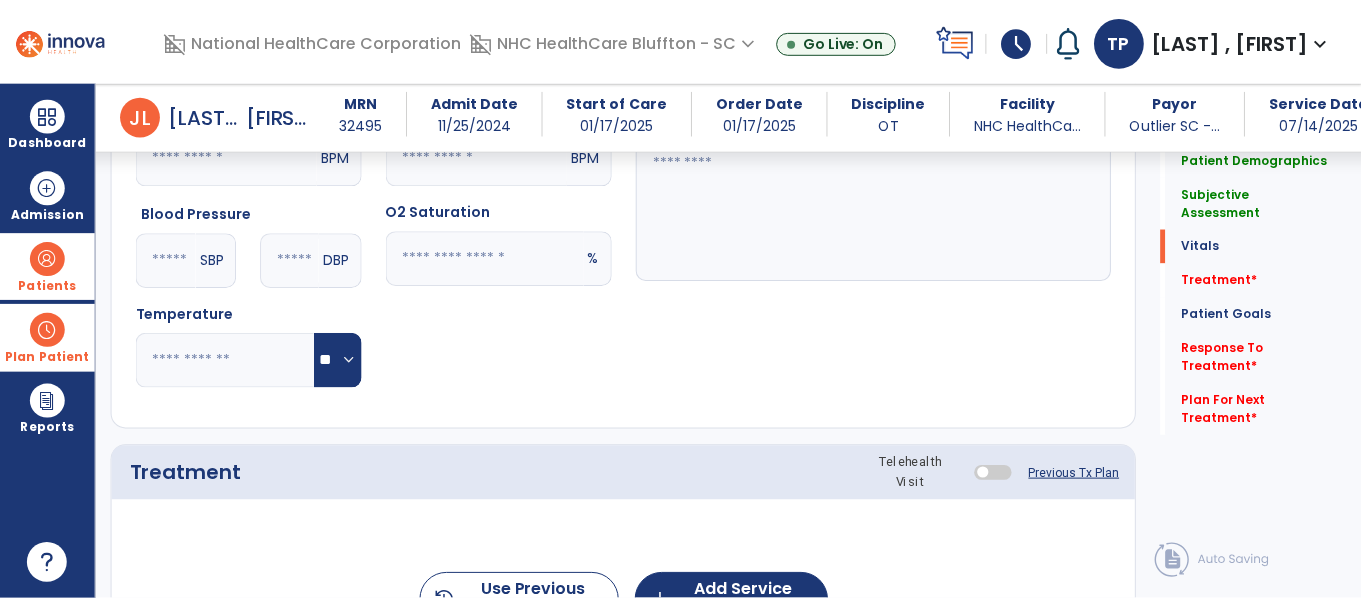 scroll, scrollTop: 900, scrollLeft: 0, axis: vertical 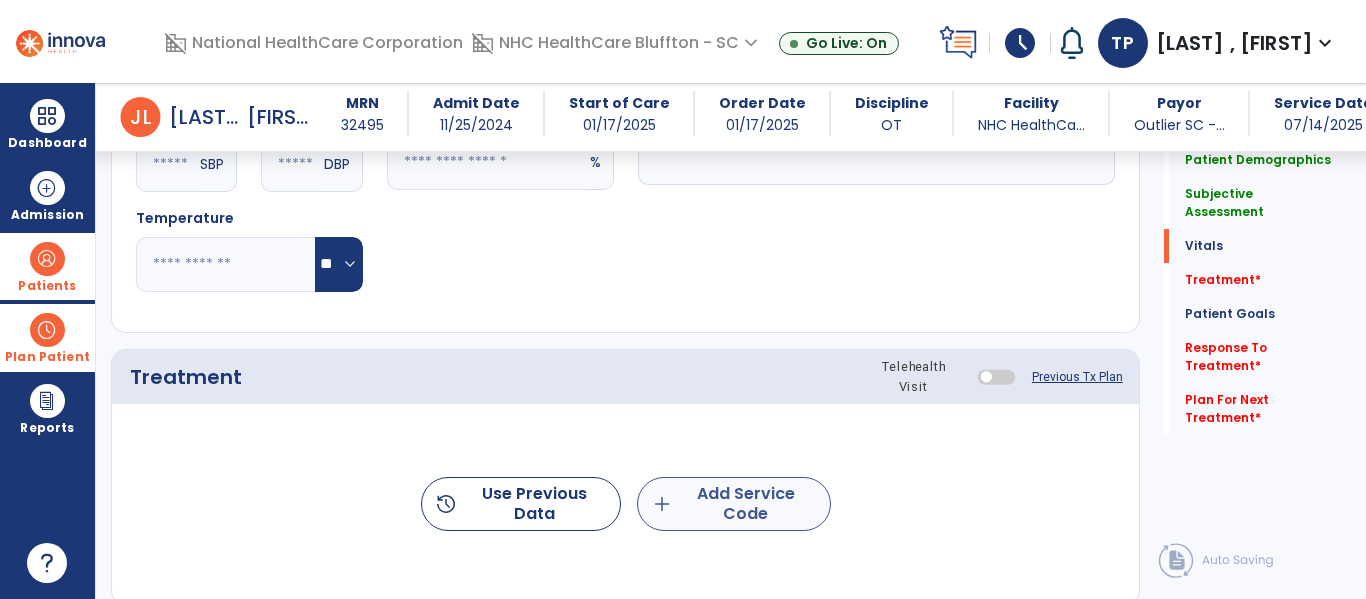 type on "**********" 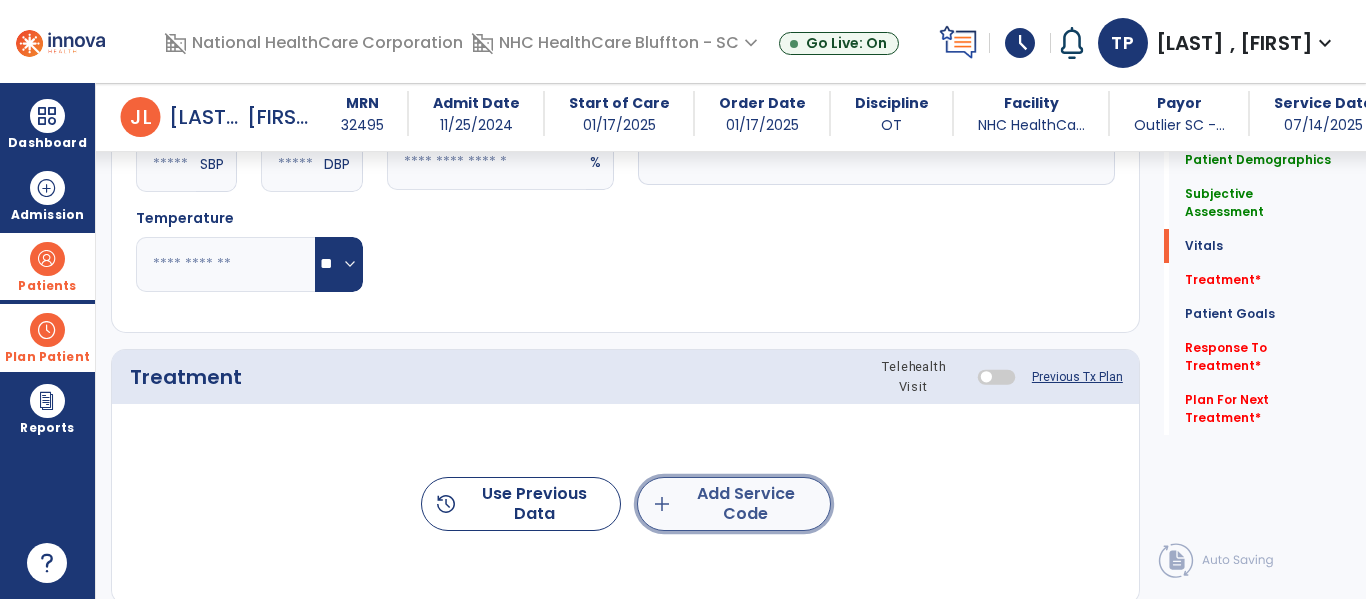 click on "add  Add Service Code" 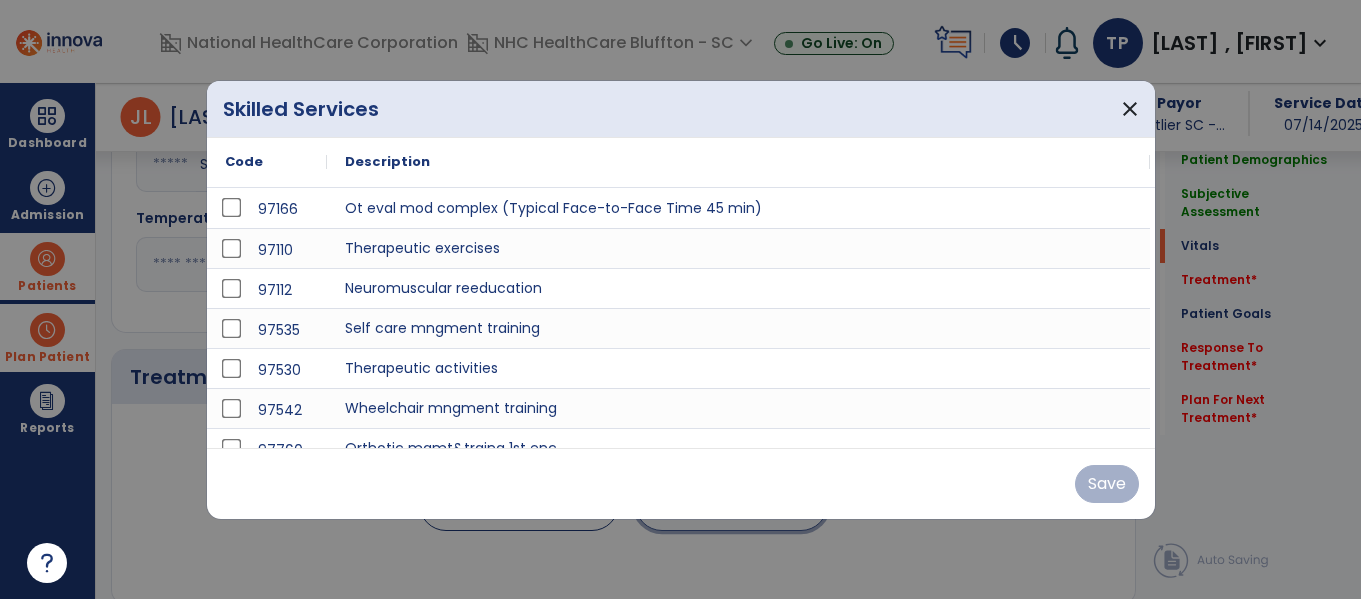 scroll, scrollTop: 900, scrollLeft: 0, axis: vertical 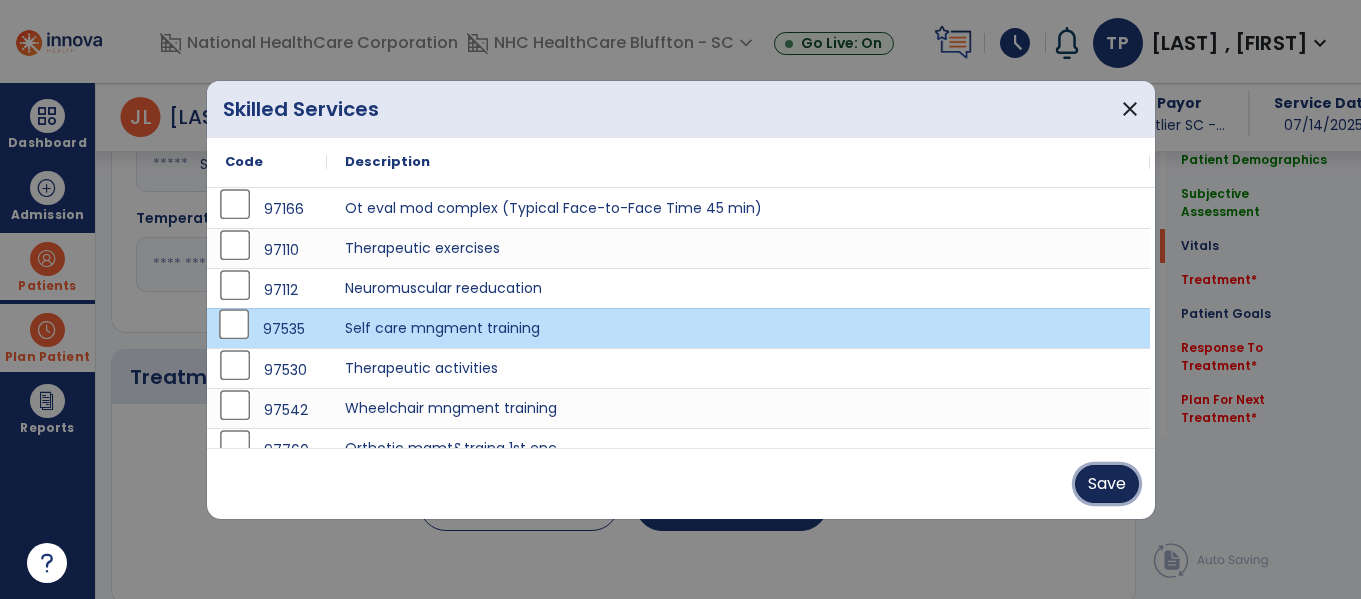 click on "Save" at bounding box center [1107, 484] 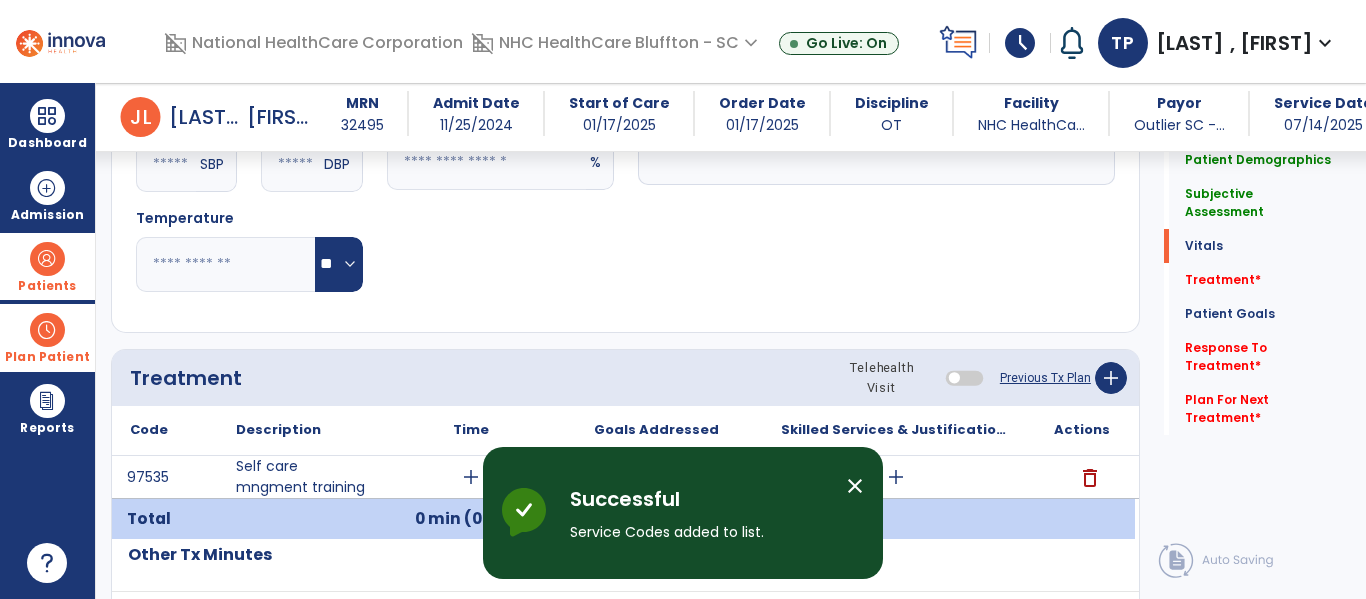 click on "close" at bounding box center (855, 486) 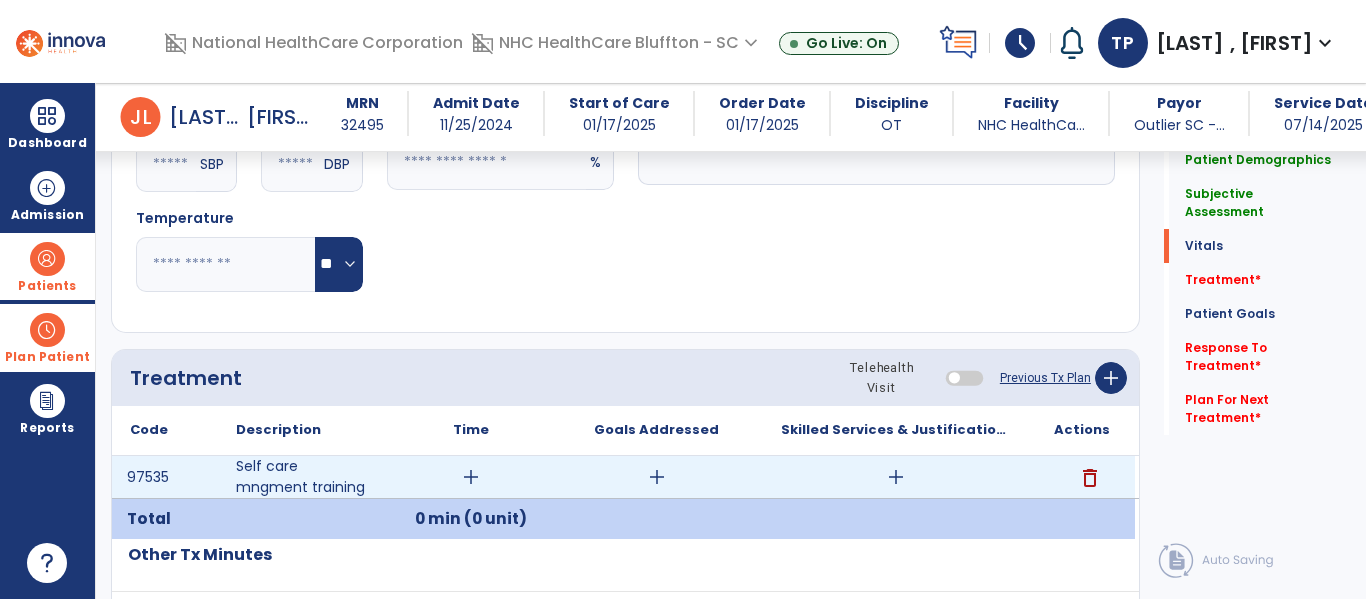 click on "add" at bounding box center (471, 477) 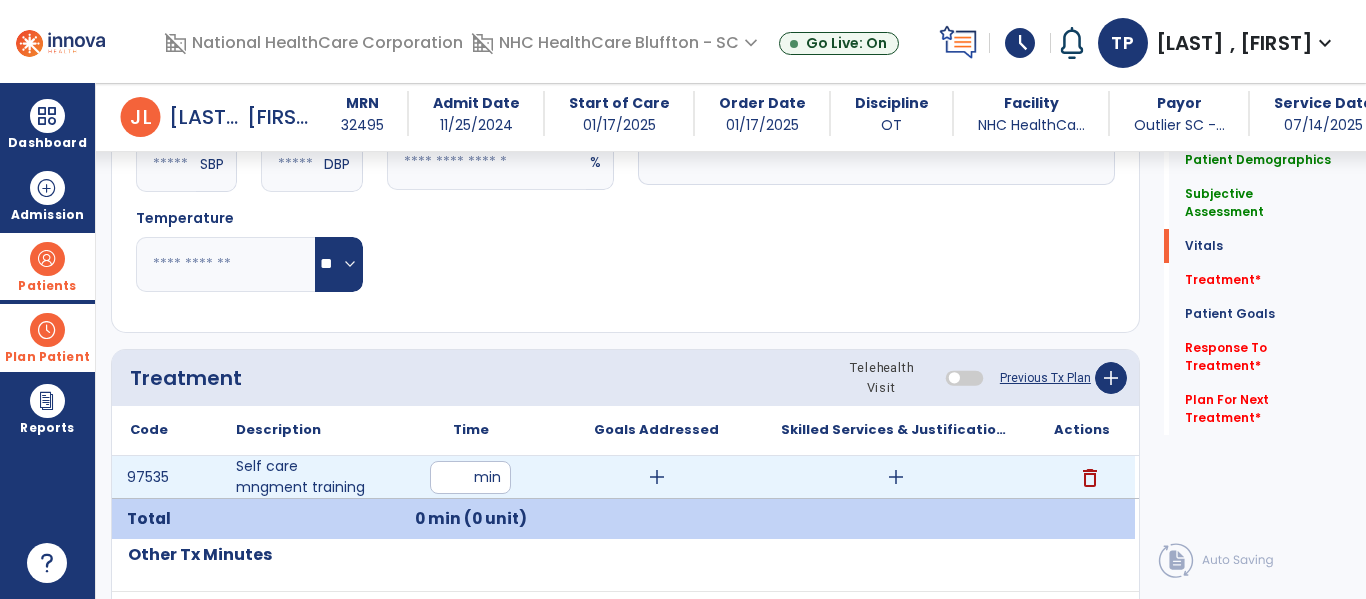 type on "**" 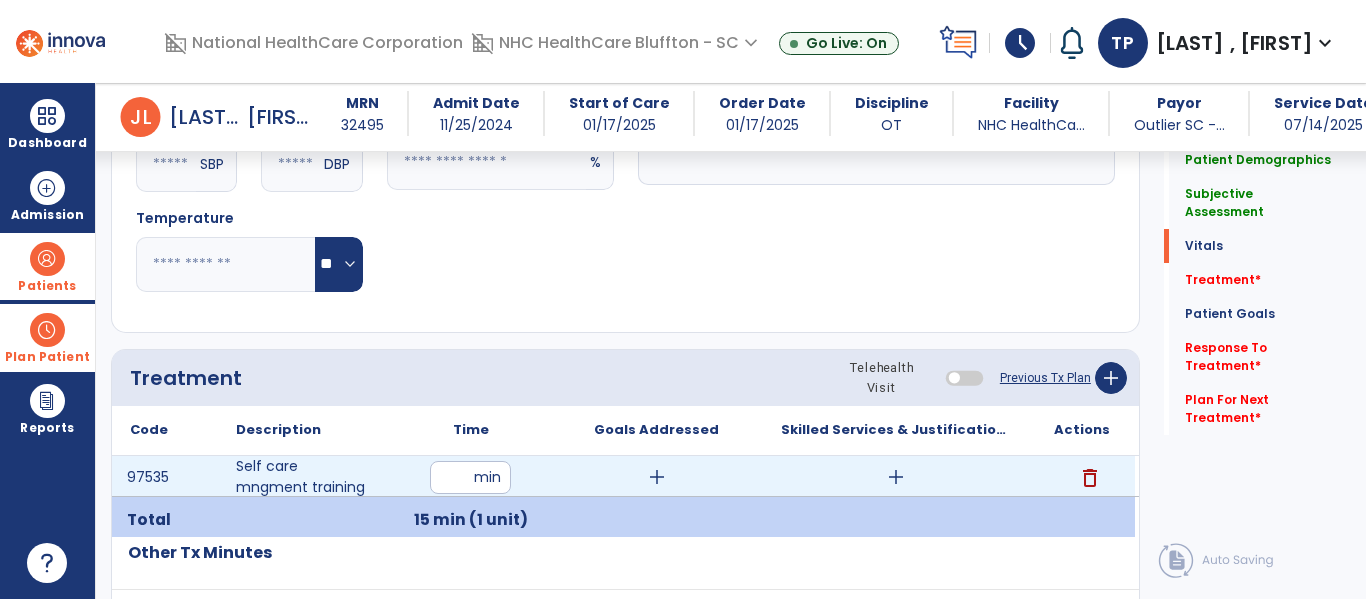 click on "add" at bounding box center [896, 477] 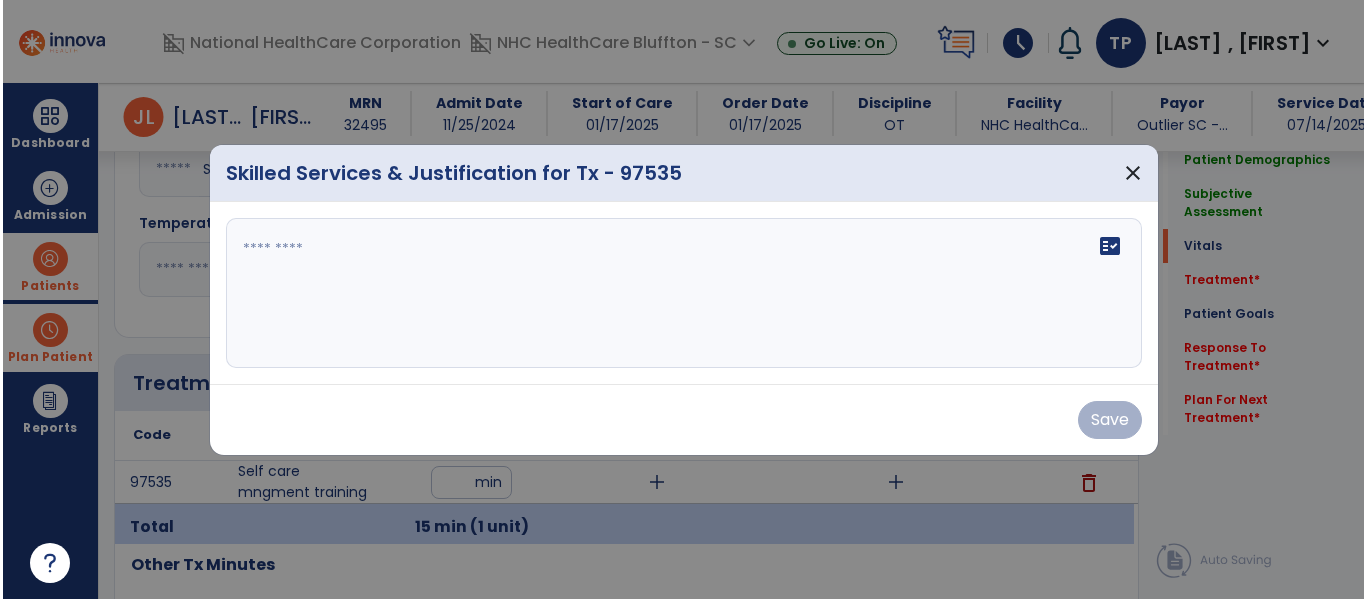 scroll, scrollTop: 900, scrollLeft: 0, axis: vertical 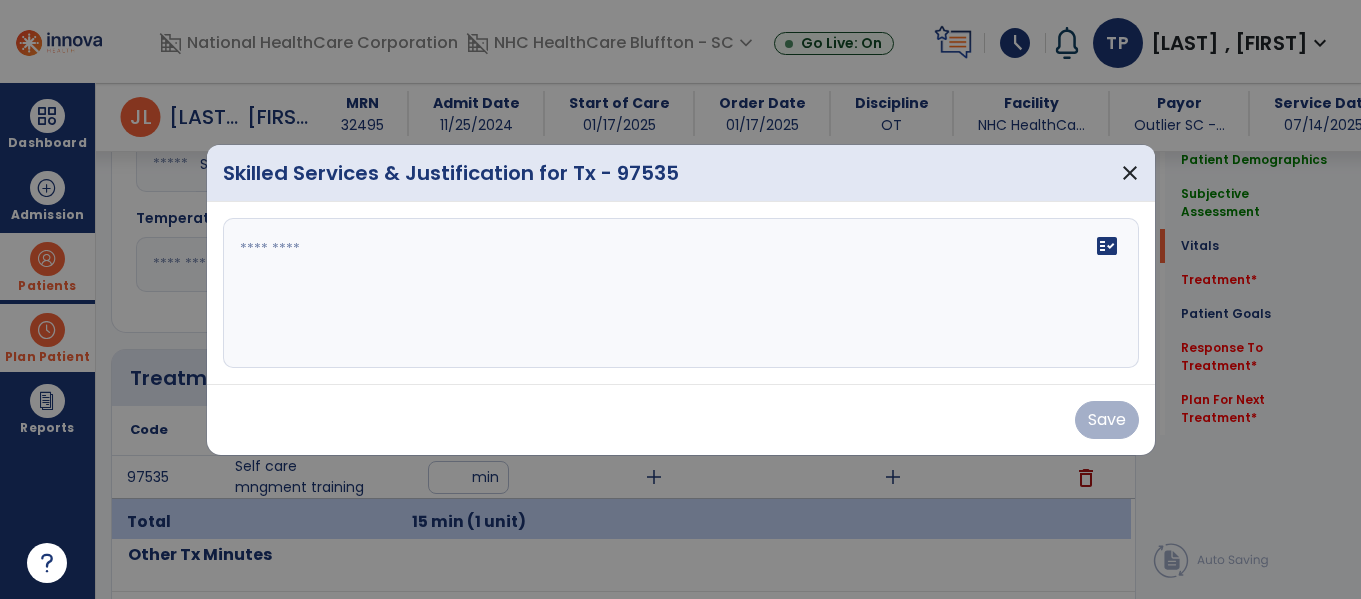 click on "fact_check" at bounding box center [681, 293] 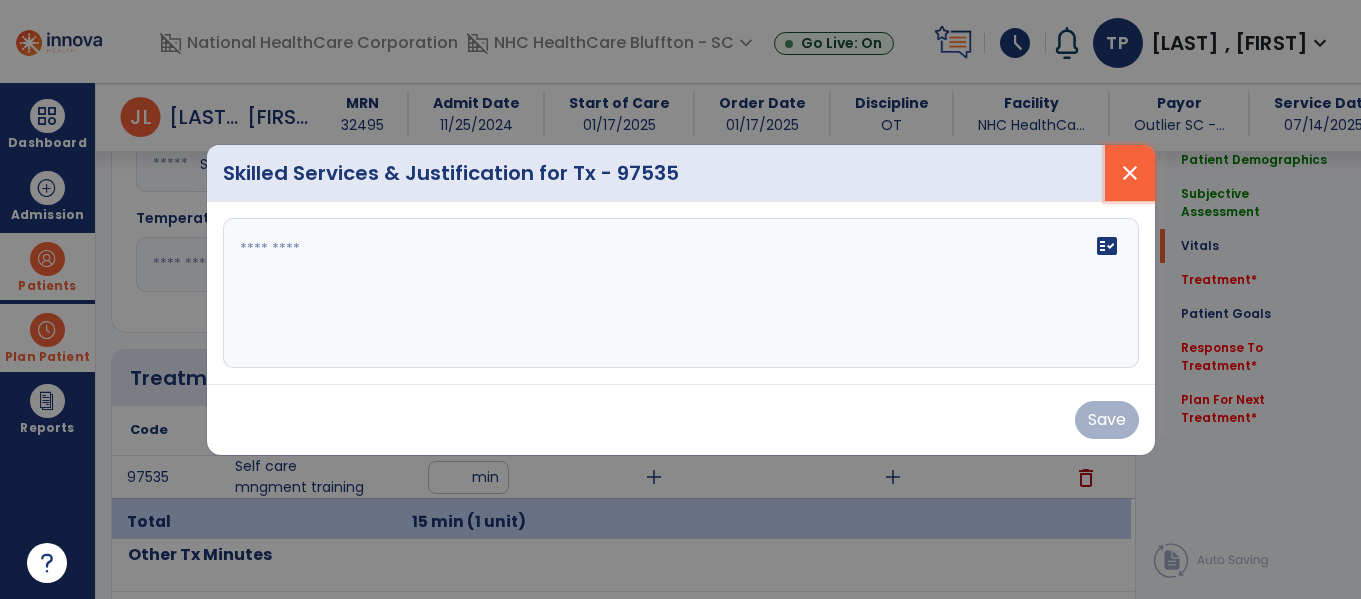 click on "close" at bounding box center (1130, 173) 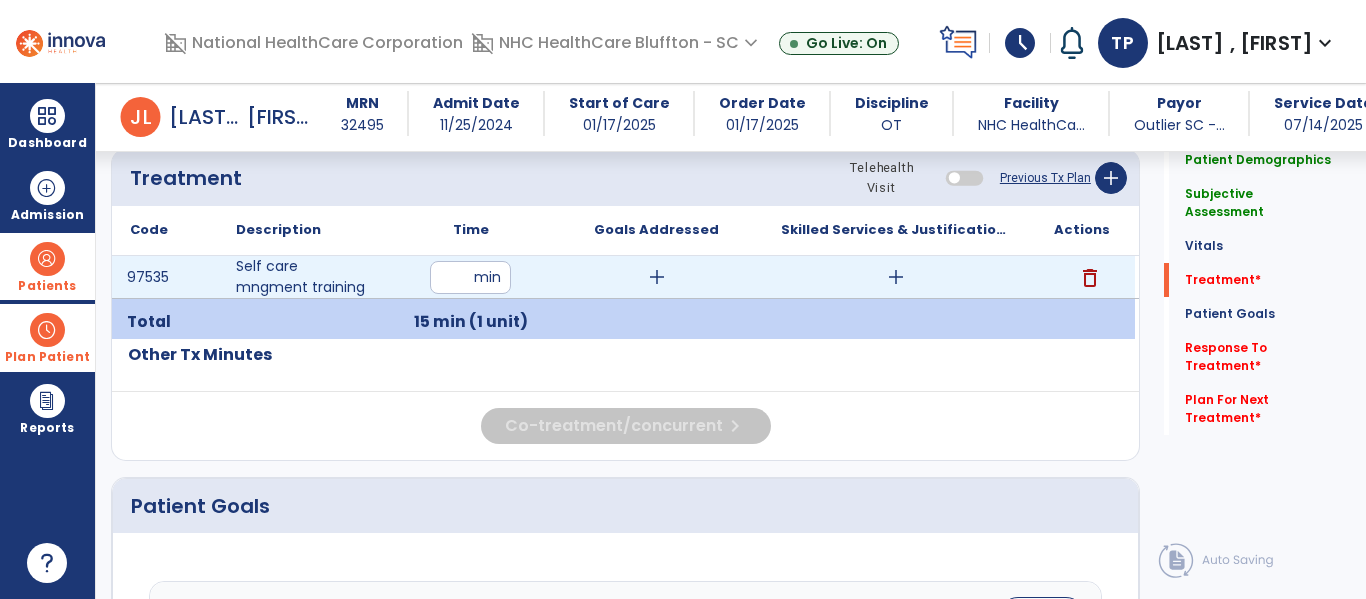 click on "add" at bounding box center [896, 277] 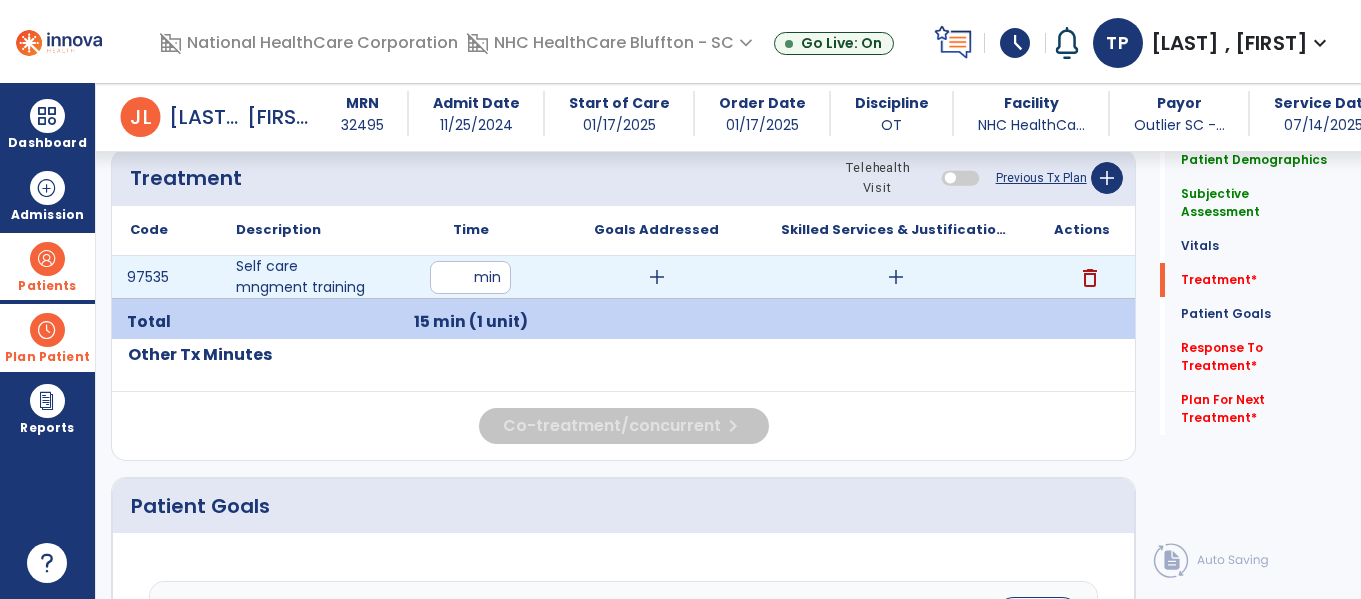 scroll, scrollTop: 1100, scrollLeft: 0, axis: vertical 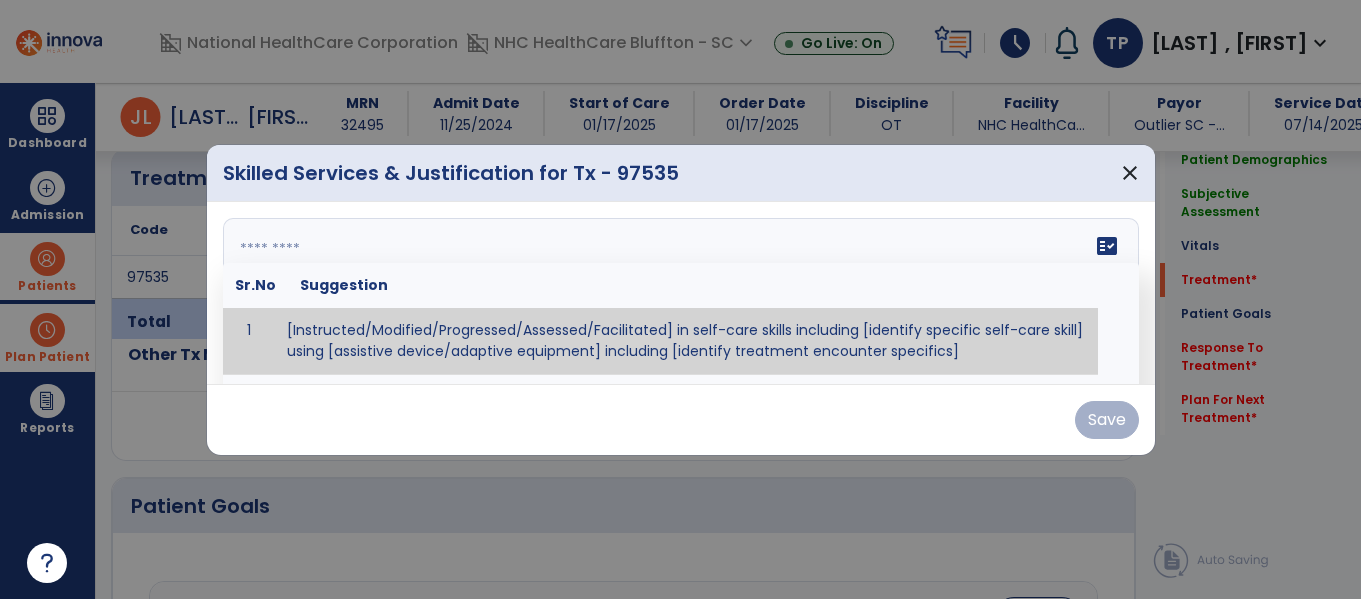 click on "fact_check  Sr.No Suggestion 1 [Instructed/Modified/Progressed/Assessed/Facilitated] in self-care skills including [identify specific self-care skill] using [assistive device/adaptive equipment] including [identify treatment encounter specifics]" at bounding box center (681, 293) 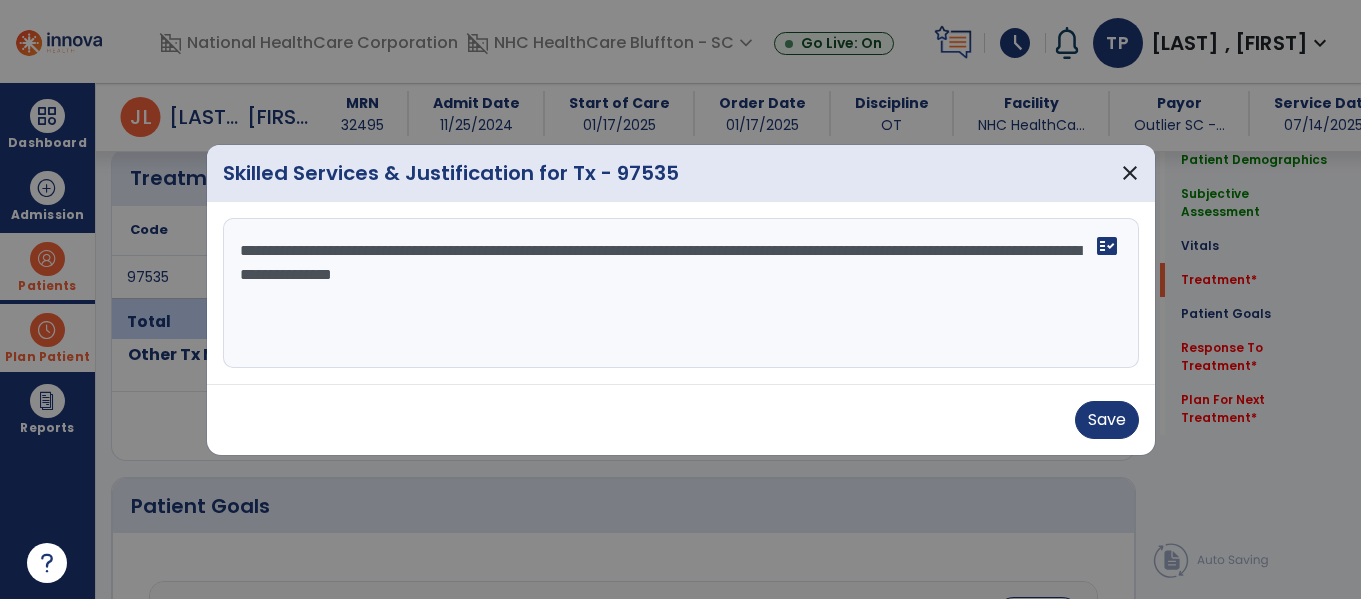 click on "**********" at bounding box center (681, 293) 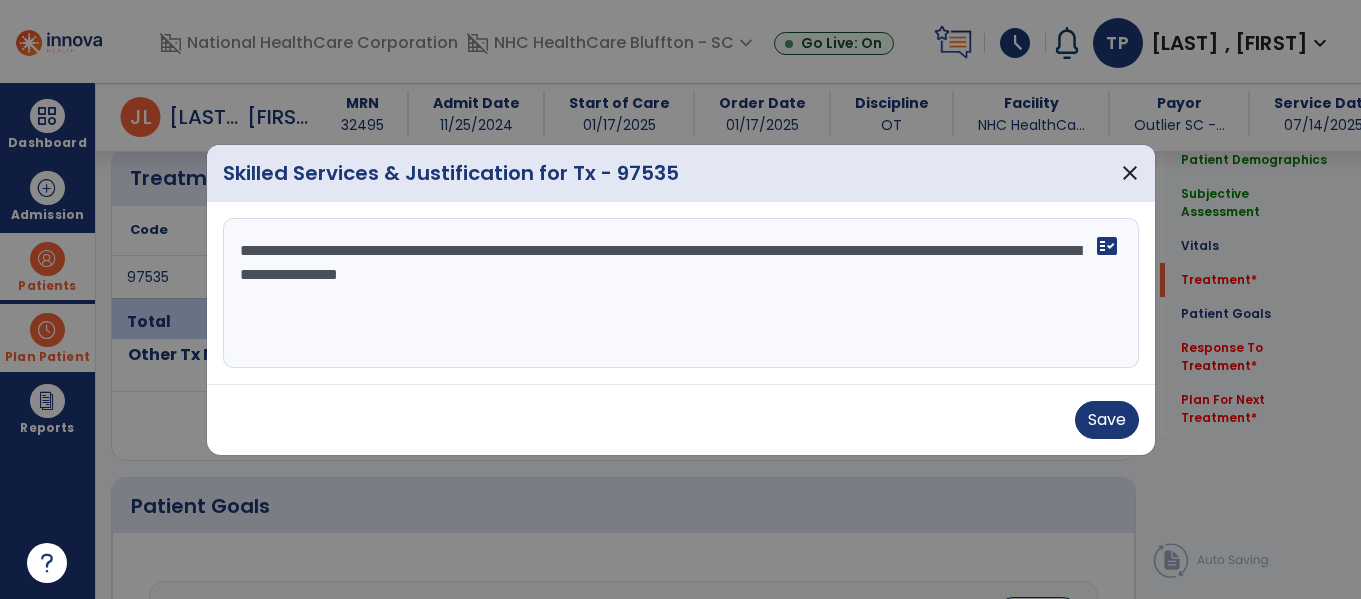 click on "**********" at bounding box center (681, 293) 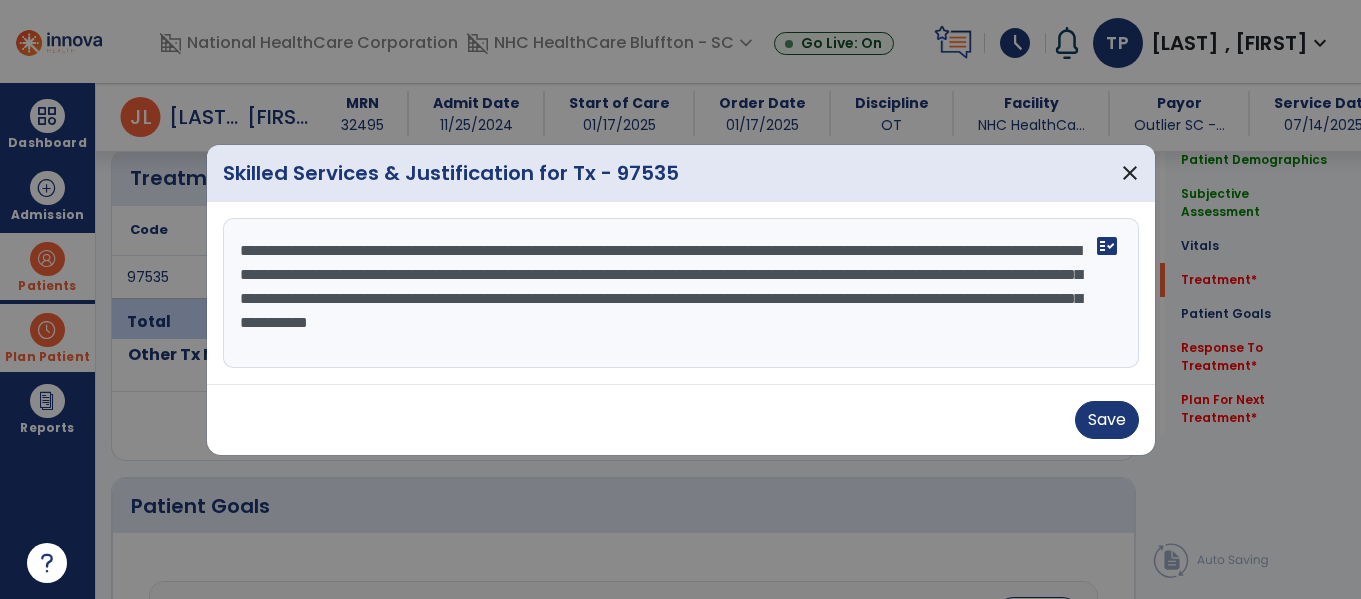 click on "**********" at bounding box center [681, 293] 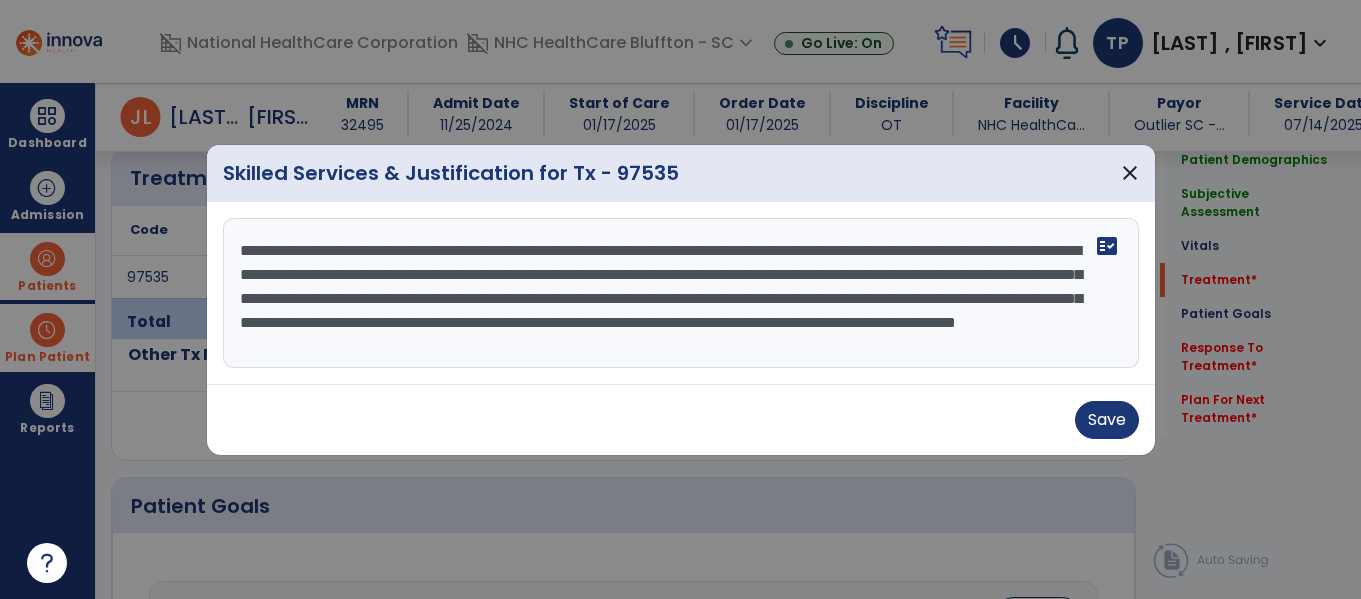 scroll, scrollTop: 16, scrollLeft: 0, axis: vertical 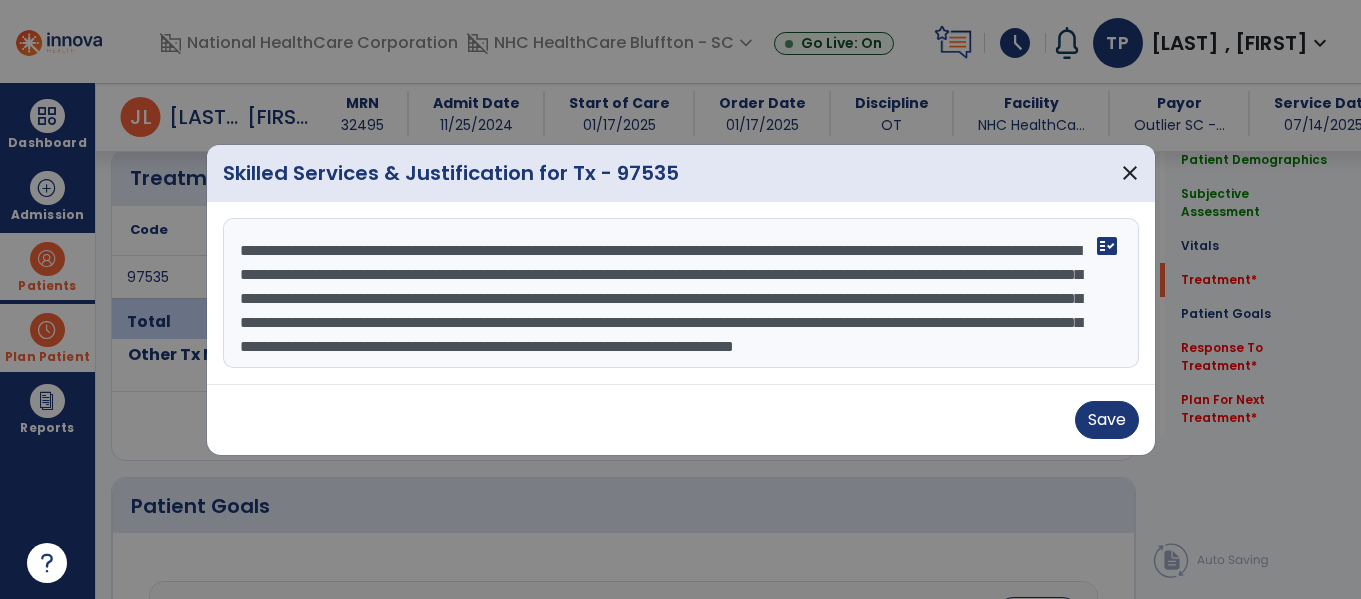 click on "**********" at bounding box center [681, 293] 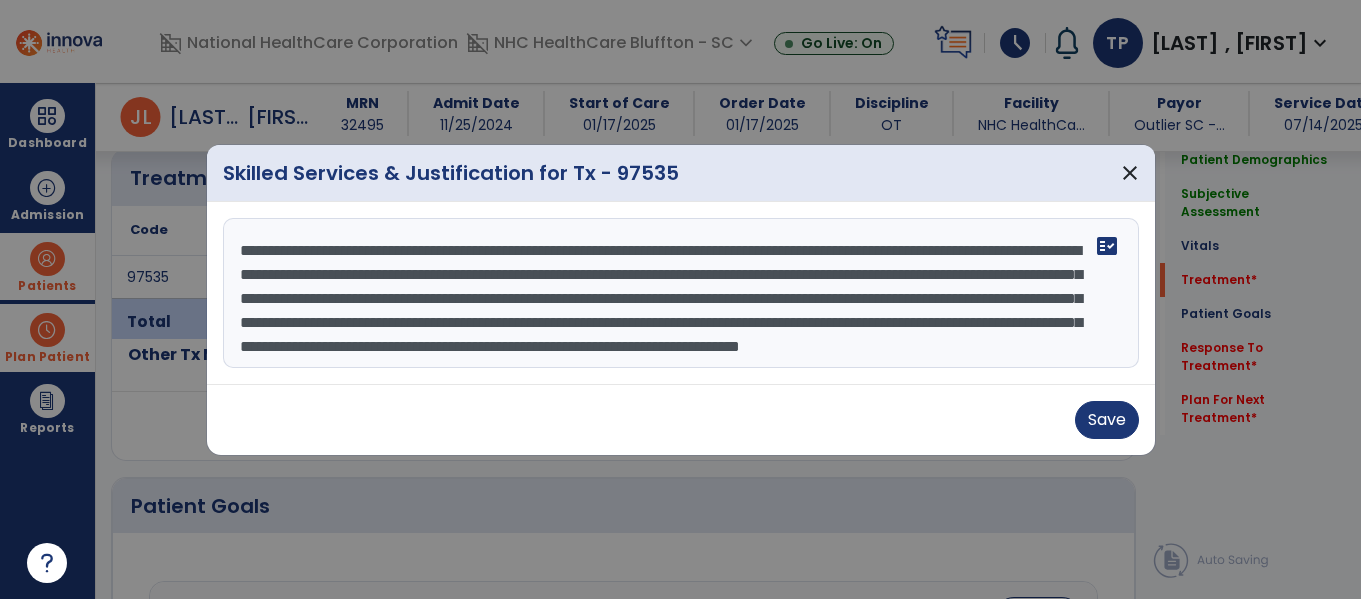 scroll, scrollTop: 40, scrollLeft: 0, axis: vertical 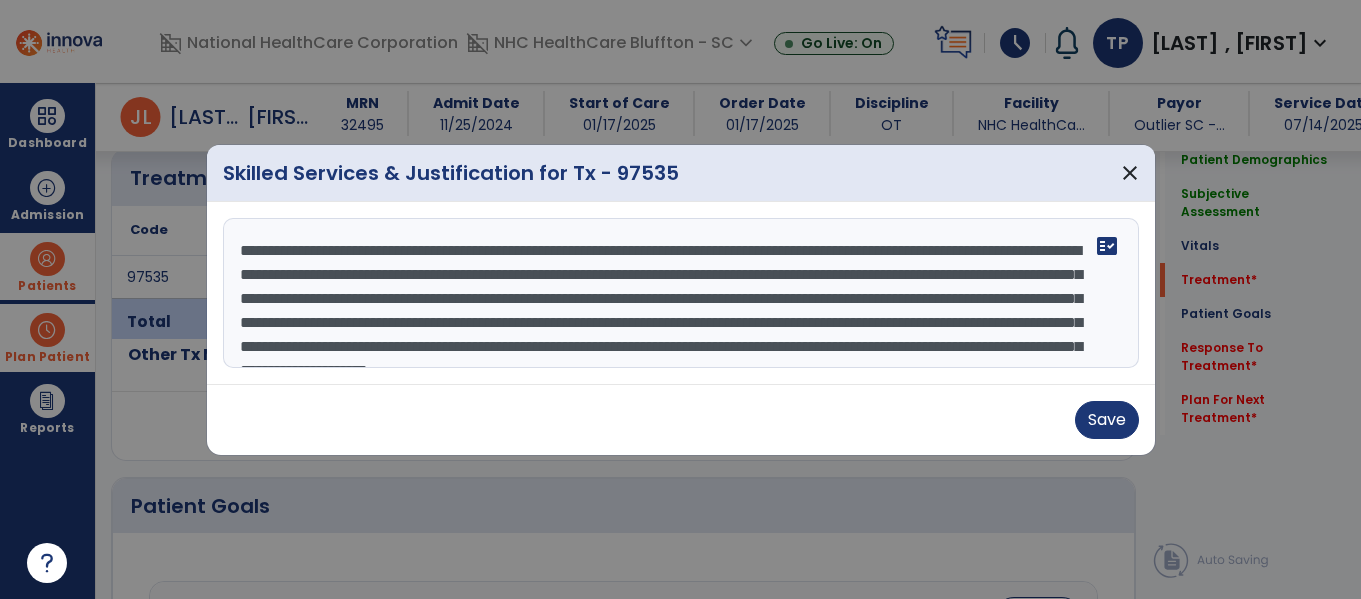 click on "**********" at bounding box center (681, 293) 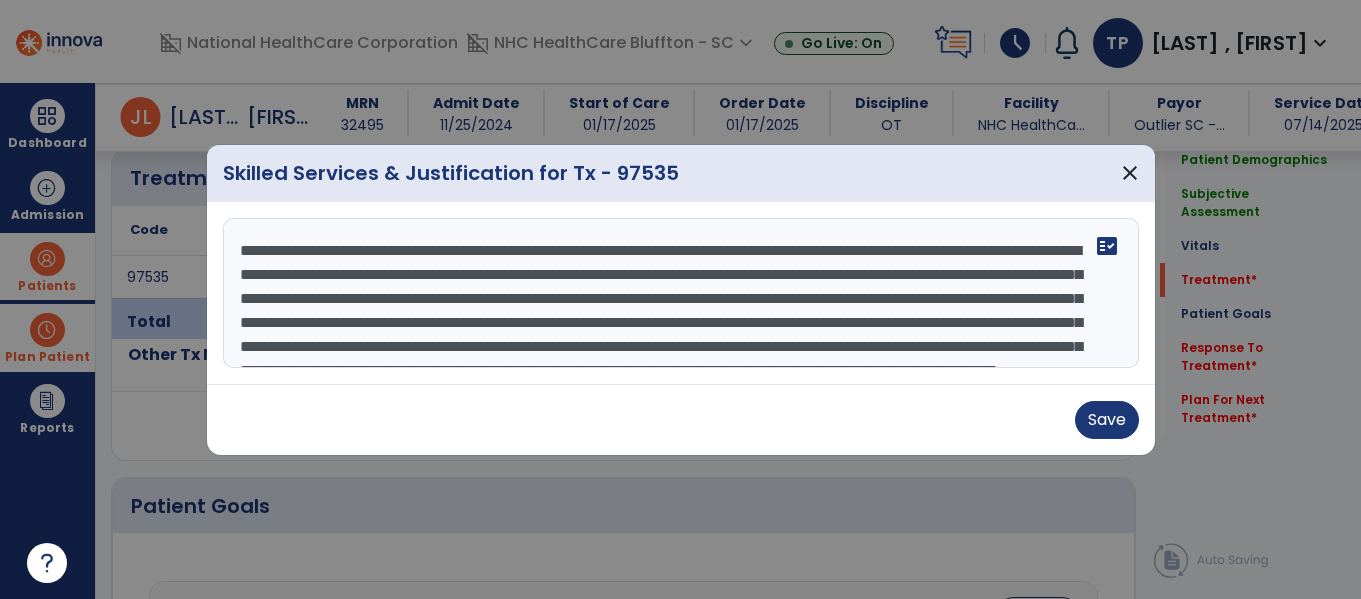 scroll, scrollTop: 72, scrollLeft: 0, axis: vertical 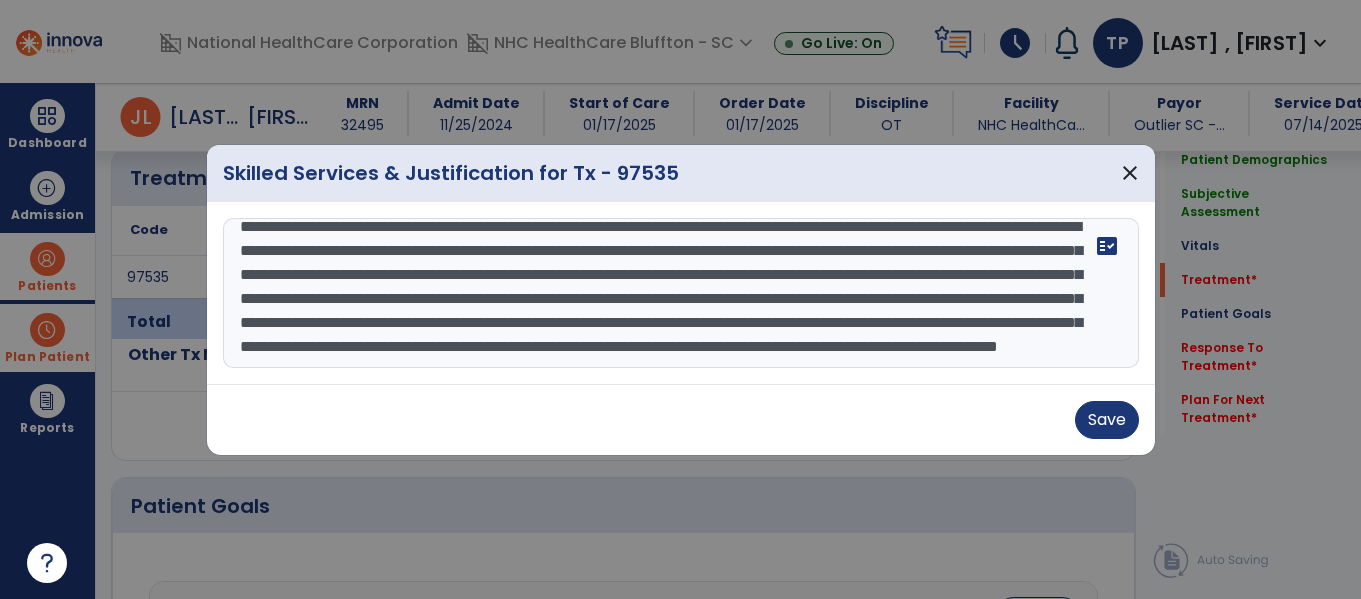 click on "**********" at bounding box center (681, 293) 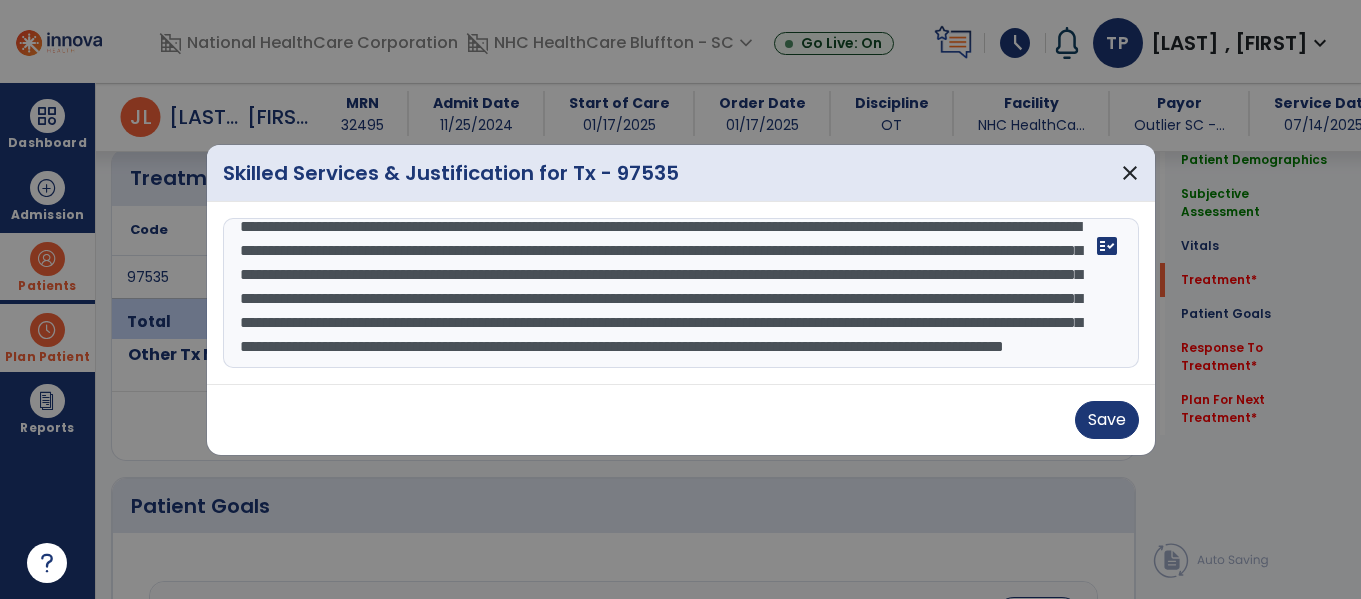 scroll, scrollTop: 88, scrollLeft: 0, axis: vertical 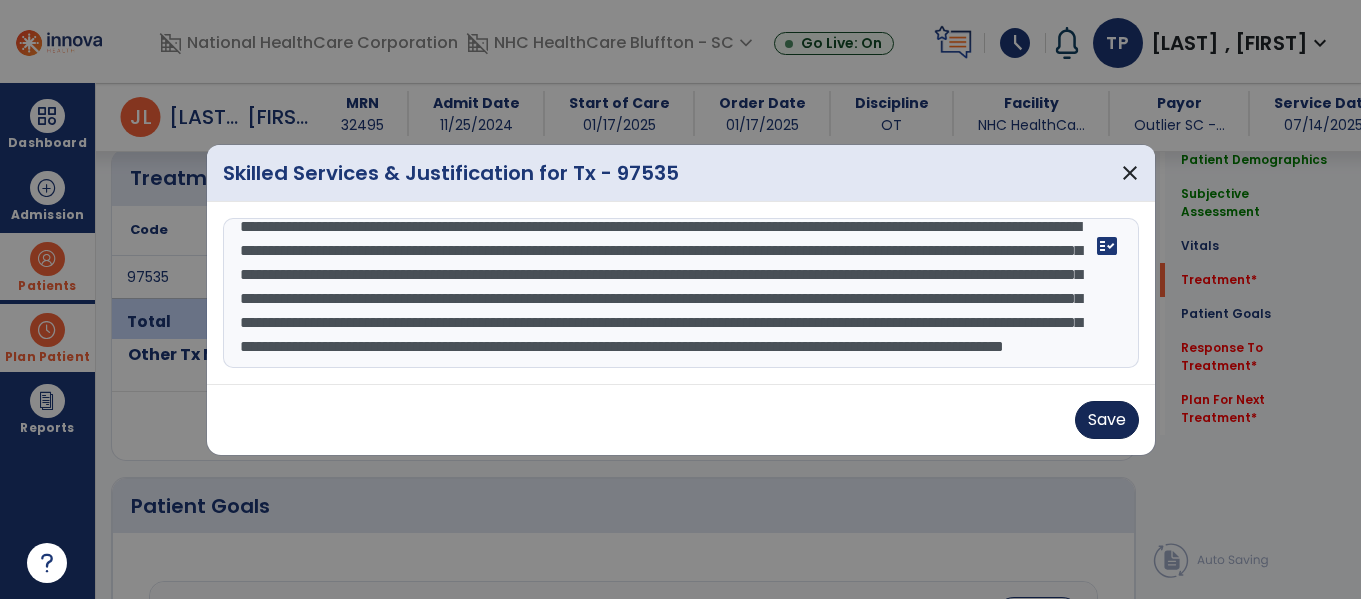 type on "**********" 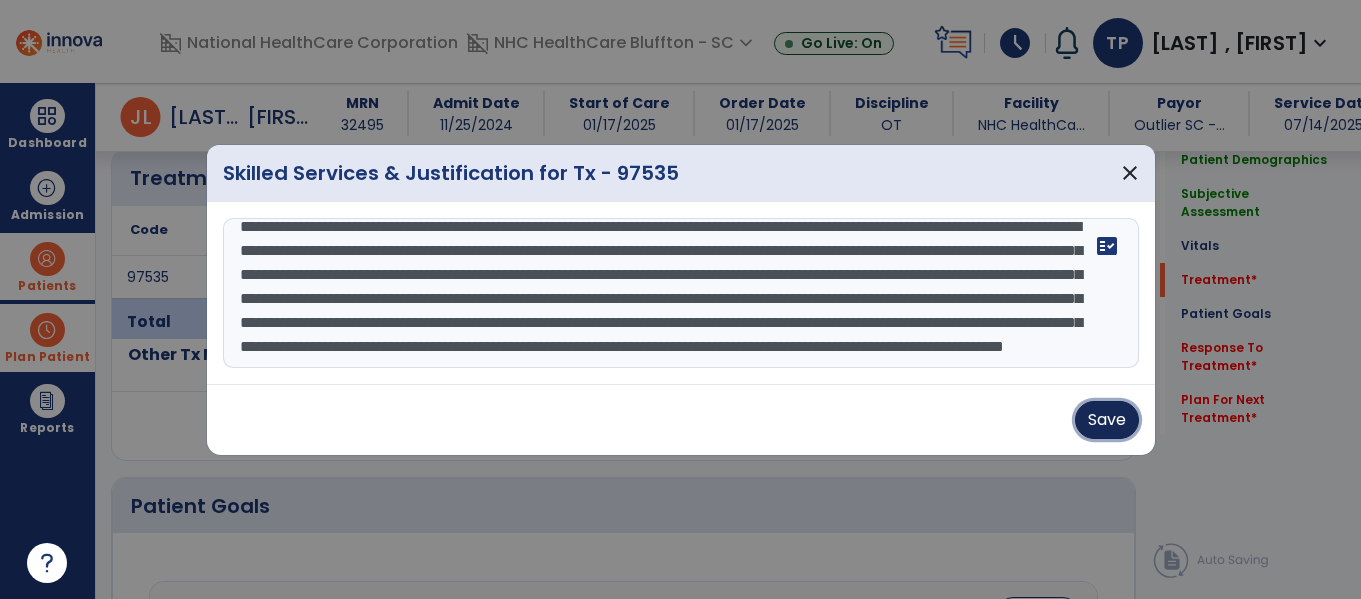 click on "Save" at bounding box center [1107, 420] 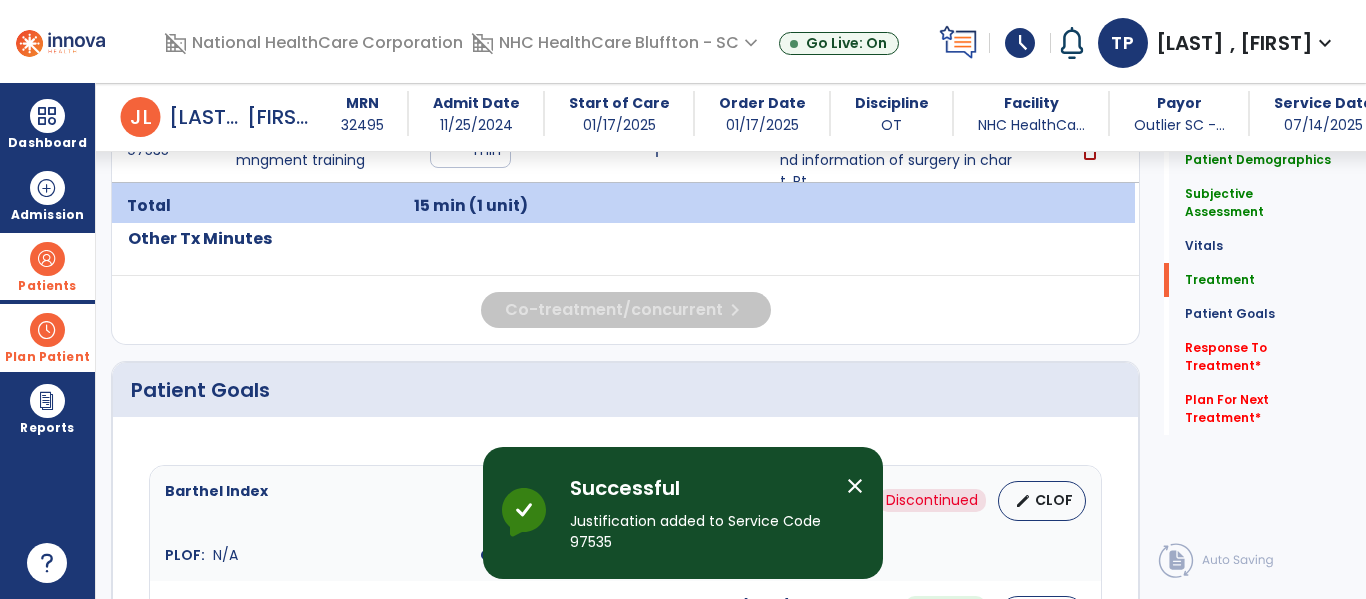 scroll, scrollTop: 1300, scrollLeft: 0, axis: vertical 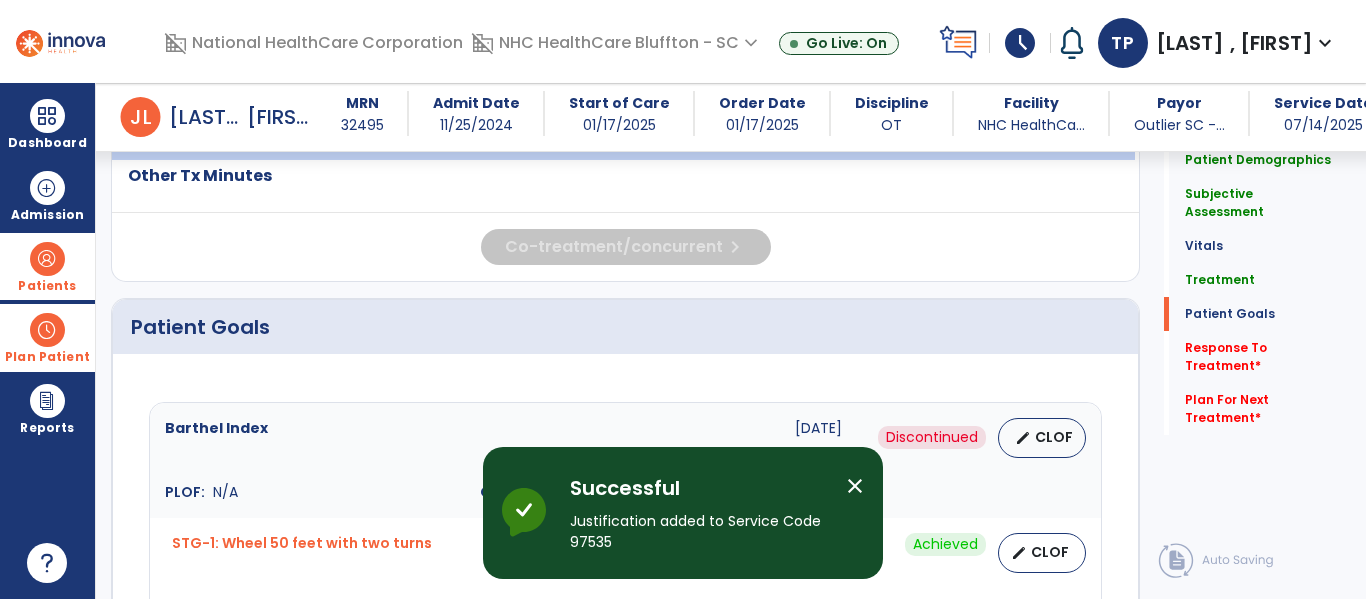 click on "close" at bounding box center (855, 486) 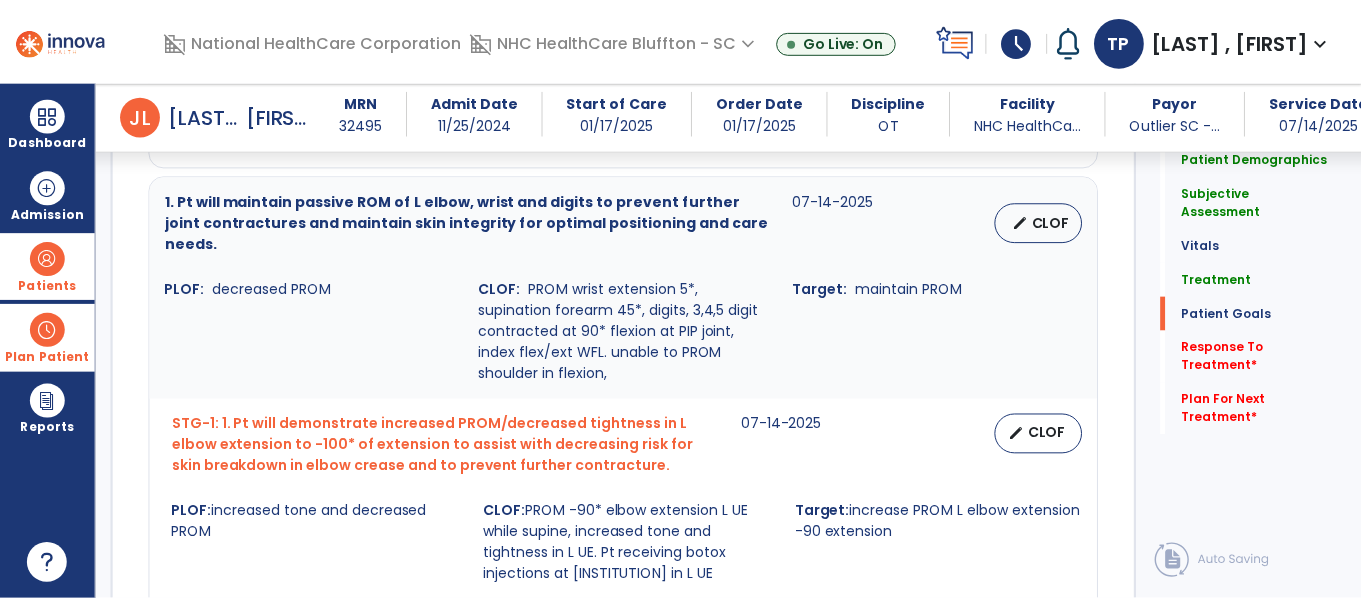 scroll, scrollTop: 1800, scrollLeft: 0, axis: vertical 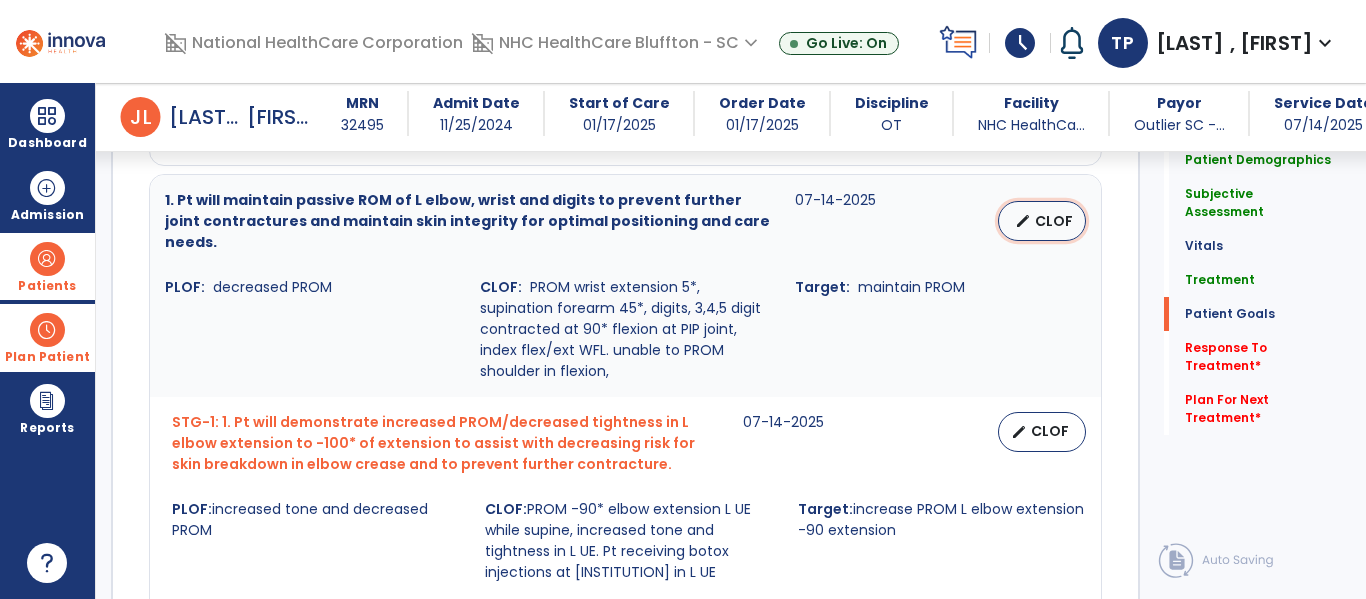 click on "edit   CLOF" at bounding box center (1042, 221) 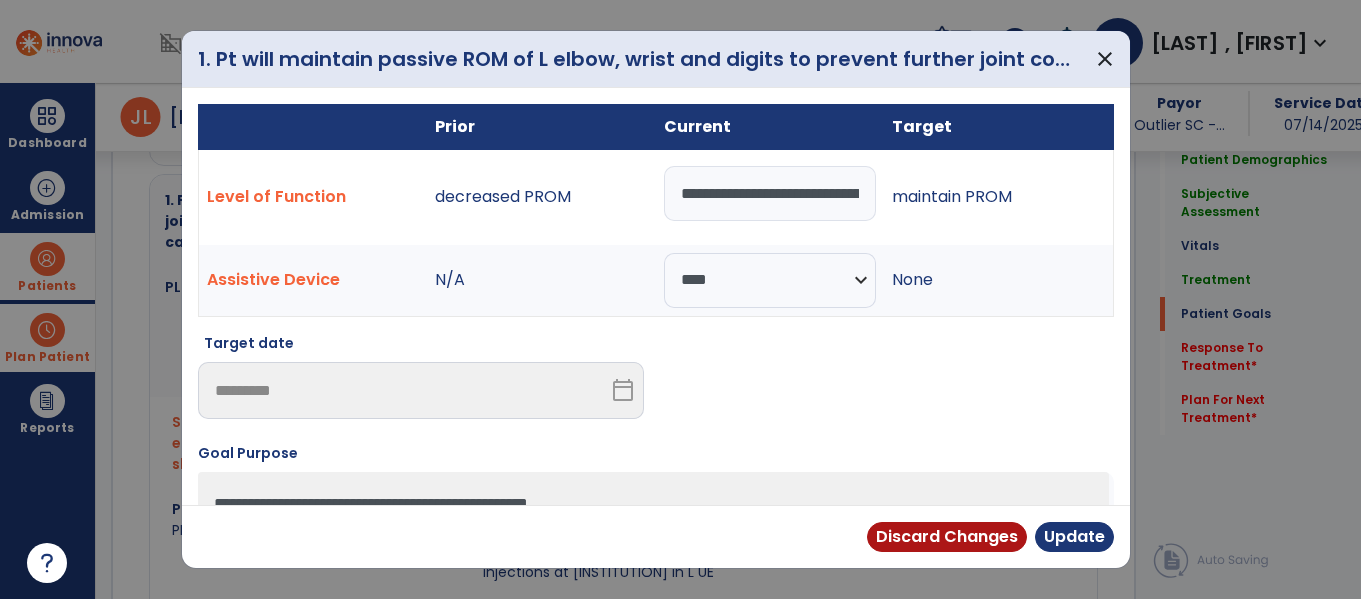 scroll, scrollTop: 1800, scrollLeft: 0, axis: vertical 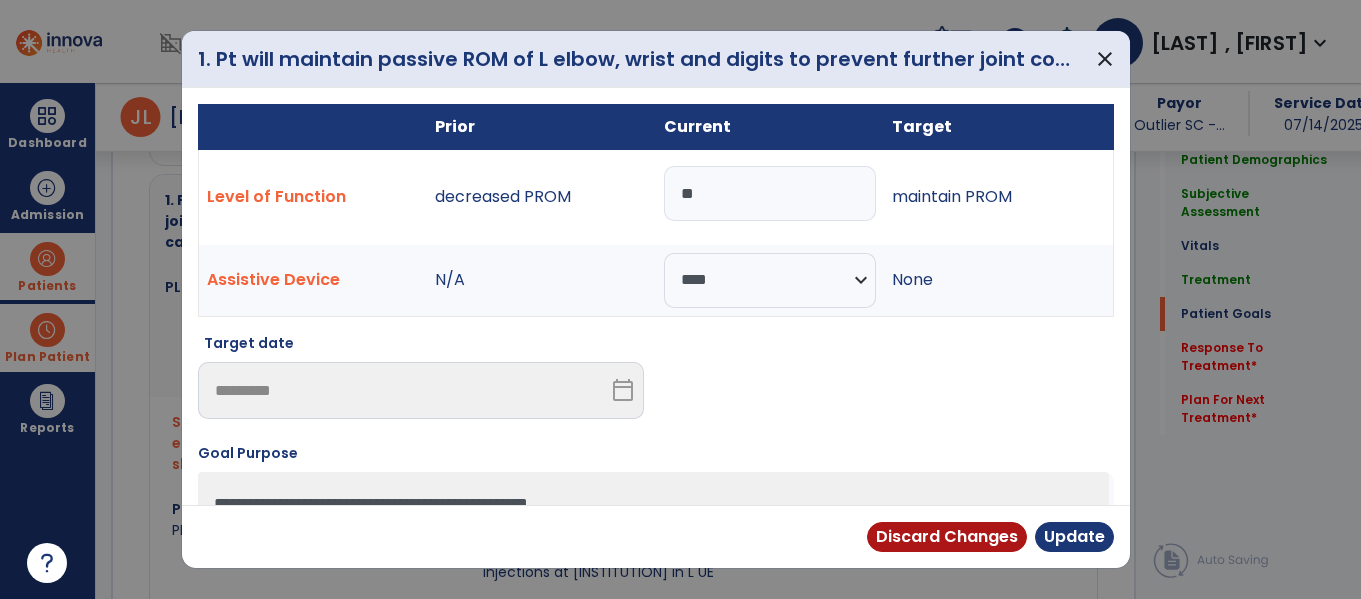 type on "*" 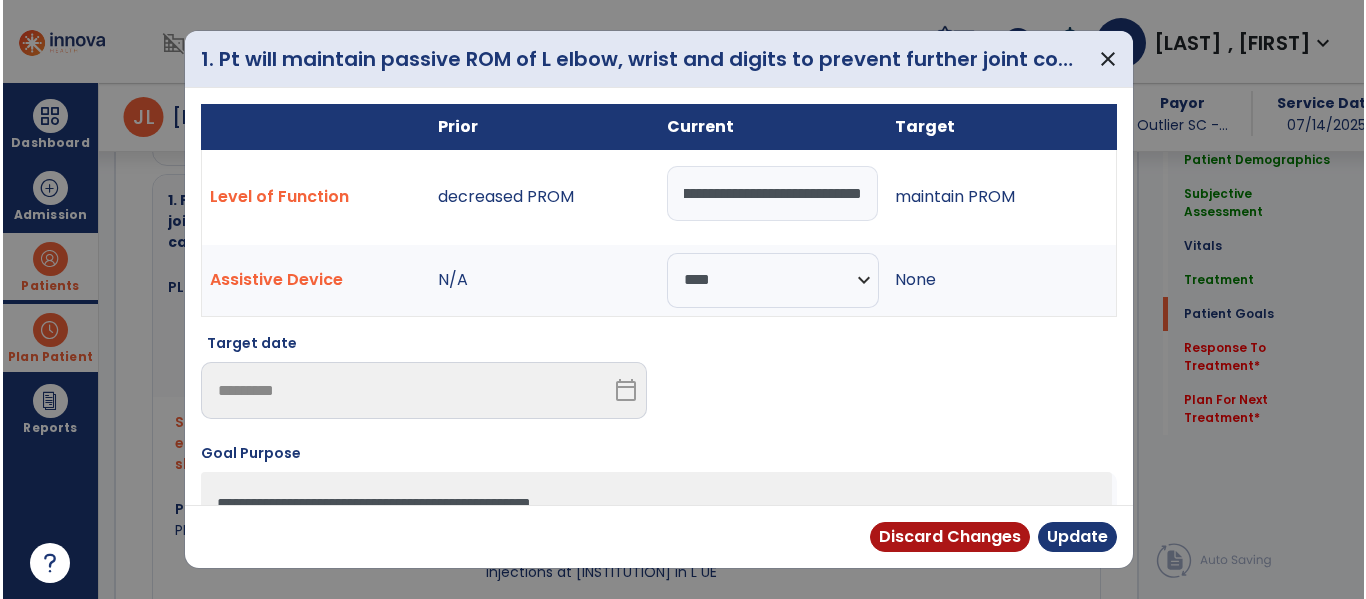 scroll, scrollTop: 0, scrollLeft: 400, axis: horizontal 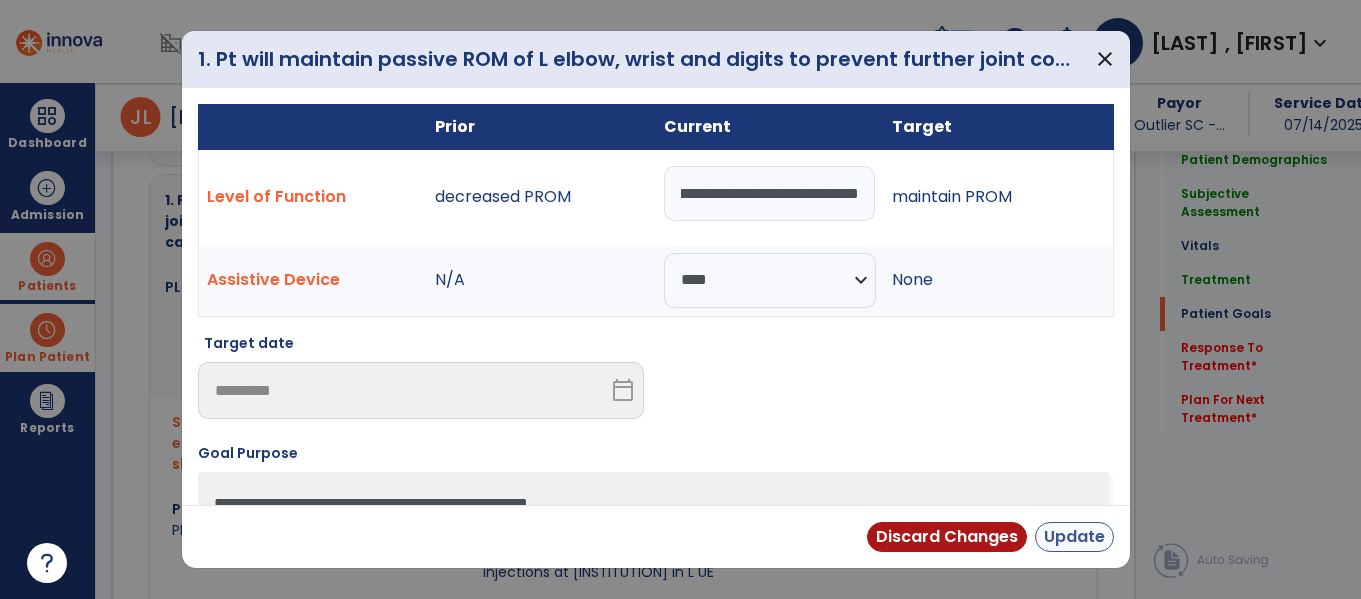 type on "**********" 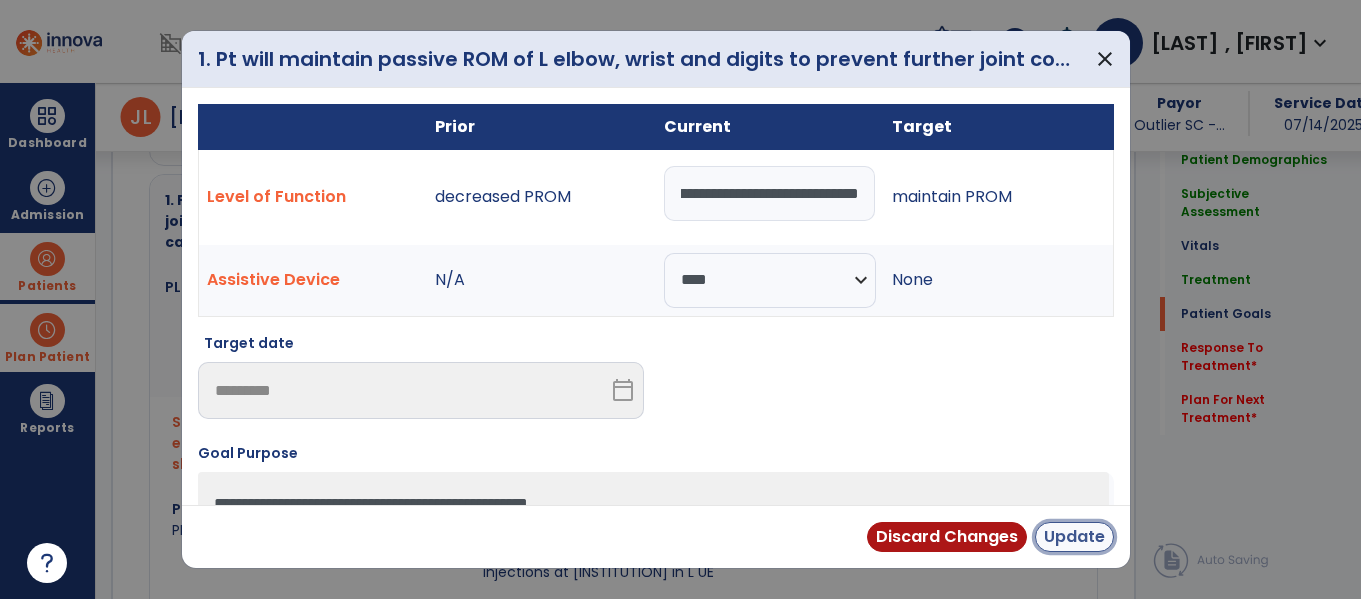 click on "Update" at bounding box center [1074, 537] 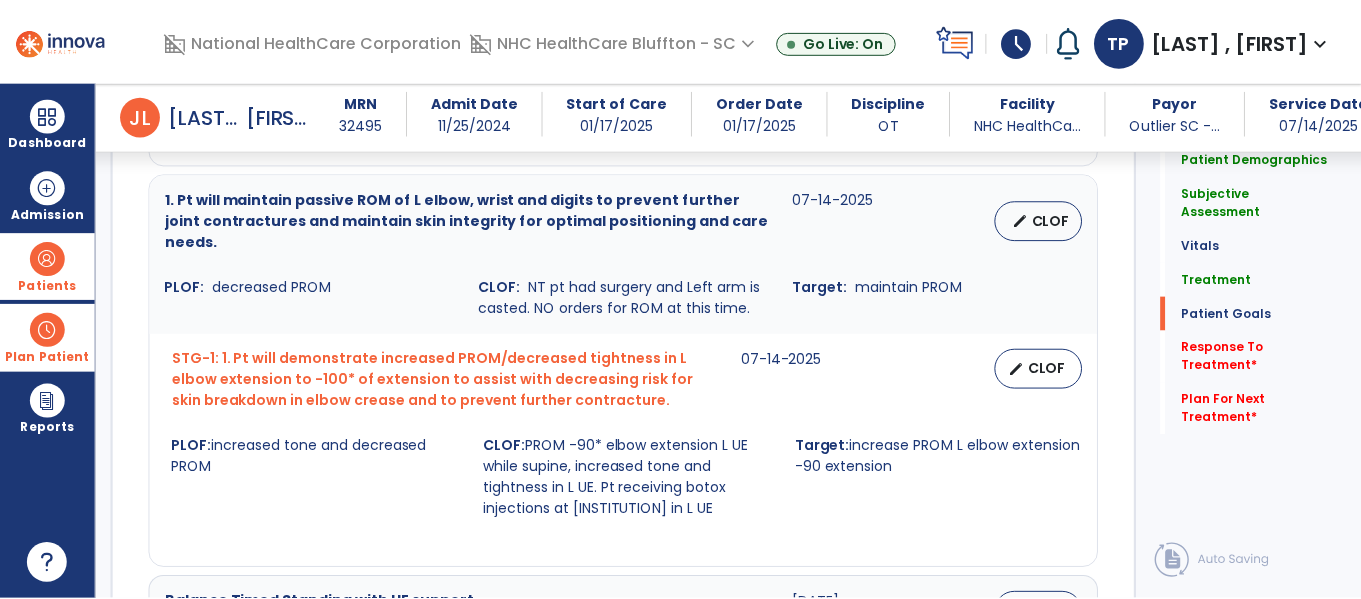scroll, scrollTop: 1900, scrollLeft: 0, axis: vertical 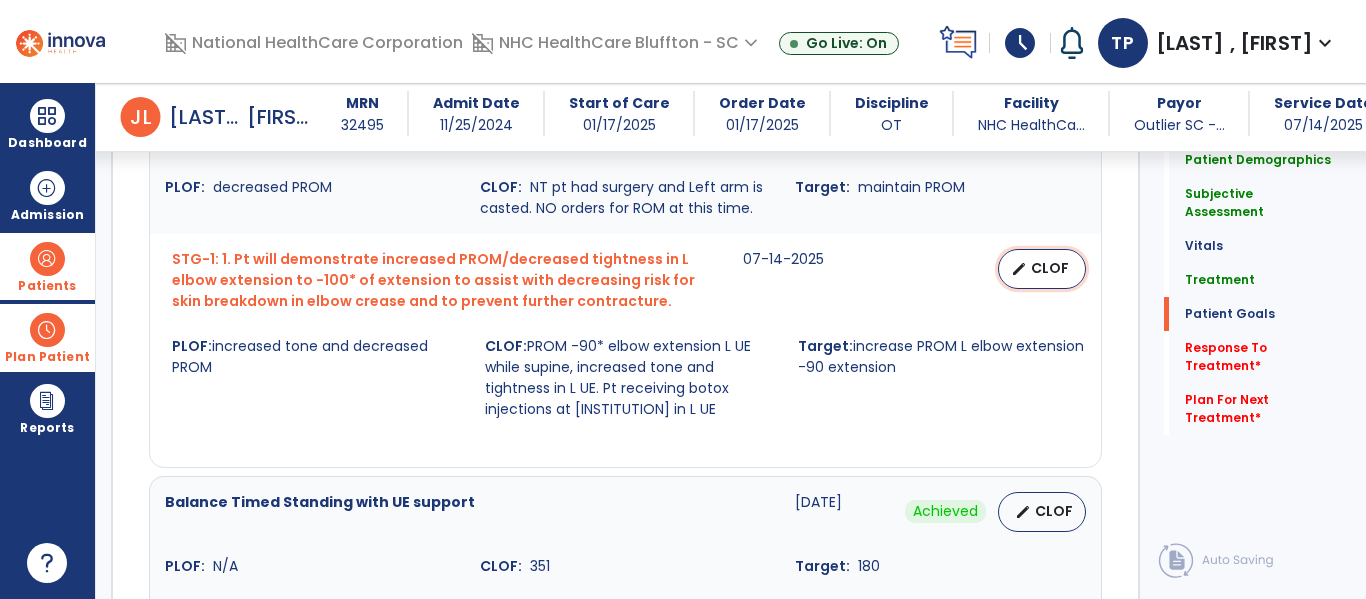 click on "edit" at bounding box center (1019, 269) 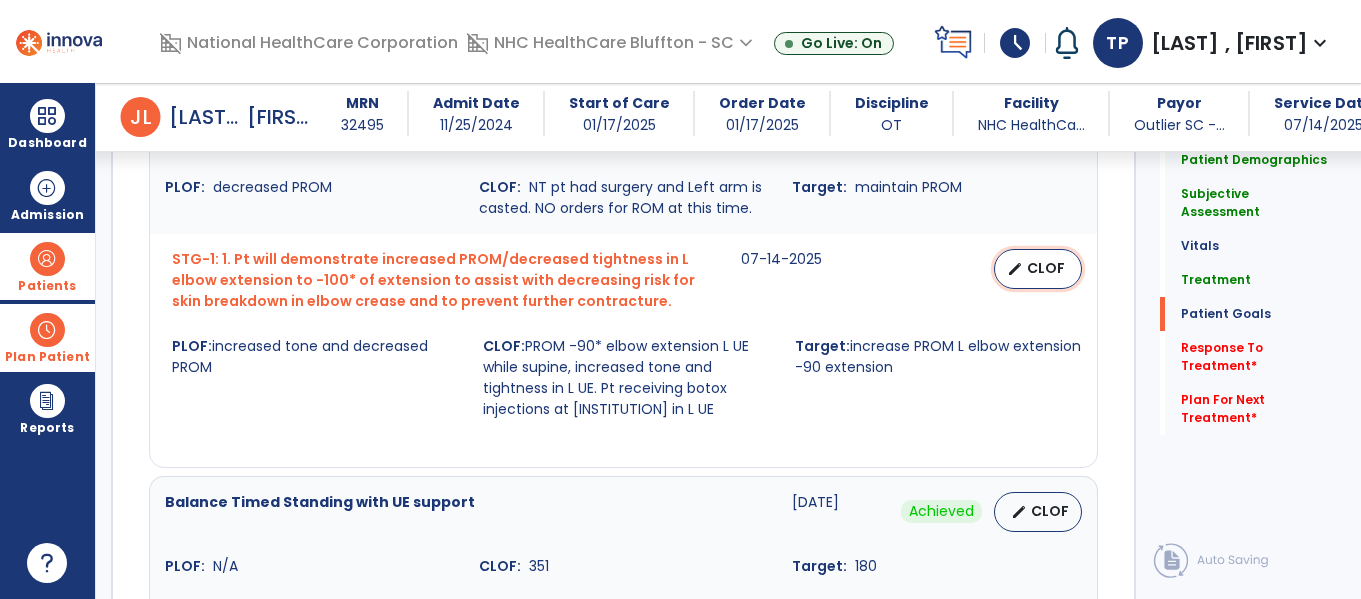 select on "****" 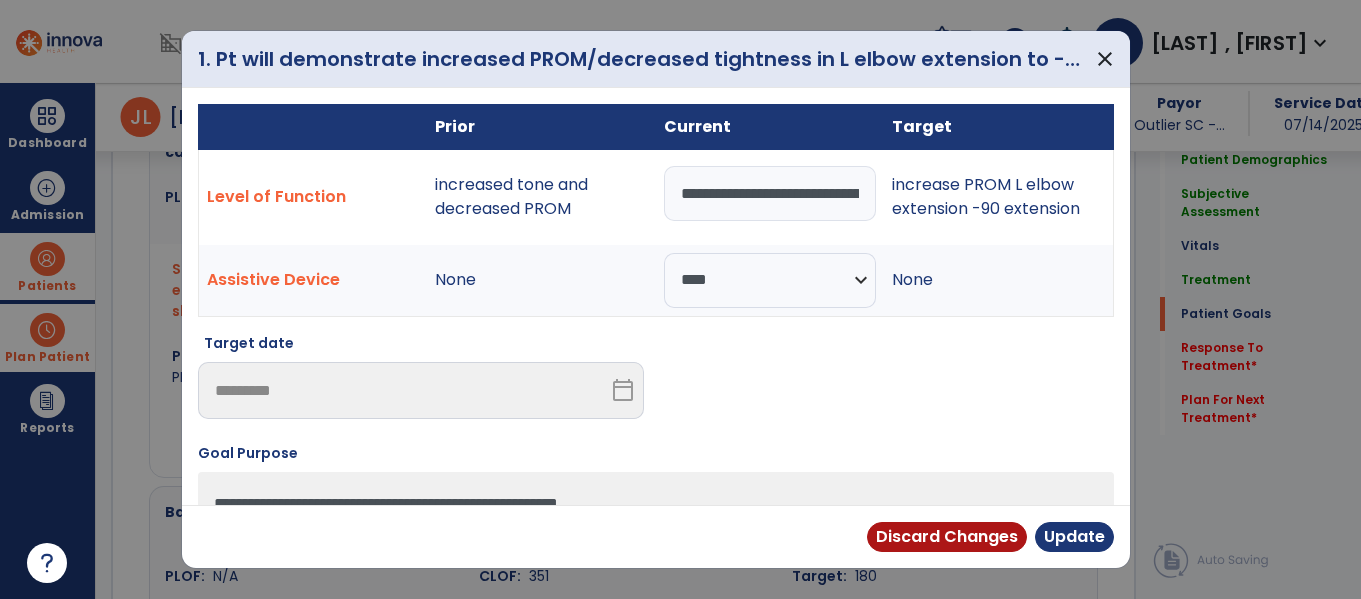 scroll, scrollTop: 1900, scrollLeft: 0, axis: vertical 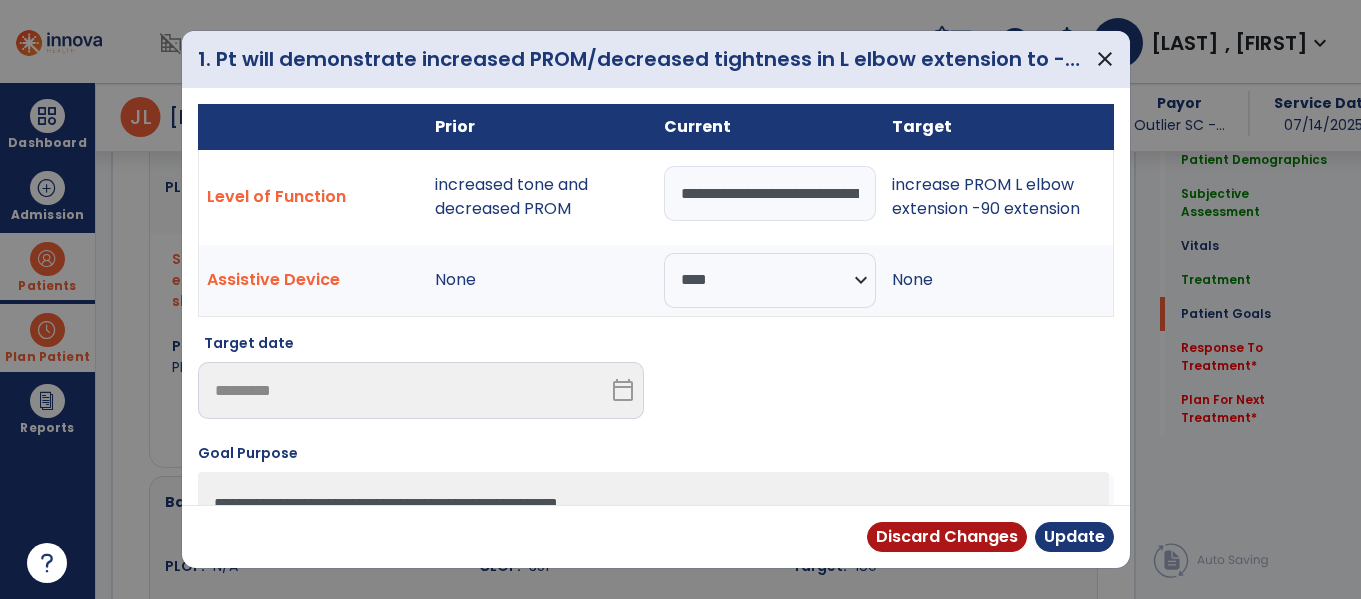 click on "**********" at bounding box center (770, 193) 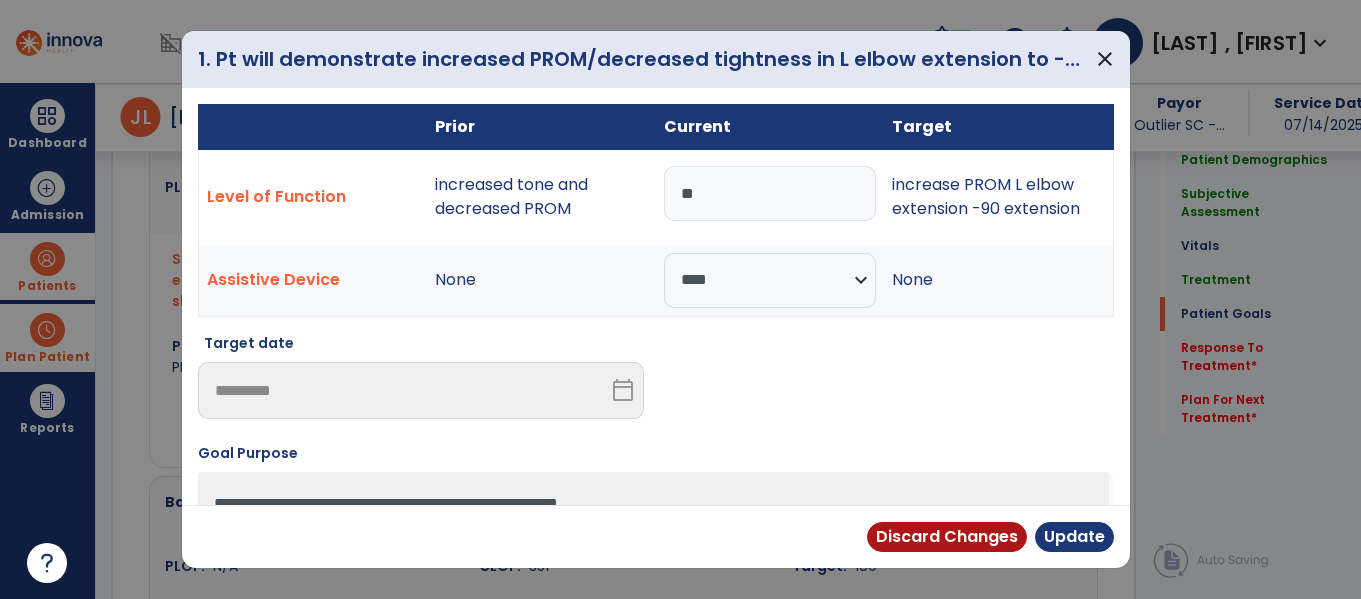 type on "*" 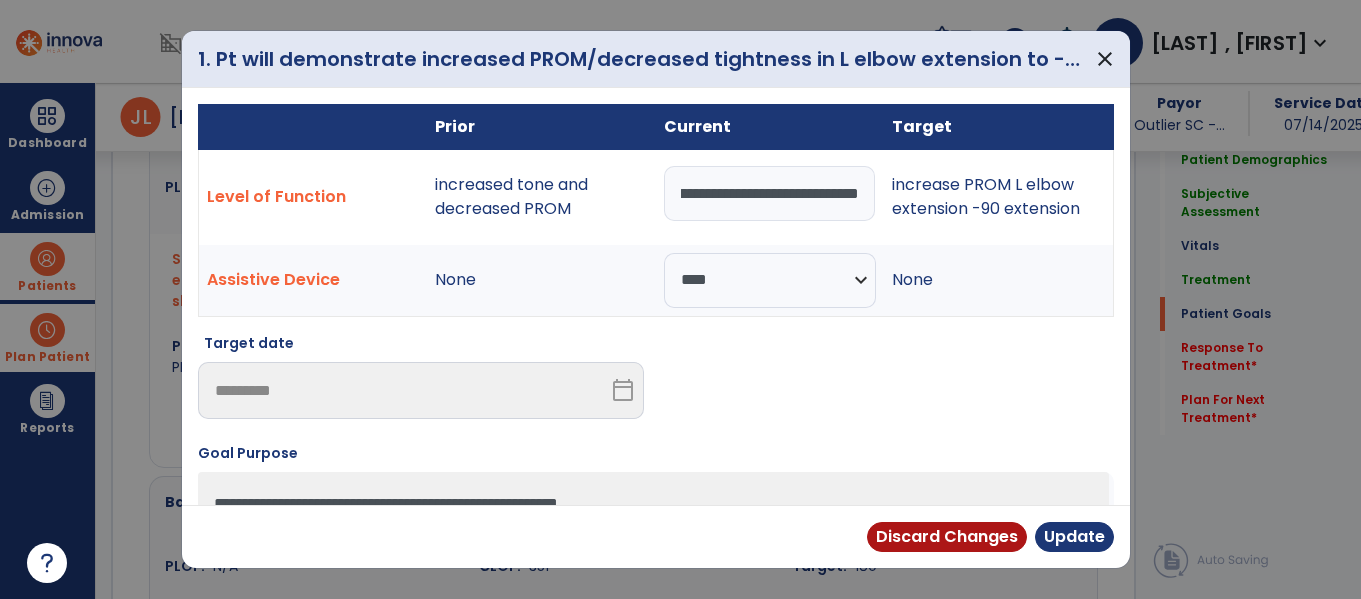 scroll, scrollTop: 0, scrollLeft: 385, axis: horizontal 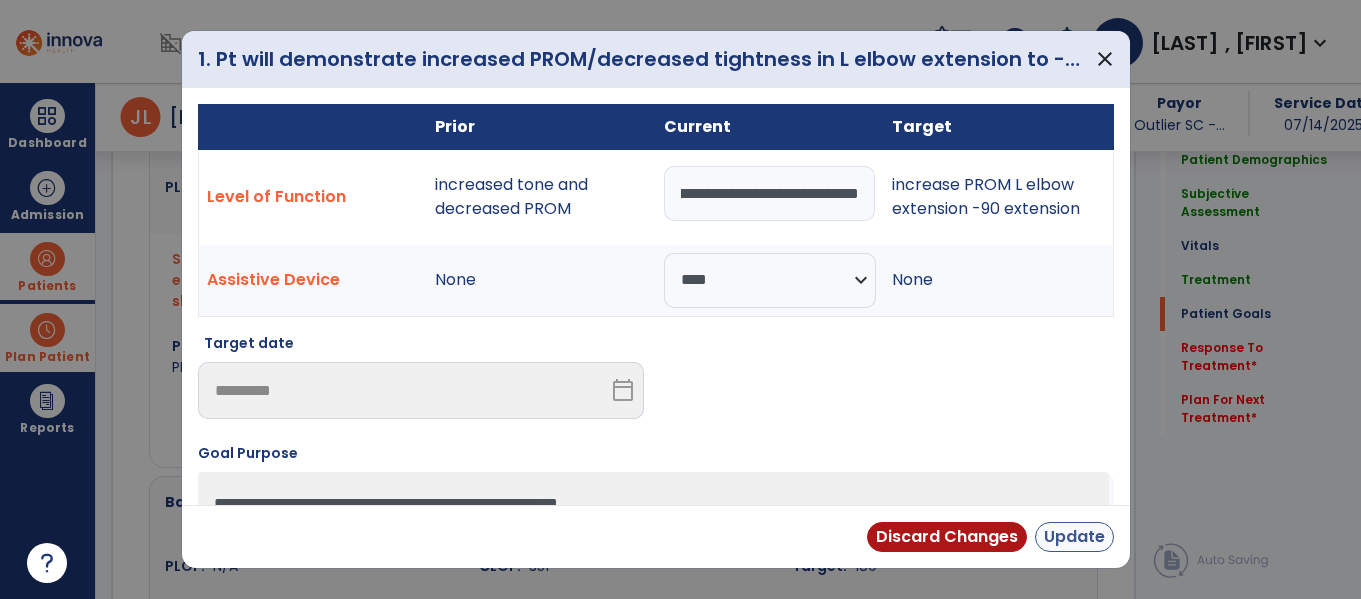 type on "**********" 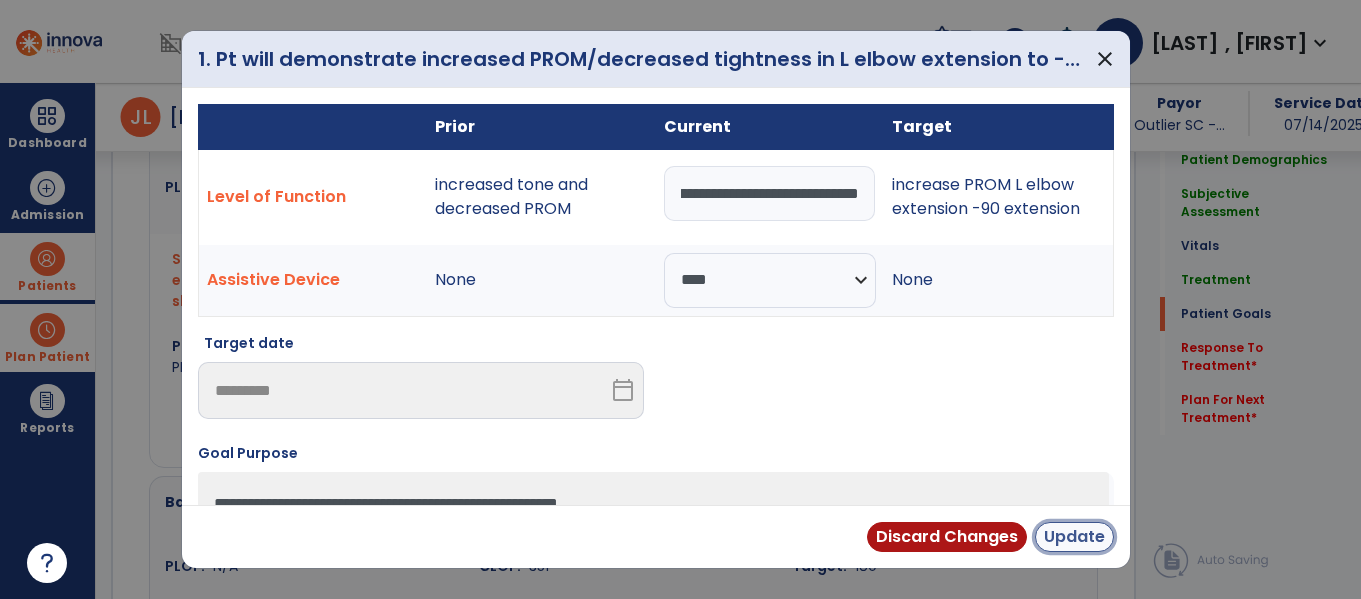 click on "Update" at bounding box center [1074, 537] 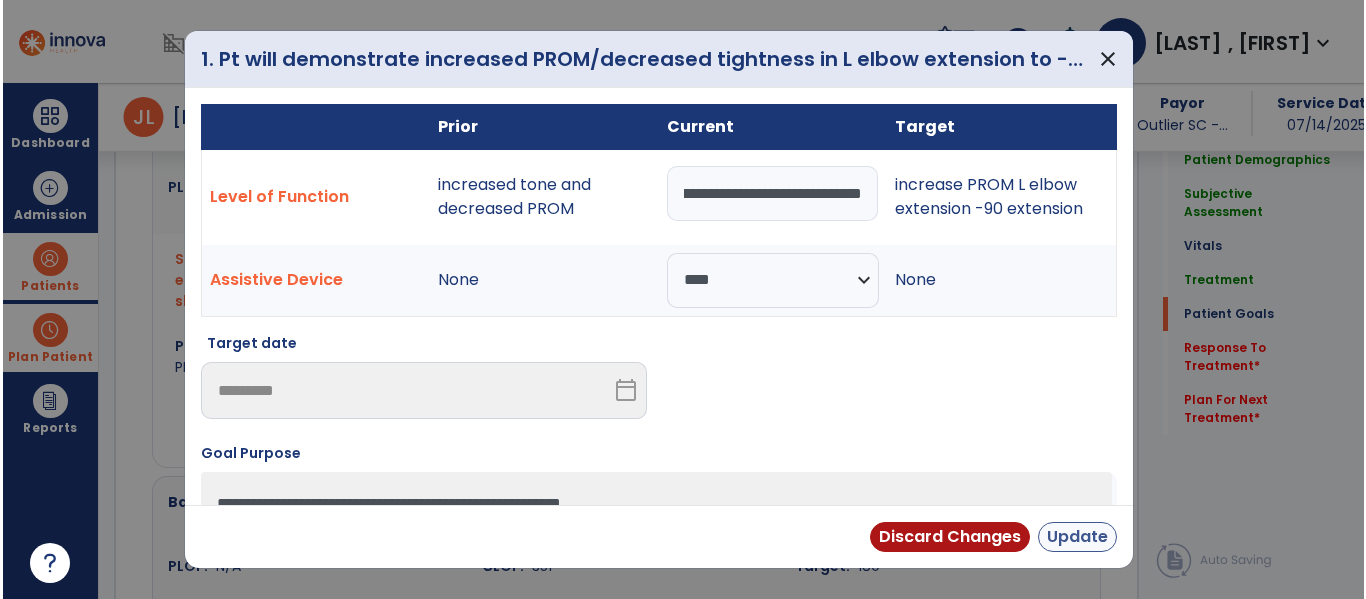 scroll, scrollTop: 0, scrollLeft: 0, axis: both 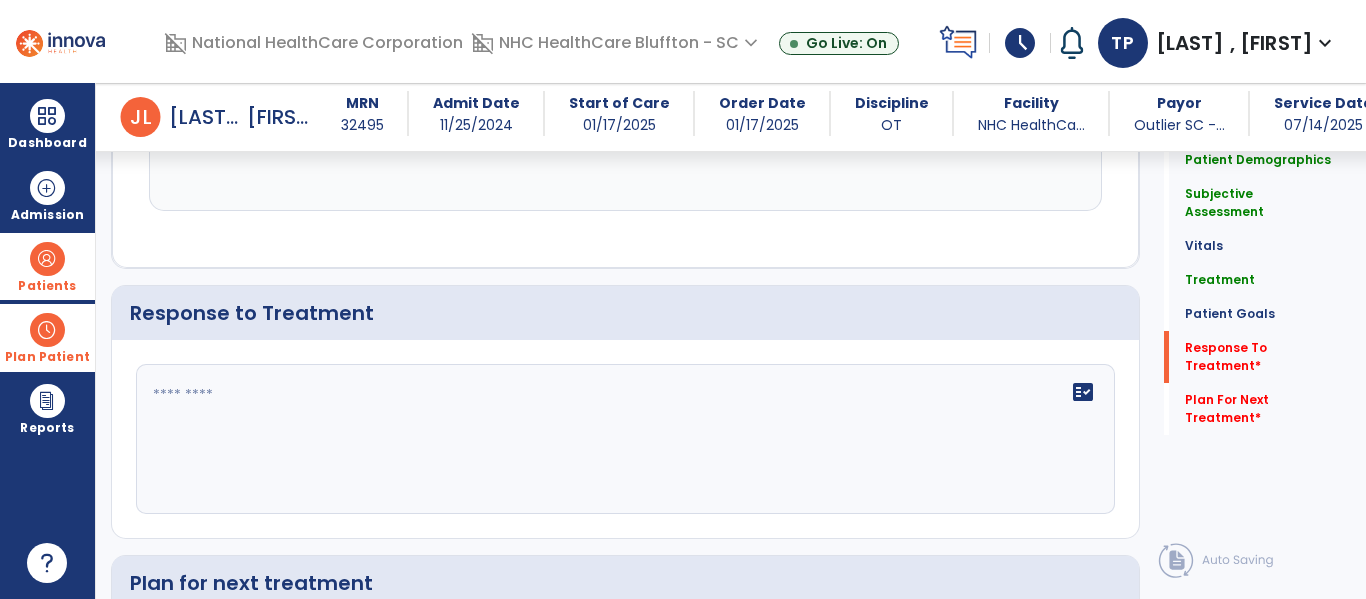 click 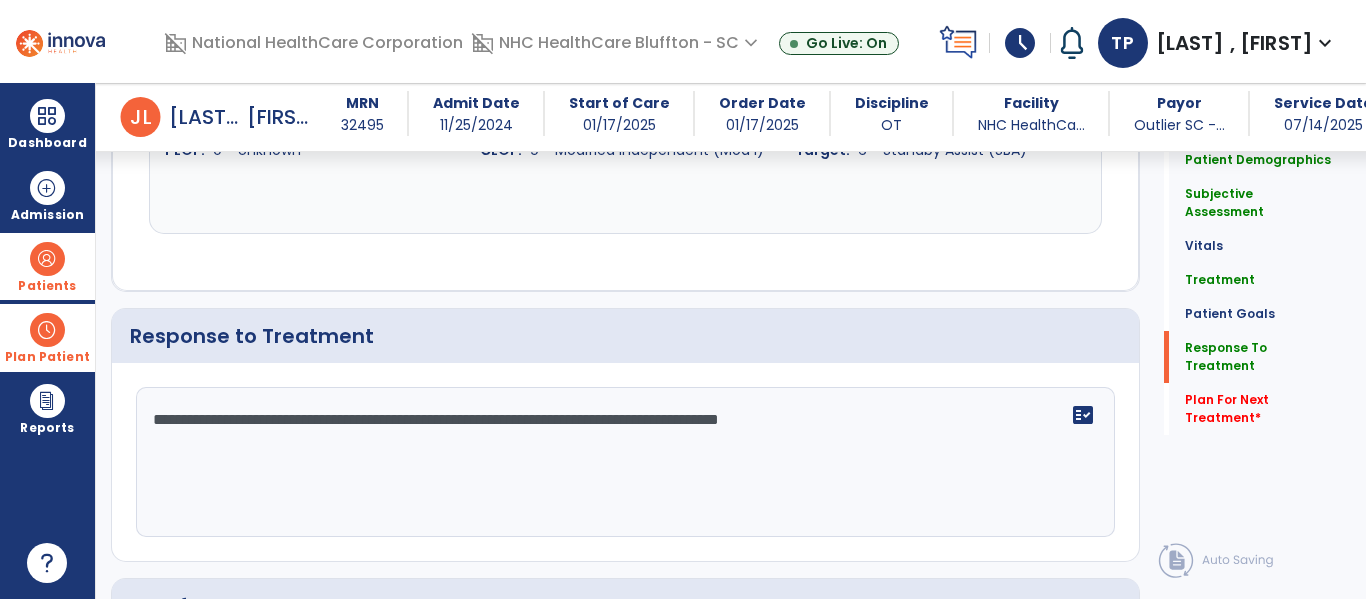 scroll, scrollTop: 2500, scrollLeft: 0, axis: vertical 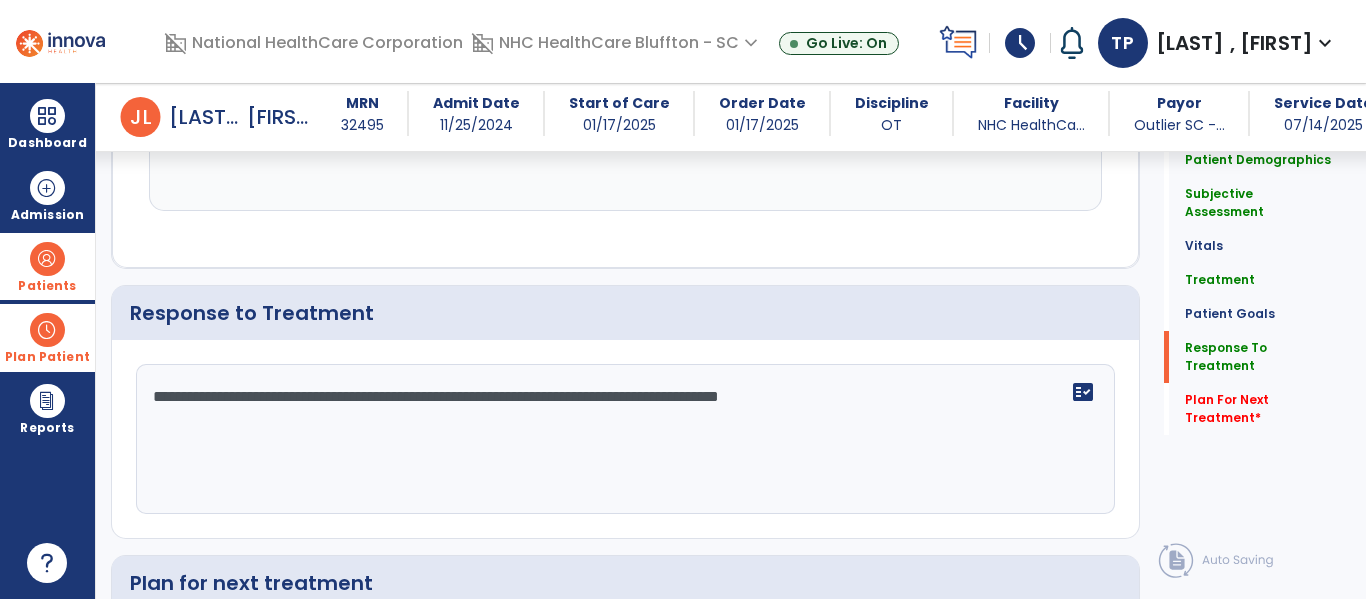 click on "**********" 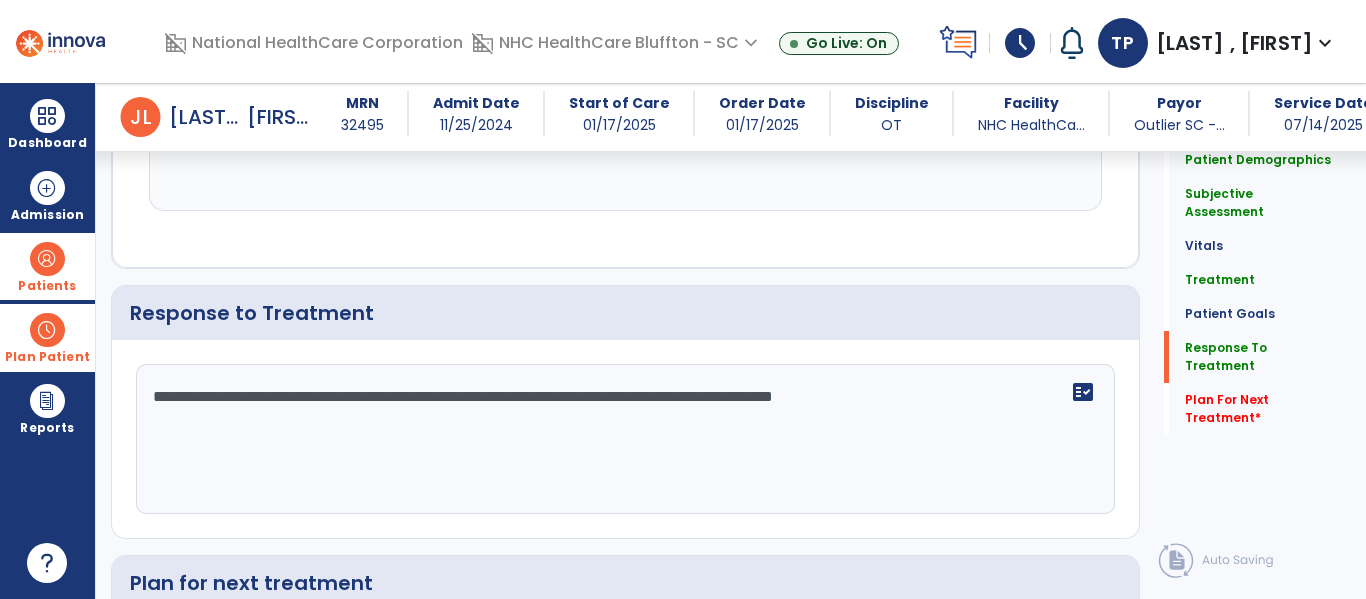 click on "**********" 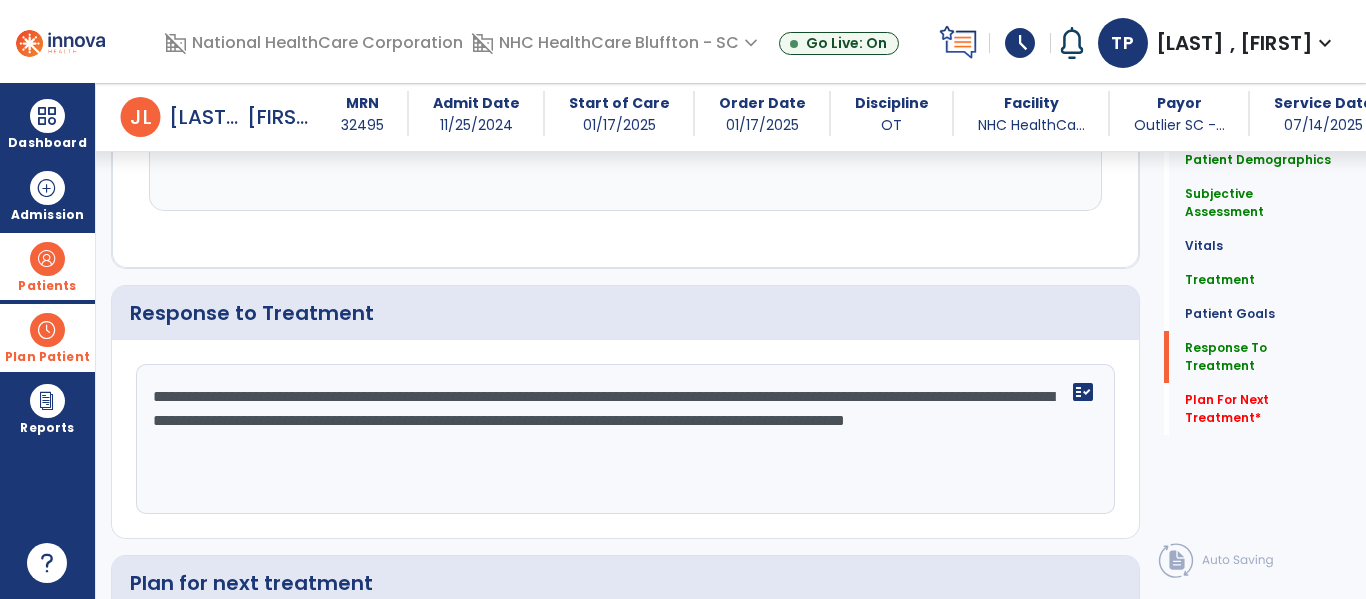 scroll, scrollTop: 2500, scrollLeft: 0, axis: vertical 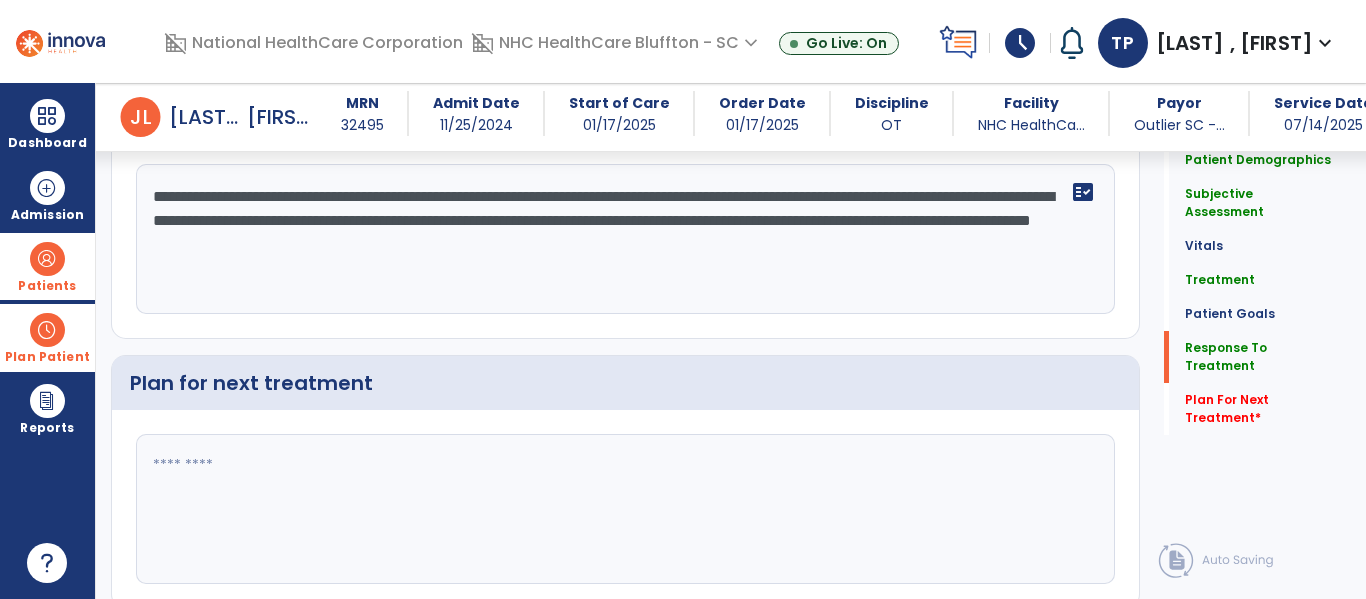 type on "**********" 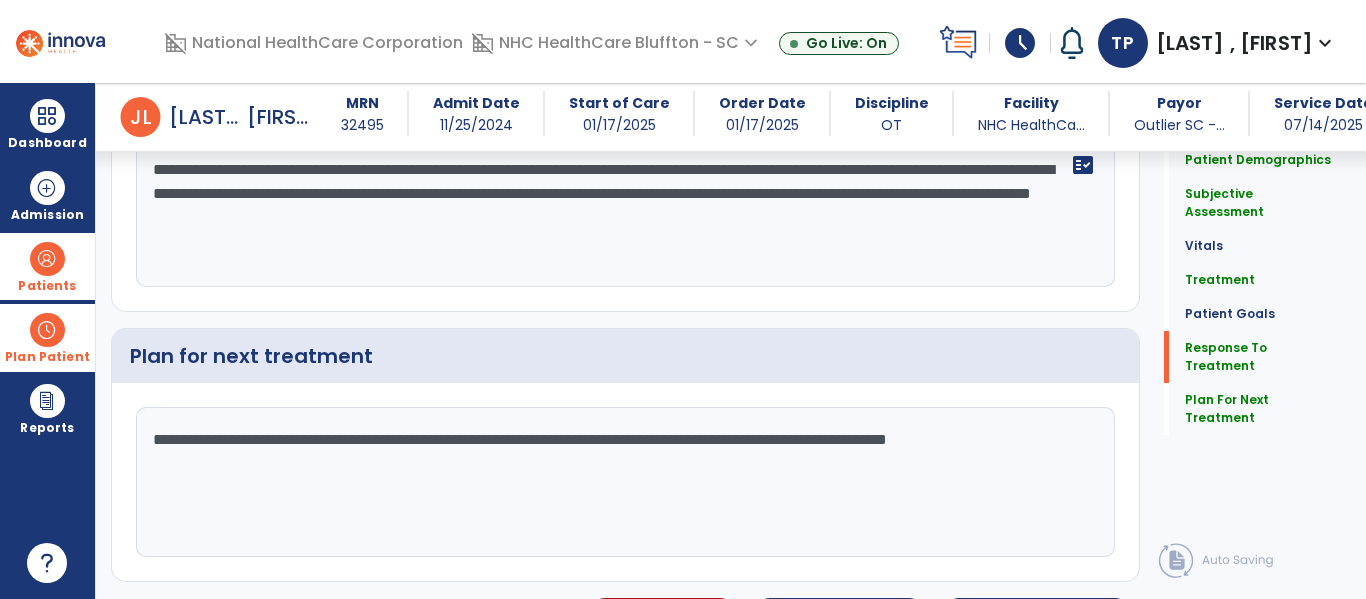scroll, scrollTop: 2735, scrollLeft: 0, axis: vertical 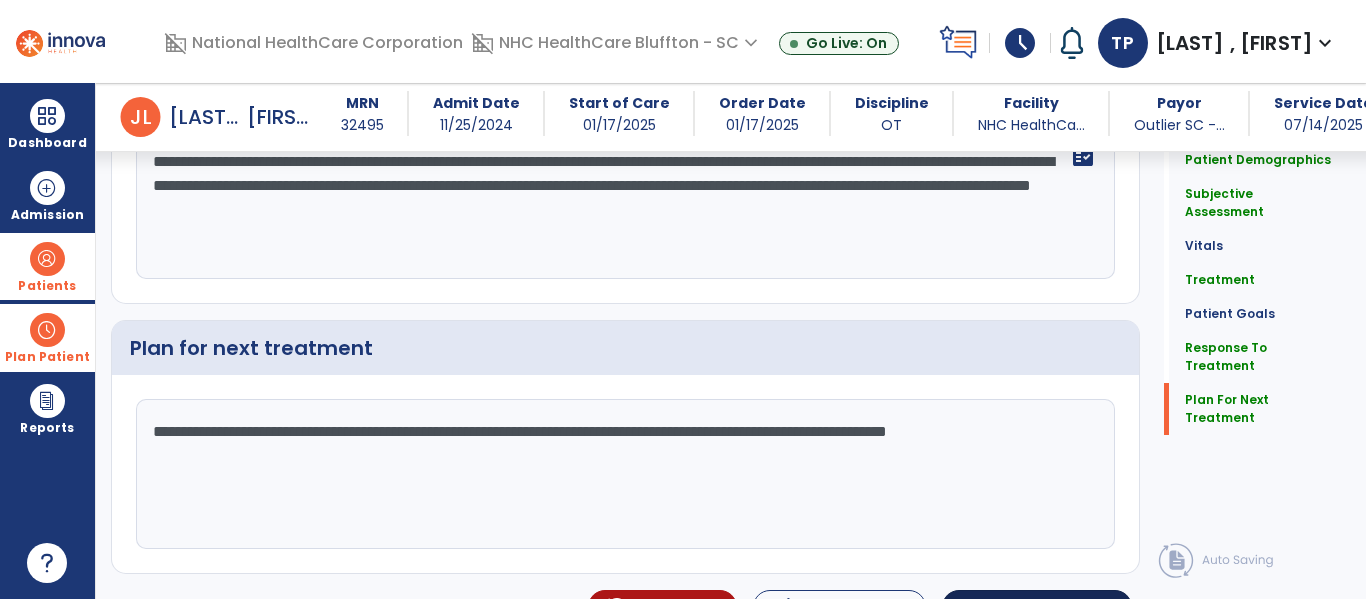 type on "**********" 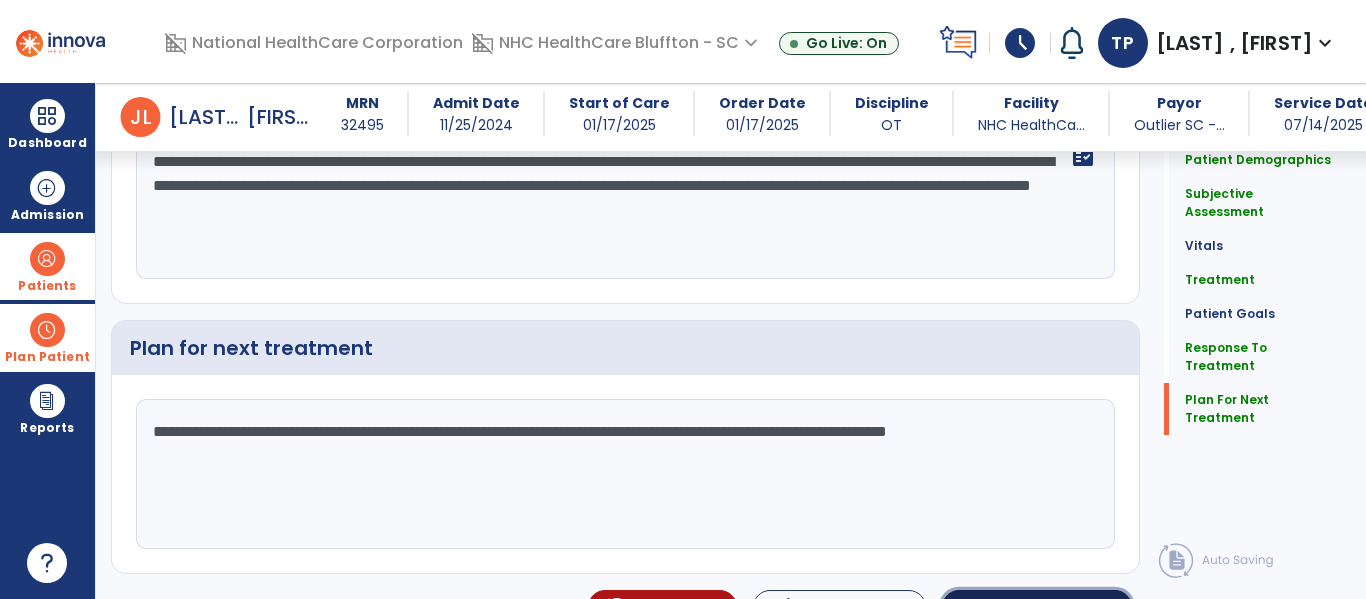 click on "chevron_right" 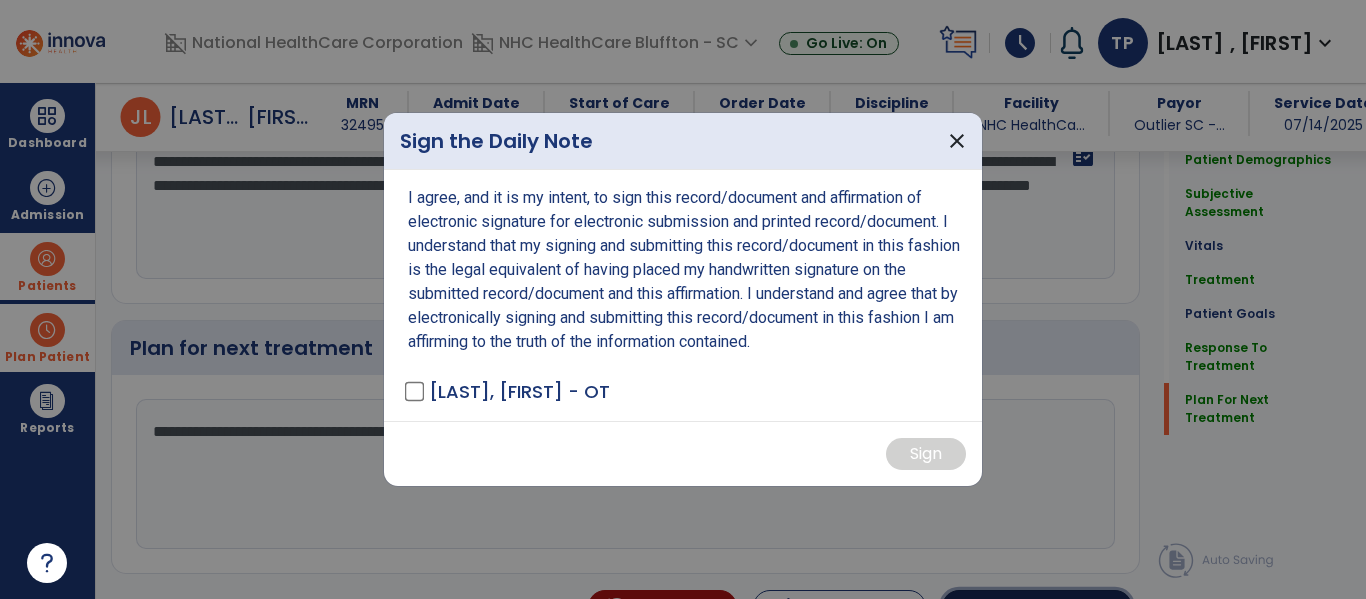 scroll, scrollTop: 2735, scrollLeft: 0, axis: vertical 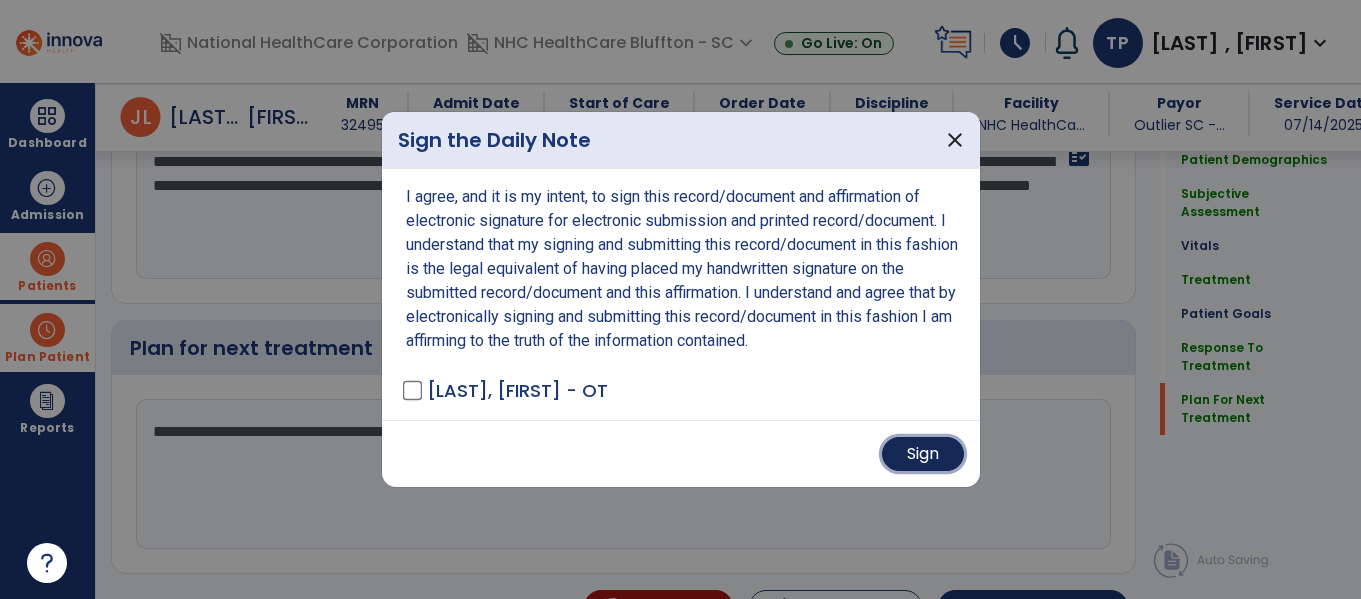 click on "Sign" at bounding box center [923, 454] 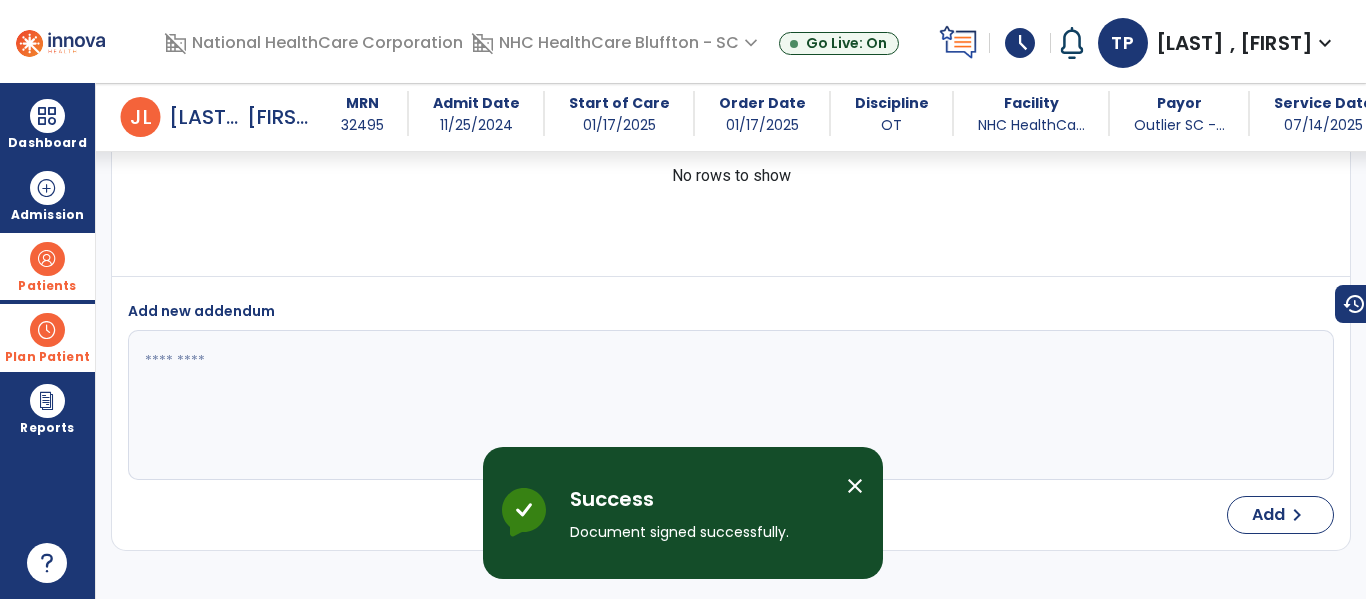 scroll, scrollTop: 4092, scrollLeft: 0, axis: vertical 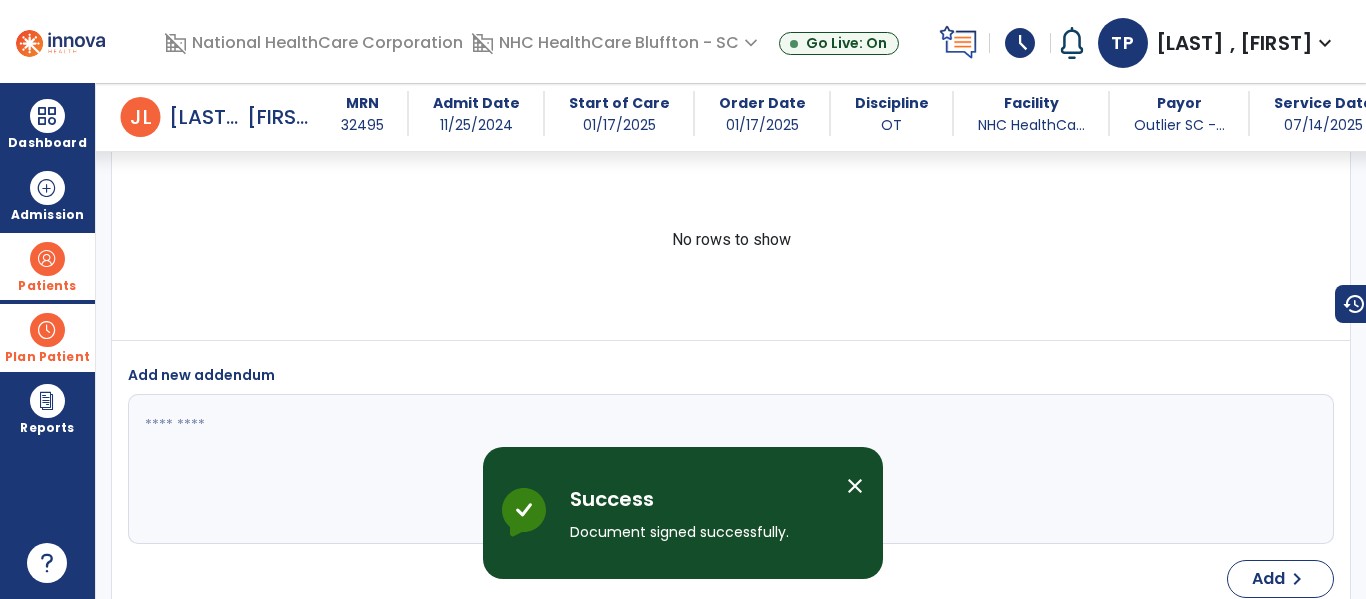 click on "close" at bounding box center [855, 486] 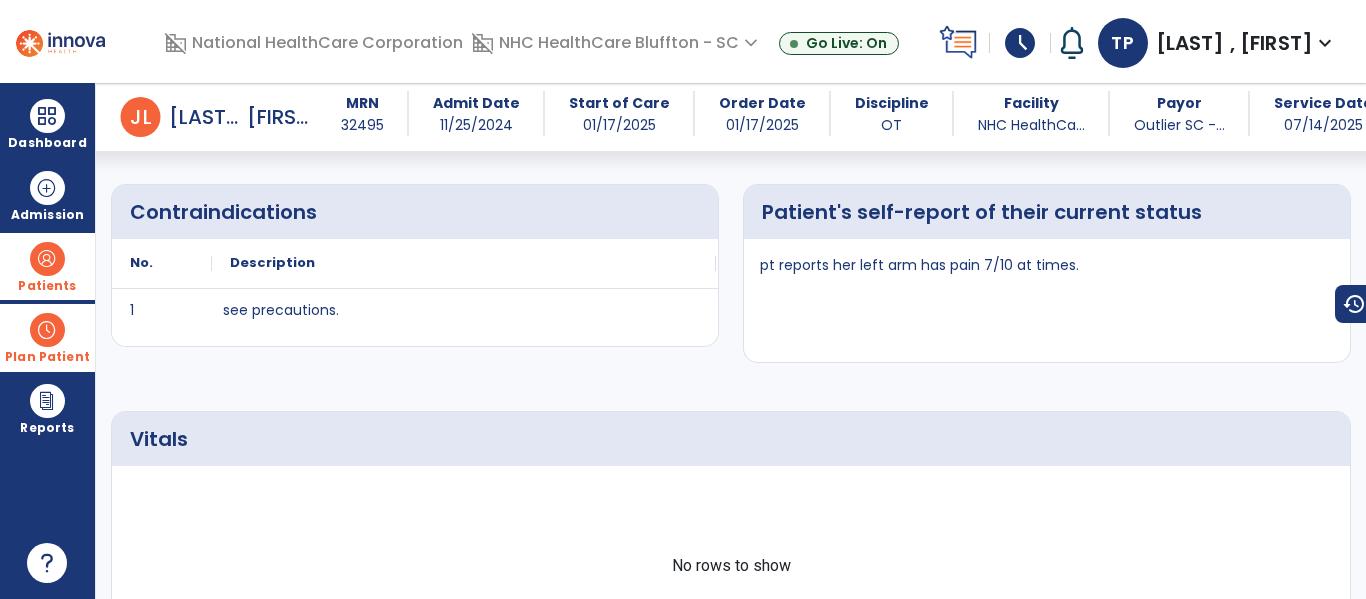 scroll, scrollTop: 0, scrollLeft: 0, axis: both 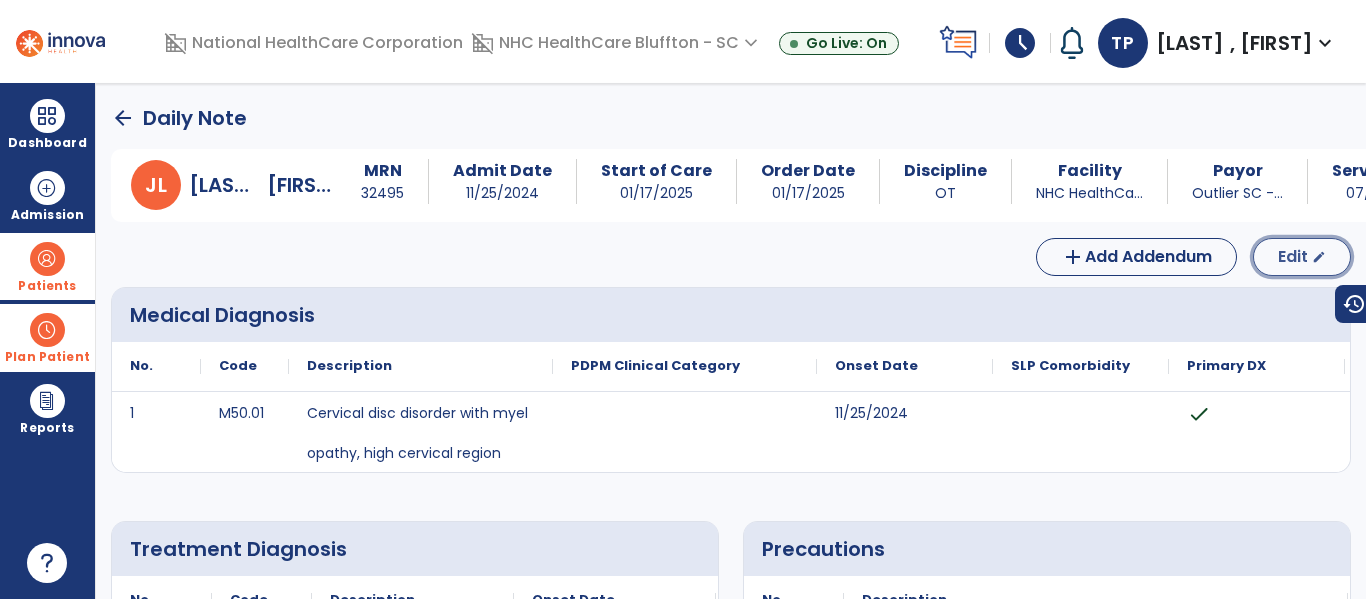 click on "edit" 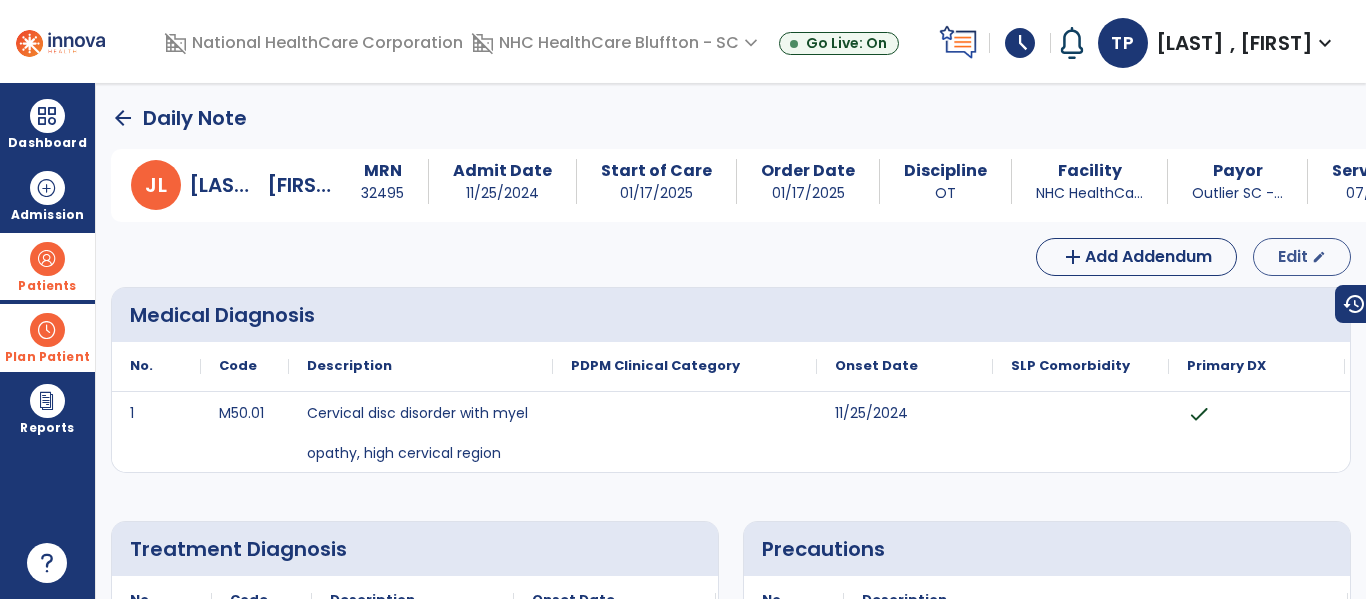 select on "*" 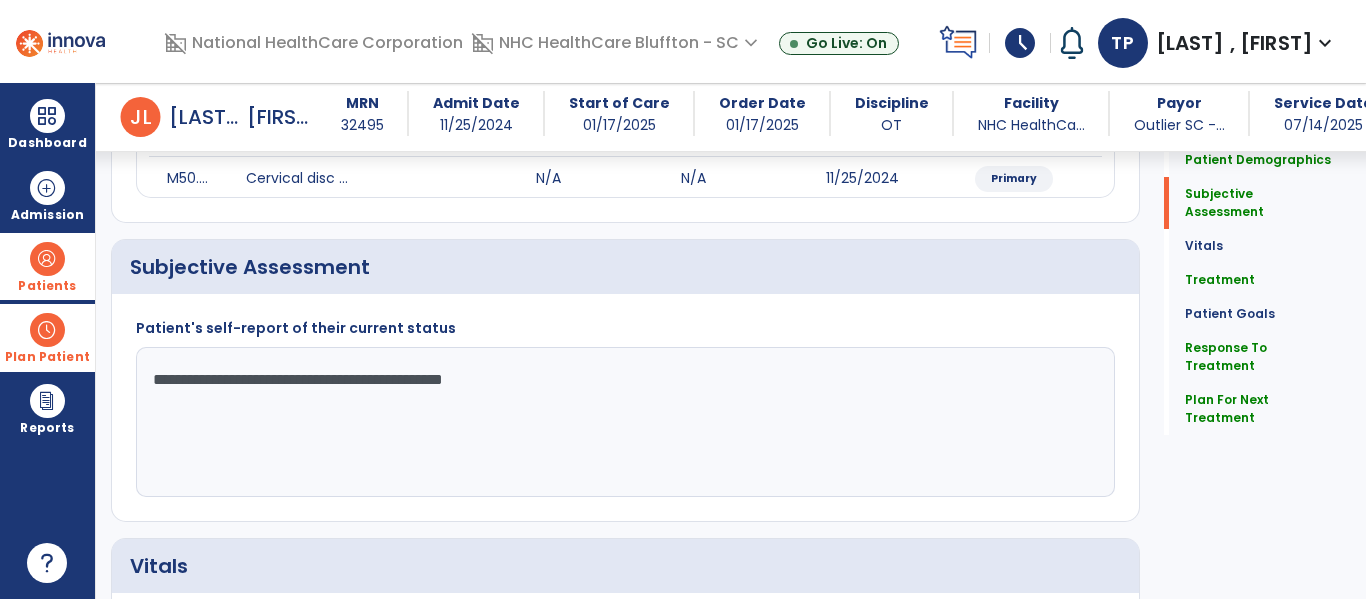 scroll, scrollTop: 300, scrollLeft: 0, axis: vertical 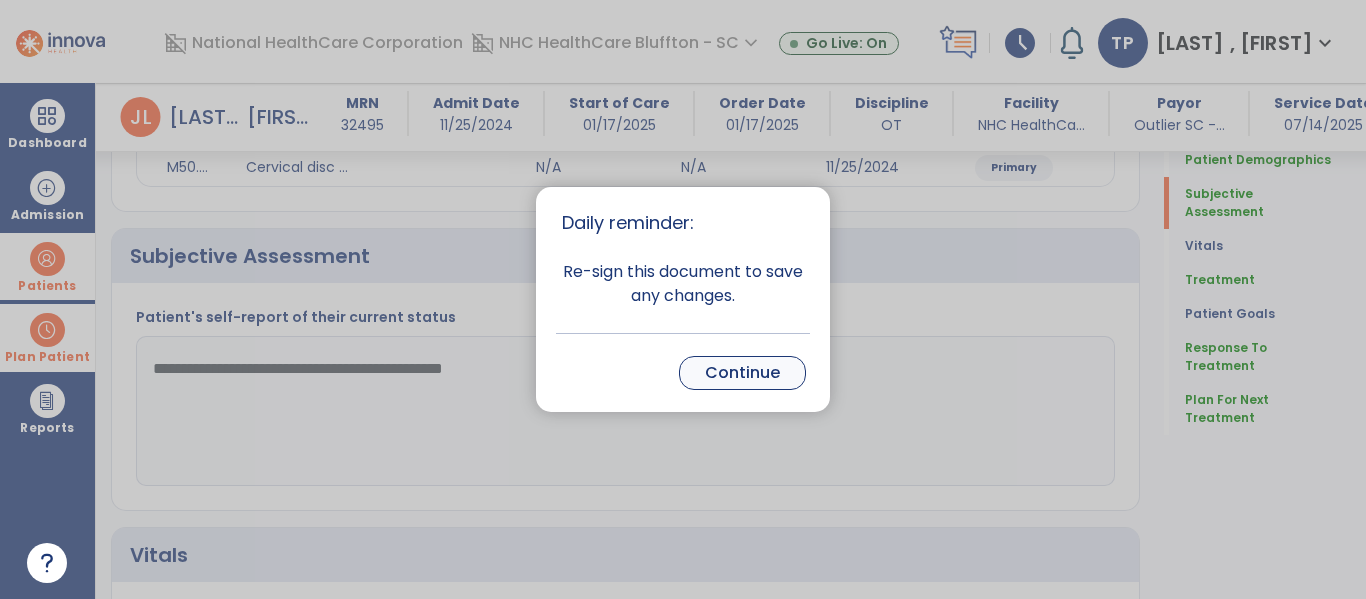 click on "Continue" at bounding box center (742, 373) 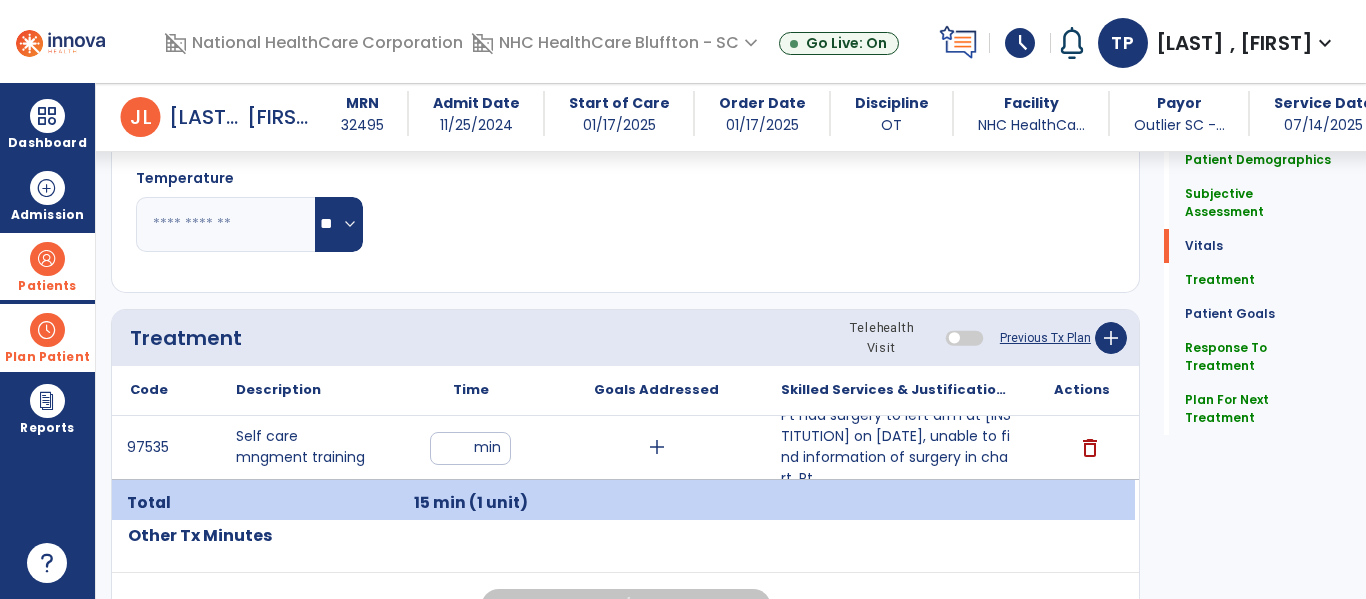 scroll, scrollTop: 1000, scrollLeft: 0, axis: vertical 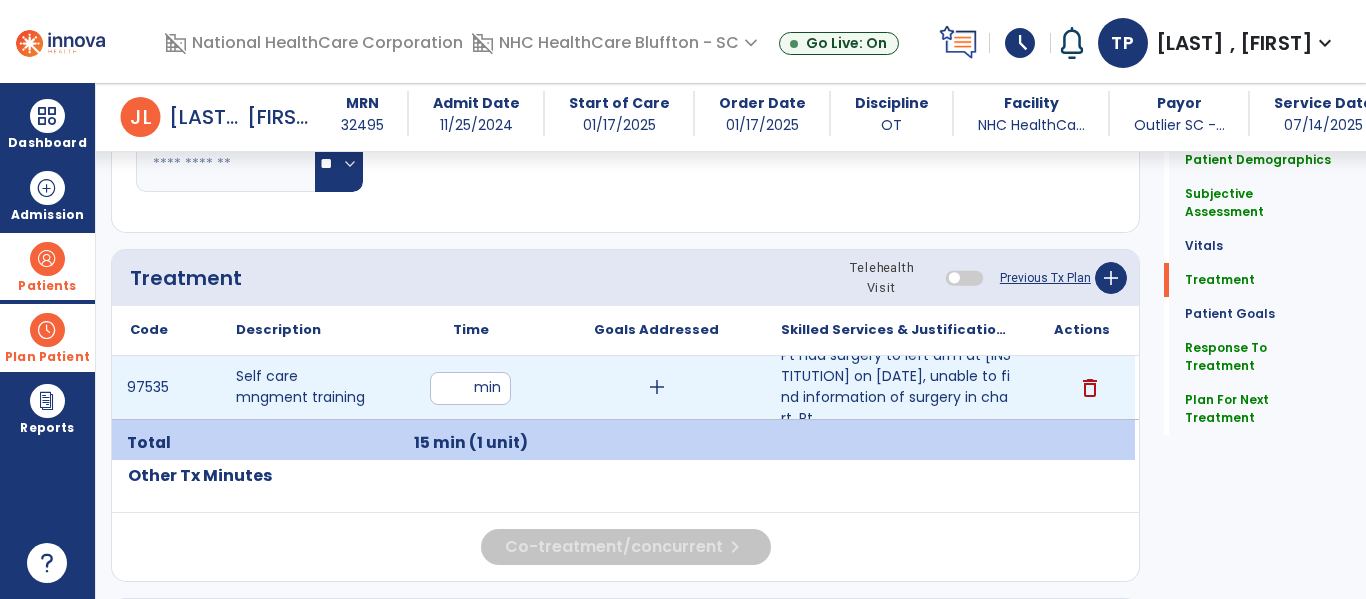 click on "**" at bounding box center [470, 388] 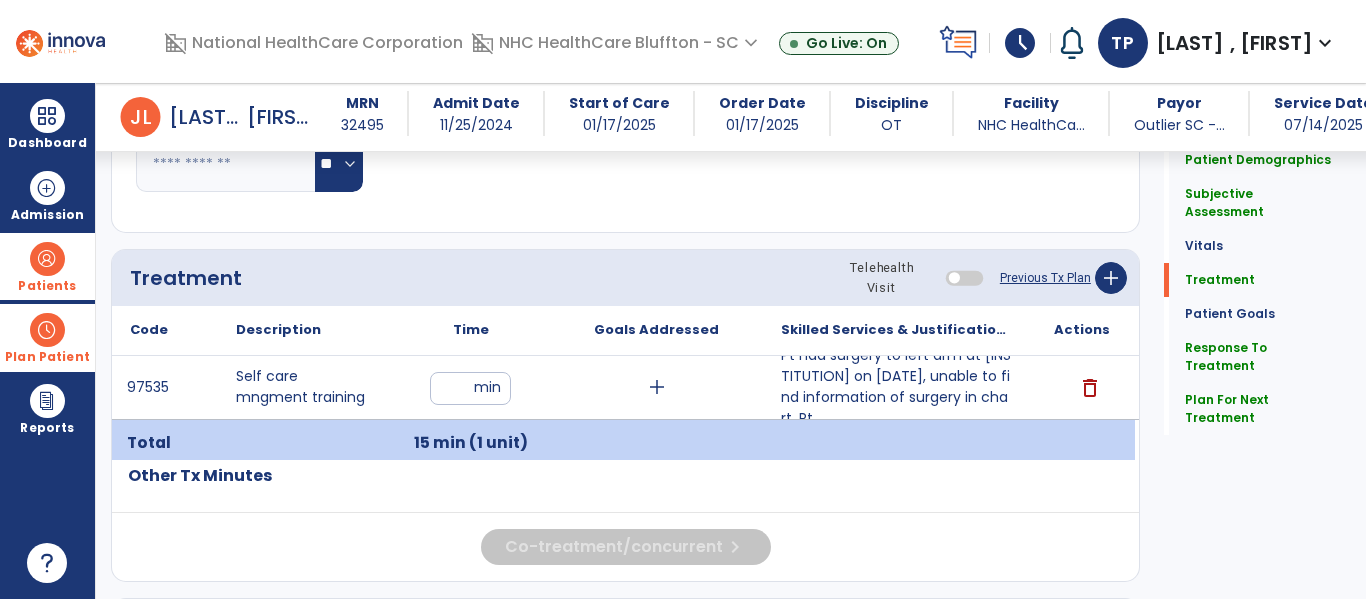 type on "*" 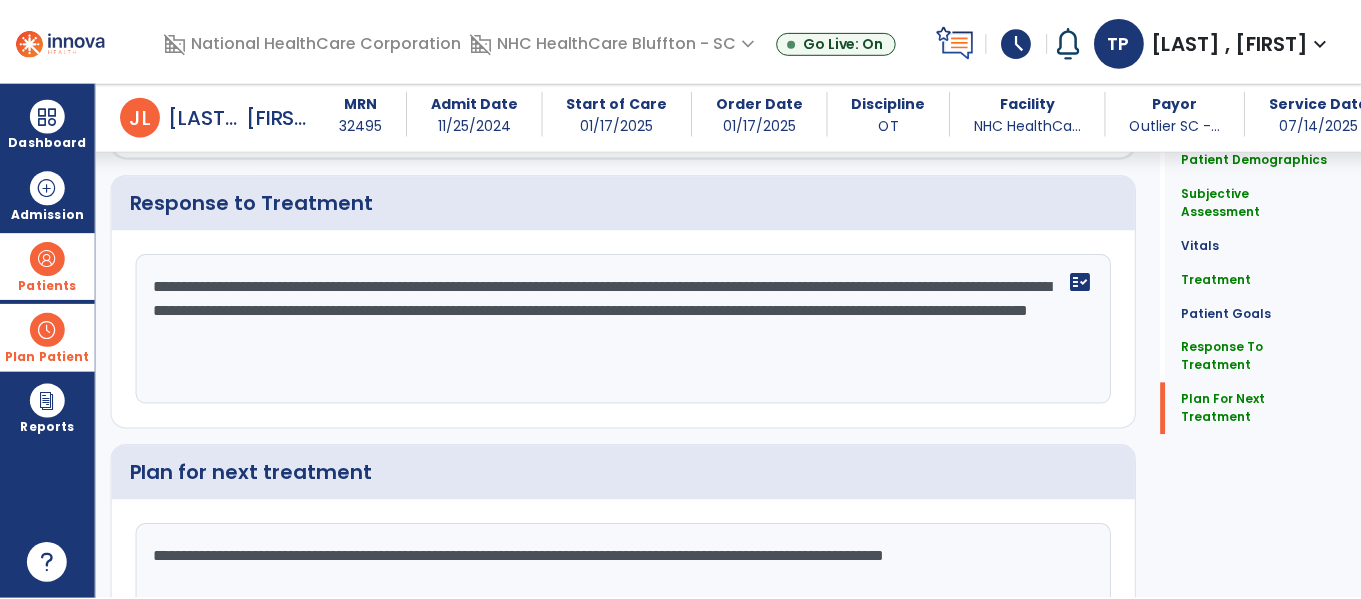 scroll, scrollTop: 2735, scrollLeft: 0, axis: vertical 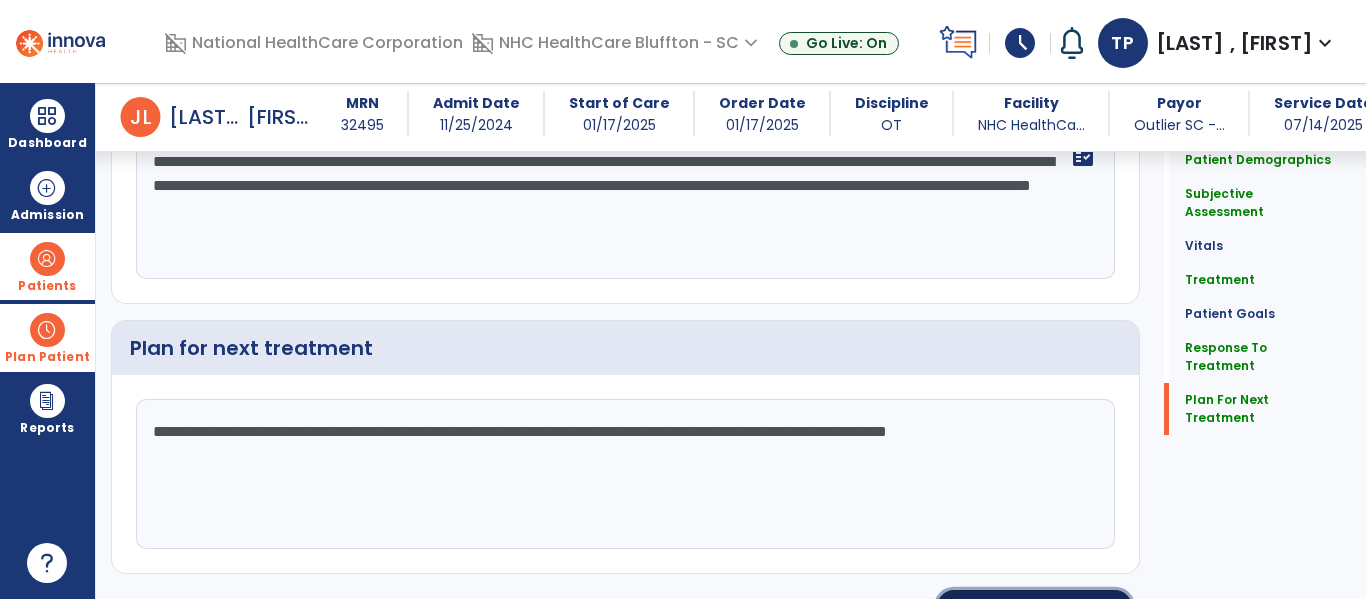 click on "Re-Sign Doc" 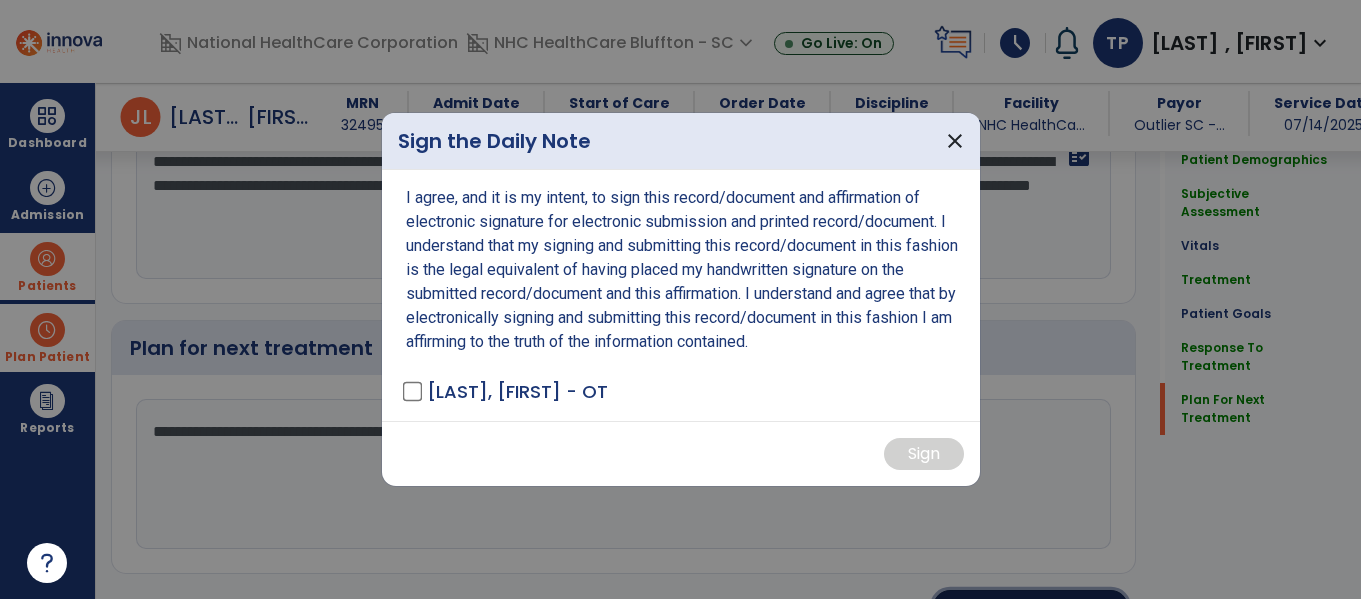 scroll, scrollTop: 2735, scrollLeft: 0, axis: vertical 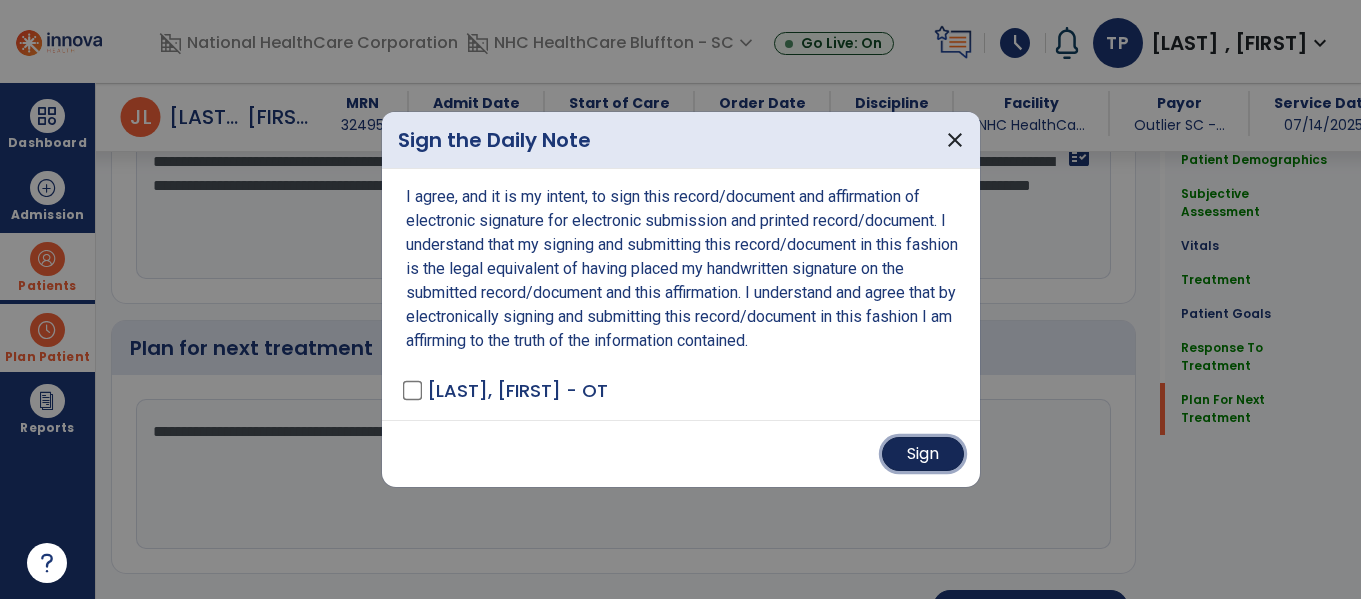 click on "Sign" at bounding box center [923, 454] 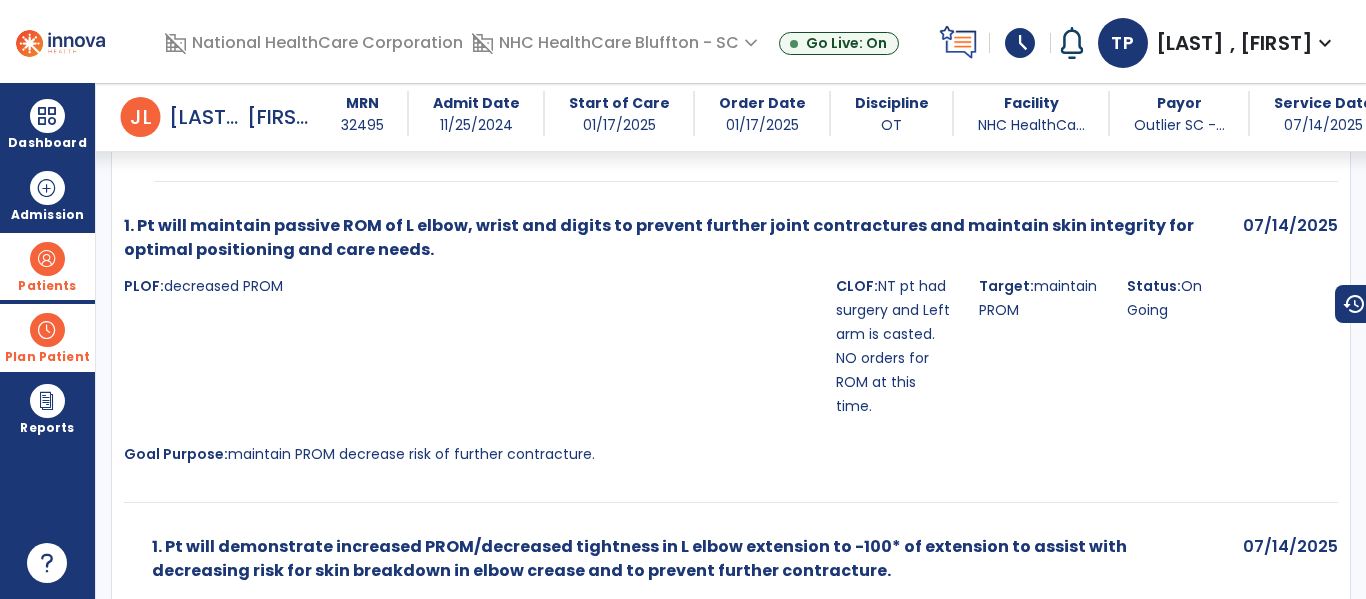 scroll, scrollTop: 2492, scrollLeft: 0, axis: vertical 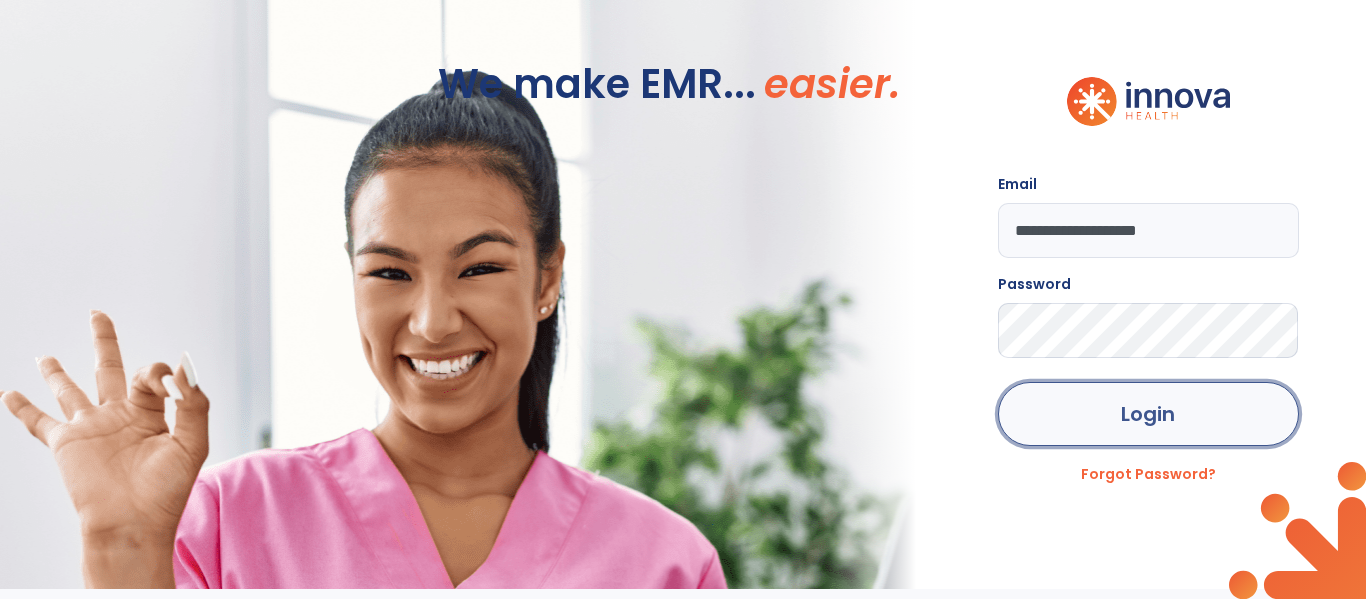 click on "Login" 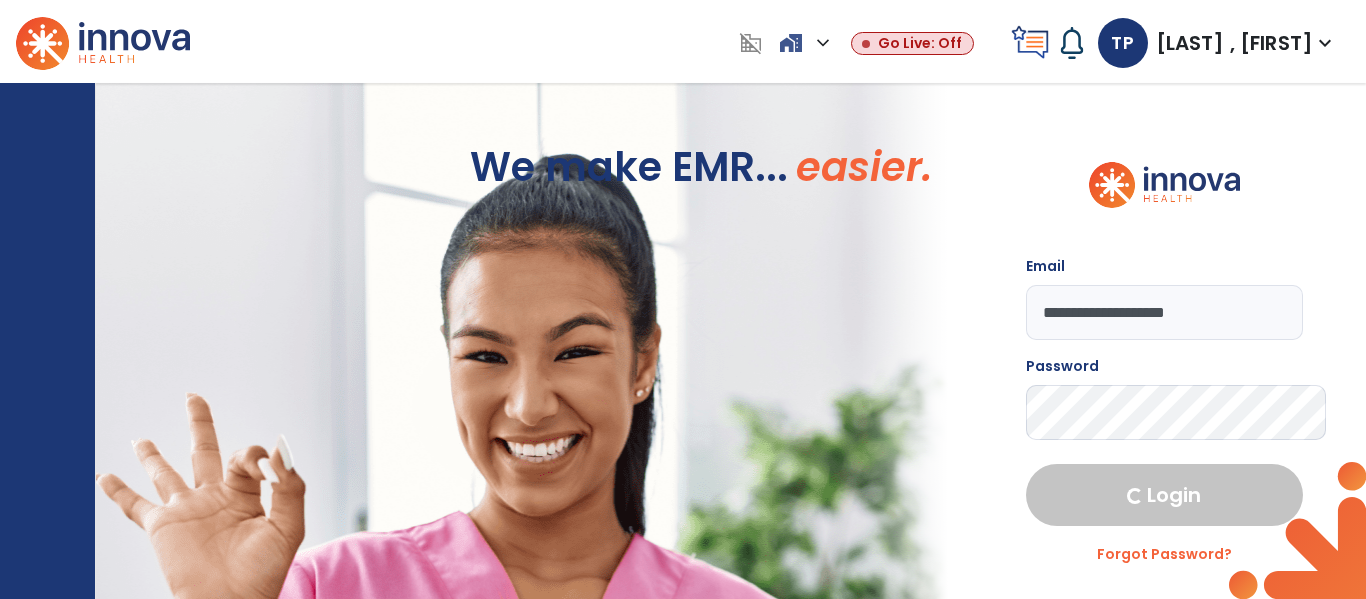 select on "****" 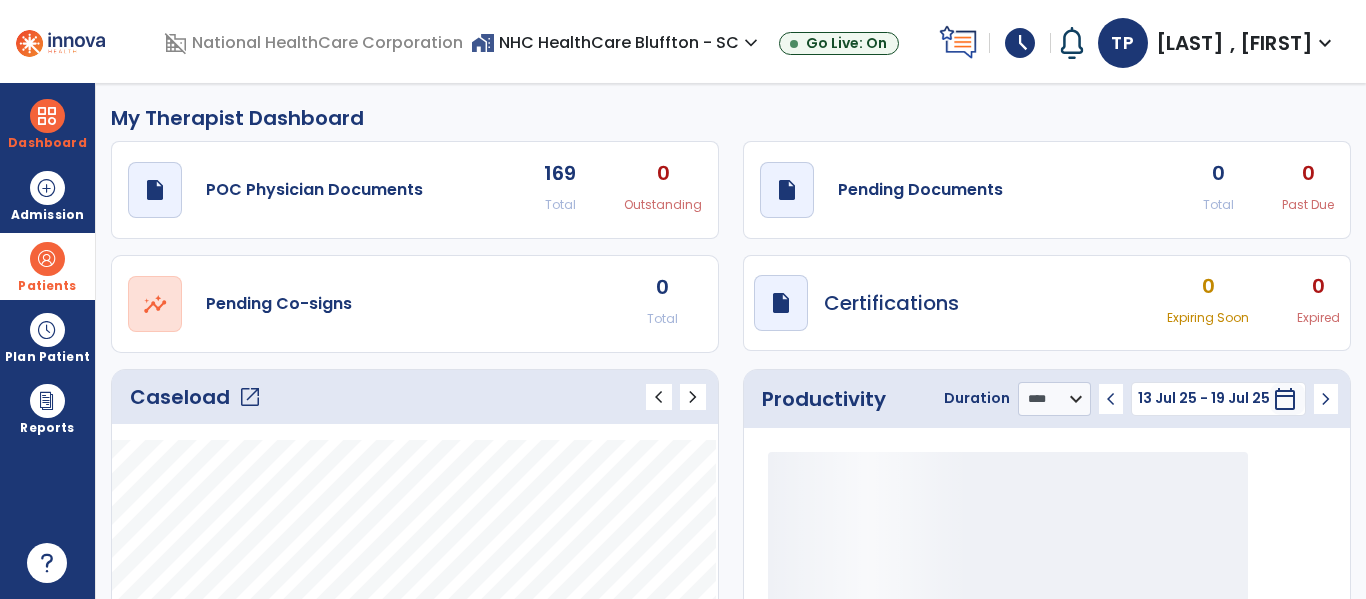 click at bounding box center (47, 259) 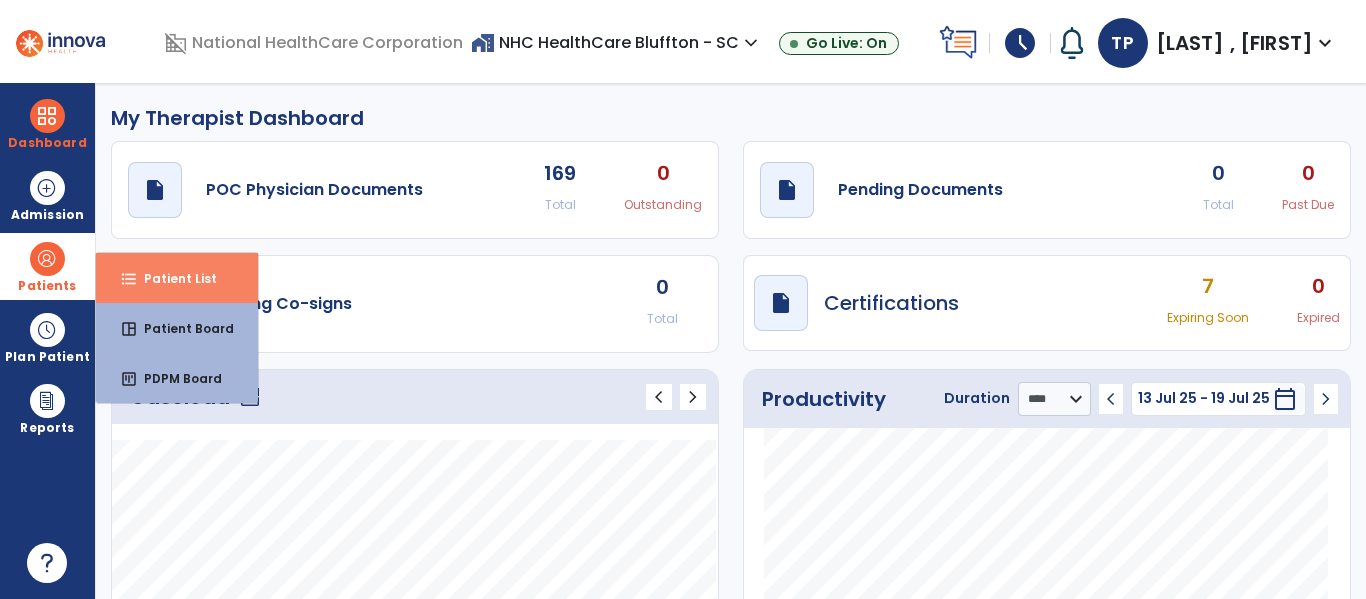 click on "Patient List" at bounding box center (172, 278) 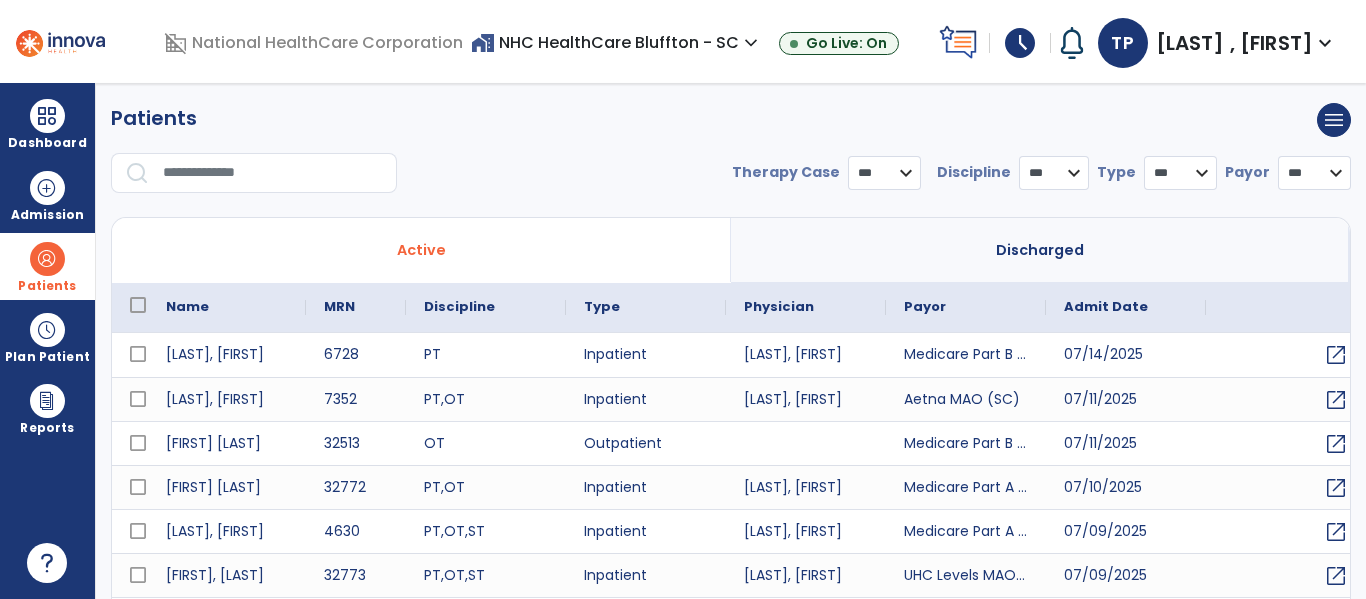 select on "***" 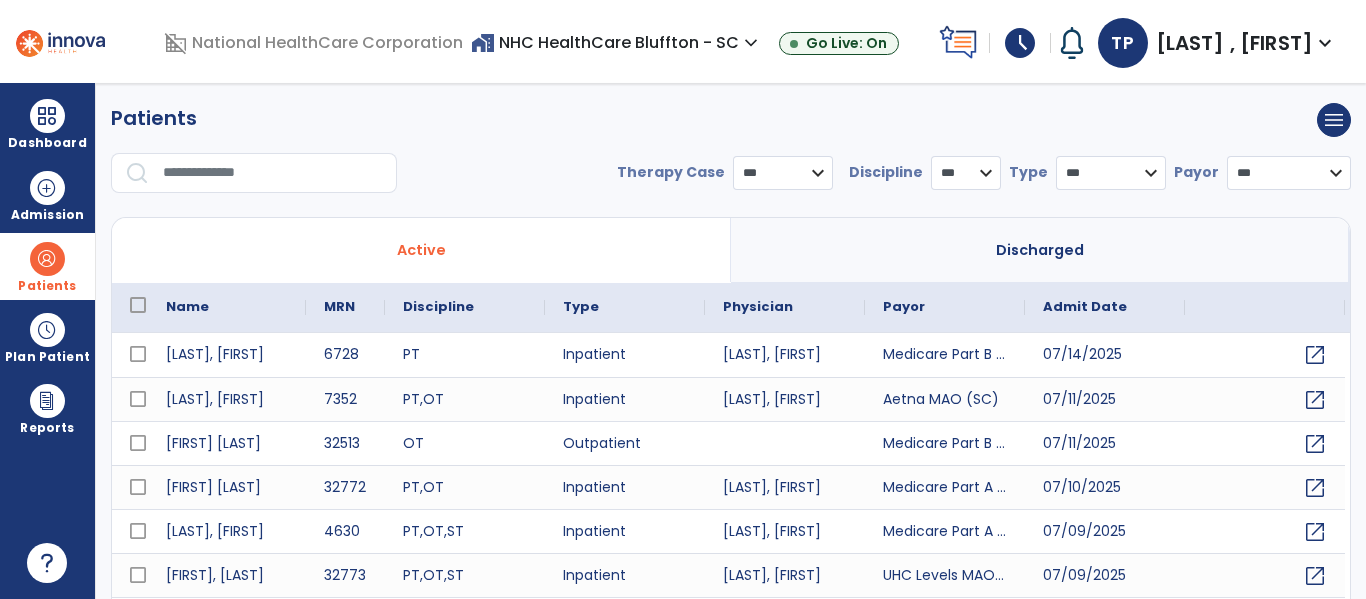 click at bounding box center (273, 173) 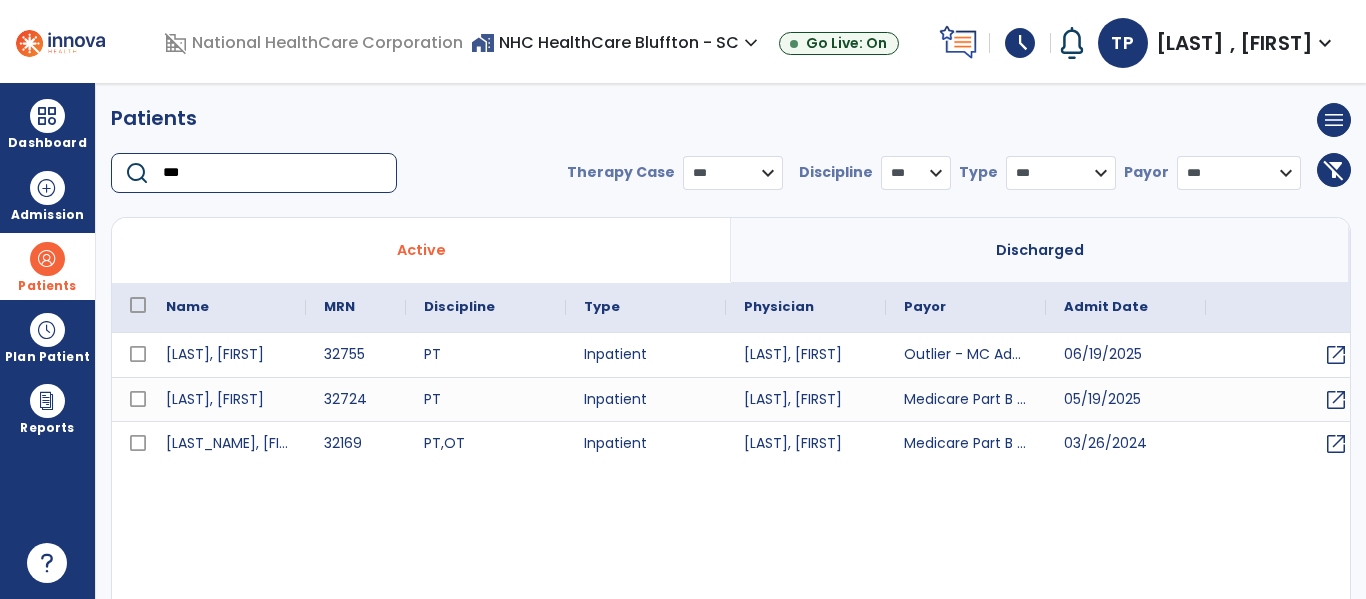 type on "***" 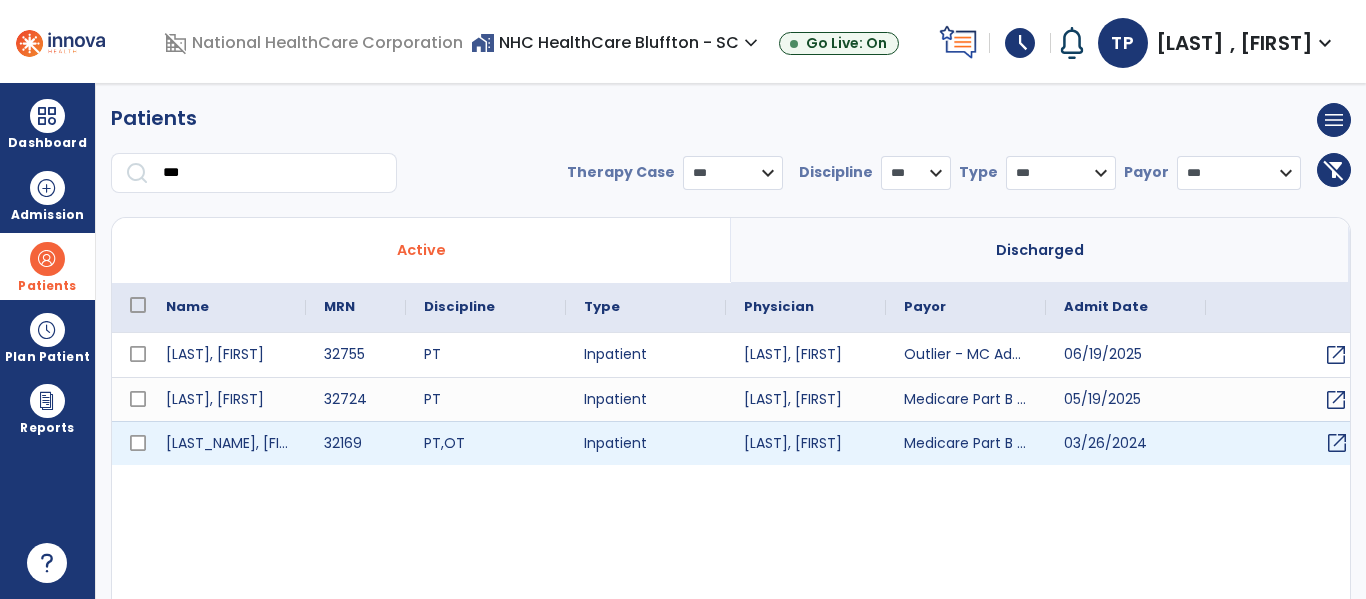 click on "open_in_new" at bounding box center (1337, 443) 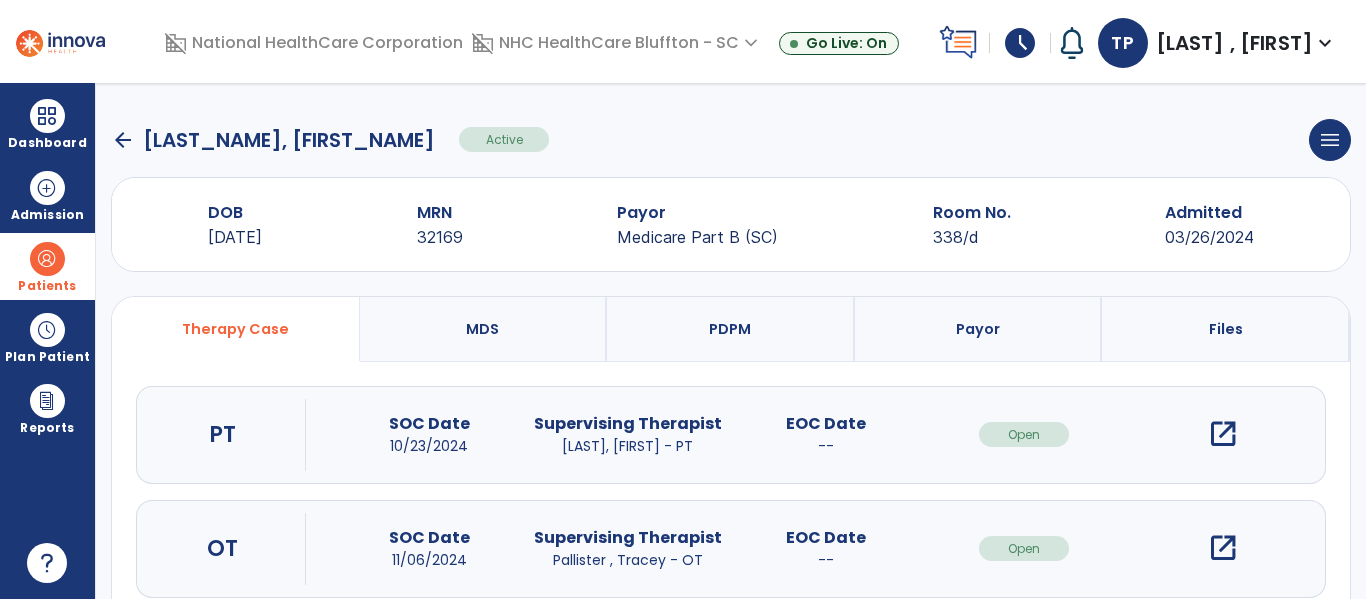 click on "open_in_new" at bounding box center [1223, 548] 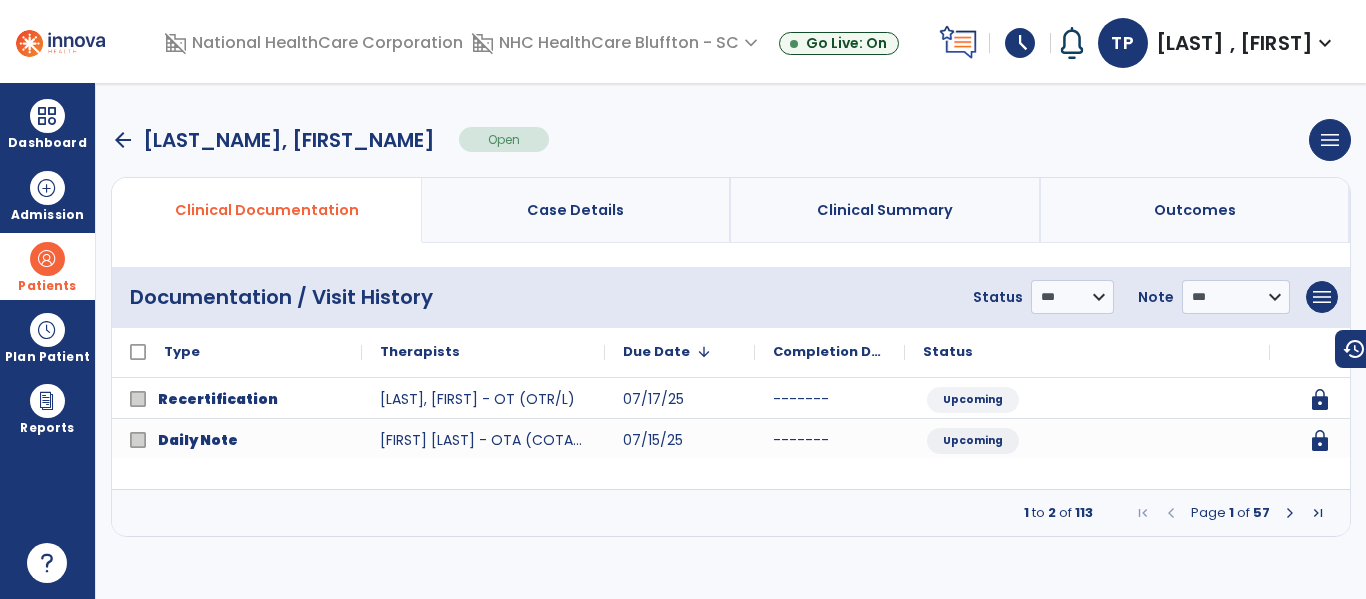 click on "Page
1
of
57" at bounding box center [1230, 513] 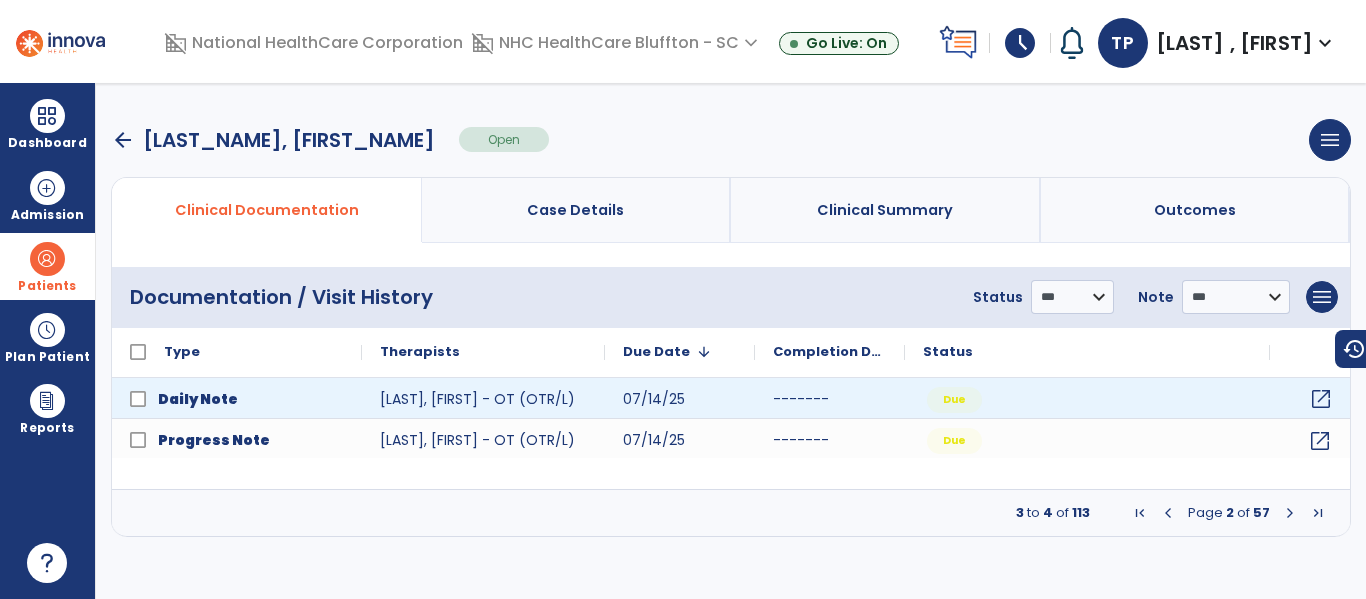 click on "open_in_new" 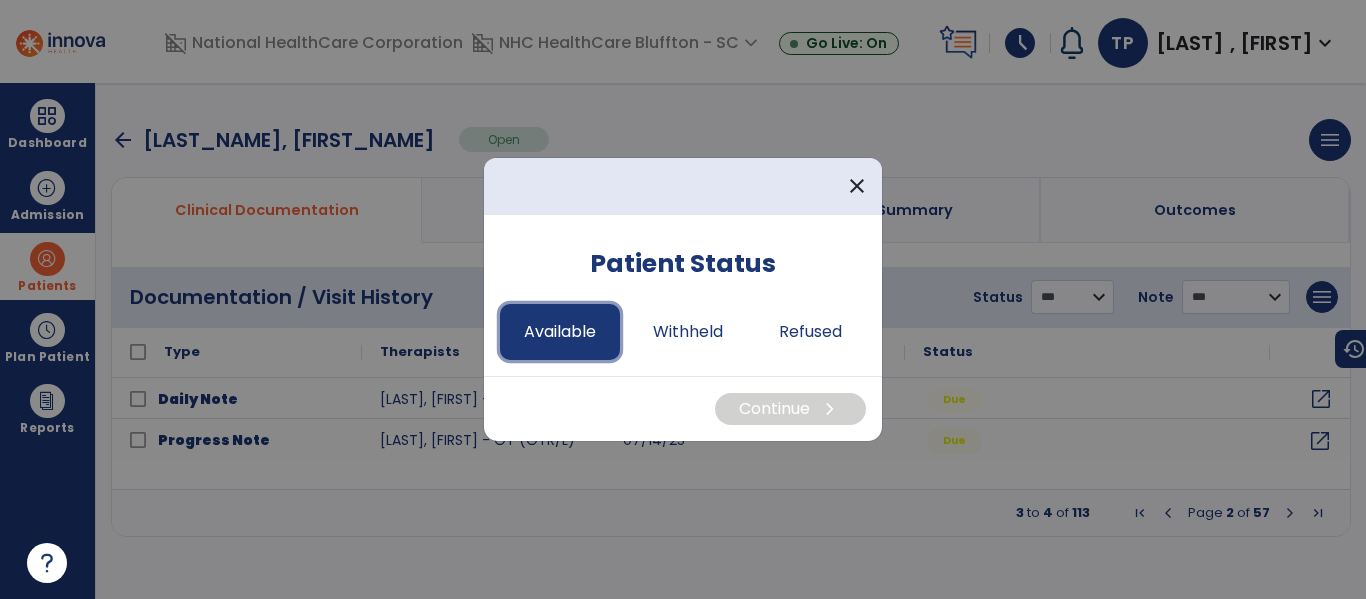 click on "Available" at bounding box center [560, 332] 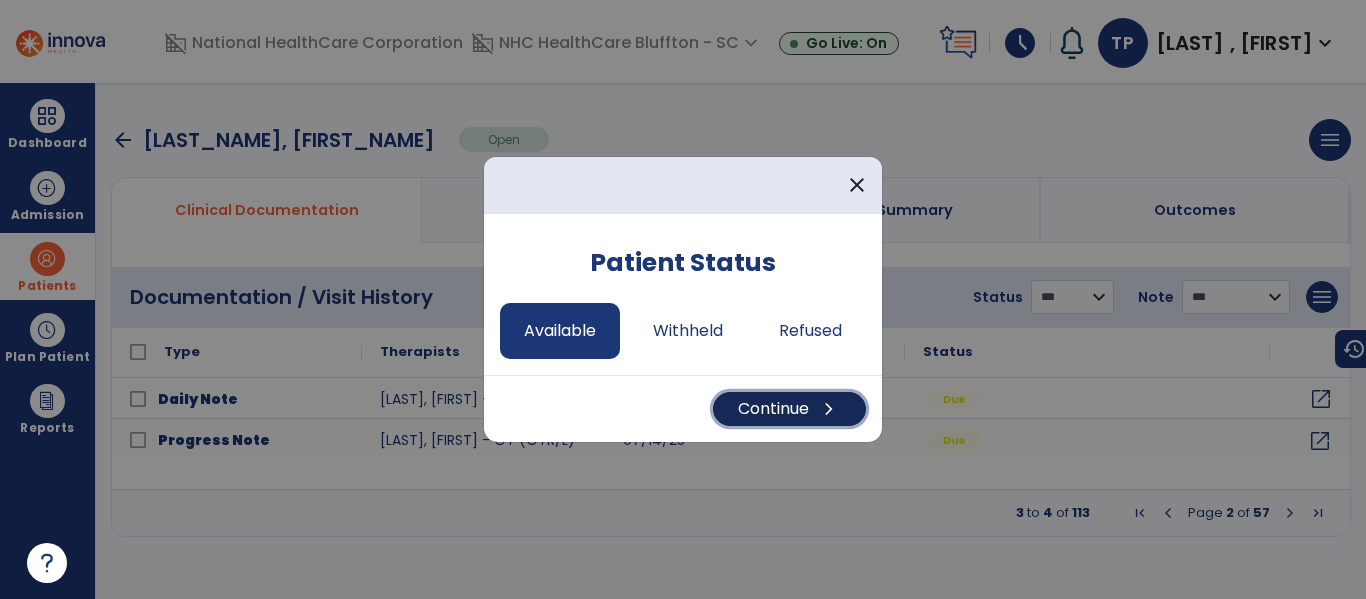click on "Continue   chevron_right" at bounding box center [789, 409] 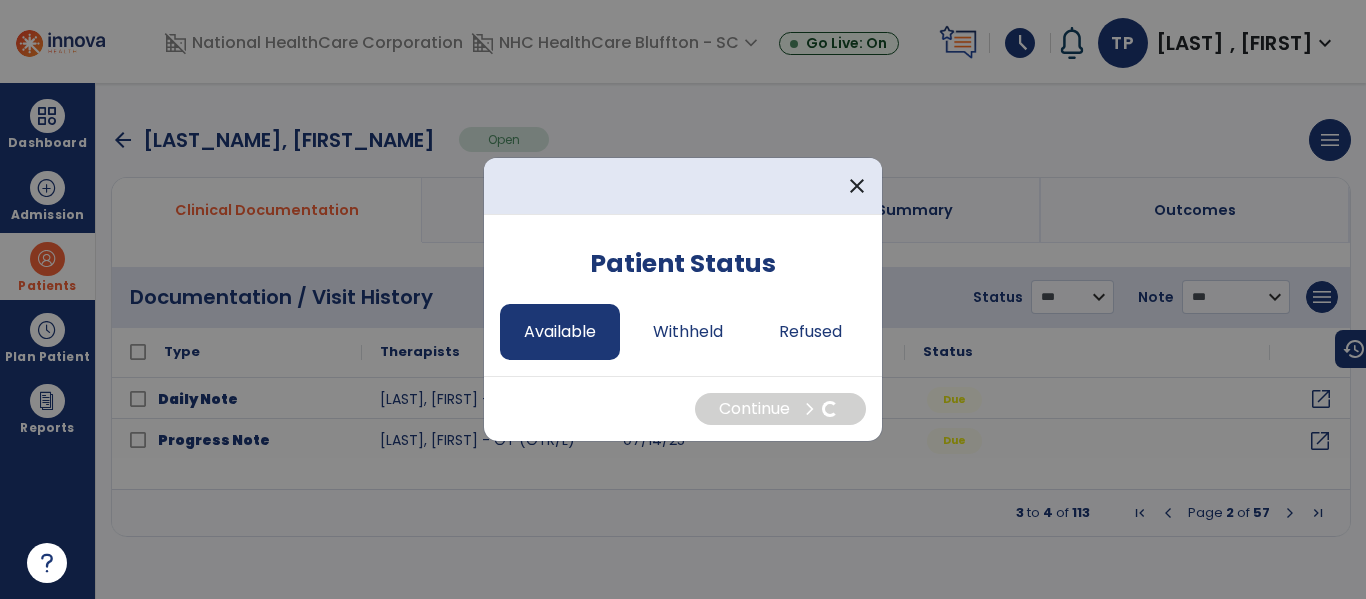 select on "*" 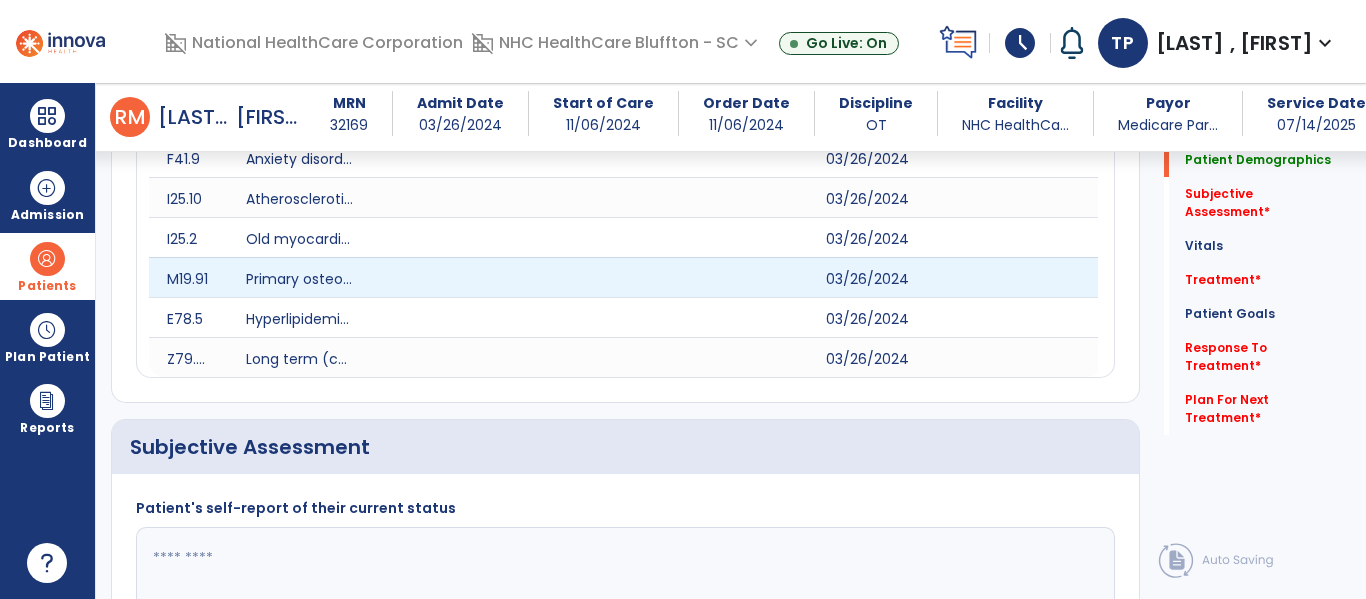 scroll, scrollTop: 1000, scrollLeft: 0, axis: vertical 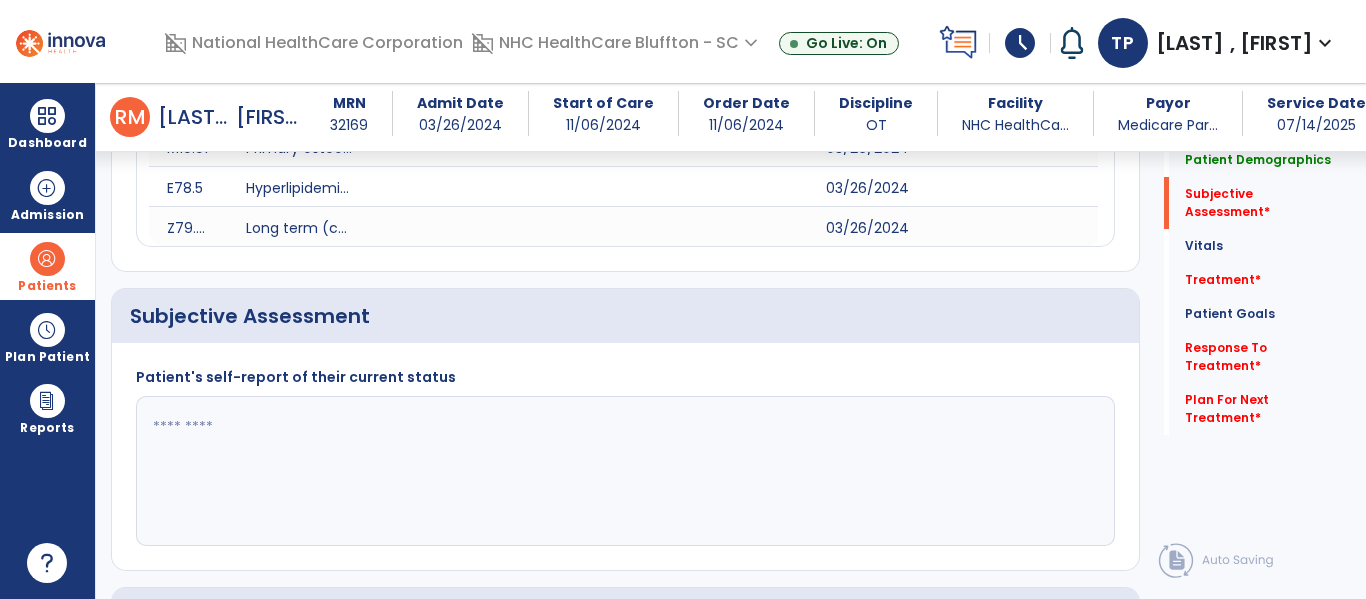 click 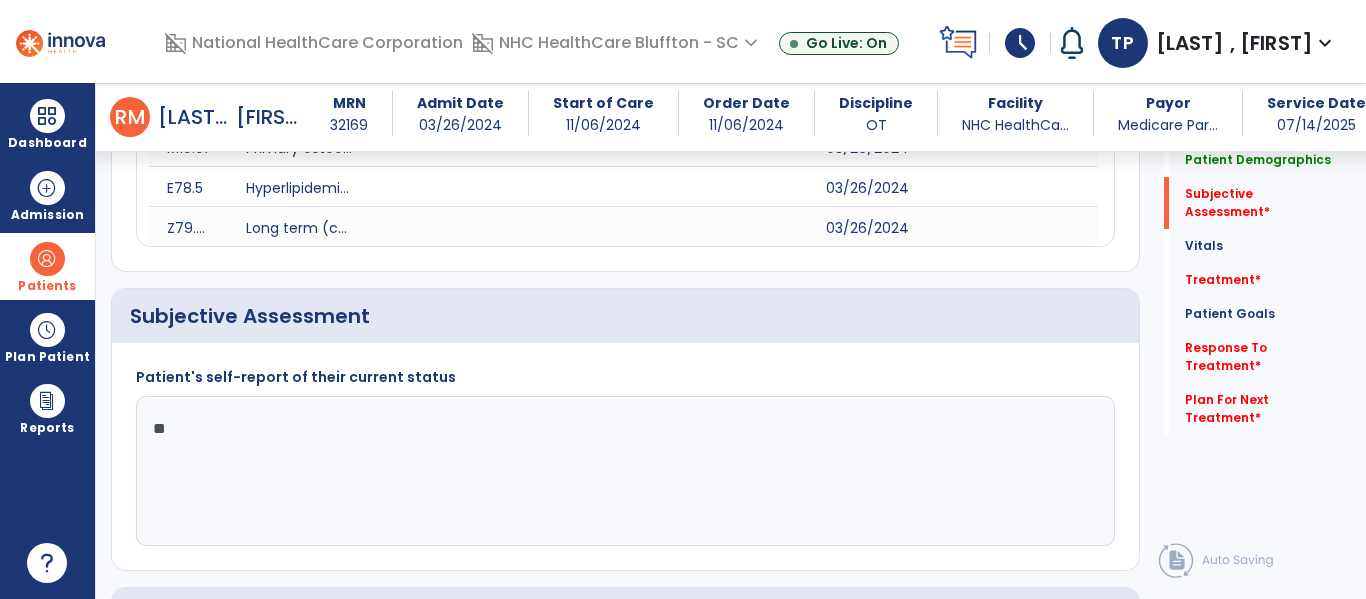 type on "*" 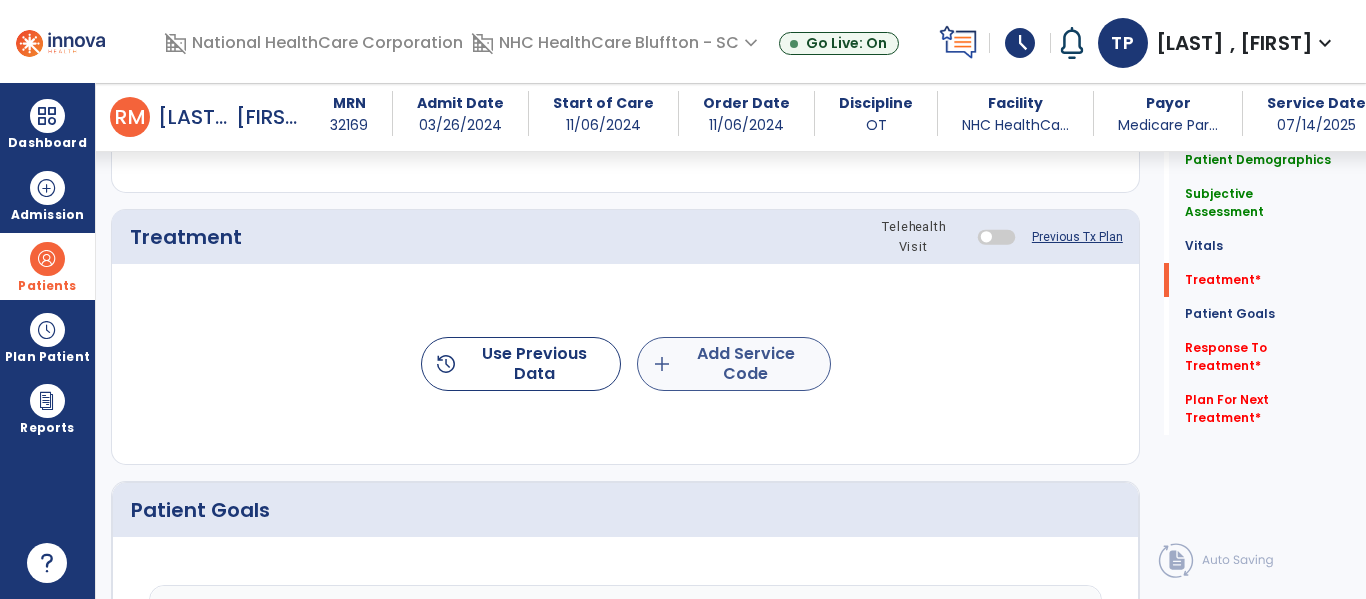 type on "**********" 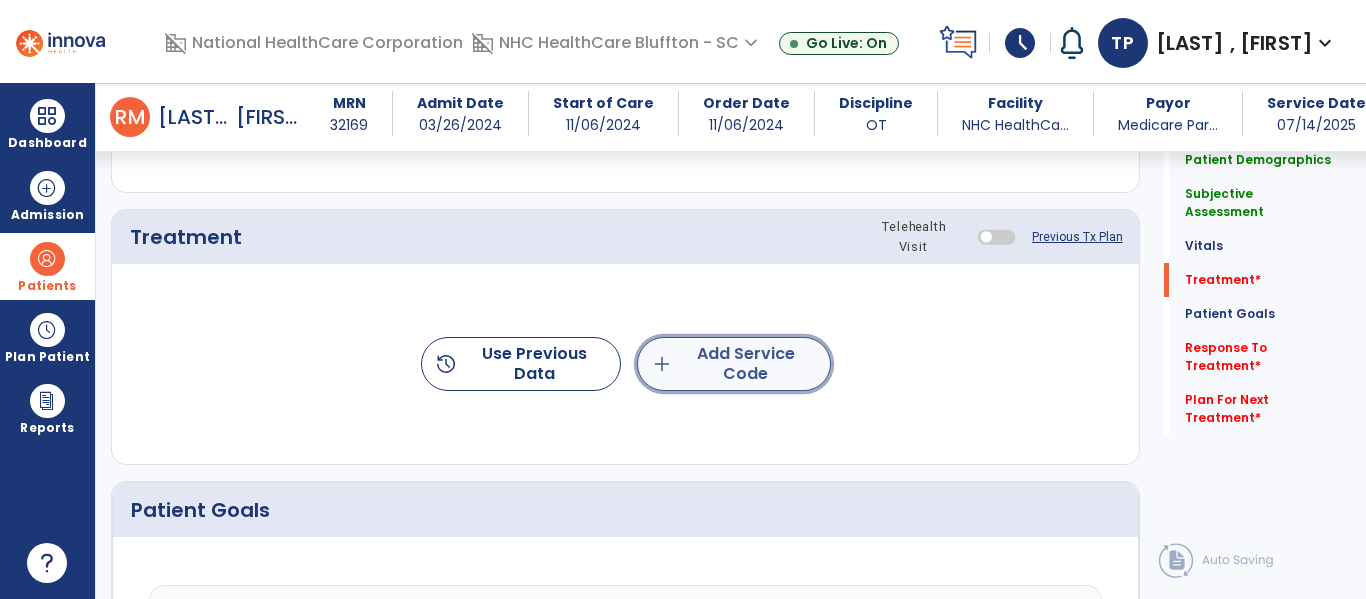 click on "add  Add Service Code" 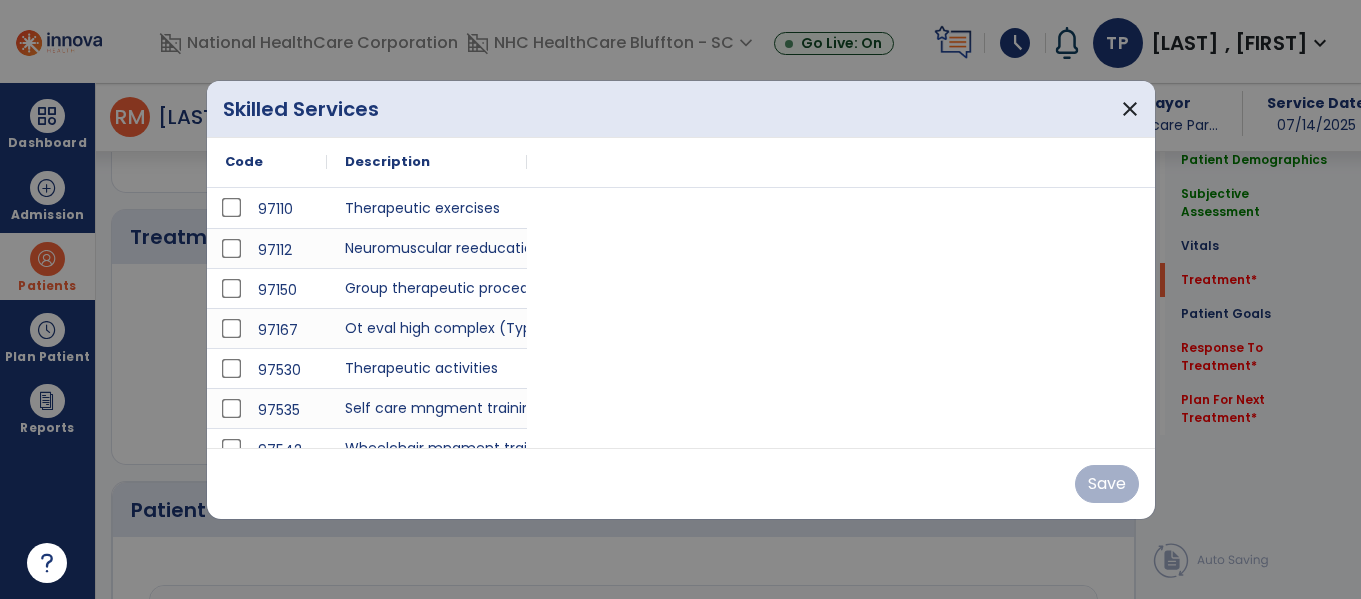 scroll, scrollTop: 1800, scrollLeft: 0, axis: vertical 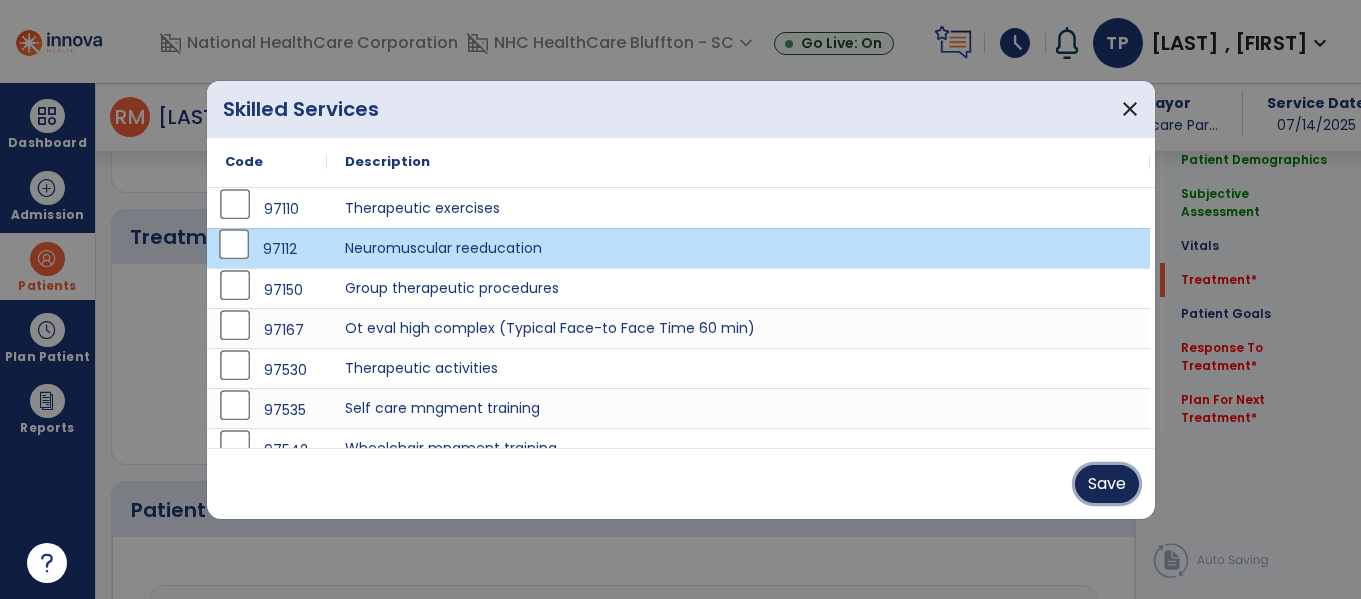 click on "Save" at bounding box center [1107, 484] 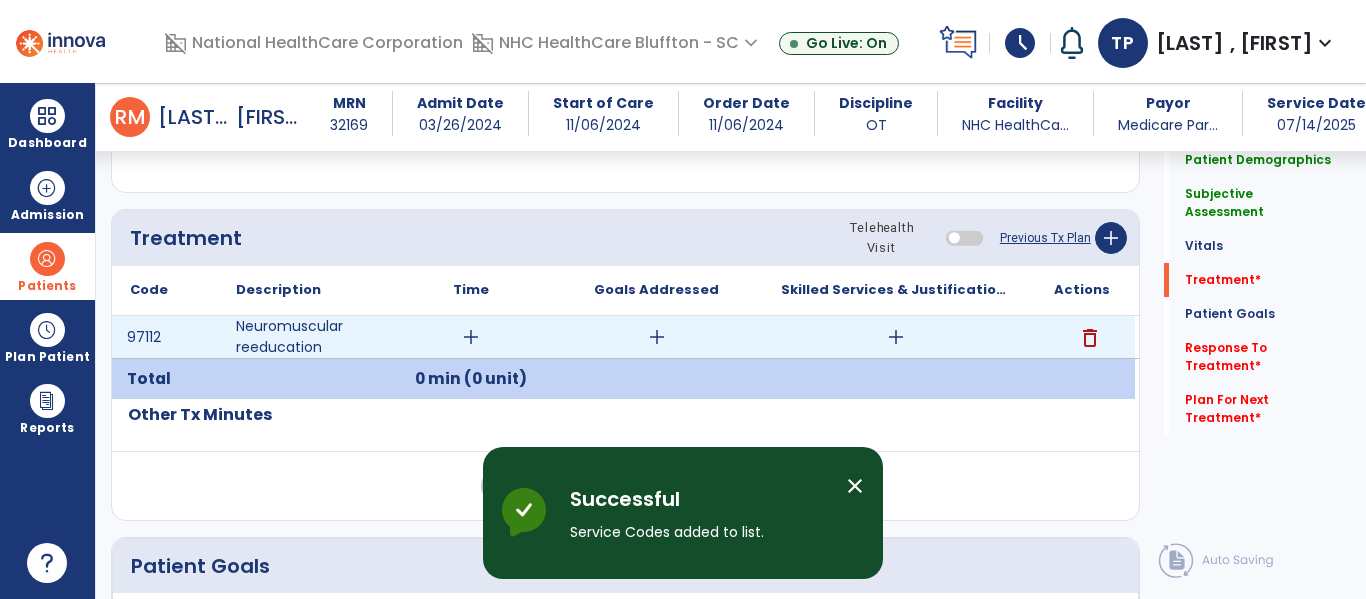 click on "add" at bounding box center (471, 337) 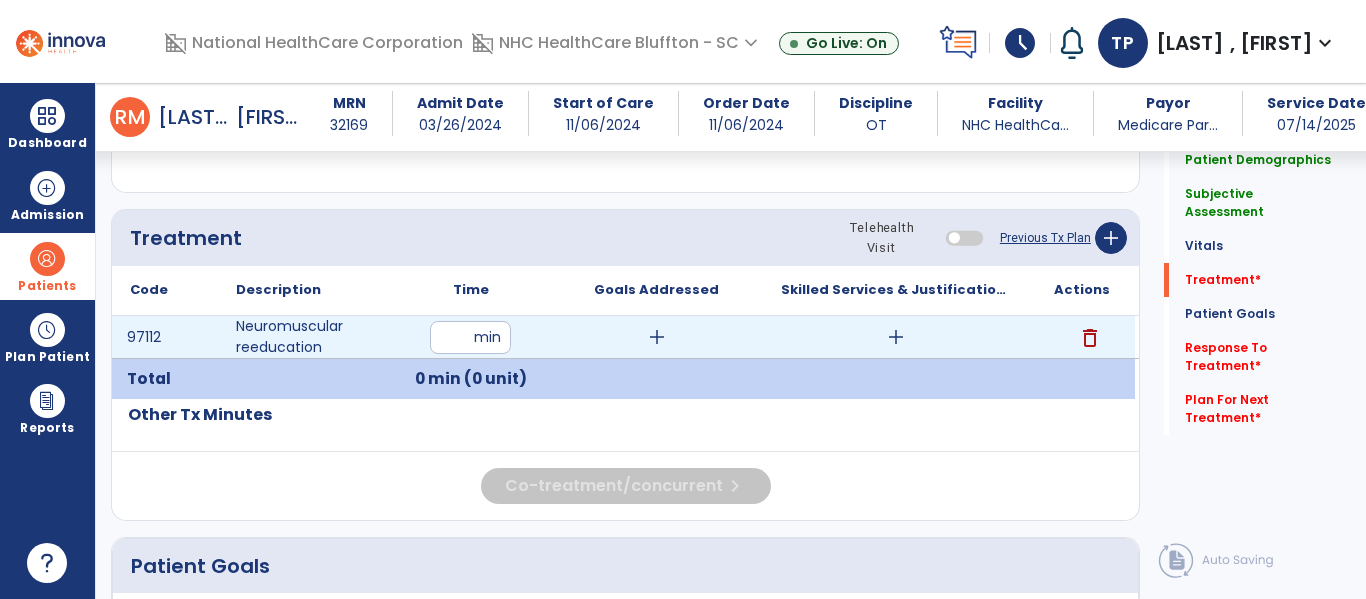 type on "**" 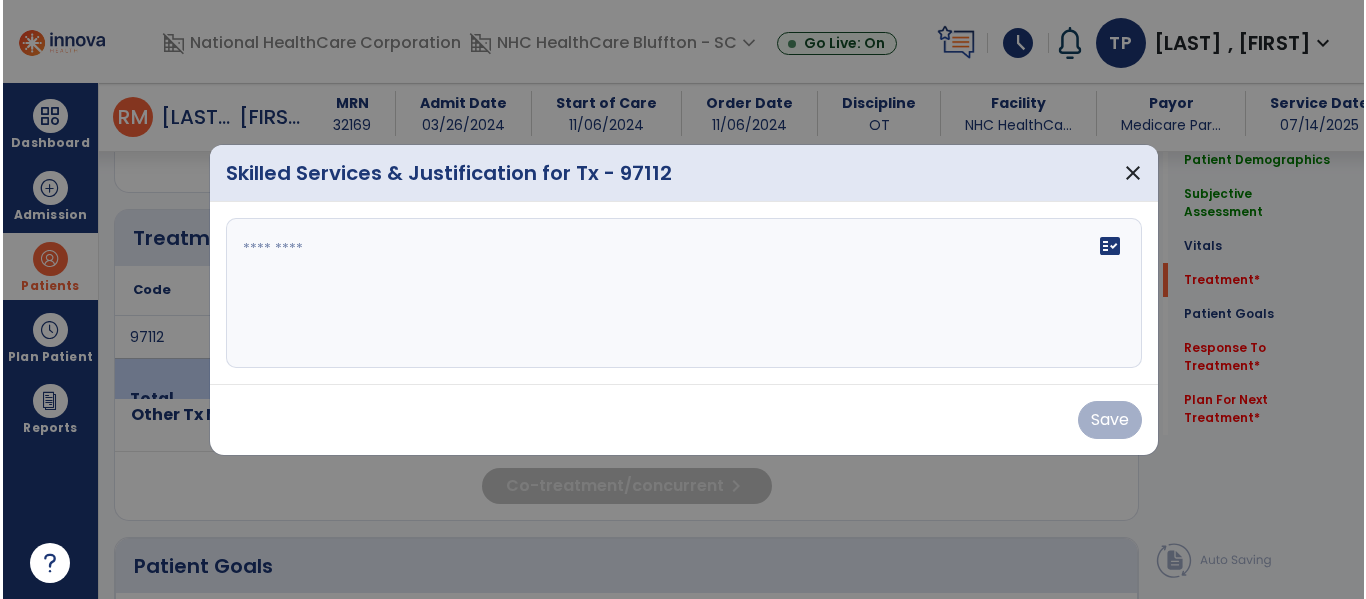 scroll, scrollTop: 1800, scrollLeft: 0, axis: vertical 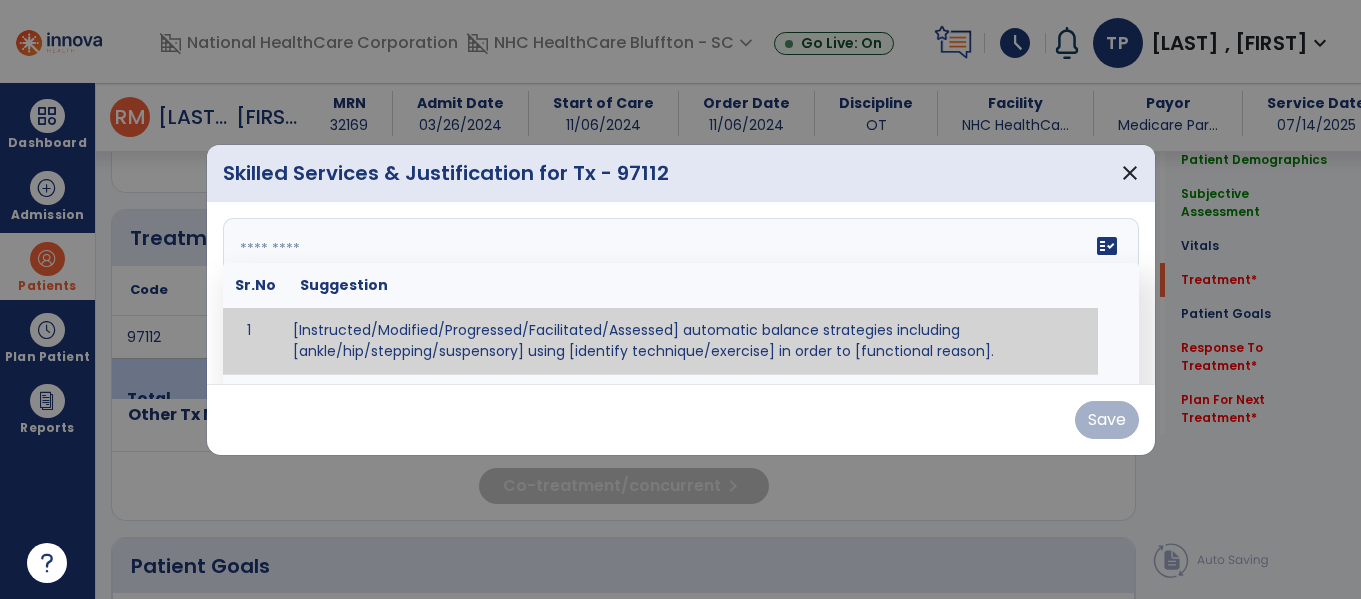 click on "fact_check  Sr.No Suggestion 1 [Instructed/Modified/Progressed/Facilitated/Assessed] automatic balance strategies including [ankle/hip/stepping/suspensory] using [identify technique/exercise] in order to [functional reason]. 2 [Instructed/Modified/Progressed/Facilitated/Assessed] sensory integration techniques including [visual inhibition/somatosensory inhibition/visual excitatory/somatosensory excitatory/vestibular excitatory] using [identify technique/exercise] in order to [functional reason]. 3 [Instructed/Modified/Progressed/Facilitated/Assessed] visual input including [oculomotor exercises, smooth pursuits, saccades, visual field, other] in order to [functional reasons]. 4 [Instructed/Modified/Progressed/Assessed] somatosensory techniques including [joint compression, proprioceptive activities, other] in order to [functional reasons]. 5 [Instructed/Modified/Progressed/Assessed] vestibular techniques including [gaze stabilization, Brandt-Darhoff, Epley, other] in order to [functional reasons]. 6 7" at bounding box center [681, 293] 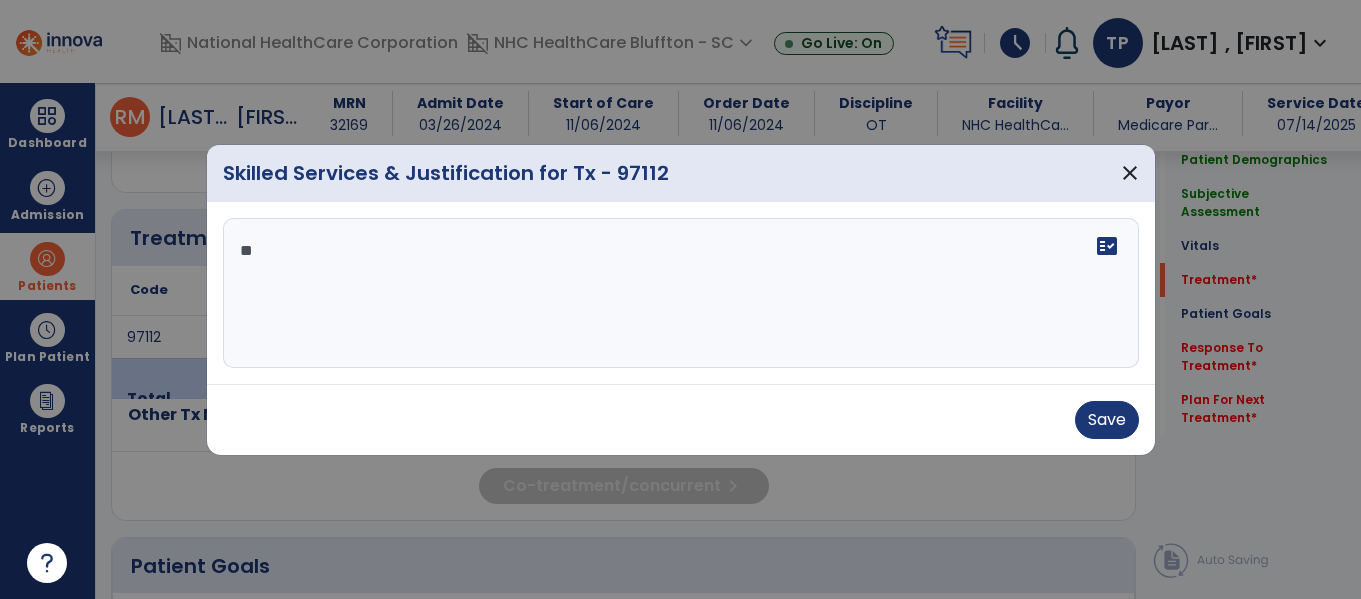 type on "*" 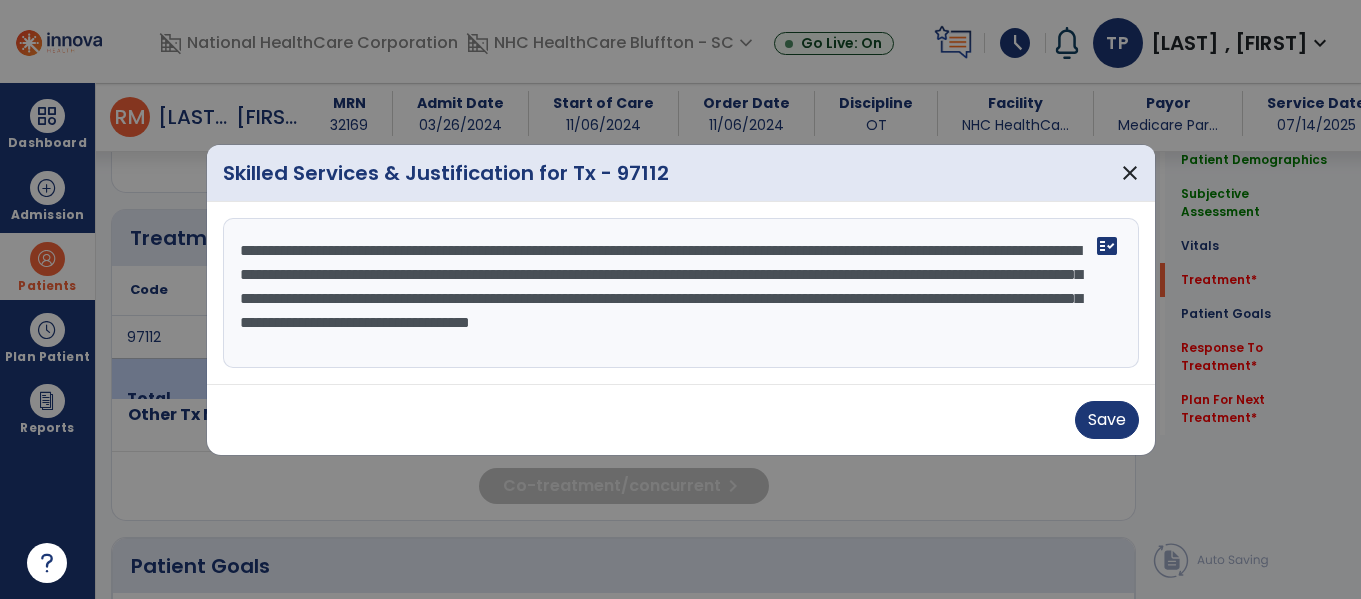 click on "**********" at bounding box center [681, 293] 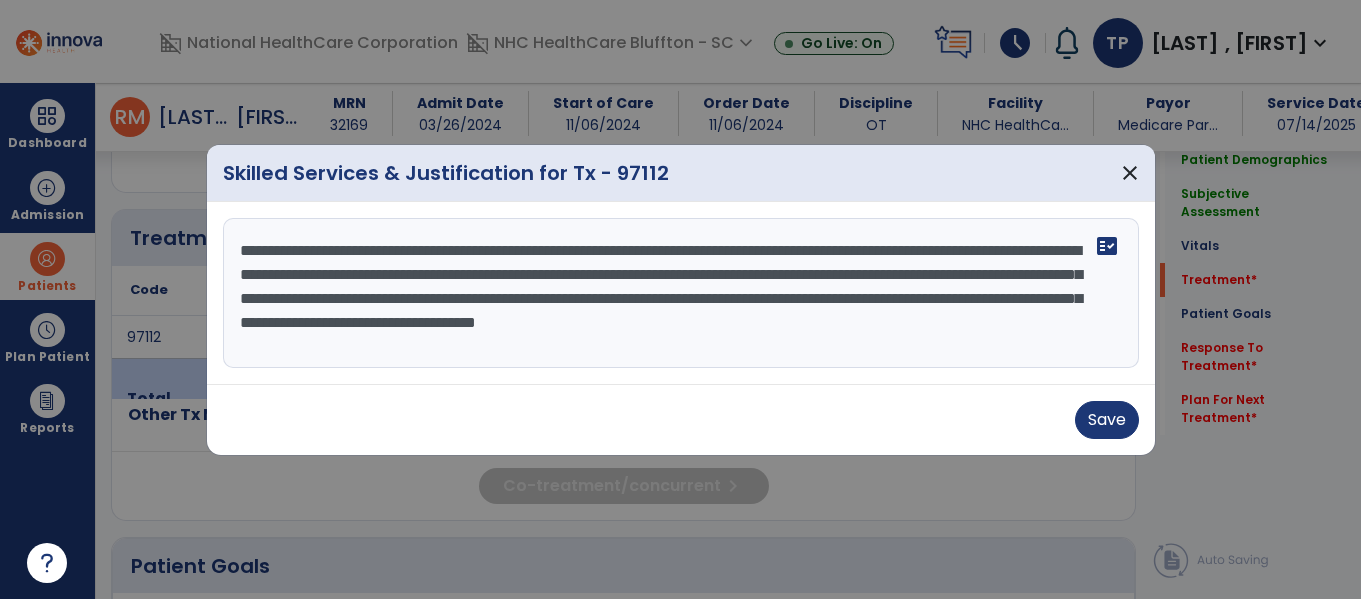 click on "**********" at bounding box center [681, 293] 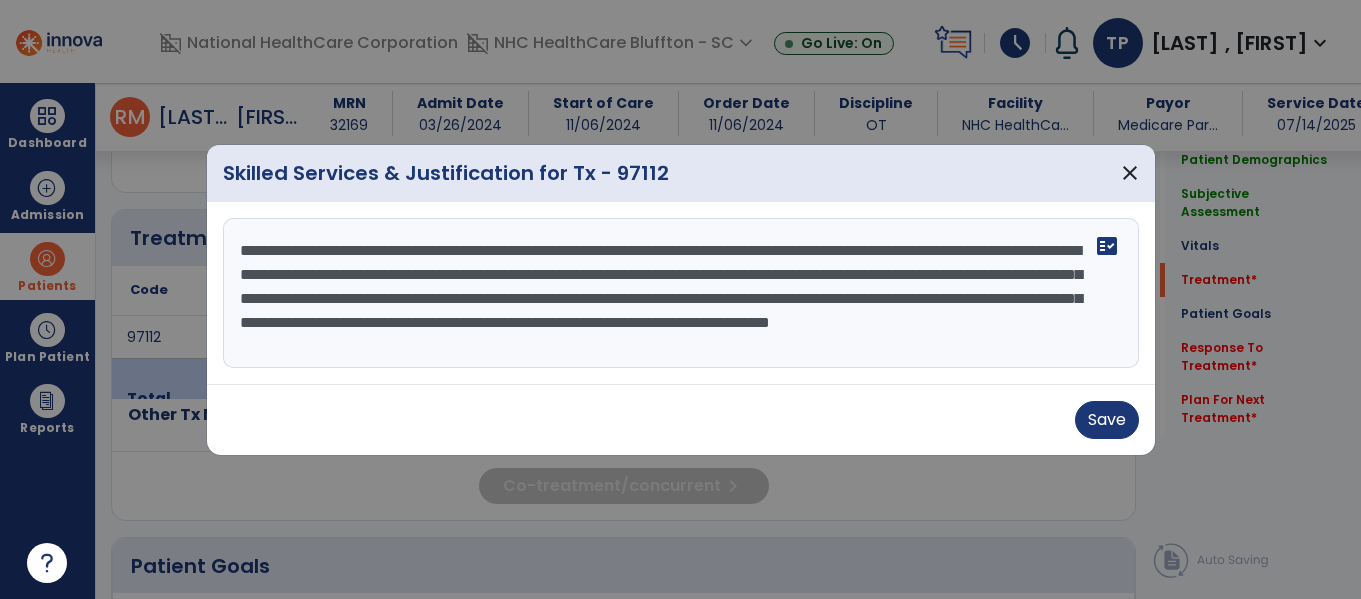 type on "**********" 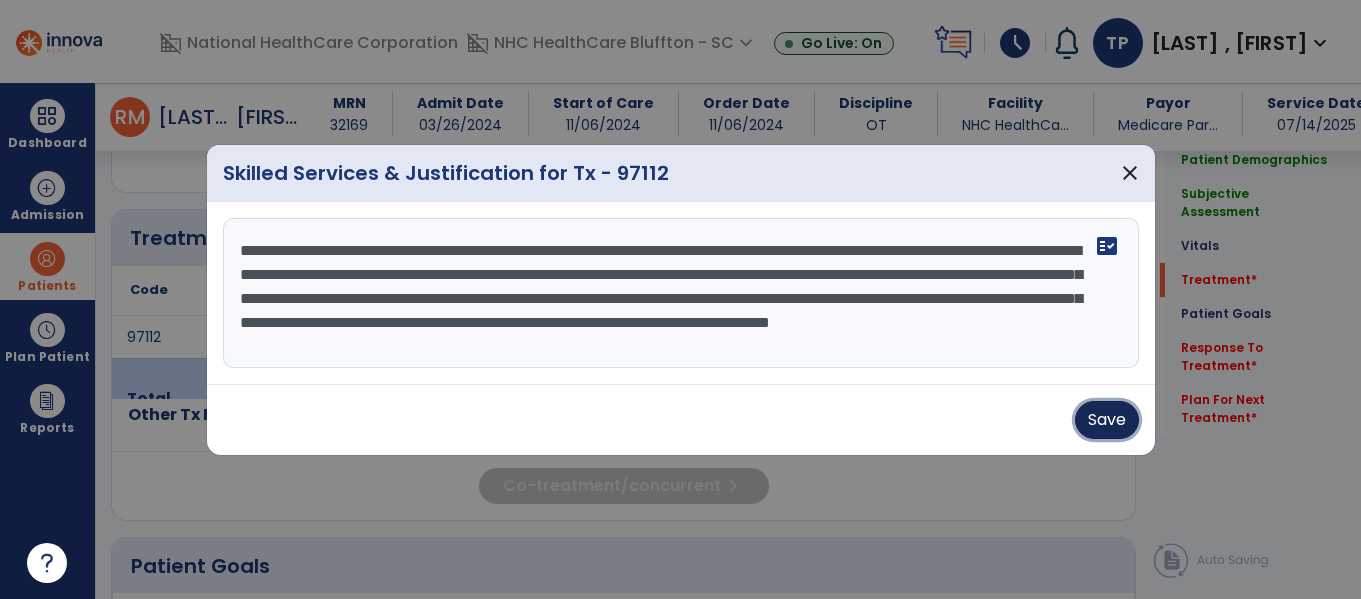 click on "Save" at bounding box center [1107, 420] 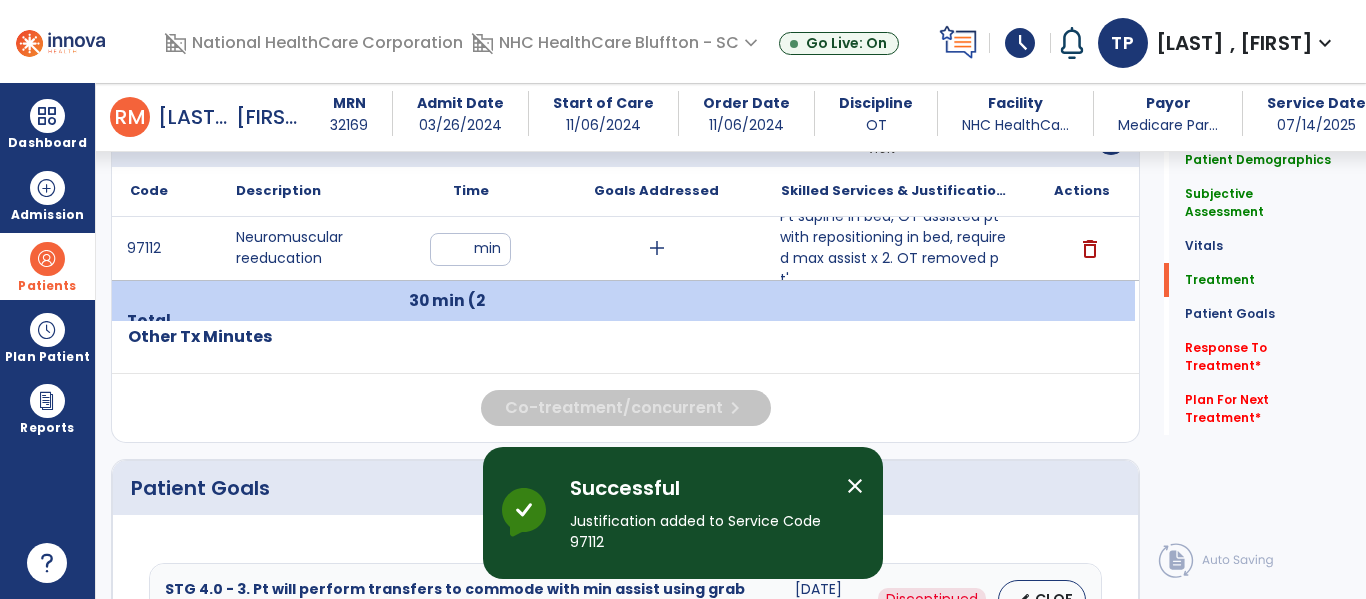 scroll, scrollTop: 1900, scrollLeft: 0, axis: vertical 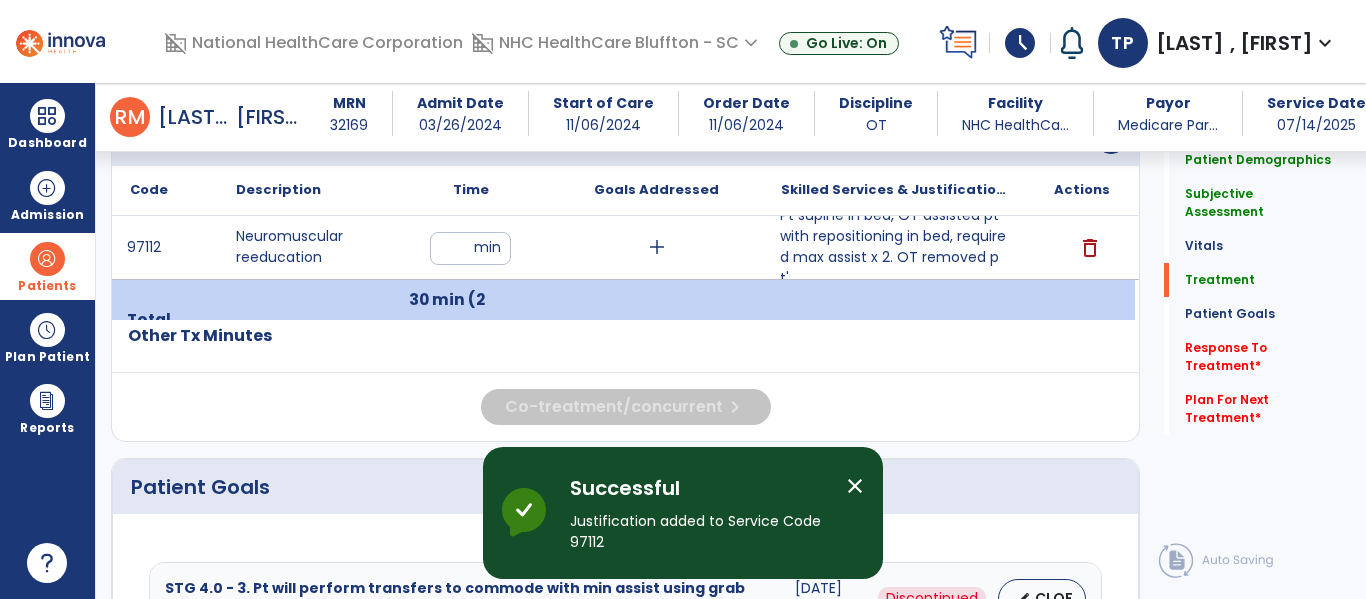 click on "close" at bounding box center (855, 486) 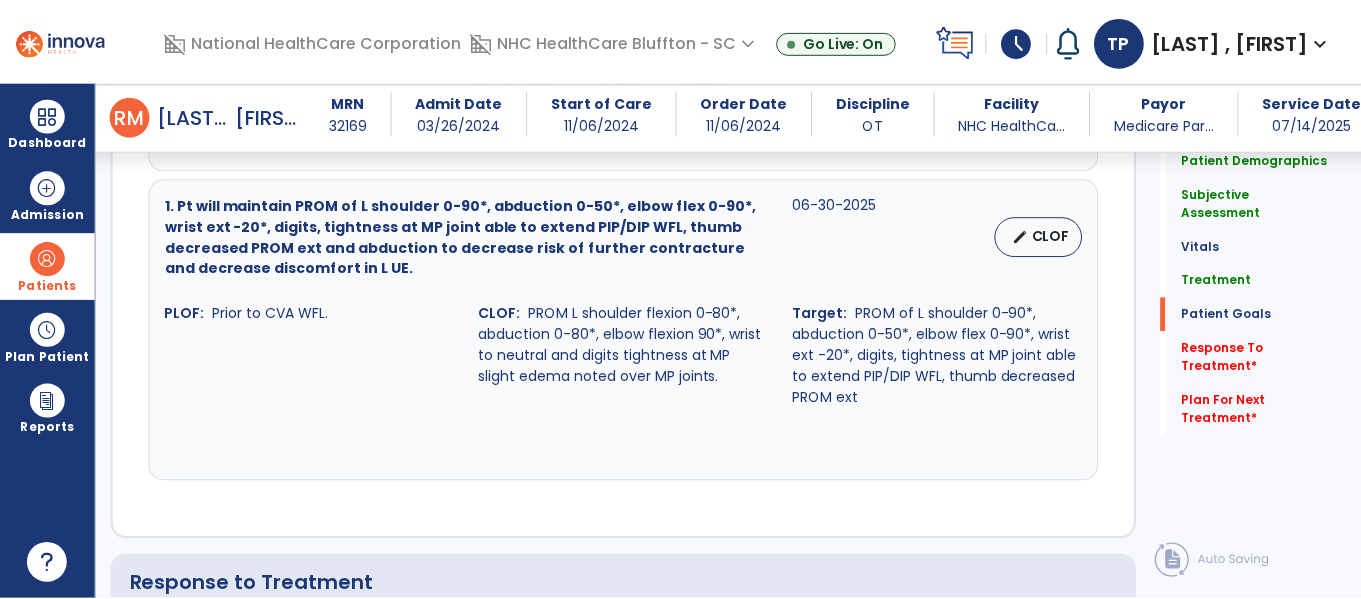 scroll, scrollTop: 3300, scrollLeft: 0, axis: vertical 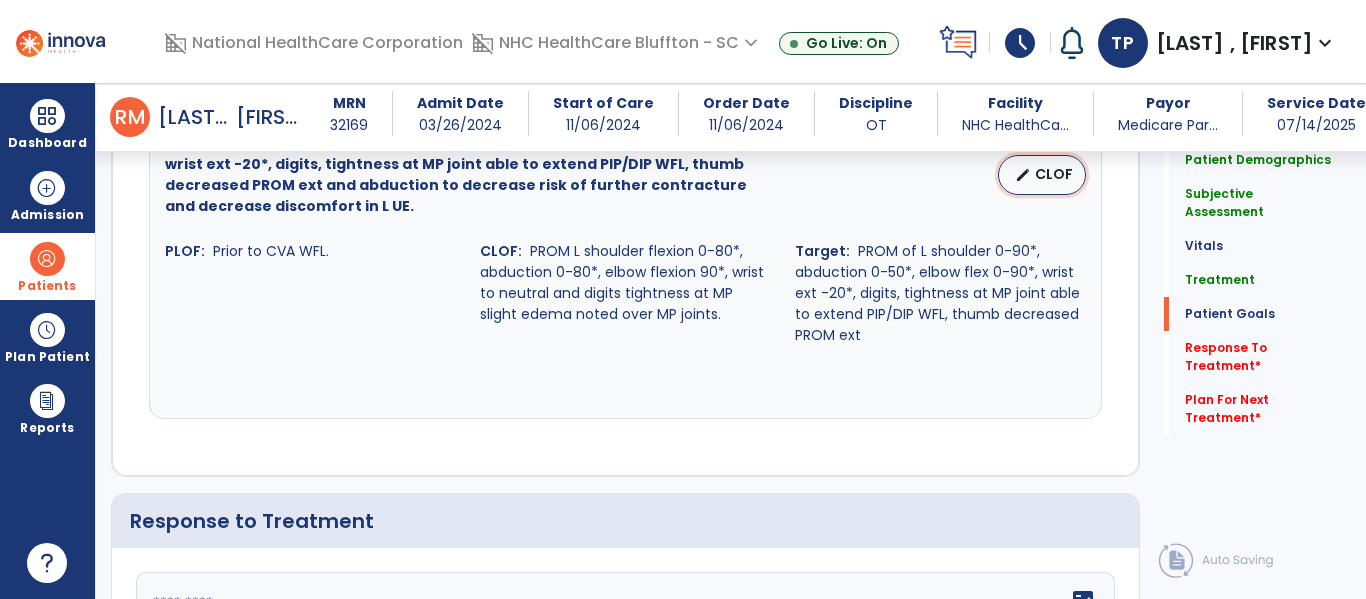 click on "CLOF" at bounding box center [1054, 174] 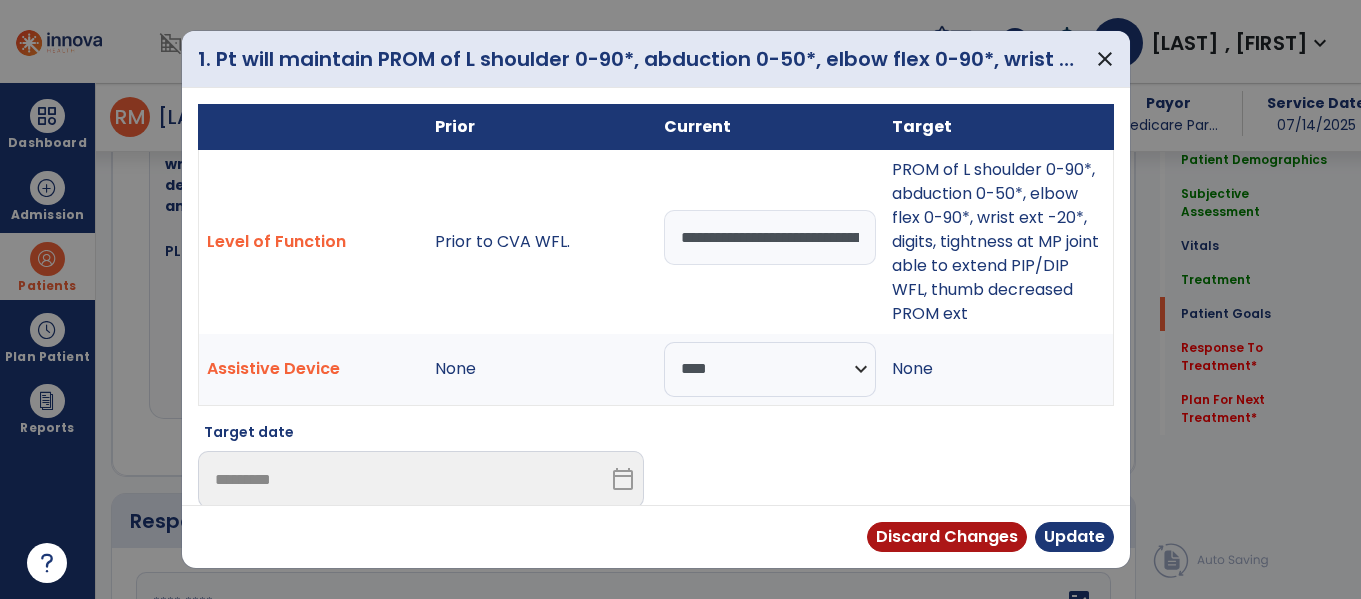 scroll, scrollTop: 3321, scrollLeft: 0, axis: vertical 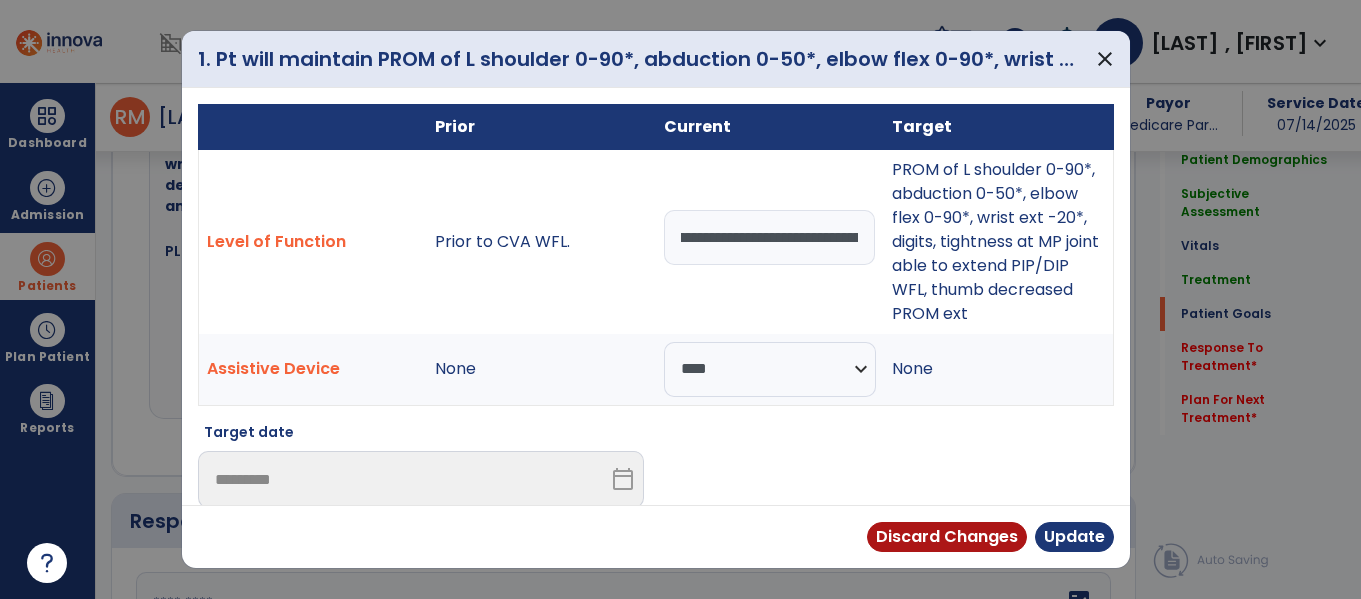 click on "**********" at bounding box center [770, 237] 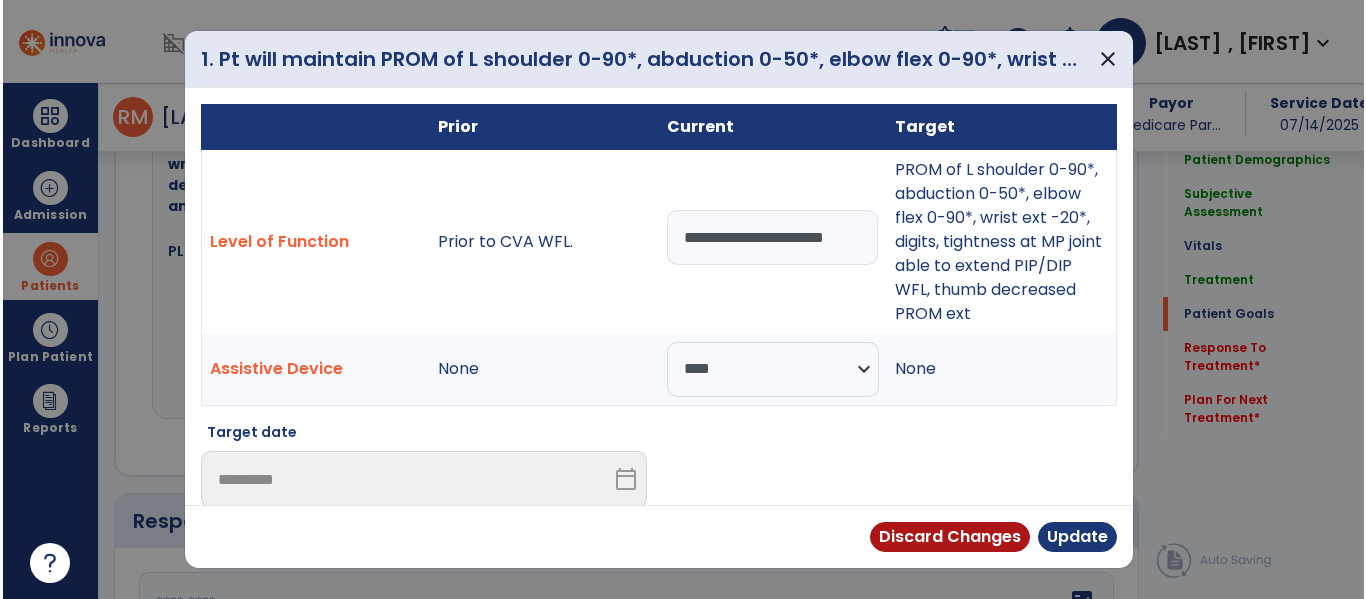 scroll, scrollTop: 0, scrollLeft: 0, axis: both 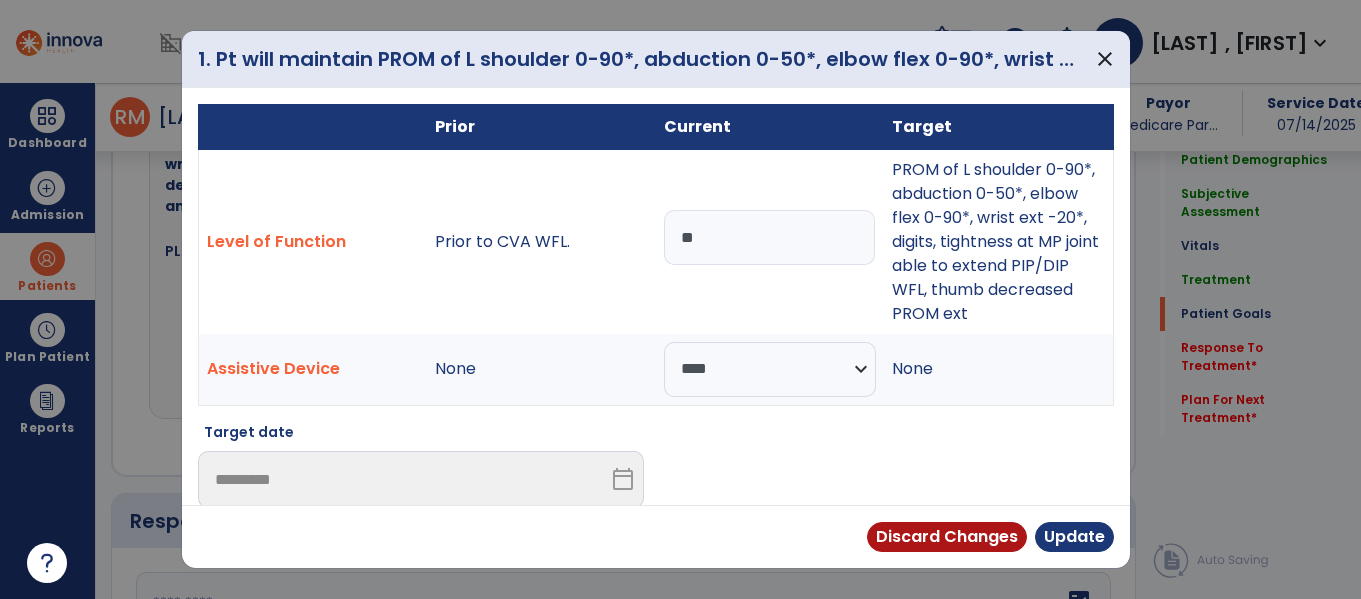 type on "*" 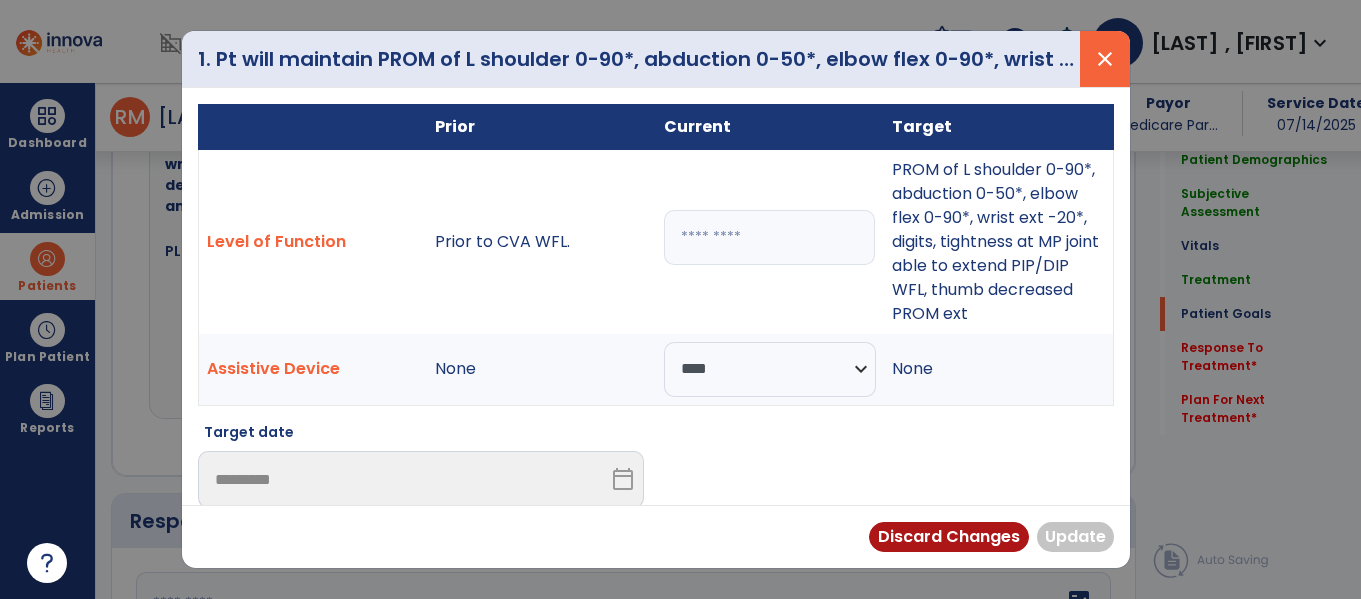 type 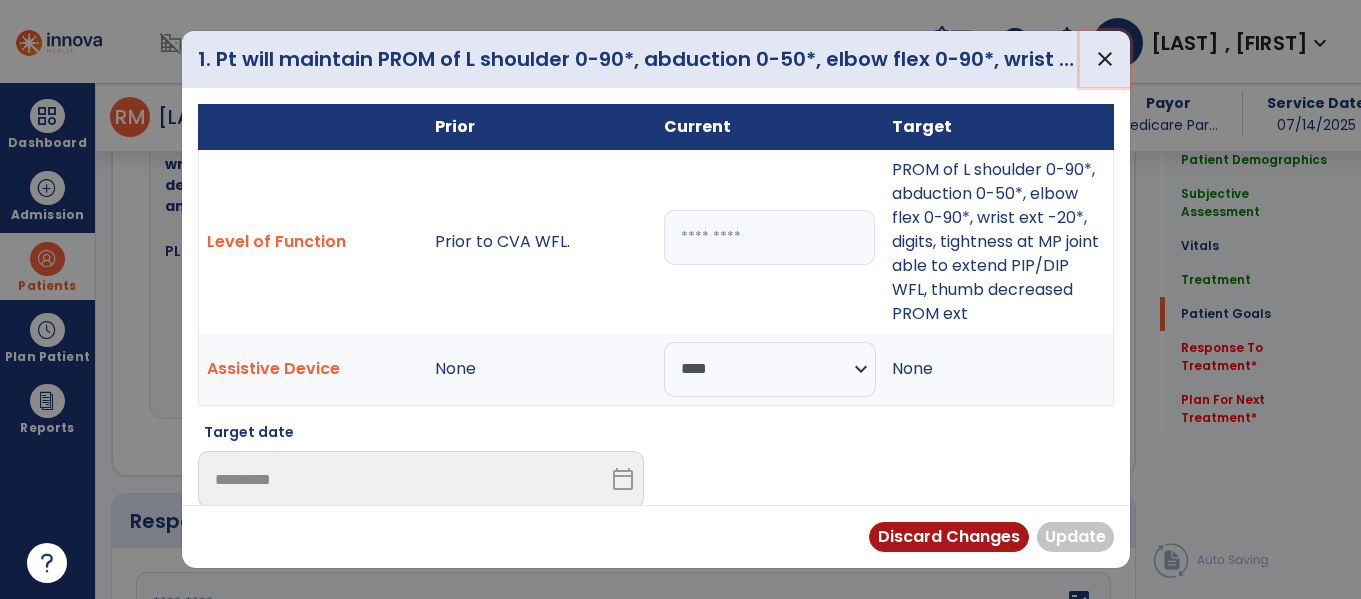 click on "close" at bounding box center (1105, 59) 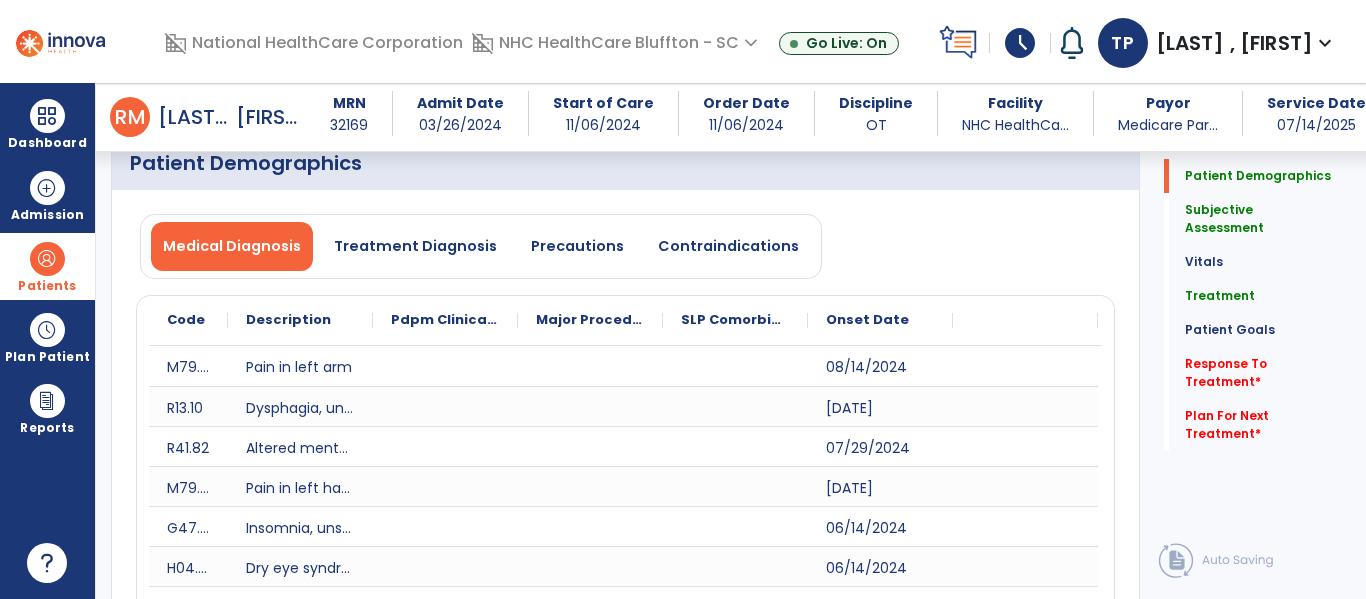 scroll, scrollTop: 0, scrollLeft: 0, axis: both 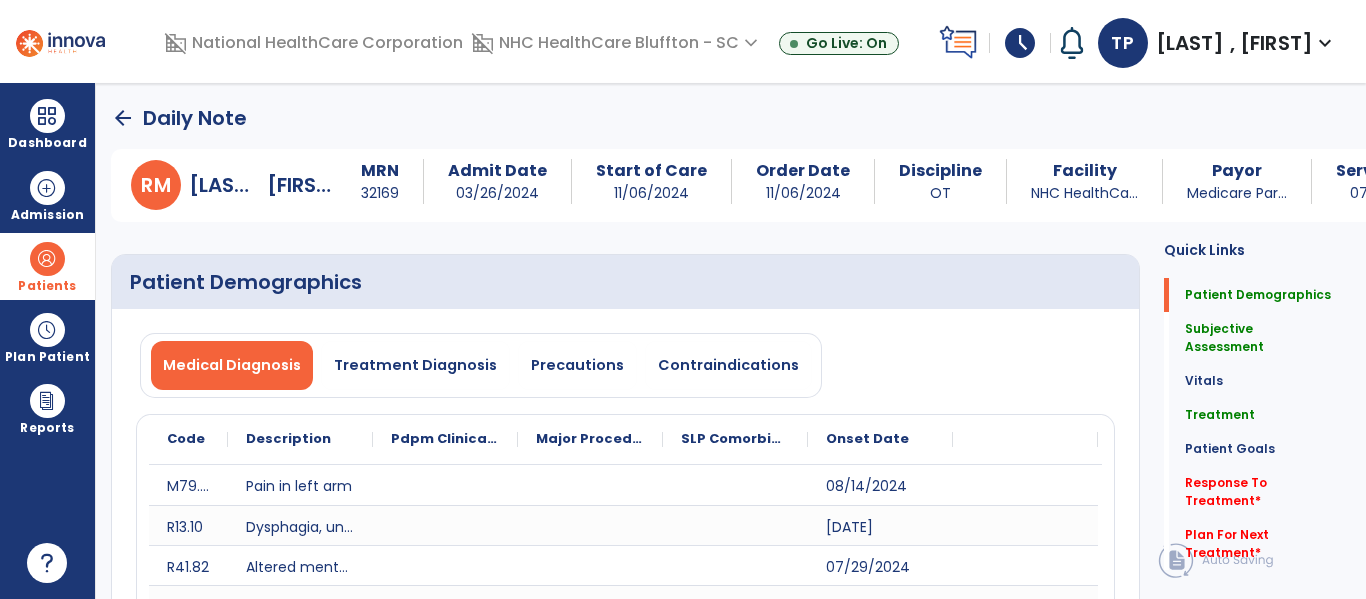 click on "arrow_back" 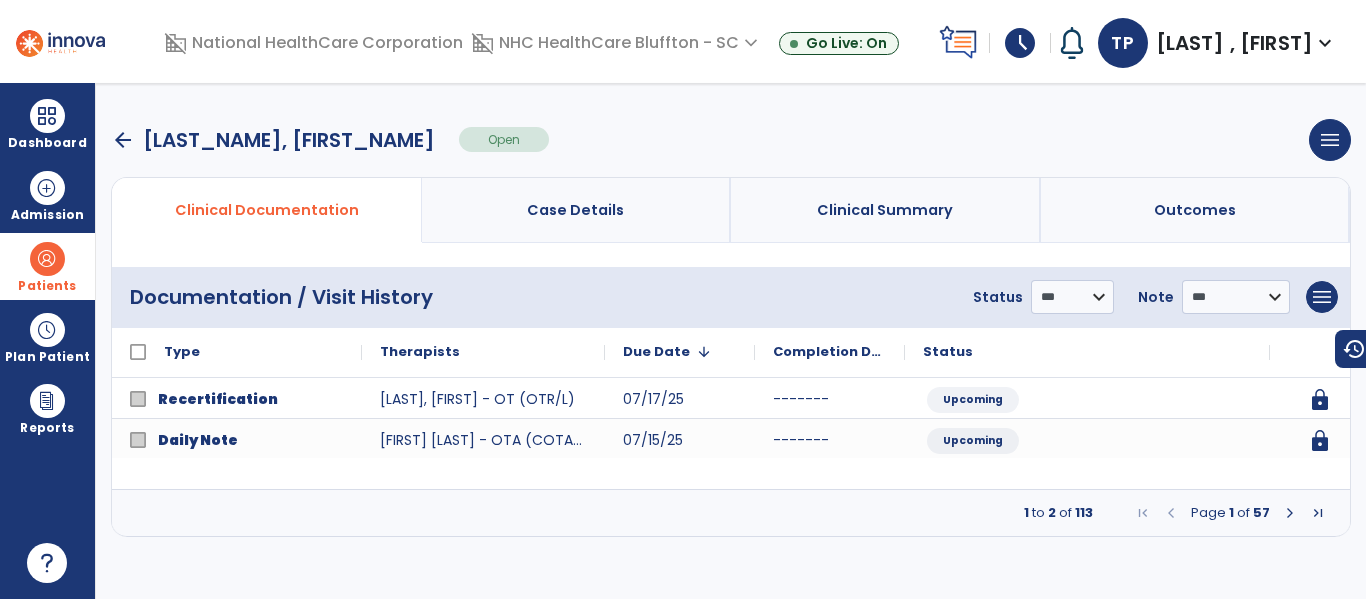 click on "arrow_back" at bounding box center [123, 140] 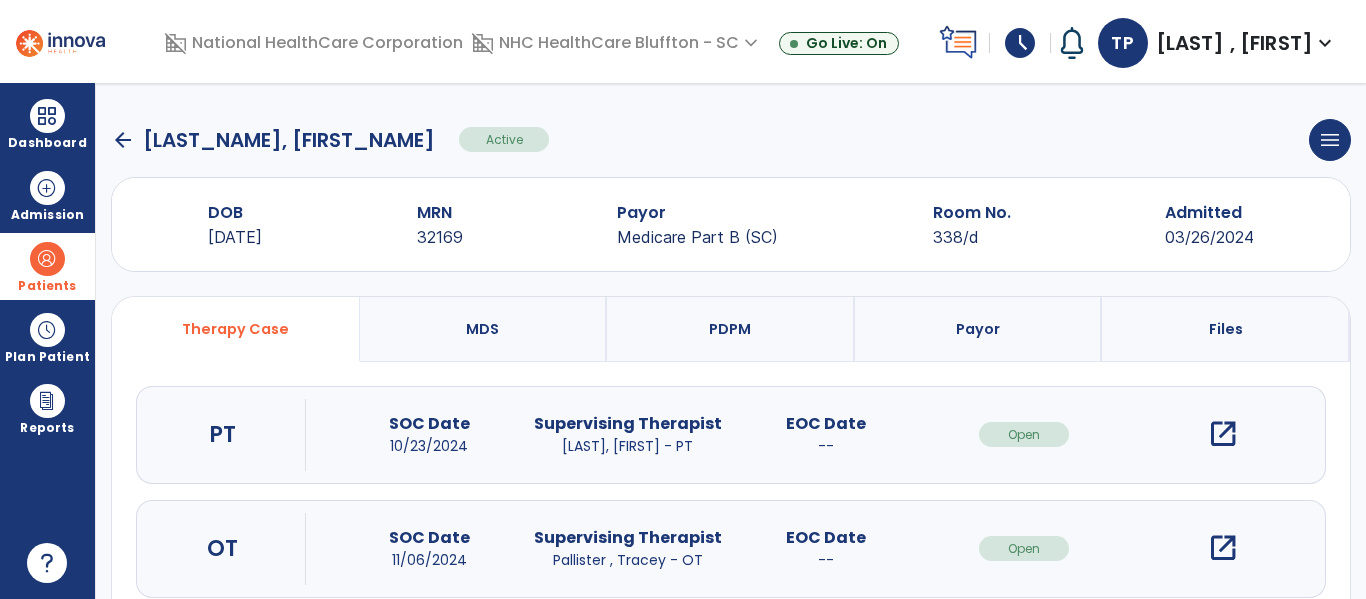 click on "arrow_back" 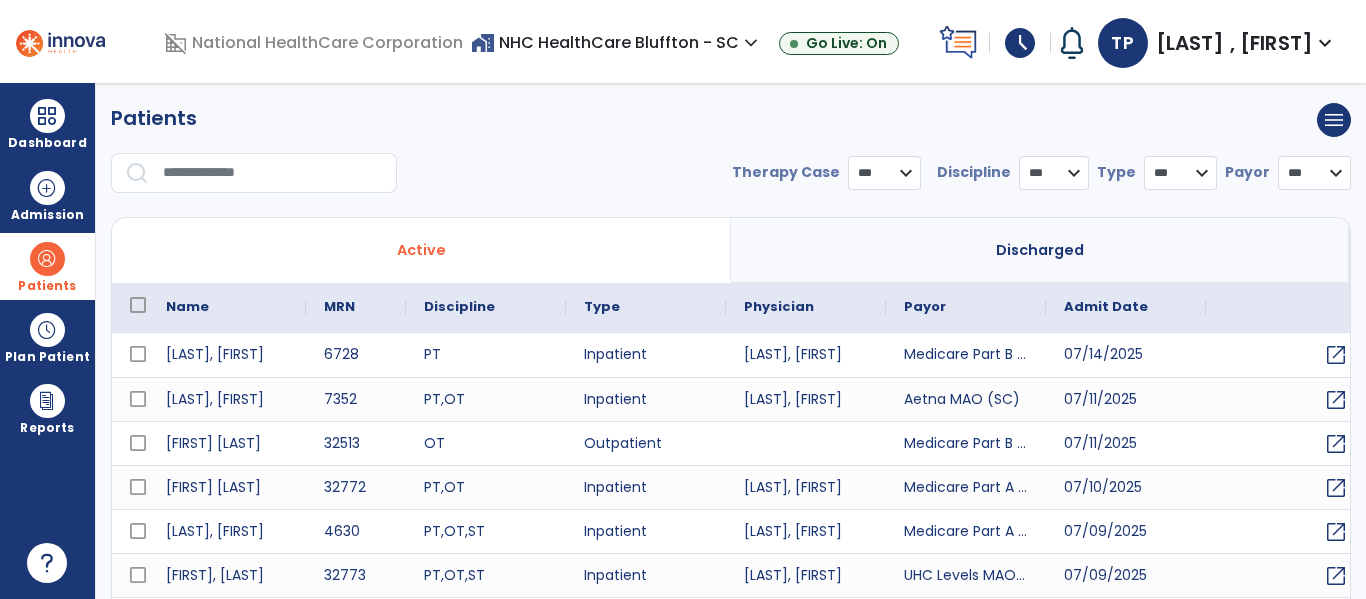 select on "***" 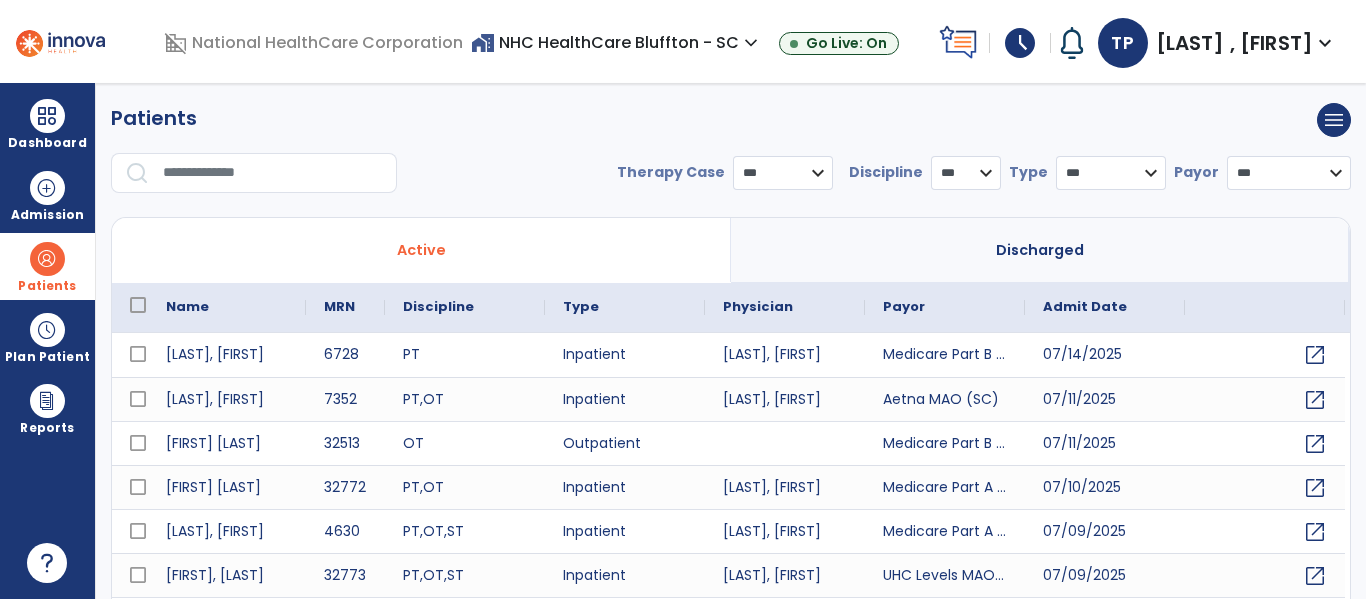 click at bounding box center (273, 173) 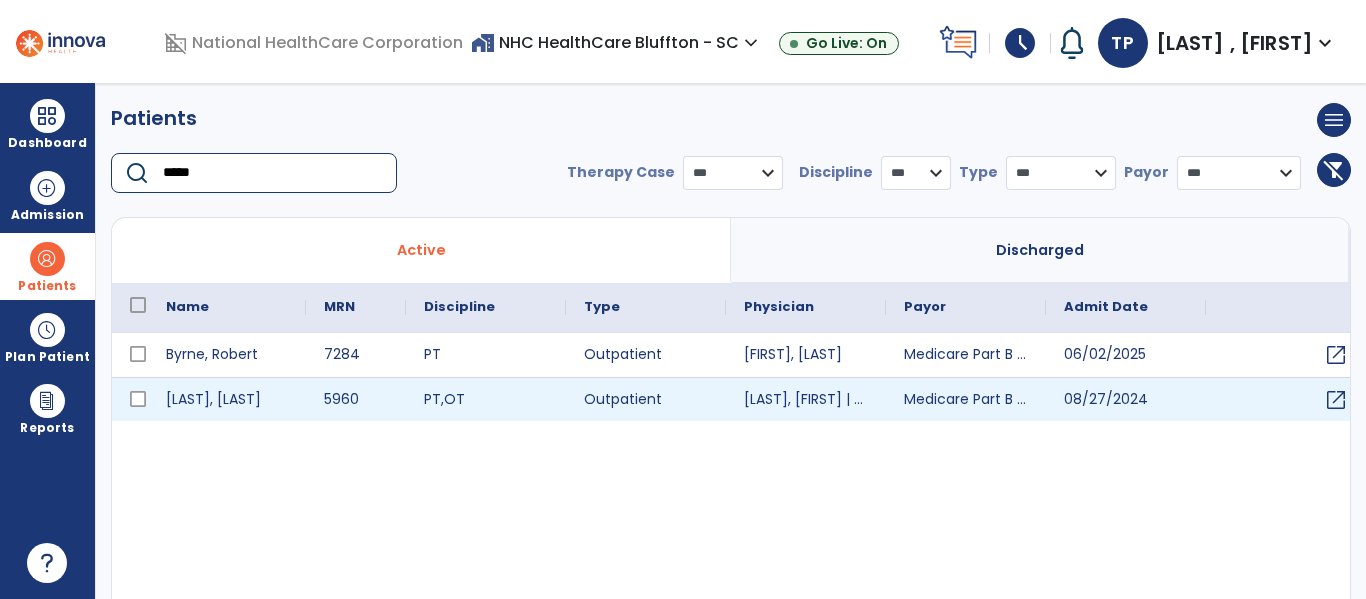 type on "*****" 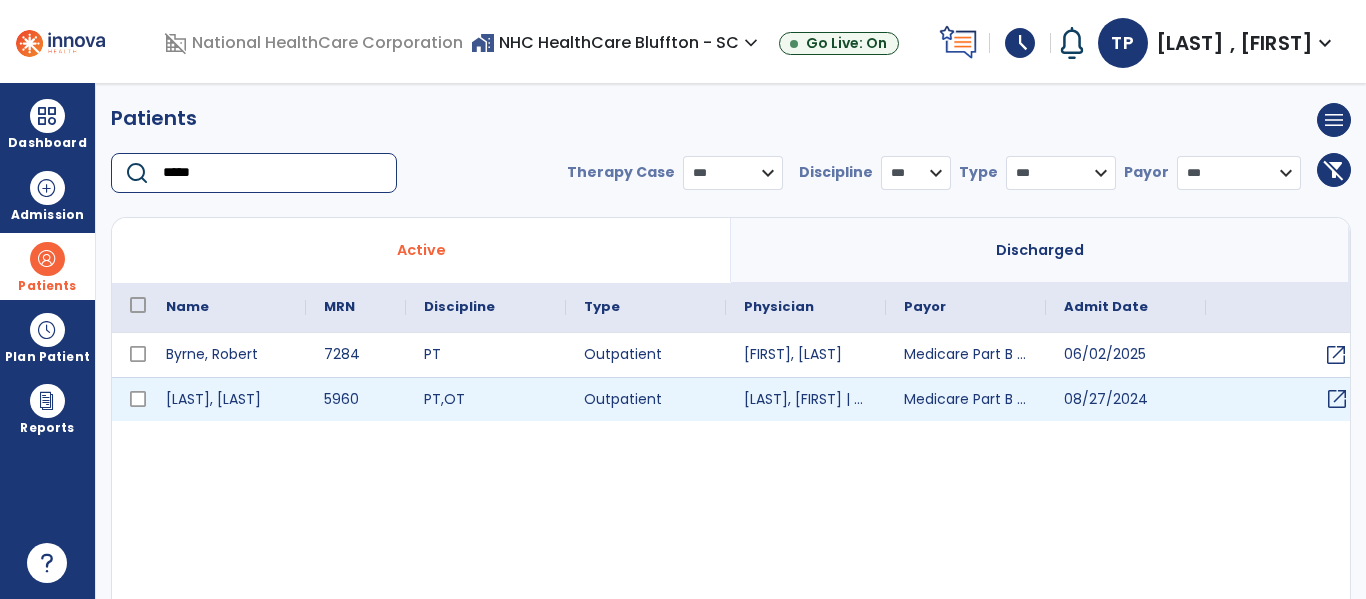 click on "open_in_new" at bounding box center (1286, 399) 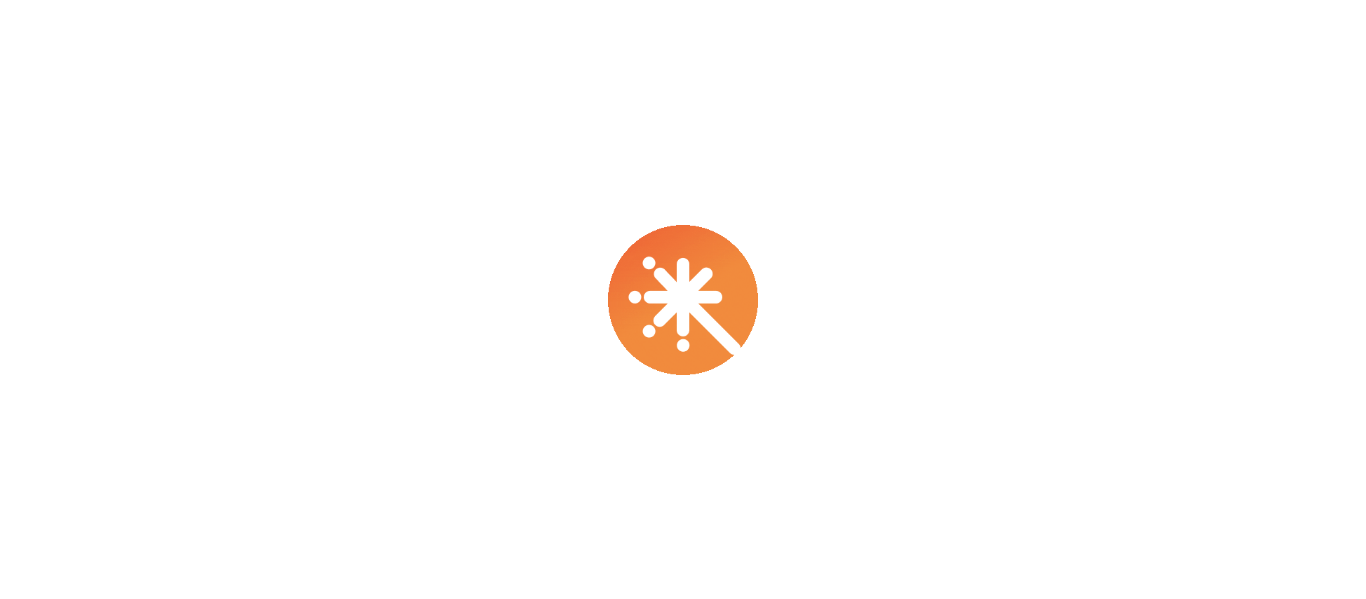 scroll, scrollTop: 0, scrollLeft: 0, axis: both 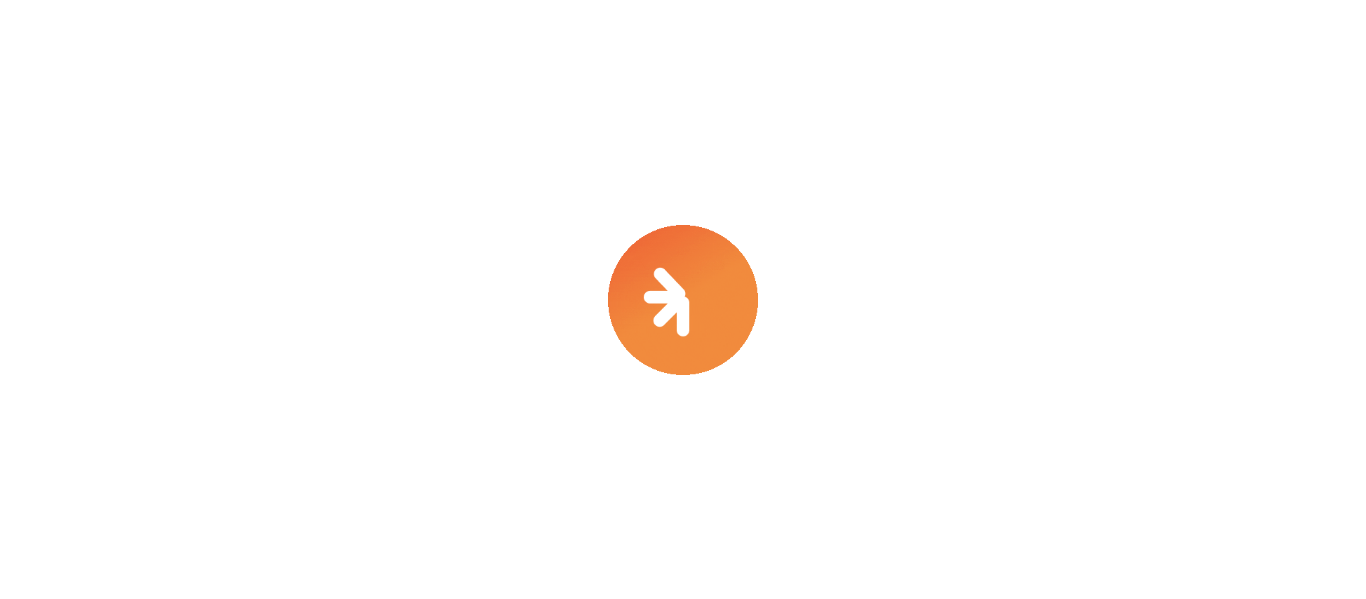 select on "****" 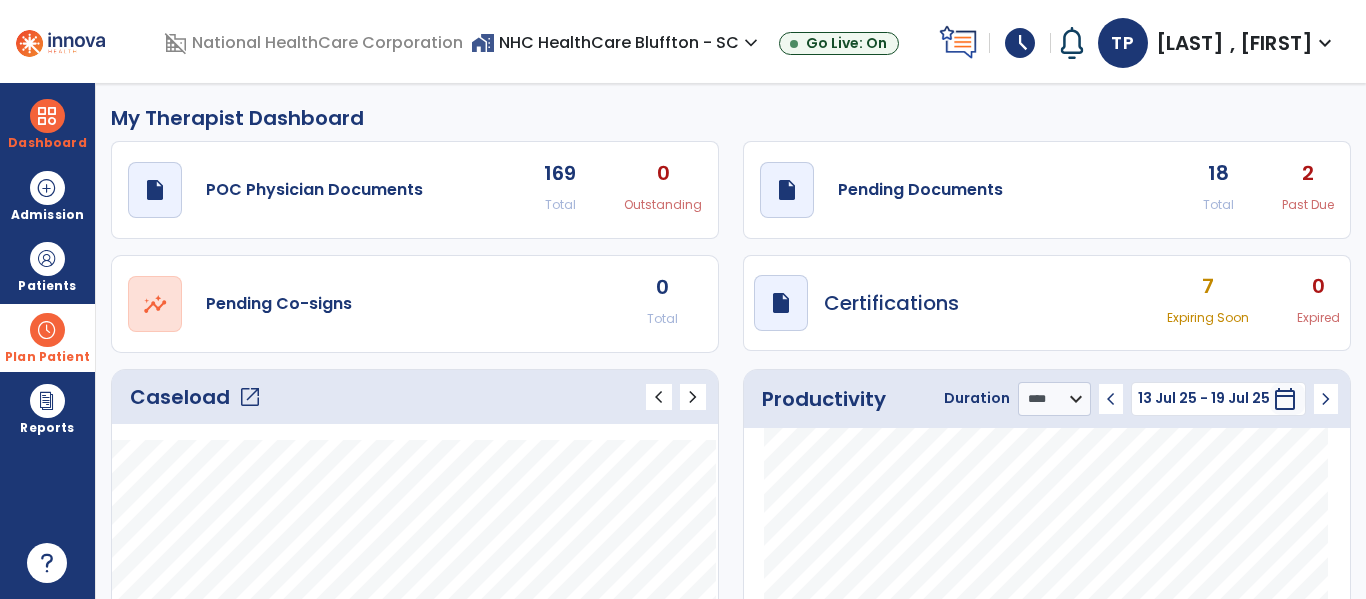 click at bounding box center (47, 330) 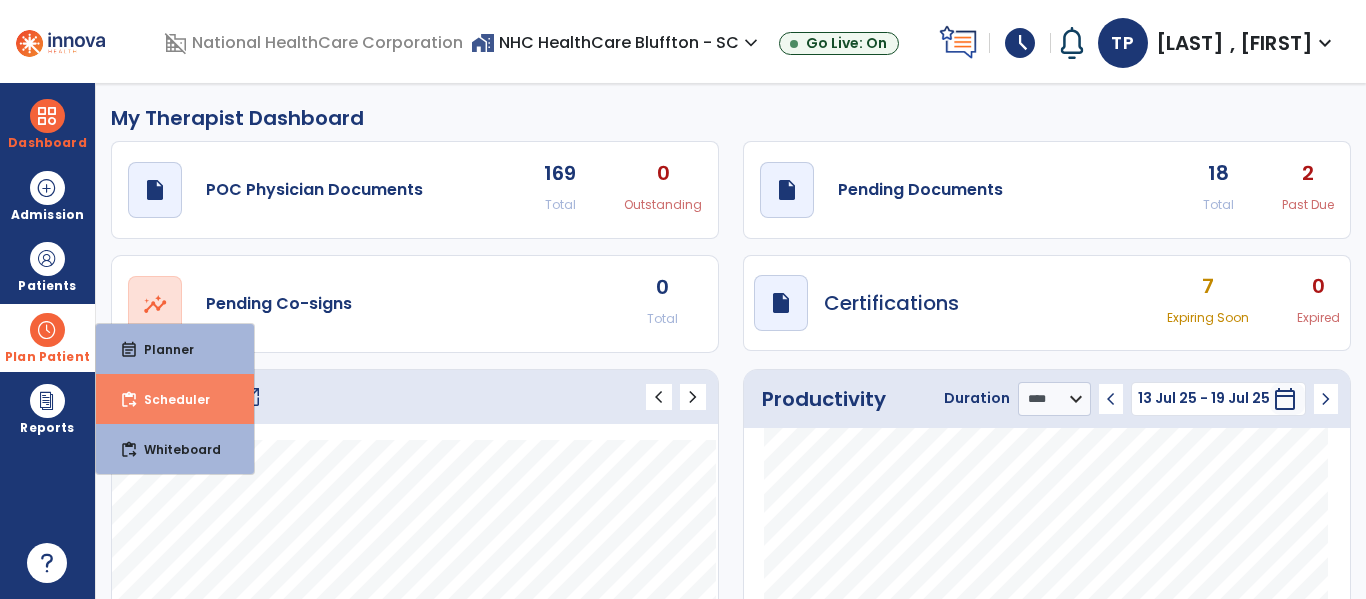 click on "Scheduler" at bounding box center (169, 399) 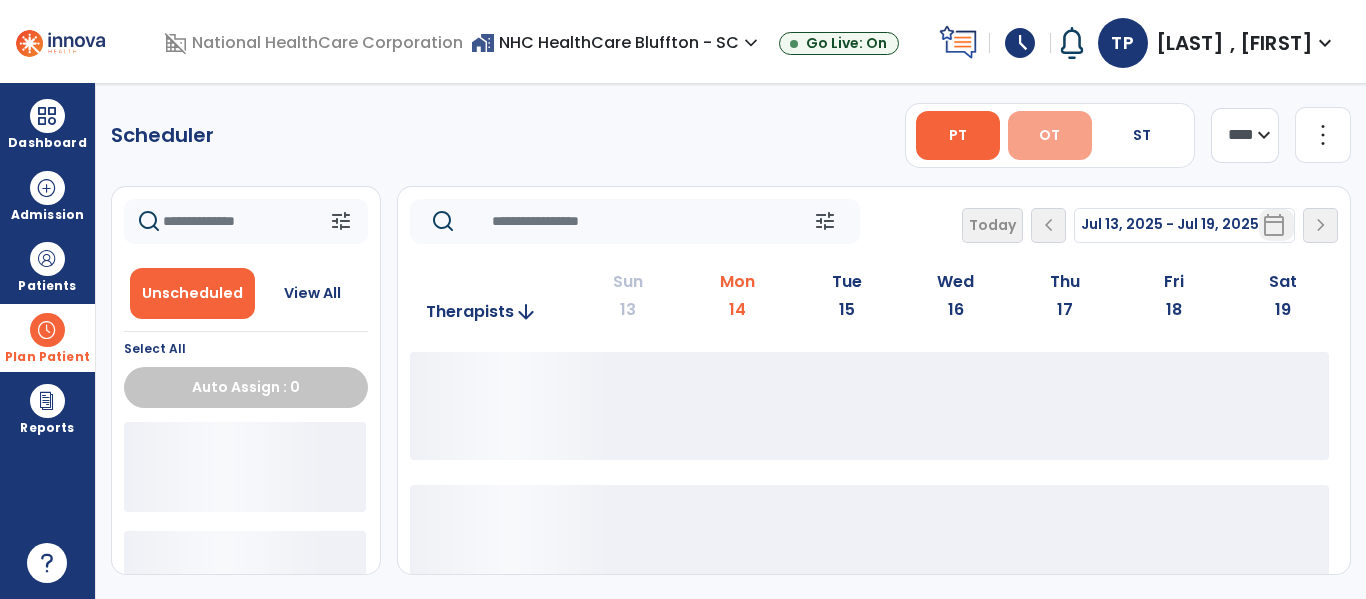 click on "OT" at bounding box center (1049, 135) 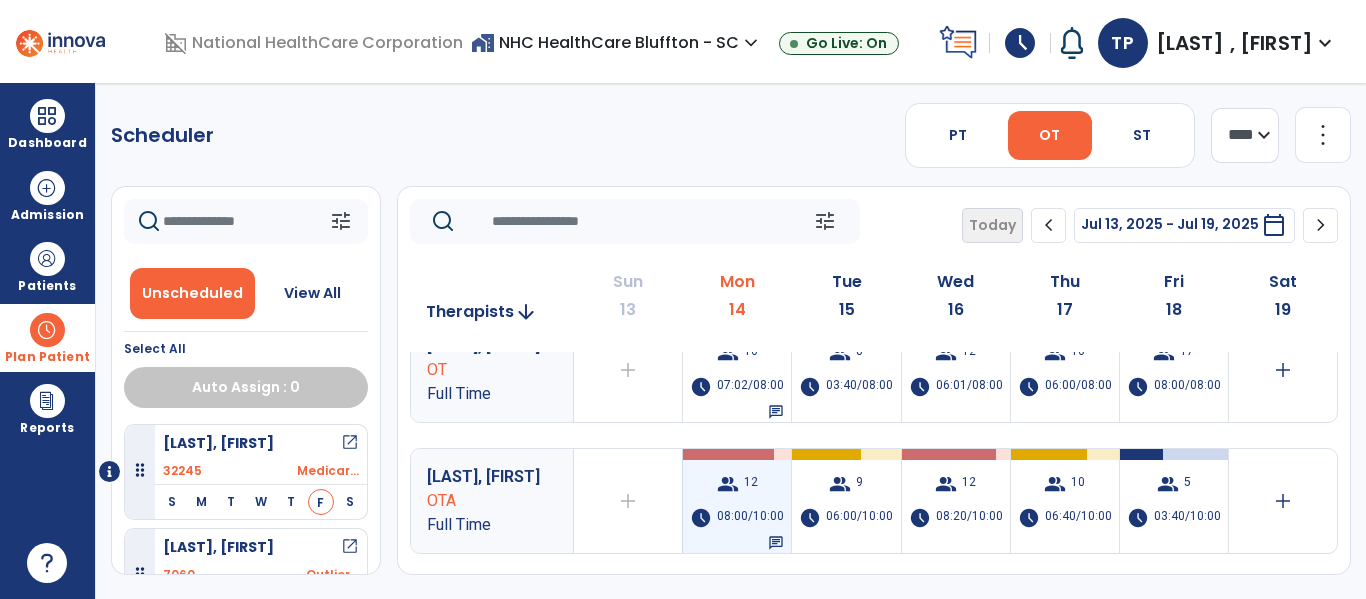 scroll, scrollTop: 0, scrollLeft: 0, axis: both 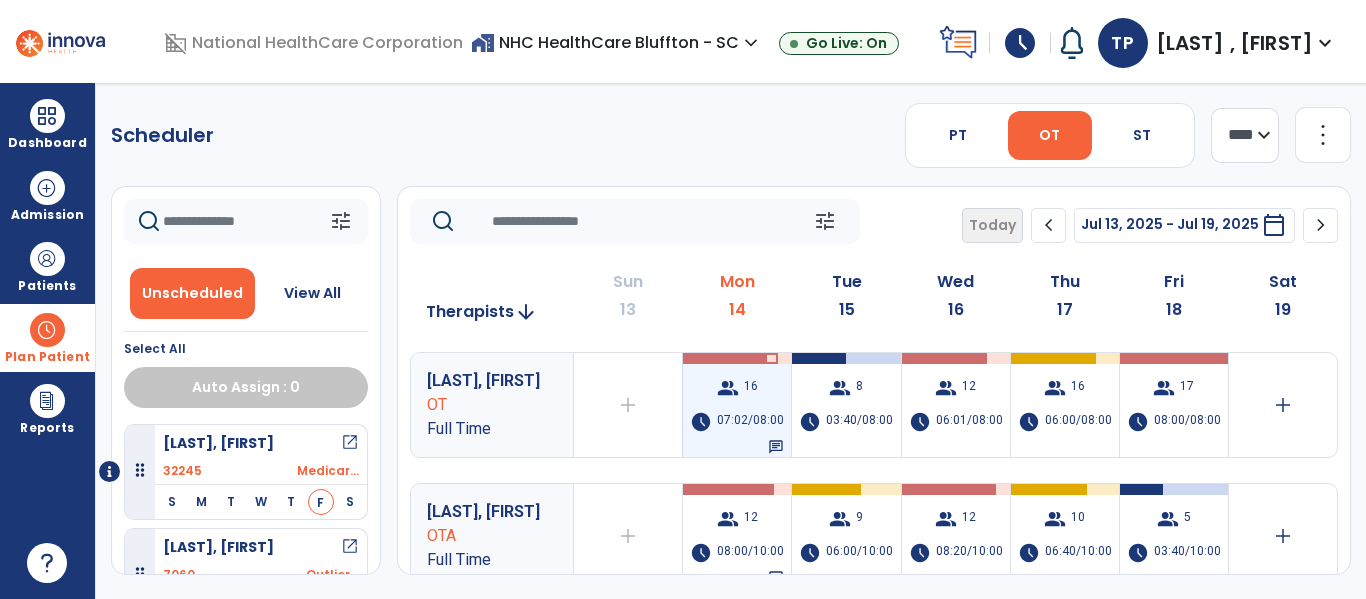 click on "07:02/08:00" at bounding box center (750, 422) 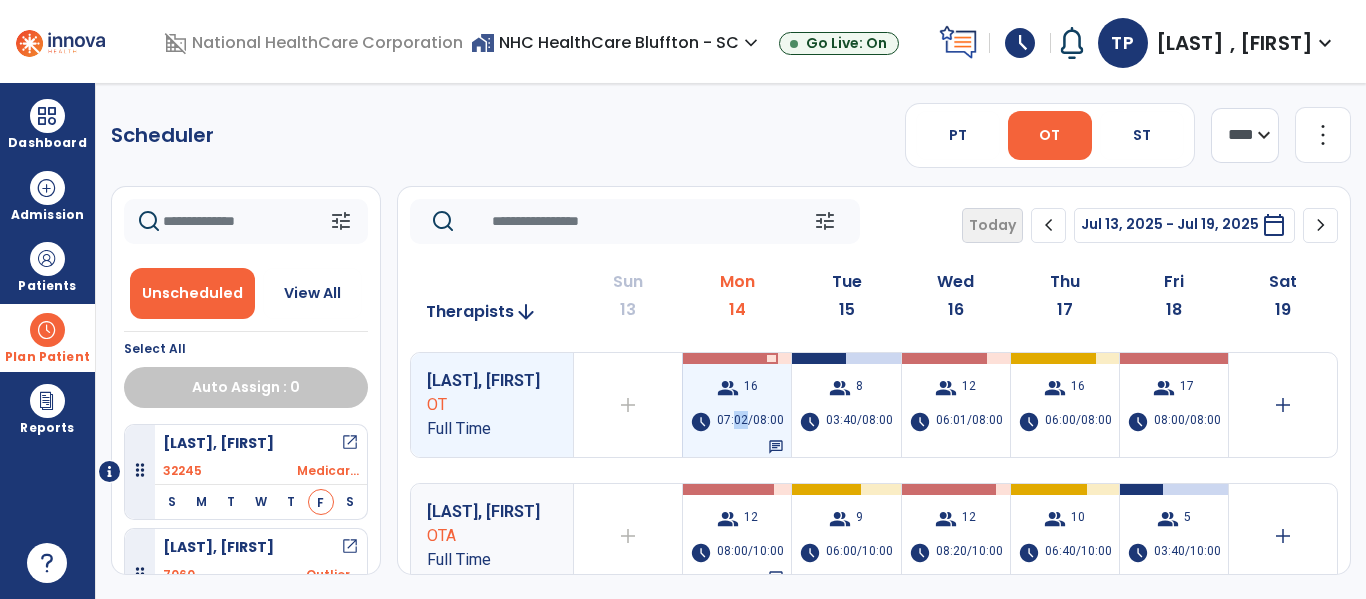 click on "07:02/08:00" at bounding box center (750, 422) 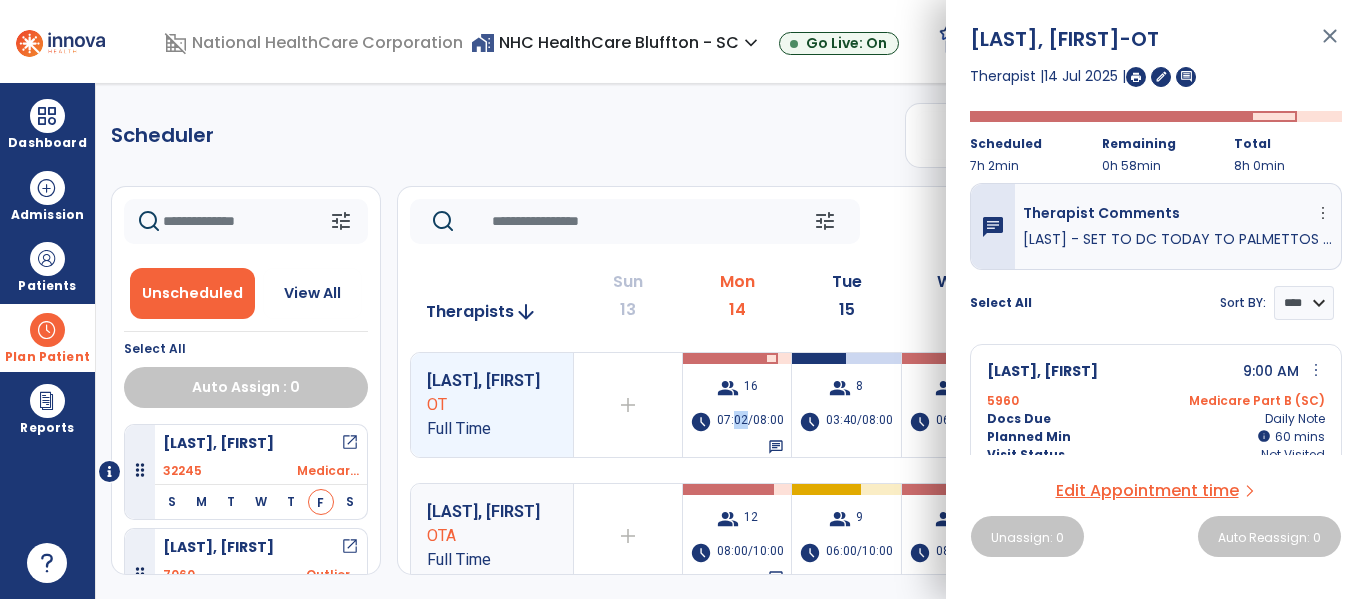 click at bounding box center [1136, 77] 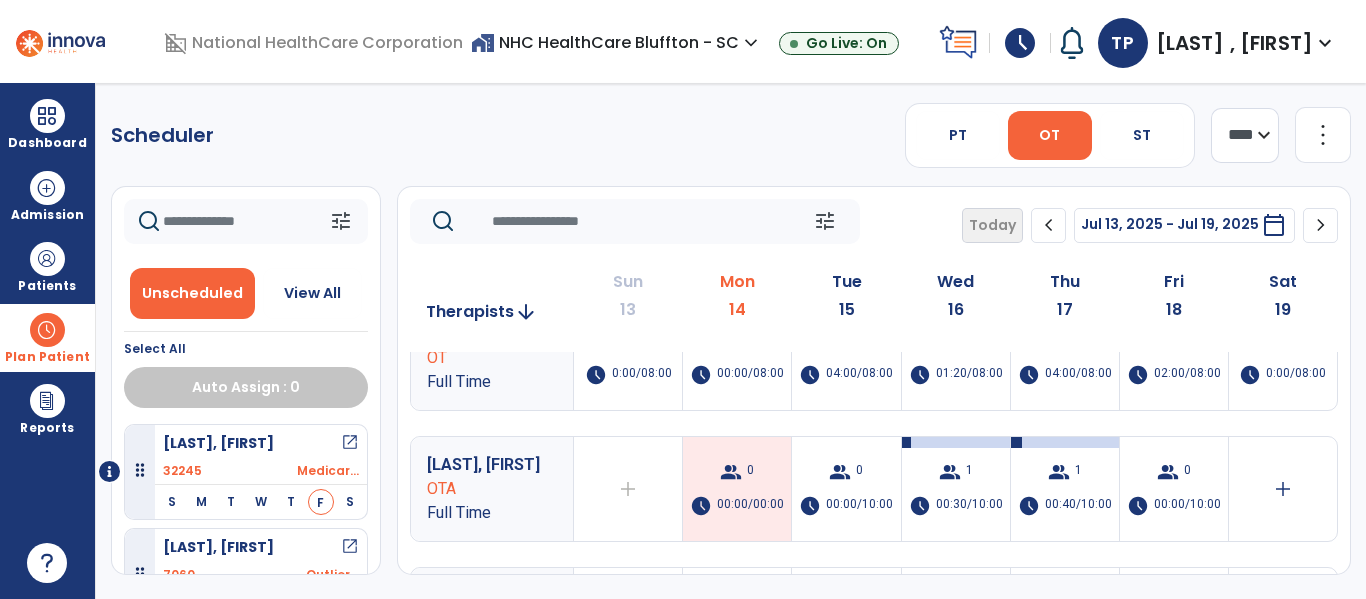 scroll, scrollTop: 300, scrollLeft: 0, axis: vertical 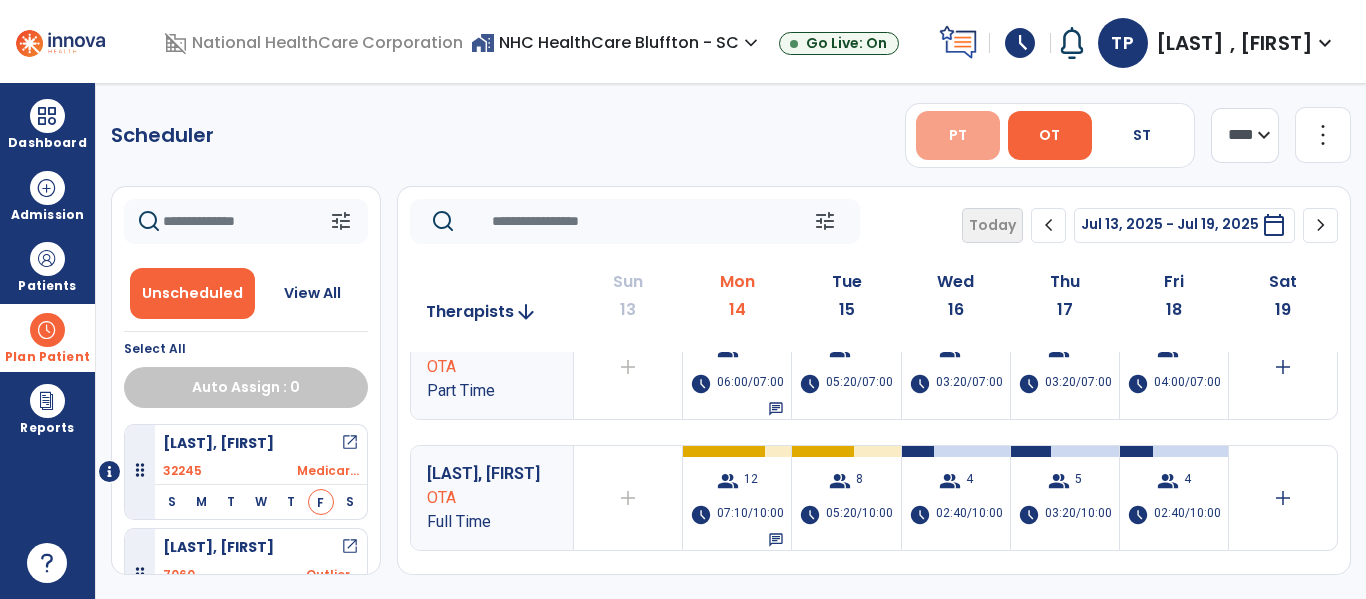 click on "PT" at bounding box center [958, 135] 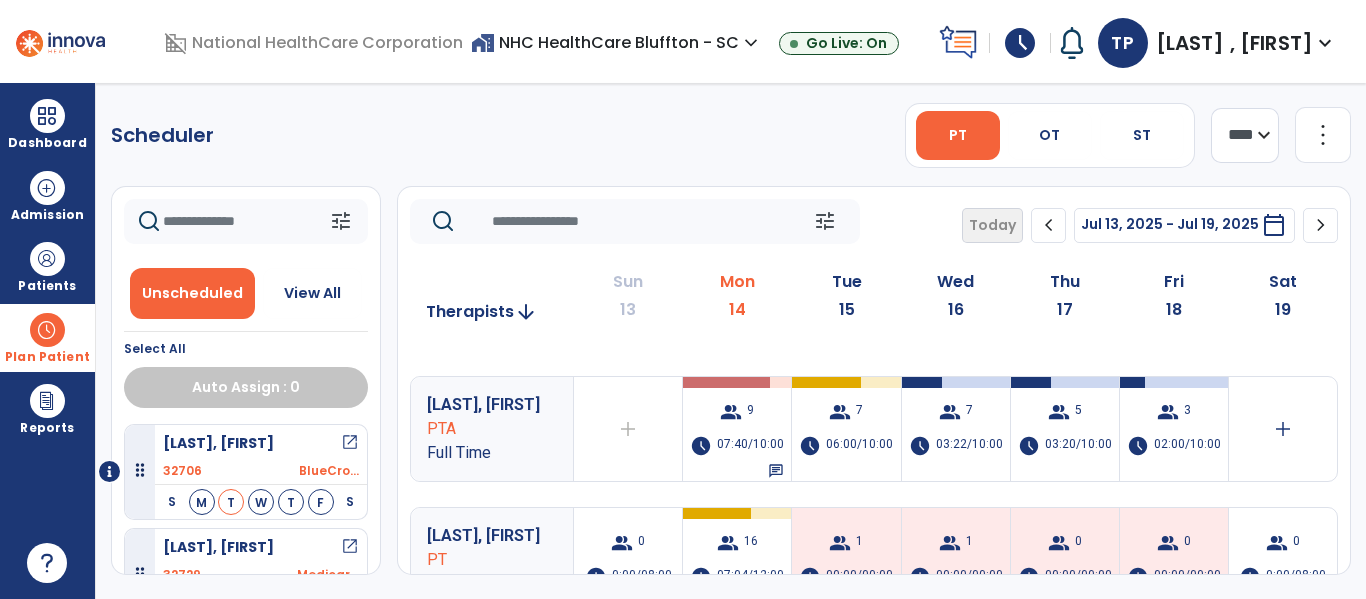scroll, scrollTop: 0, scrollLeft: 0, axis: both 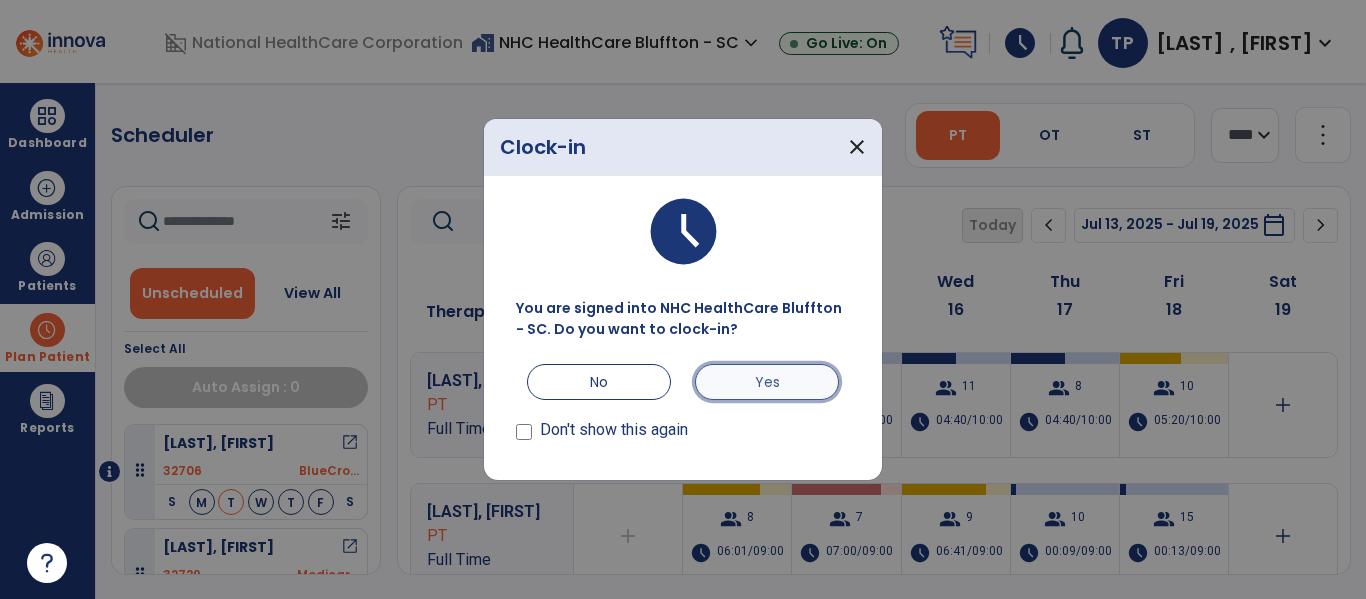 click on "Yes" at bounding box center (767, 382) 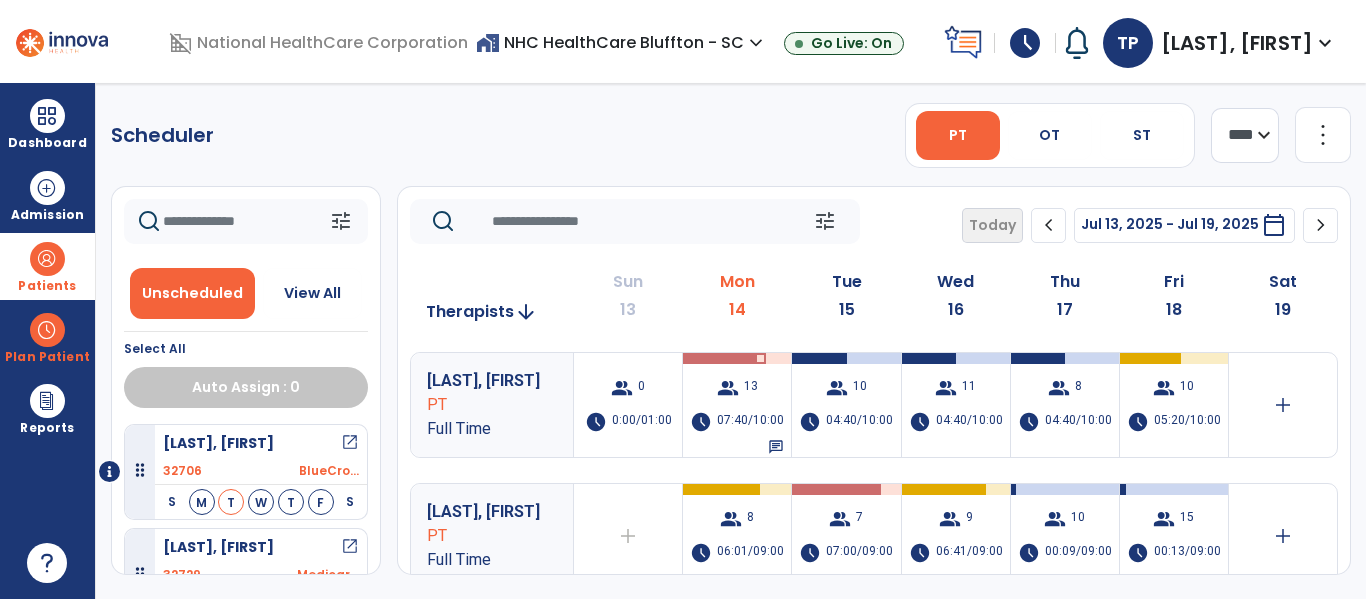 scroll, scrollTop: 0, scrollLeft: 0, axis: both 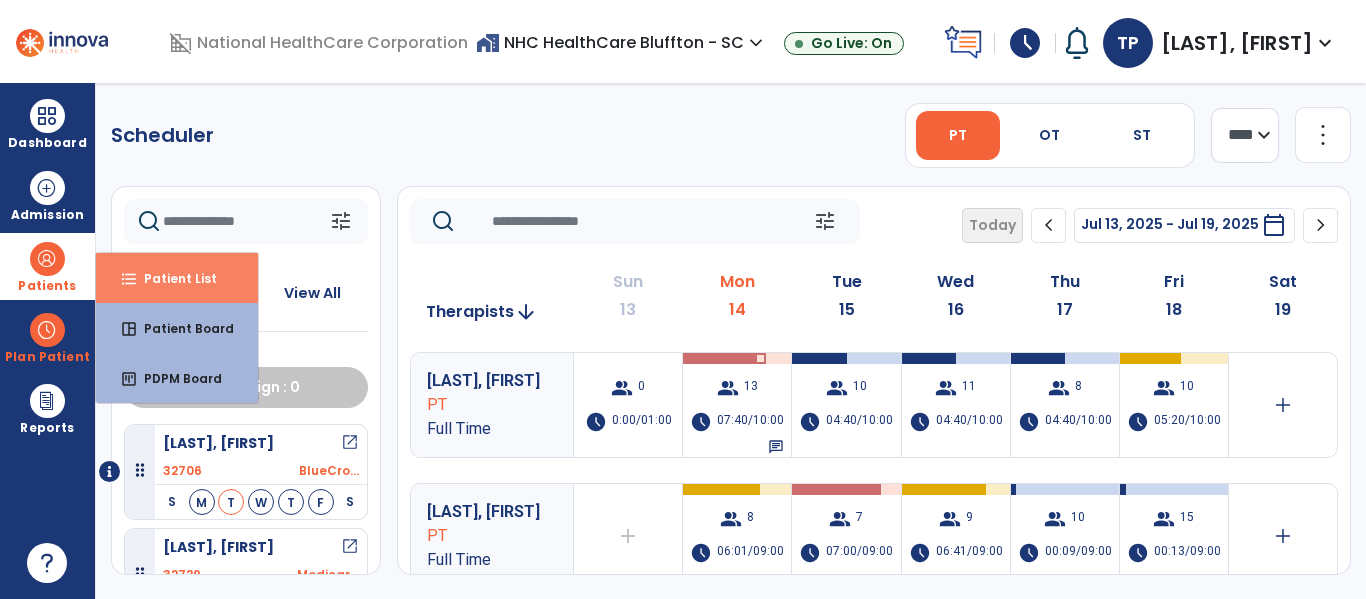 click on "format_list_bulleted  Patient List" at bounding box center [177, 278] 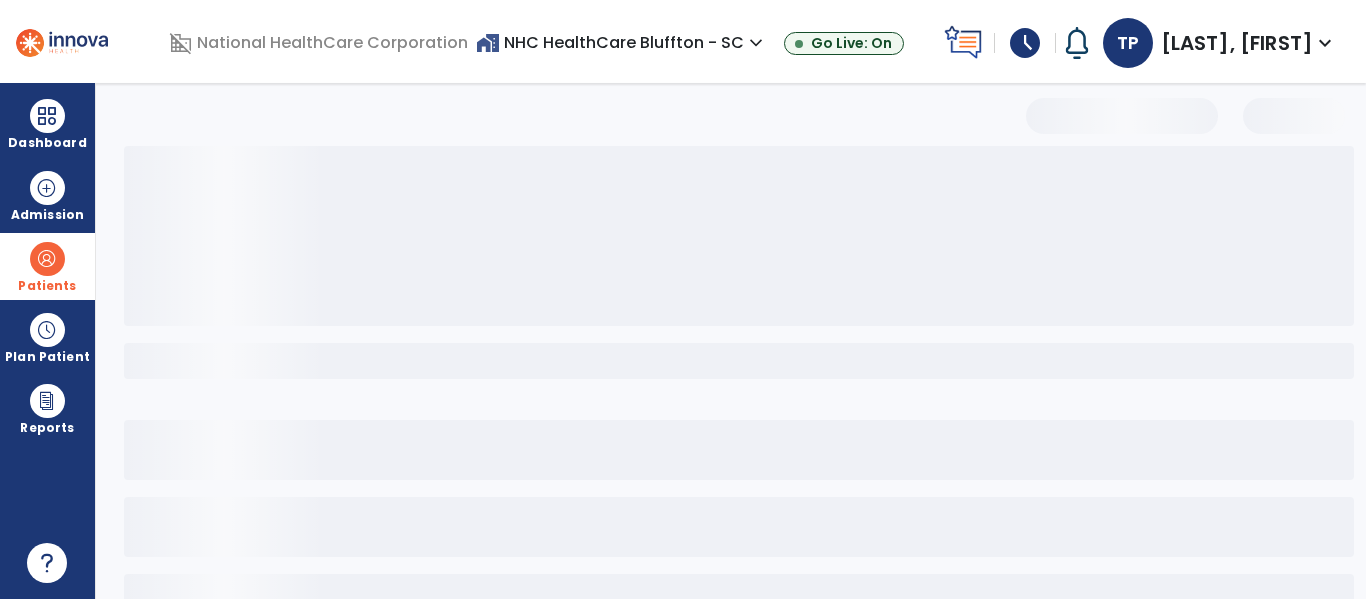 select on "***" 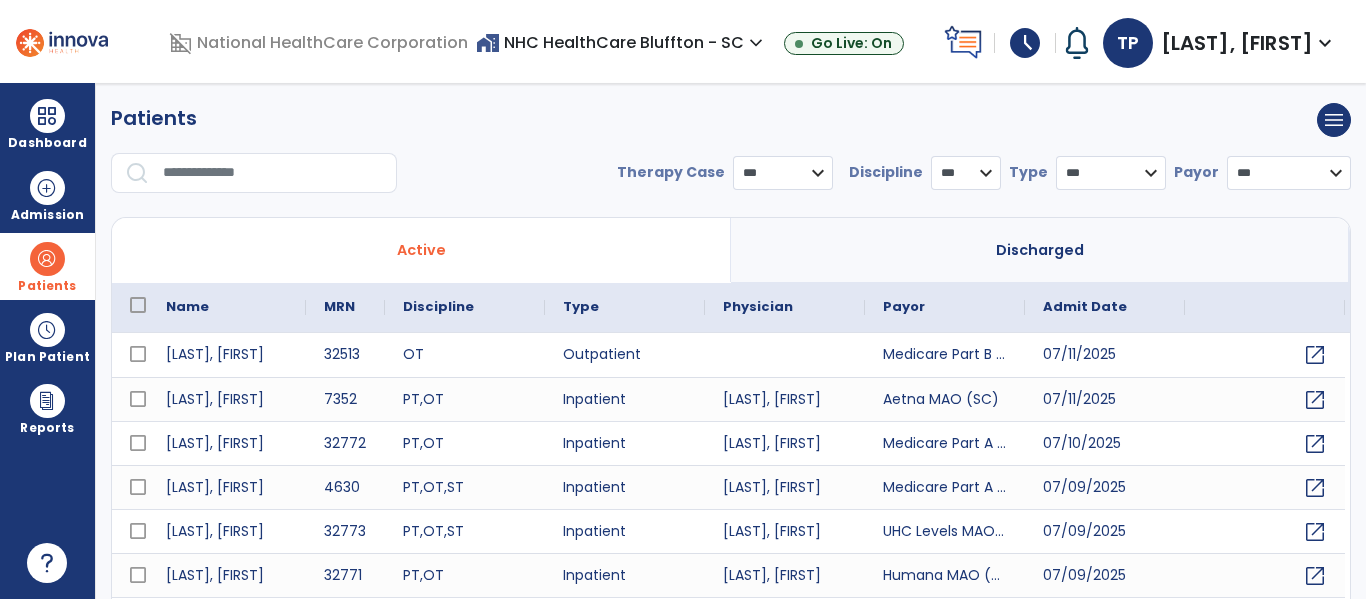 click at bounding box center [273, 173] 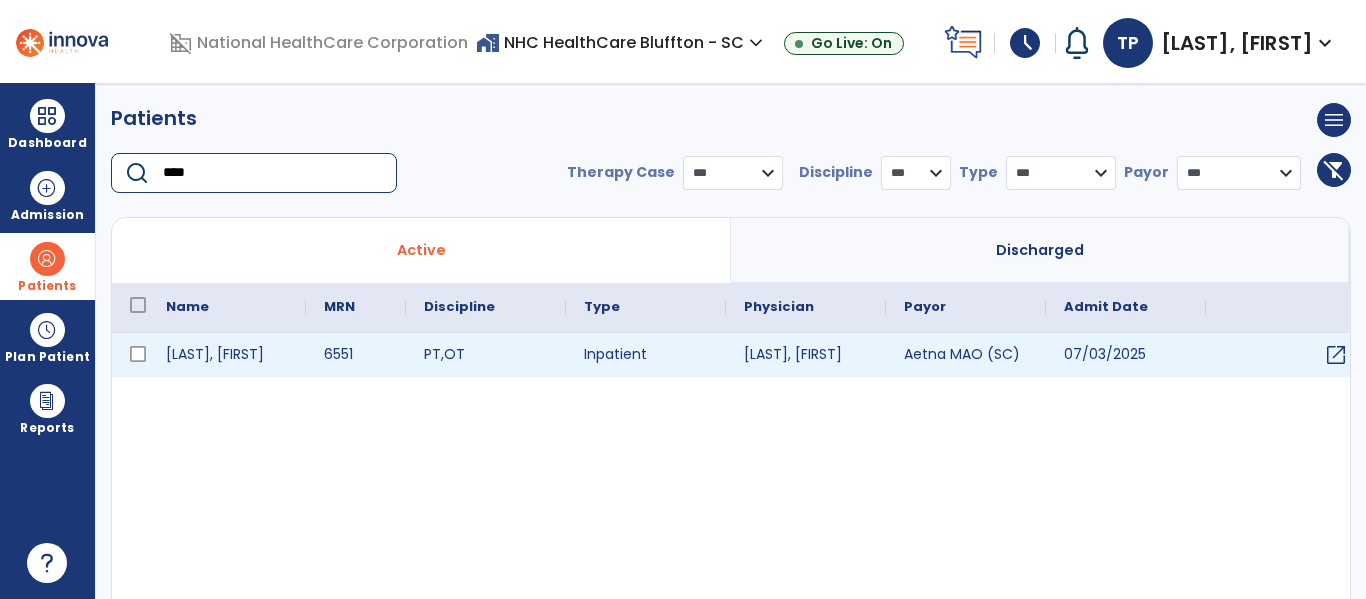 type on "****" 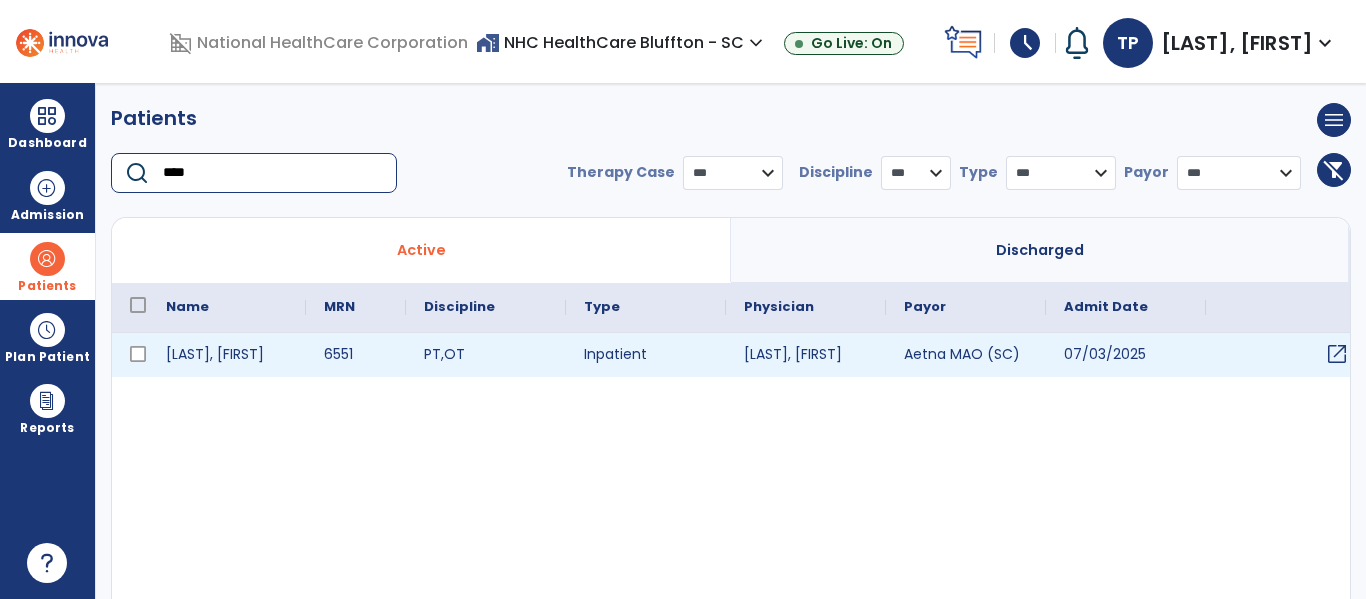 click on "open_in_new" at bounding box center (1337, 354) 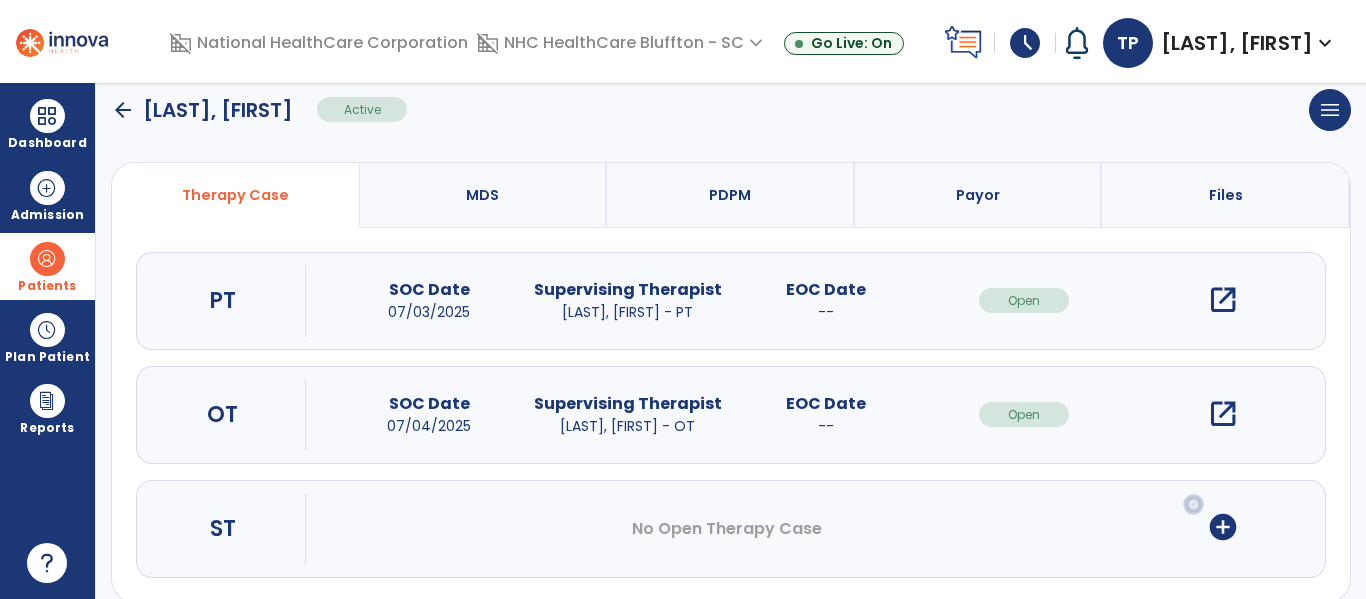 scroll, scrollTop: 162, scrollLeft: 0, axis: vertical 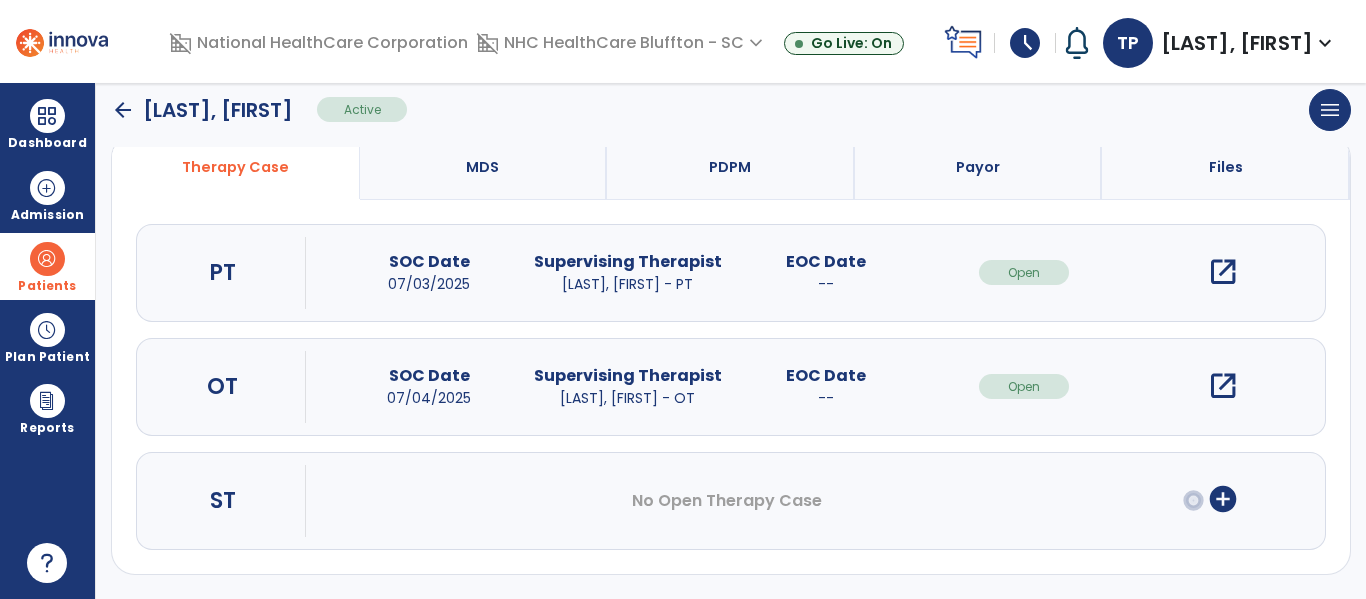 click on "open_in_new" at bounding box center [1223, 386] 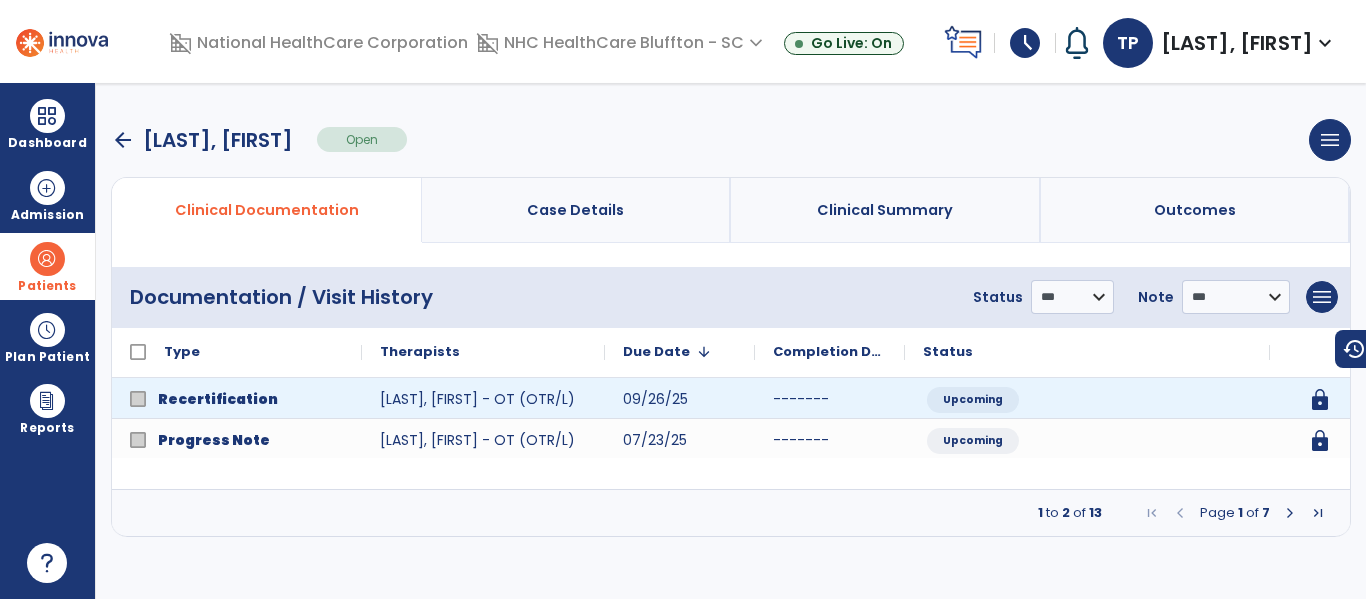 scroll, scrollTop: 0, scrollLeft: 0, axis: both 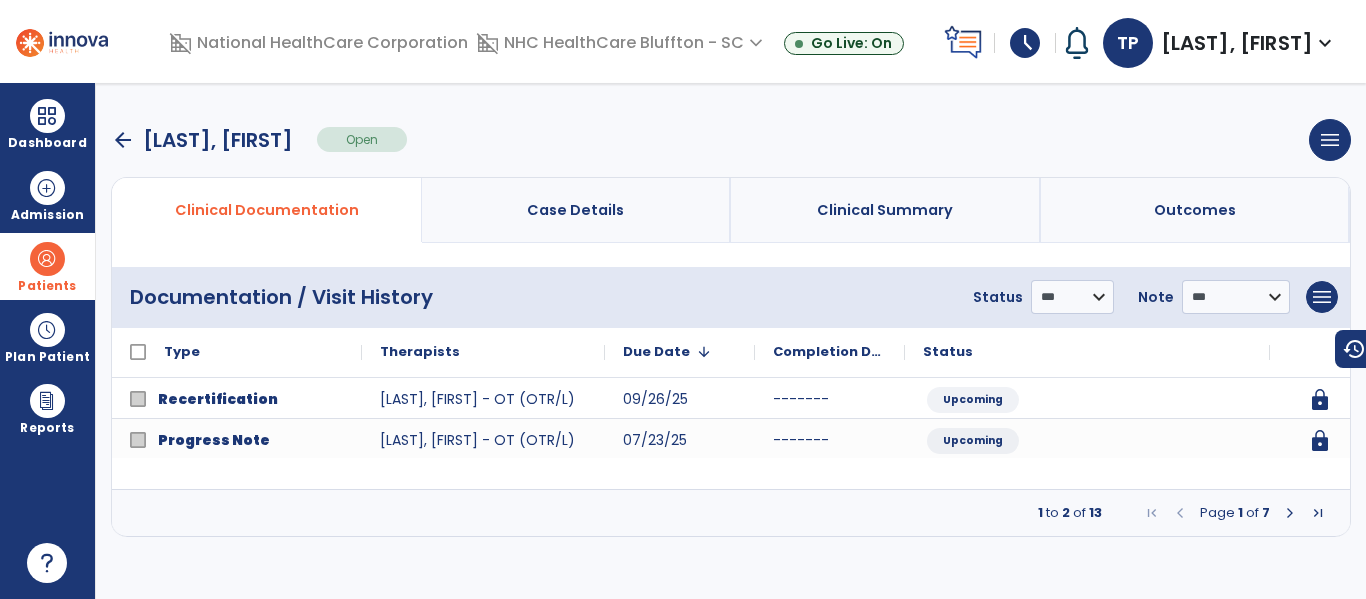 click at bounding box center [1290, 513] 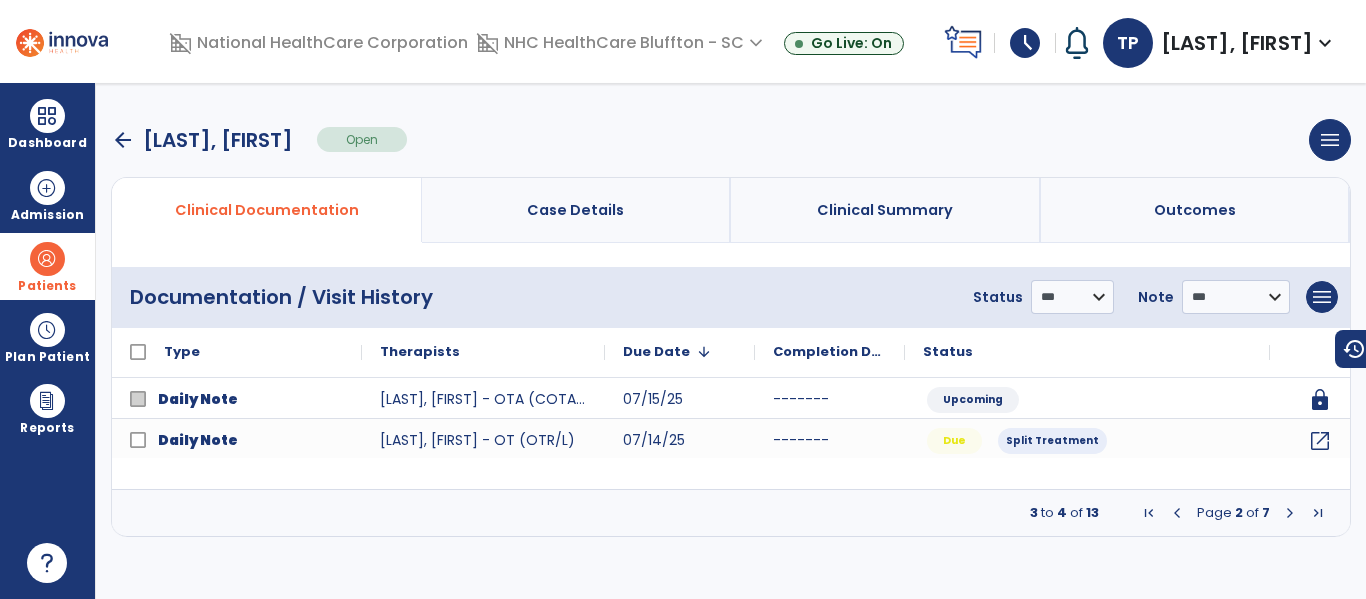 click at bounding box center [1290, 513] 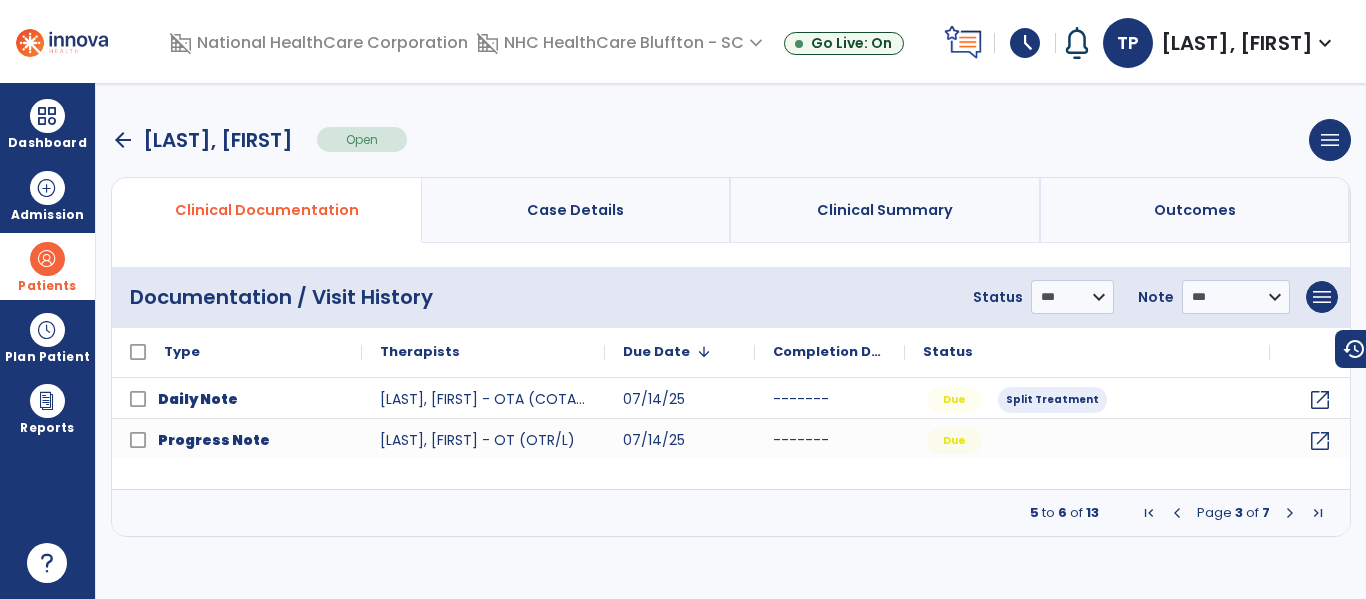 click at bounding box center (1177, 513) 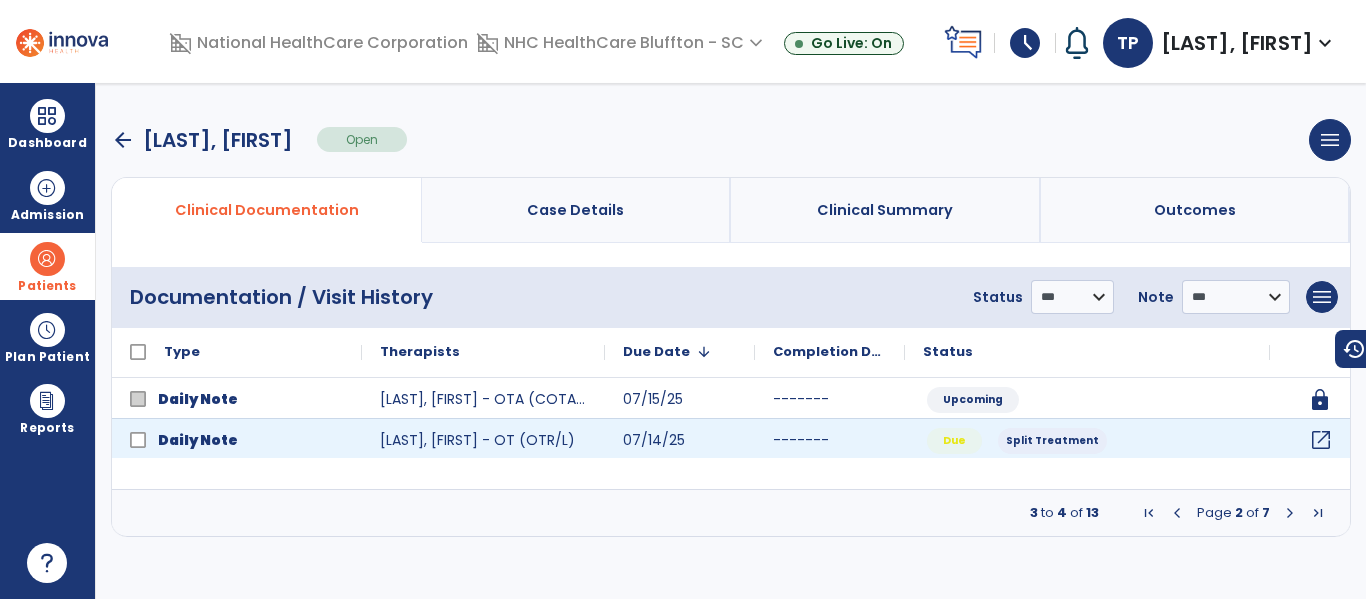 click on "open_in_new" 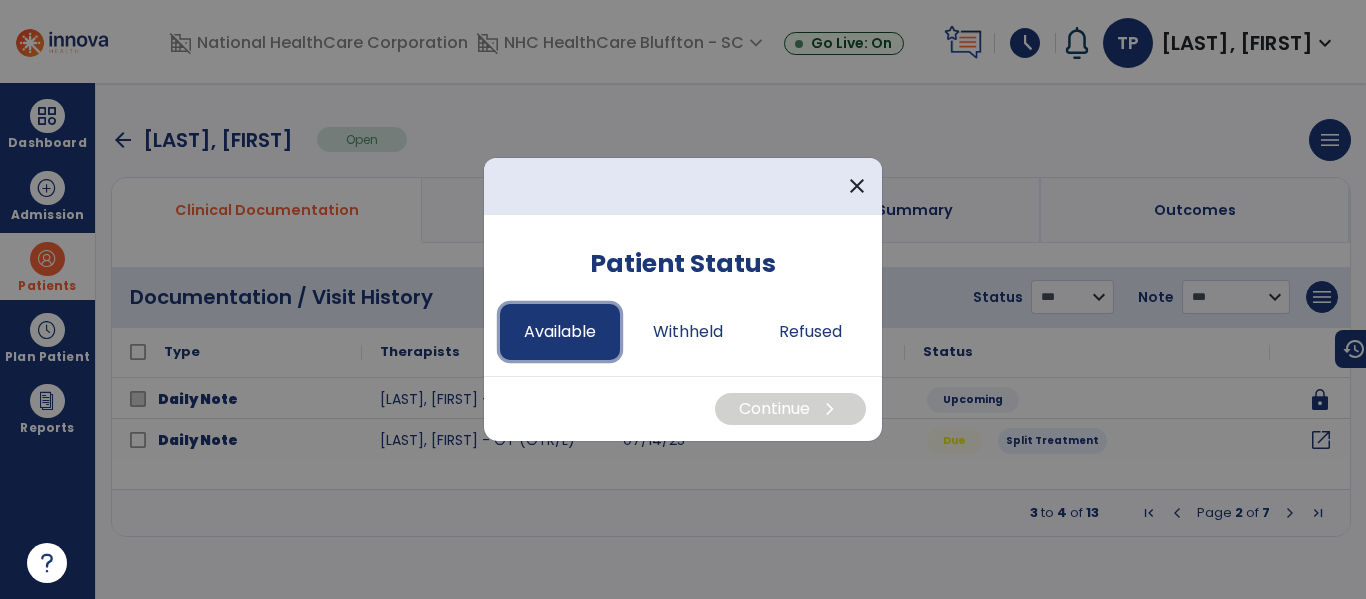 click on "Available" at bounding box center [560, 332] 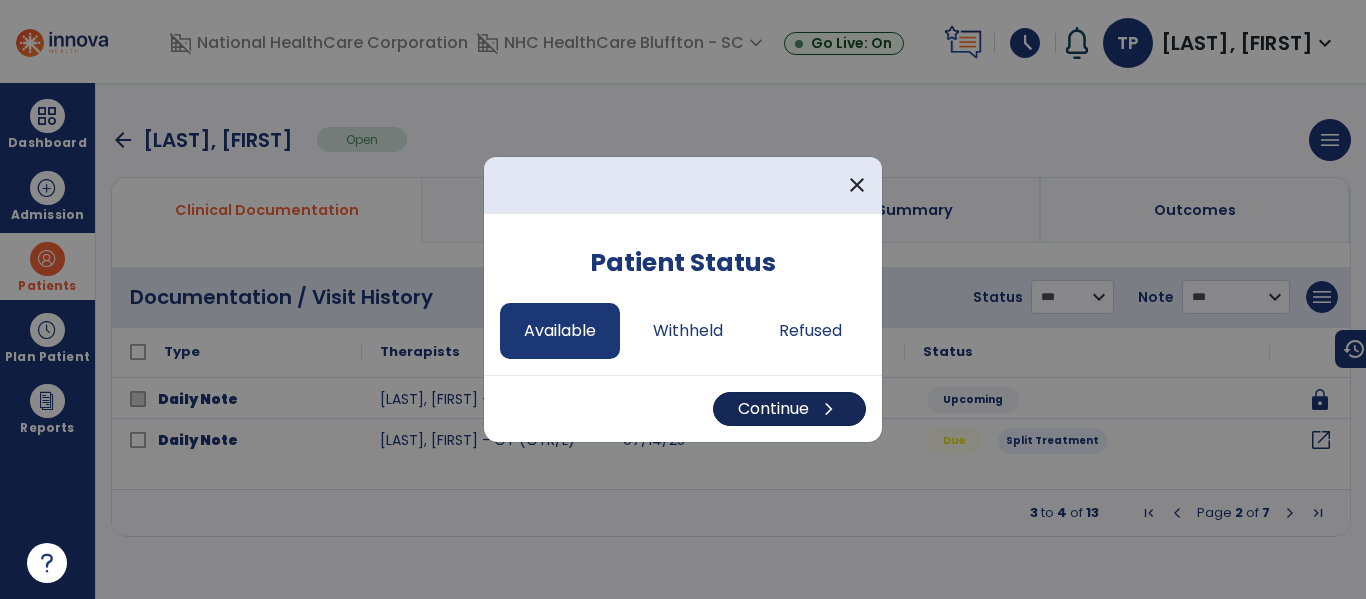 drag, startPoint x: 756, startPoint y: 391, endPoint x: 766, endPoint y: 399, distance: 12.806249 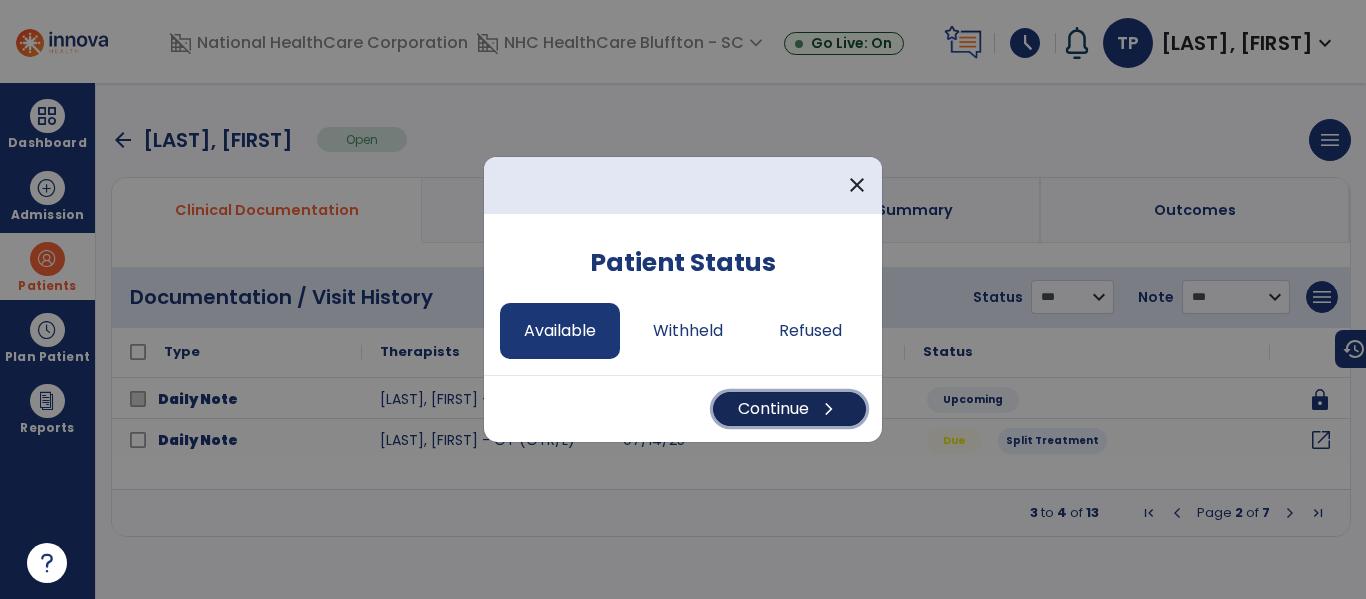 click on "Continue   chevron_right" at bounding box center (789, 409) 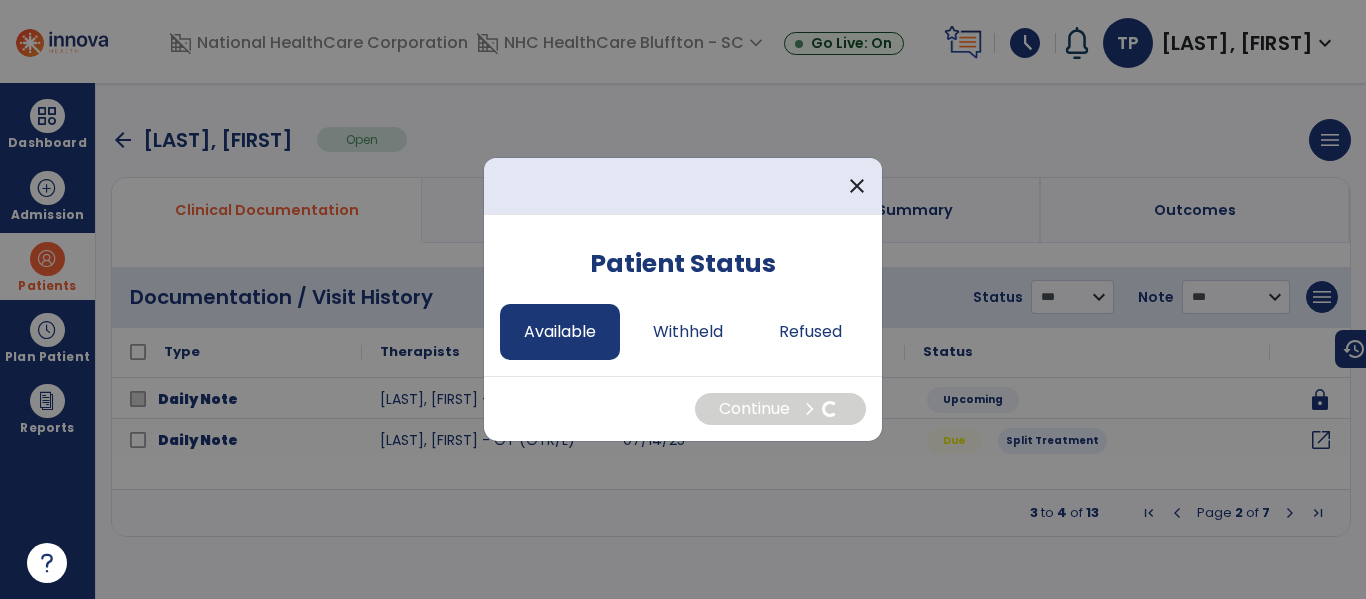 select on "*" 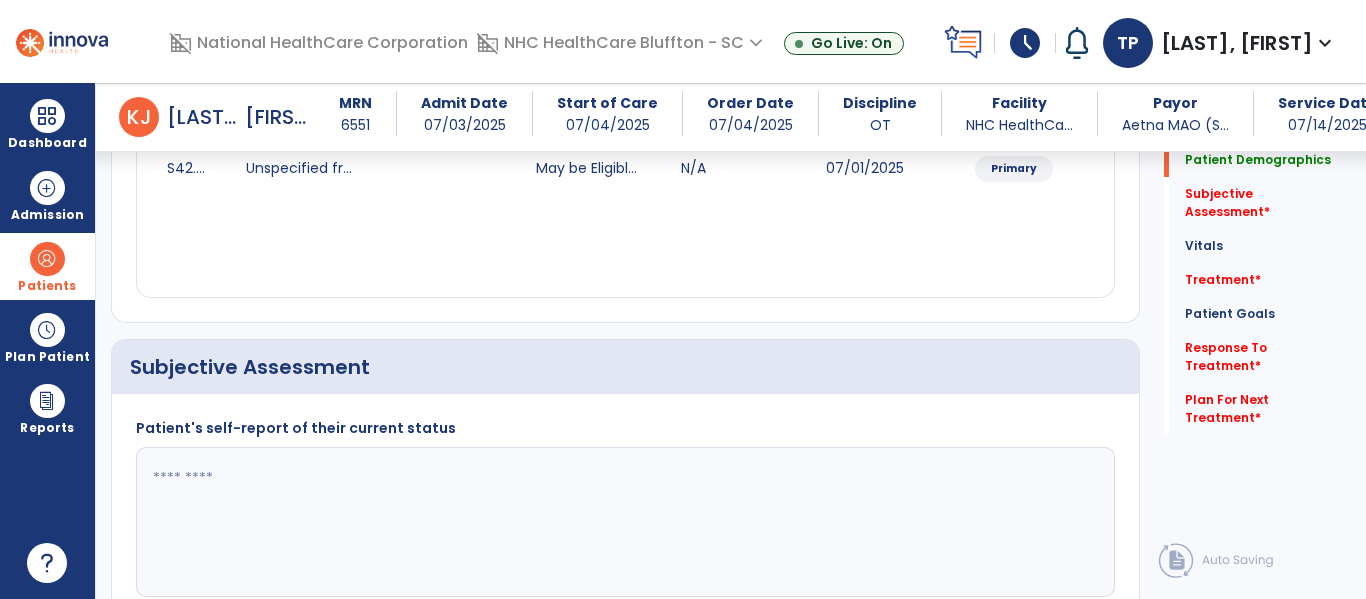 scroll, scrollTop: 300, scrollLeft: 0, axis: vertical 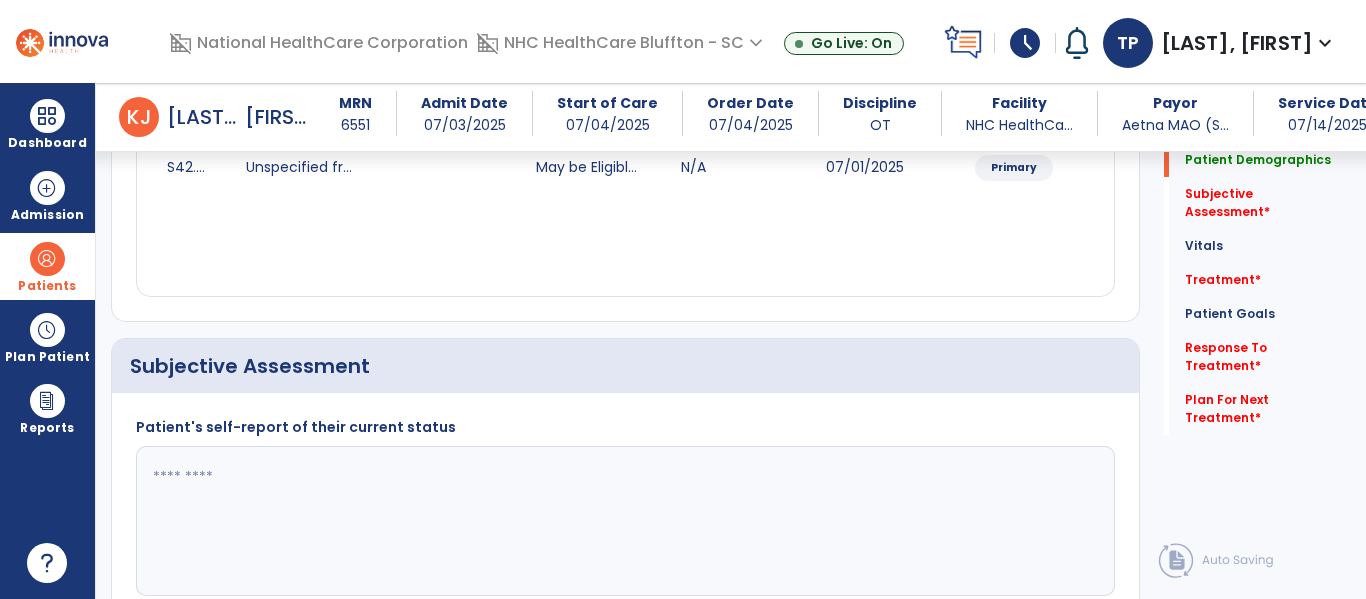 click on "Patient's self-report of their current status" 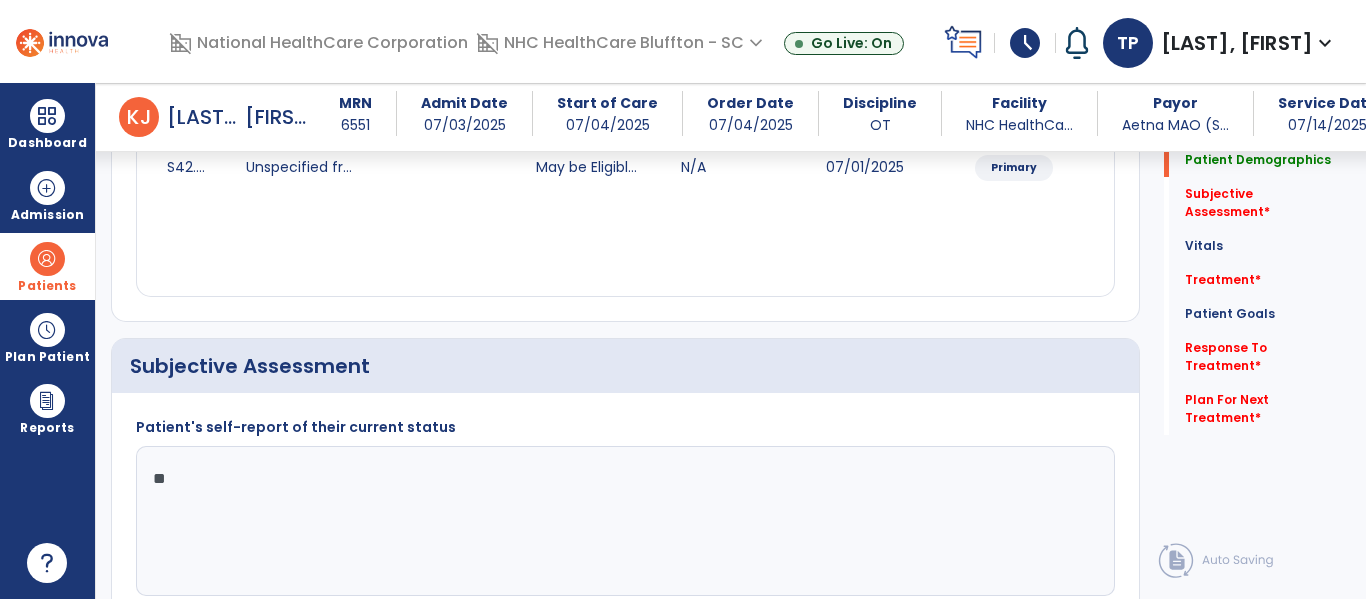 type on "*" 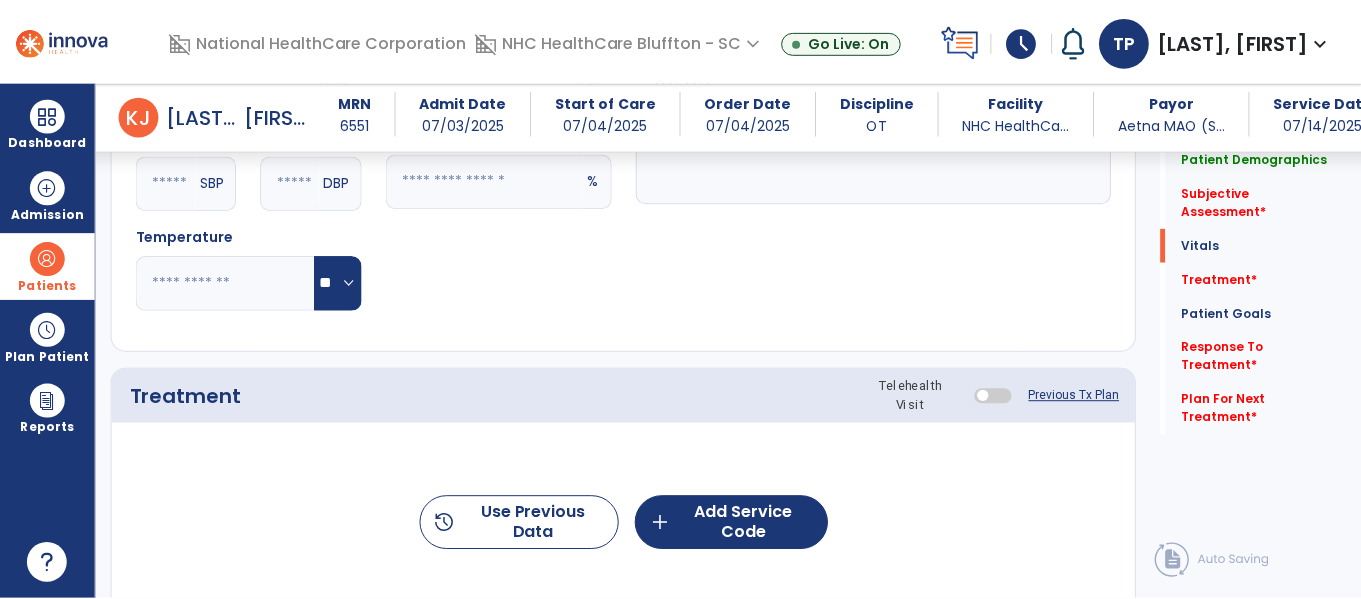 scroll, scrollTop: 1000, scrollLeft: 0, axis: vertical 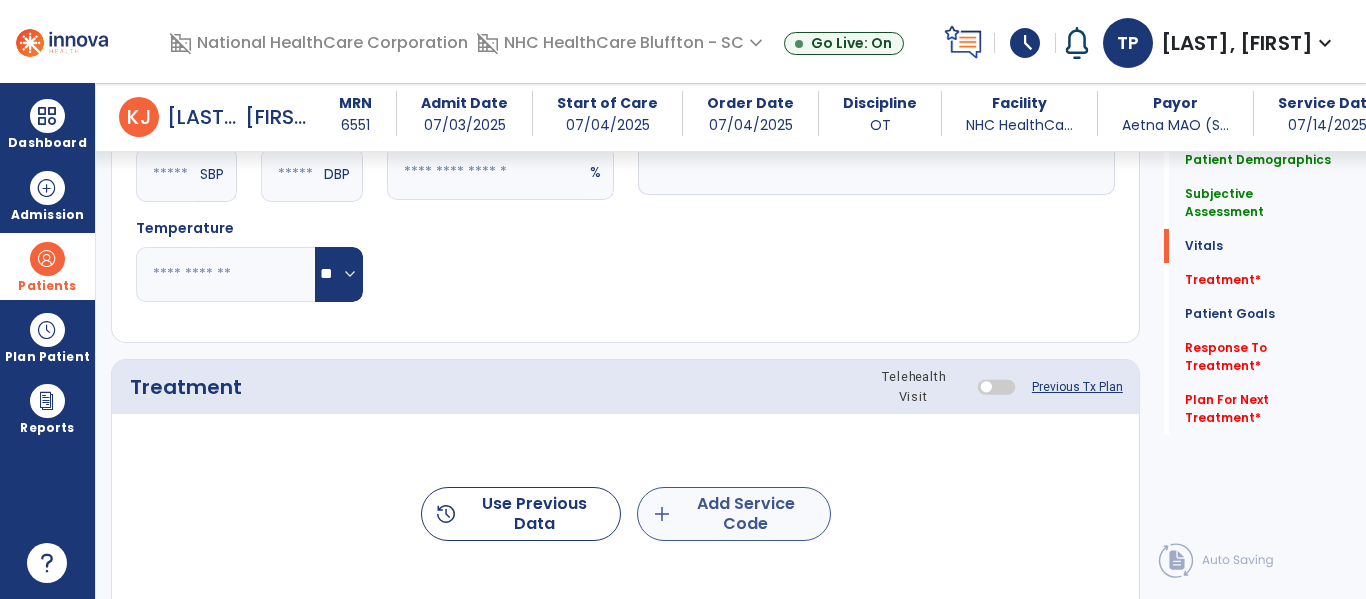 type on "**********" 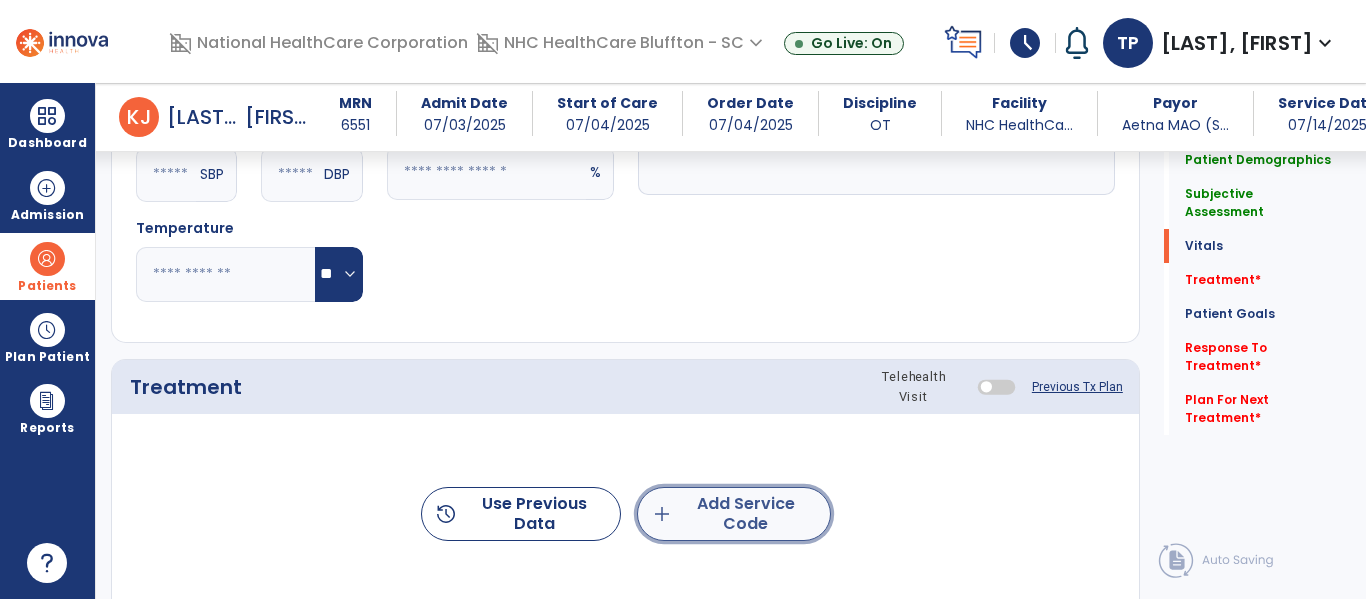 click on "add  Add Service Code" 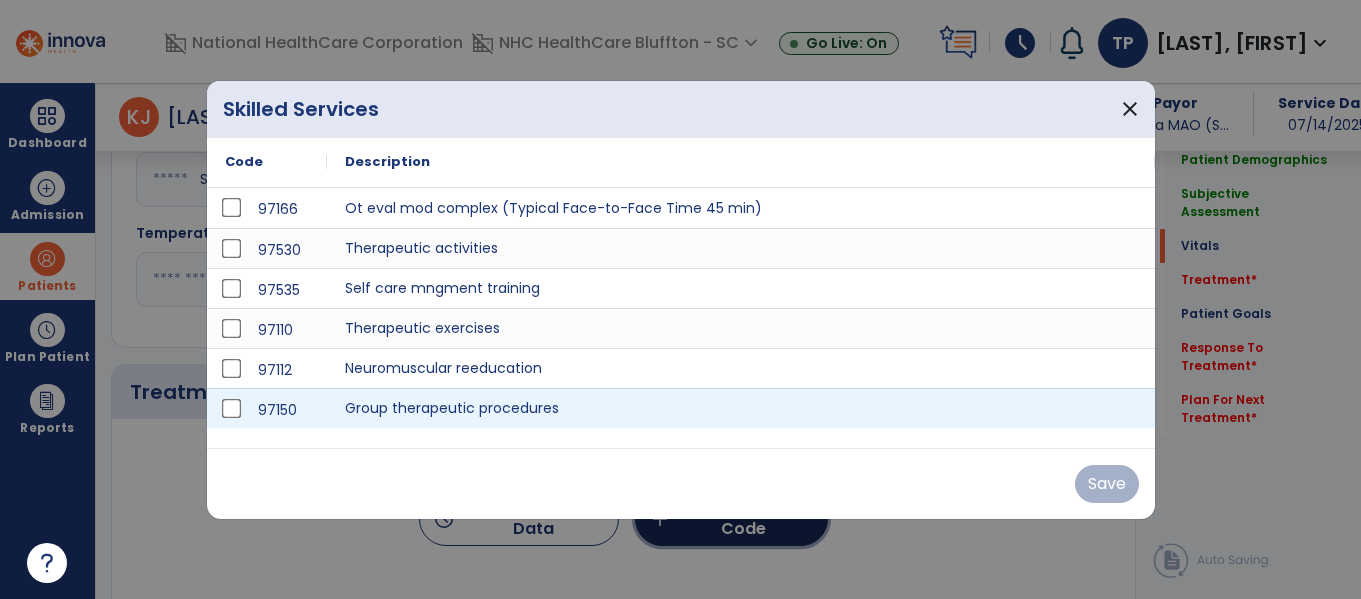 scroll, scrollTop: 1000, scrollLeft: 0, axis: vertical 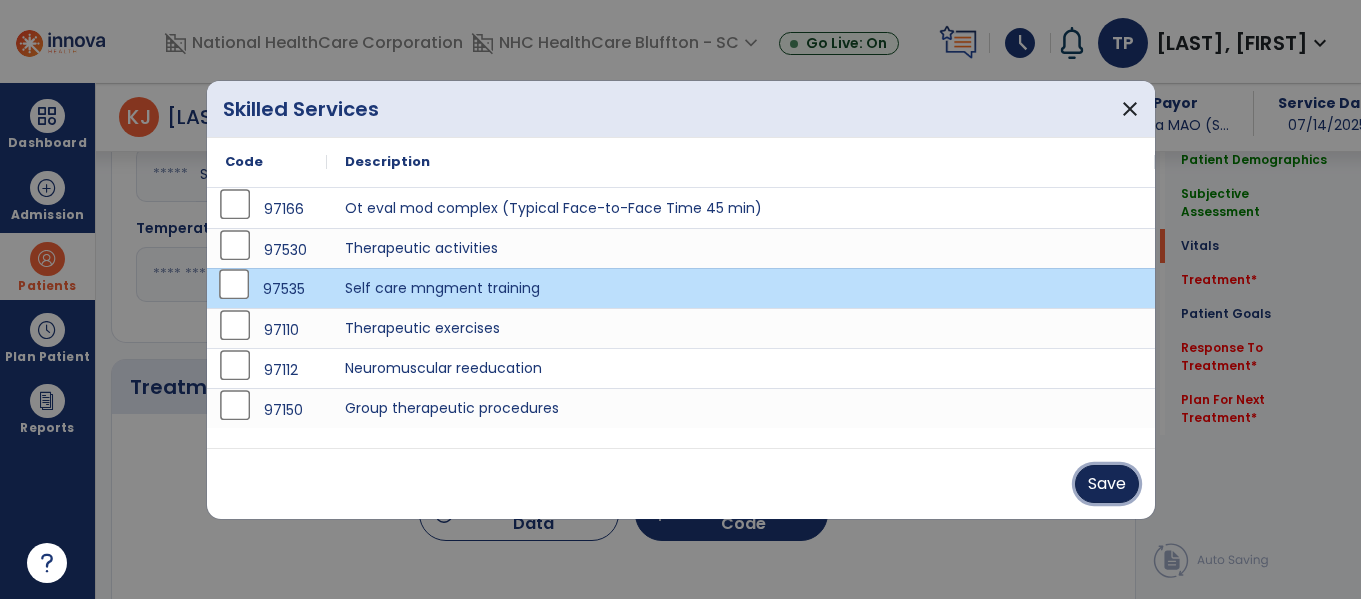 click on "Save" at bounding box center [1107, 484] 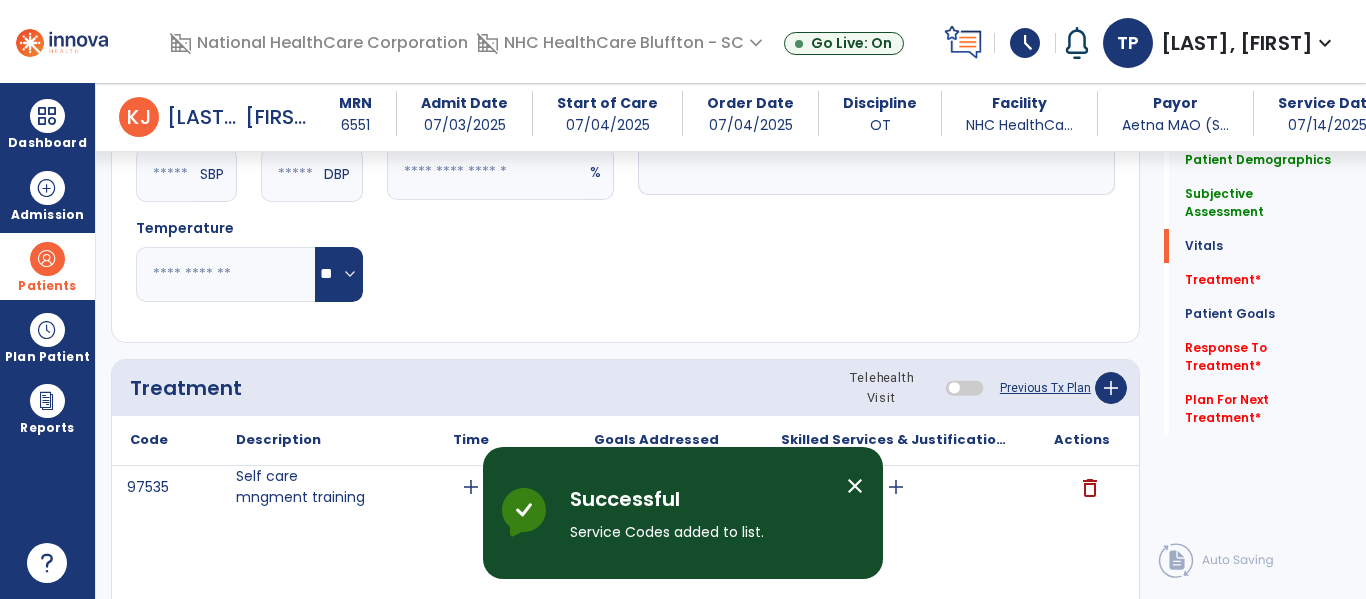 click on "close" at bounding box center [855, 486] 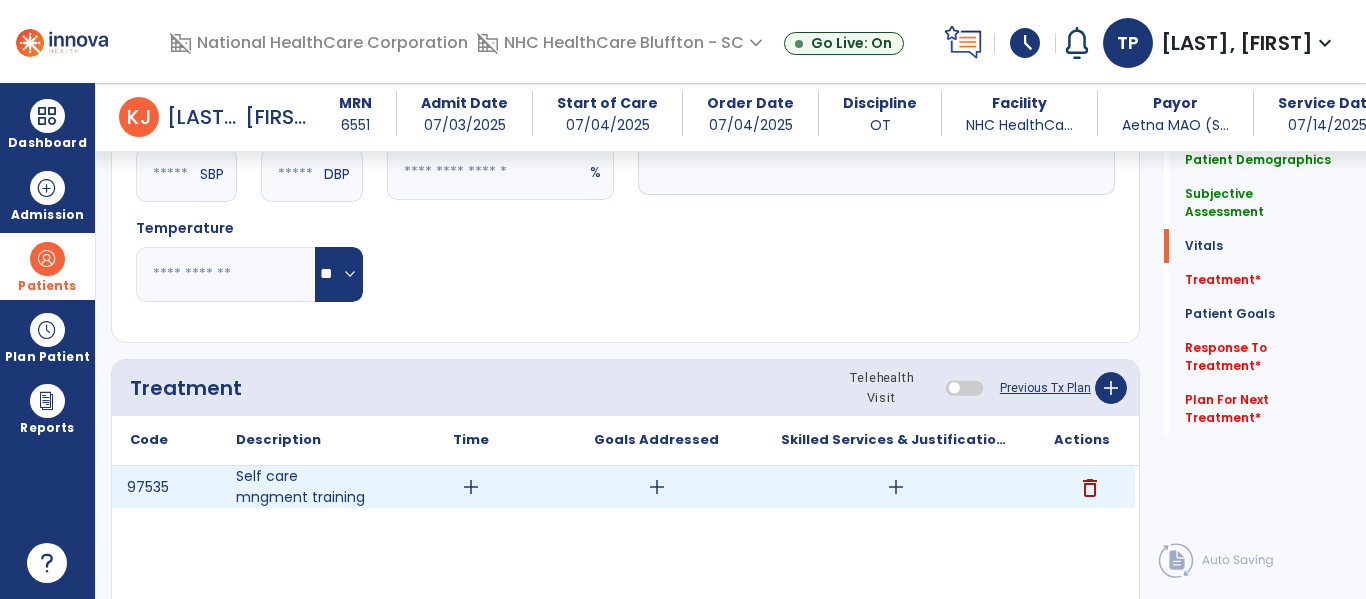 click on "add" at bounding box center (471, 487) 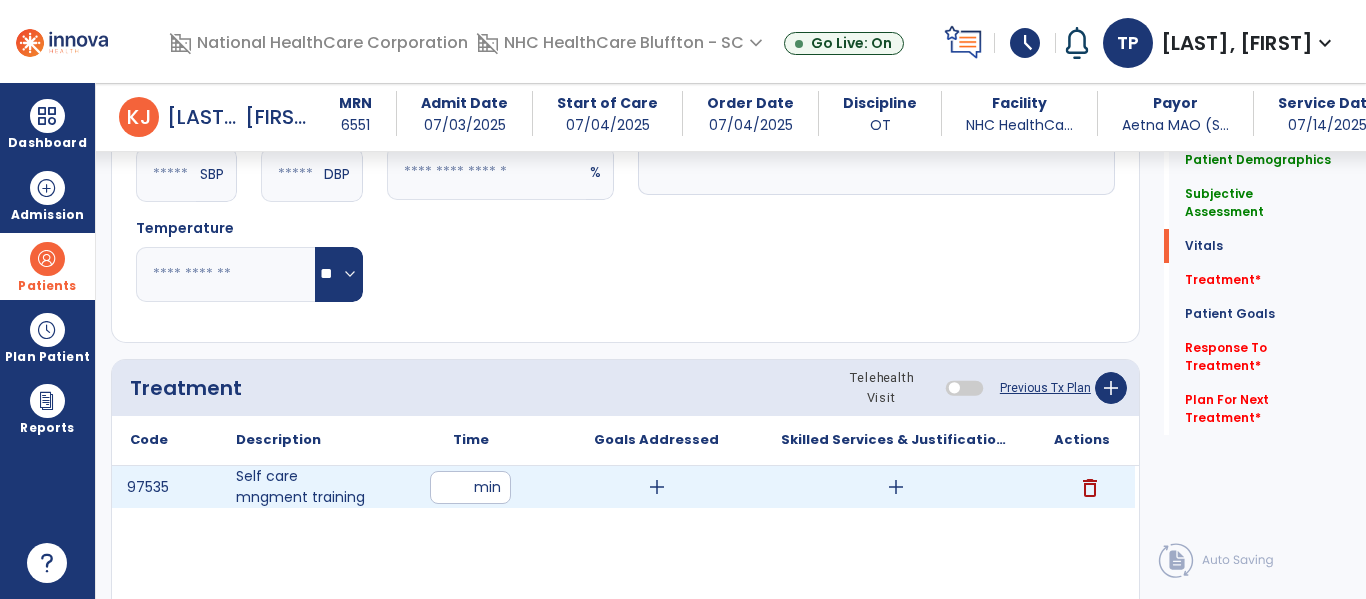 type on "**" 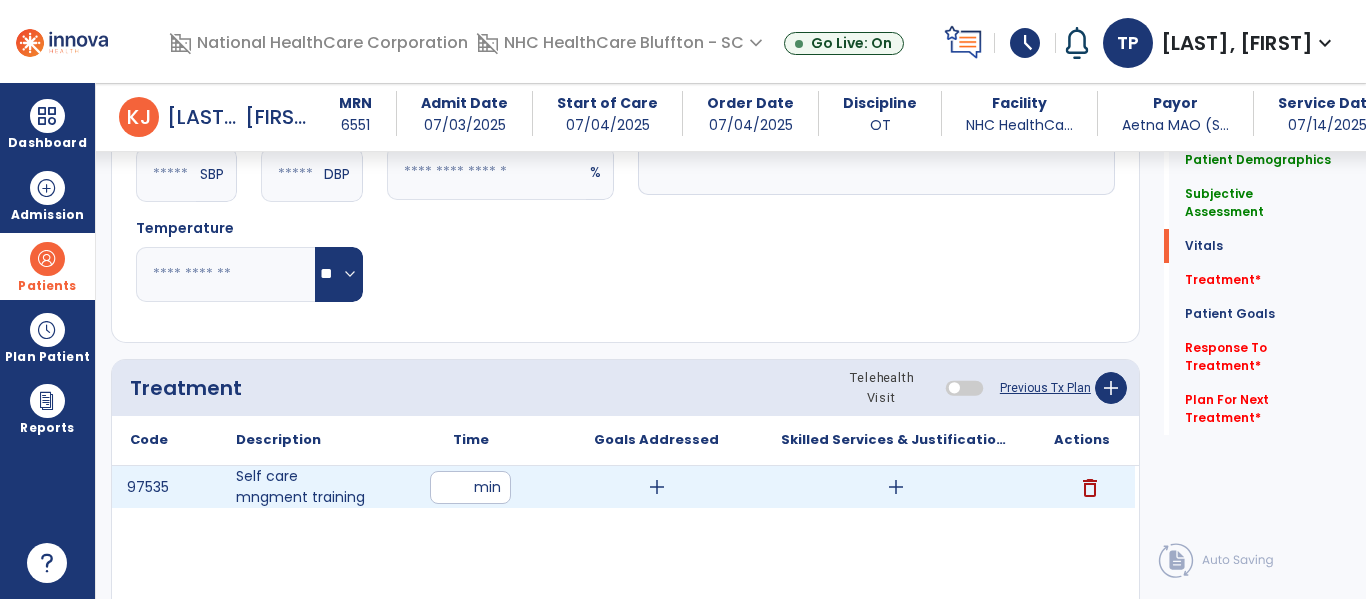 click on "add" at bounding box center [896, 487] 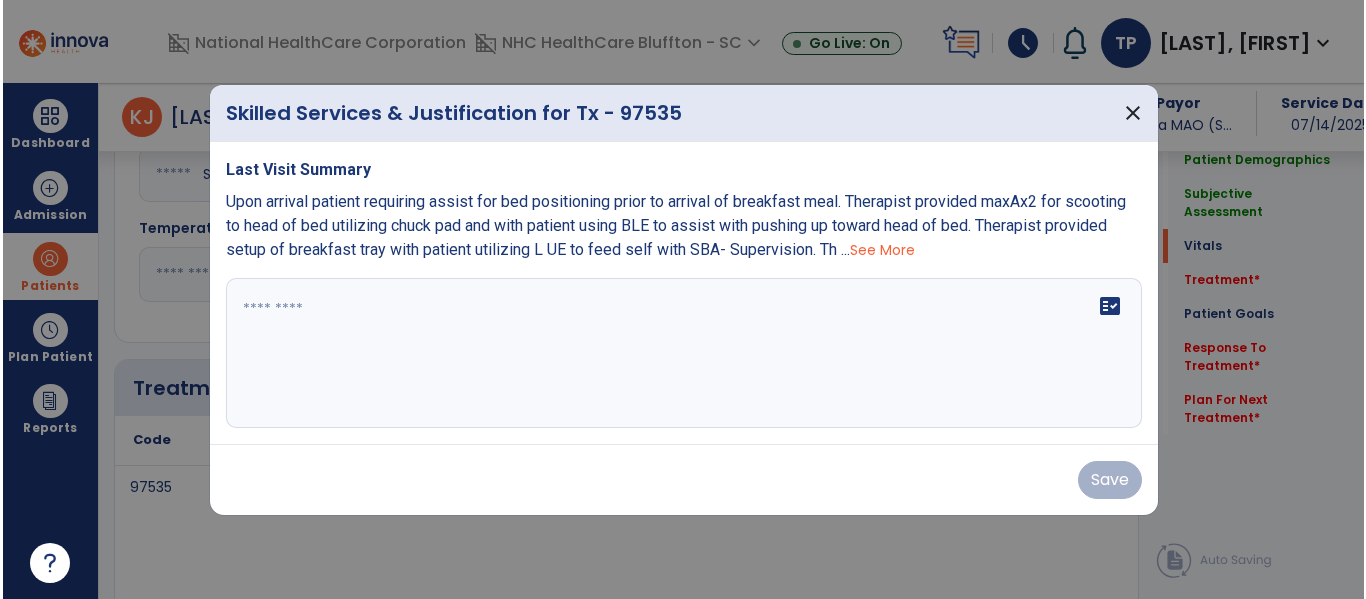 scroll, scrollTop: 1000, scrollLeft: 0, axis: vertical 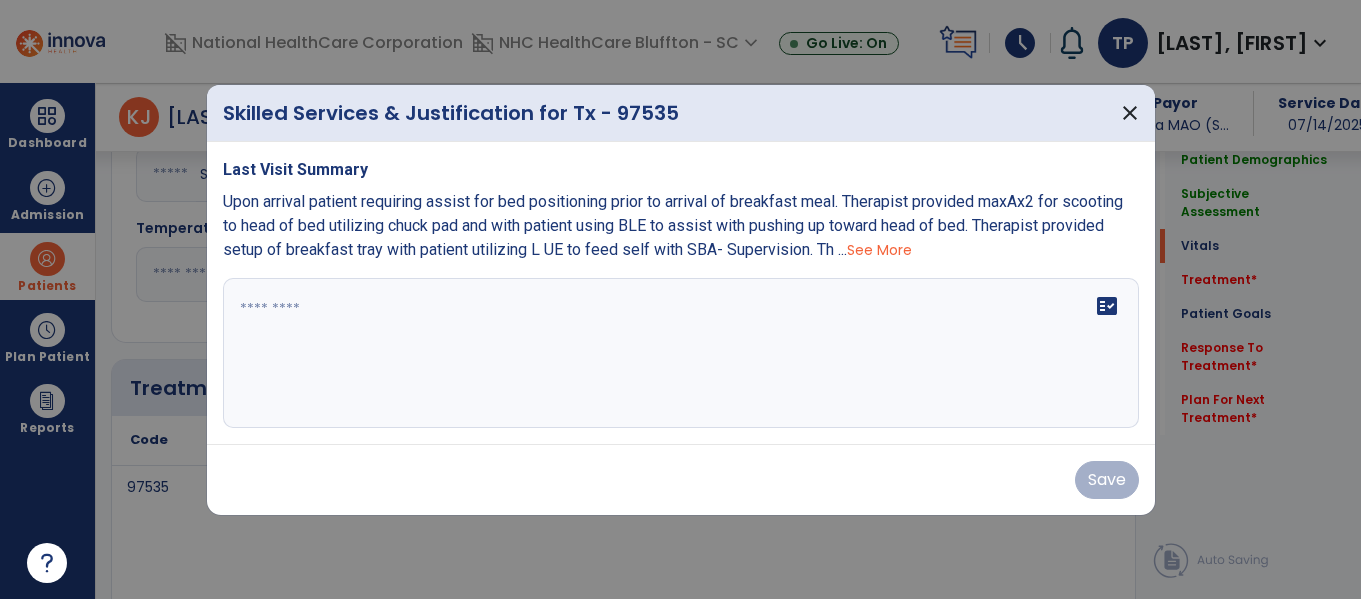 click on "fact_check" at bounding box center (681, 353) 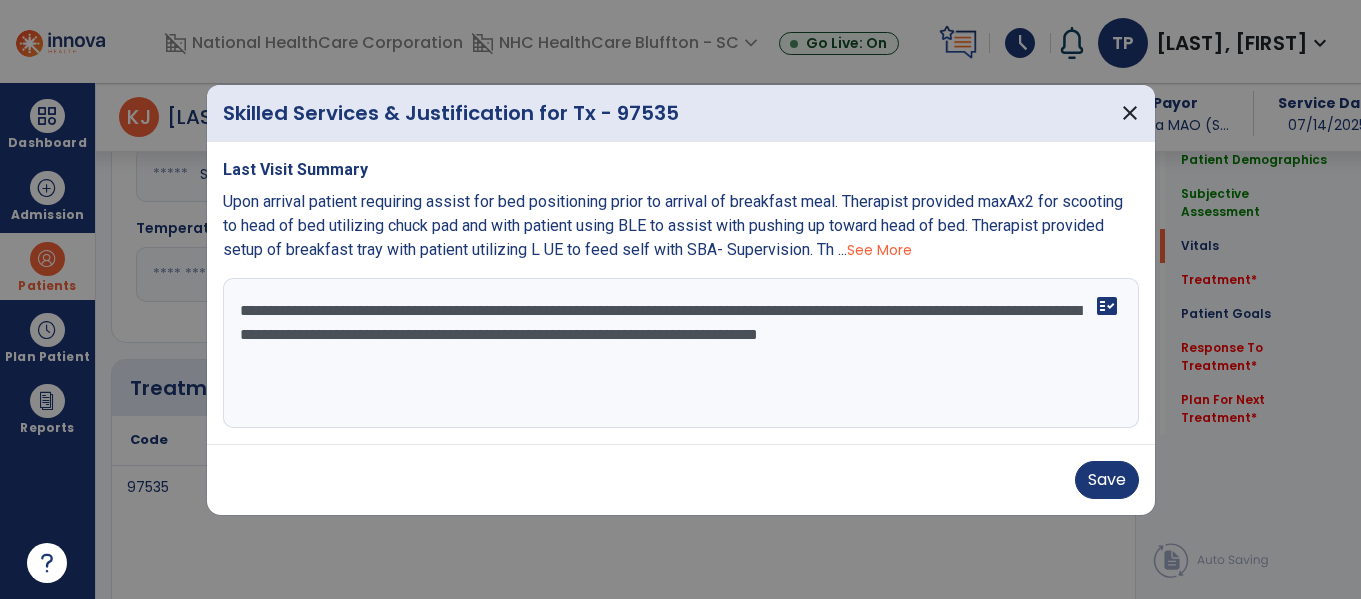 click on "**********" at bounding box center (681, 353) 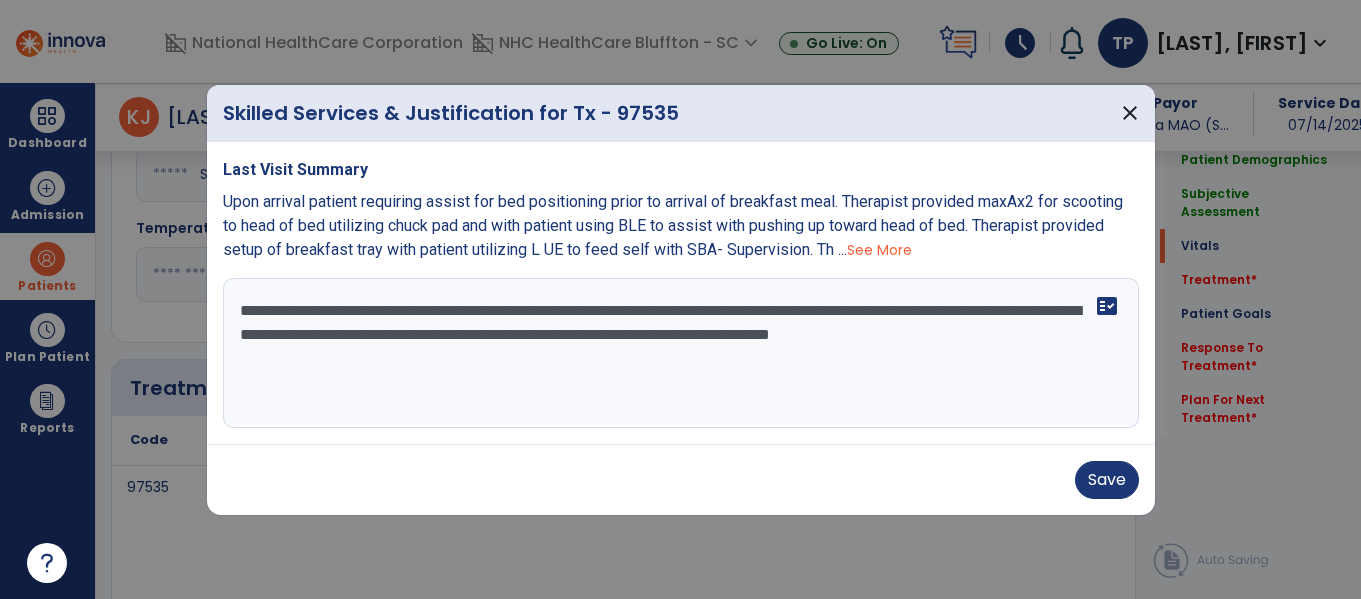 click on "See More" at bounding box center [879, 250] 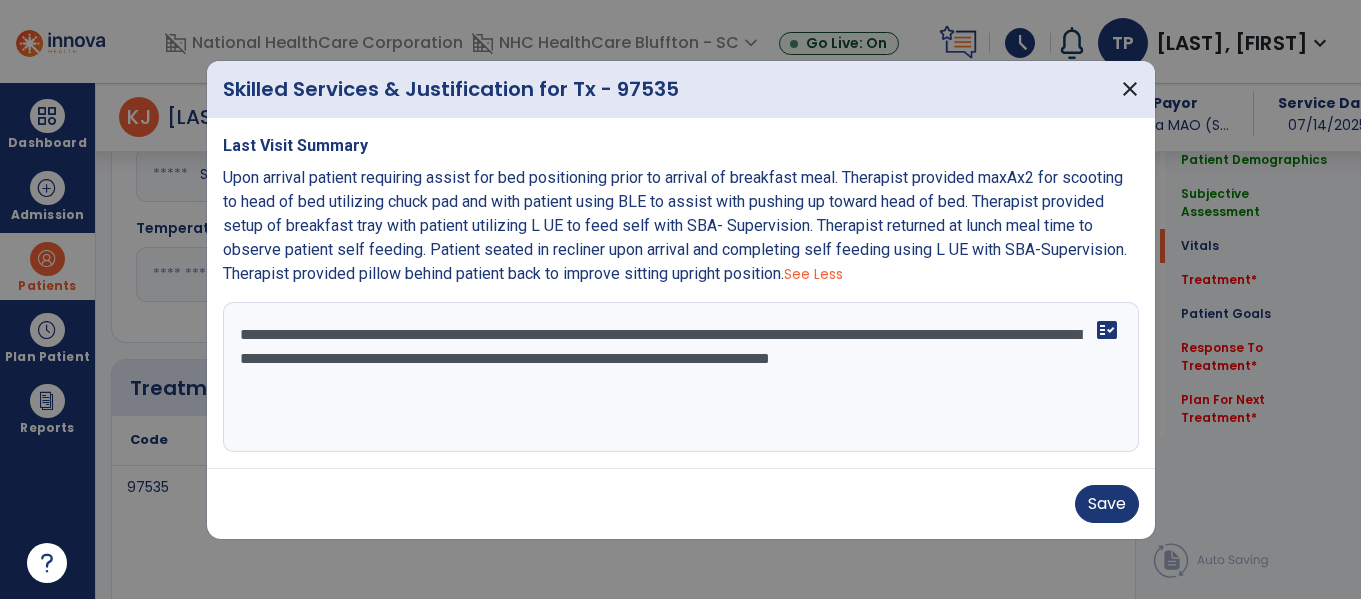 click on "**********" at bounding box center [681, 377] 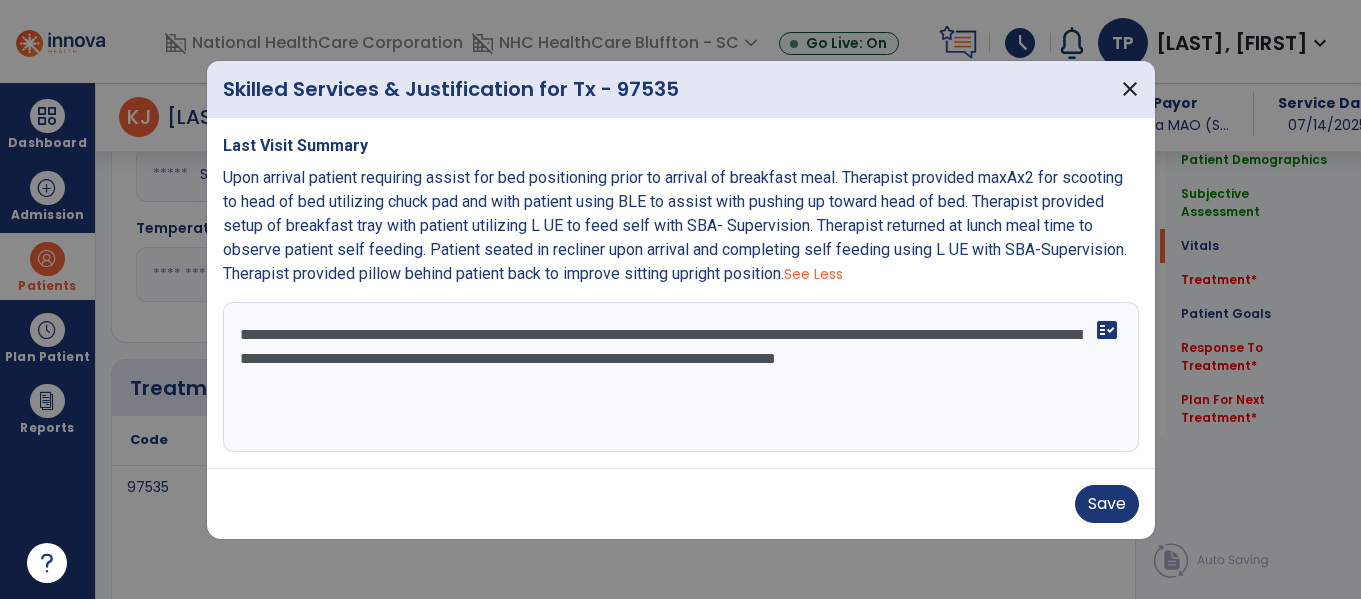 click on "**********" at bounding box center (681, 377) 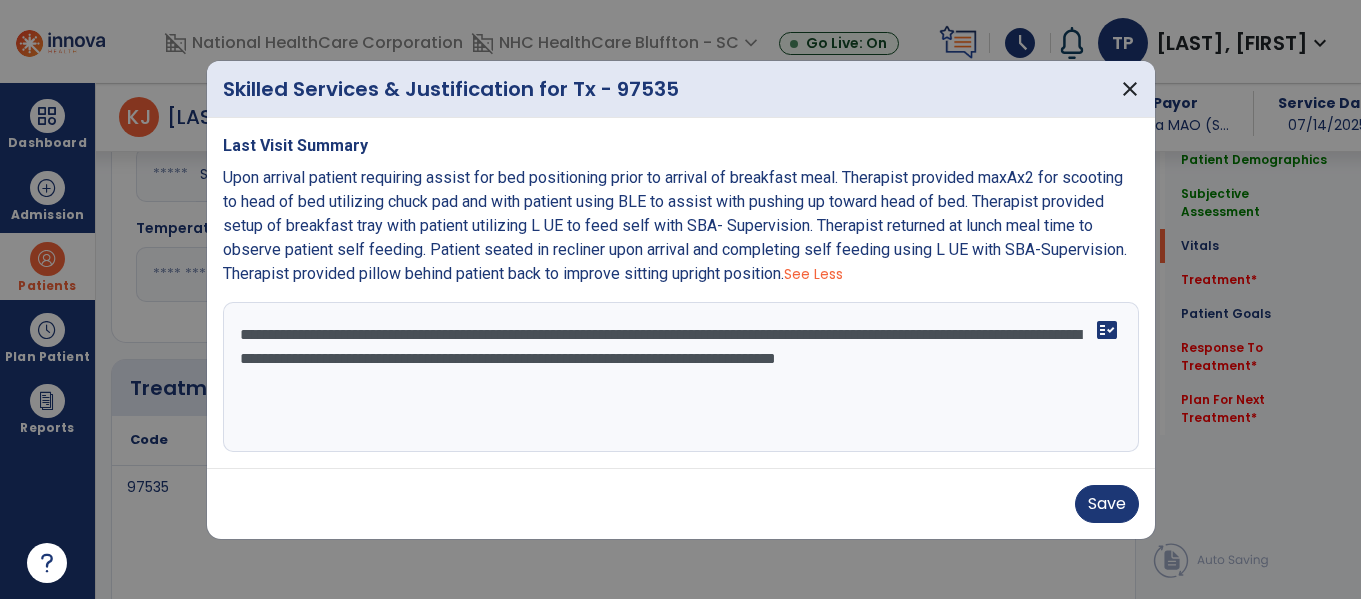 click on "**********" at bounding box center (681, 377) 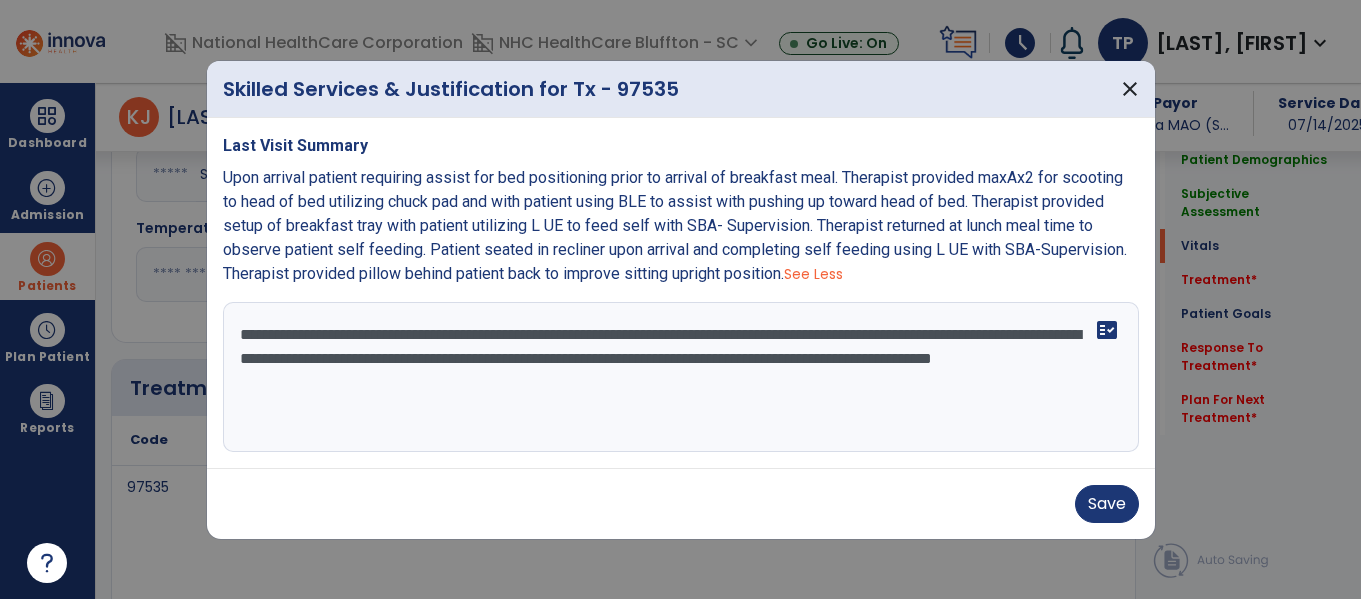 click on "**********" at bounding box center (681, 377) 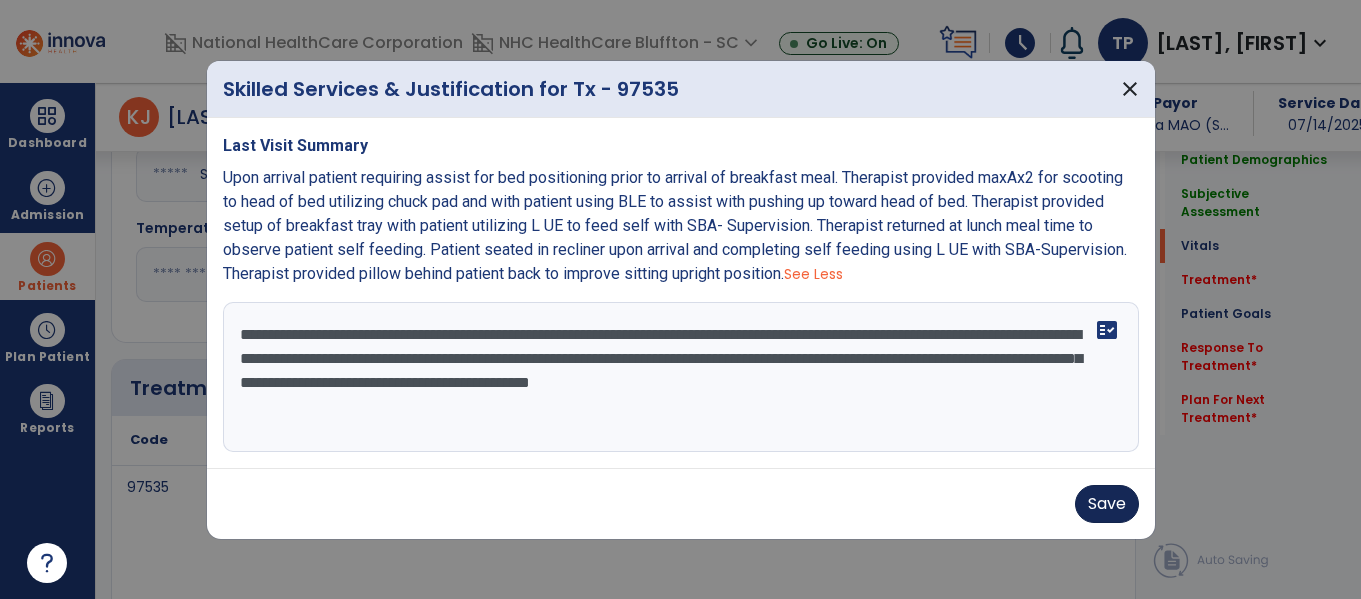 type on "**********" 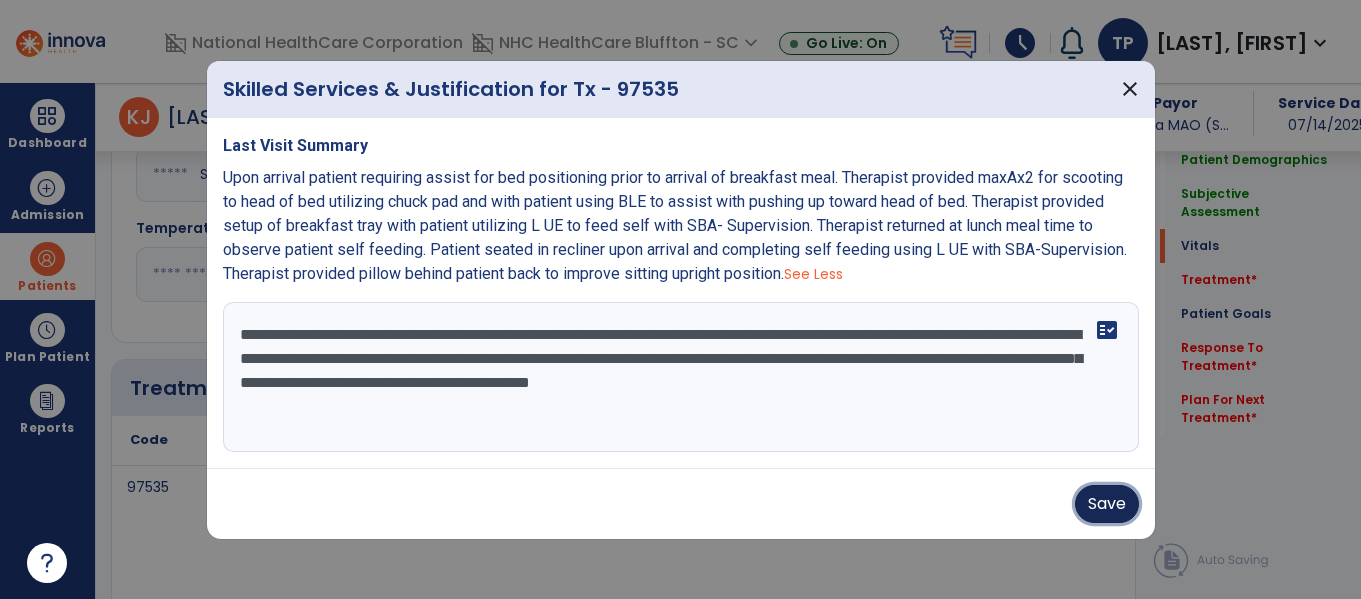 click on "Save" at bounding box center [1107, 504] 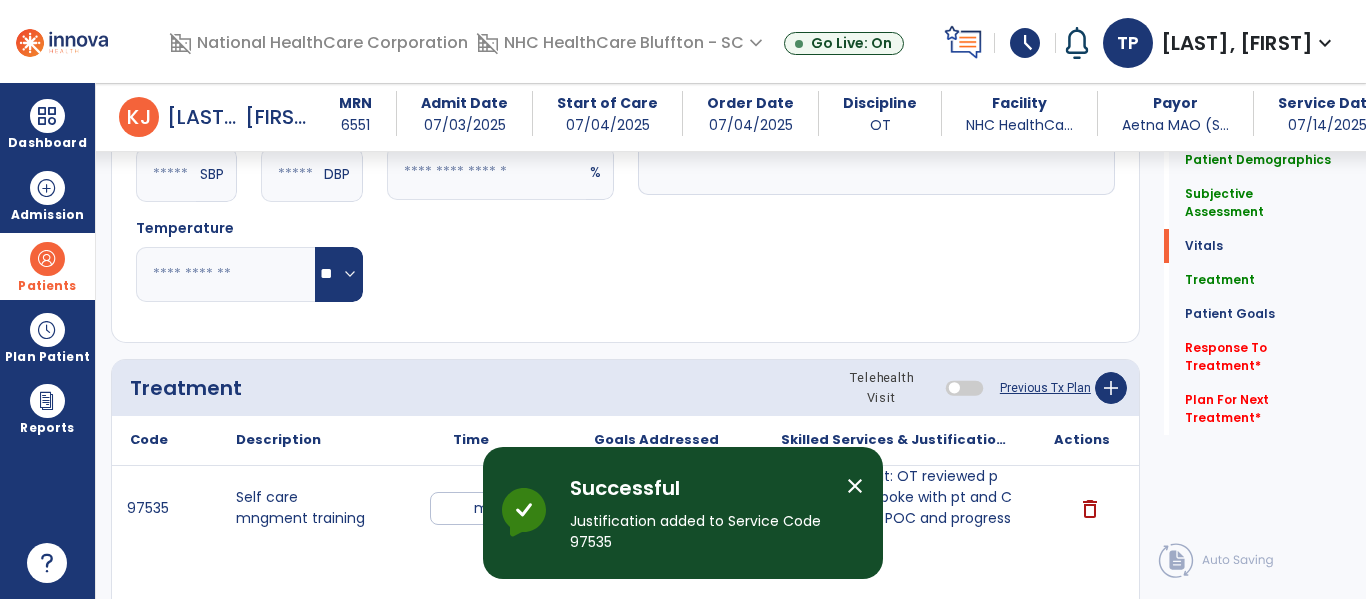 click on "close" at bounding box center [855, 486] 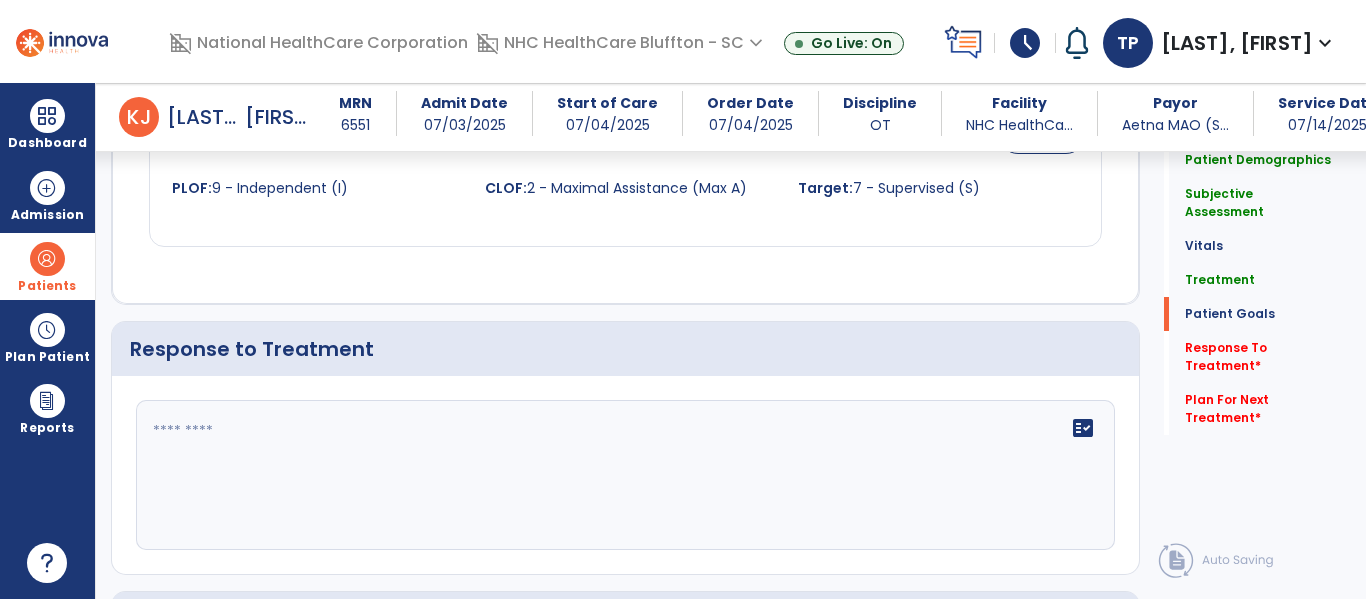 scroll, scrollTop: 2200, scrollLeft: 0, axis: vertical 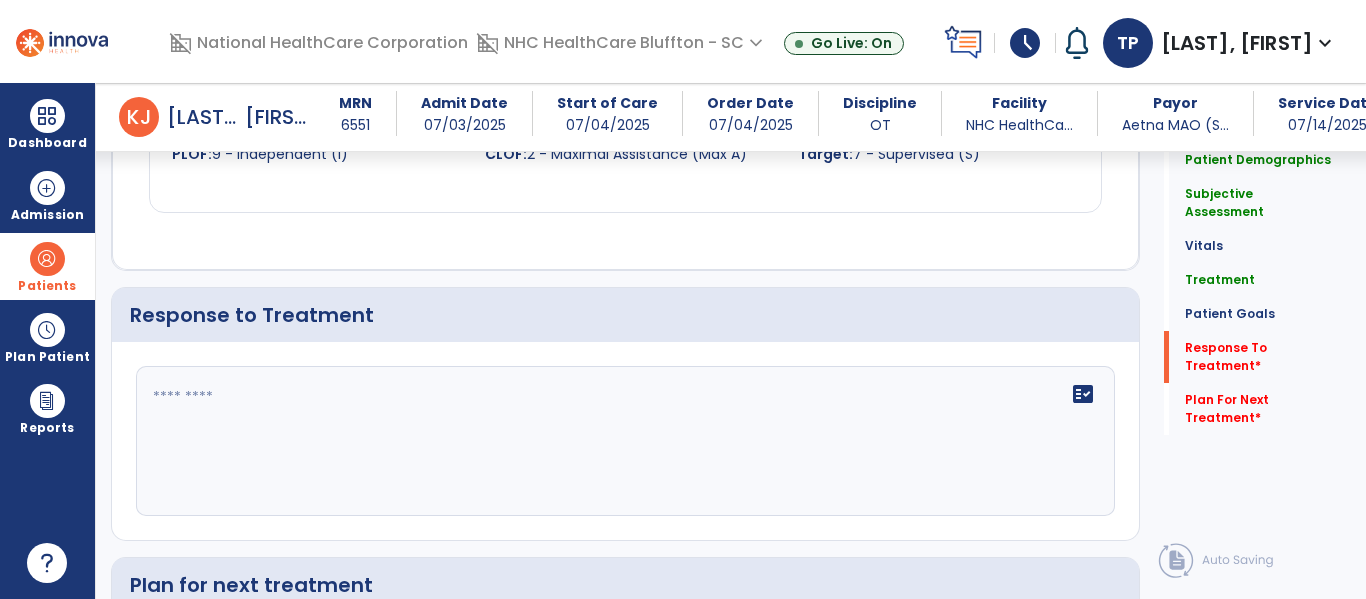 click 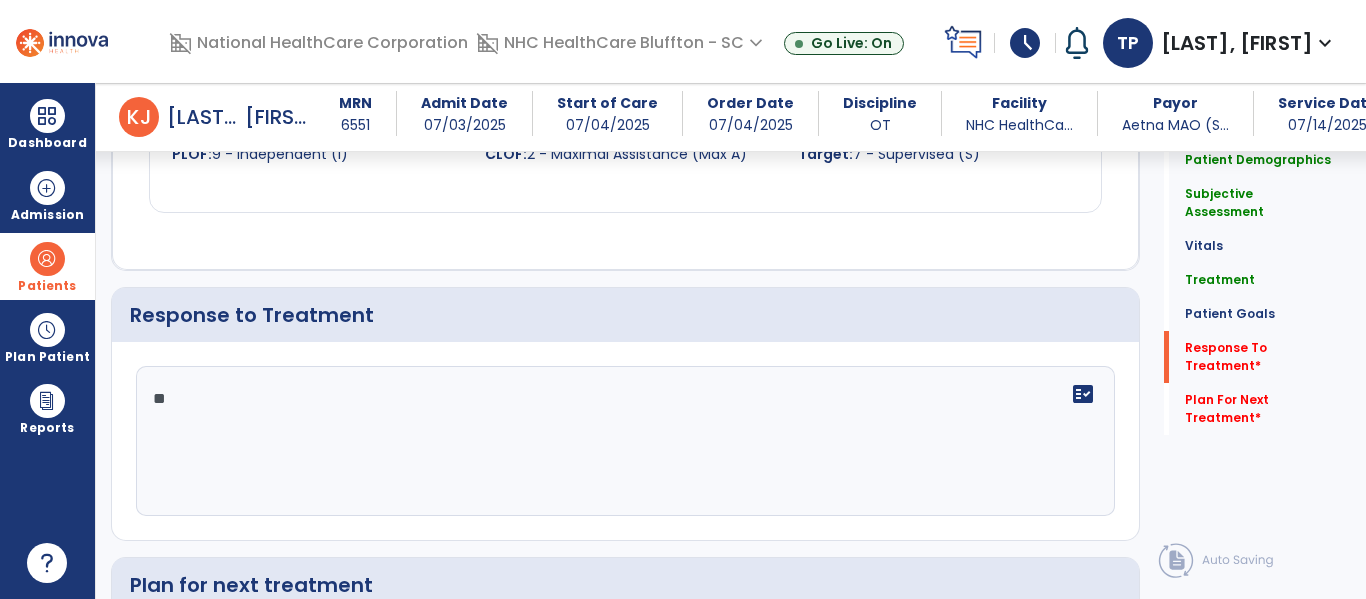 type on "*" 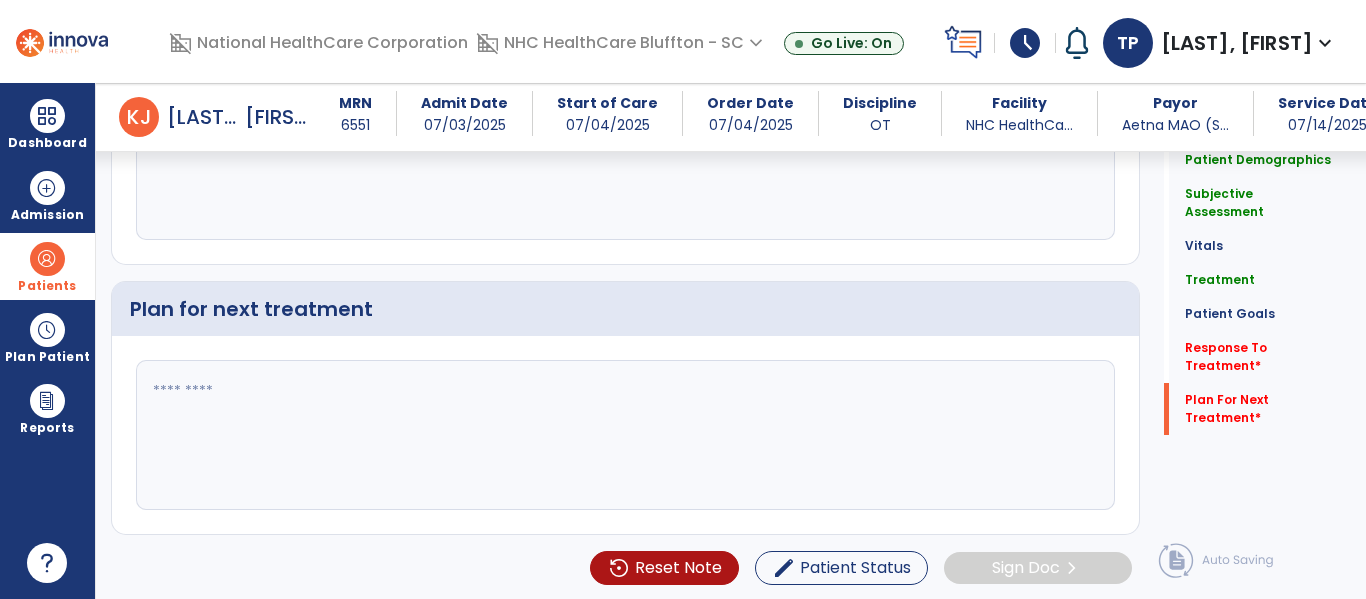 scroll, scrollTop: 2479, scrollLeft: 0, axis: vertical 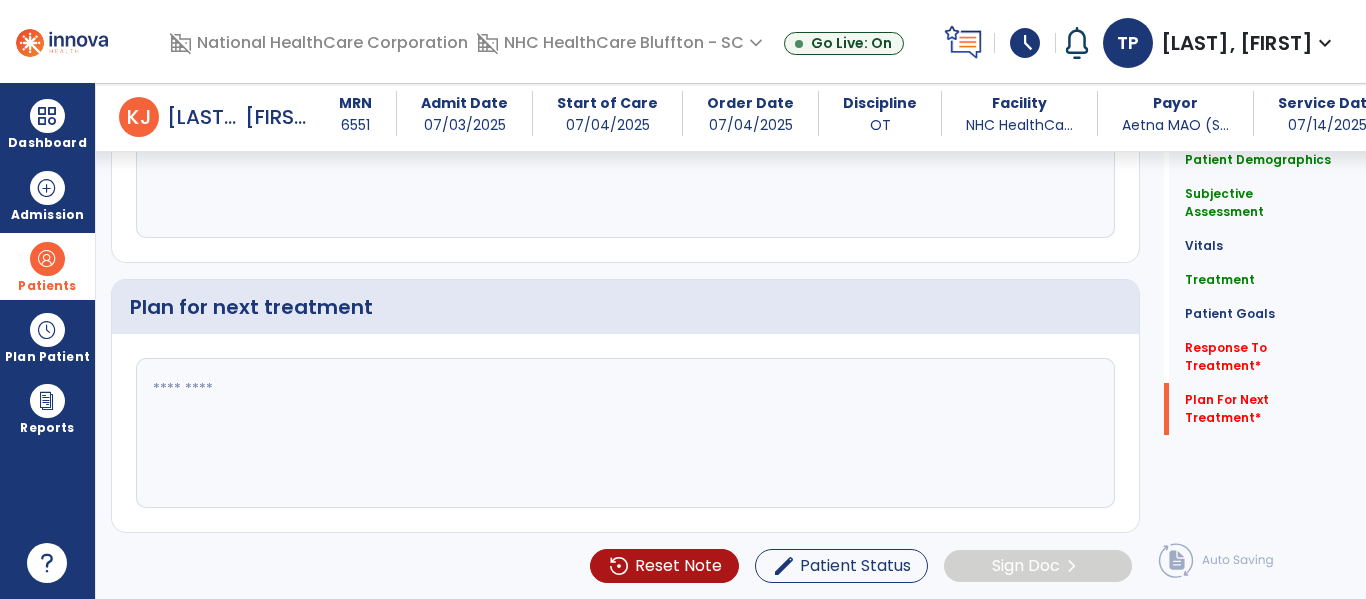 type on "**********" 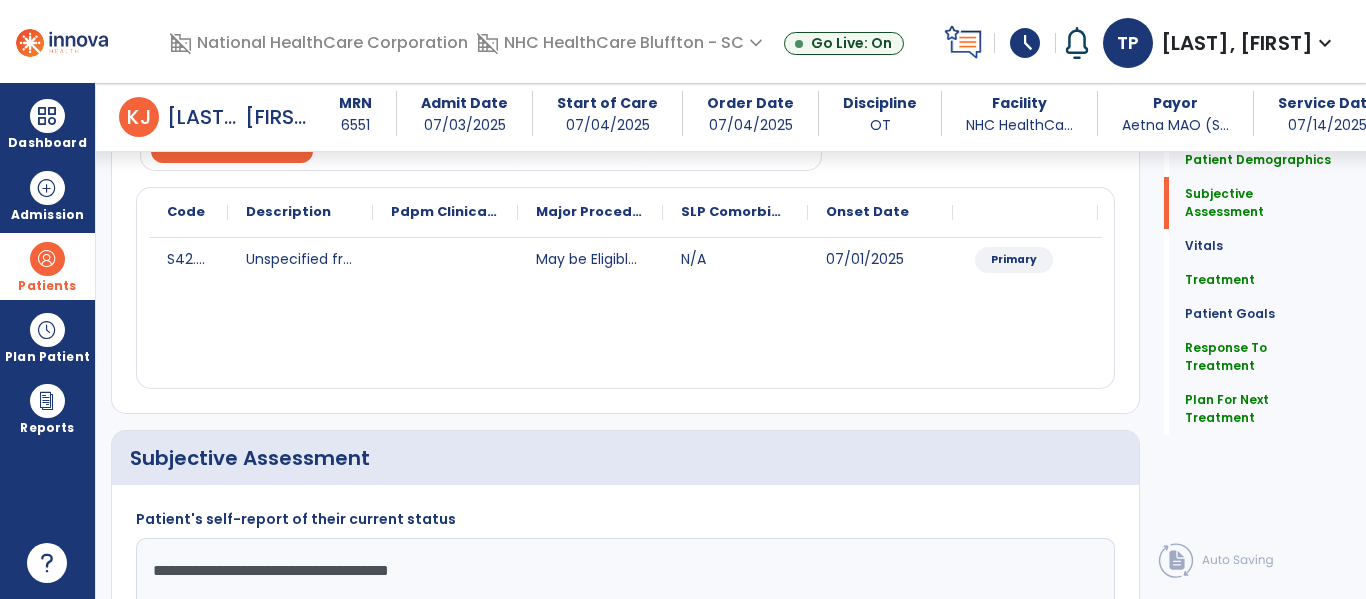 scroll, scrollTop: 0, scrollLeft: 0, axis: both 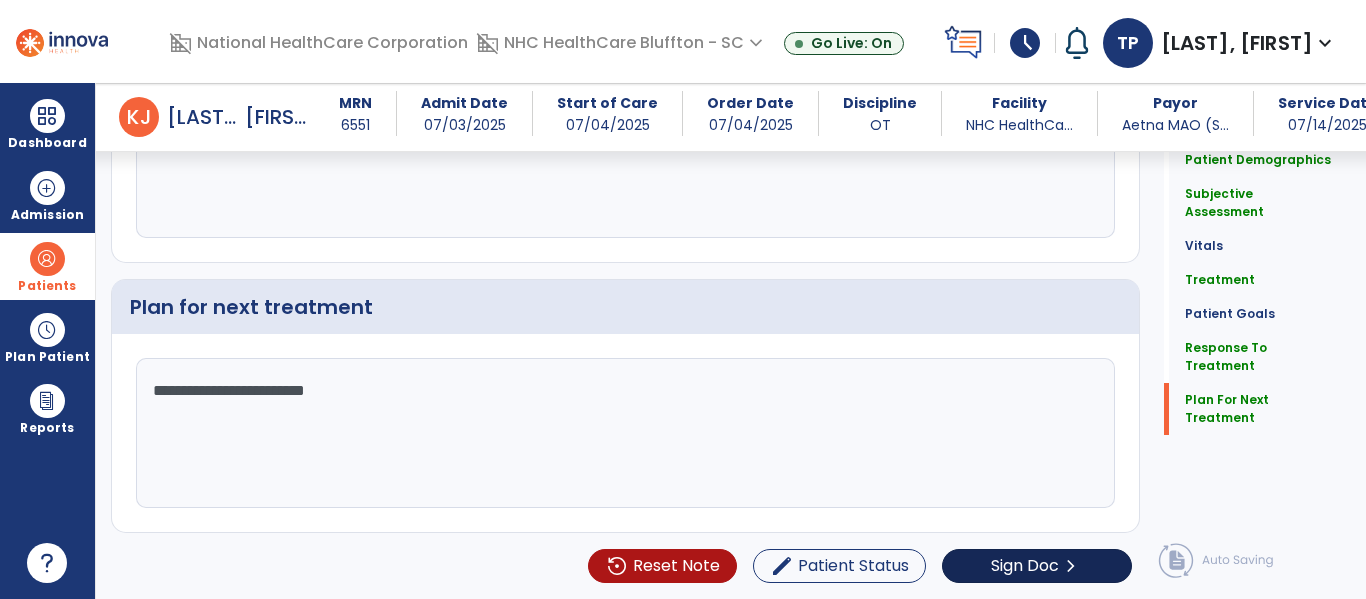 type on "**********" 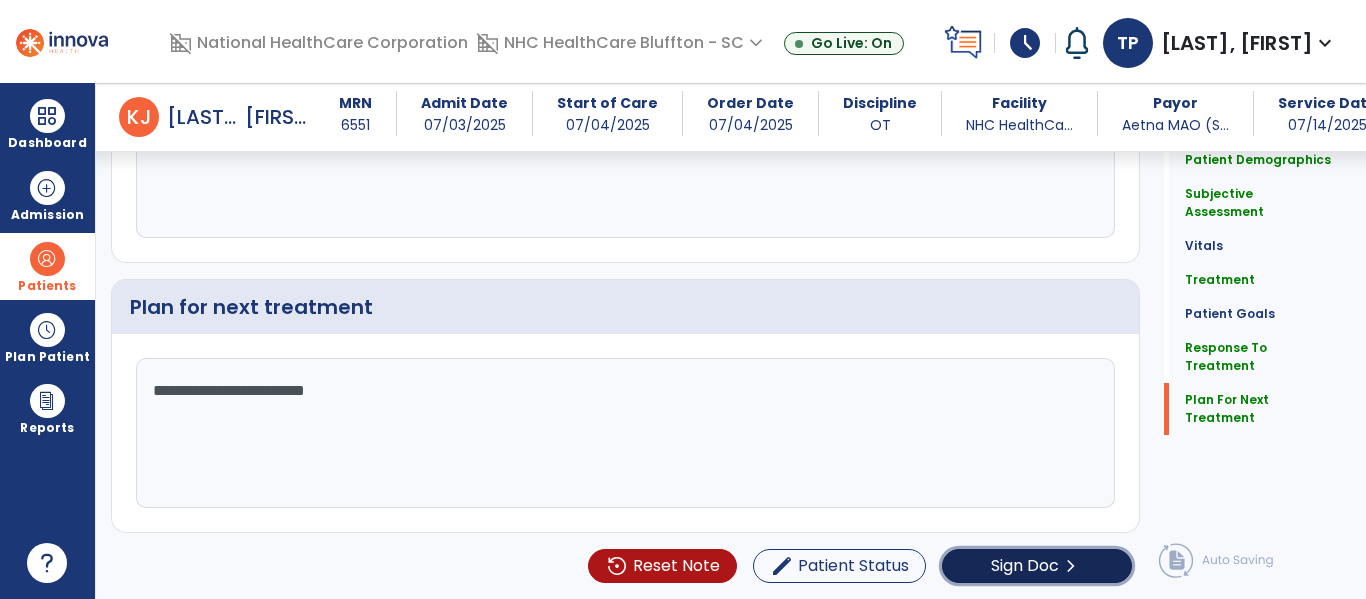 click on "Sign Doc" 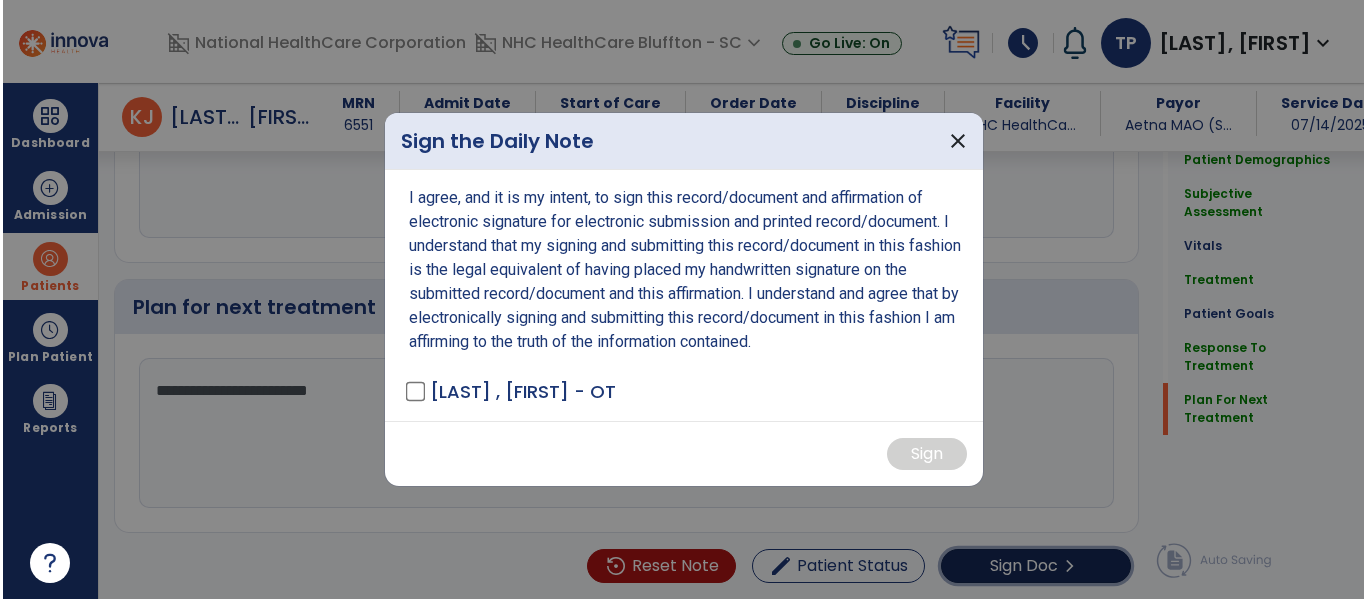 scroll, scrollTop: 2479, scrollLeft: 0, axis: vertical 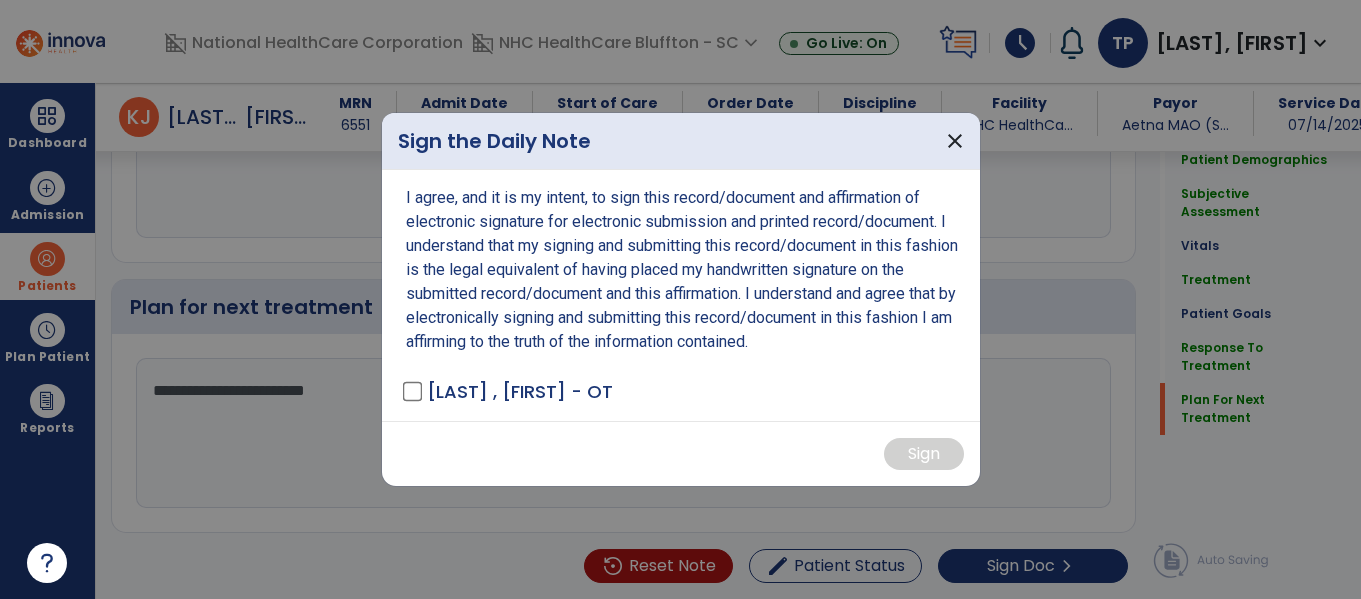 click on "Pallister , Tracey   - OT" at bounding box center [520, 391] 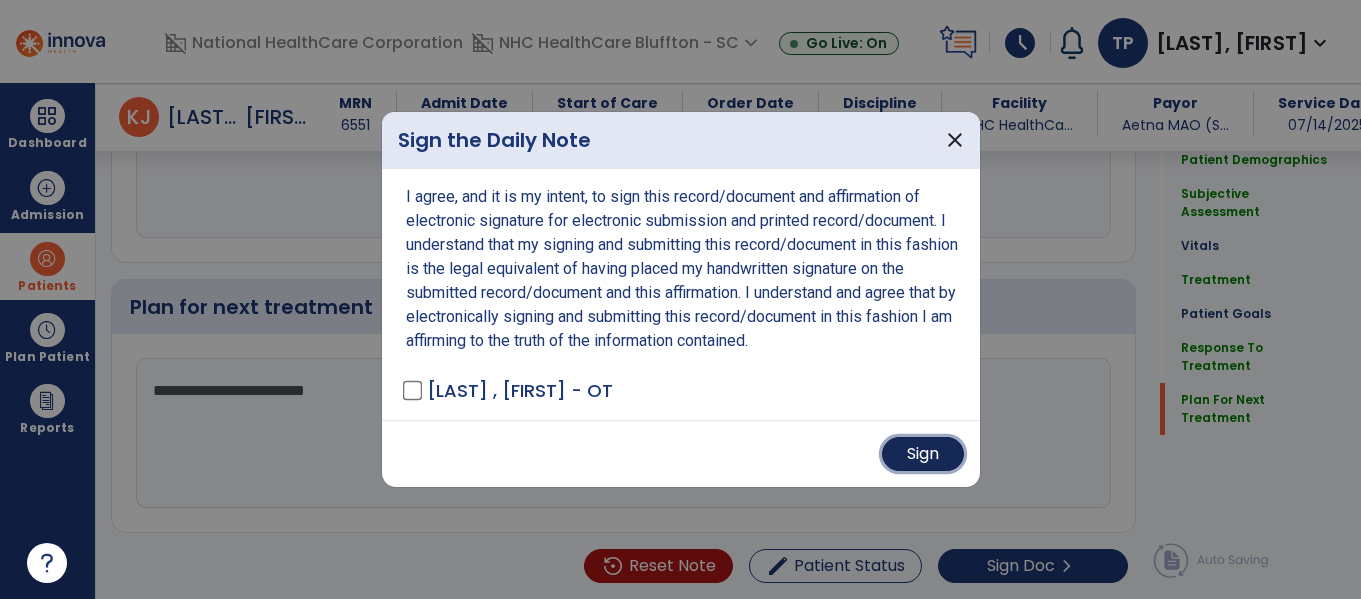 click on "Sign" at bounding box center (923, 454) 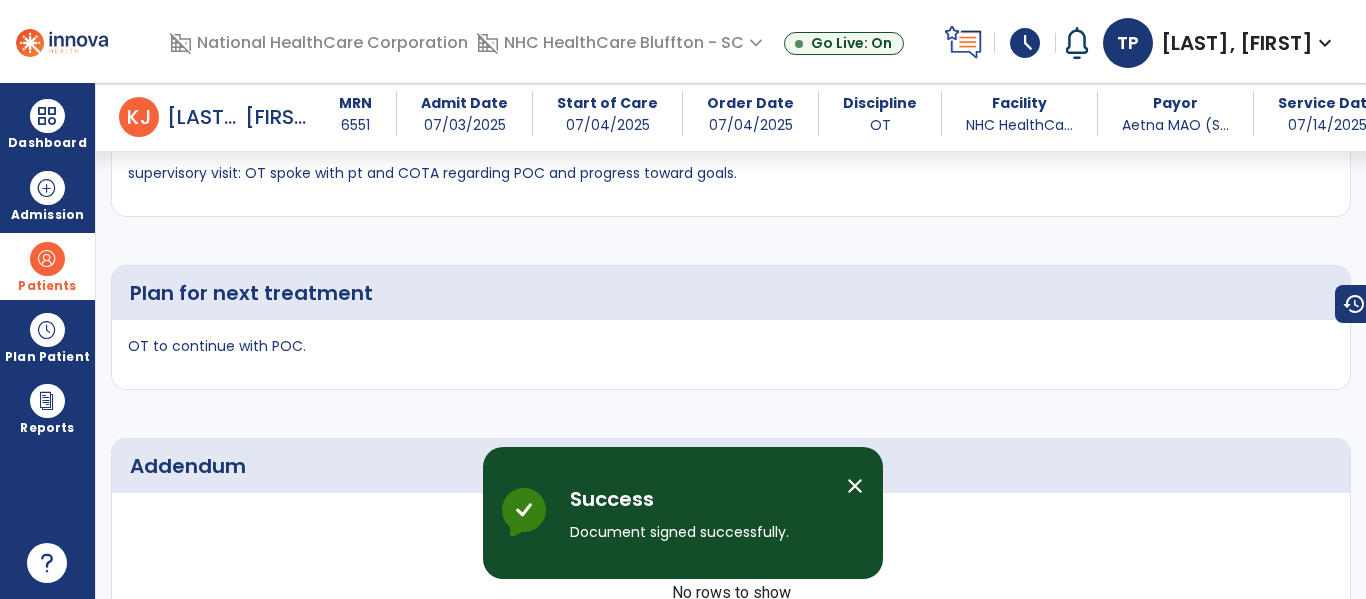 scroll, scrollTop: 2856, scrollLeft: 0, axis: vertical 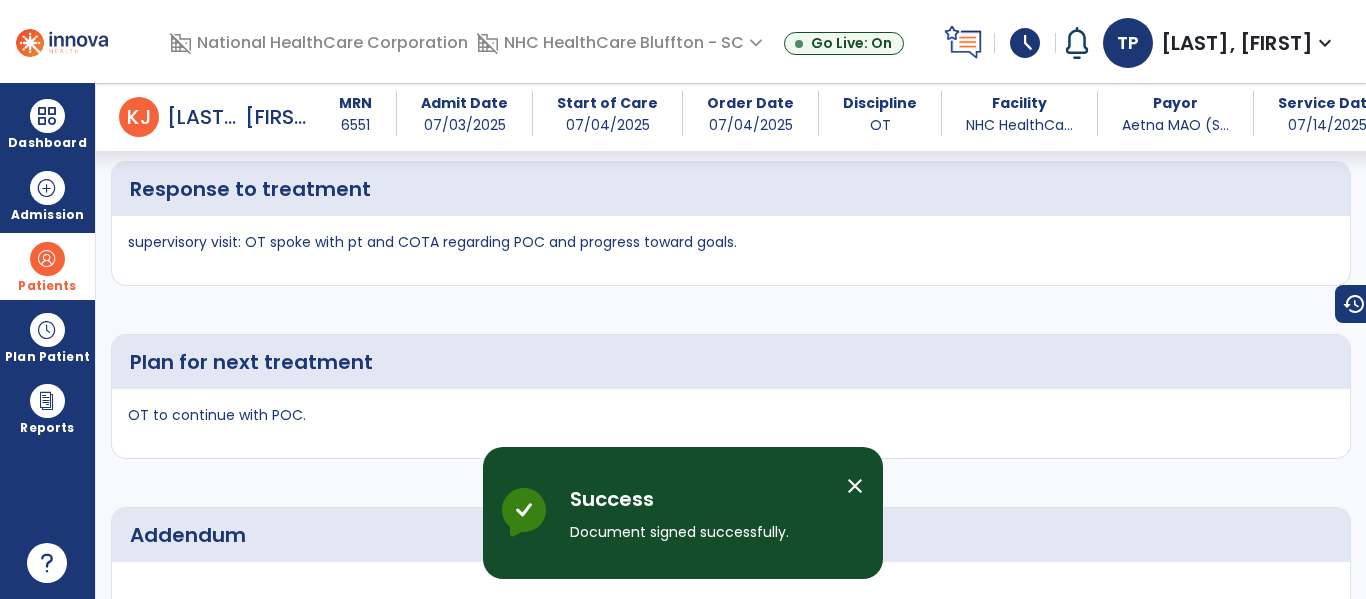 click on "close" at bounding box center [855, 486] 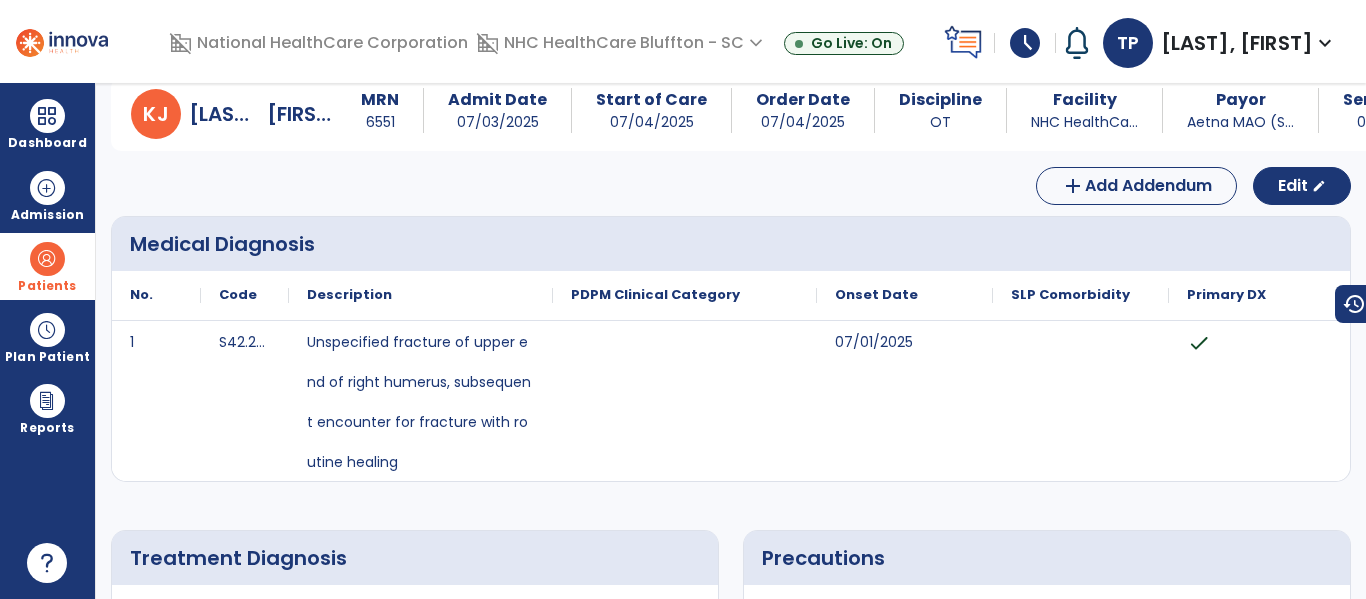 scroll, scrollTop: 0, scrollLeft: 0, axis: both 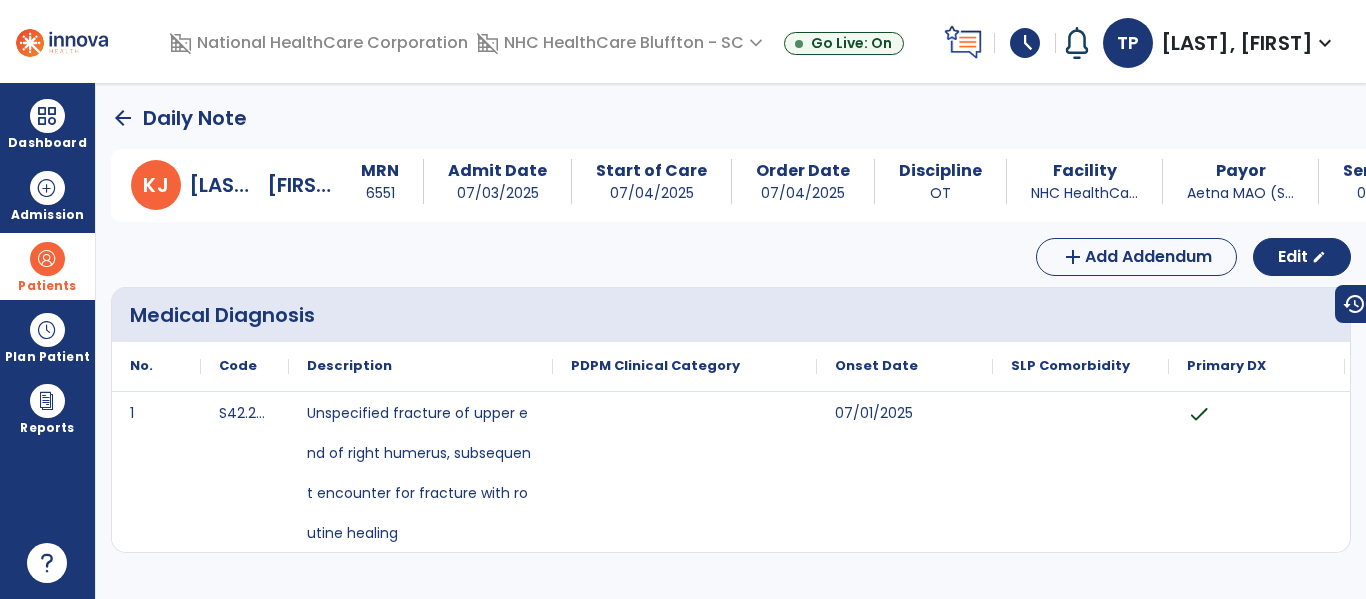 click on "arrow_back" 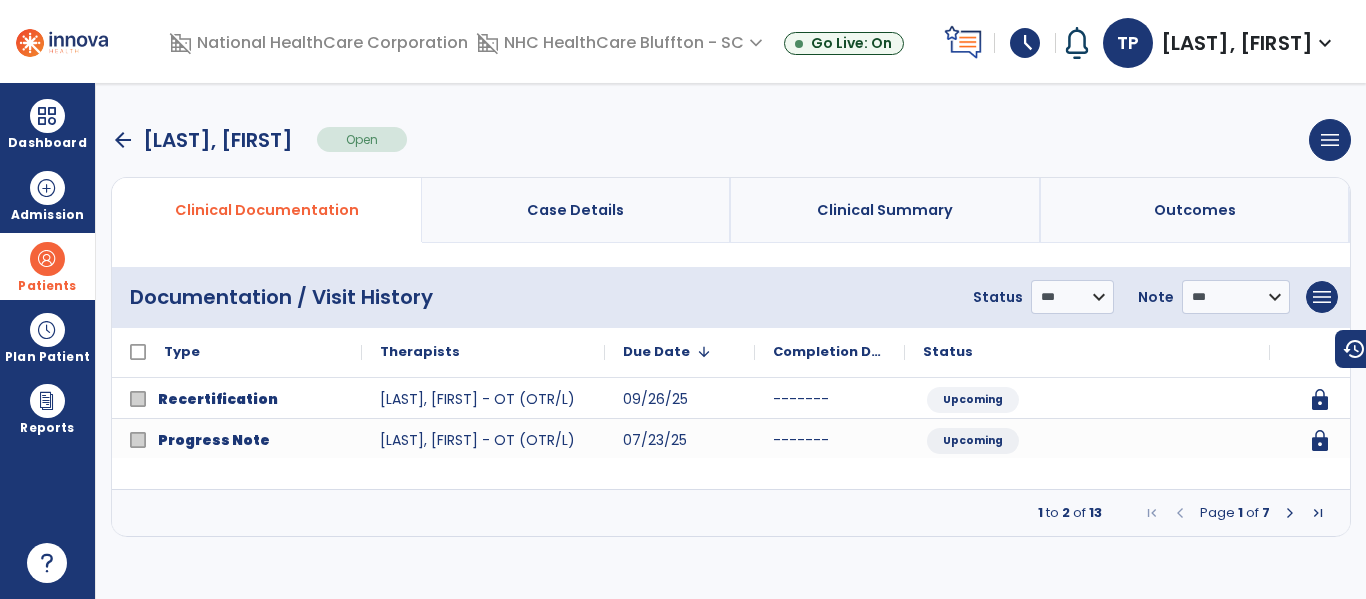 click at bounding box center [1290, 513] 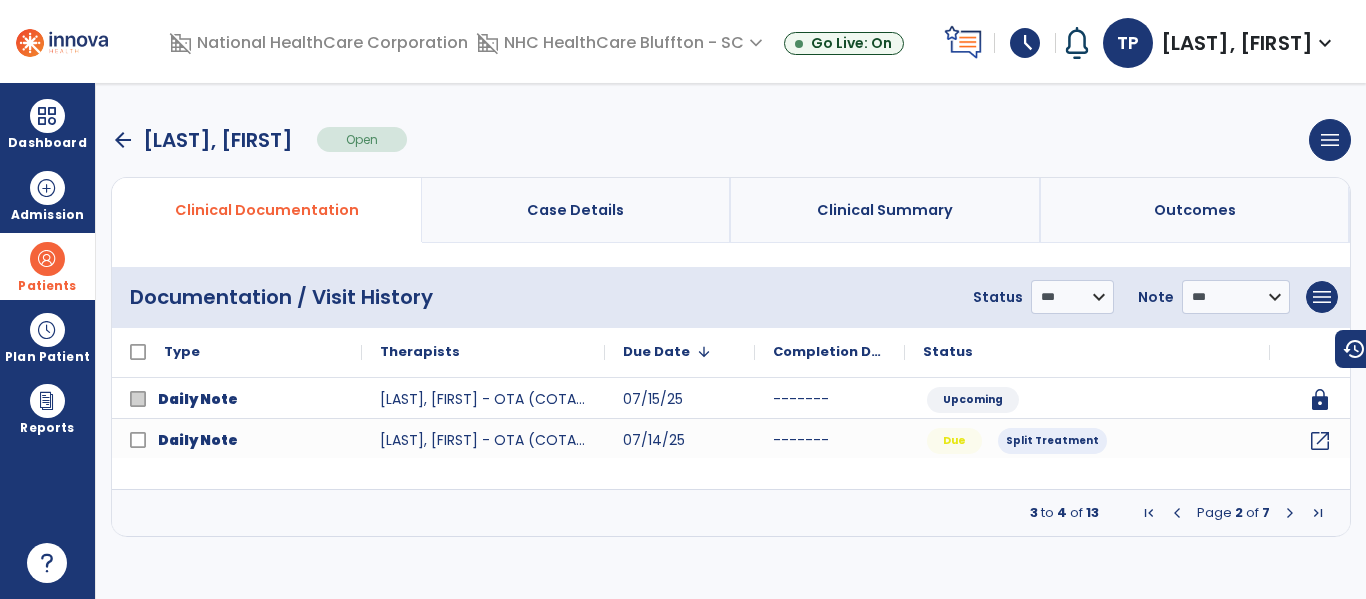 click at bounding box center [1290, 513] 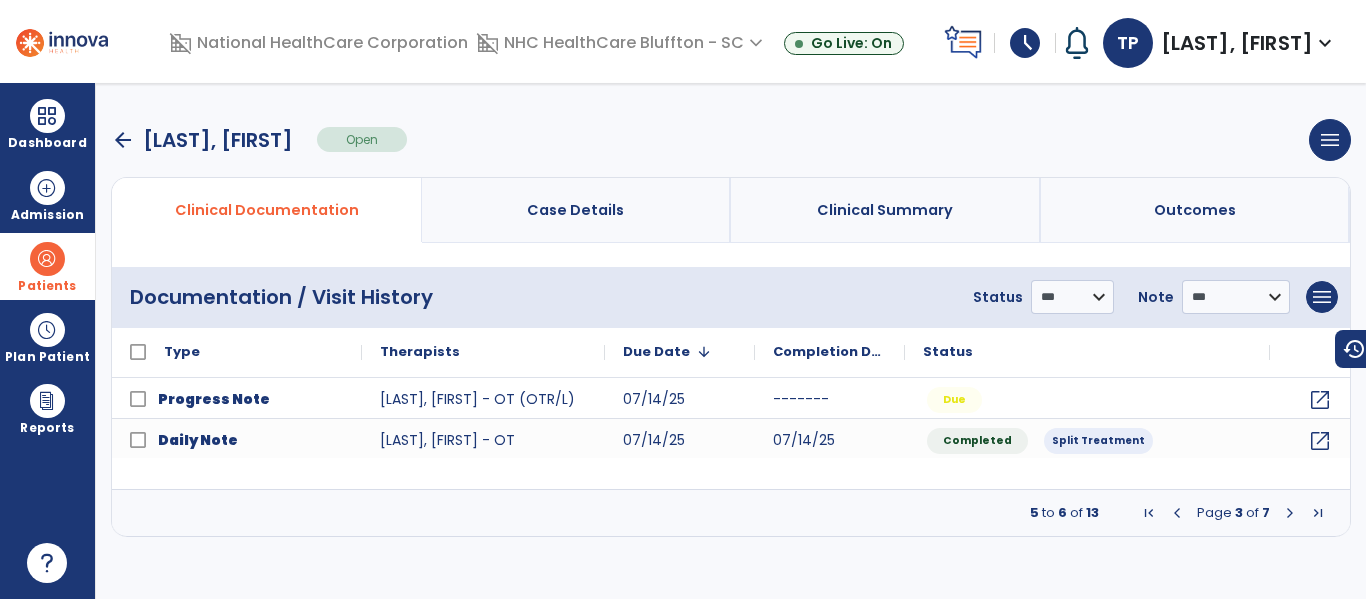 click at bounding box center [1290, 513] 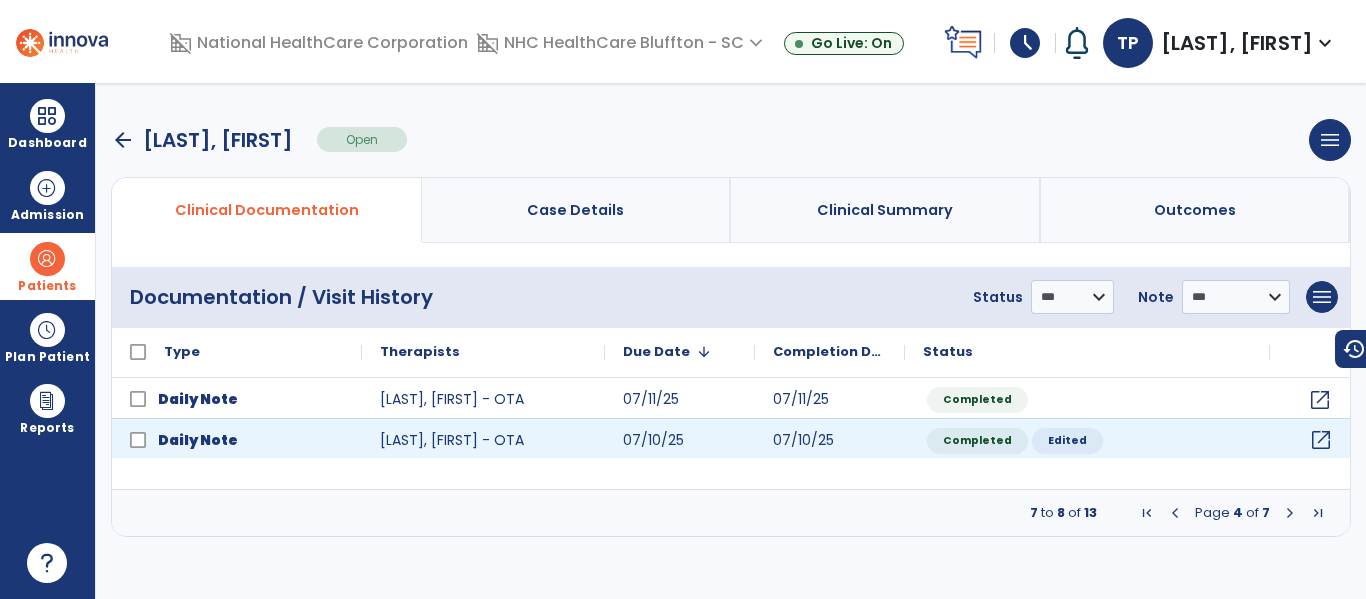 click on "open_in_new" 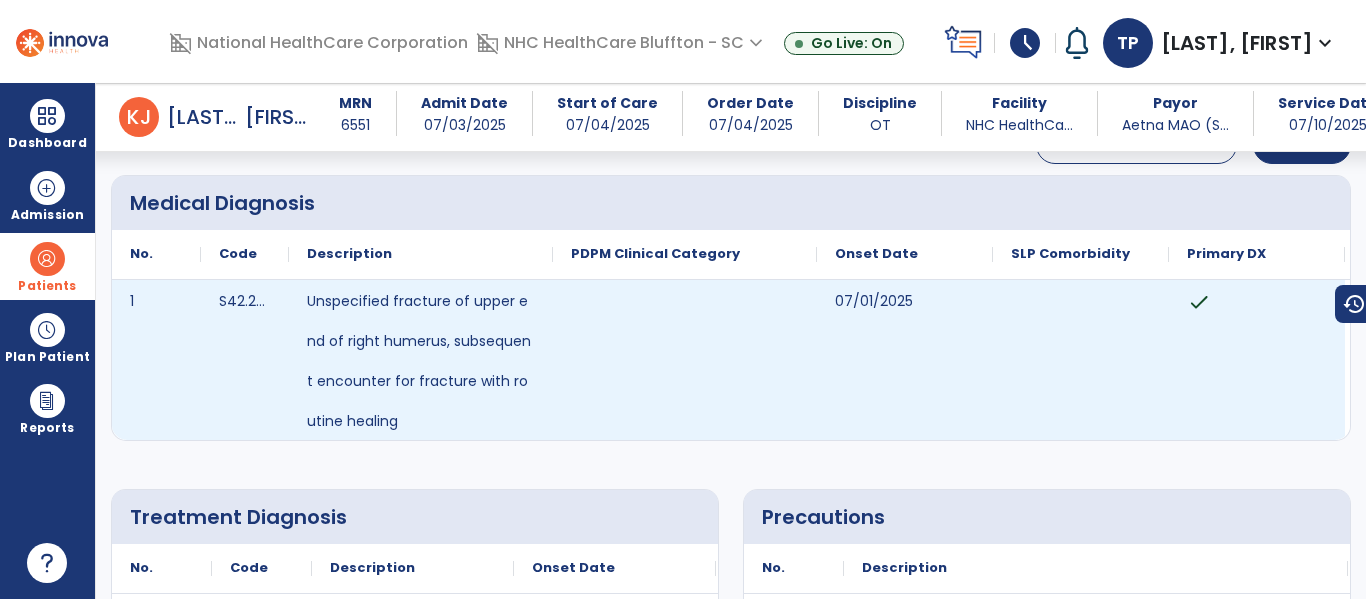 scroll, scrollTop: 0, scrollLeft: 0, axis: both 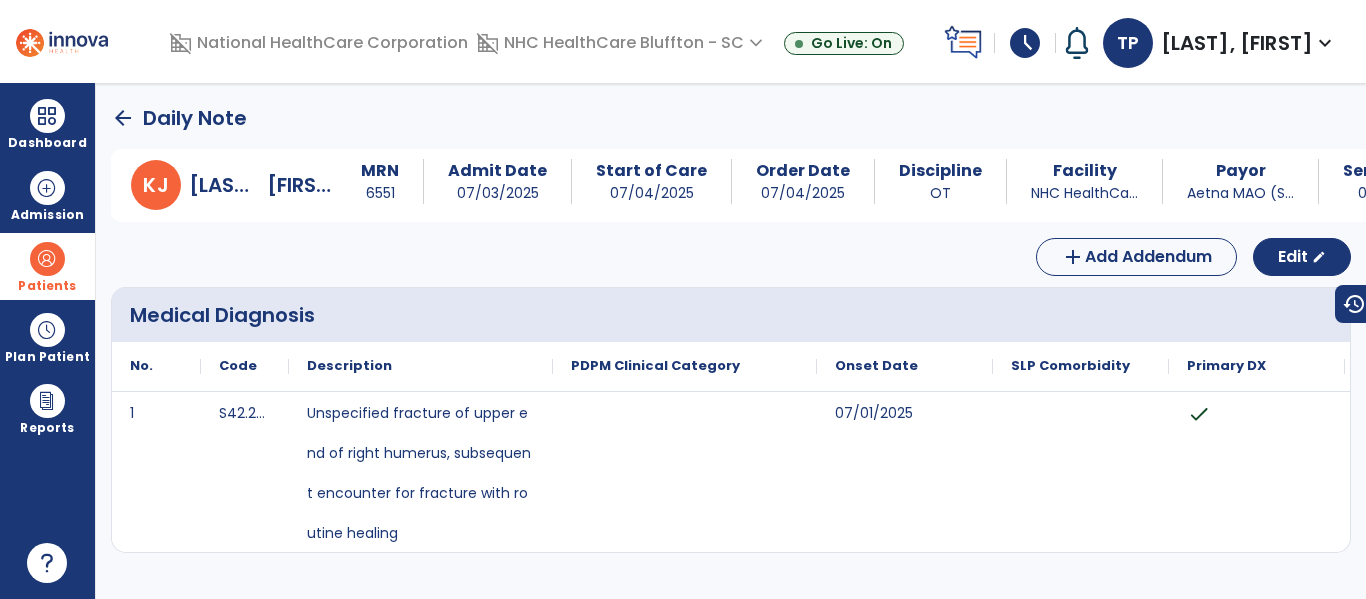 click on "arrow_back" 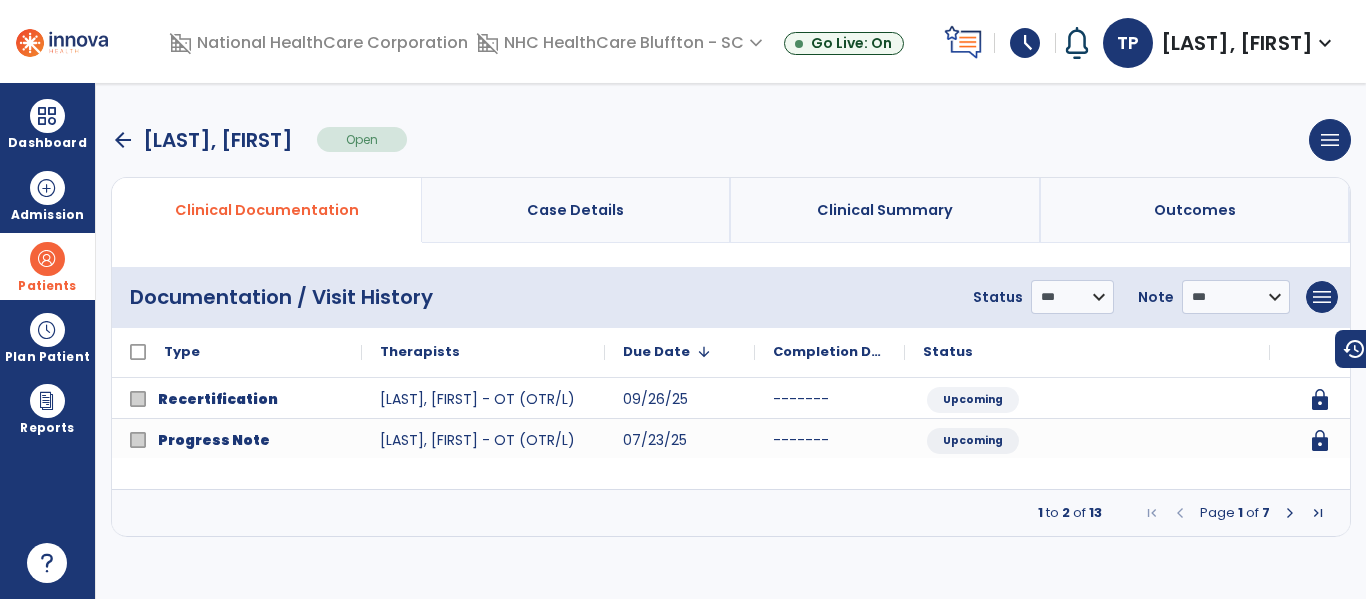 click at bounding box center (1290, 513) 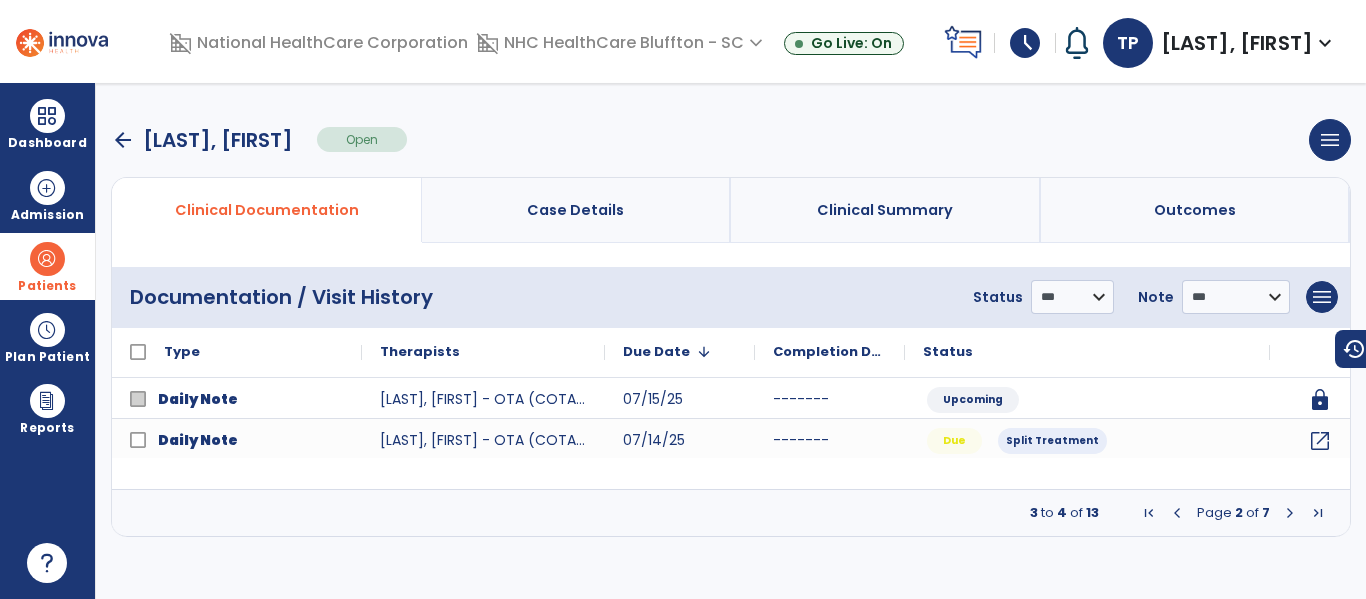 click at bounding box center (1290, 513) 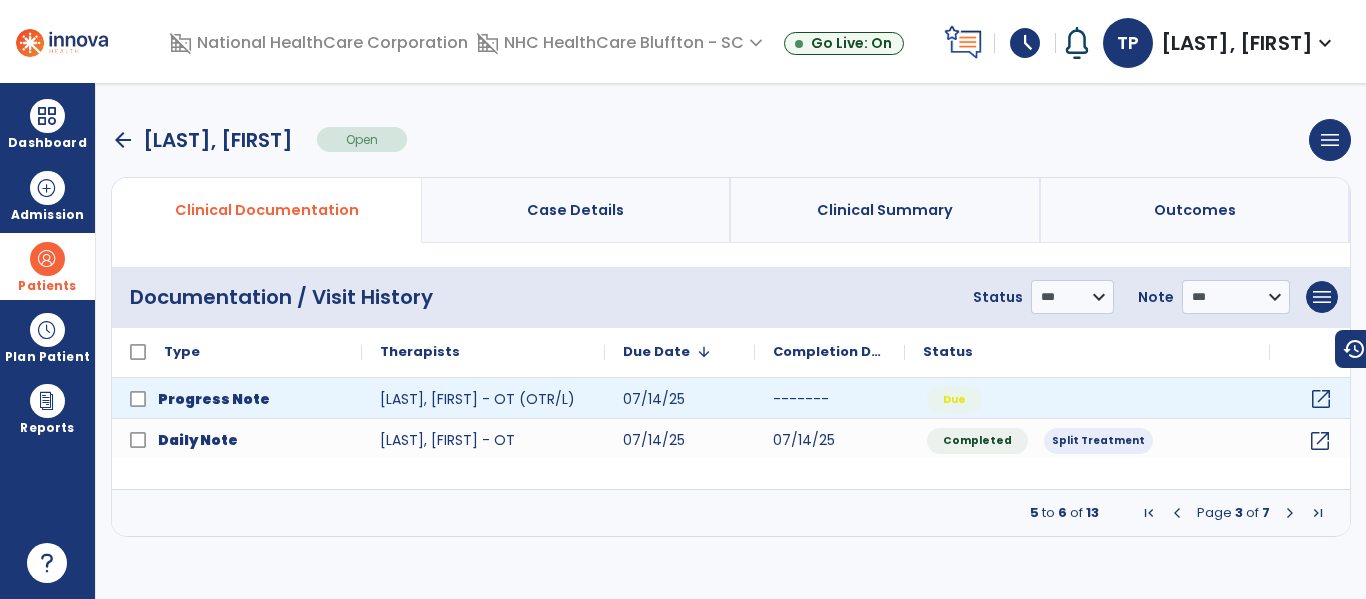 click on "open_in_new" 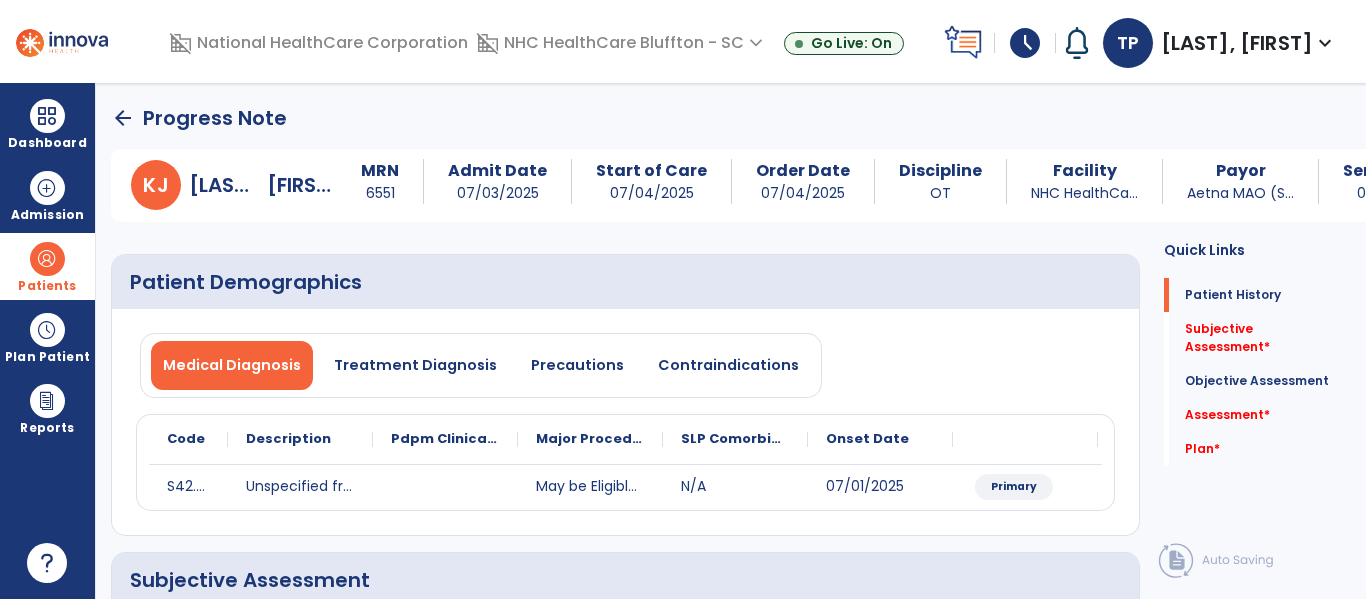 click on "Objective Assessment   Objective Assessment" 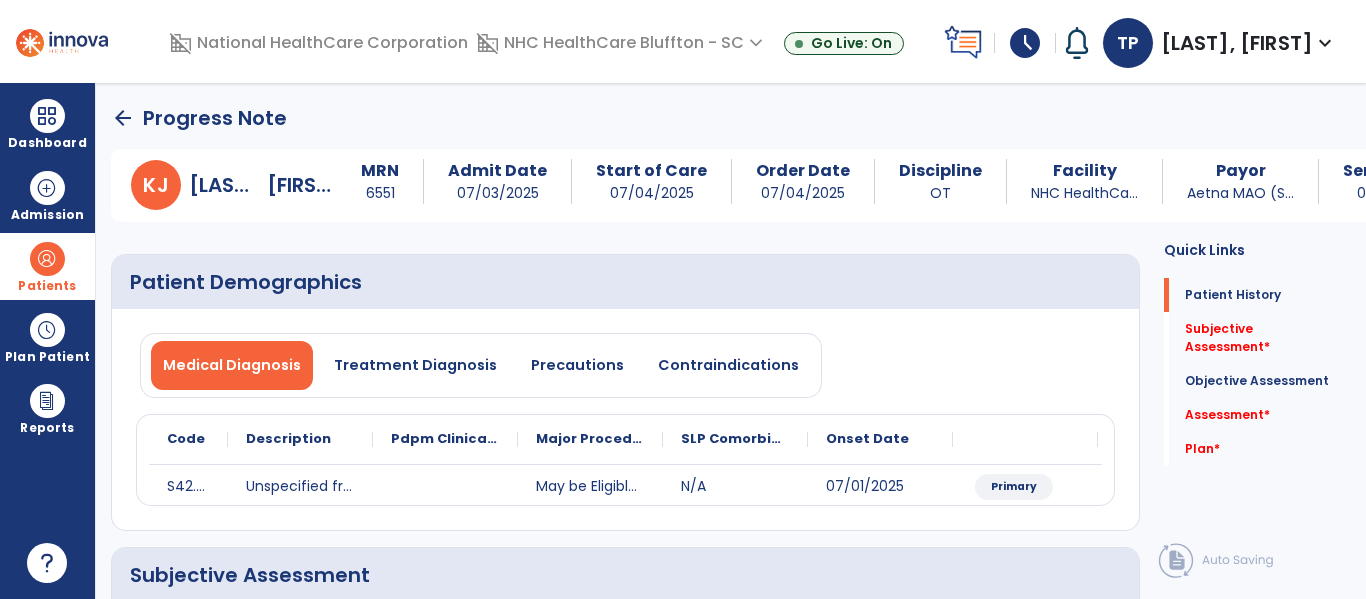 scroll, scrollTop: 400, scrollLeft: 0, axis: vertical 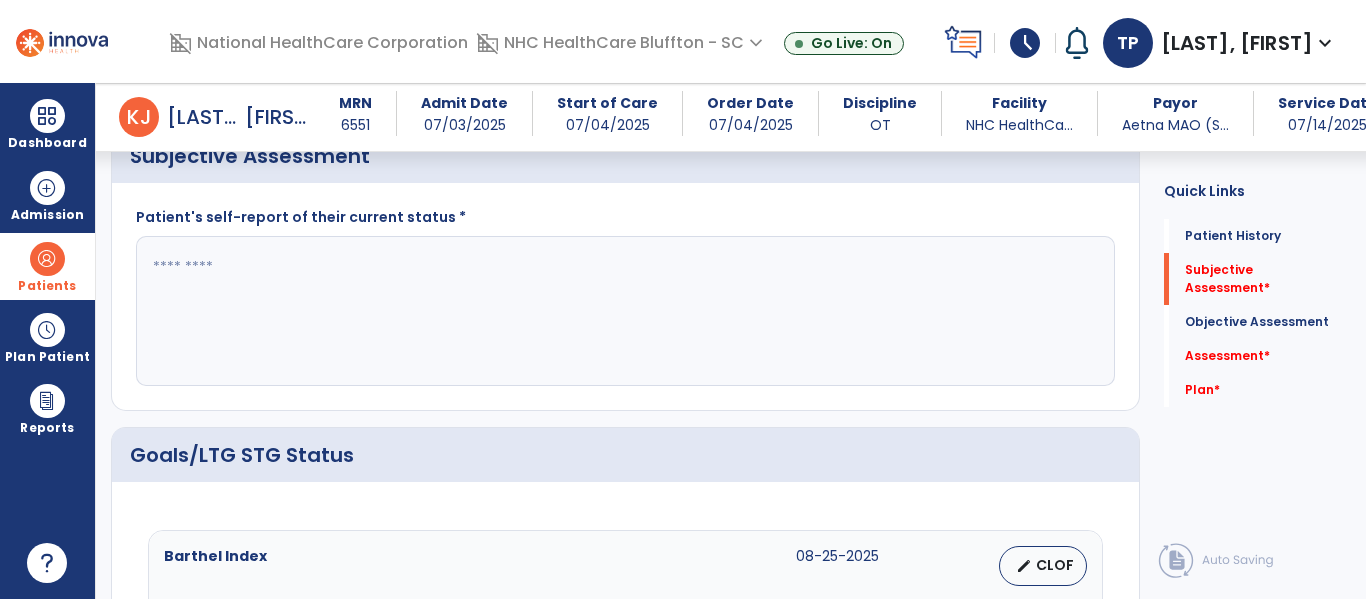 click on "Patient Demographics  Medical Diagnosis   Treatment Diagnosis   Precautions   Contraindications
Code
Description
Pdpm Clinical Category
S42.201D" 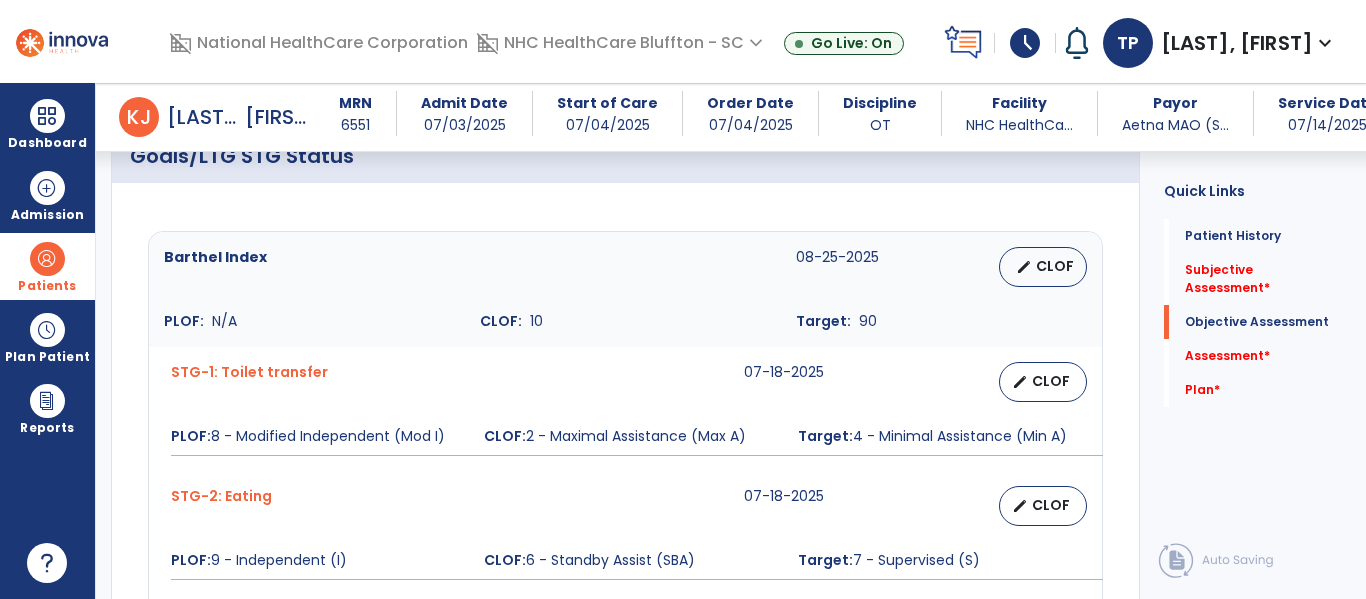 scroll, scrollTop: 700, scrollLeft: 0, axis: vertical 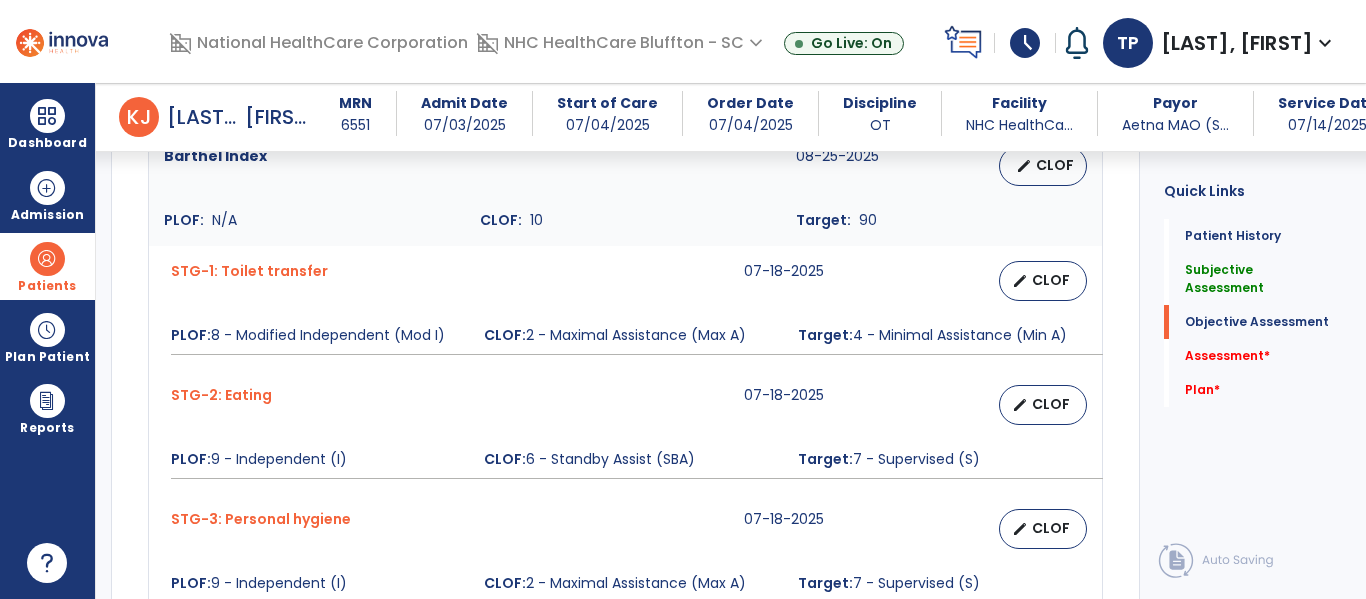 type on "**********" 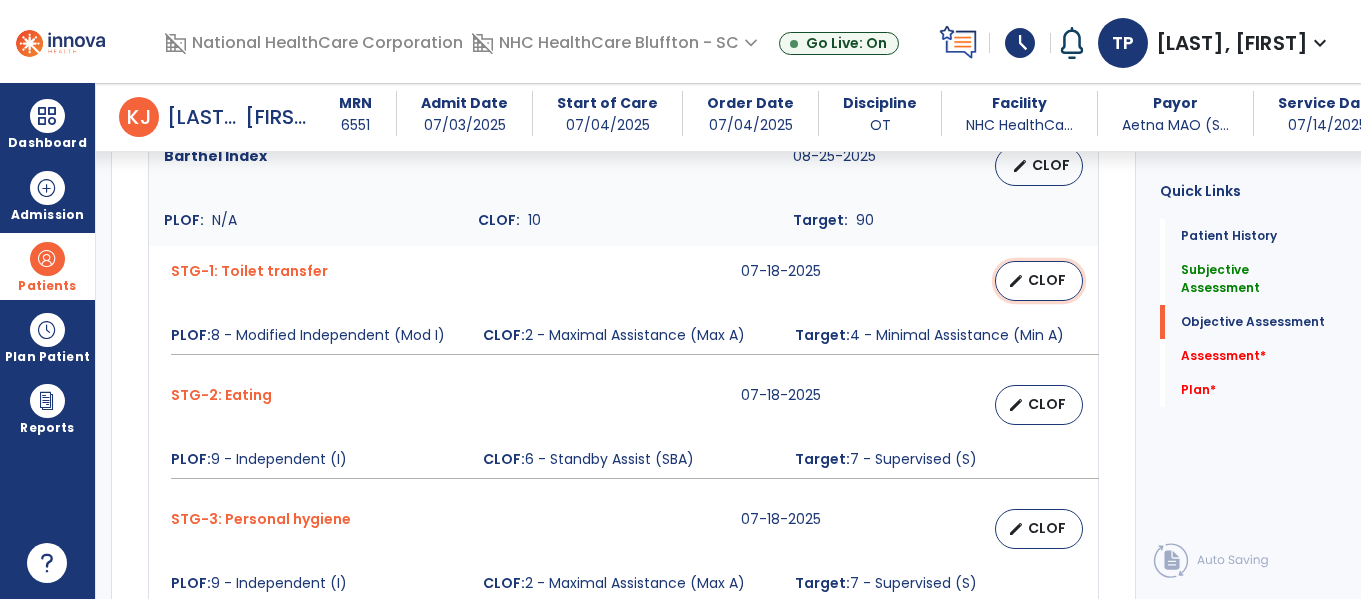 scroll, scrollTop: 800, scrollLeft: 0, axis: vertical 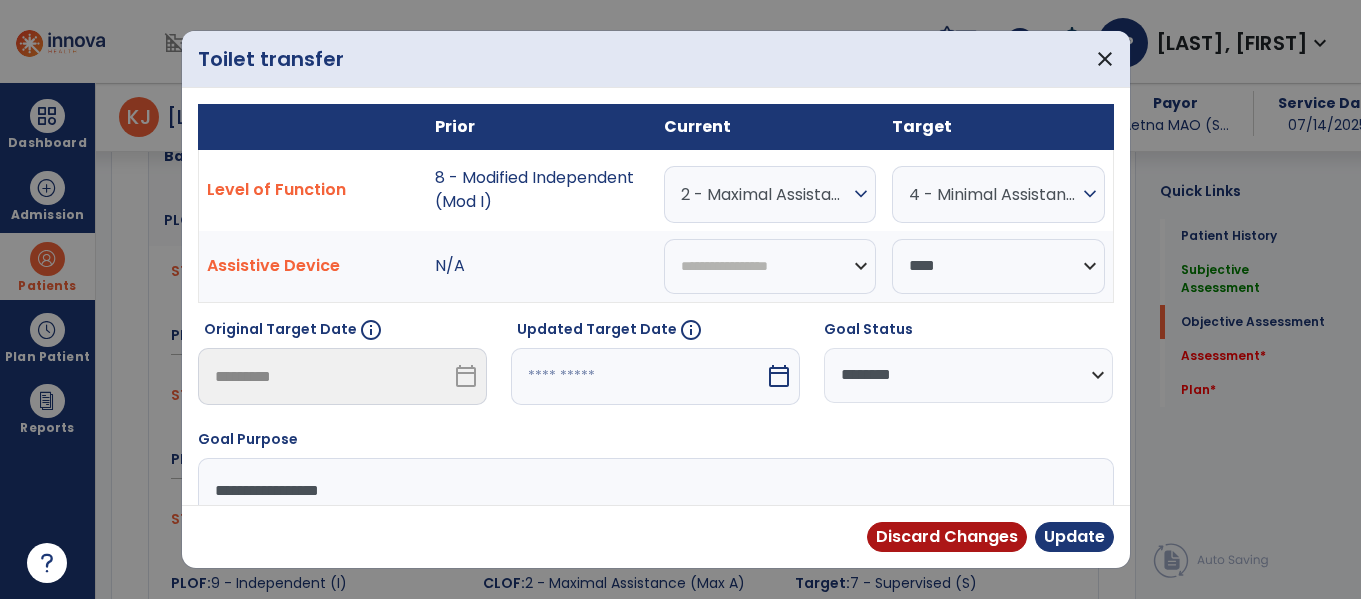 click on "calendar_today" at bounding box center (779, 376) 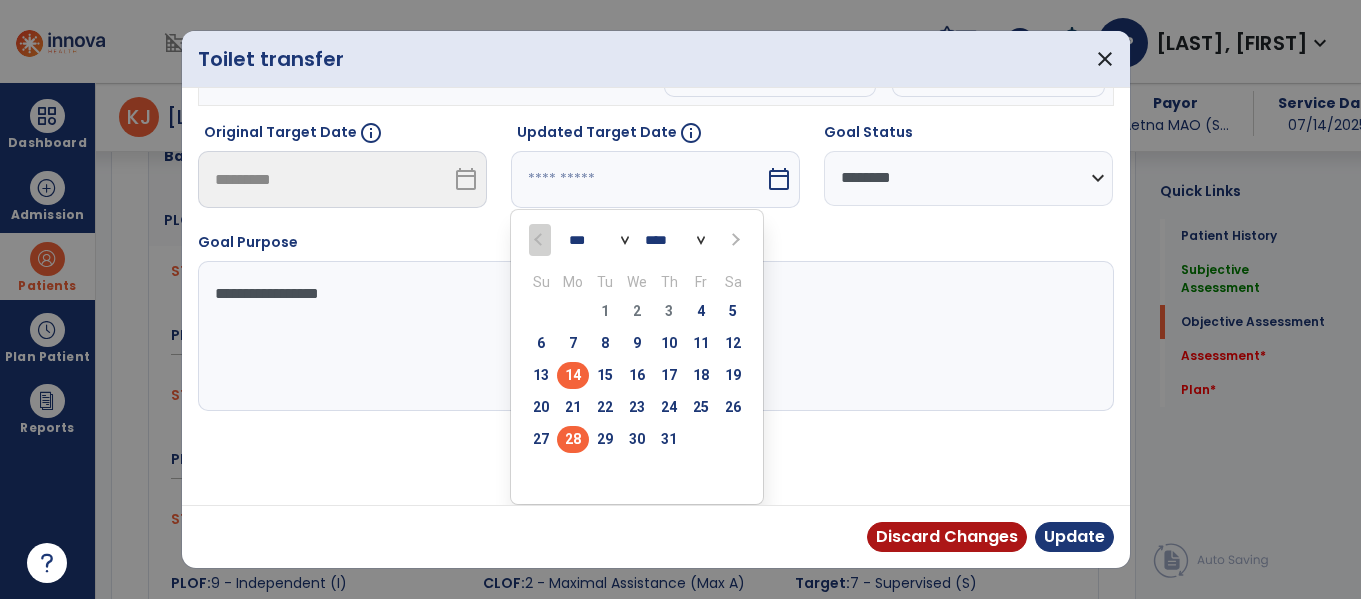 click on "28" at bounding box center (573, 439) 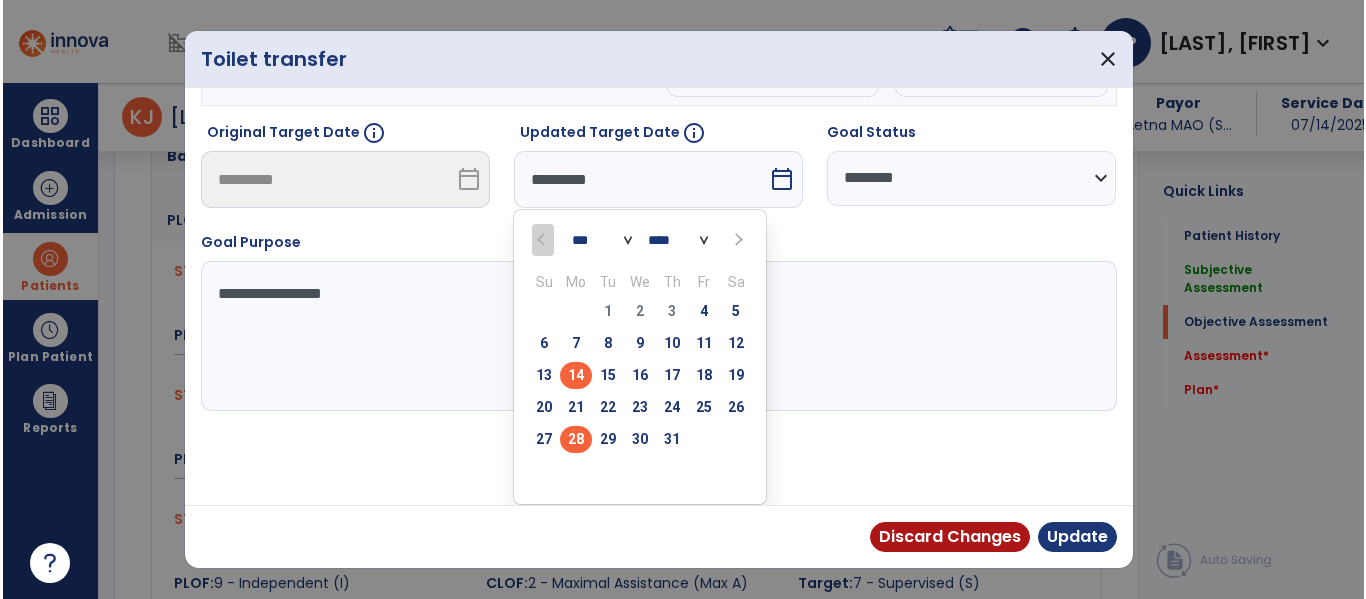 scroll, scrollTop: 119, scrollLeft: 0, axis: vertical 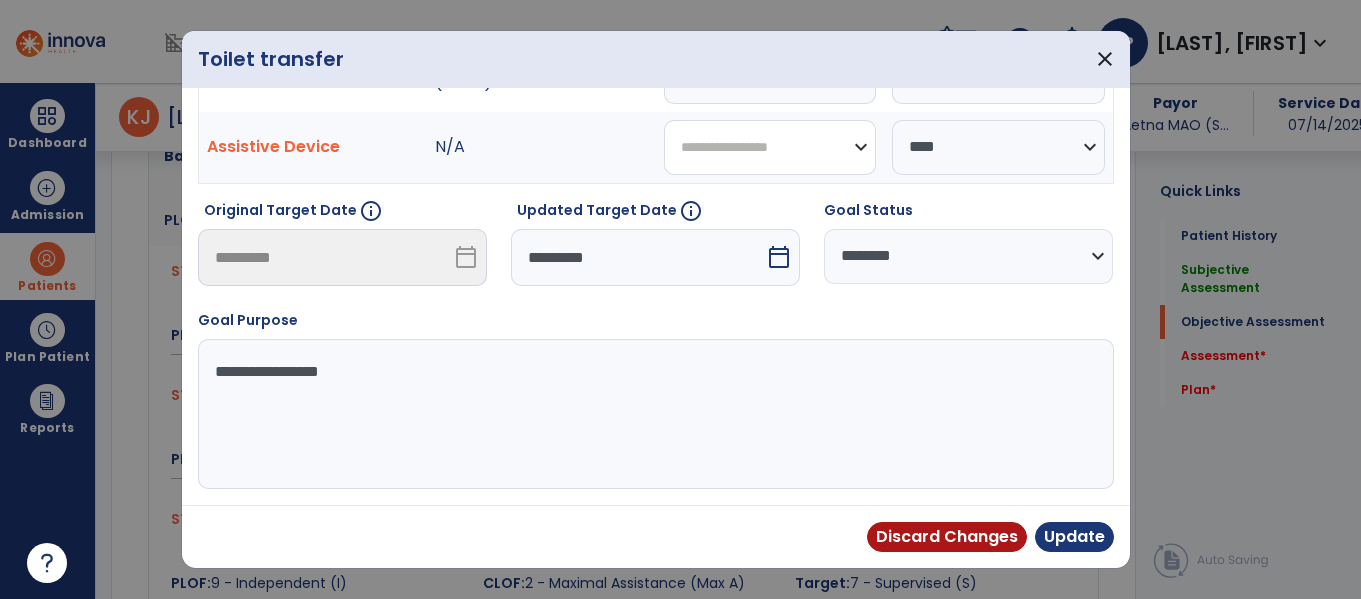 click on "**********" at bounding box center (770, 147) 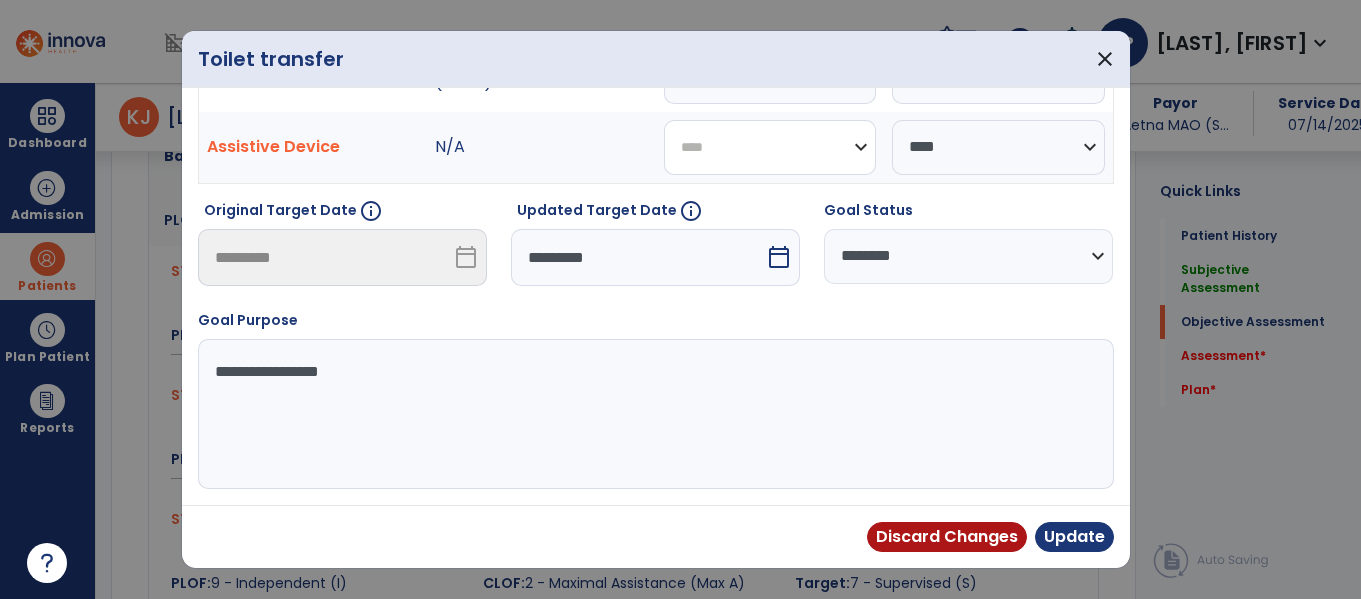 click on "**********" at bounding box center (770, 147) 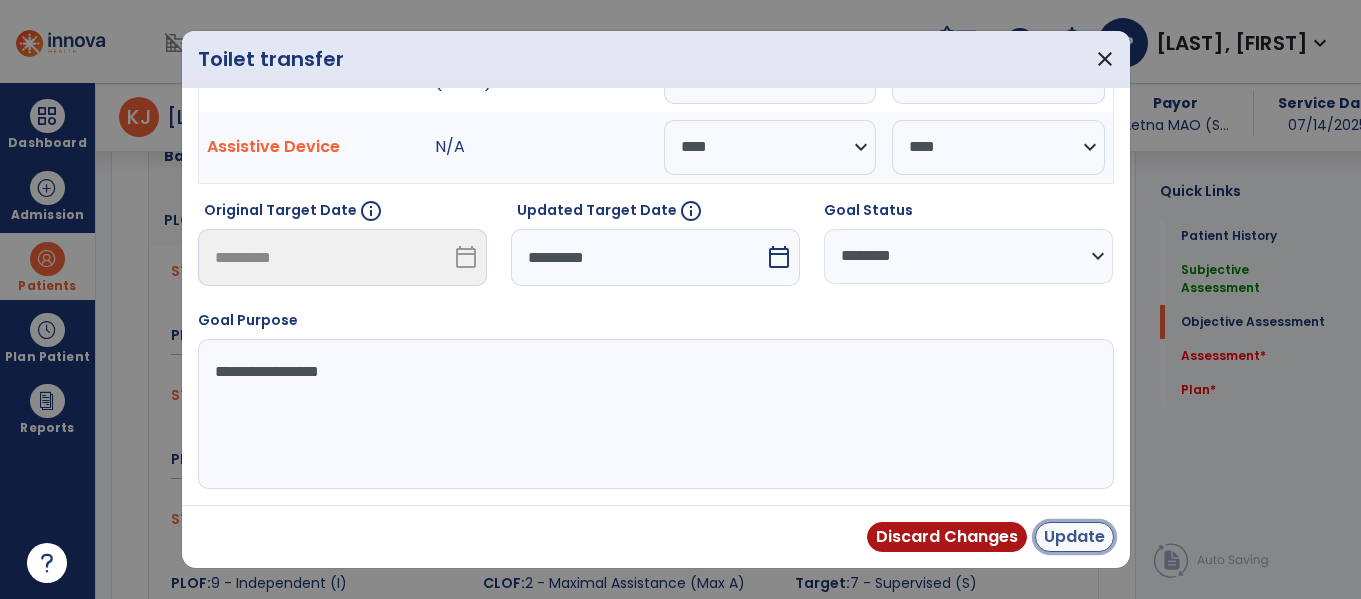click on "Update" at bounding box center (1074, 537) 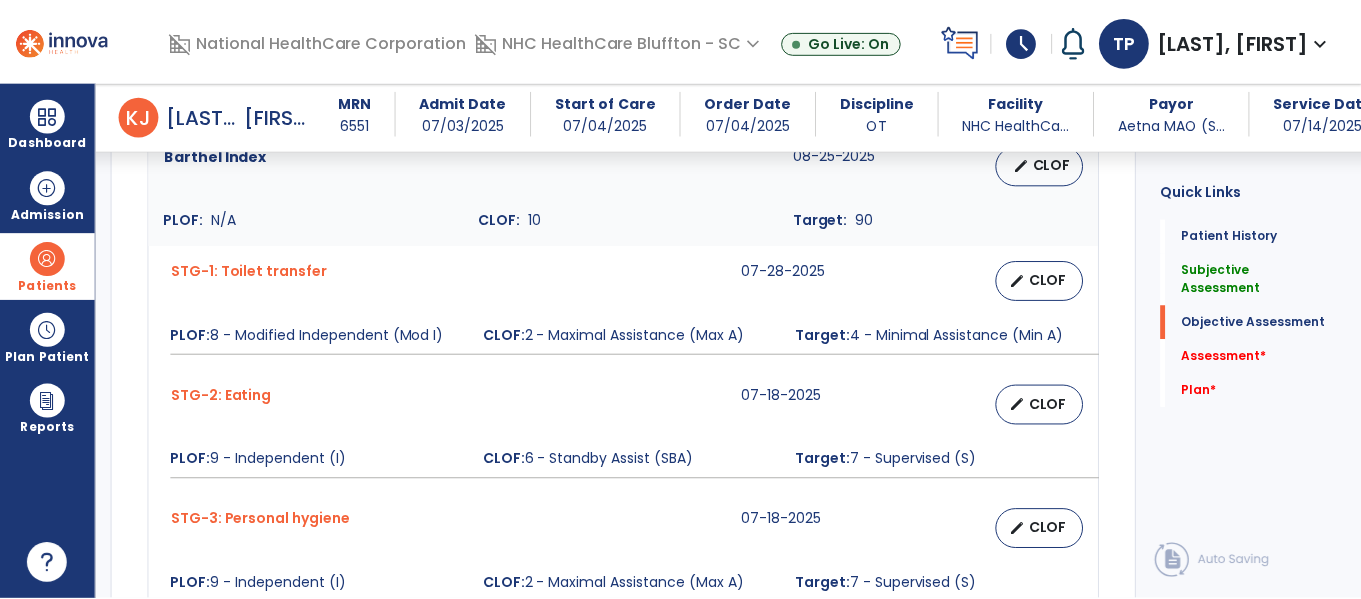 scroll, scrollTop: 900, scrollLeft: 0, axis: vertical 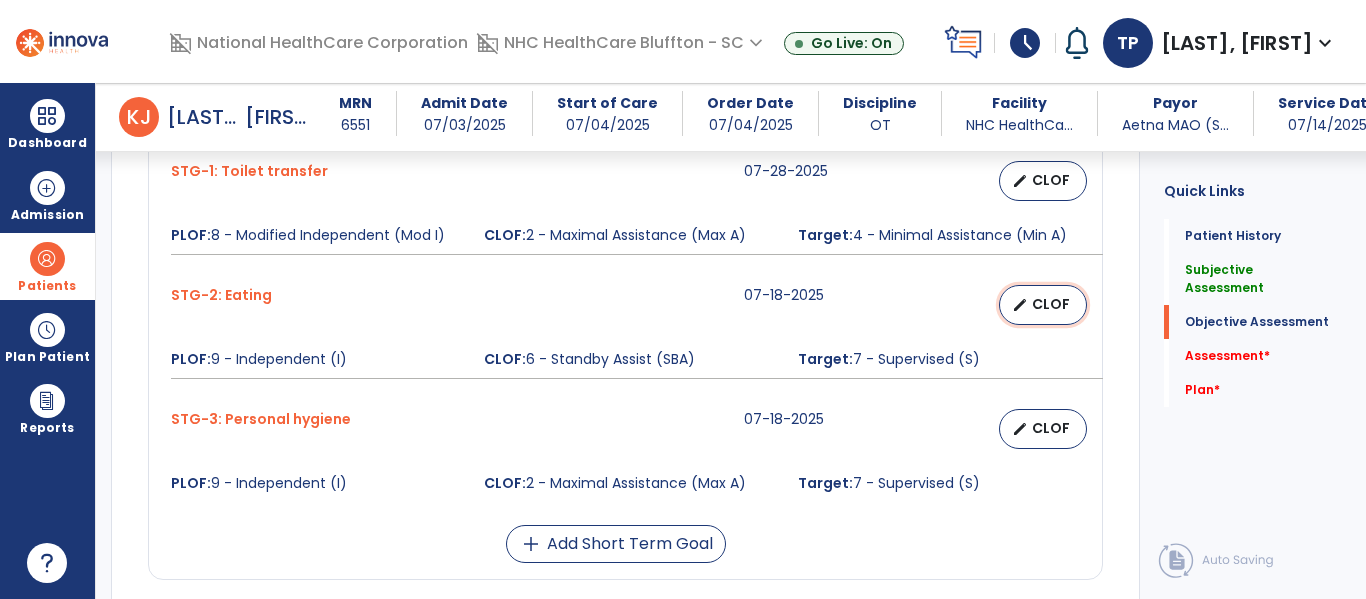 click on "edit   CLOF" at bounding box center (1043, 305) 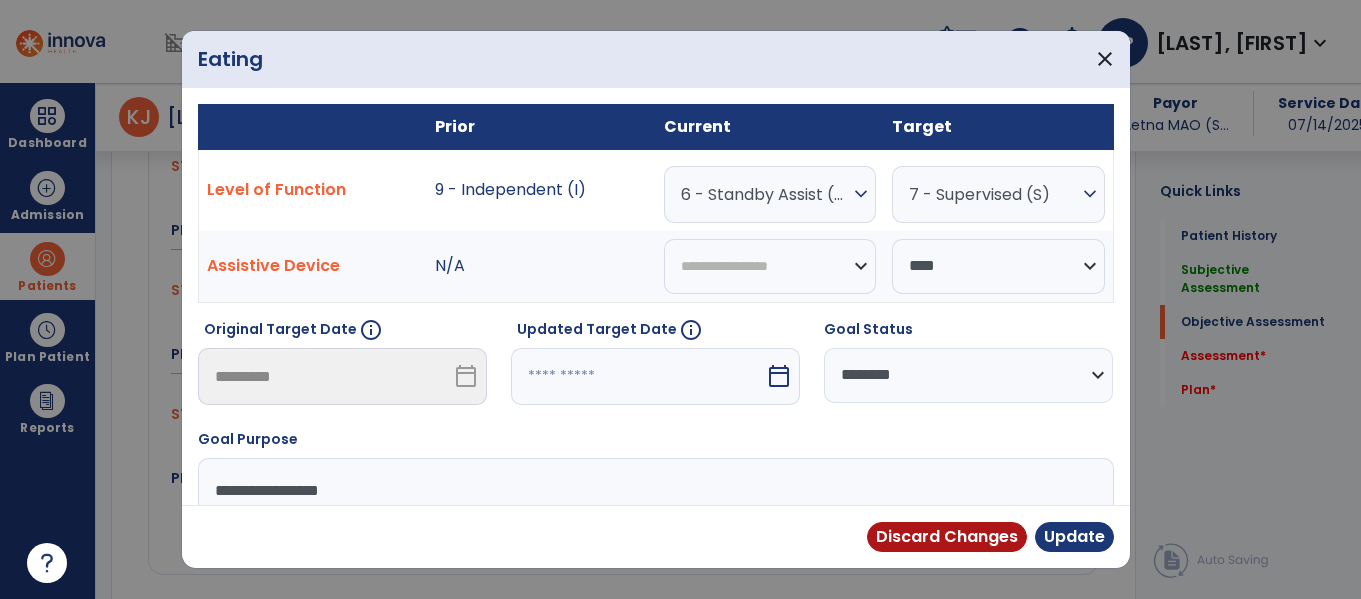 scroll, scrollTop: 900, scrollLeft: 0, axis: vertical 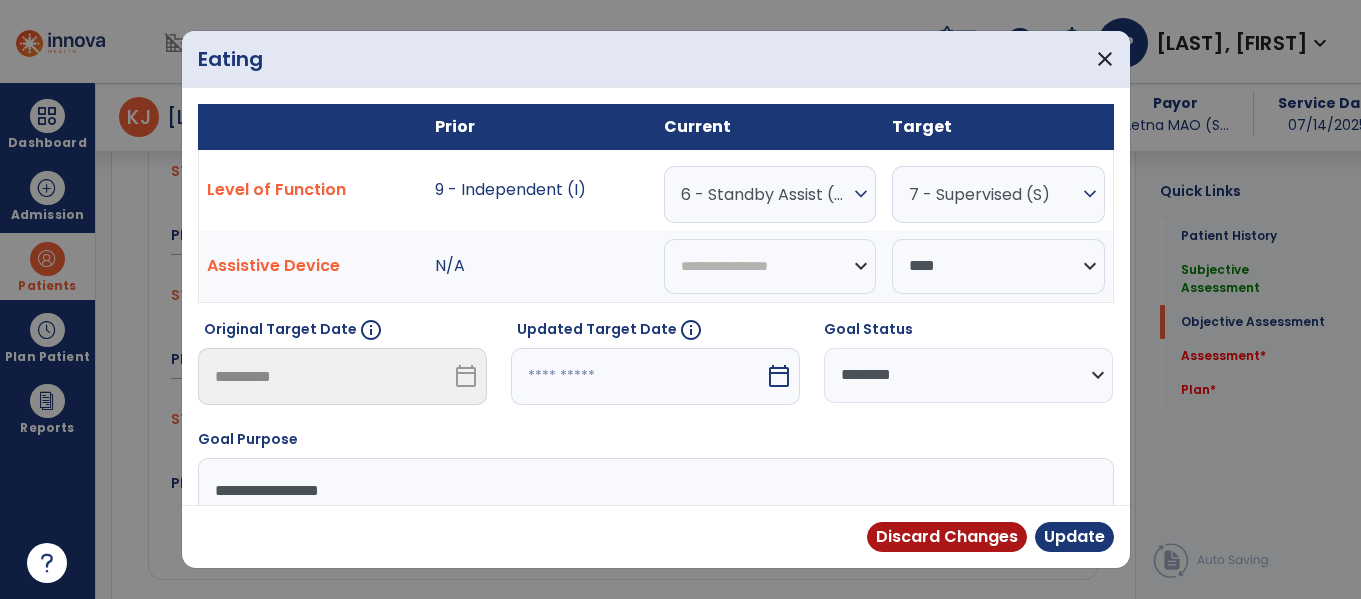 click on "calendar_today" at bounding box center [779, 376] 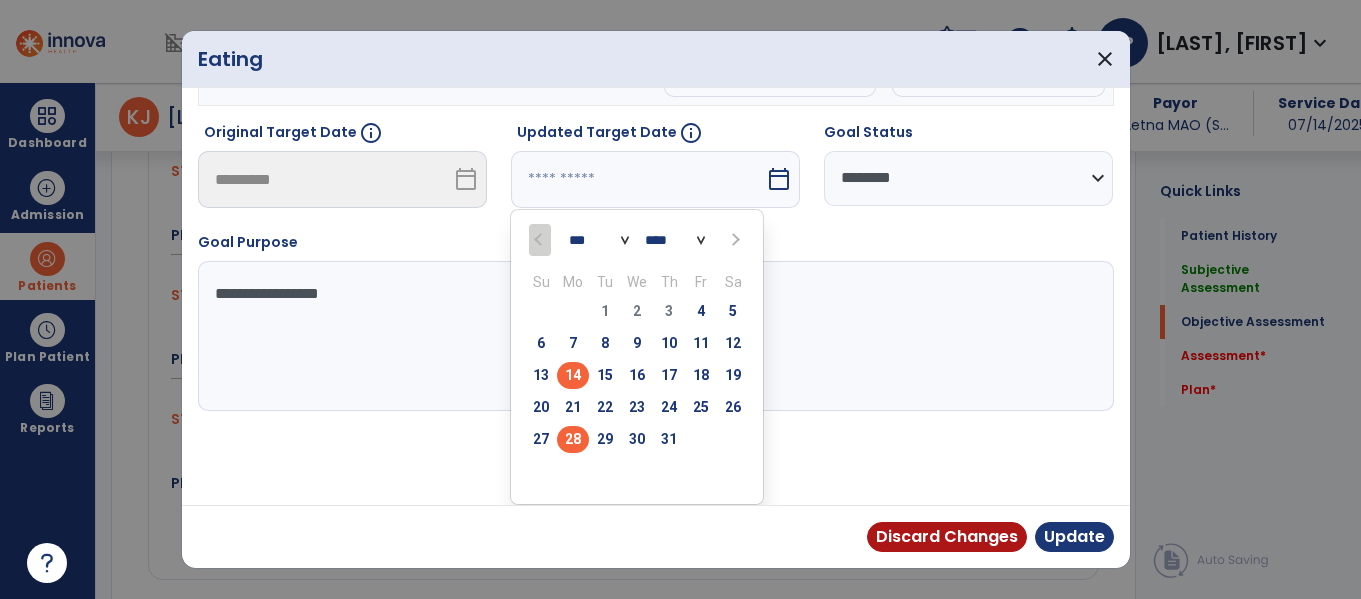 click on "28" at bounding box center (573, 439) 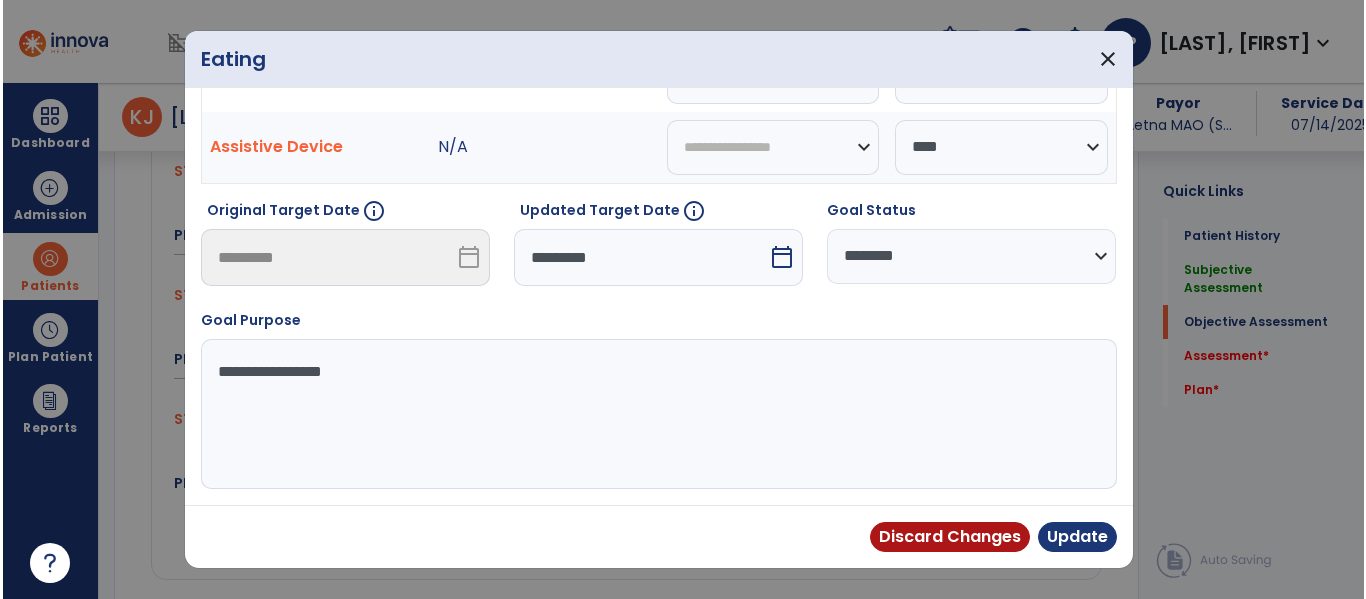 scroll, scrollTop: 119, scrollLeft: 0, axis: vertical 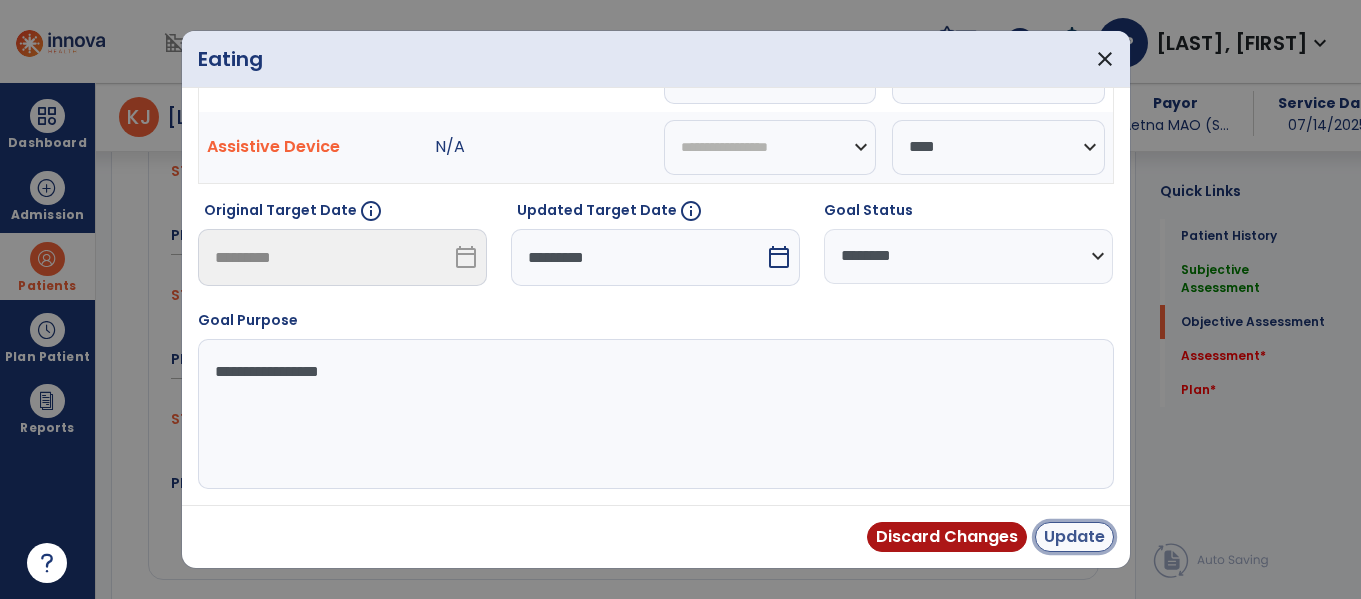 click on "Update" at bounding box center (1074, 537) 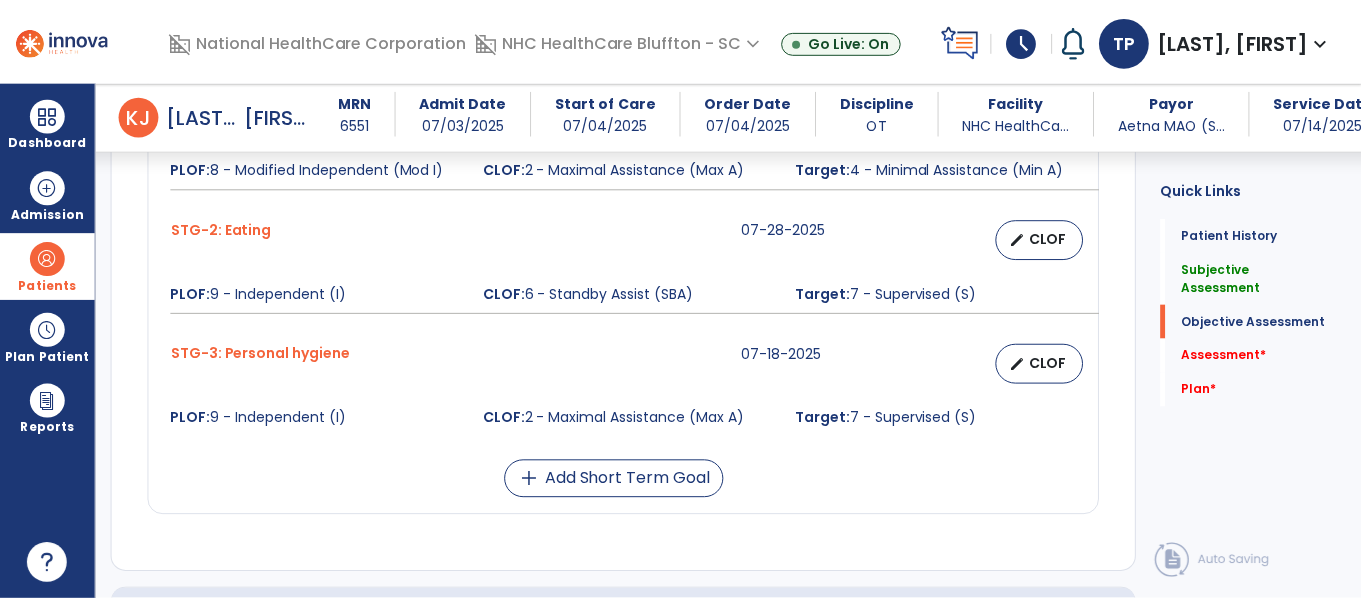 scroll, scrollTop: 1000, scrollLeft: 0, axis: vertical 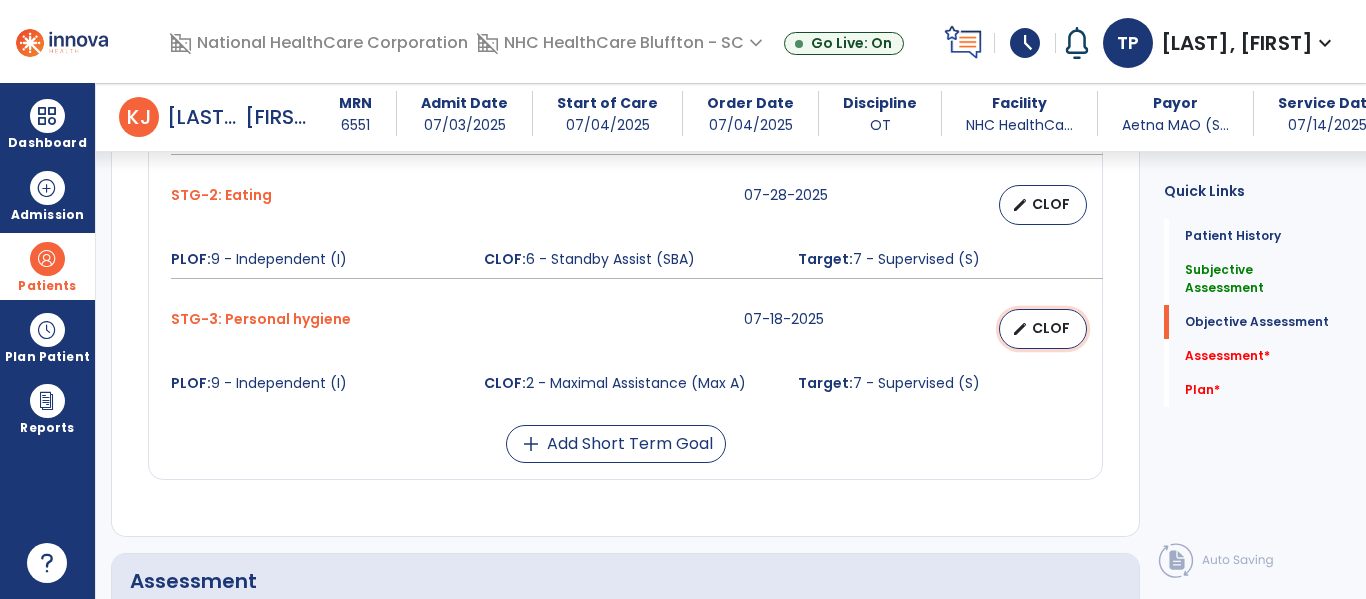 click on "CLOF" at bounding box center [1051, 328] 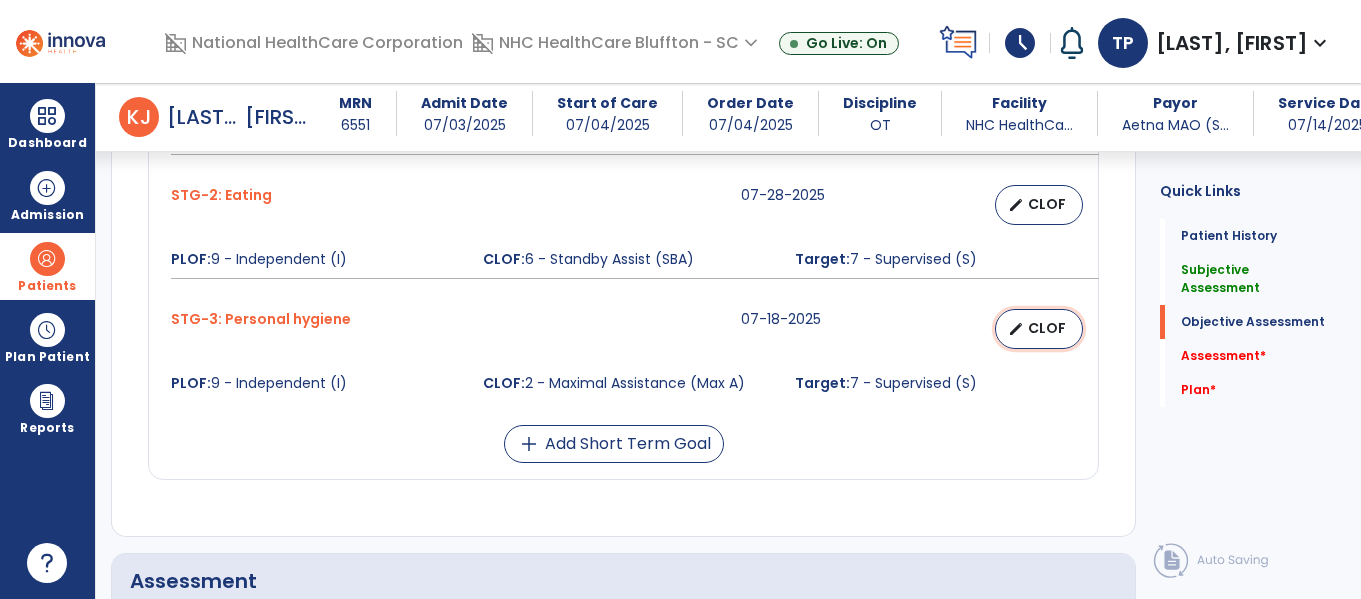 select on "****" 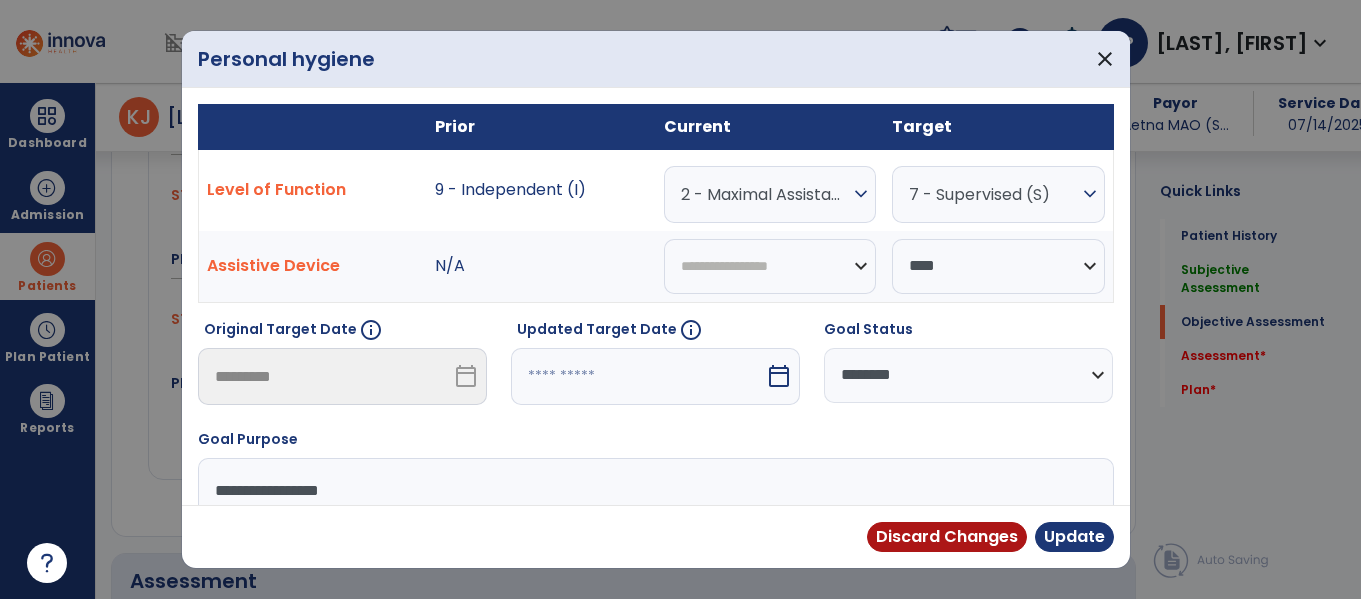 scroll, scrollTop: 1000, scrollLeft: 0, axis: vertical 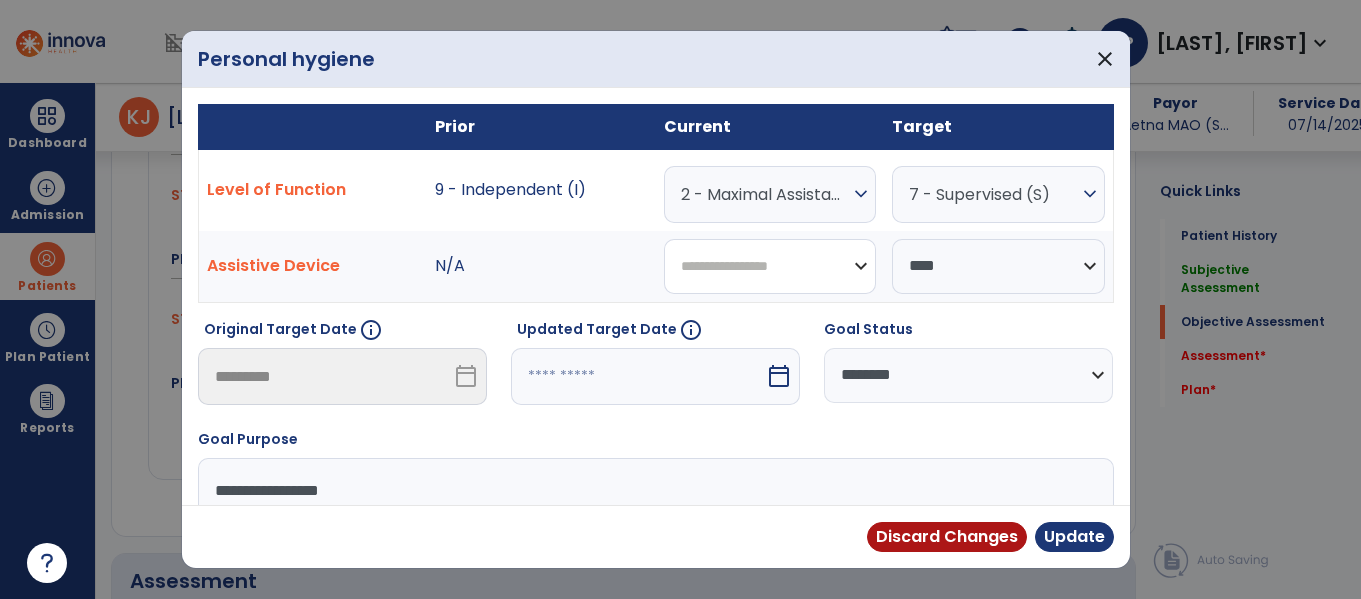 click on "**********" at bounding box center (770, 266) 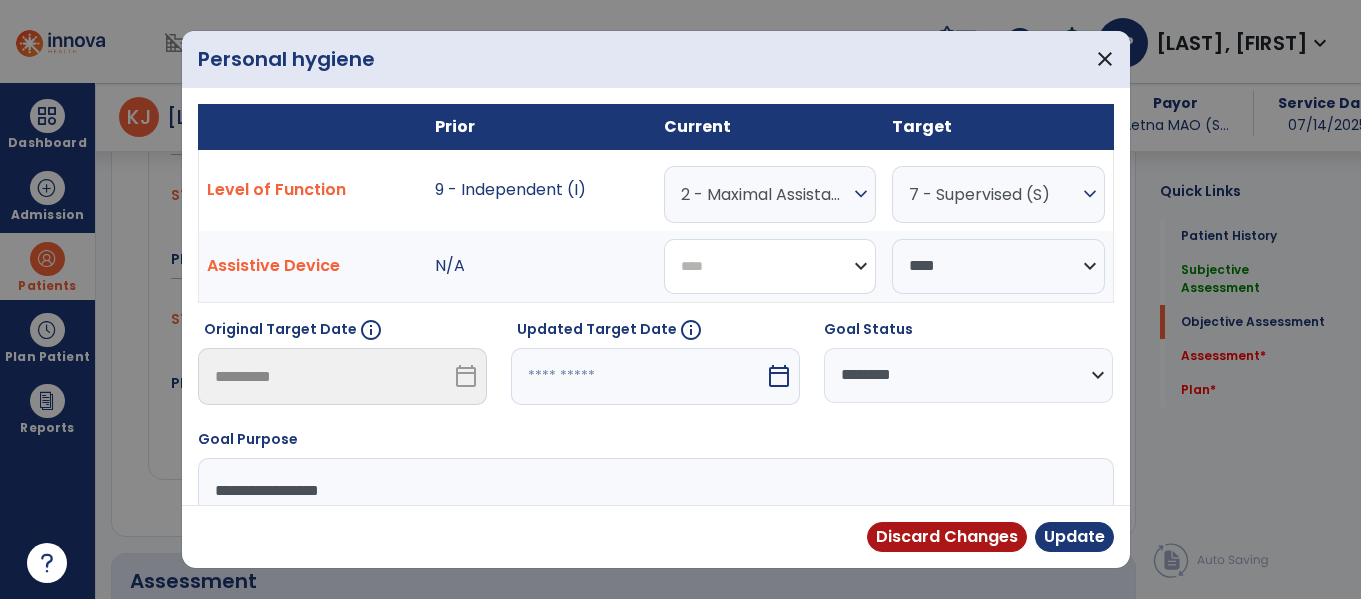 click on "**********" at bounding box center (770, 266) 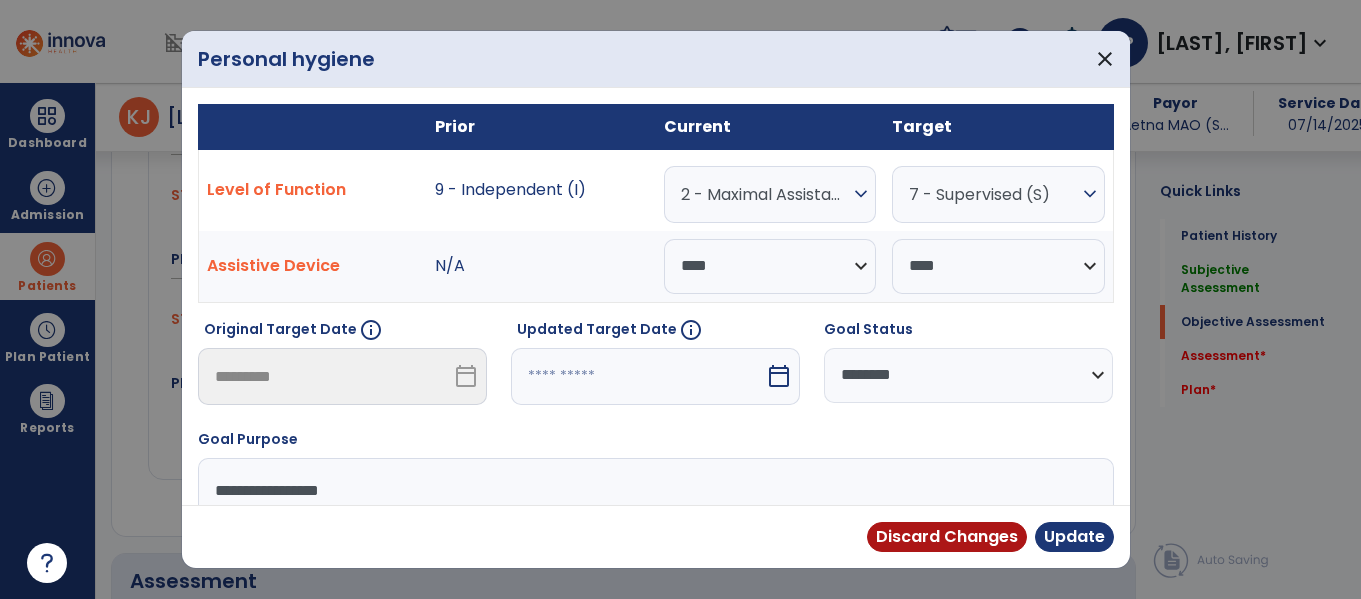 click at bounding box center [638, 376] 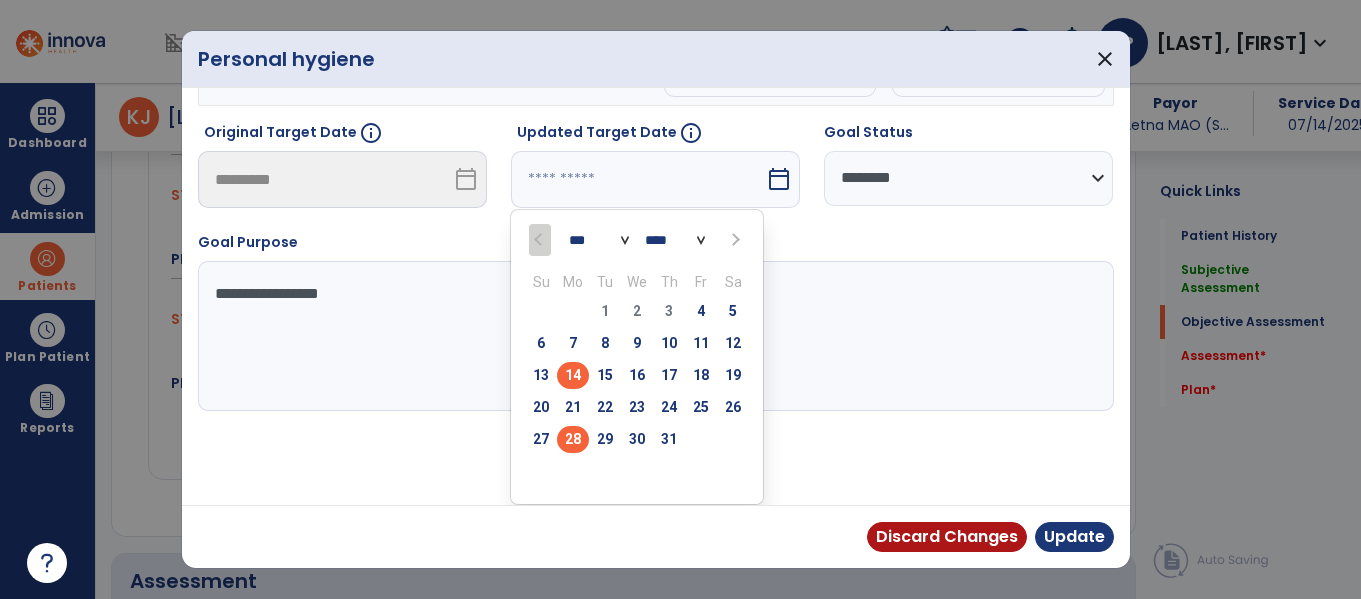 click on "28" at bounding box center (573, 439) 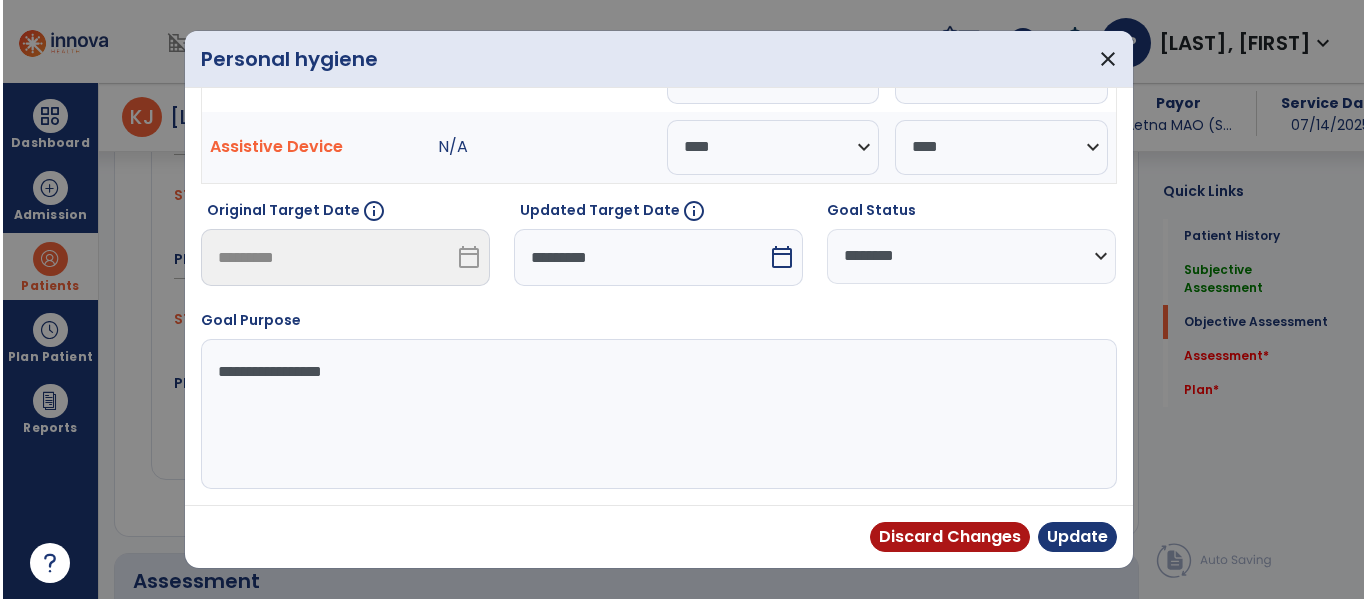 scroll, scrollTop: 119, scrollLeft: 0, axis: vertical 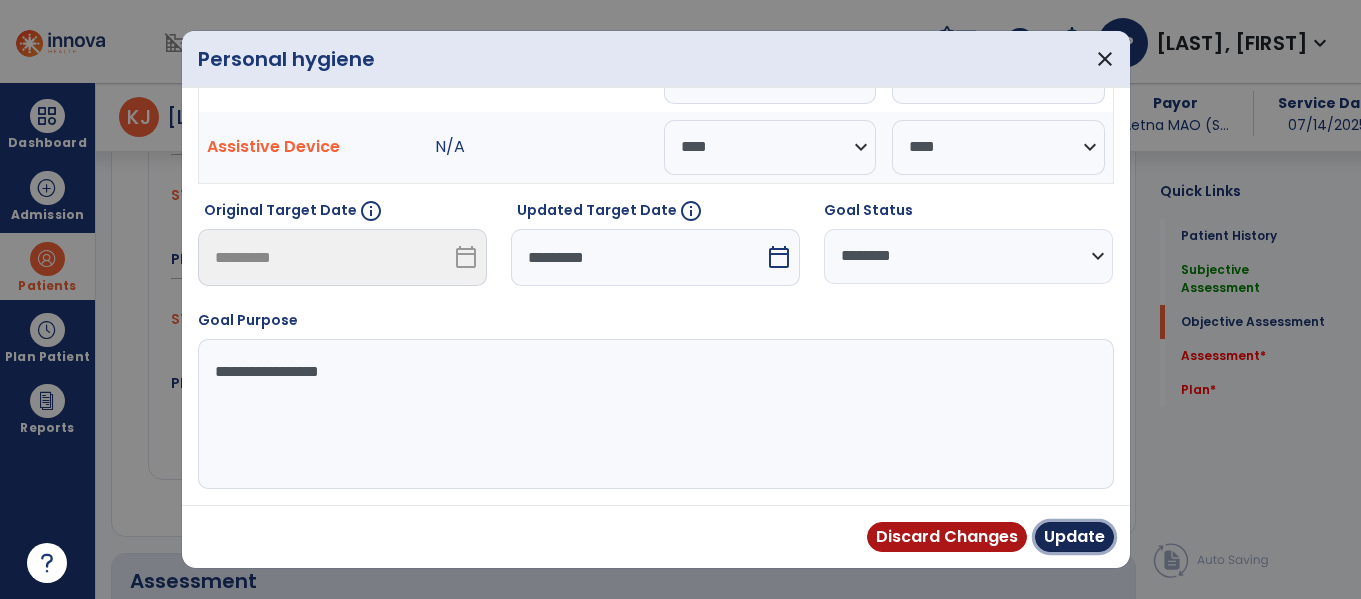 drag, startPoint x: 1050, startPoint y: 529, endPoint x: 1078, endPoint y: 479, distance: 57.306194 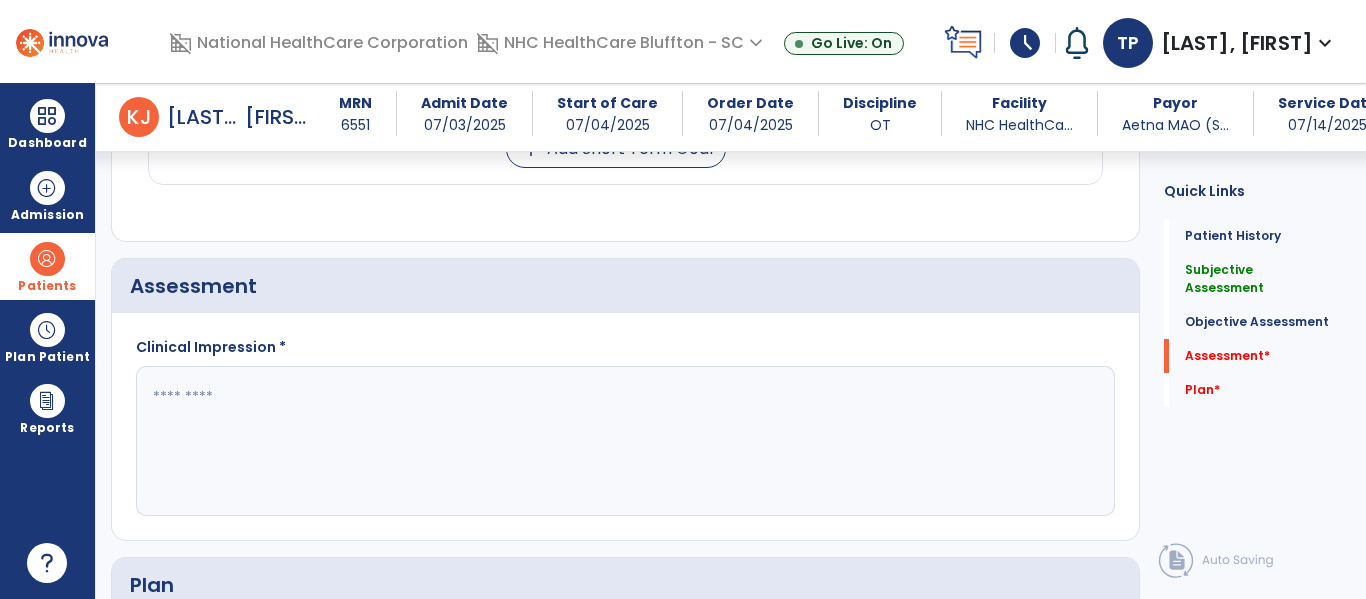 scroll, scrollTop: 1300, scrollLeft: 0, axis: vertical 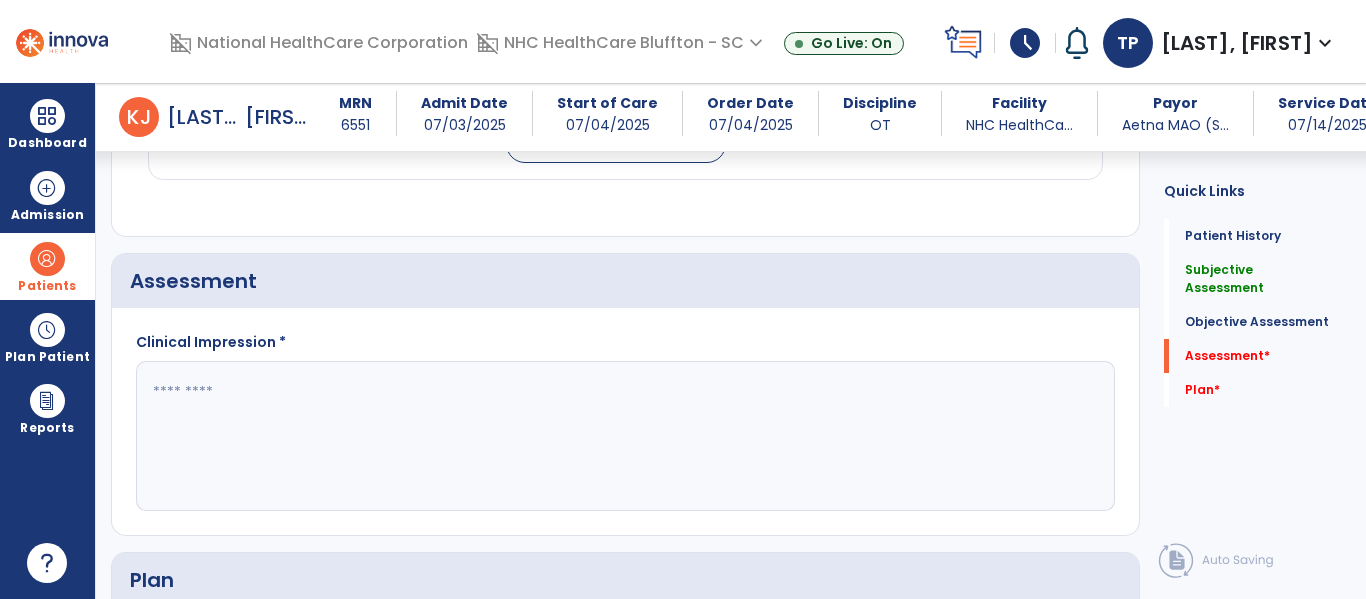 click 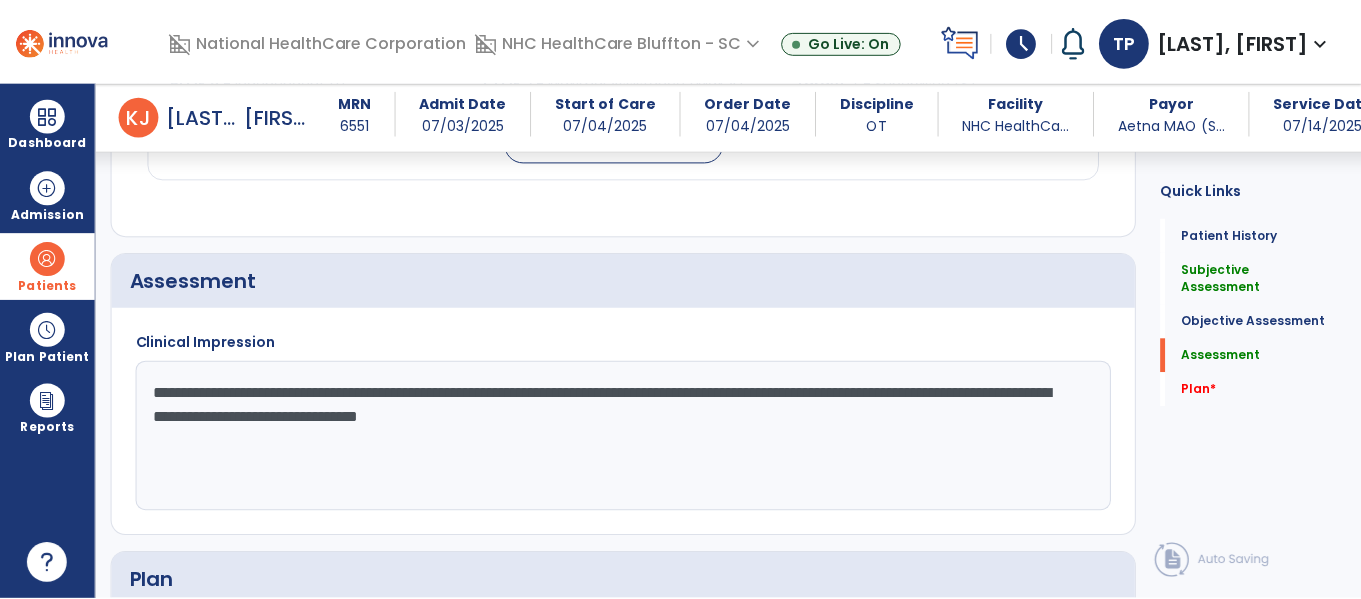 scroll, scrollTop: 1600, scrollLeft: 0, axis: vertical 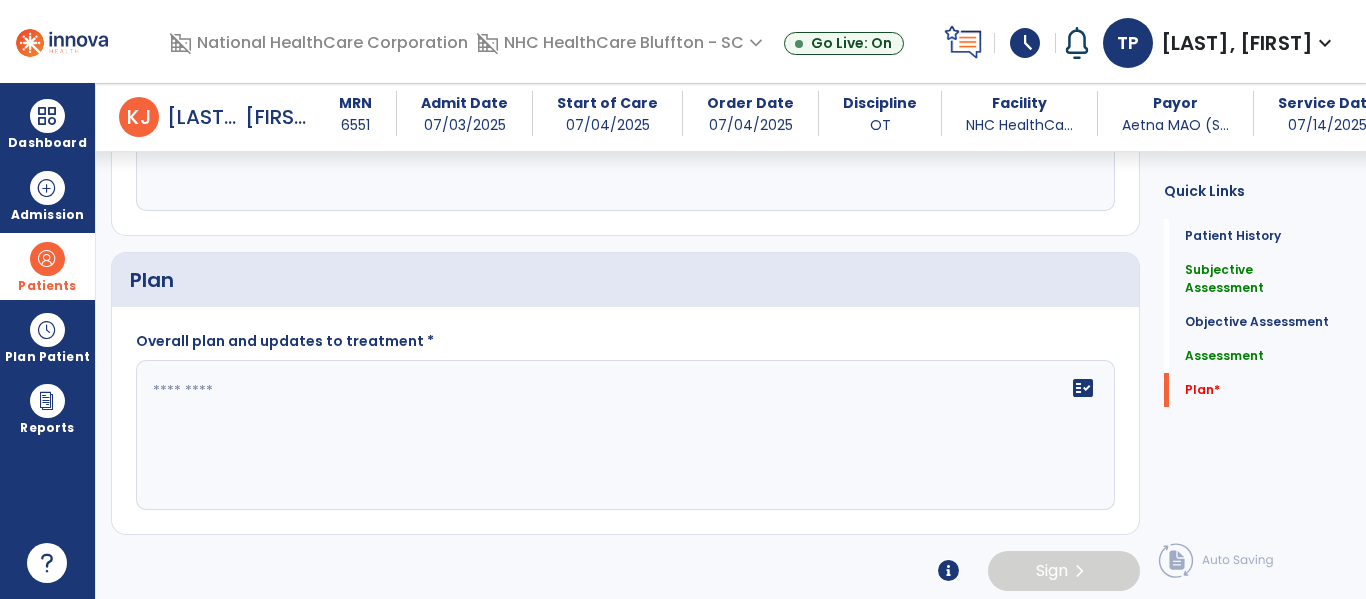 type on "**********" 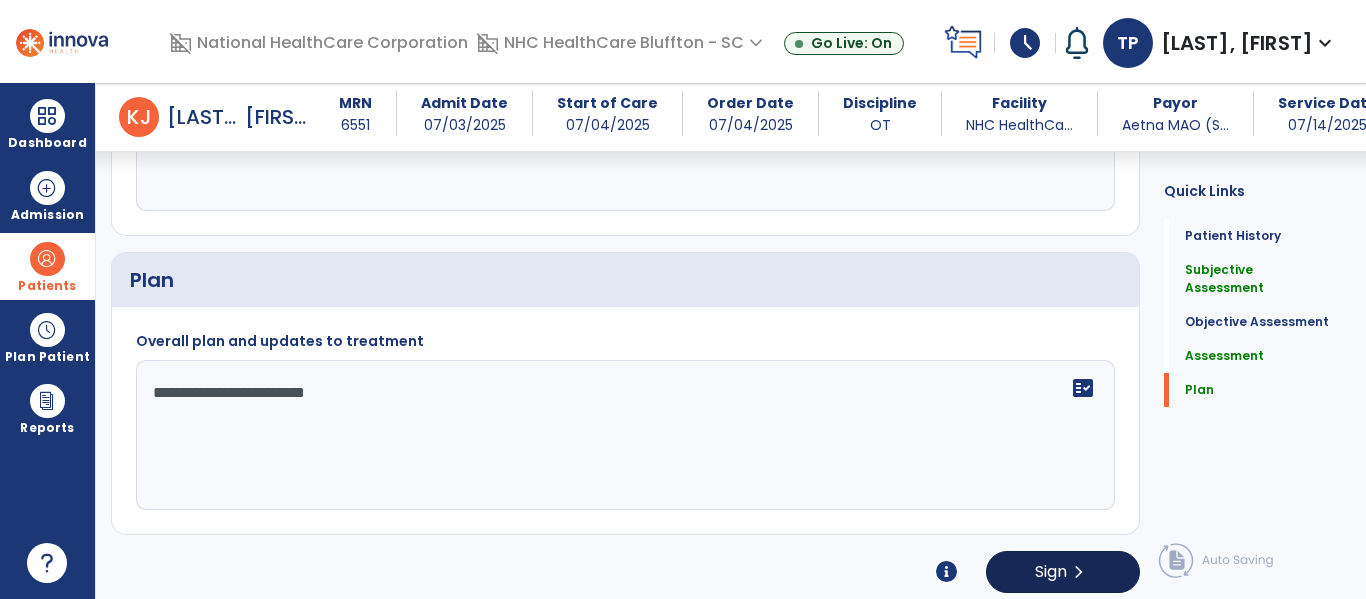 type on "**********" 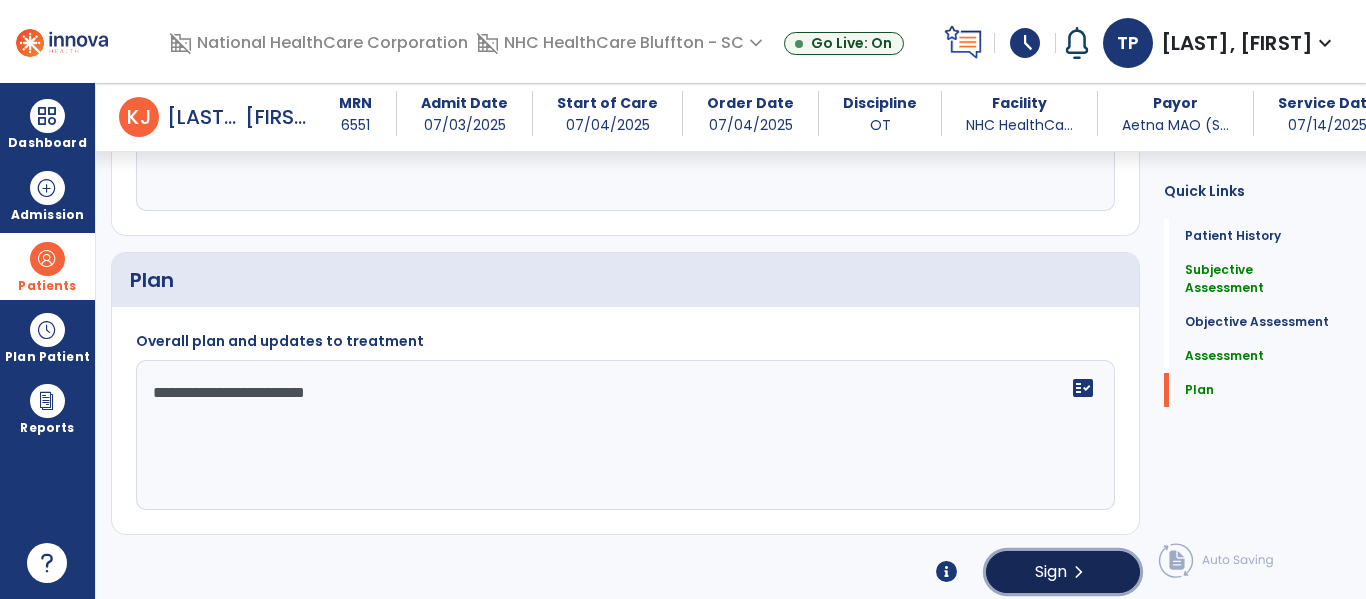 click on "Sign" 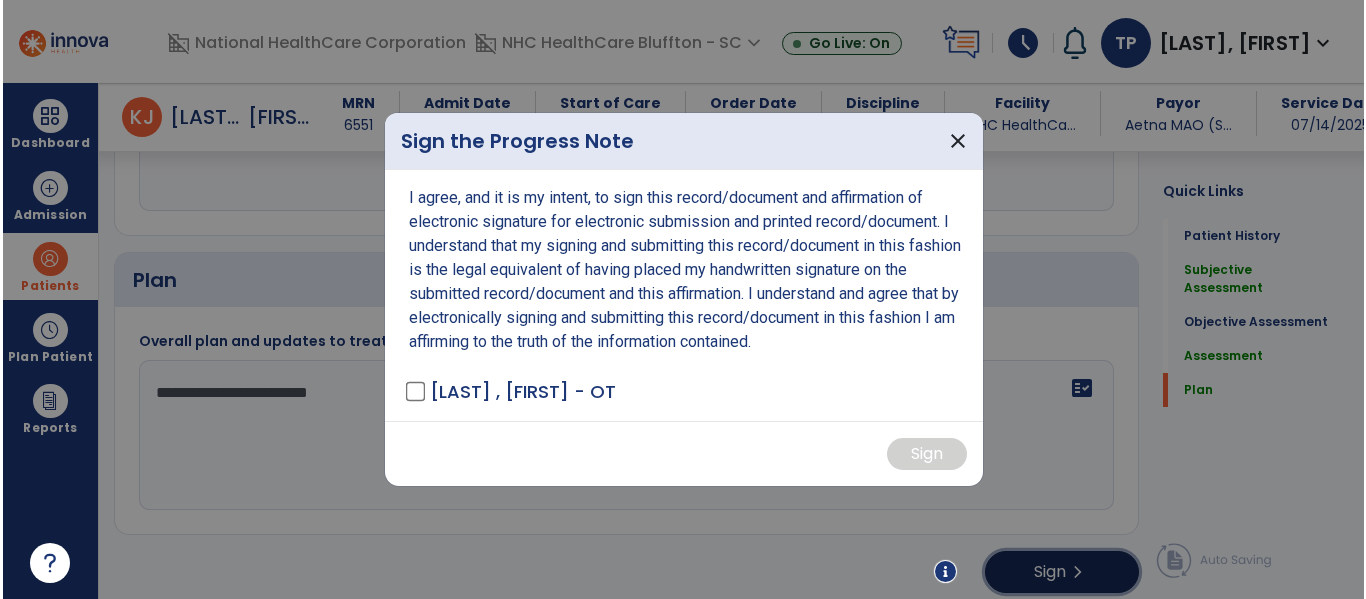 scroll, scrollTop: 1600, scrollLeft: 0, axis: vertical 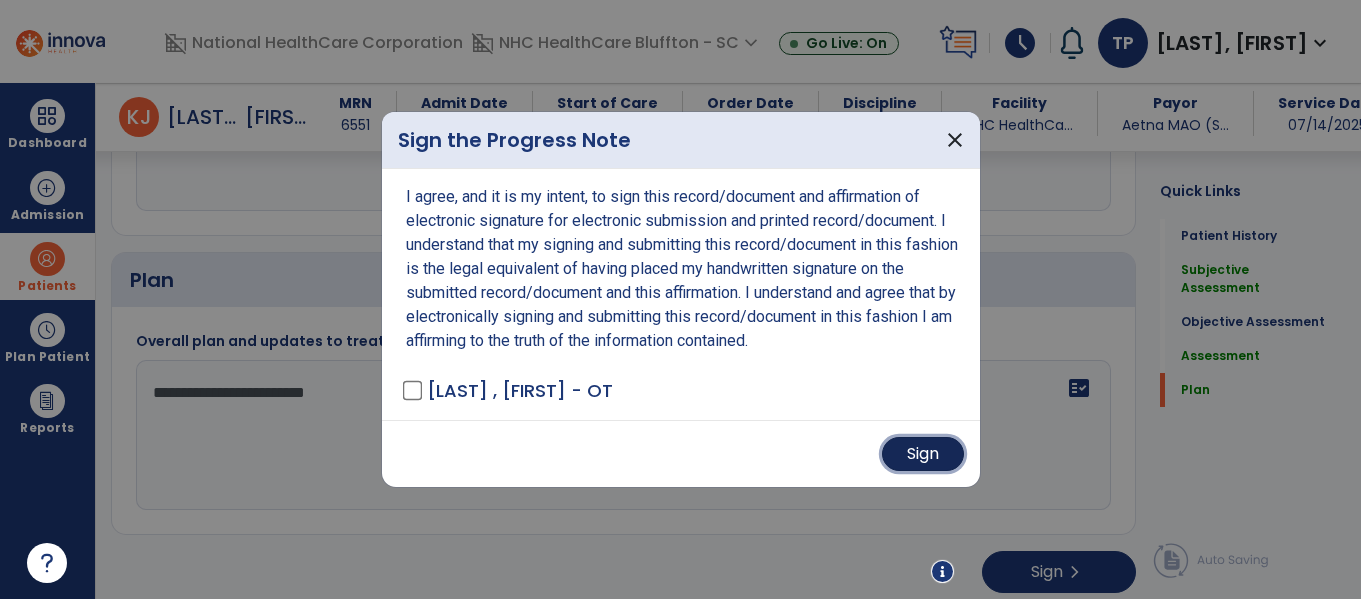 click on "Sign" at bounding box center (923, 454) 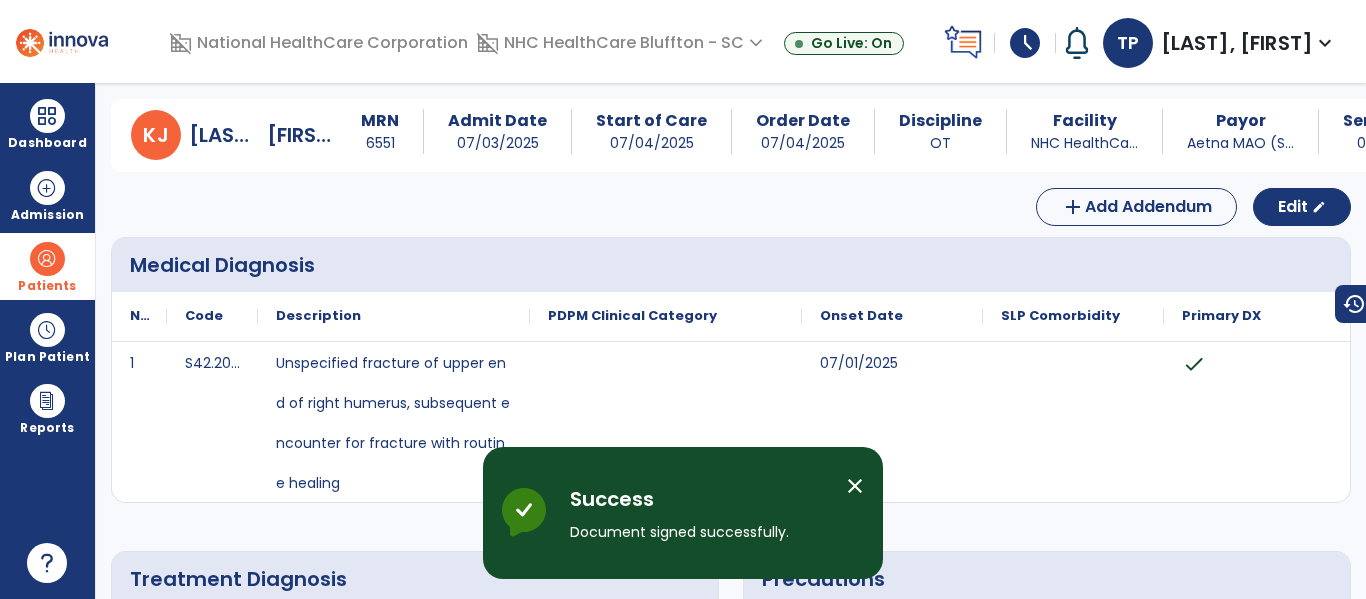 scroll, scrollTop: 0, scrollLeft: 0, axis: both 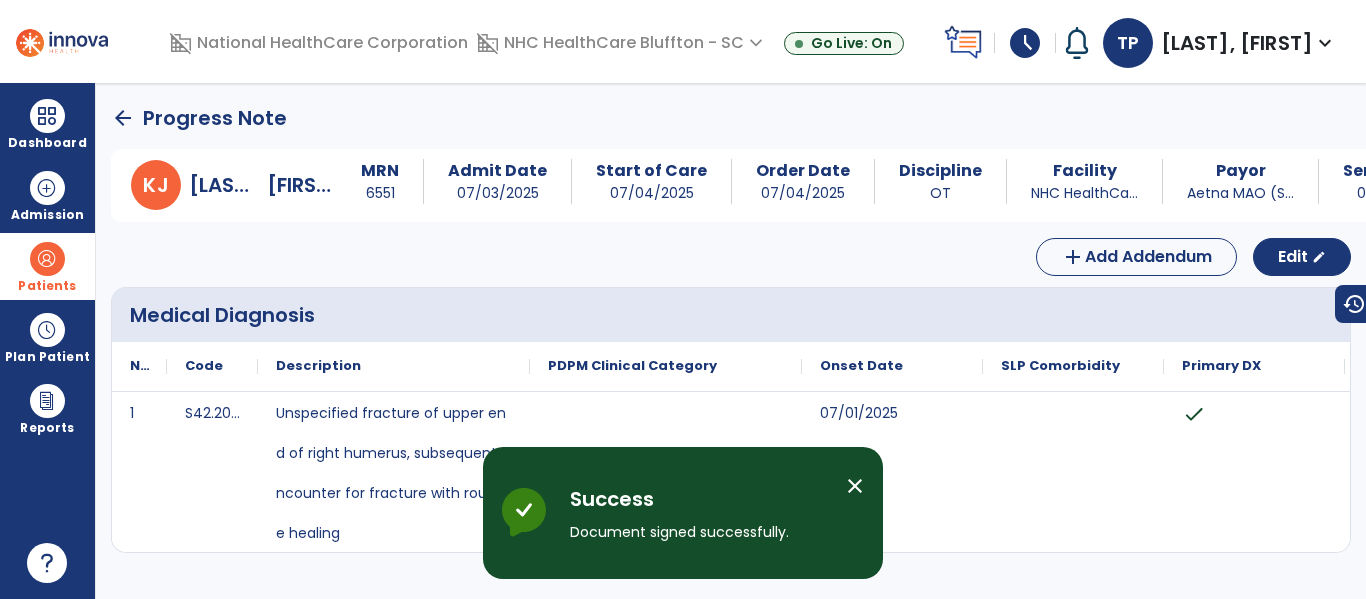 click on "arrow_back" 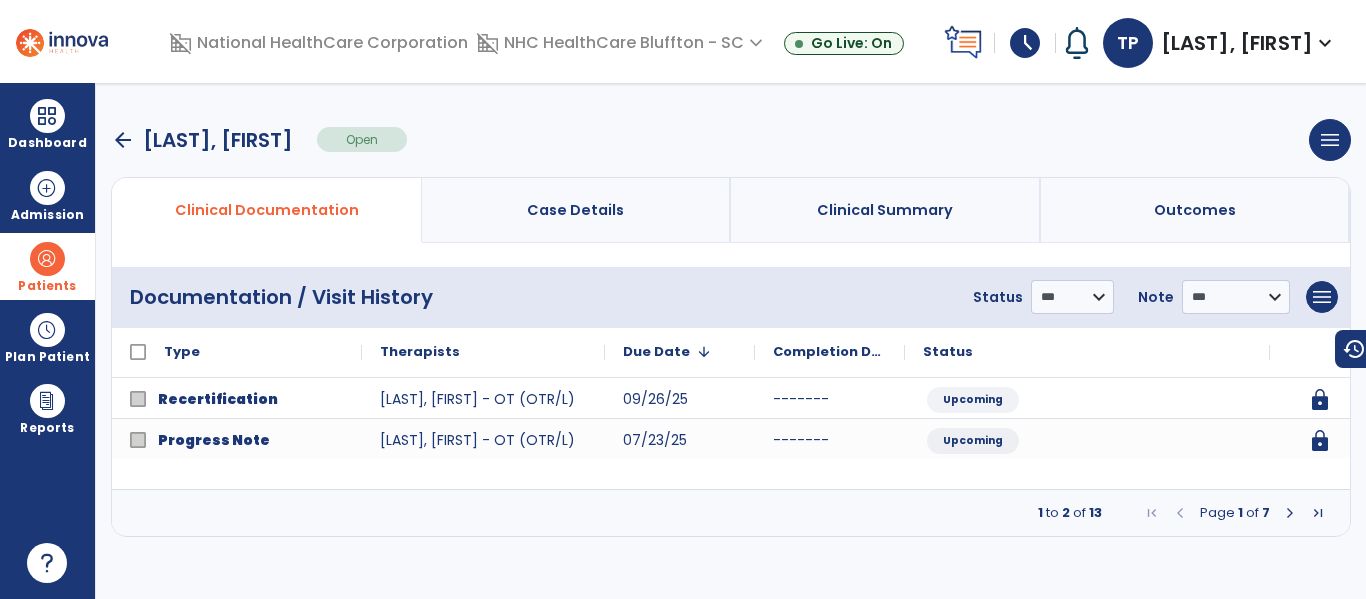 click on "arrow_back   Kassebaum, Joan  Open  menu   Edit Therapy Case   Delete Therapy Case   Close Therapy Case" at bounding box center (731, 140) 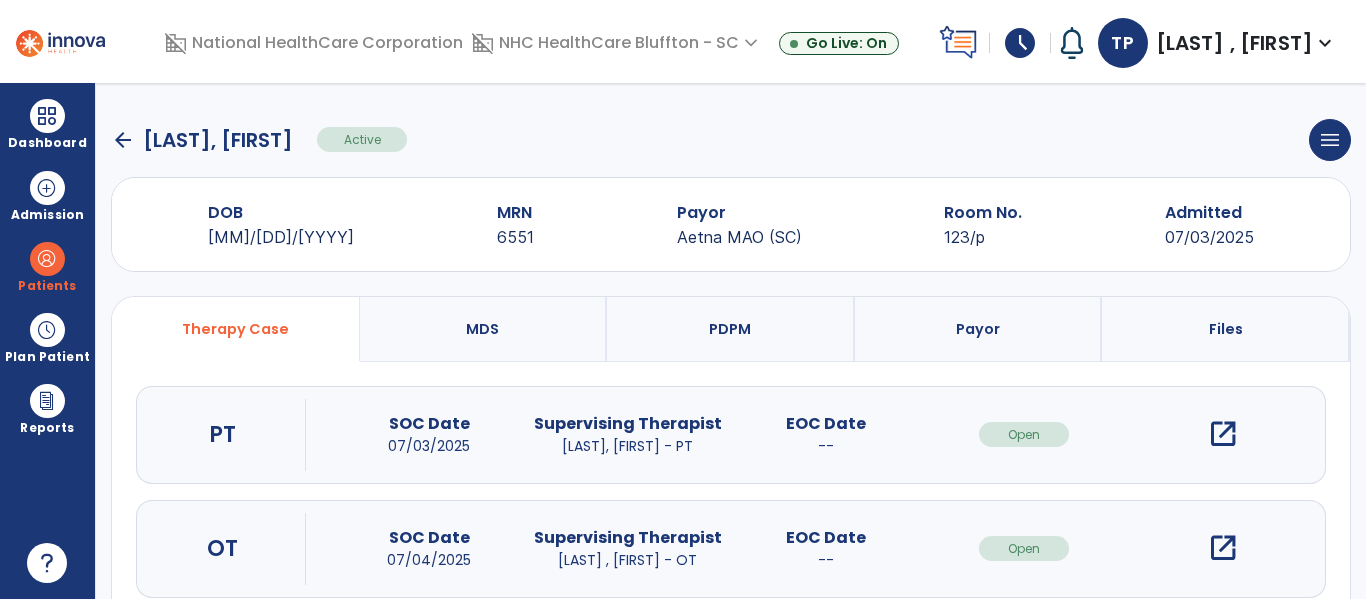 scroll, scrollTop: 0, scrollLeft: 0, axis: both 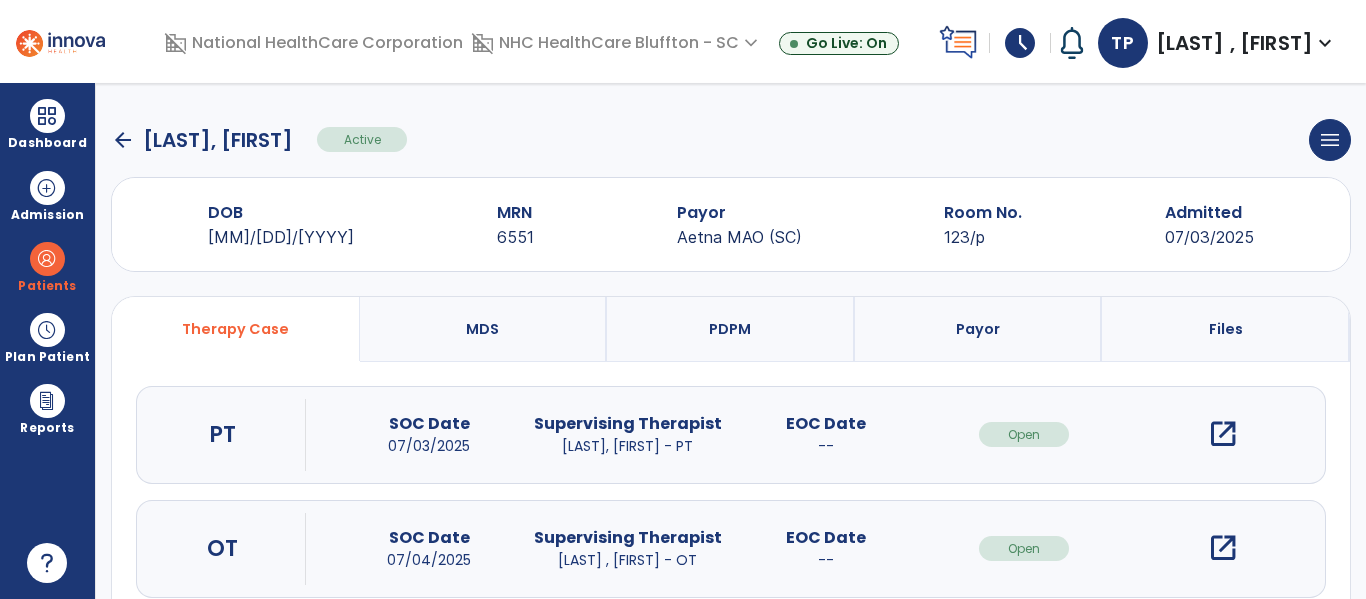 click on "arrow_back" 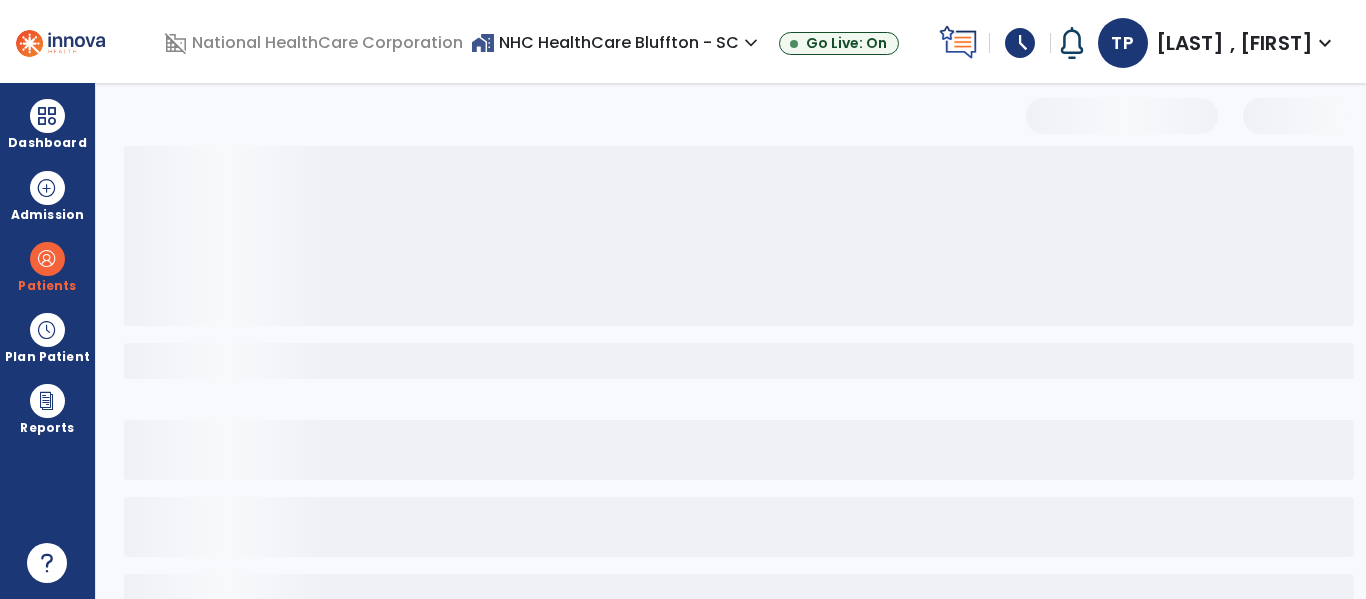 select on "***" 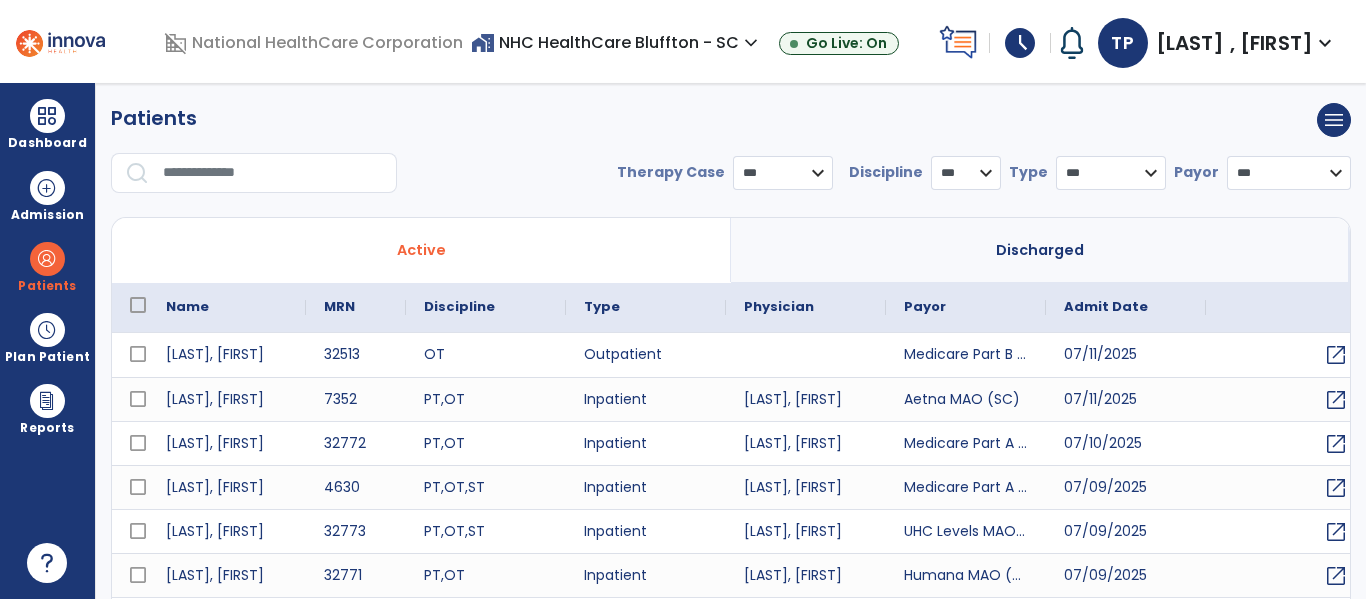 click at bounding box center (273, 173) 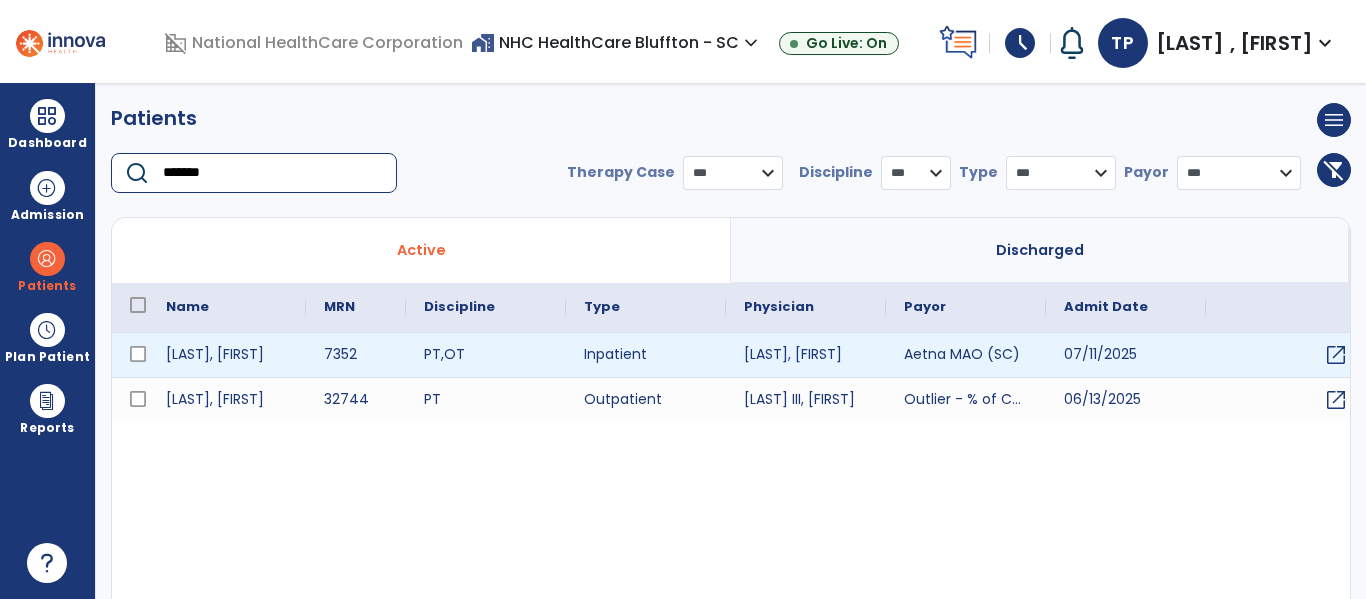 type on "*******" 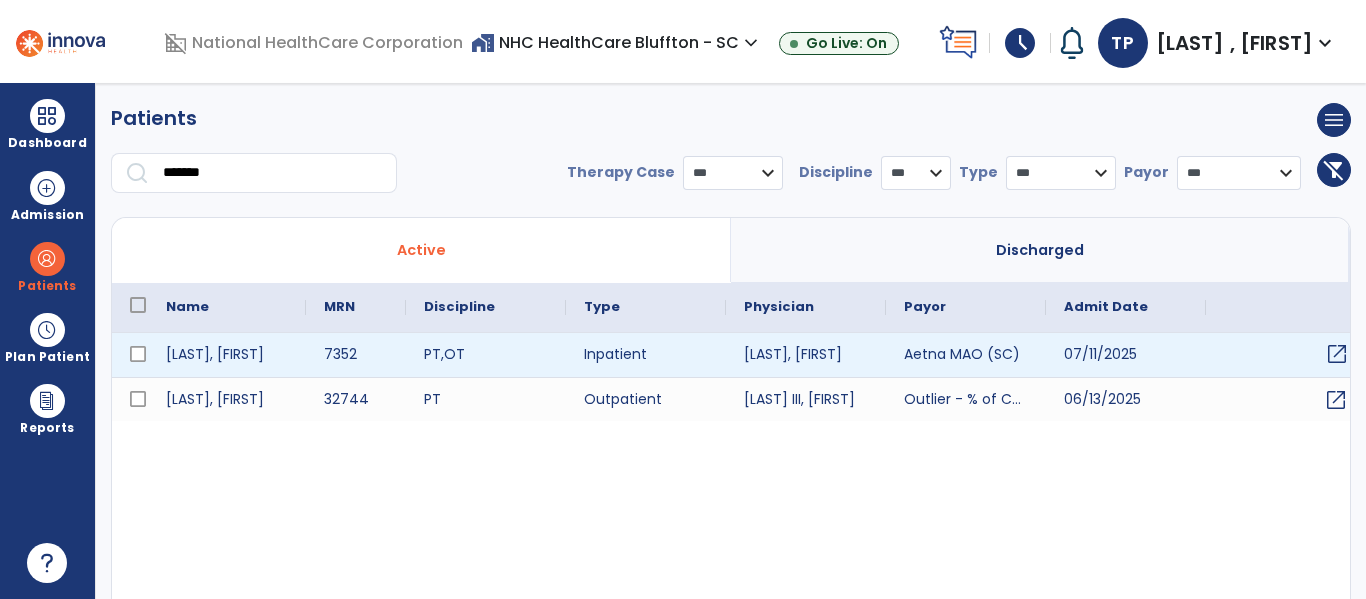 click on "open_in_new" at bounding box center [1337, 354] 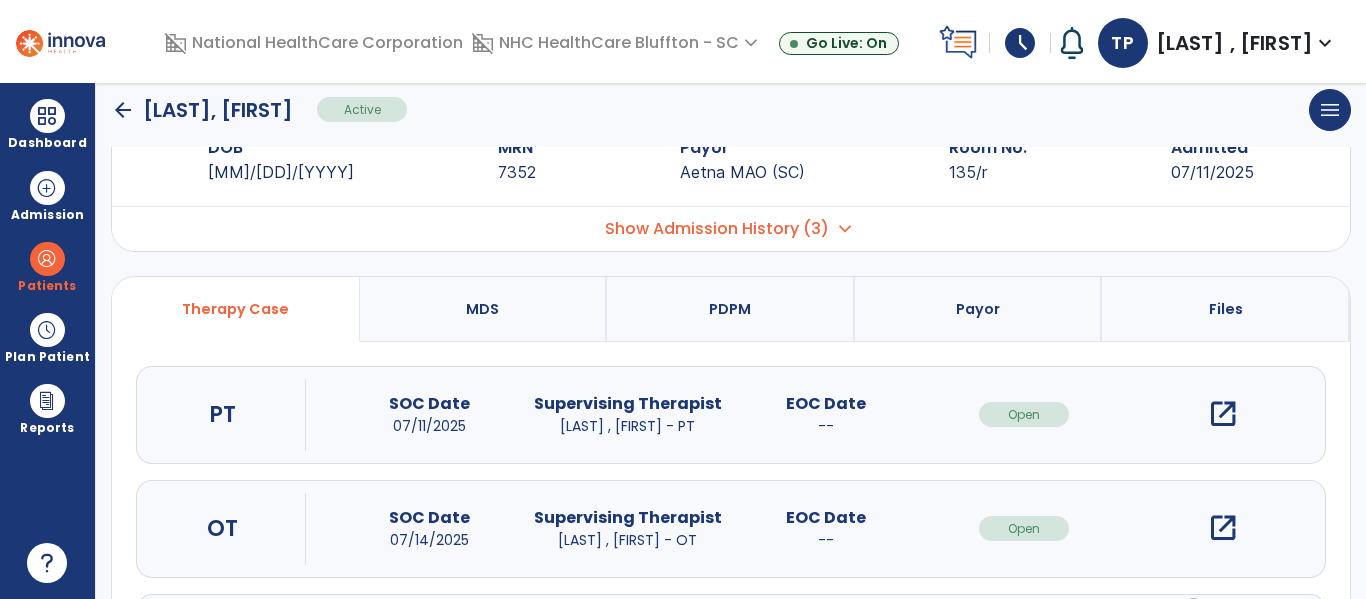 scroll, scrollTop: 100, scrollLeft: 0, axis: vertical 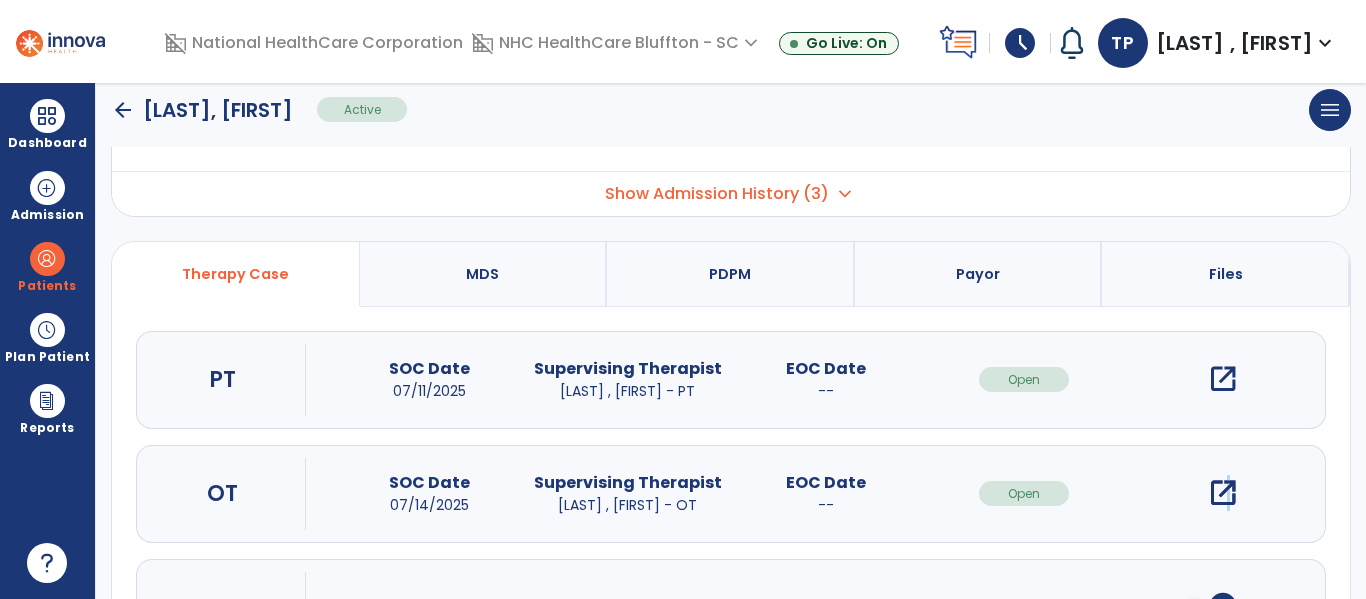 click on "open_in_new" at bounding box center (1223, 493) 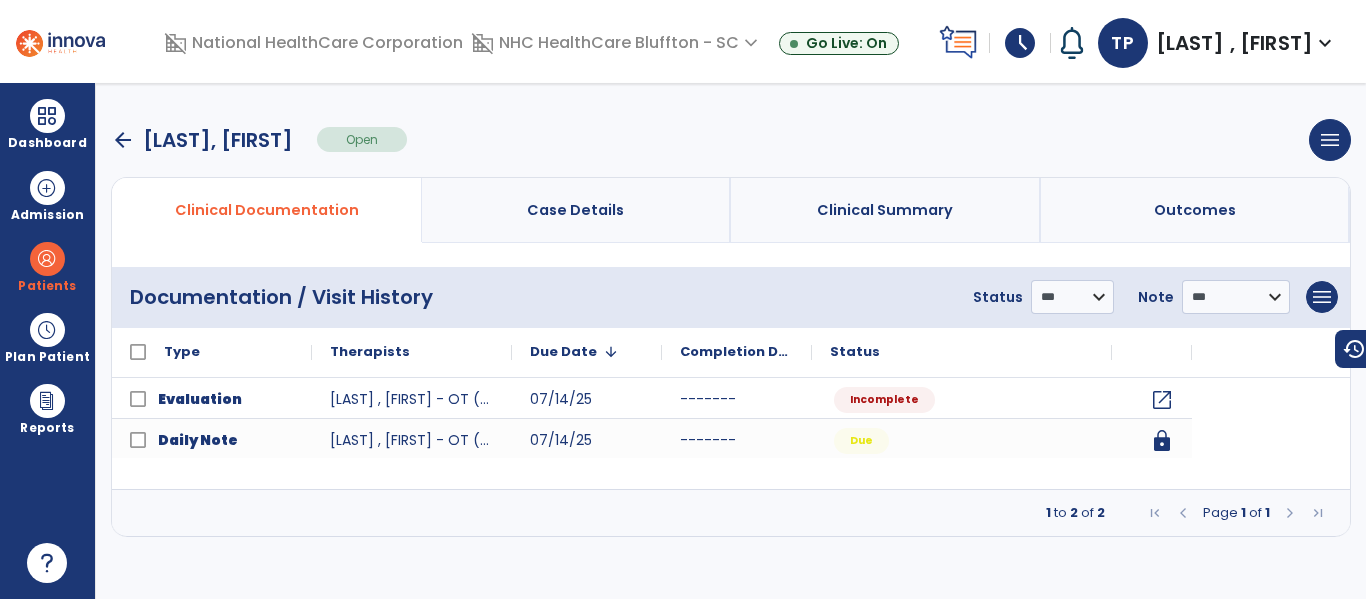 scroll, scrollTop: 0, scrollLeft: 0, axis: both 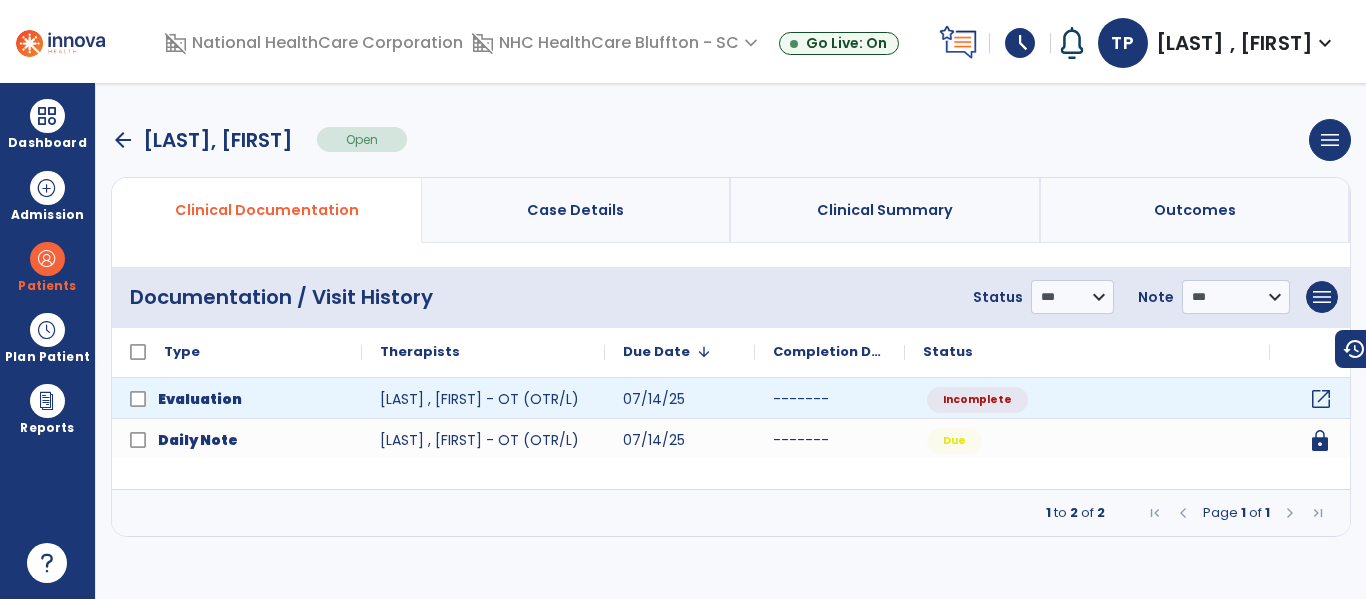 click on "open_in_new" 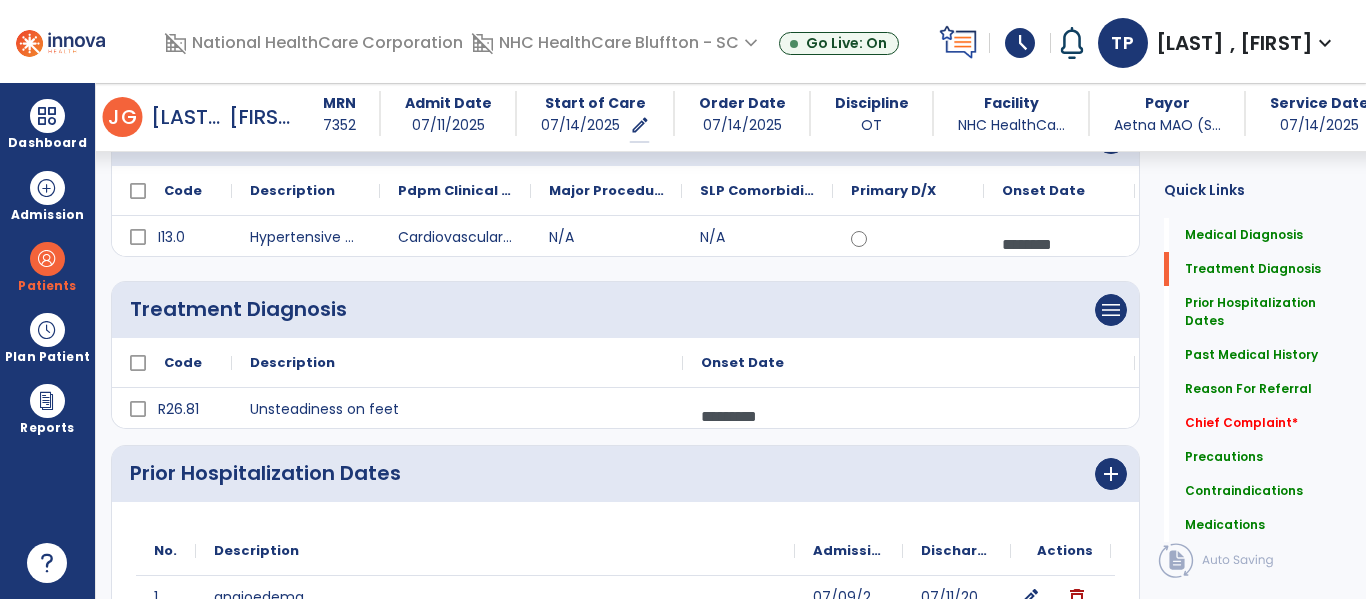 scroll, scrollTop: 0, scrollLeft: 0, axis: both 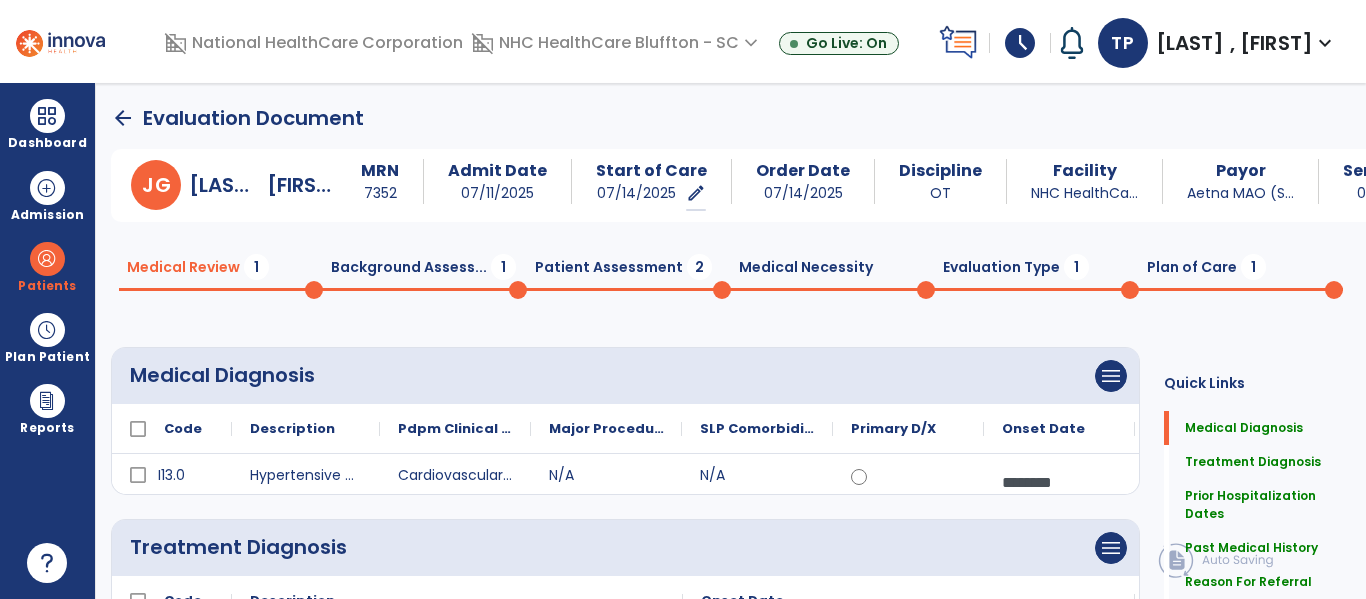 click on "Background Assess...  1" 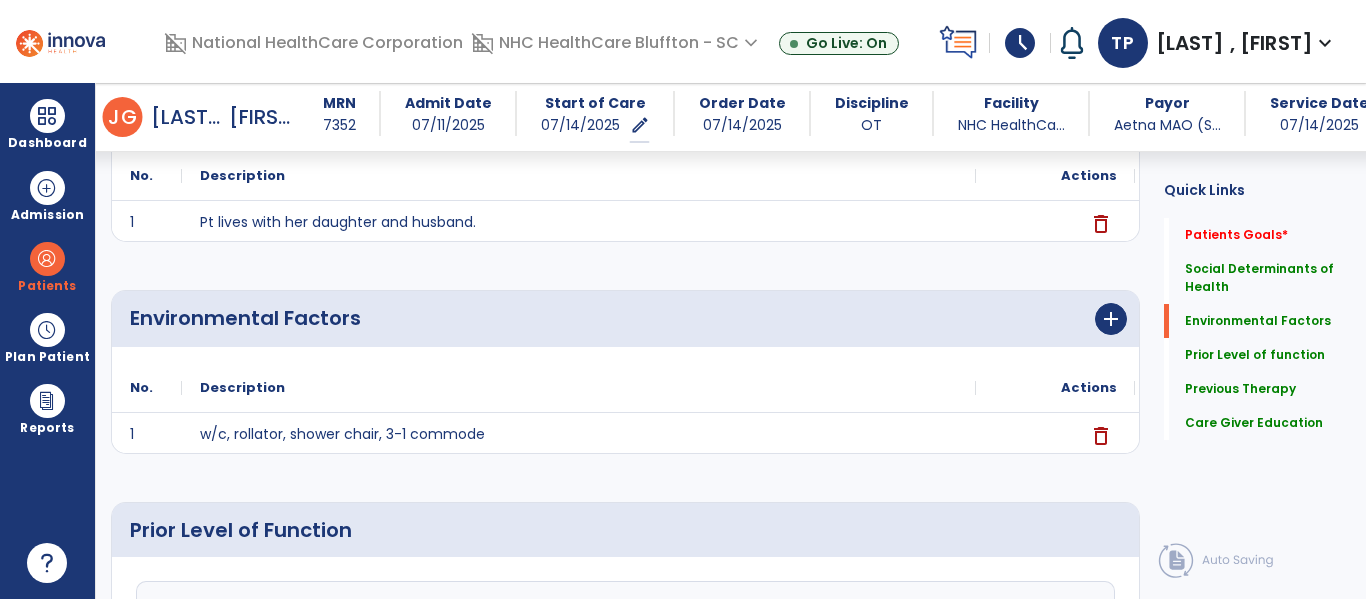 scroll, scrollTop: 700, scrollLeft: 0, axis: vertical 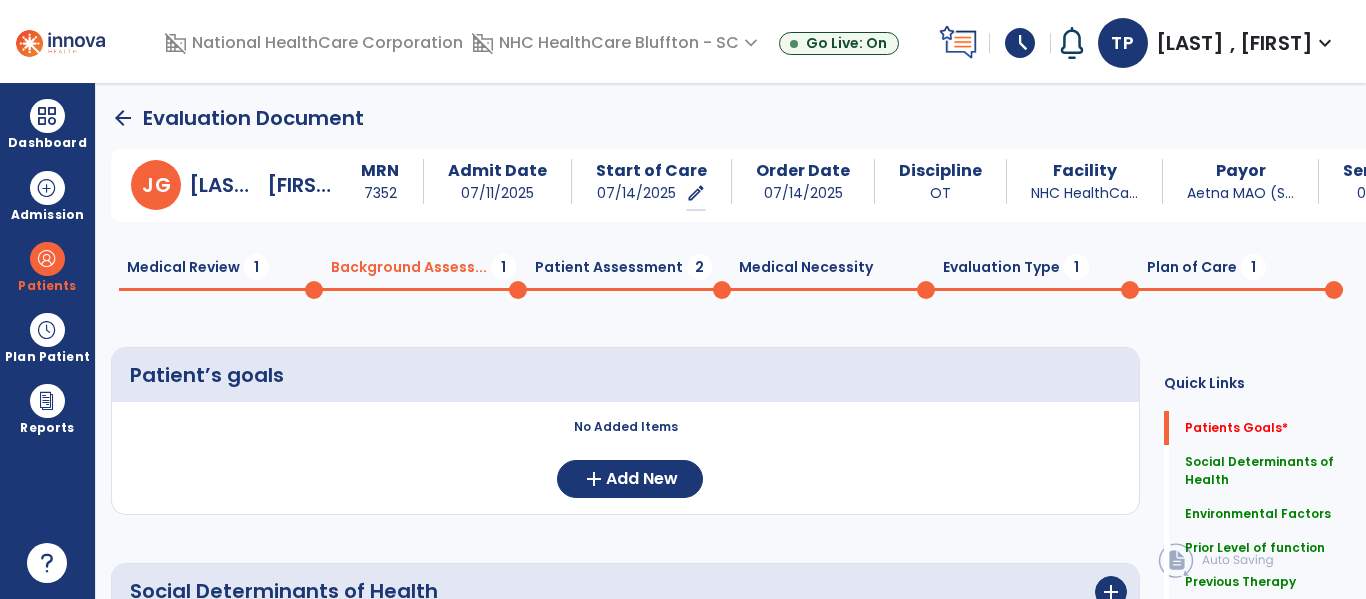 click on "Patient Assessment  2" 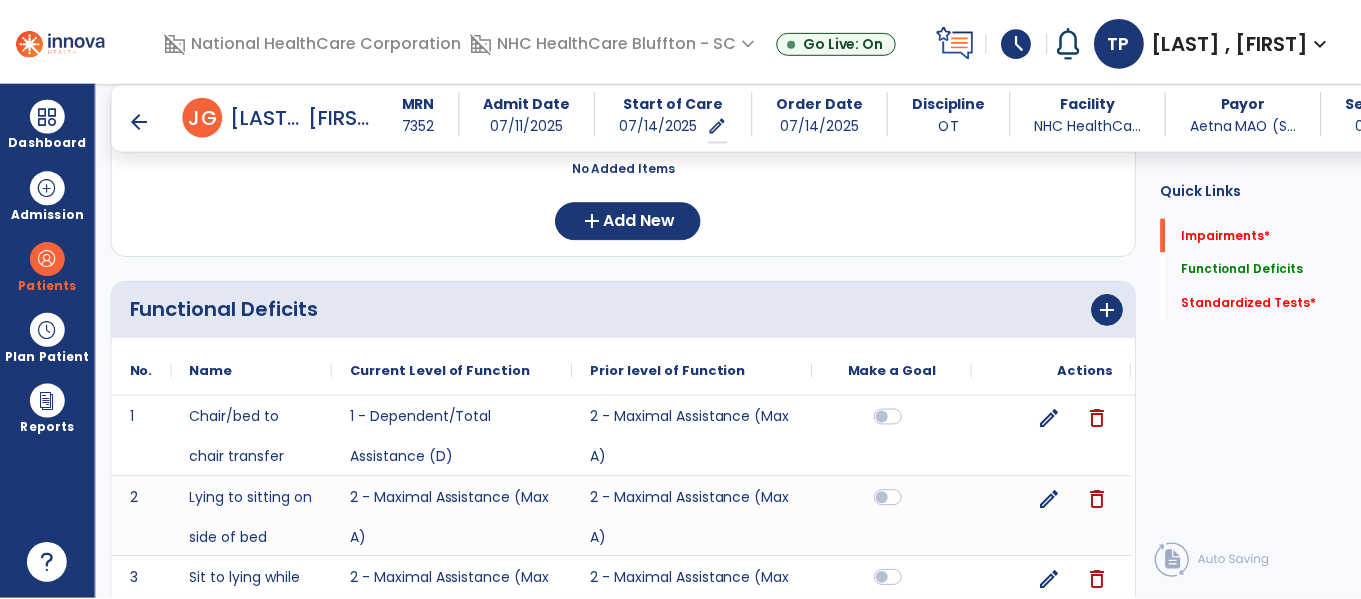 scroll, scrollTop: 400, scrollLeft: 0, axis: vertical 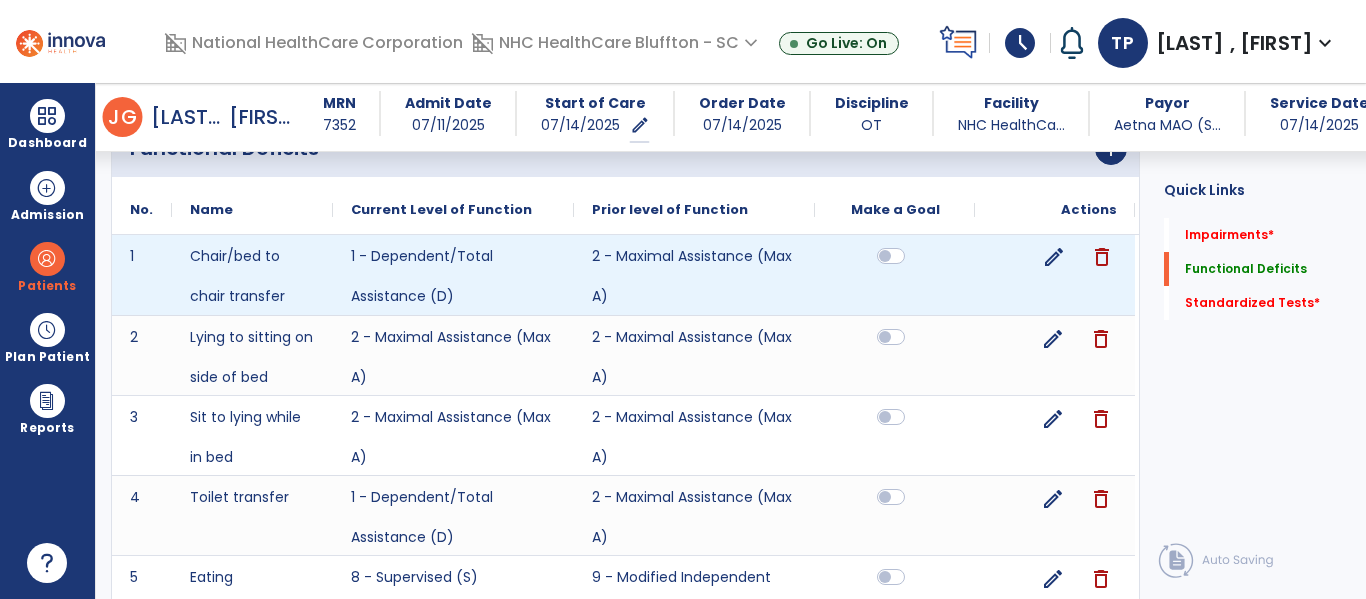 click on "edit" 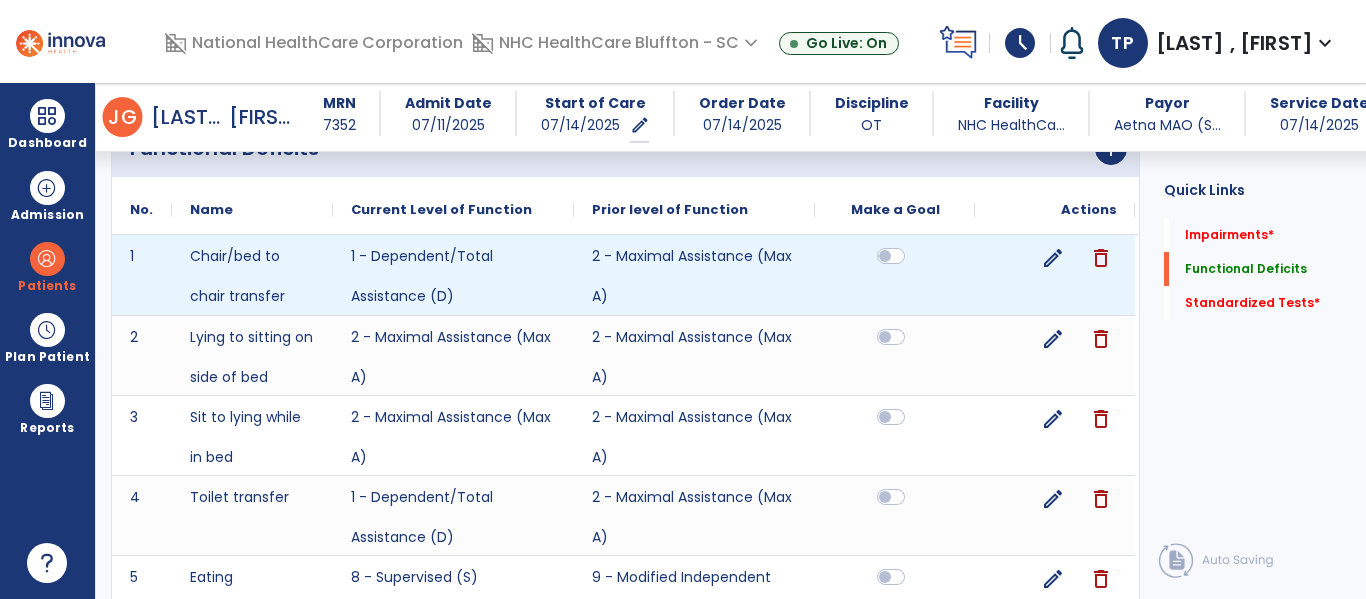 select on "**********" 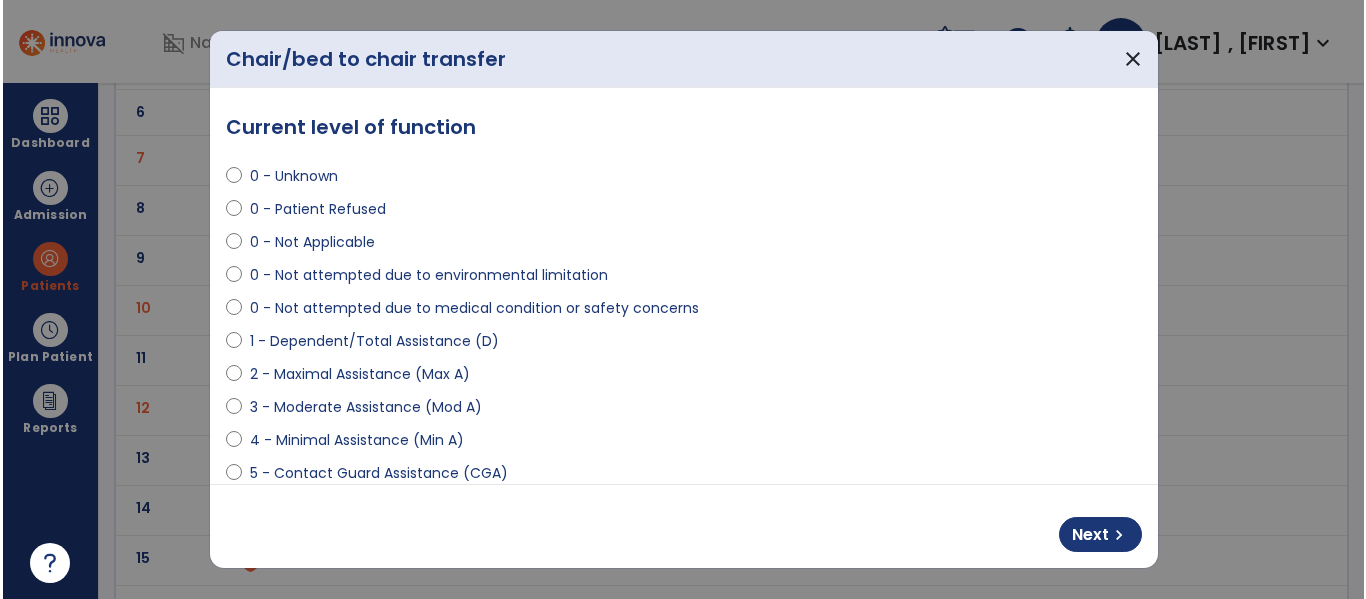 scroll, scrollTop: 0, scrollLeft: 0, axis: both 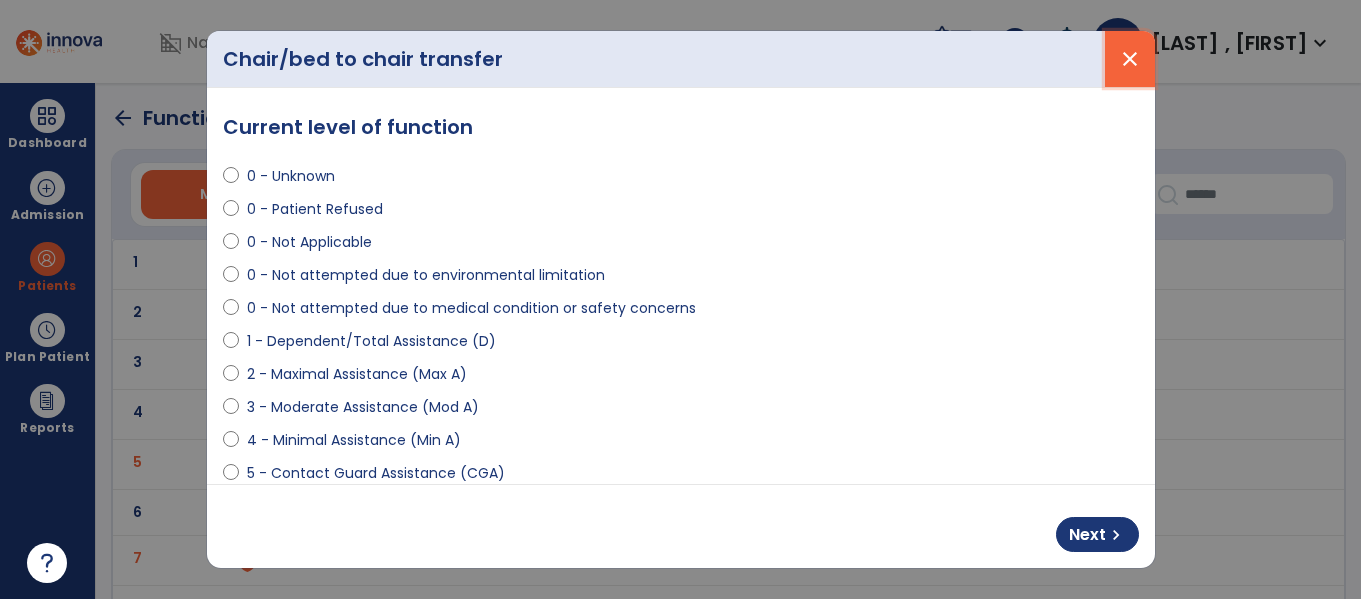 click on "close" at bounding box center [1130, 59] 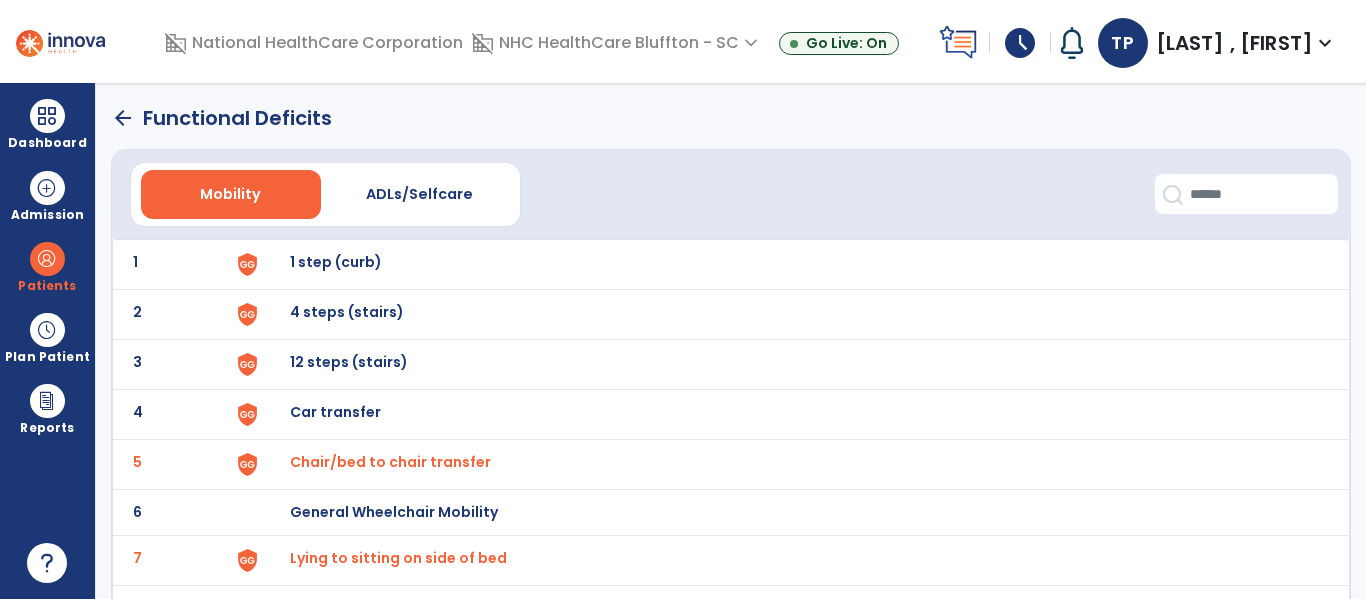 click on "5 Chair/bed to chair transfer" 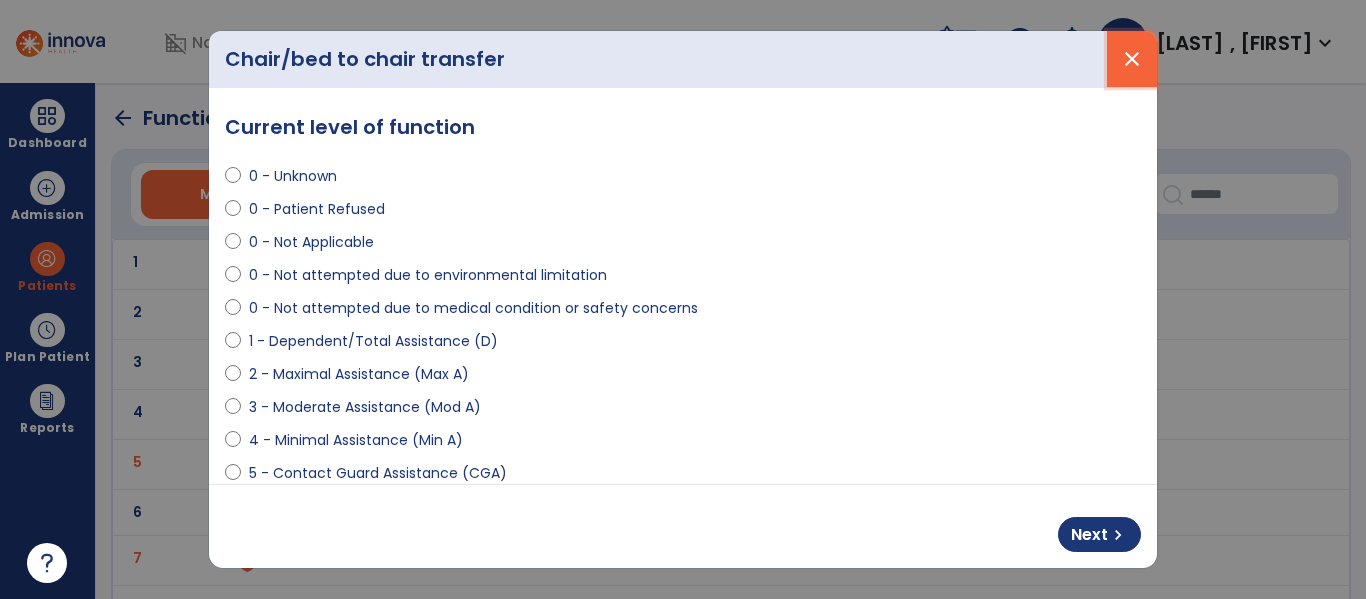 click on "close" at bounding box center [1132, 59] 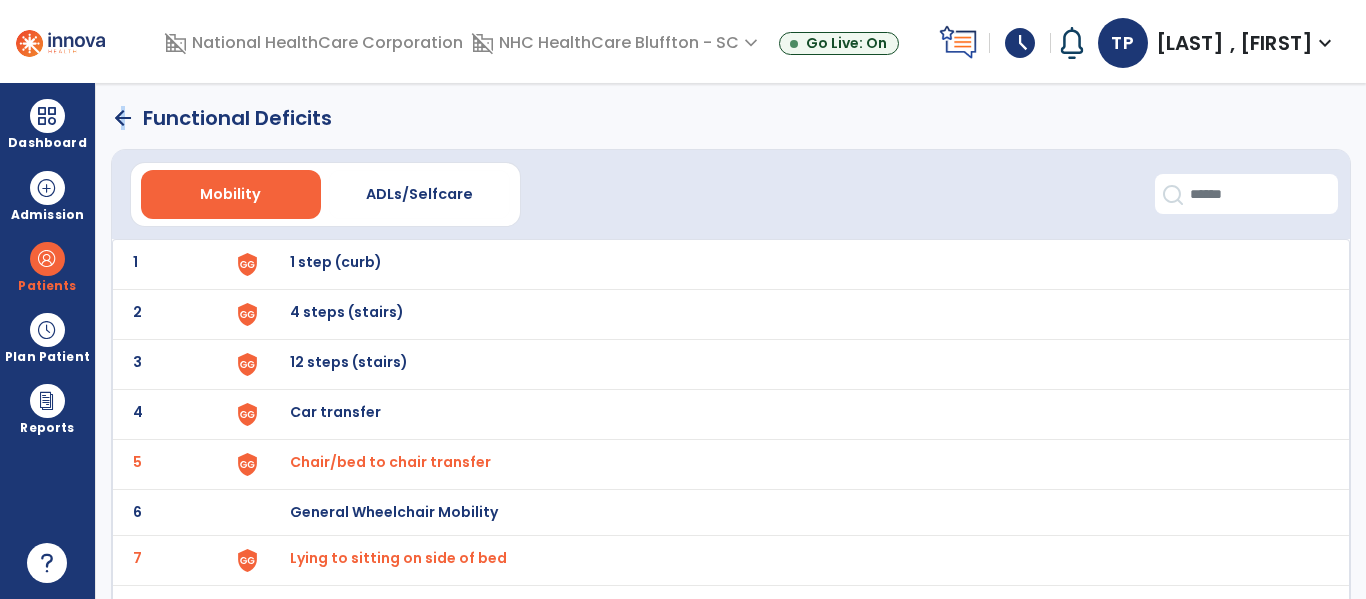 click on "arrow_back" 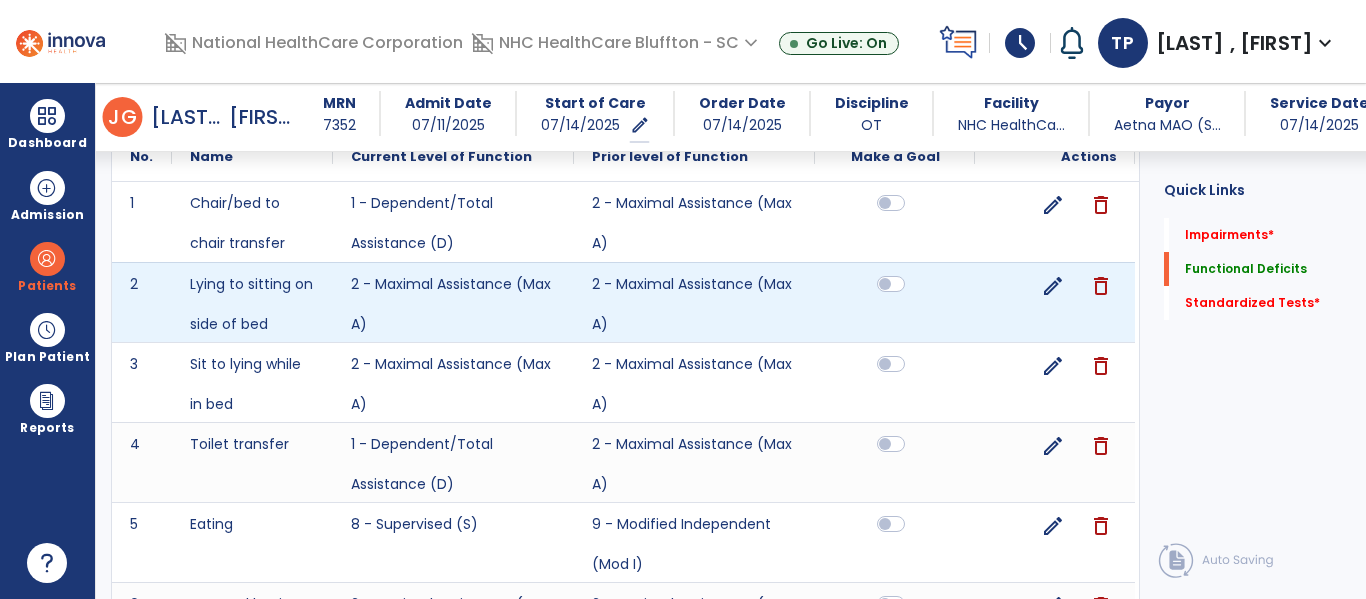 scroll, scrollTop: 420, scrollLeft: 0, axis: vertical 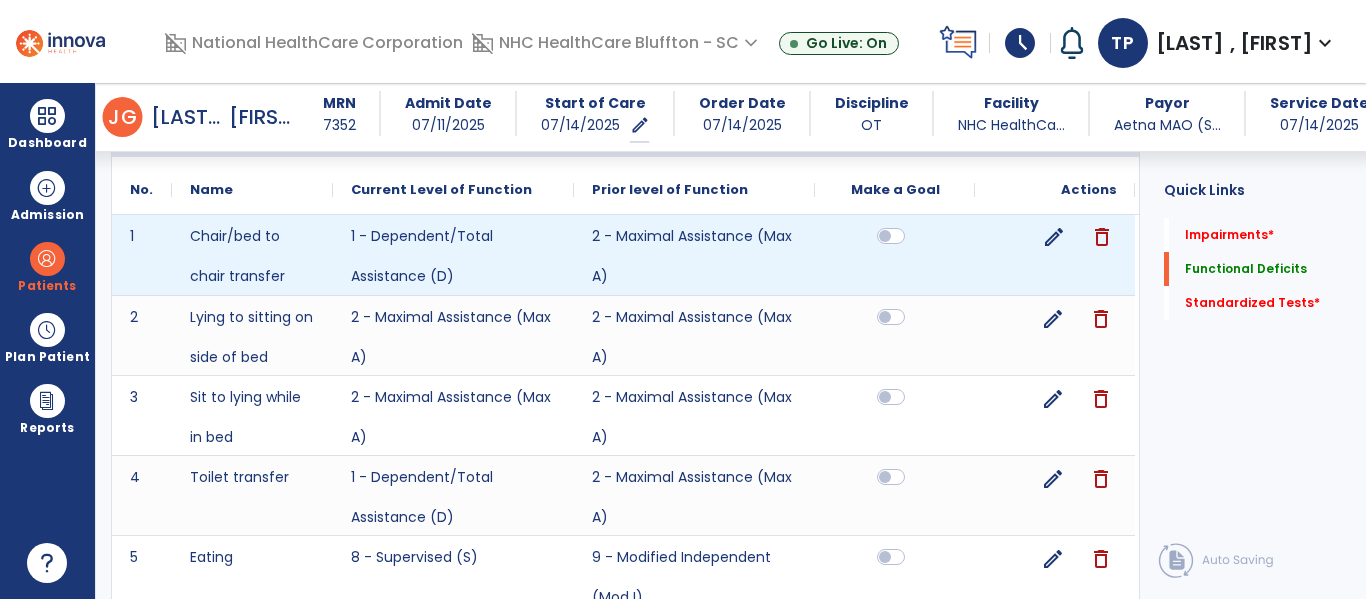 click on "delete" 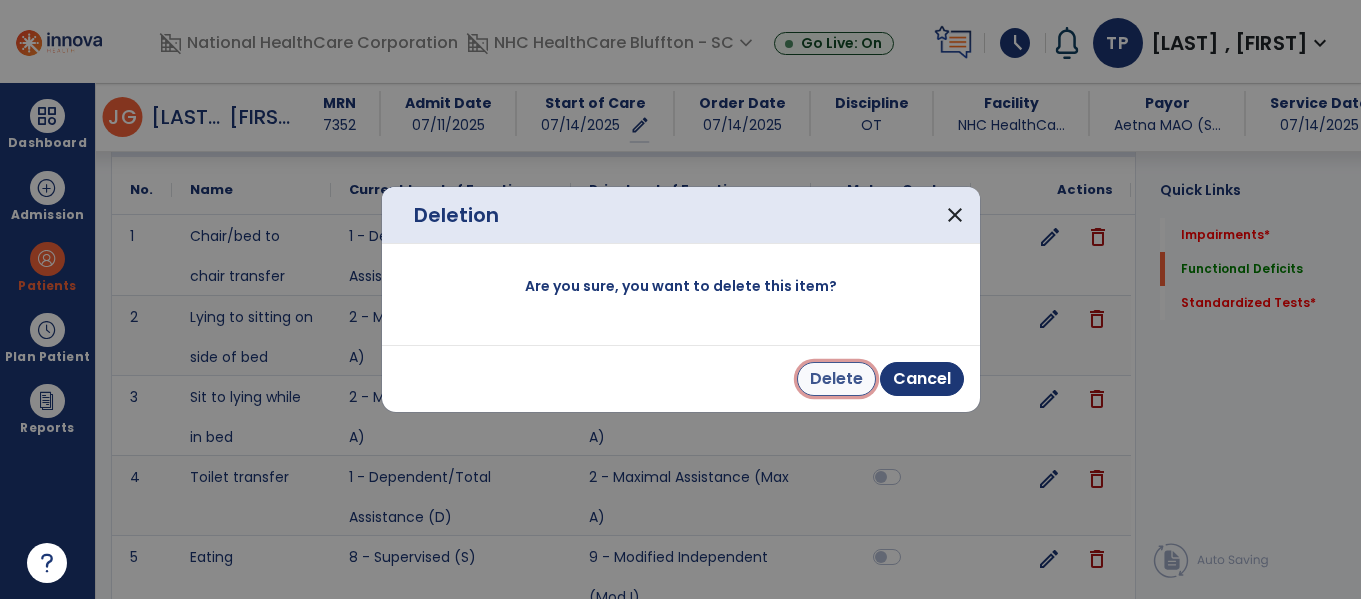 click on "Delete" at bounding box center [836, 379] 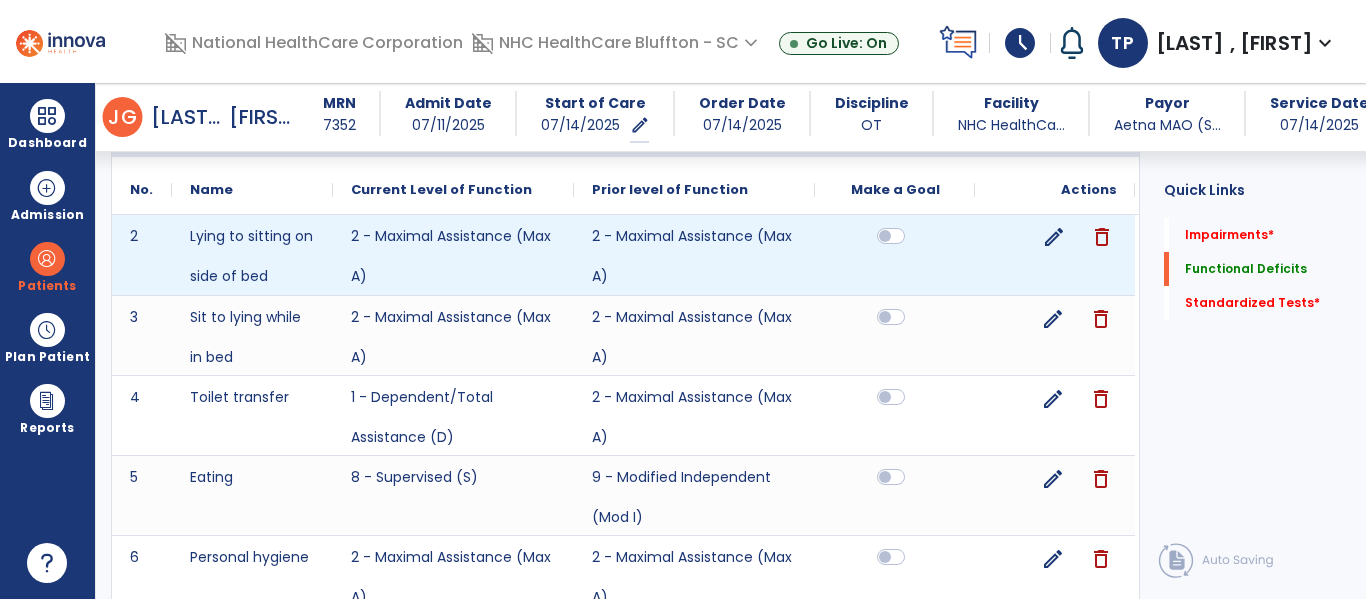 click on "delete" 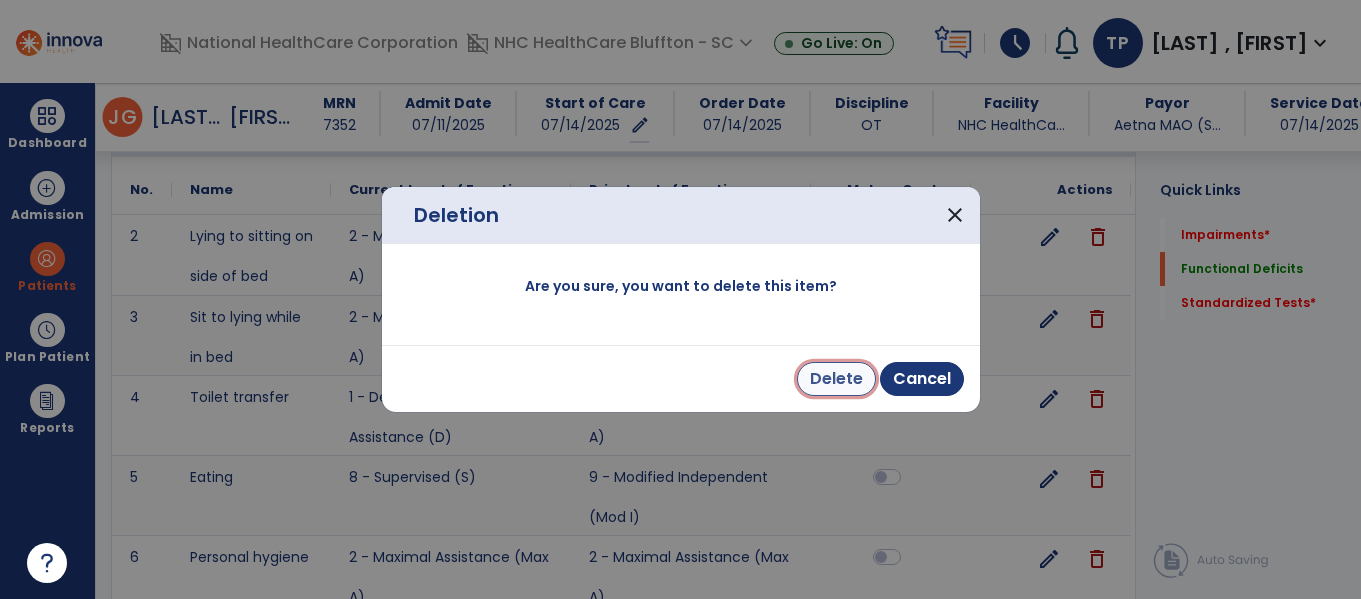 click on "Delete" at bounding box center [836, 379] 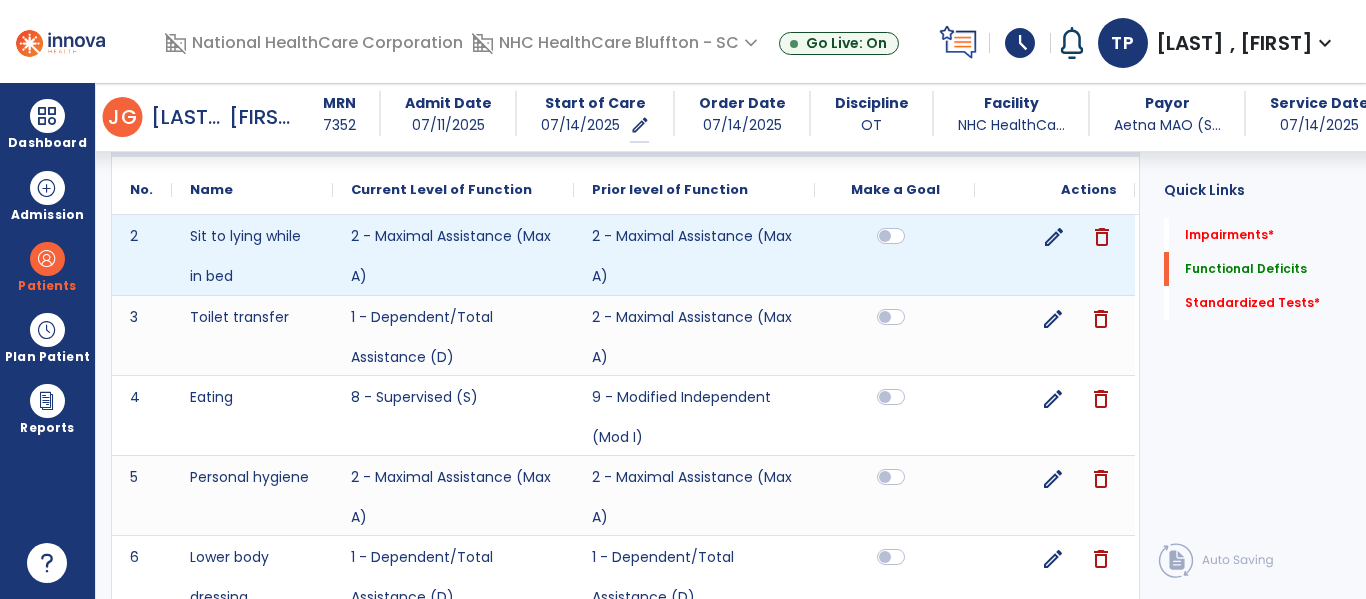 click on "delete" 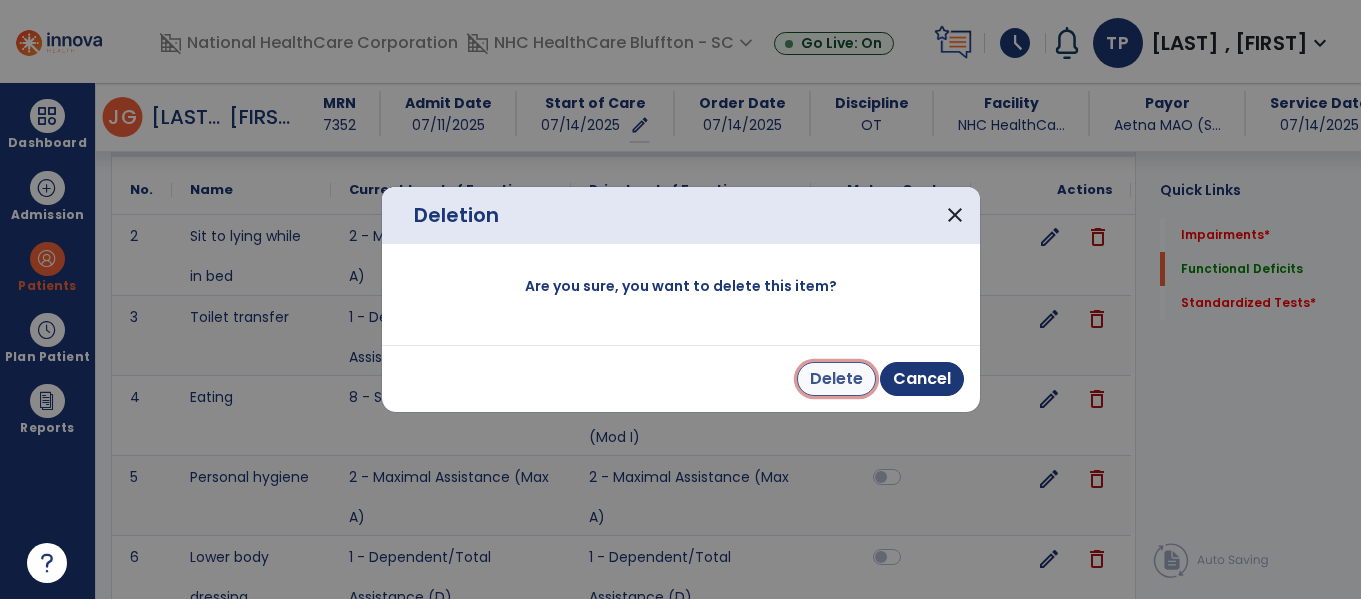 click on "Delete" at bounding box center (836, 379) 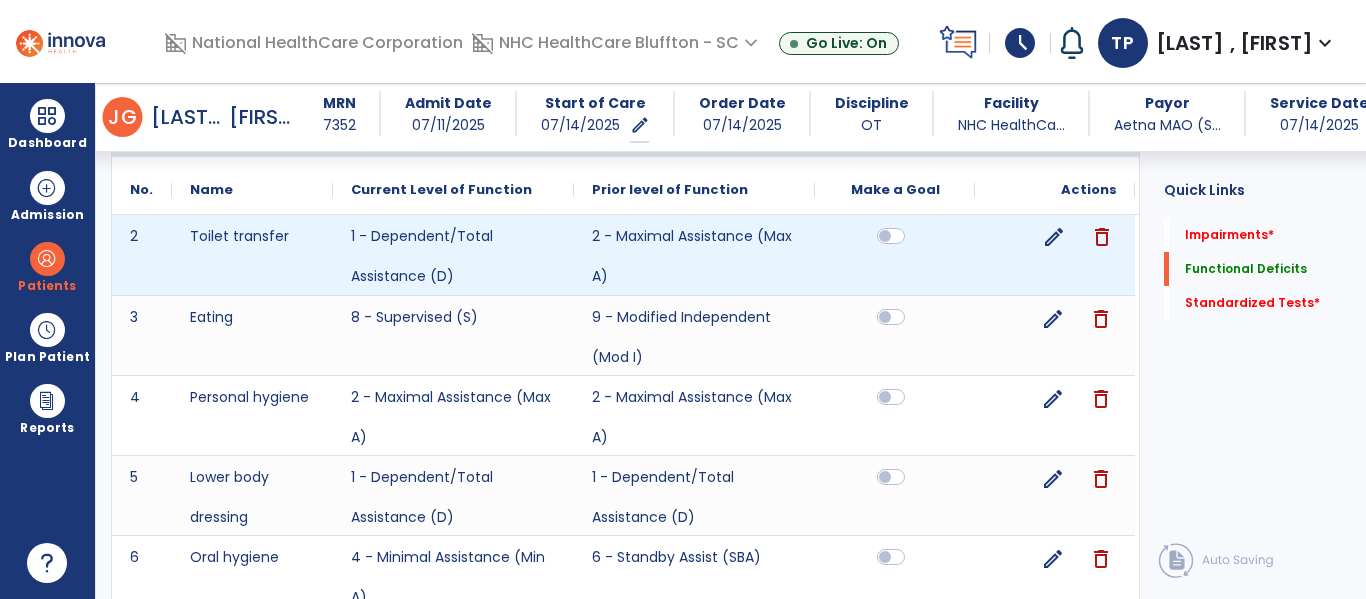 click on "delete" 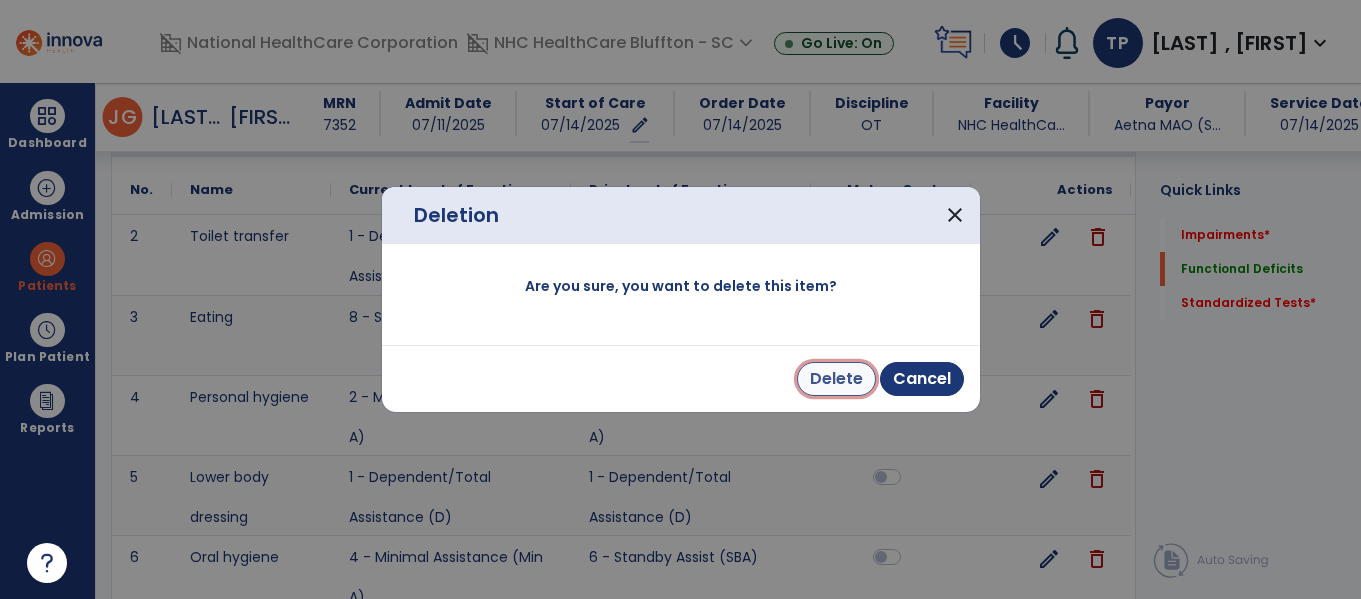 click on "Delete" at bounding box center [836, 379] 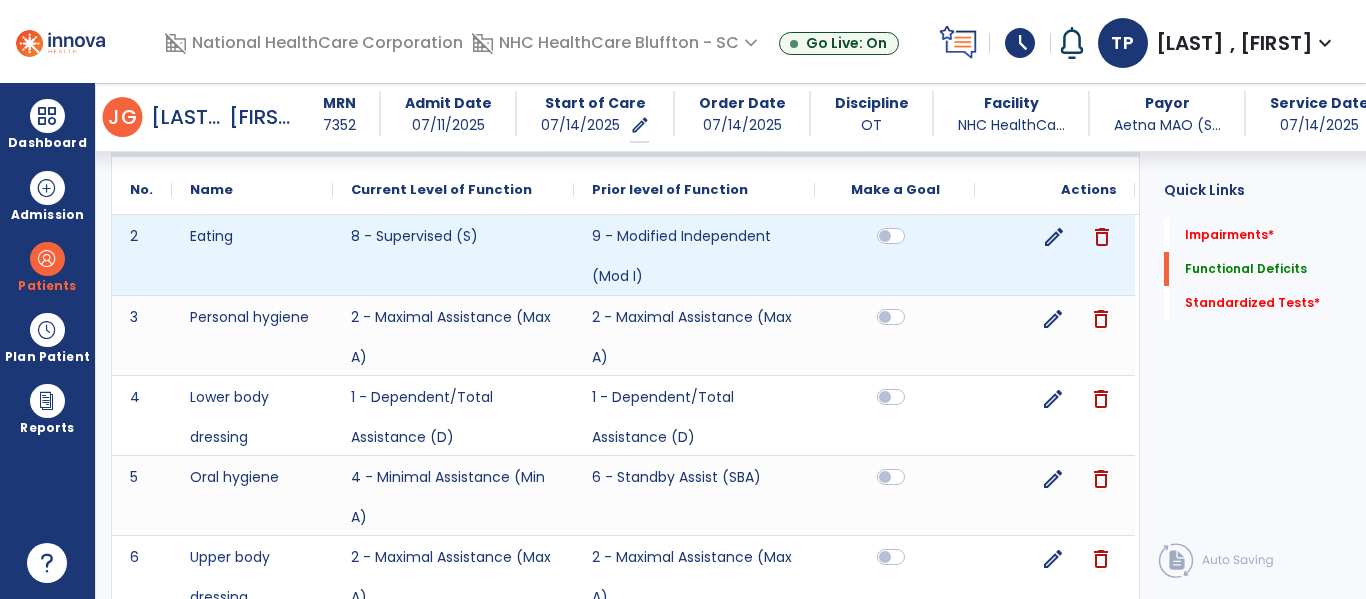 click on "delete" 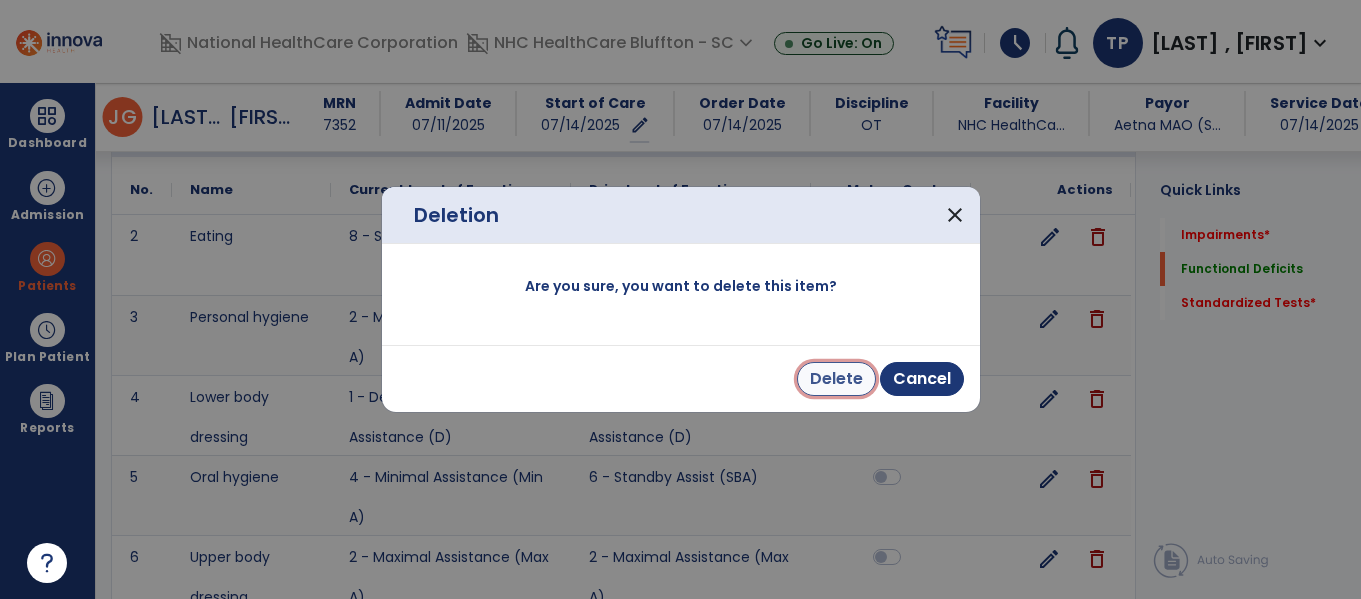 click on "Delete" at bounding box center [836, 379] 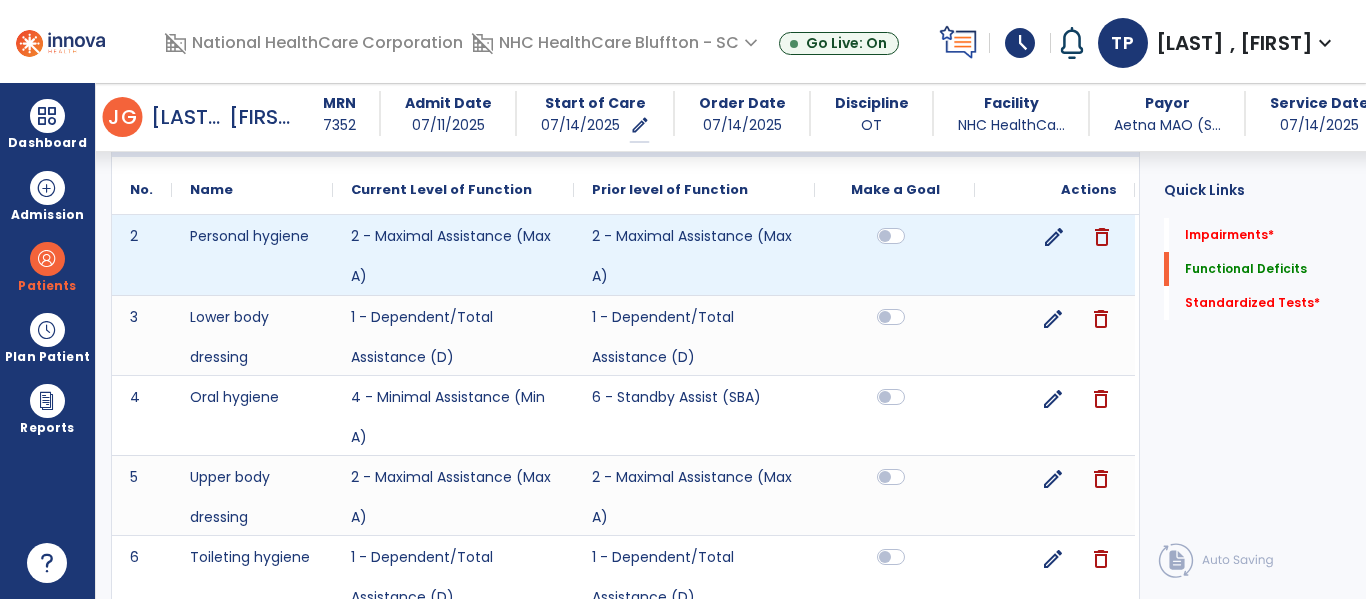 click on "delete" 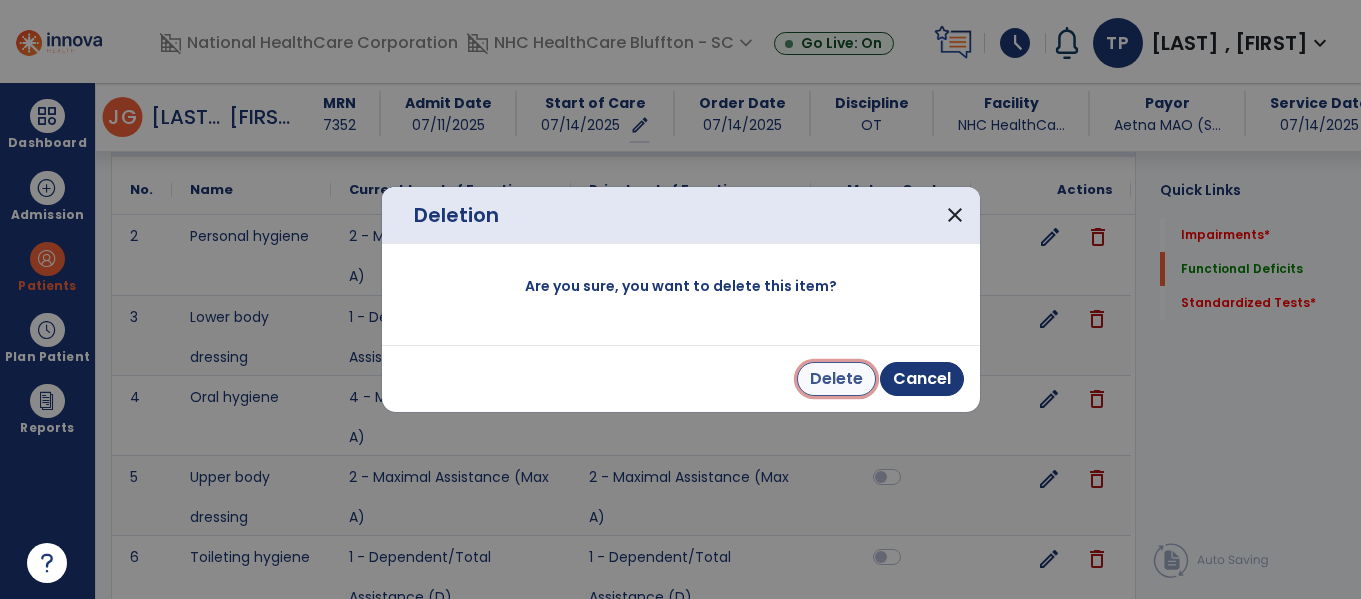 click on "Delete" at bounding box center (836, 379) 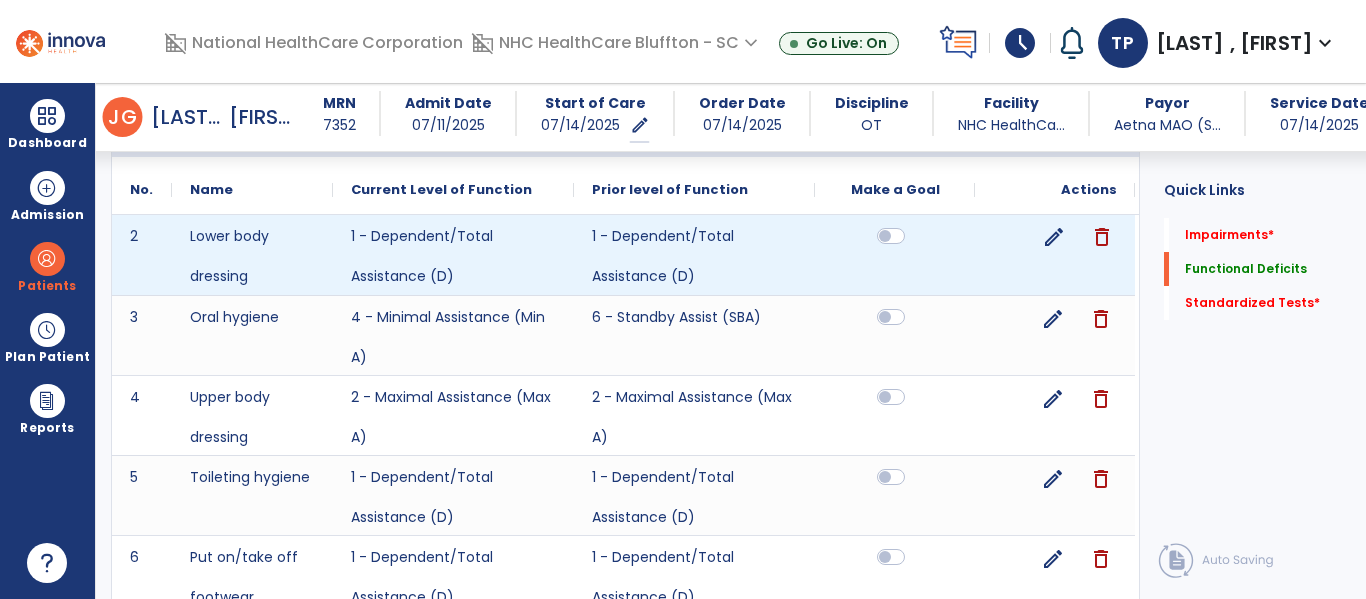 click on "delete" 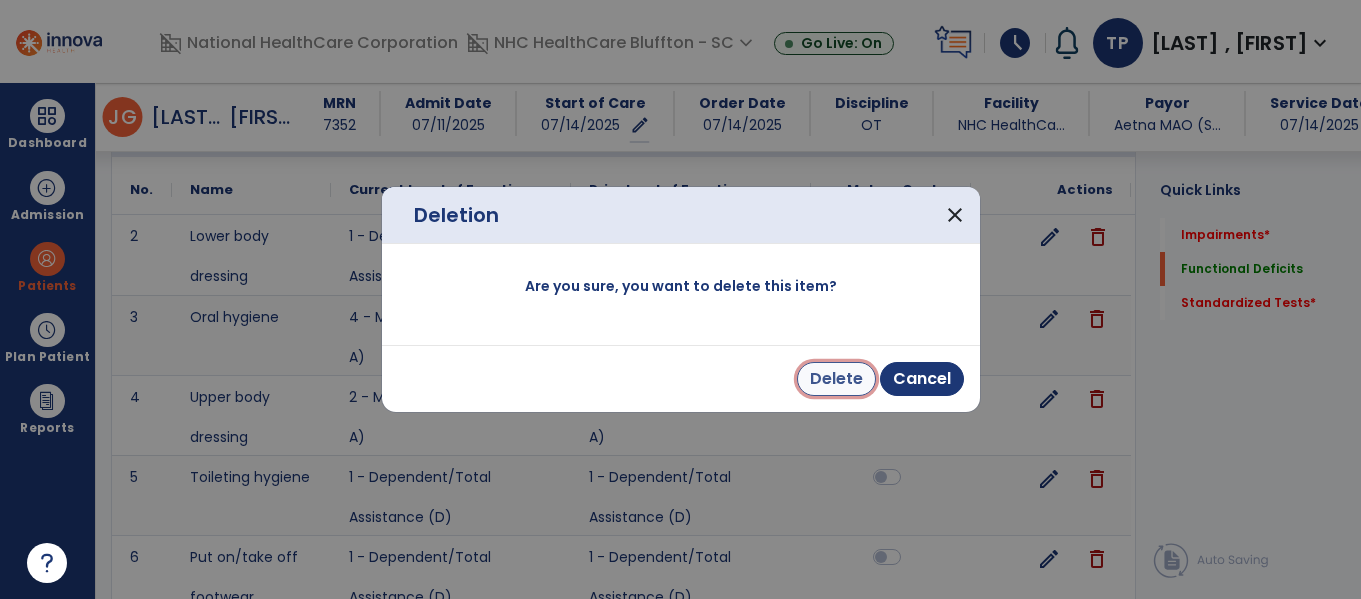 click on "Delete" at bounding box center (836, 379) 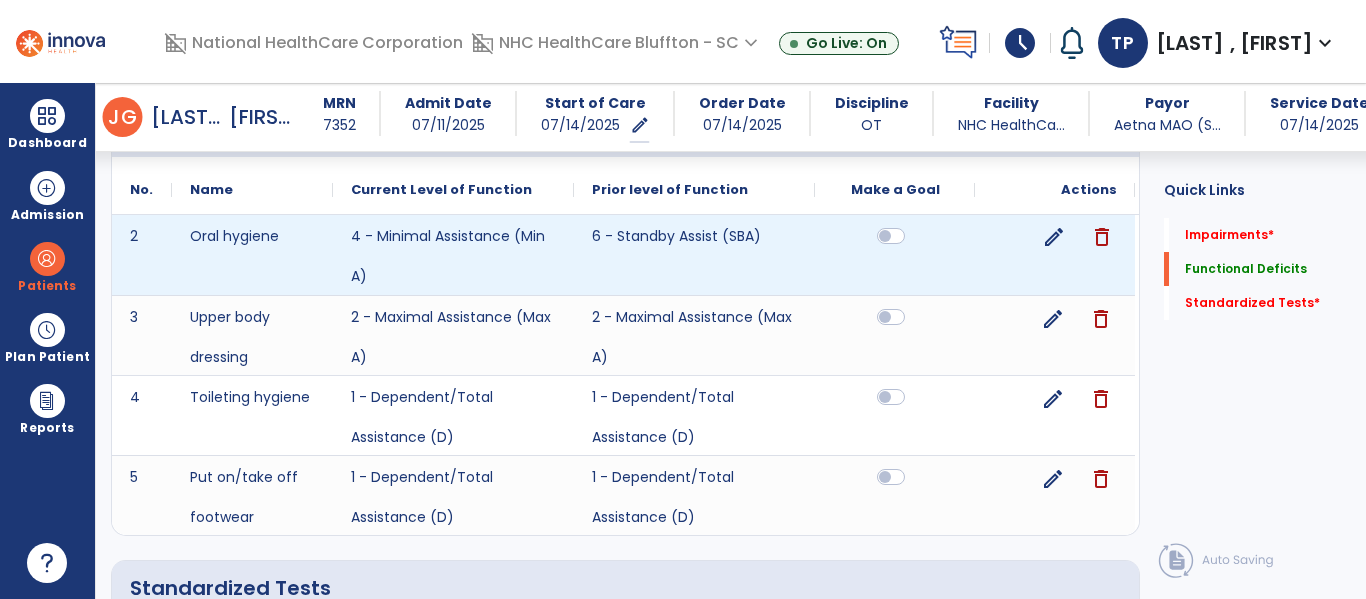 click on "delete" 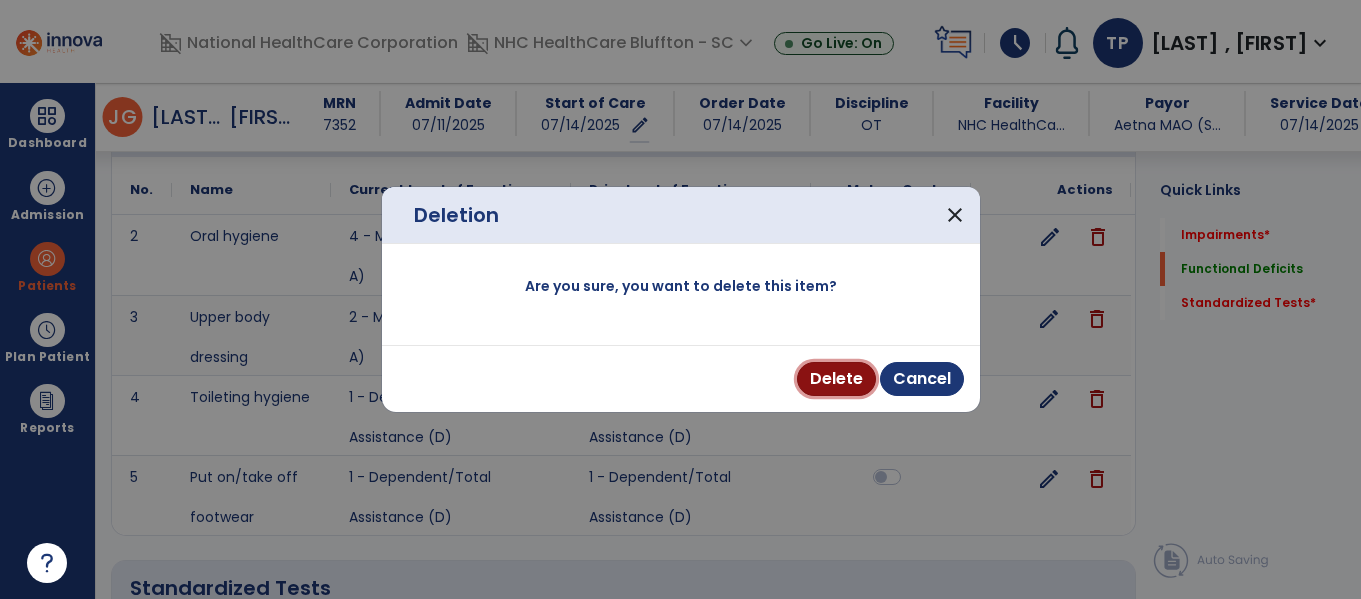 drag, startPoint x: 835, startPoint y: 378, endPoint x: 997, endPoint y: 325, distance: 170.4494 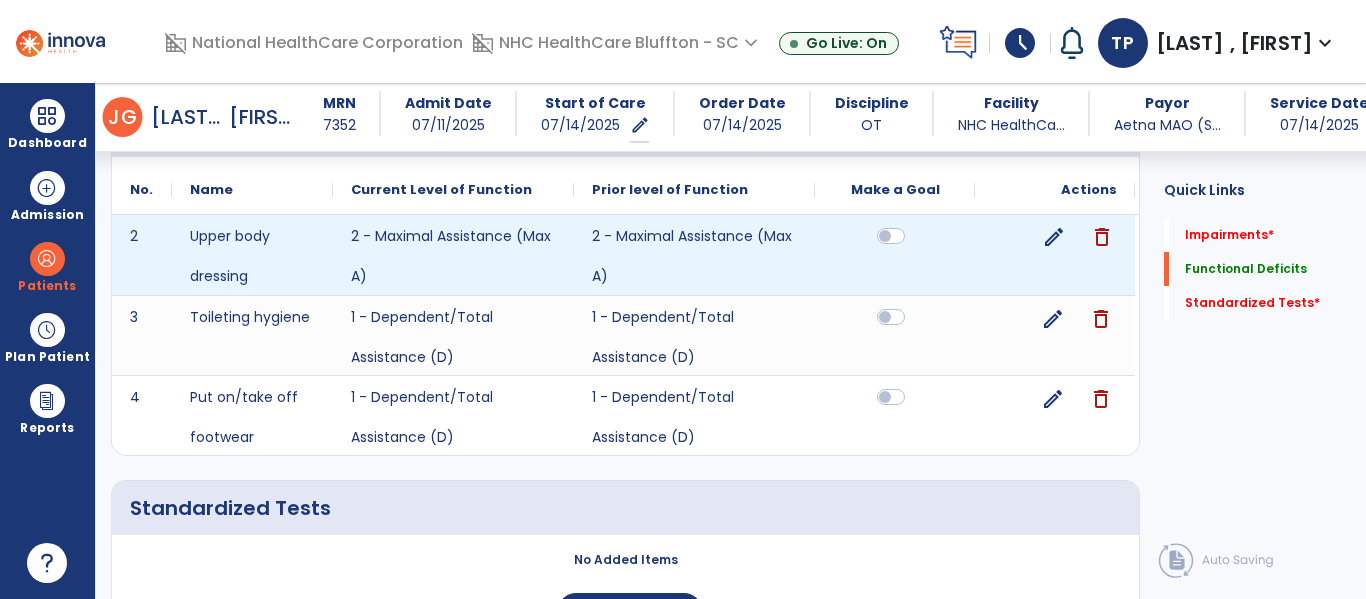 click on "delete" 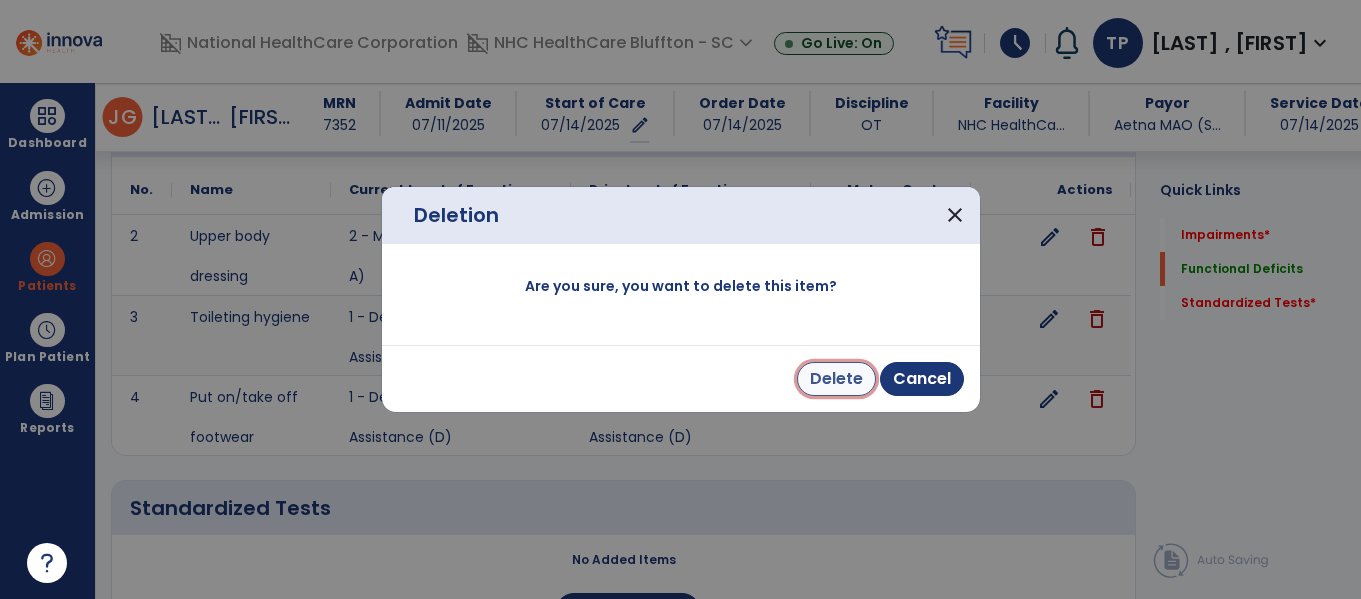 click on "Delete" at bounding box center (836, 379) 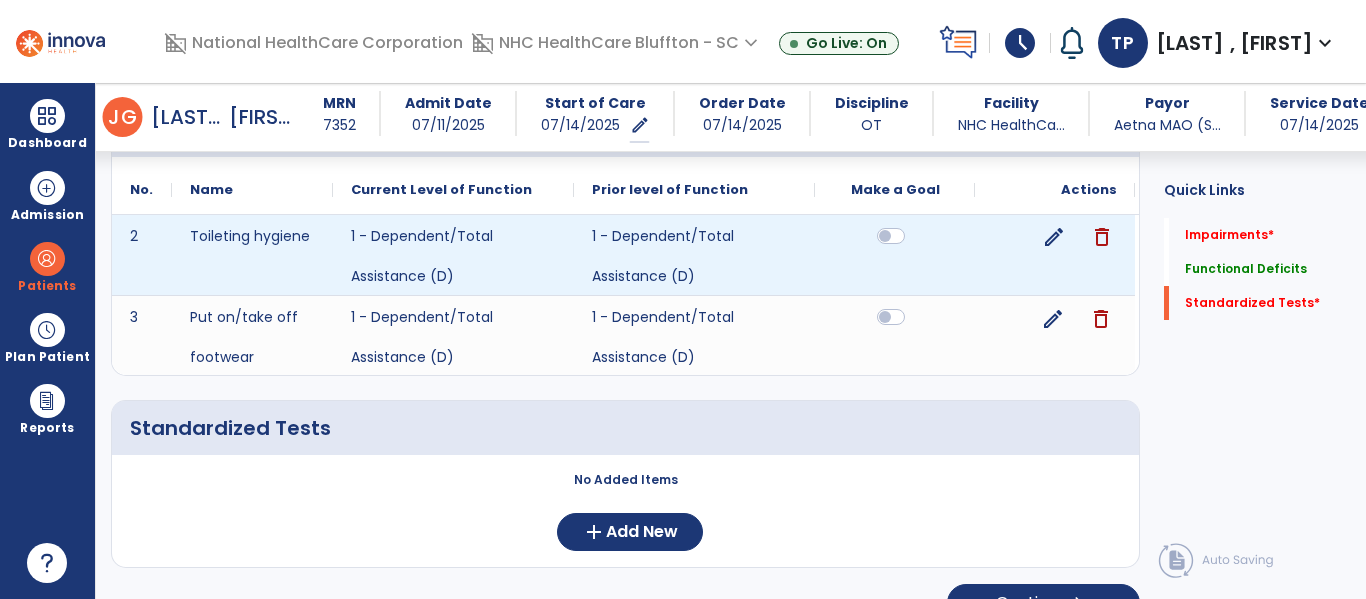 click on "delete" 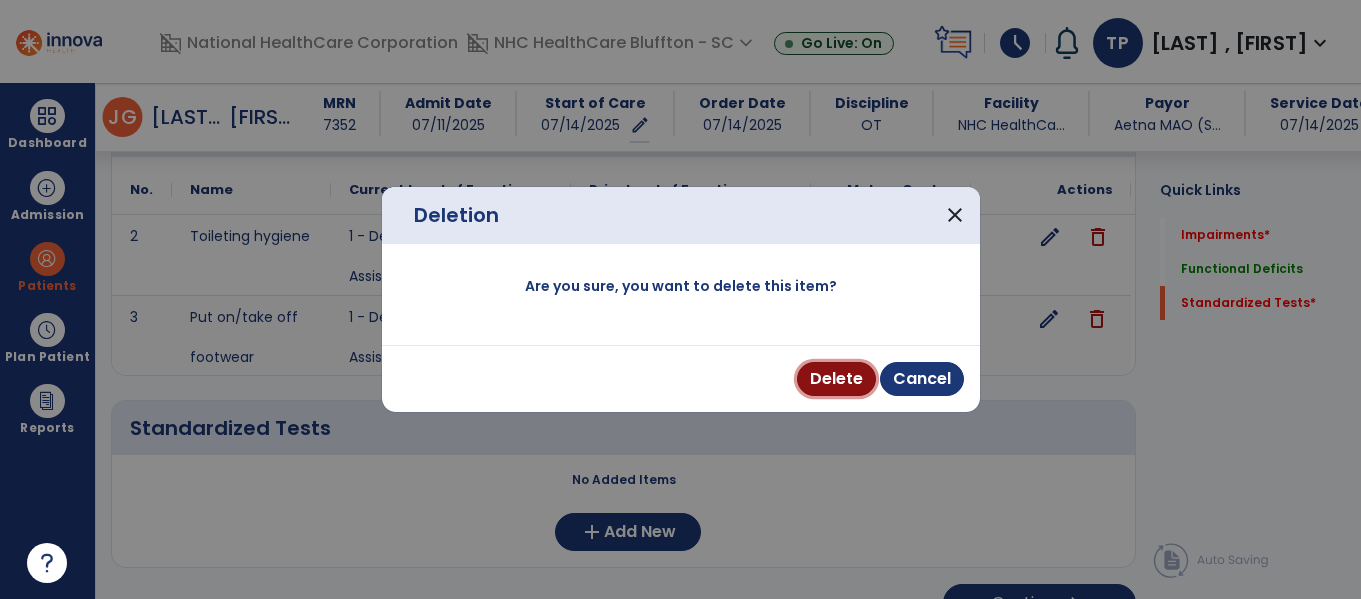 drag, startPoint x: 856, startPoint y: 383, endPoint x: 1012, endPoint y: 317, distance: 169.38713 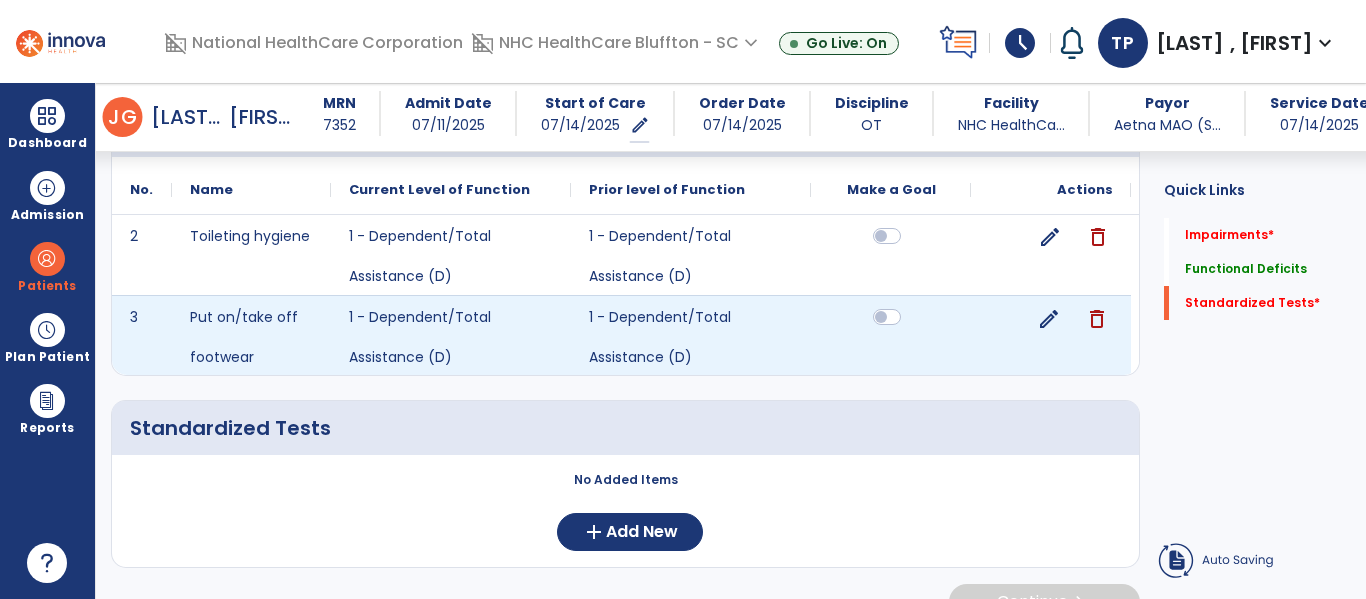 scroll, scrollTop: 380, scrollLeft: 0, axis: vertical 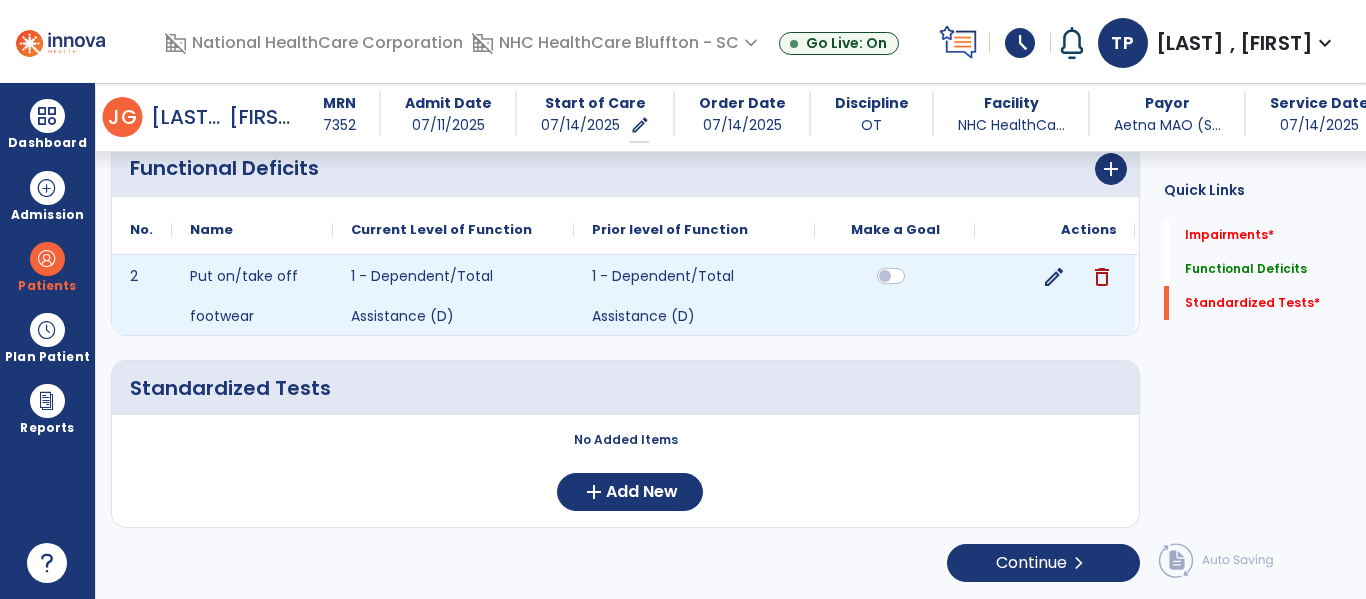 click on "delete" 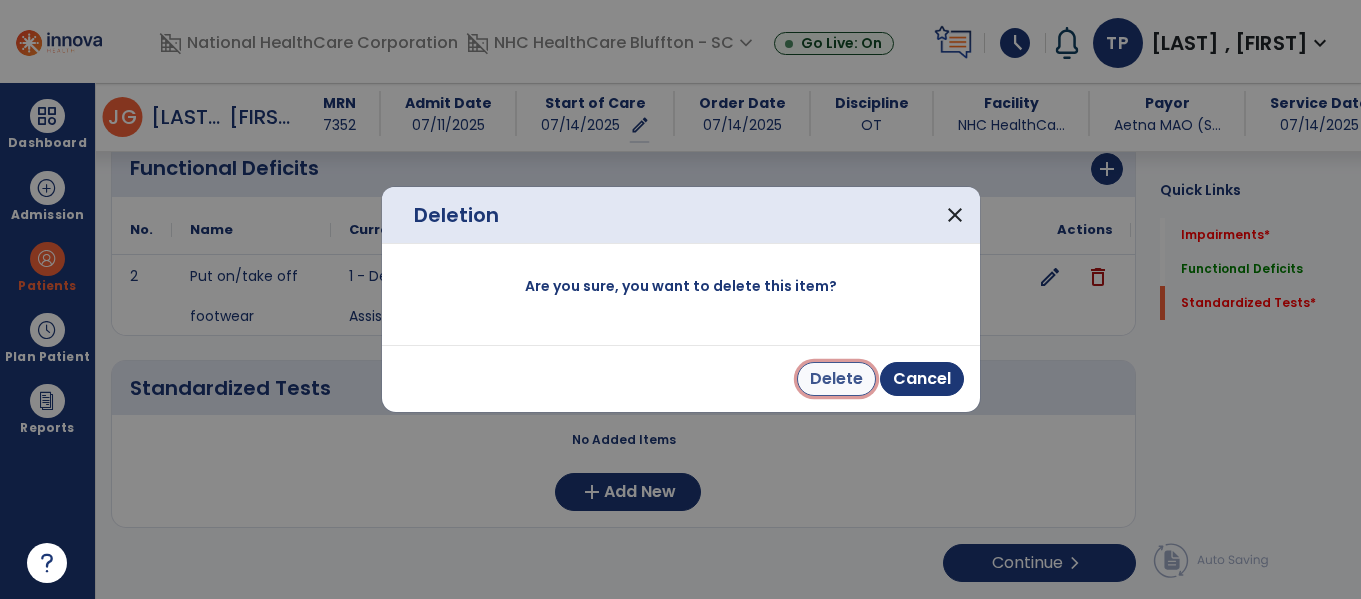 click on "Delete" at bounding box center (836, 379) 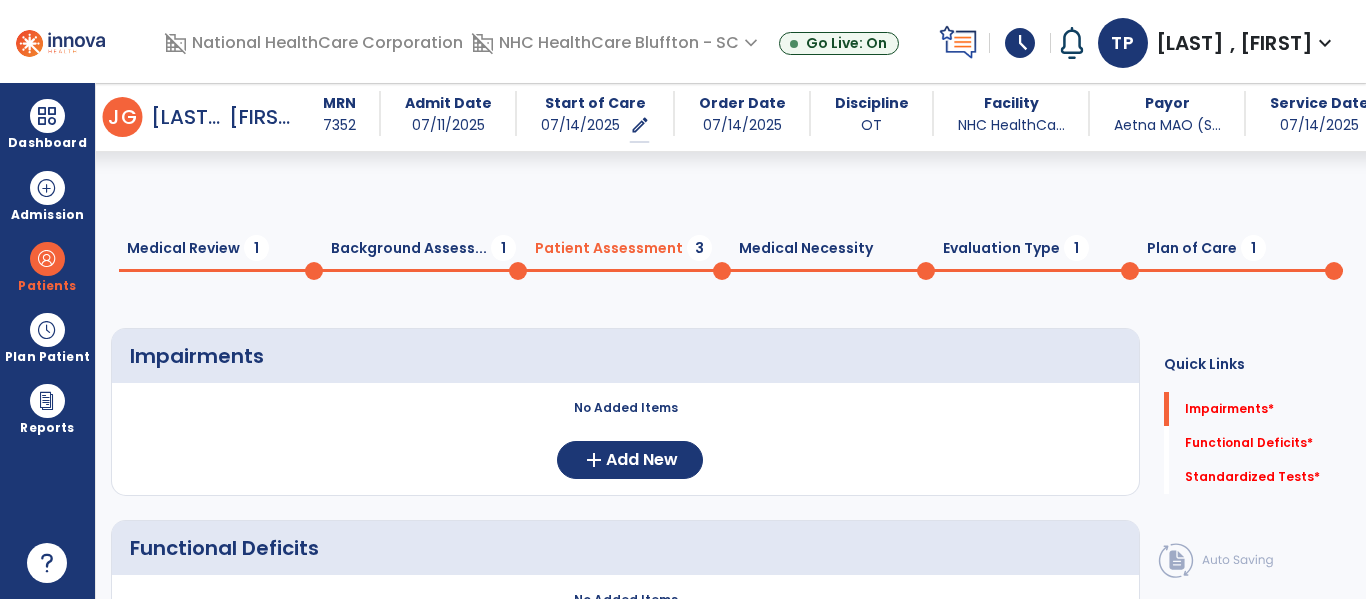 scroll, scrollTop: 300, scrollLeft: 0, axis: vertical 